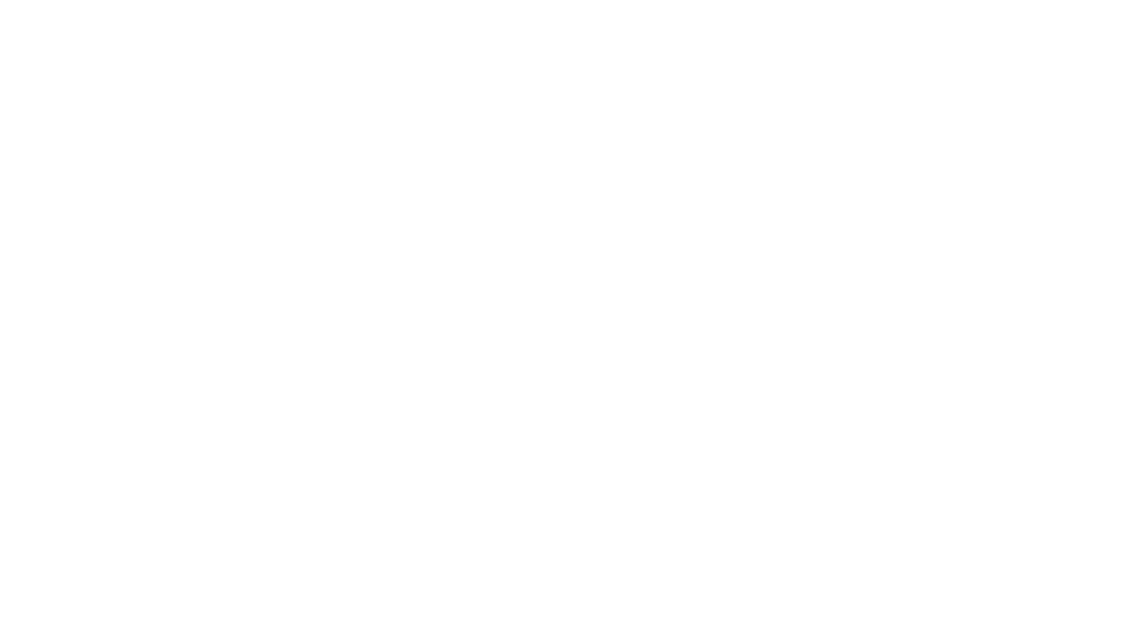 scroll, scrollTop: 0, scrollLeft: 0, axis: both 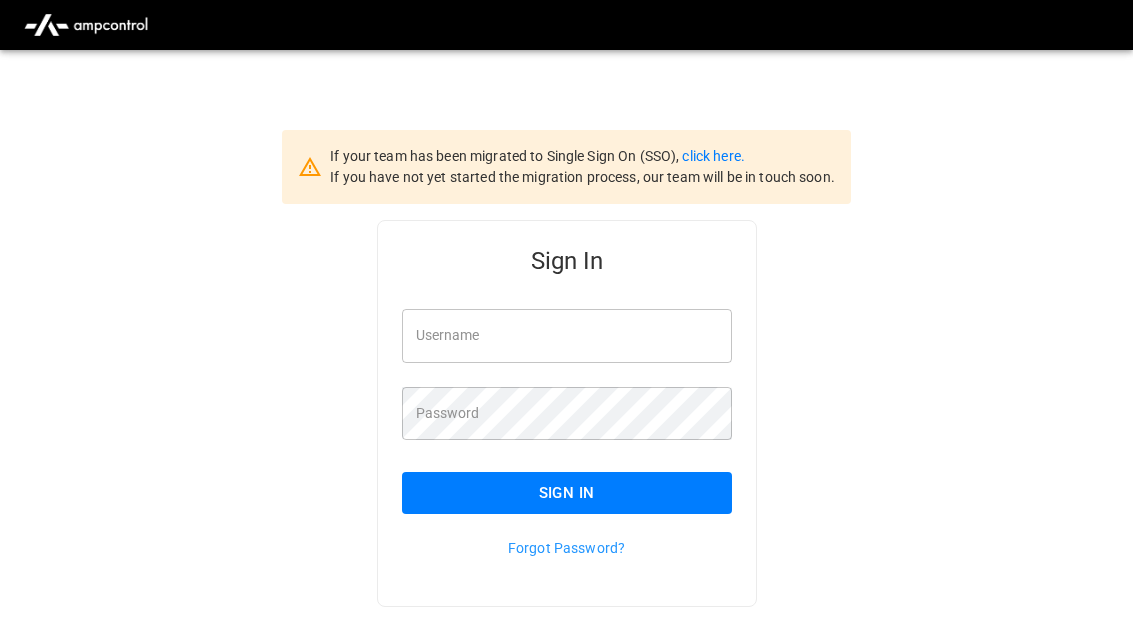 click on "Username" at bounding box center (567, 335) 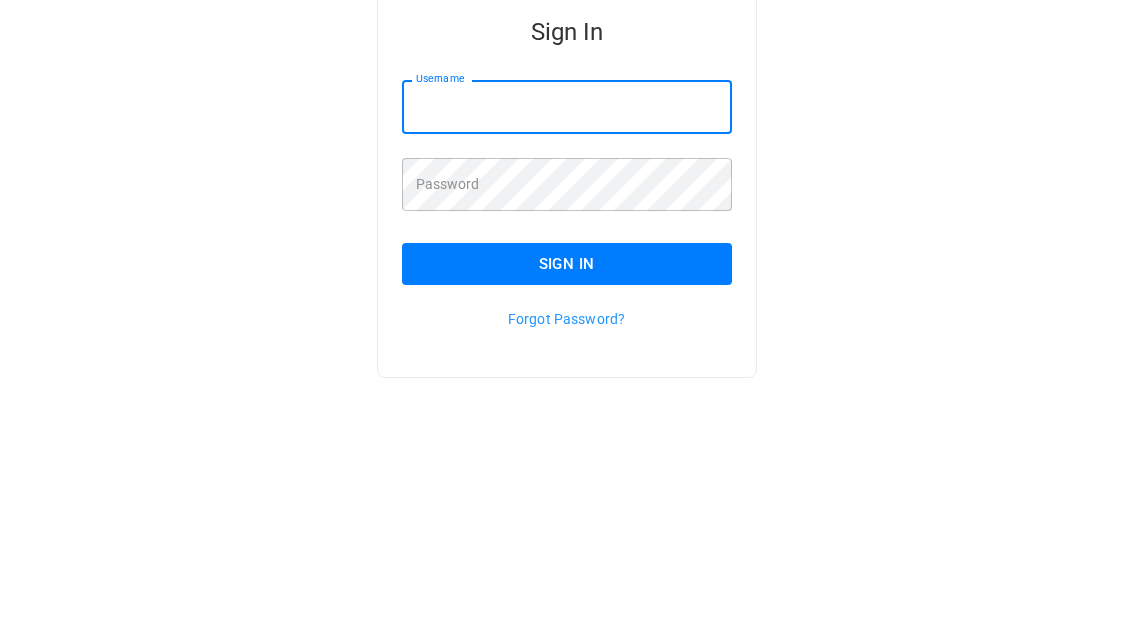 type on "**********" 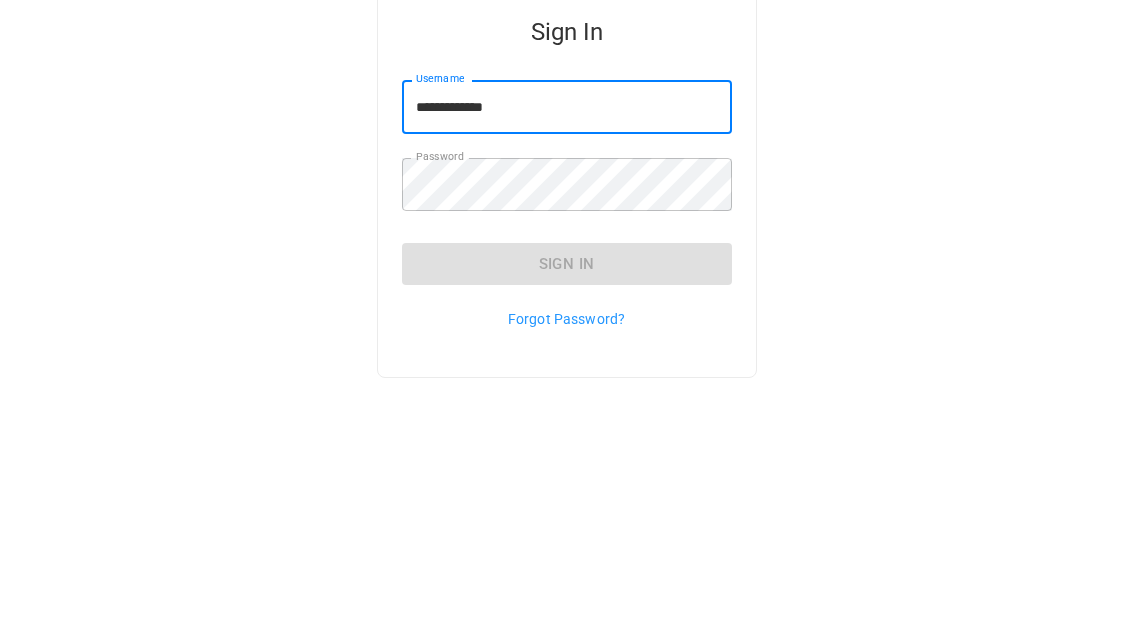 scroll, scrollTop: 114, scrollLeft: 0, axis: vertical 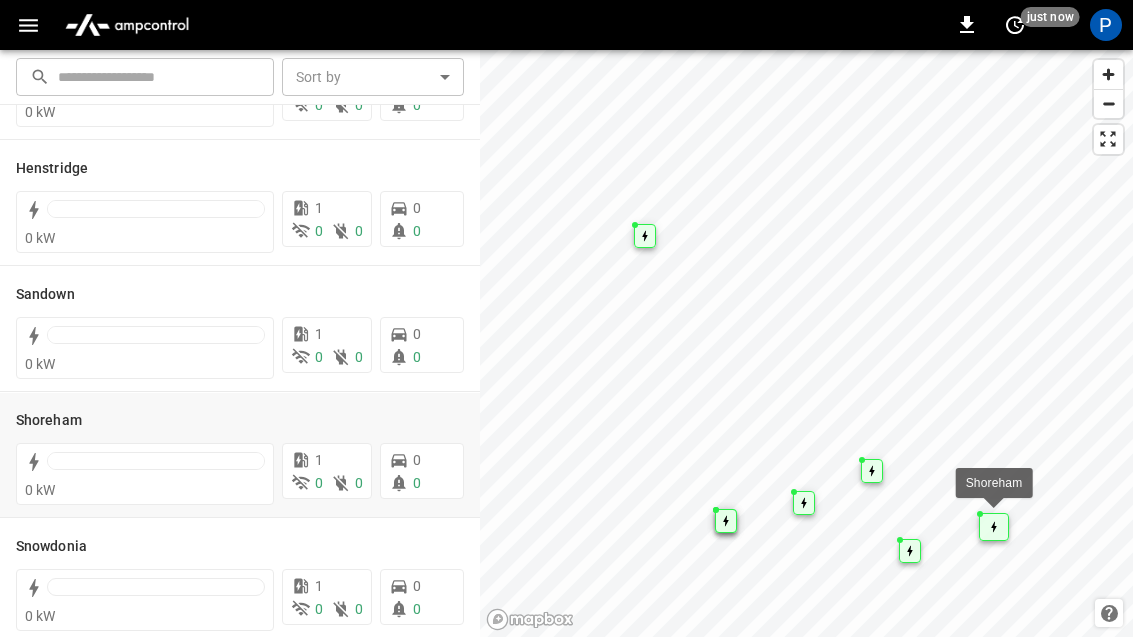 click at bounding box center (156, 461) 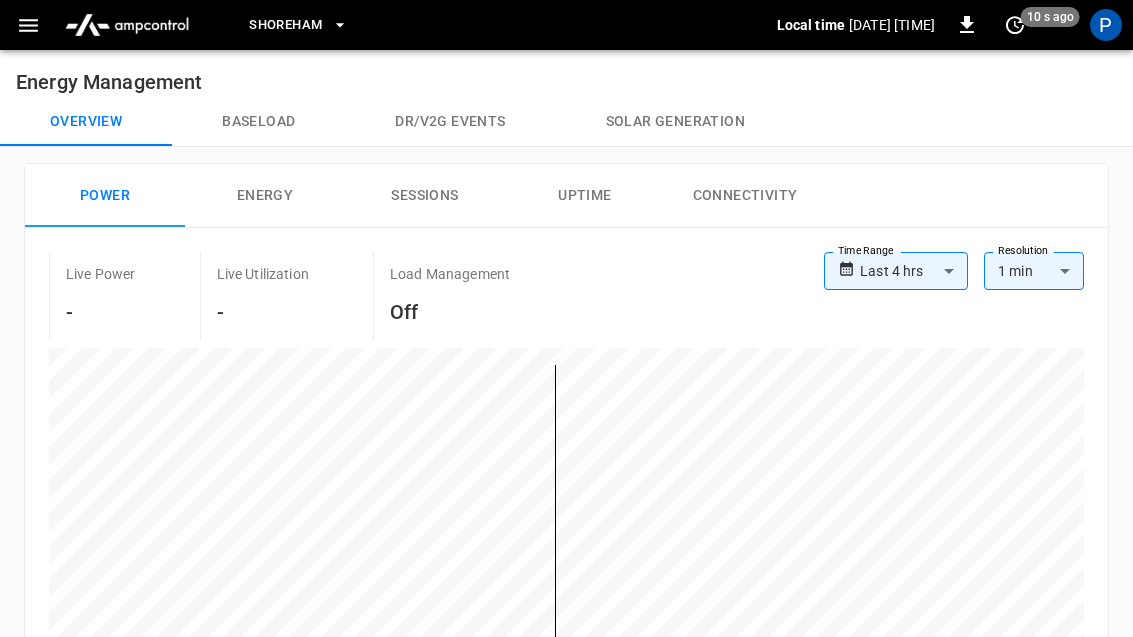 click 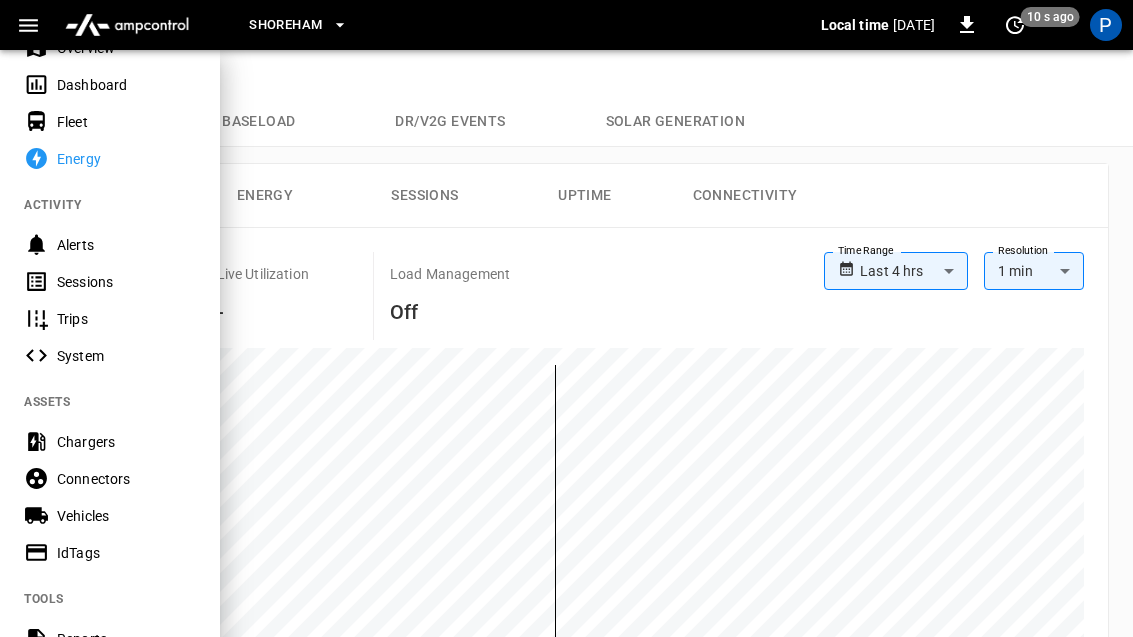 scroll, scrollTop: 114, scrollLeft: 0, axis: vertical 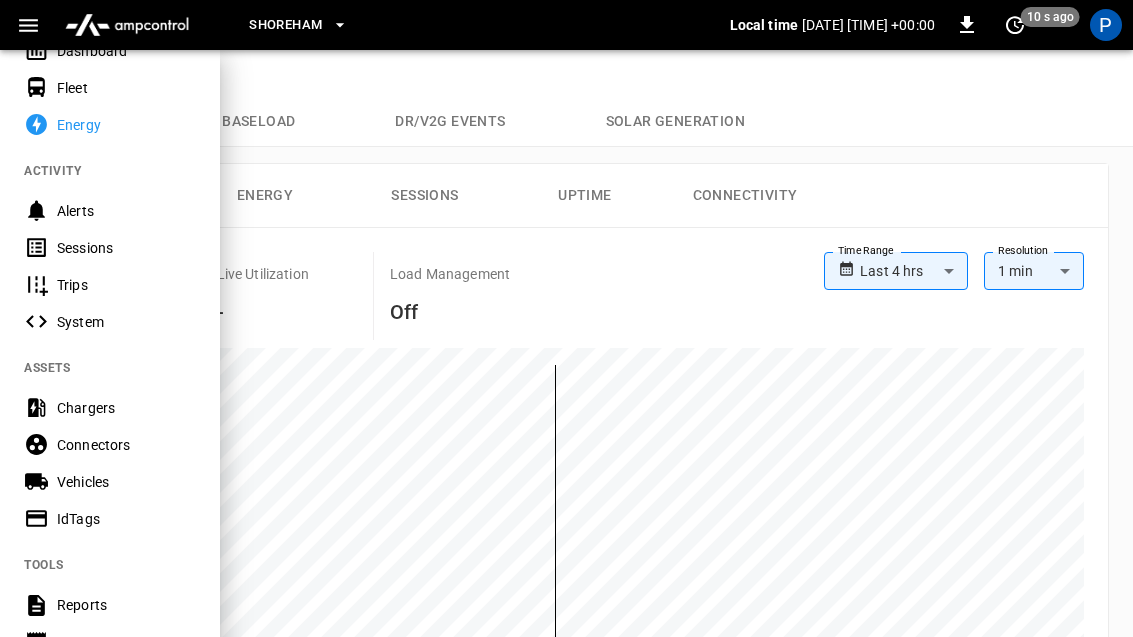 click on "System" at bounding box center (126, 322) 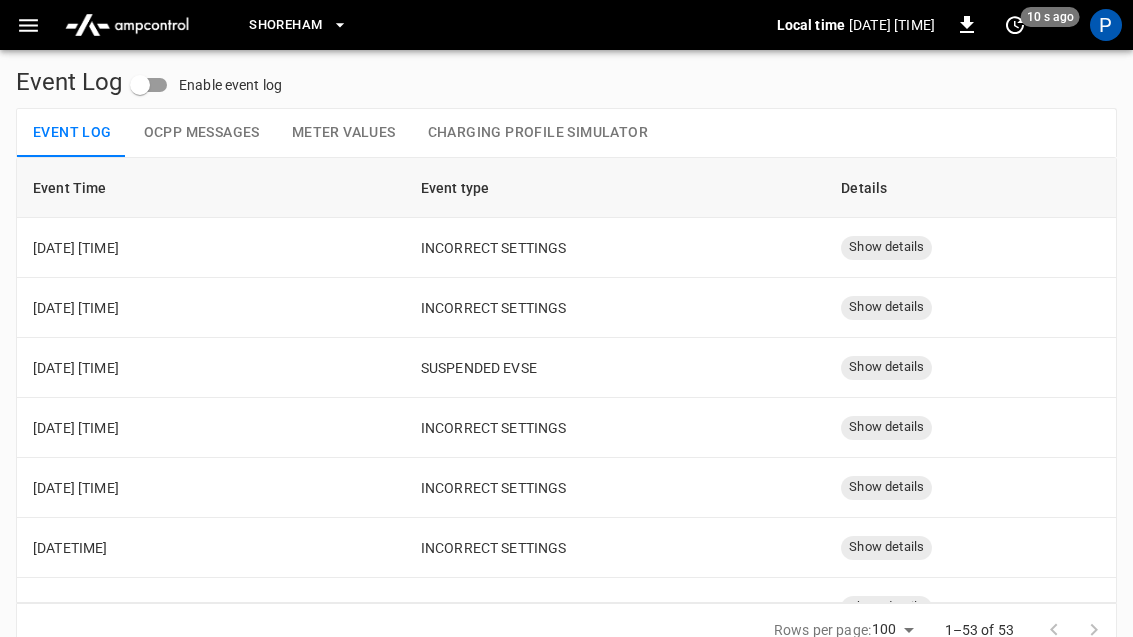 click on "OCPP Messages" at bounding box center (202, 133) 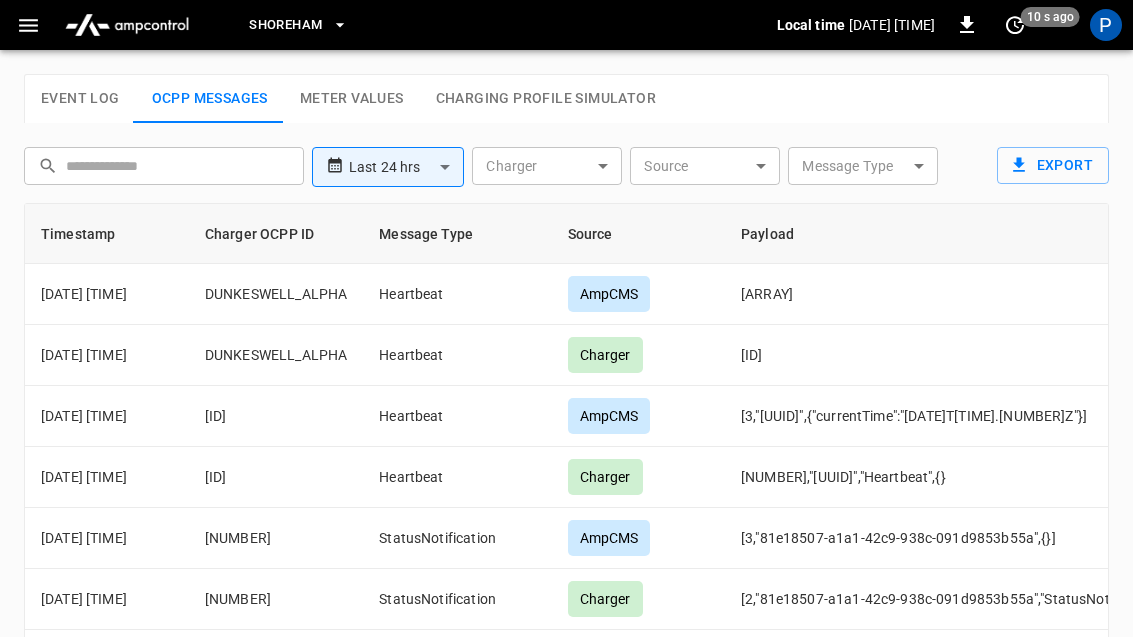 click on "Event Log" at bounding box center [80, 99] 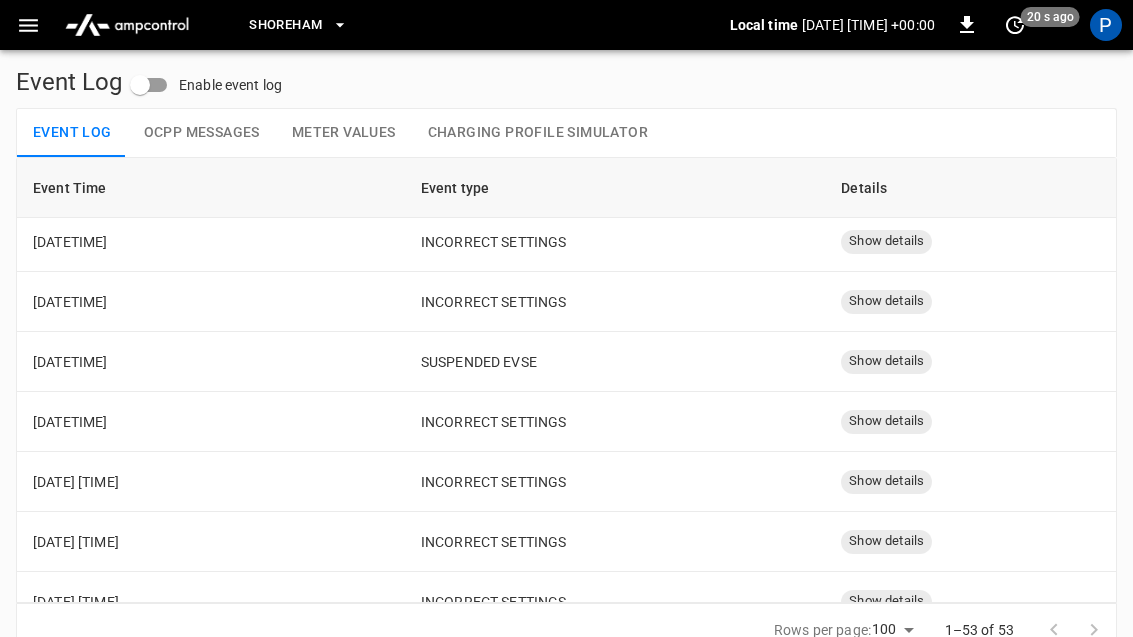 scroll, scrollTop: 304, scrollLeft: 0, axis: vertical 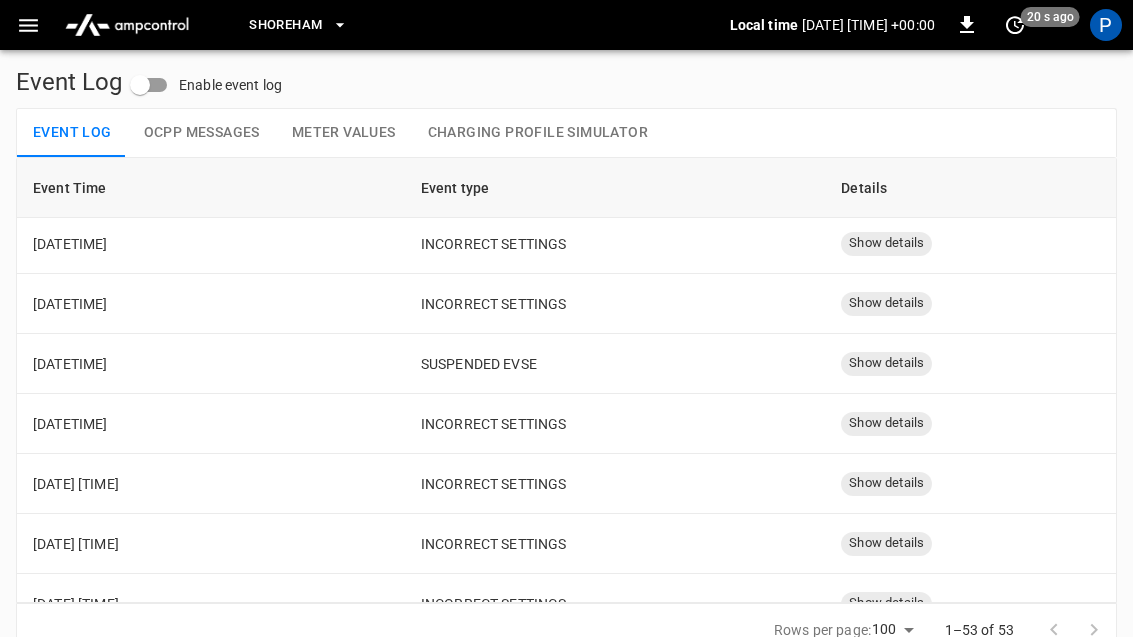 click on "Show details" at bounding box center [886, 243] 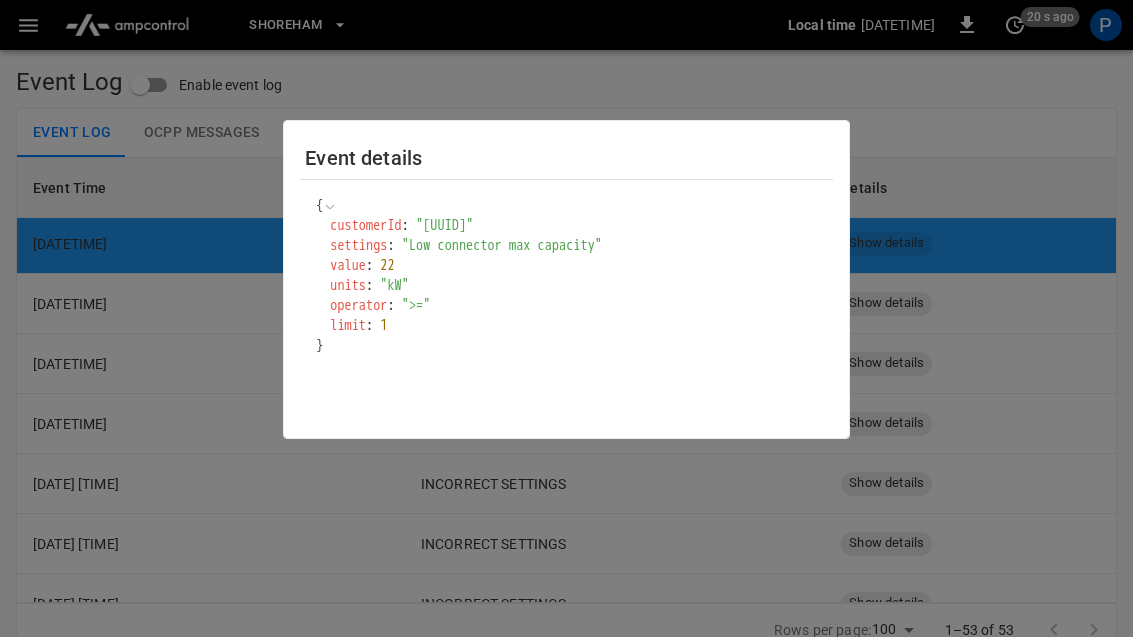 click at bounding box center (566, 318) 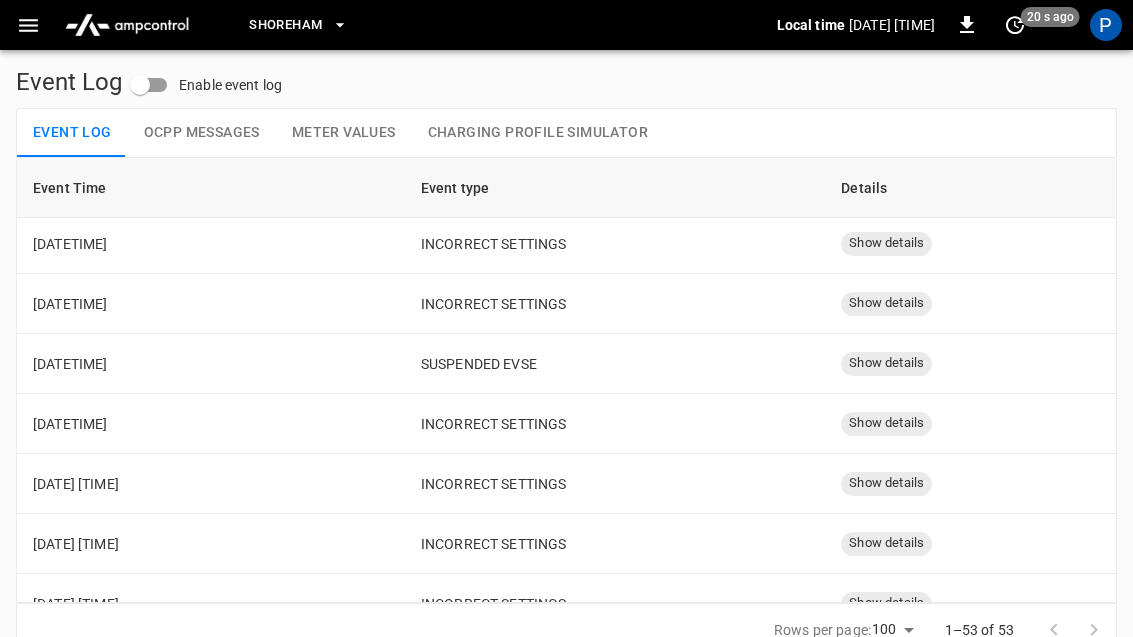 click 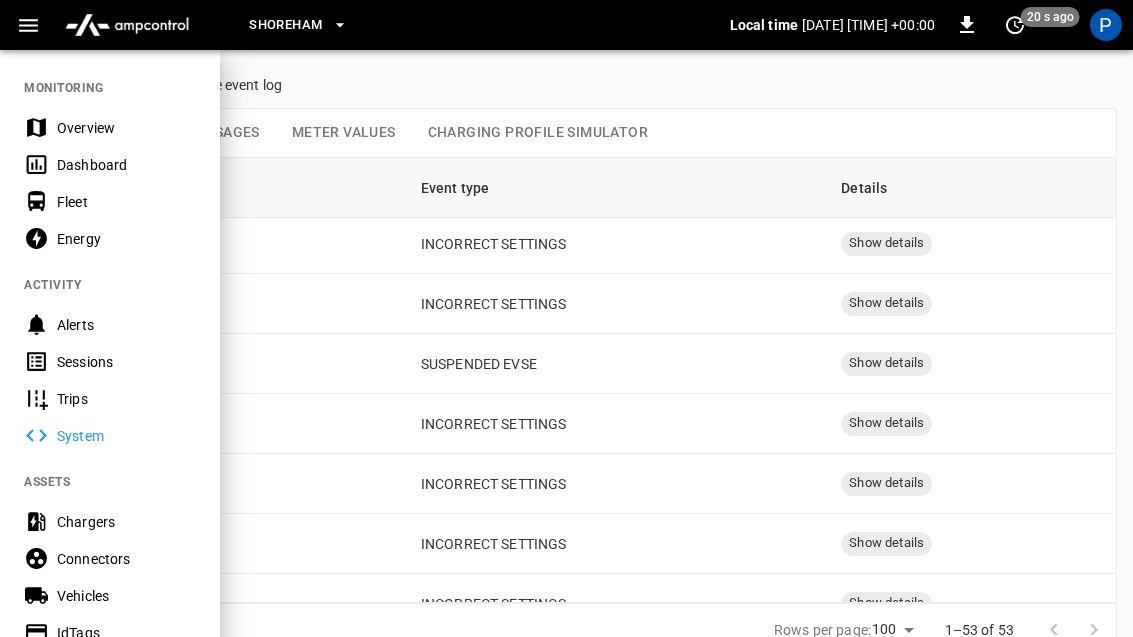 click on "Connectors" at bounding box center (126, 559) 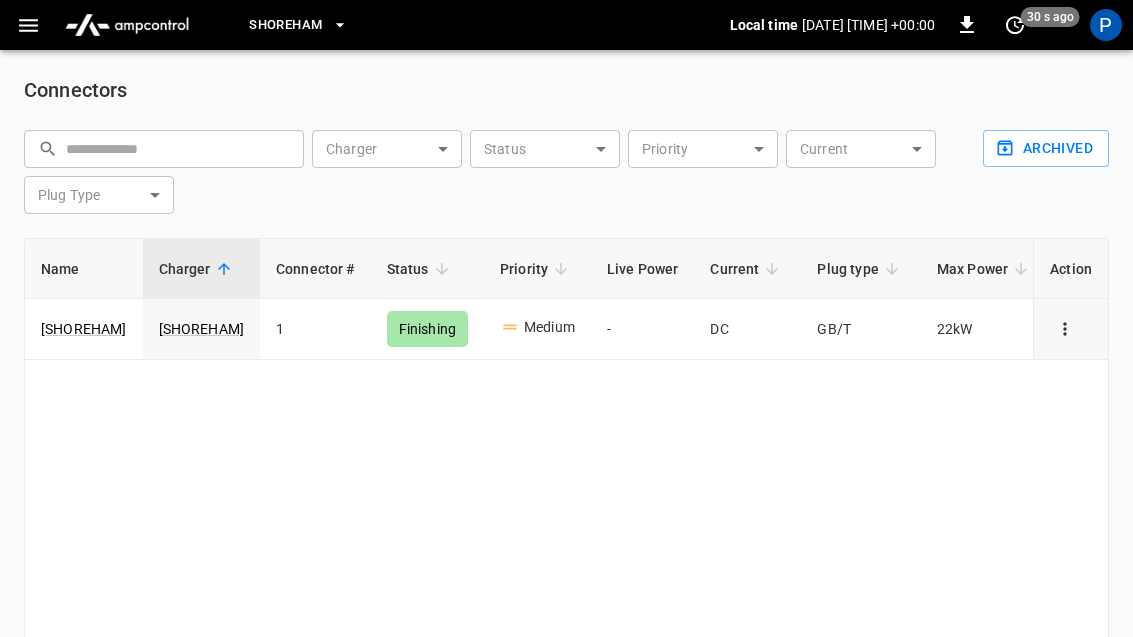click on "[SHOREHAM]" at bounding box center (202, 329) 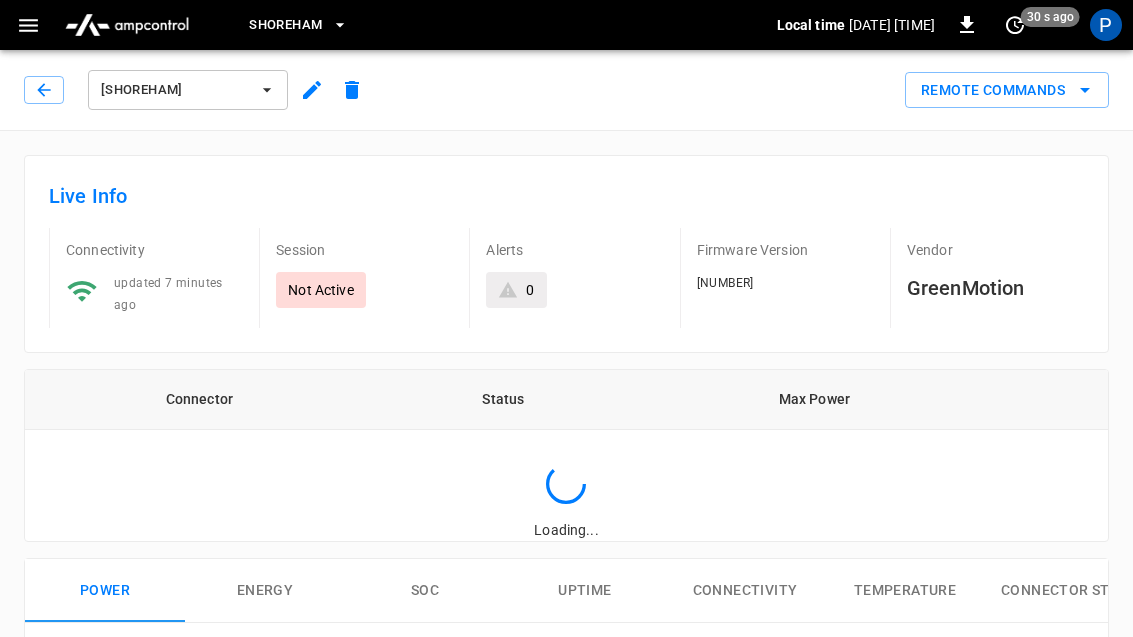 type on "**********" 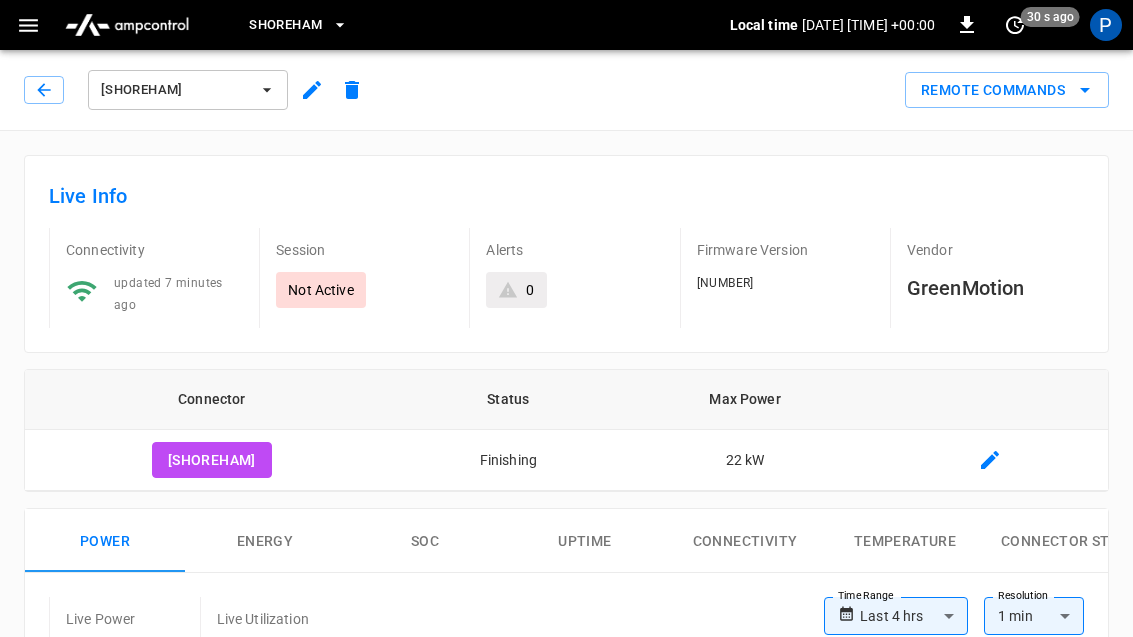 click 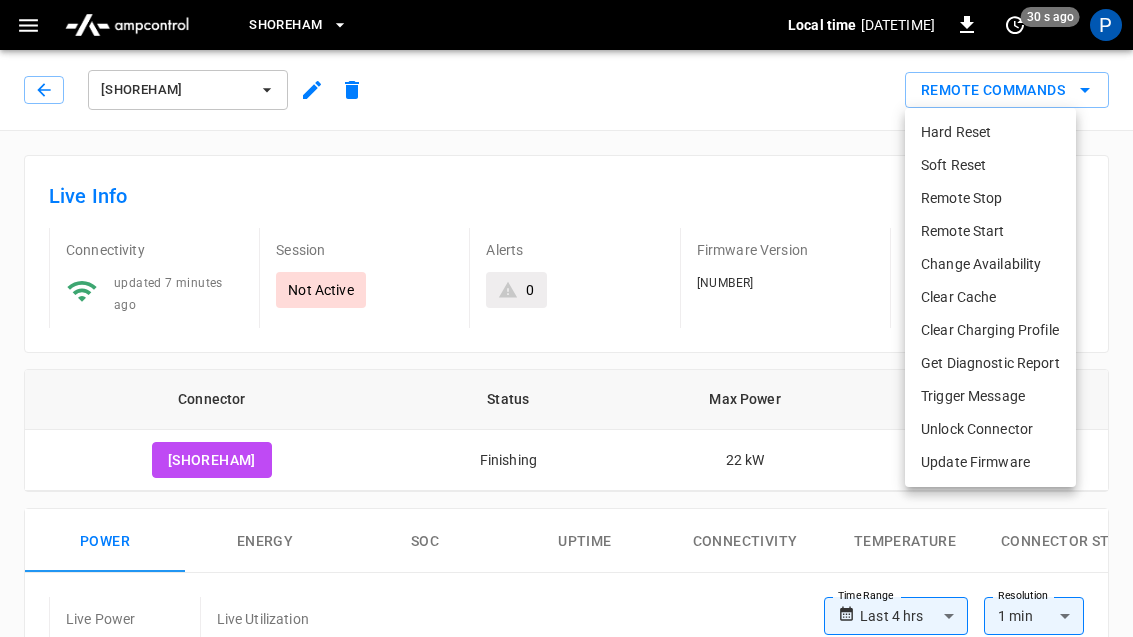 click at bounding box center (566, 318) 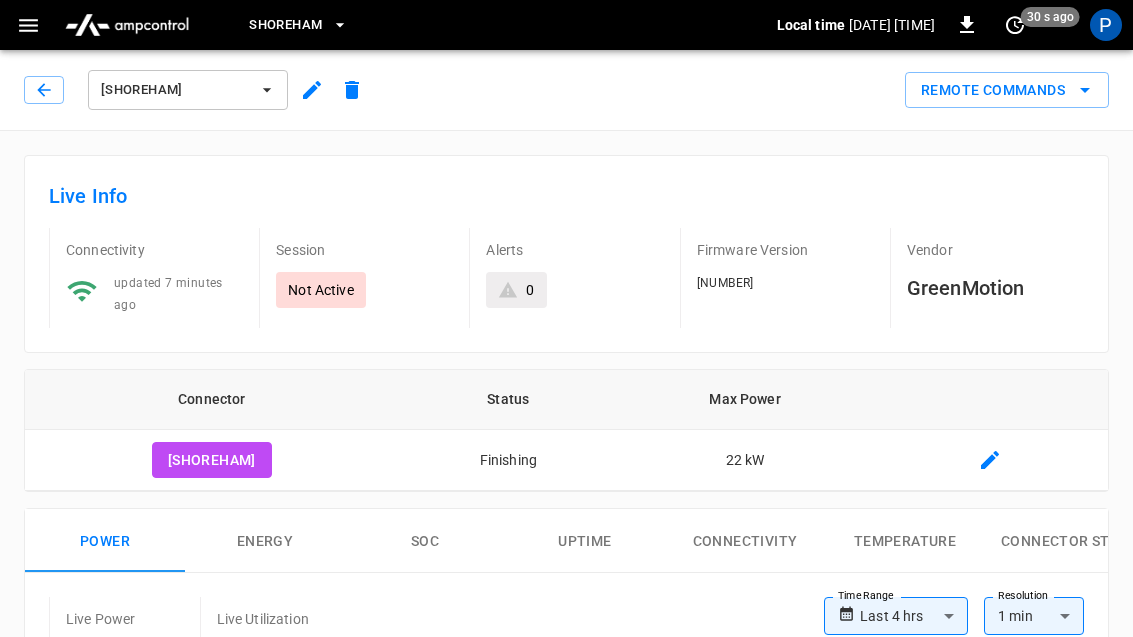 click at bounding box center (312, 90) 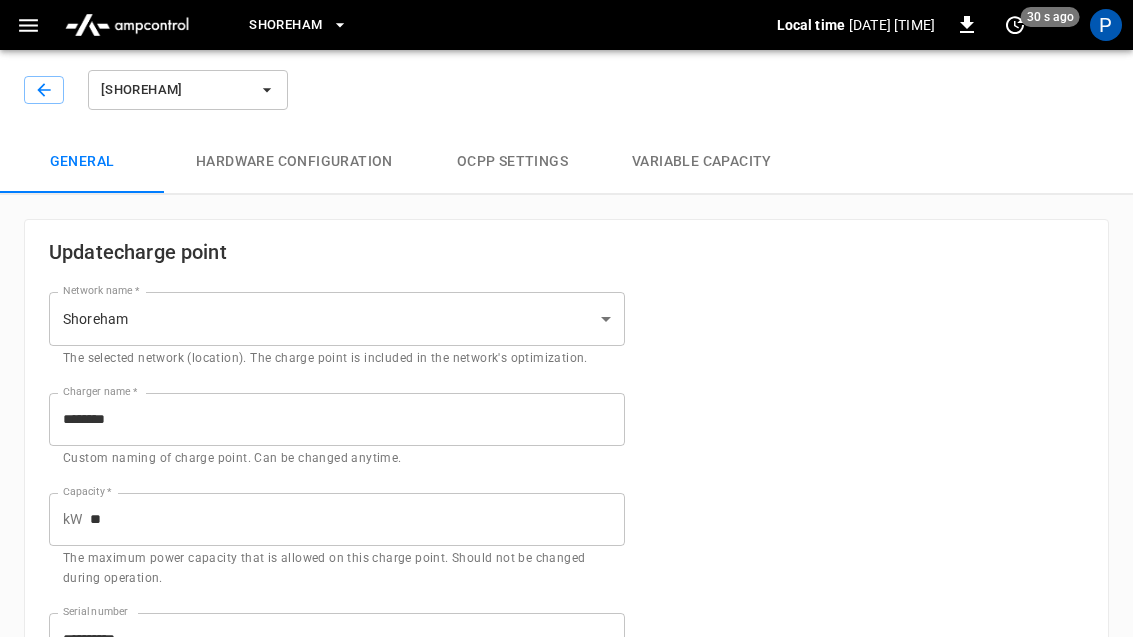 type on "**********" 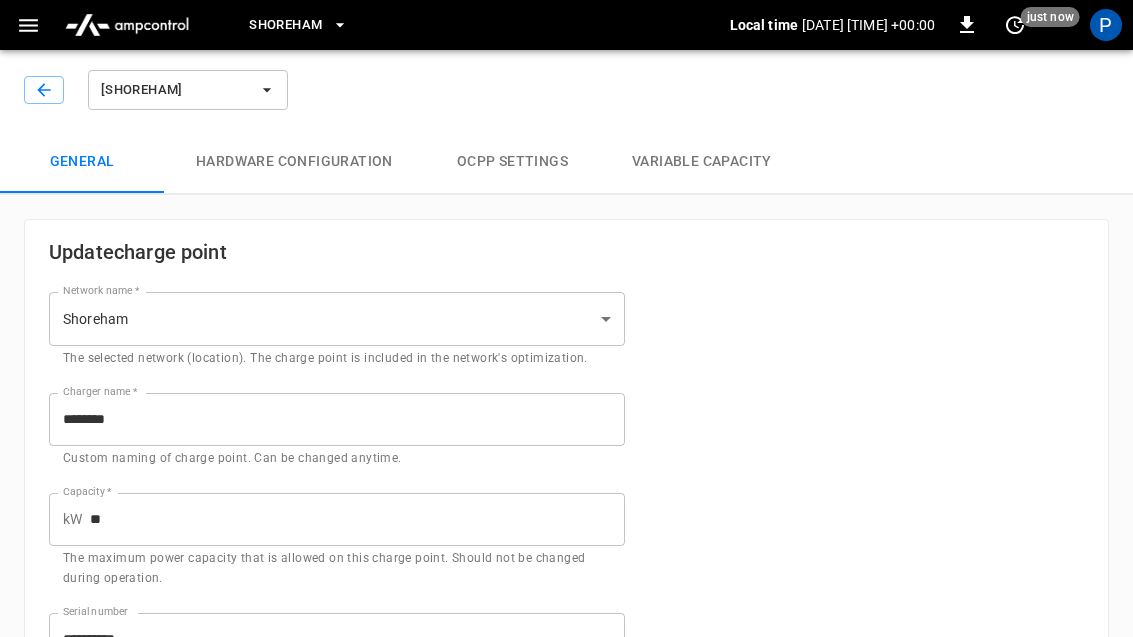 click on "Hardware configuration" at bounding box center [294, 162] 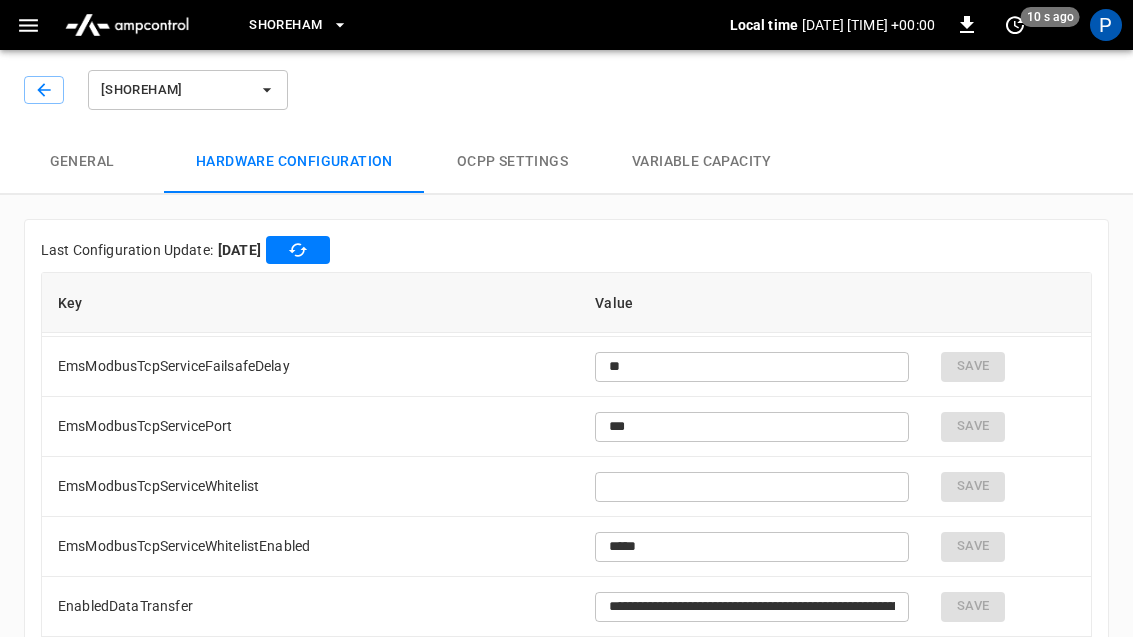 scroll, scrollTop: 537, scrollLeft: 0, axis: vertical 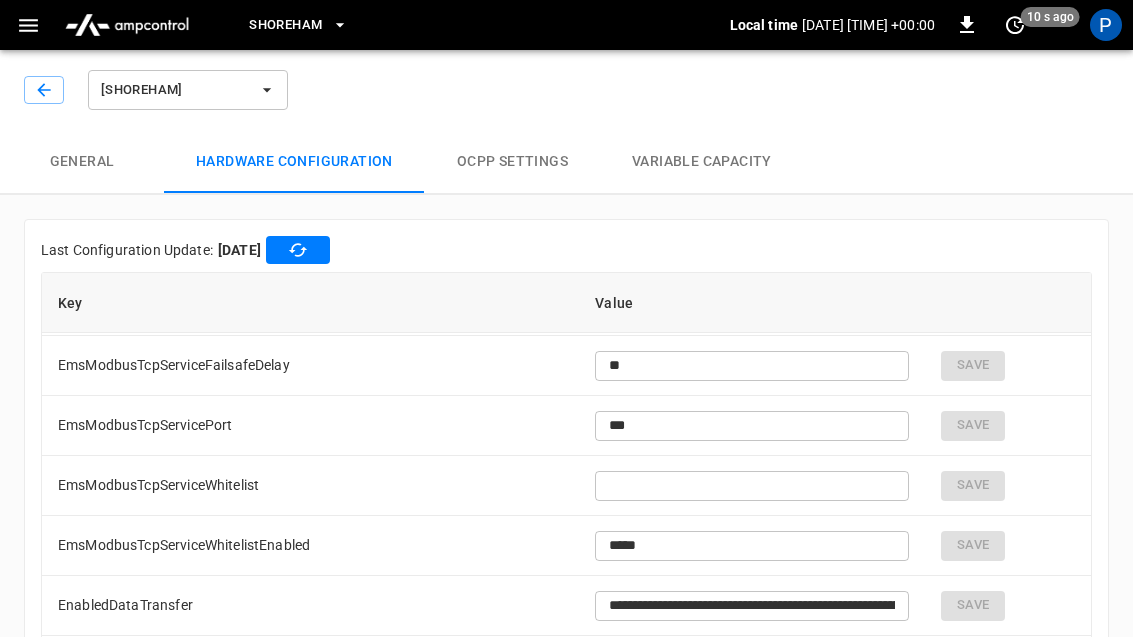 click on "General" at bounding box center (82, 162) 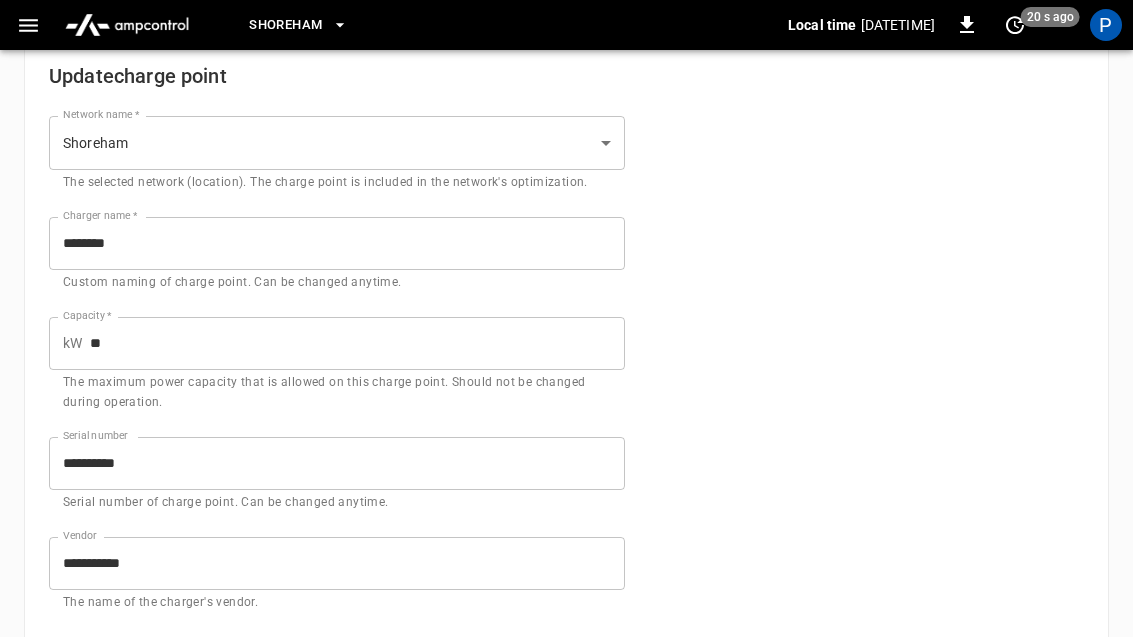scroll, scrollTop: 0, scrollLeft: 0, axis: both 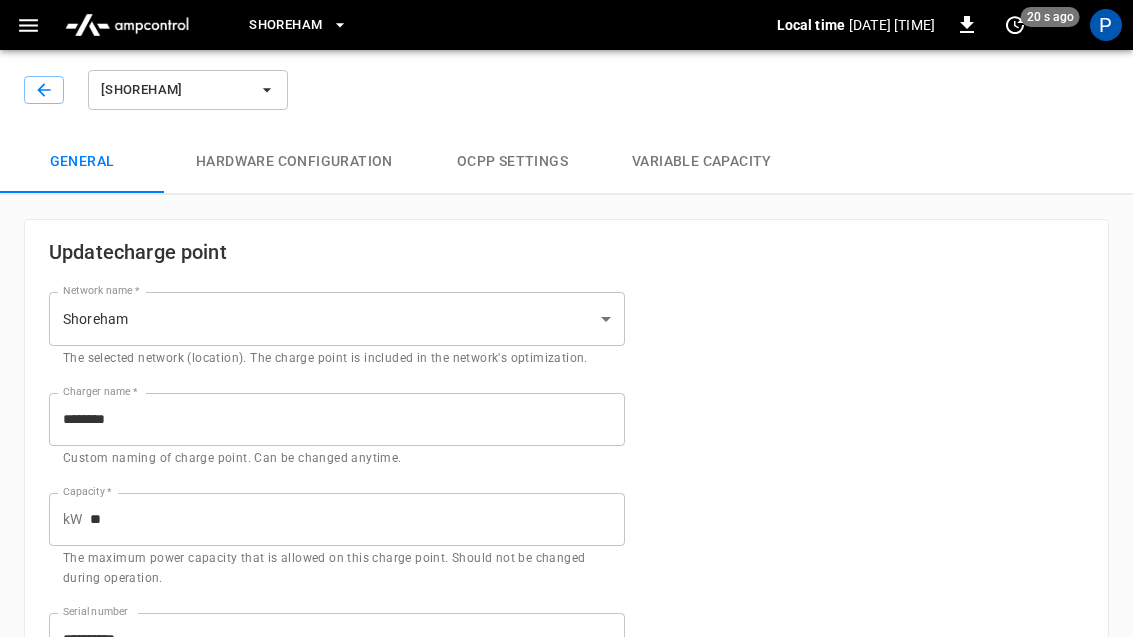 click on "Variable Capacity" at bounding box center [702, 162] 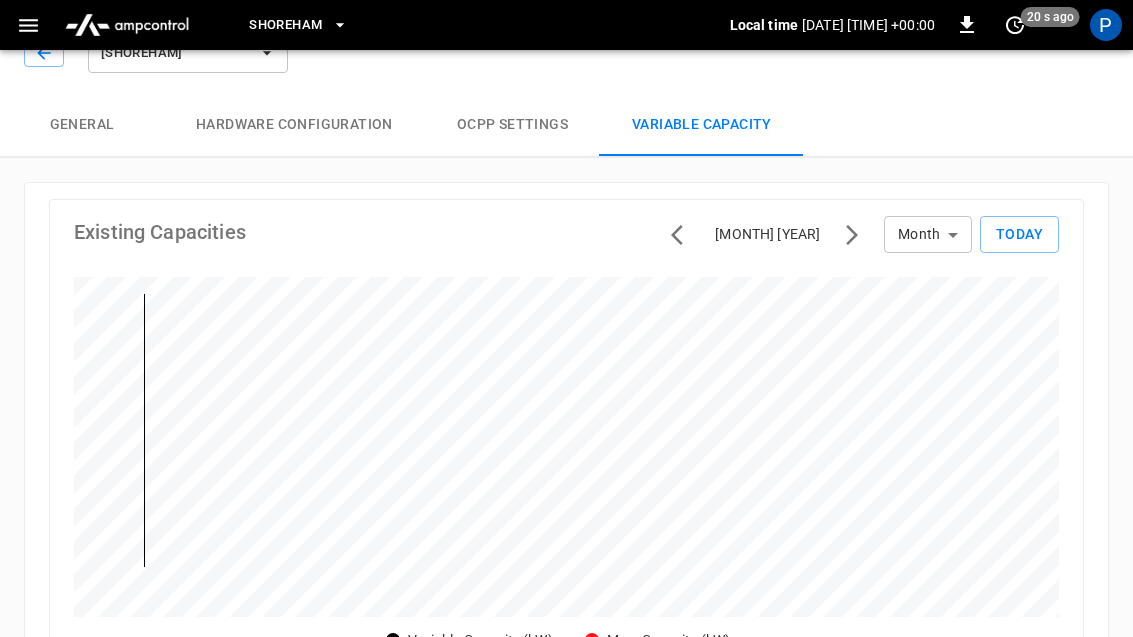 scroll, scrollTop: 0, scrollLeft: 0, axis: both 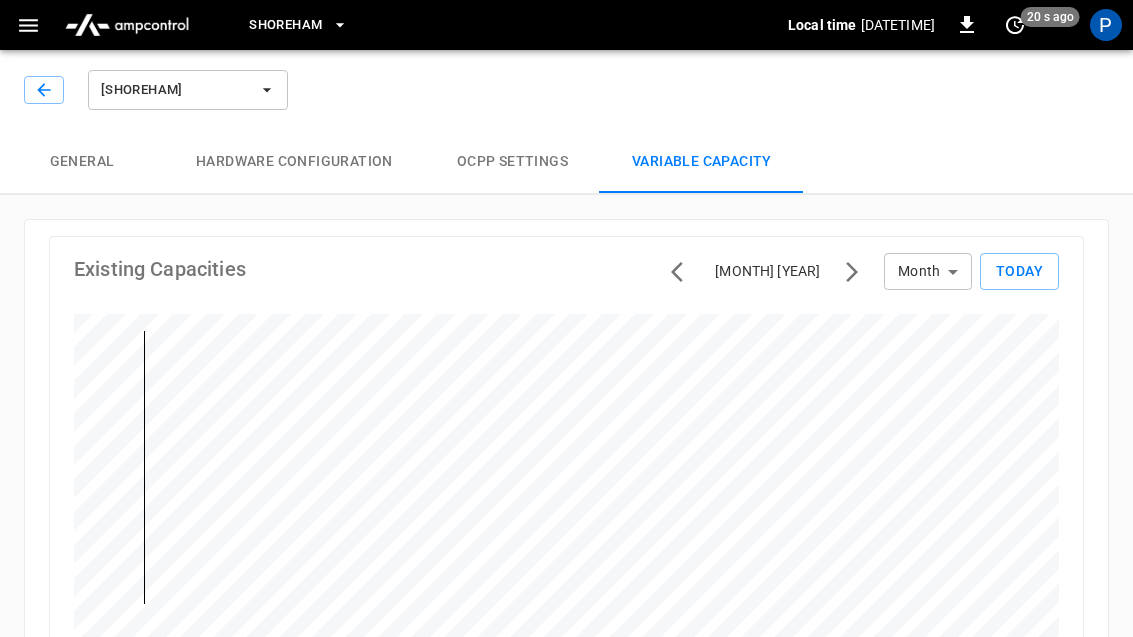 click on "Hardware configuration" at bounding box center [294, 162] 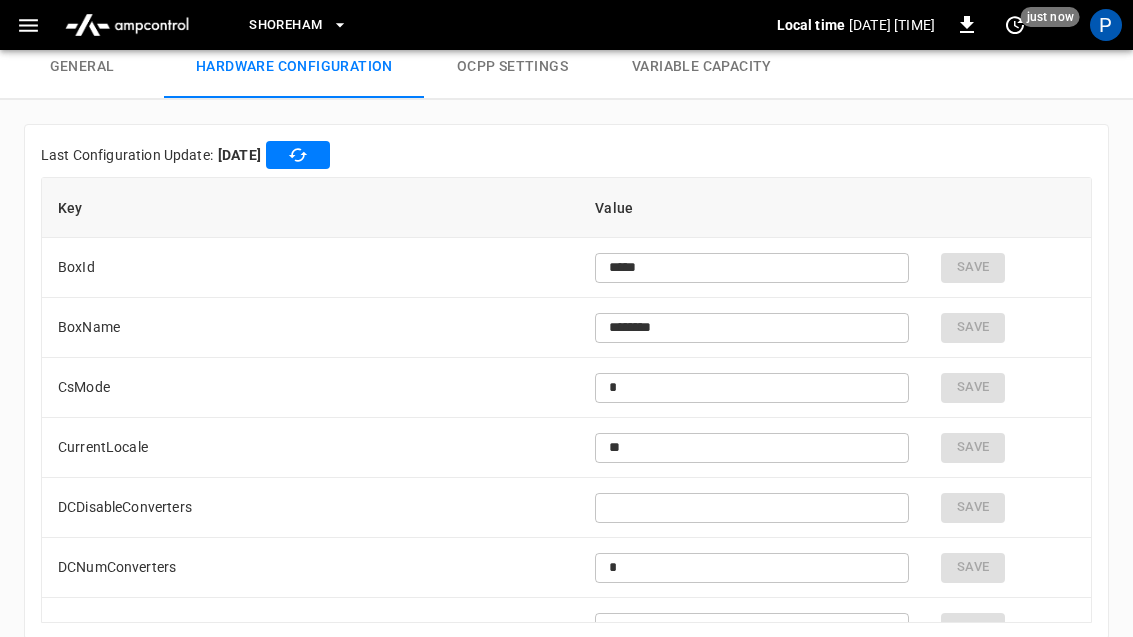 scroll, scrollTop: 103, scrollLeft: 0, axis: vertical 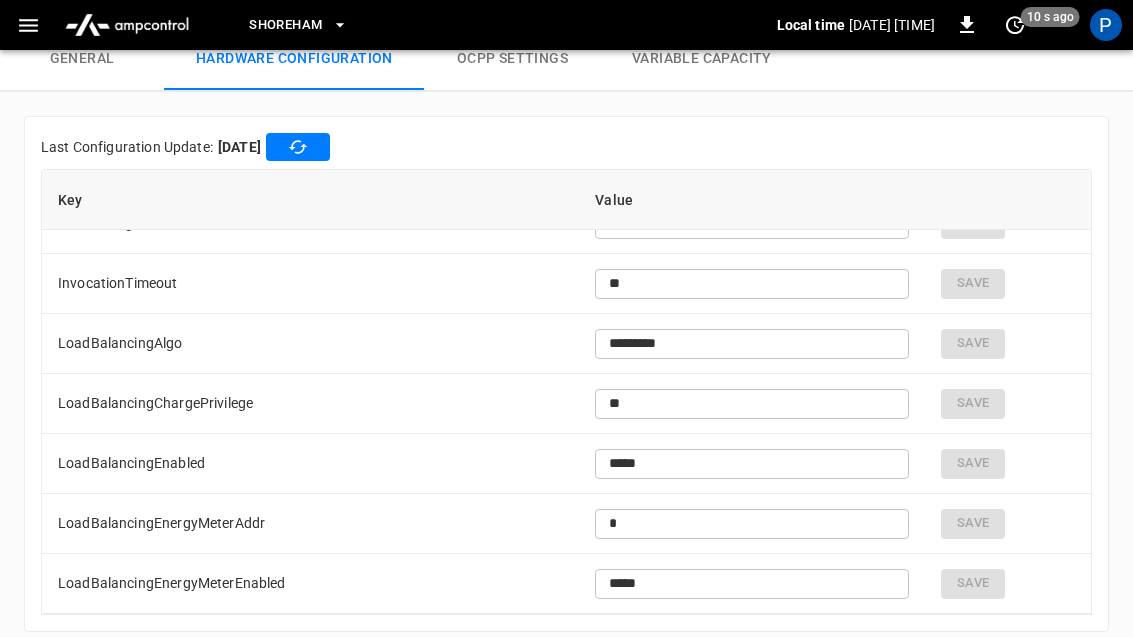 click at bounding box center [28, 25] 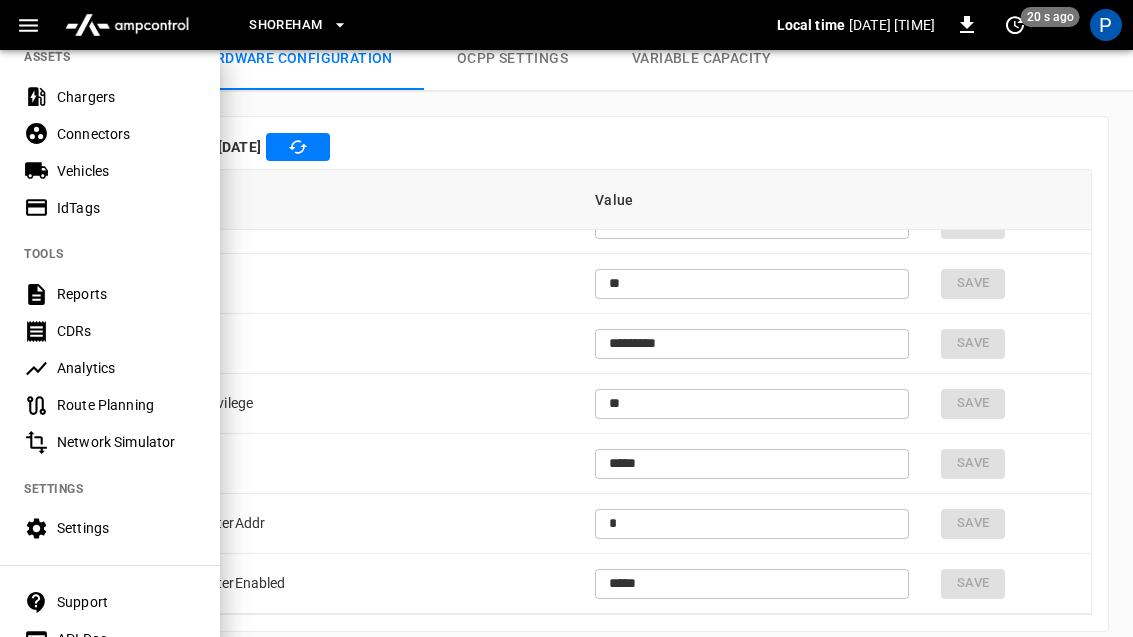 scroll, scrollTop: 425, scrollLeft: 0, axis: vertical 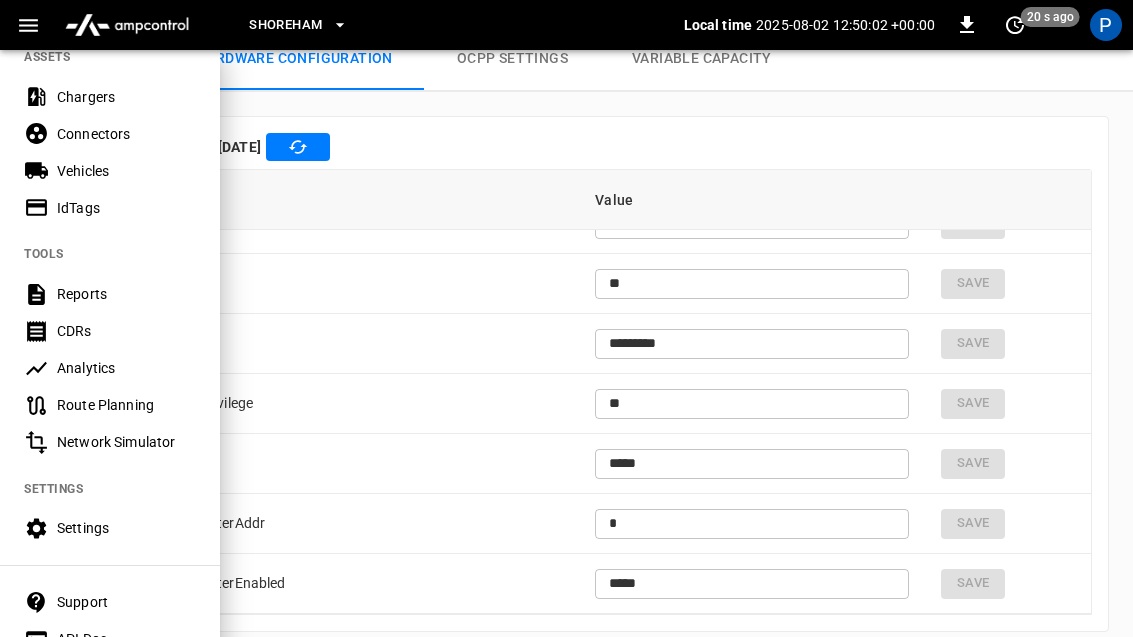 click on "Settings" at bounding box center [126, 528] 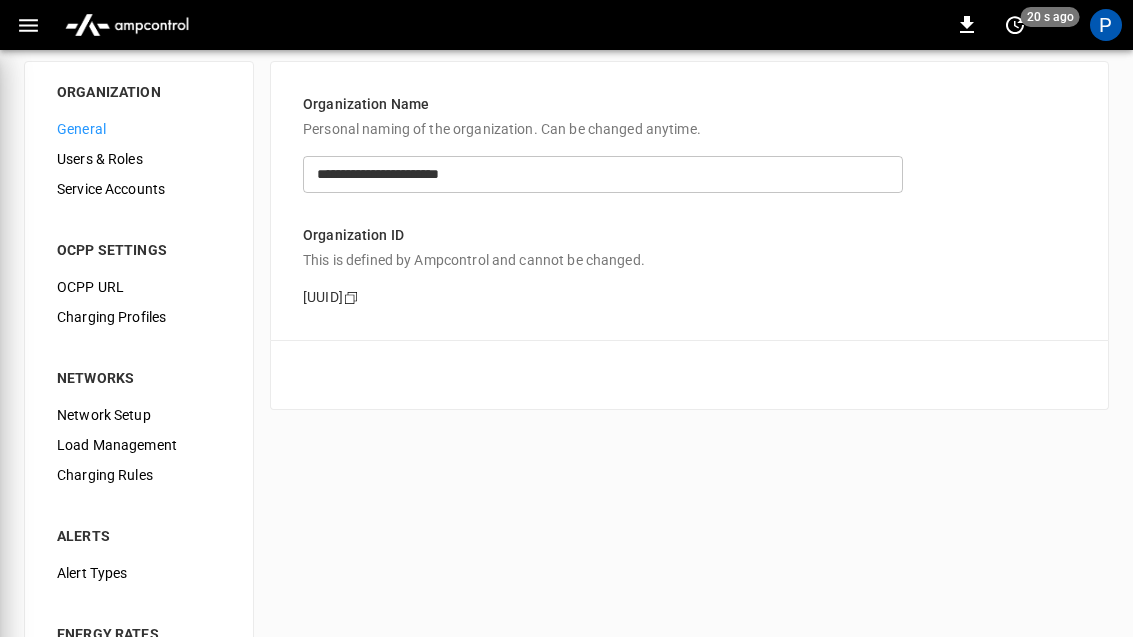 scroll, scrollTop: 15, scrollLeft: 0, axis: vertical 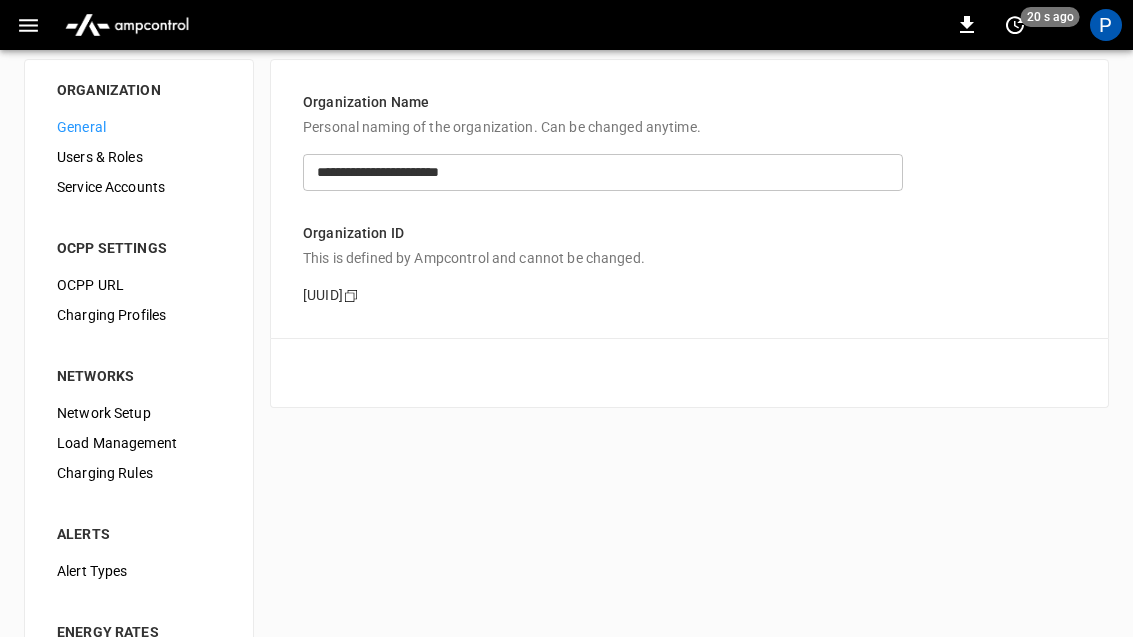 click on "Network Setup" at bounding box center [139, 413] 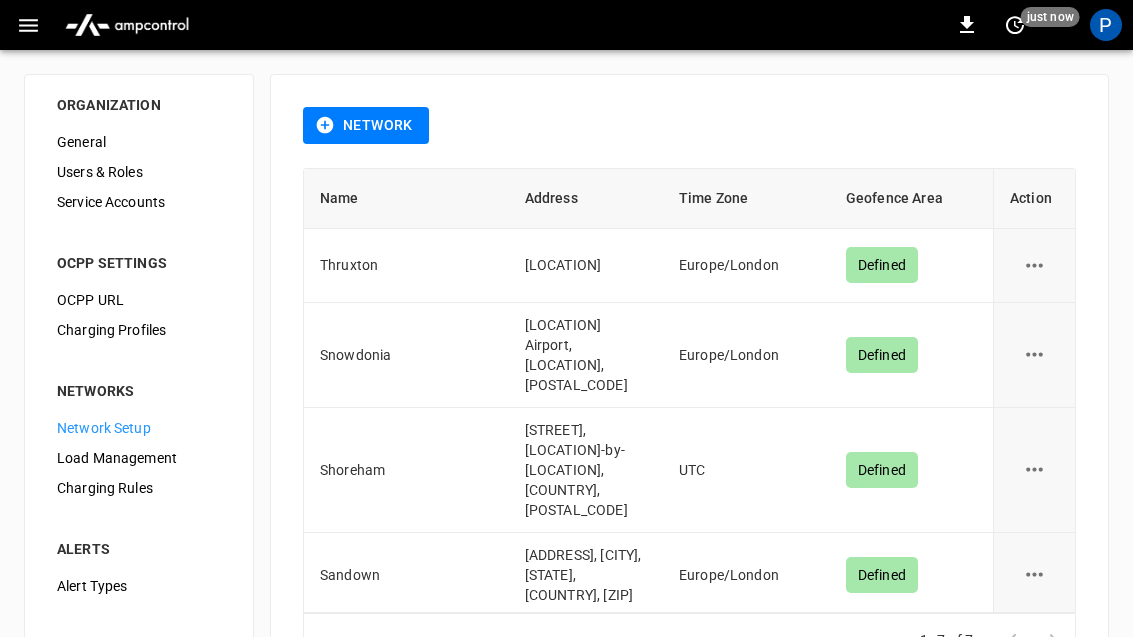 scroll, scrollTop: 0, scrollLeft: 0, axis: both 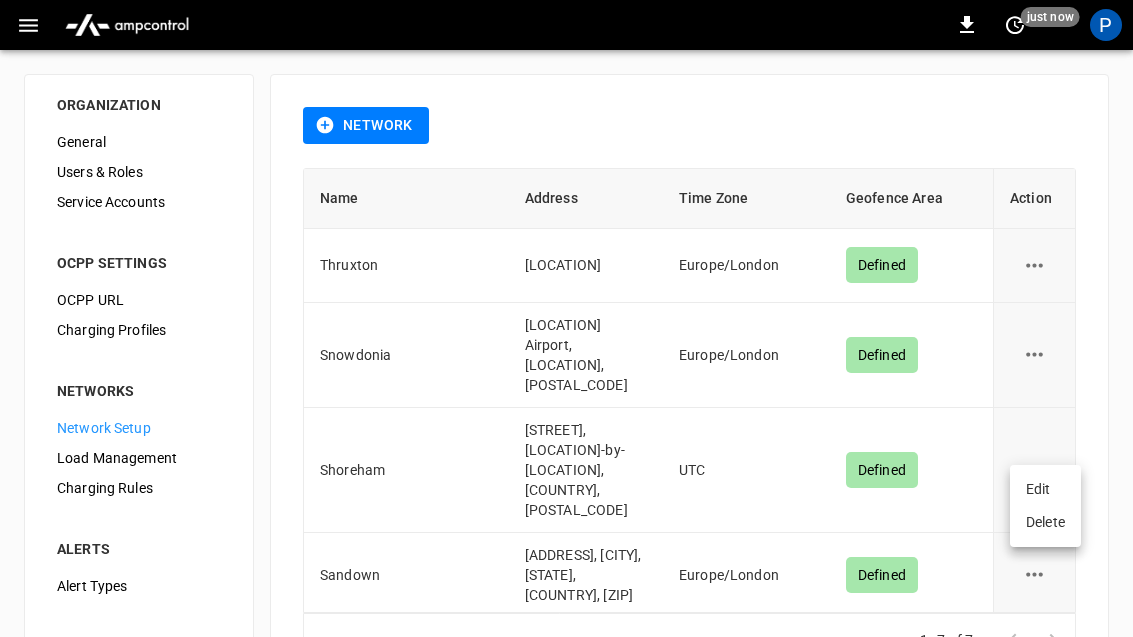 click on "Edit" at bounding box center (1045, 489) 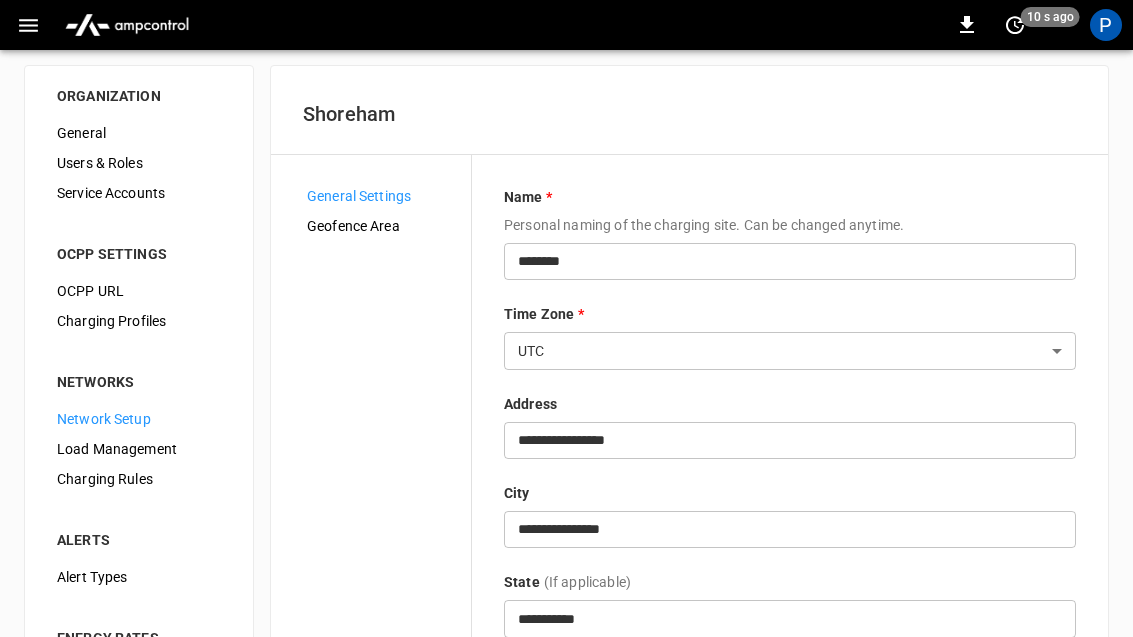 scroll, scrollTop: 0, scrollLeft: 0, axis: both 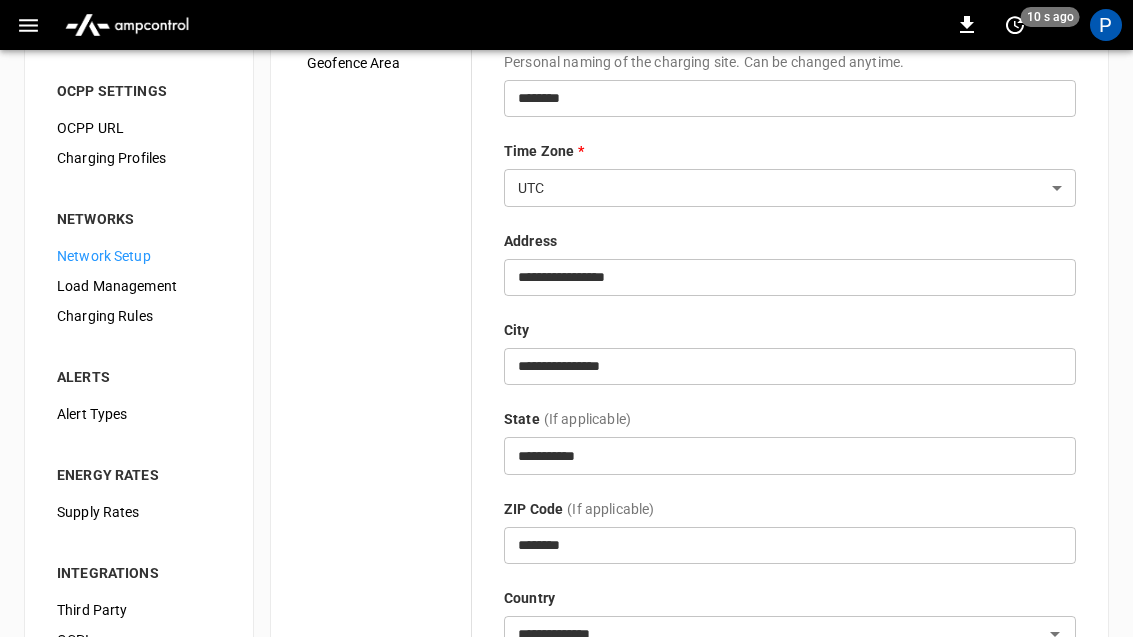 click on "Charging Rules" at bounding box center [139, 316] 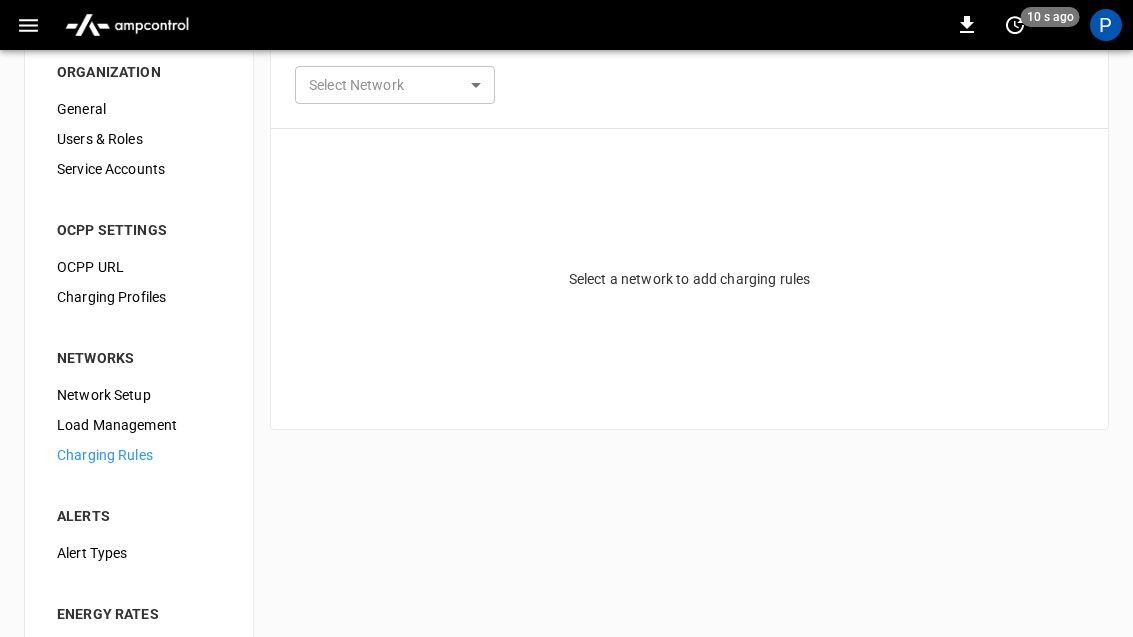 scroll, scrollTop: 34, scrollLeft: 0, axis: vertical 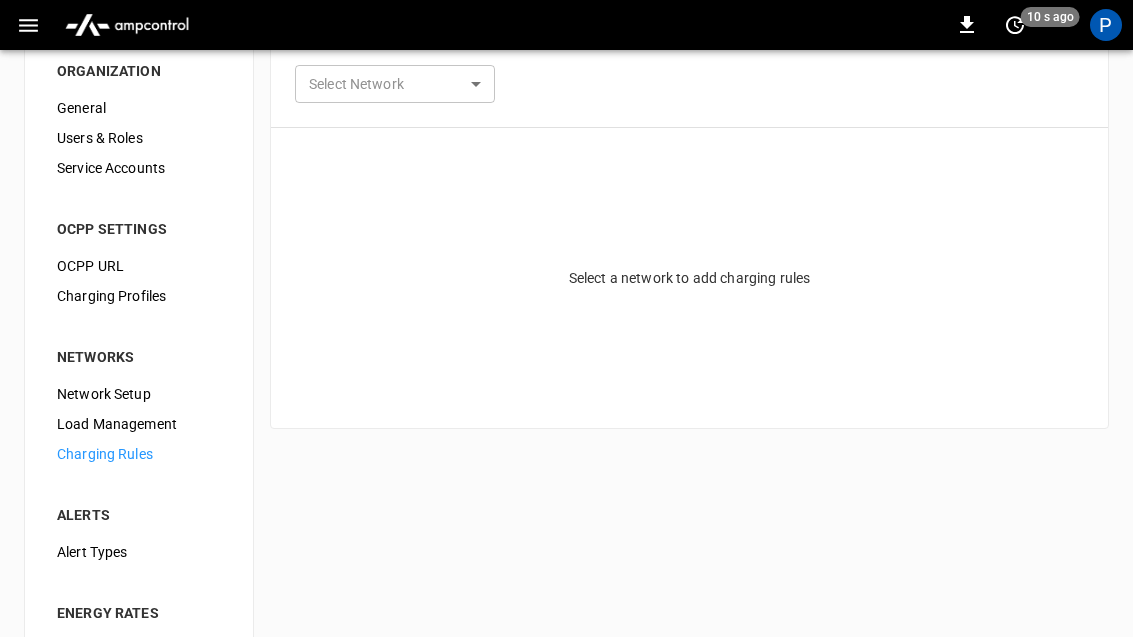 click on "Load Management" at bounding box center [139, 424] 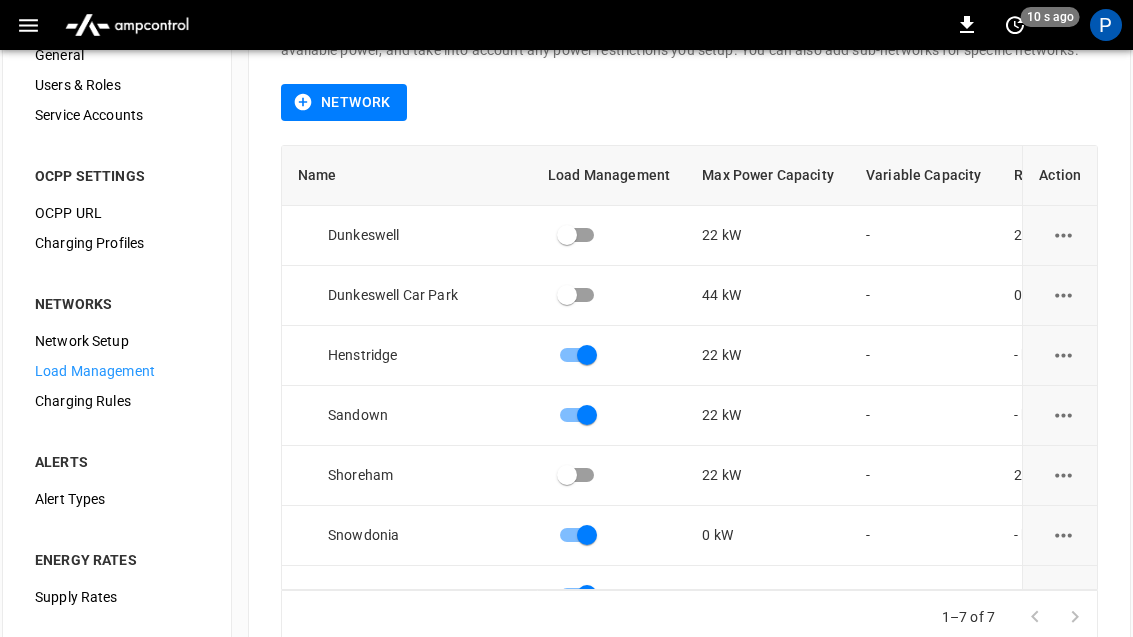 scroll, scrollTop: 87, scrollLeft: 0, axis: vertical 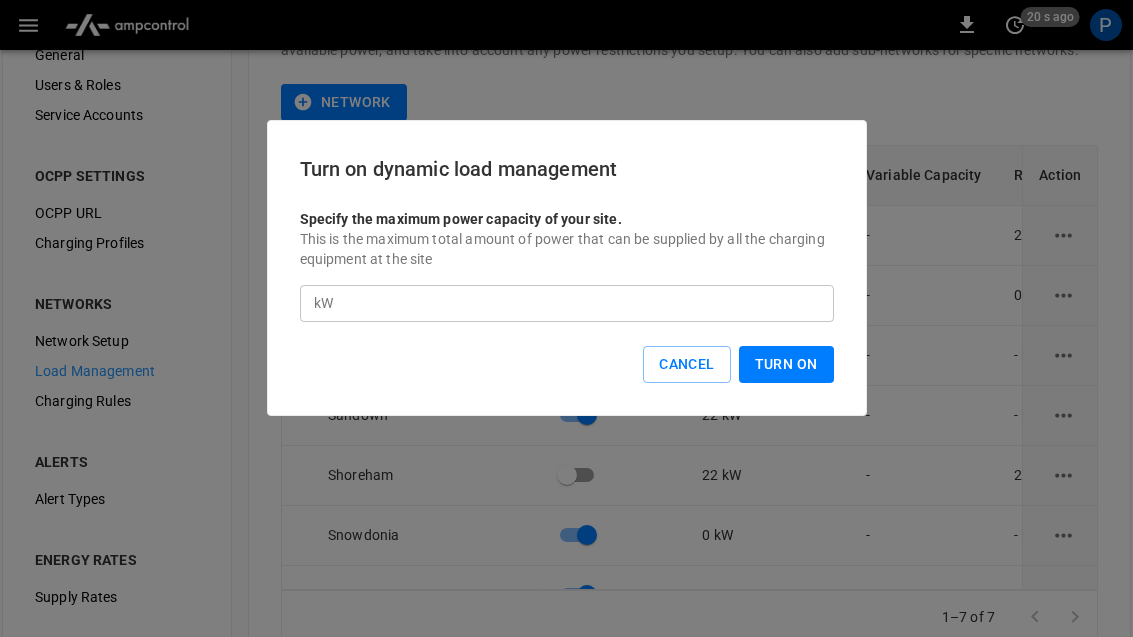 click on "Turn On" at bounding box center [786, 364] 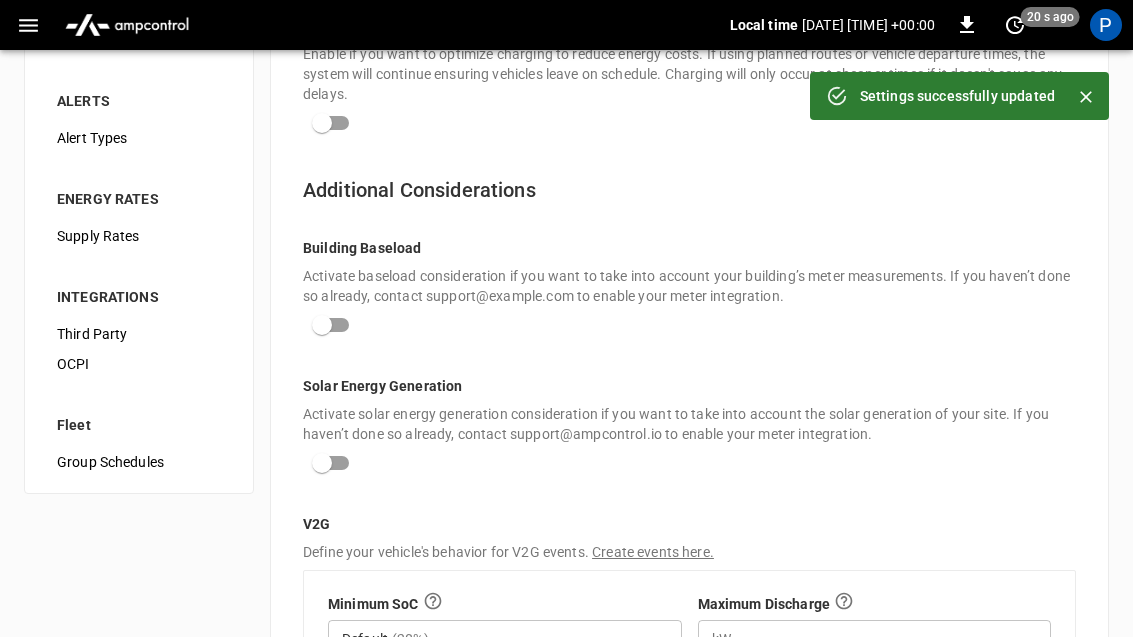 scroll, scrollTop: 641, scrollLeft: 0, axis: vertical 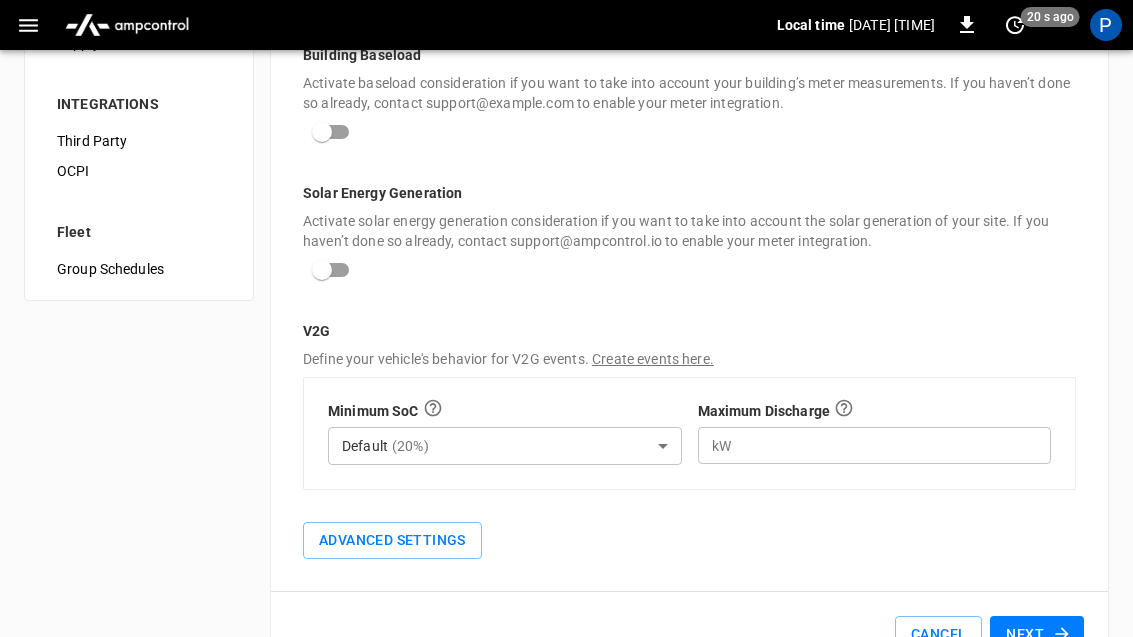 click 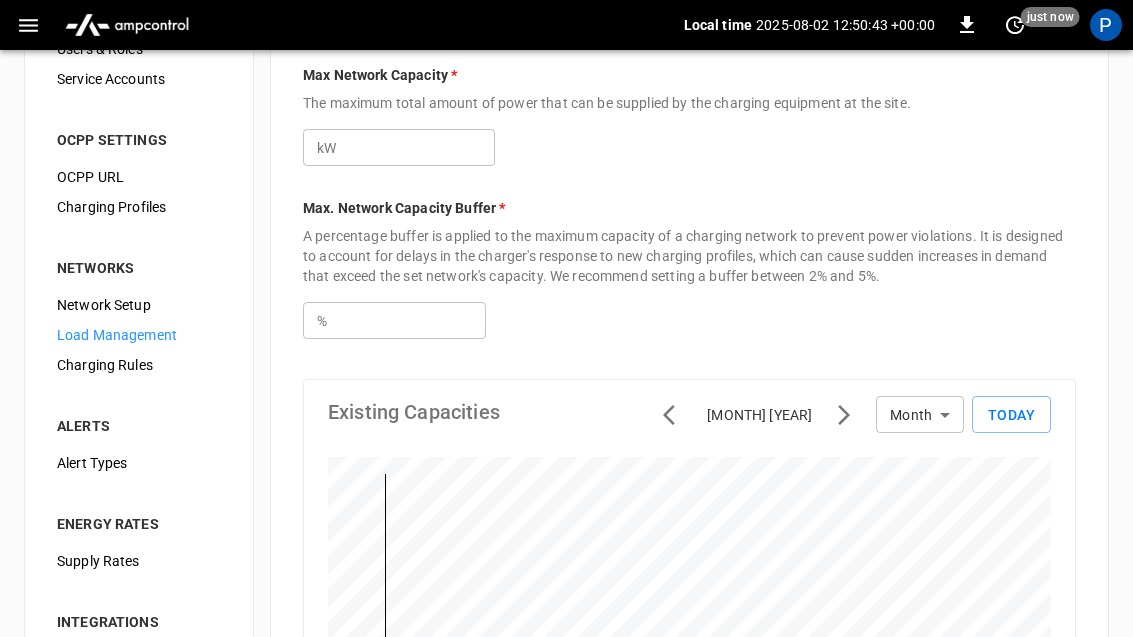 scroll, scrollTop: 0, scrollLeft: 0, axis: both 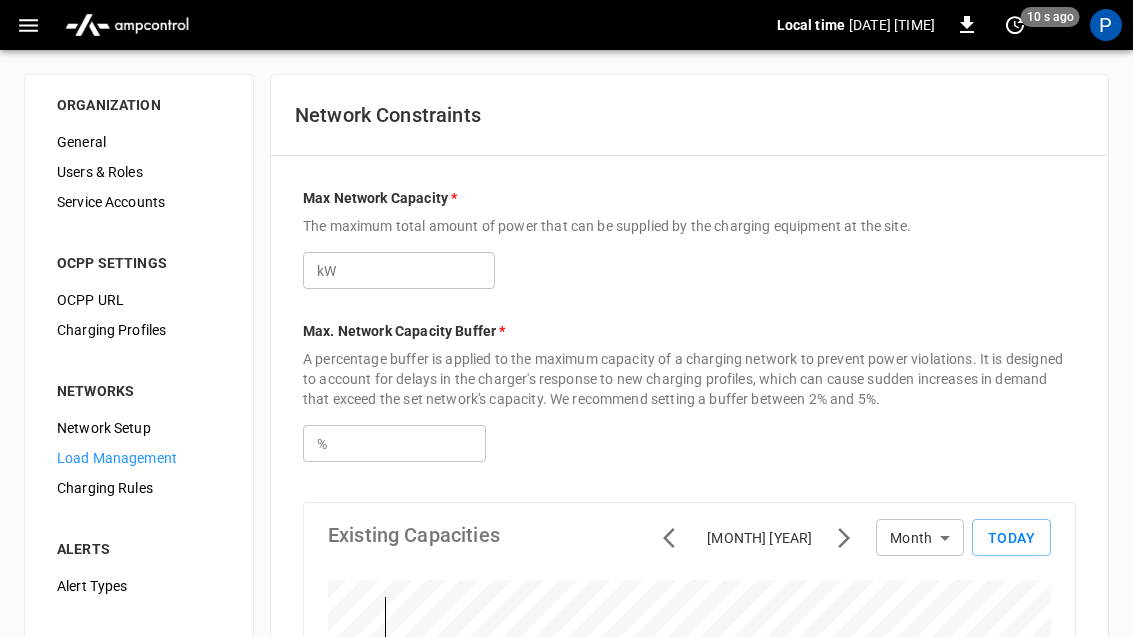 click at bounding box center (28, 25) 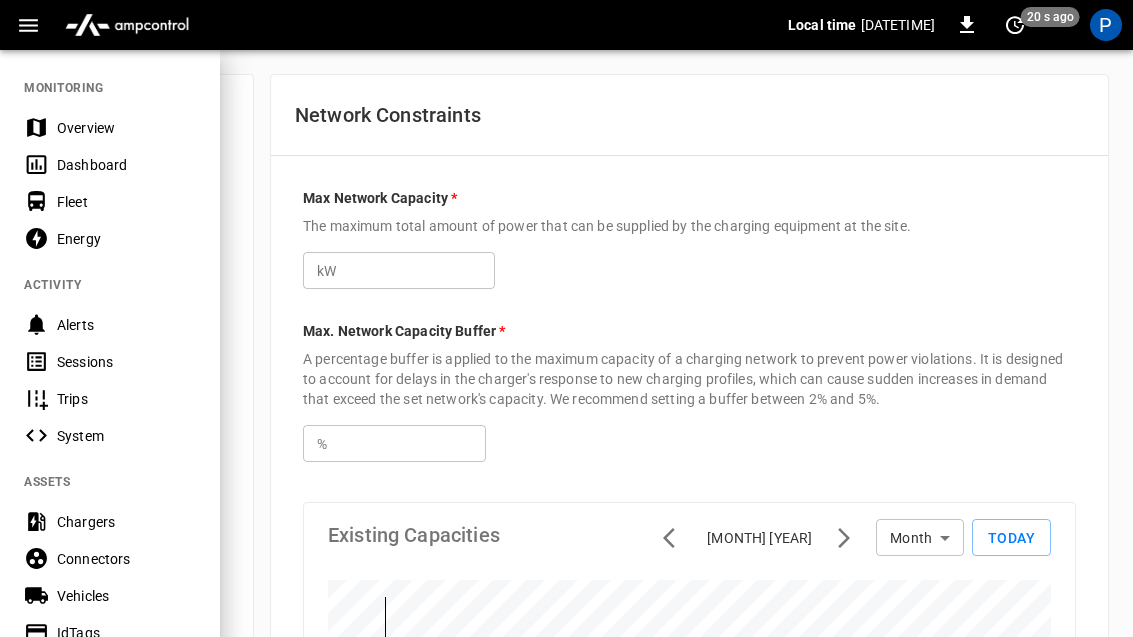 click on "System" at bounding box center [110, 435] 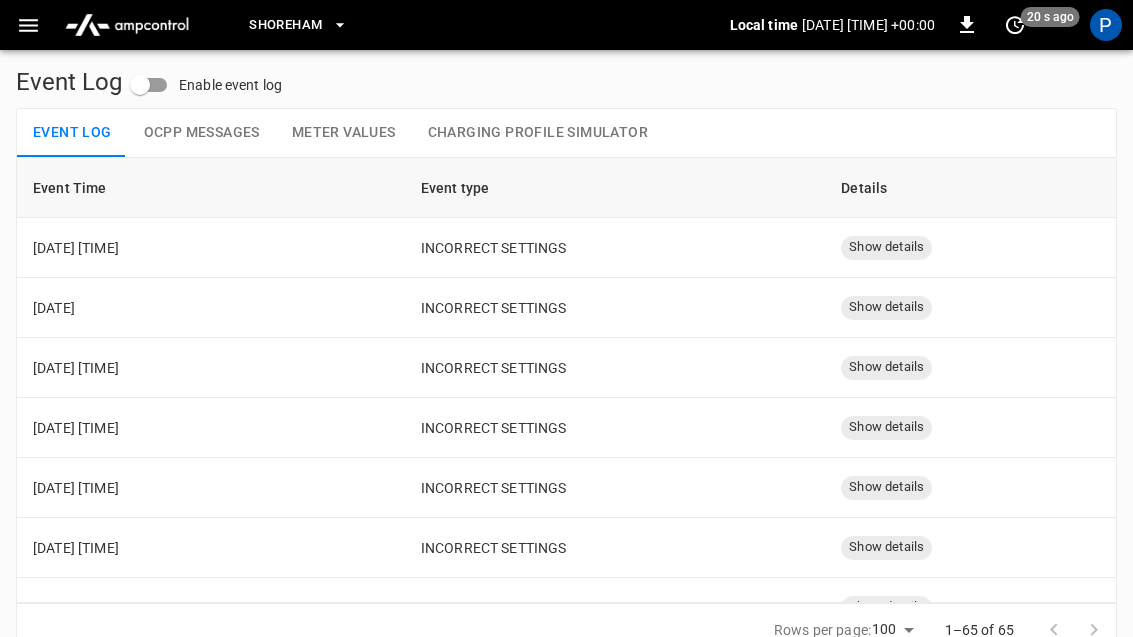 click on "Show details" at bounding box center [886, 247] 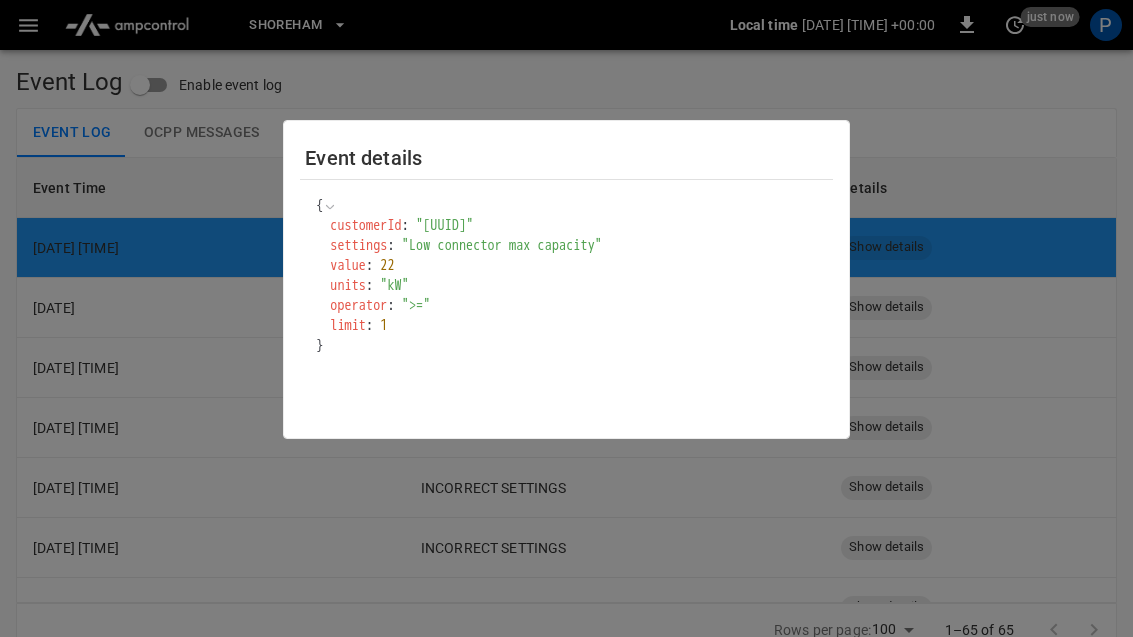 click at bounding box center [566, 318] 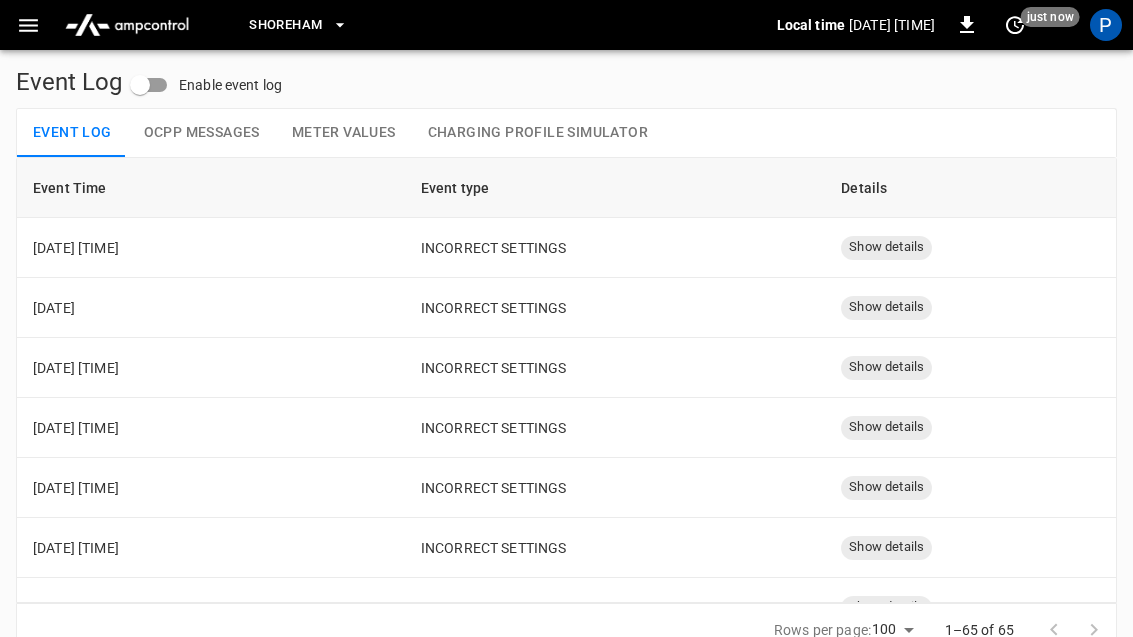 click 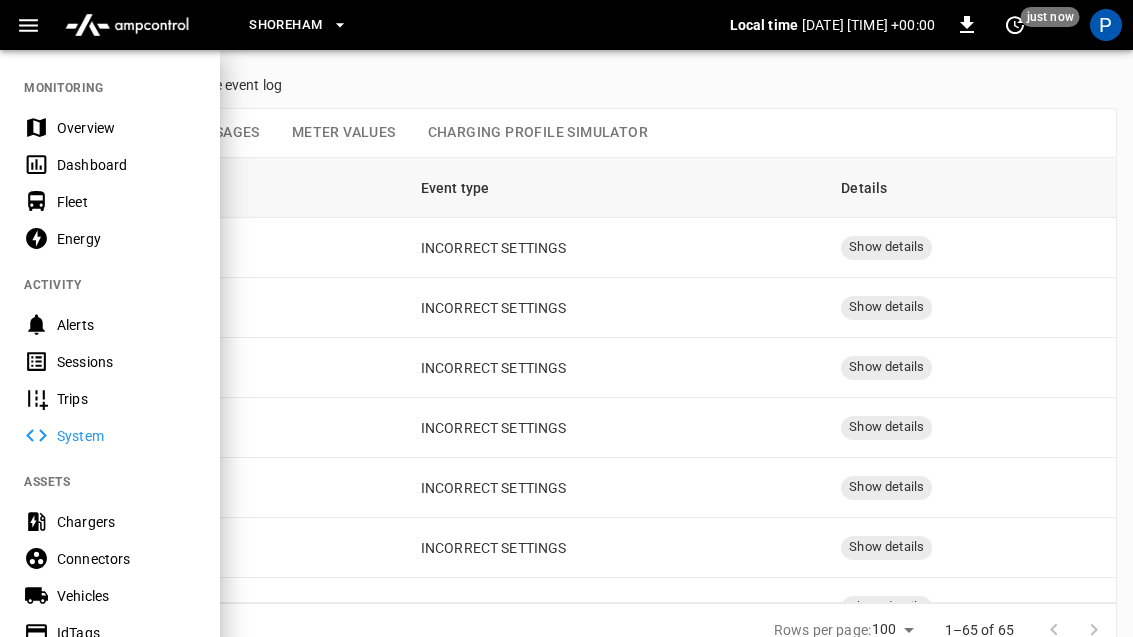 click on "Chargers" at bounding box center (126, 522) 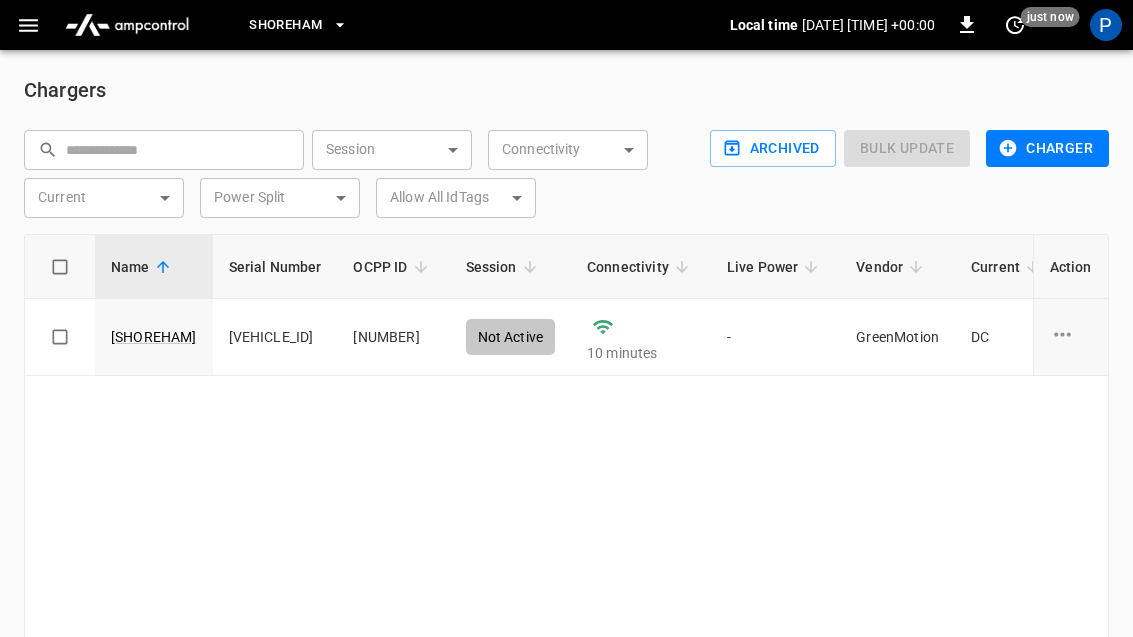 click on "[SHOREHAM]" at bounding box center [154, 337] 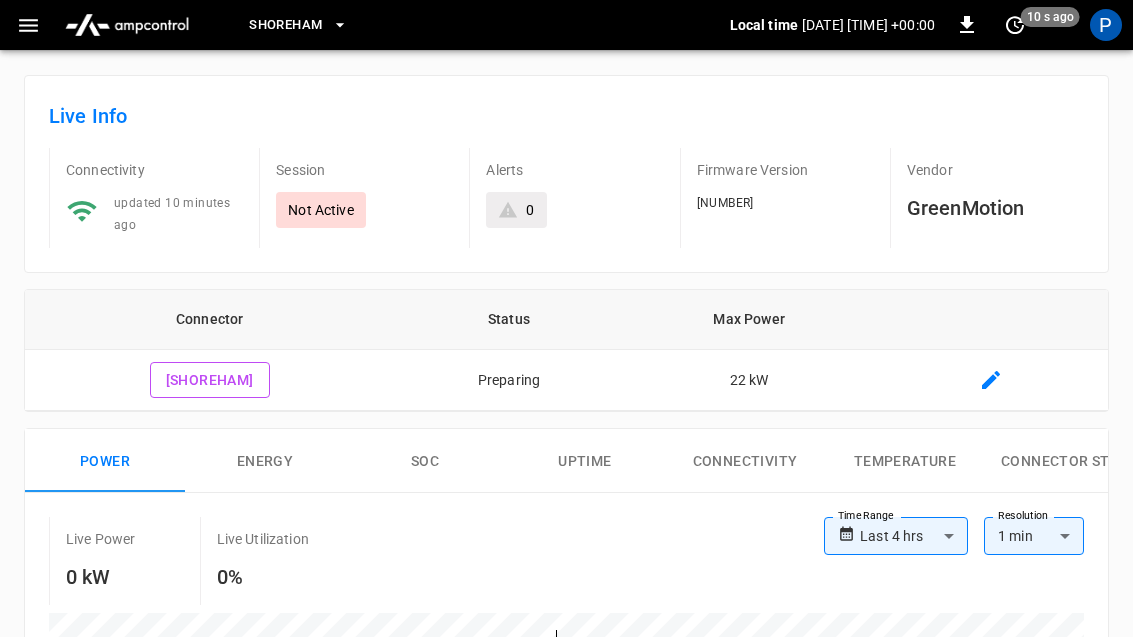 scroll, scrollTop: 0, scrollLeft: 0, axis: both 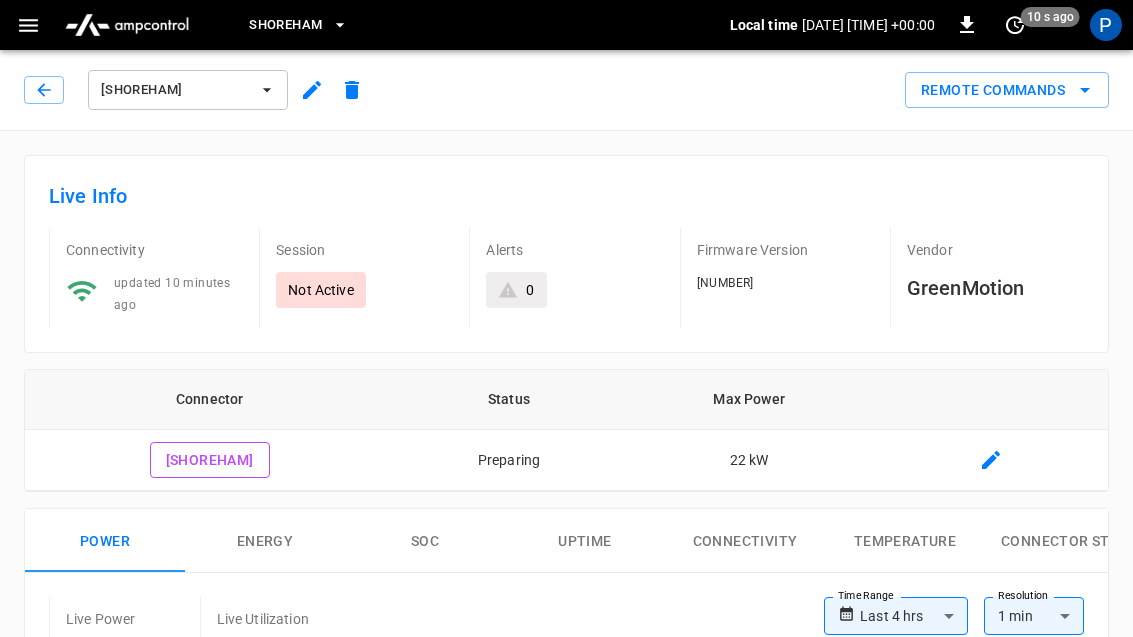 click 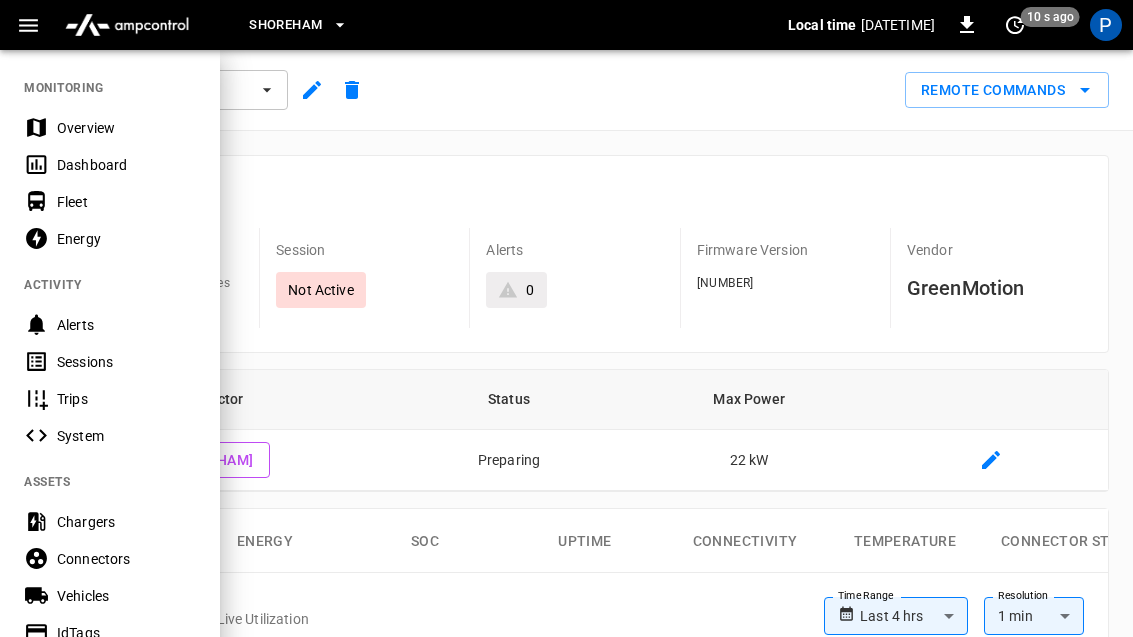 click on "Connectors" at bounding box center (126, 559) 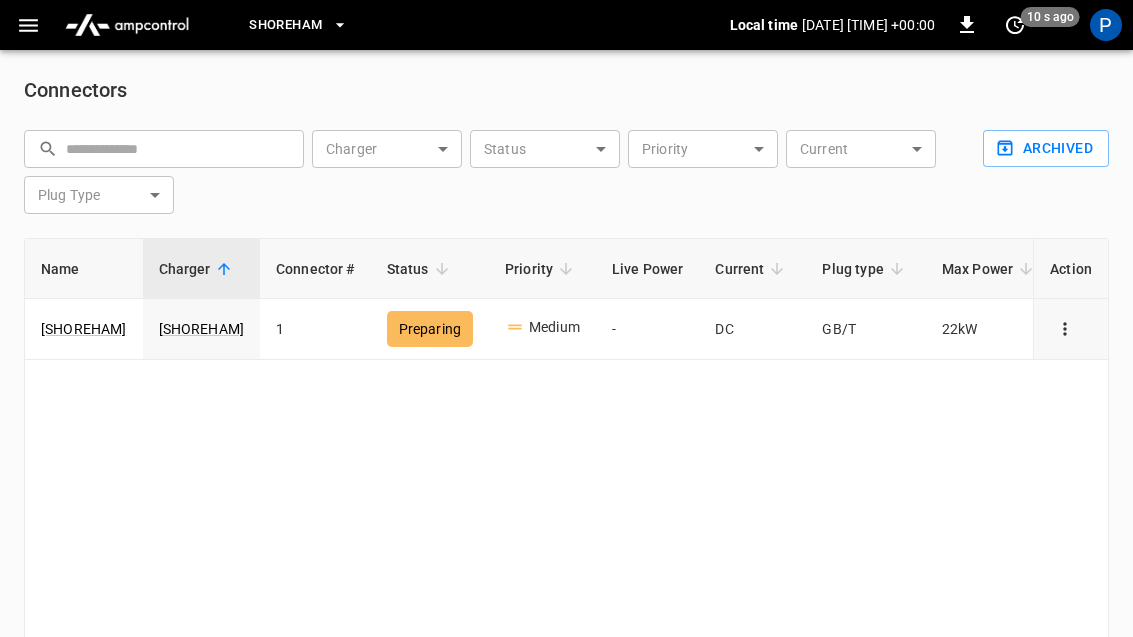 click on "[SHOREHAM]" at bounding box center (84, 329) 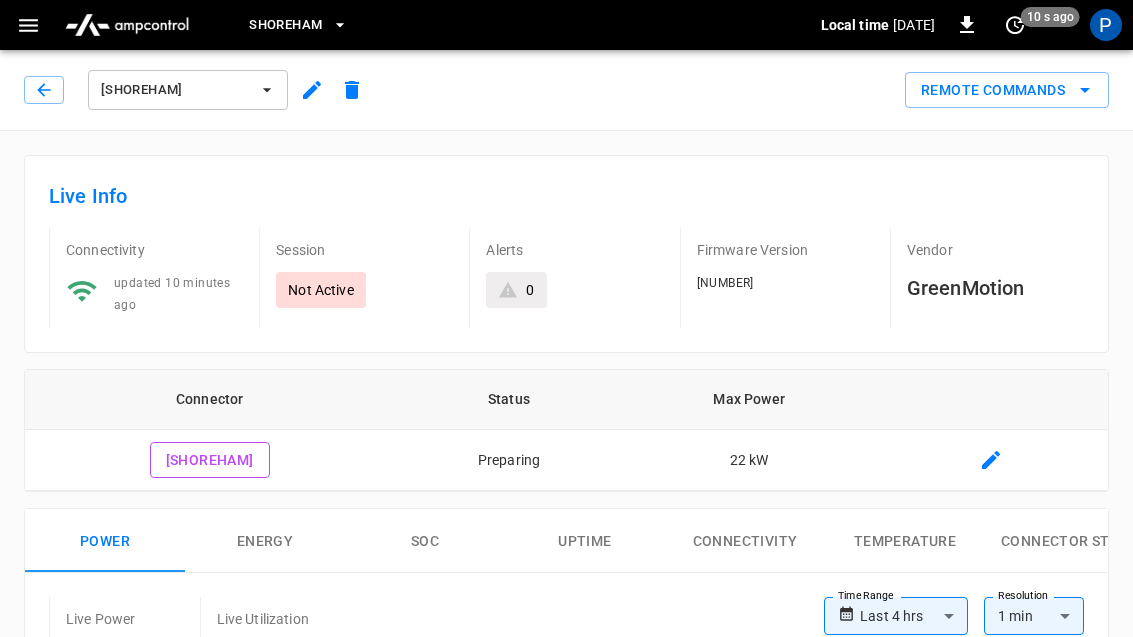 type on "**********" 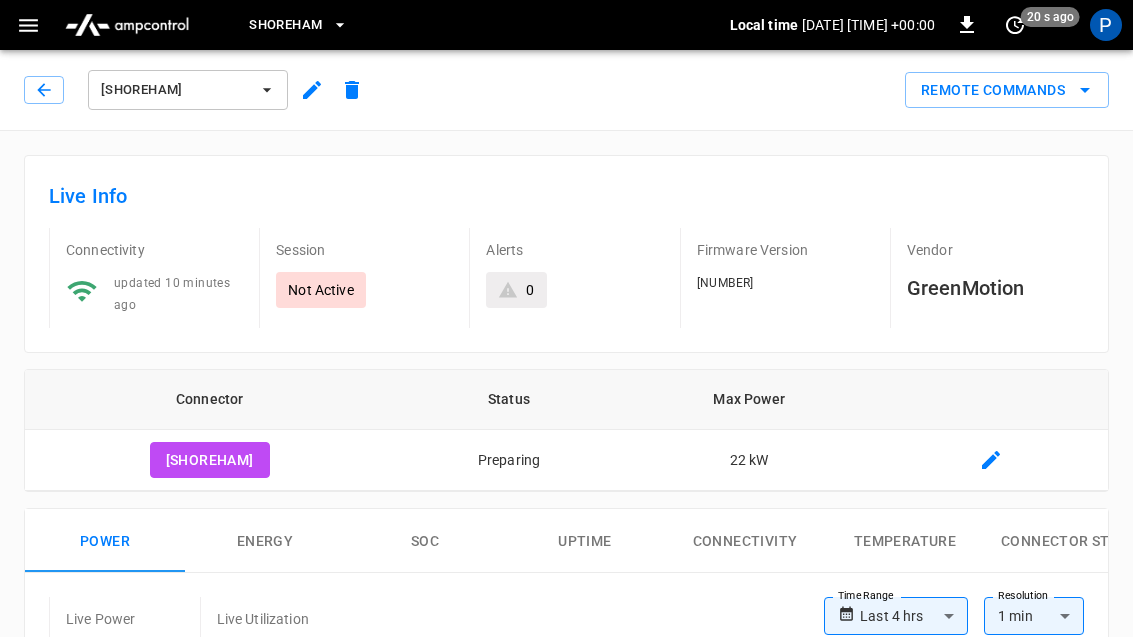 click 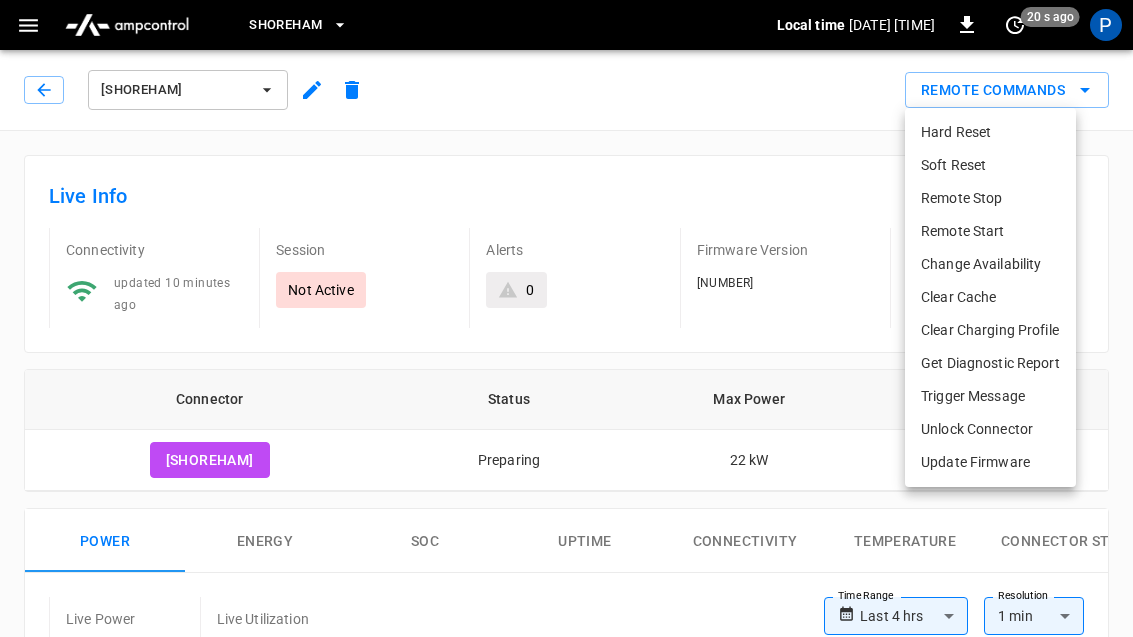 click at bounding box center (566, 318) 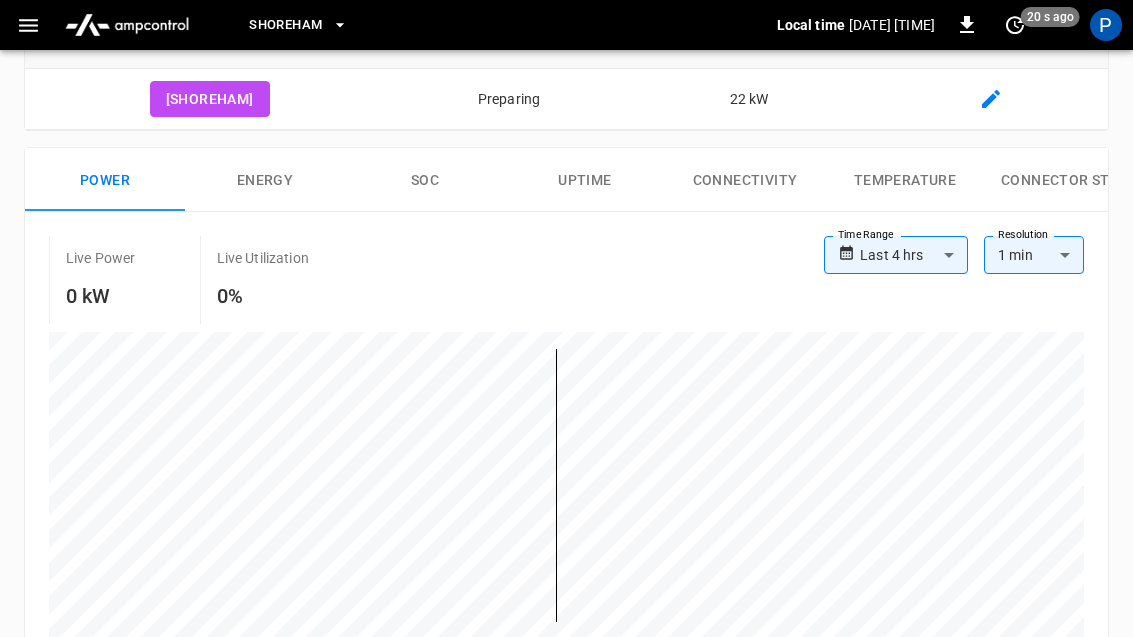 scroll, scrollTop: 0, scrollLeft: 0, axis: both 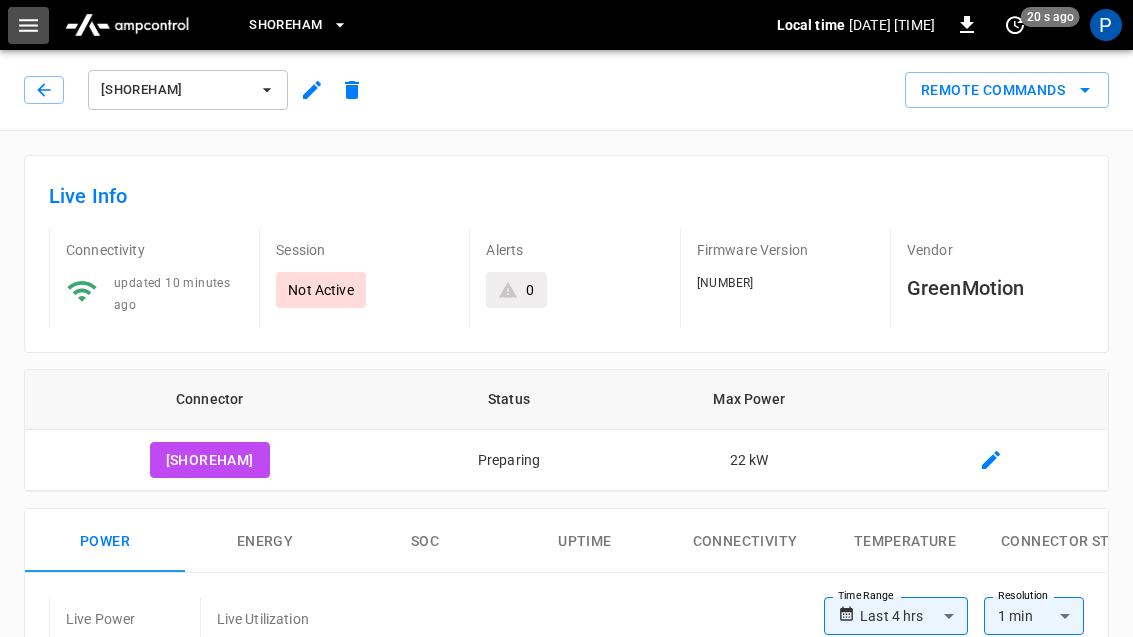 click at bounding box center [28, 25] 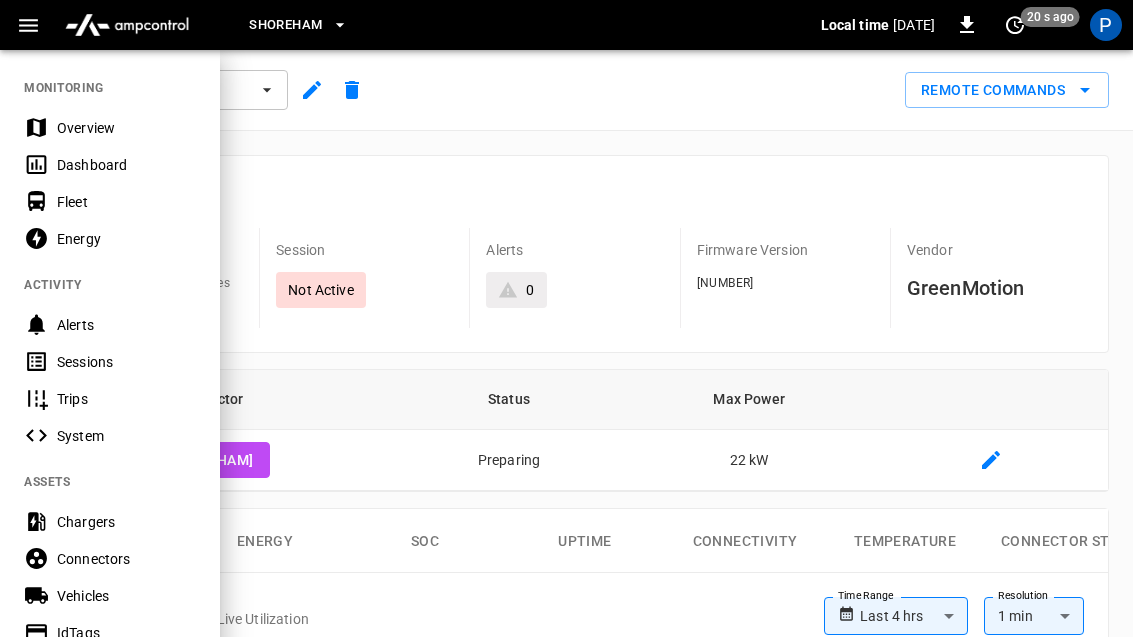 click on "Connectors" at bounding box center (126, 559) 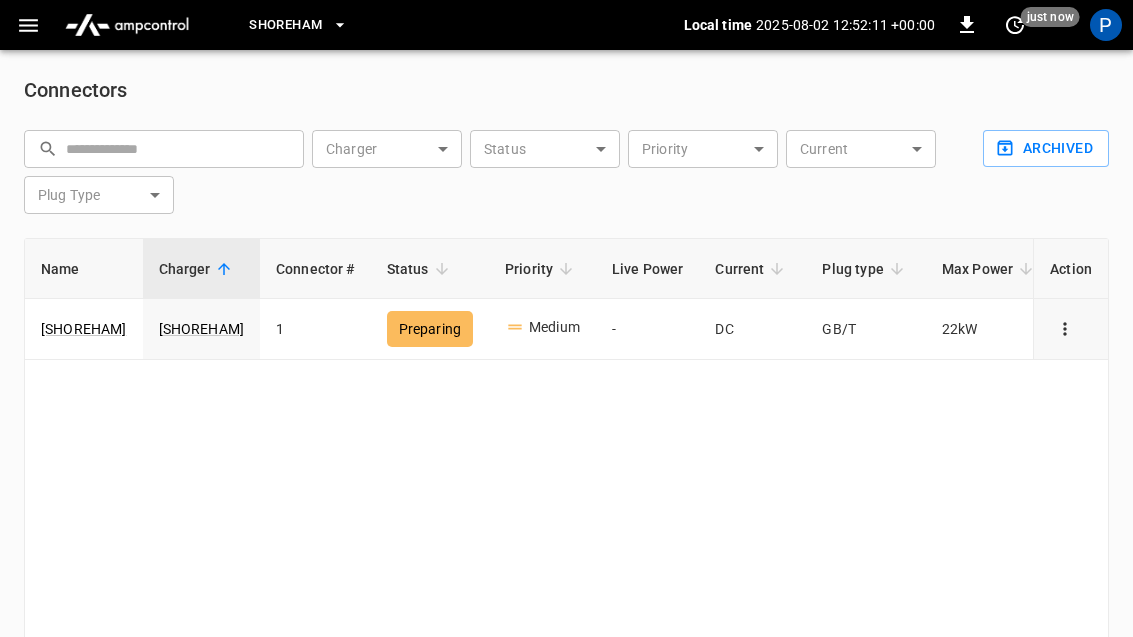 click 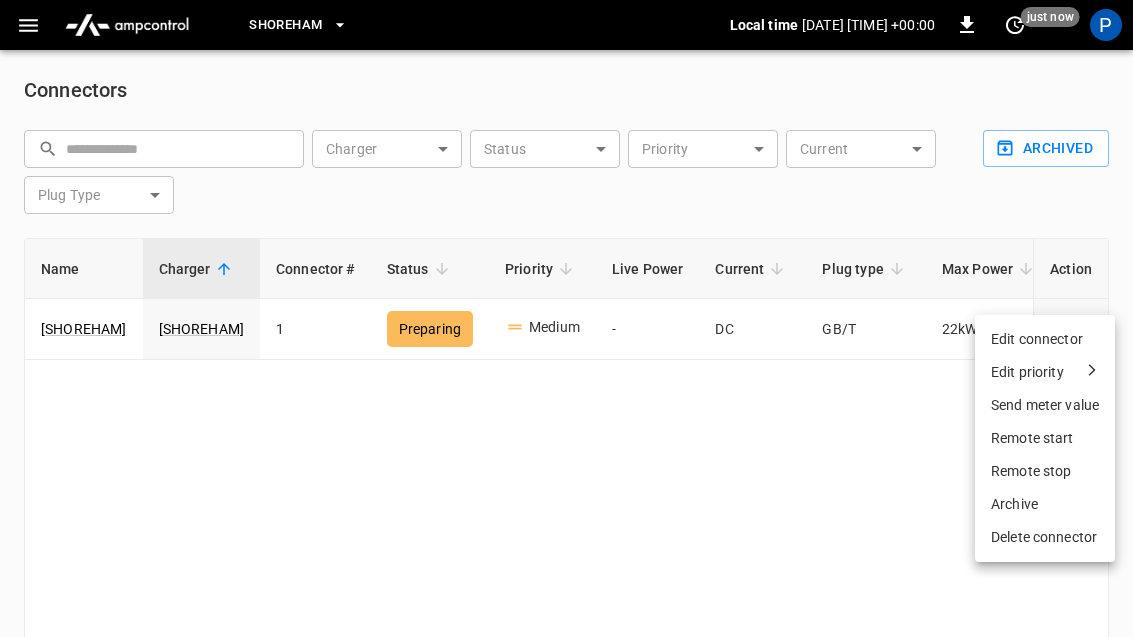 click at bounding box center [566, 318] 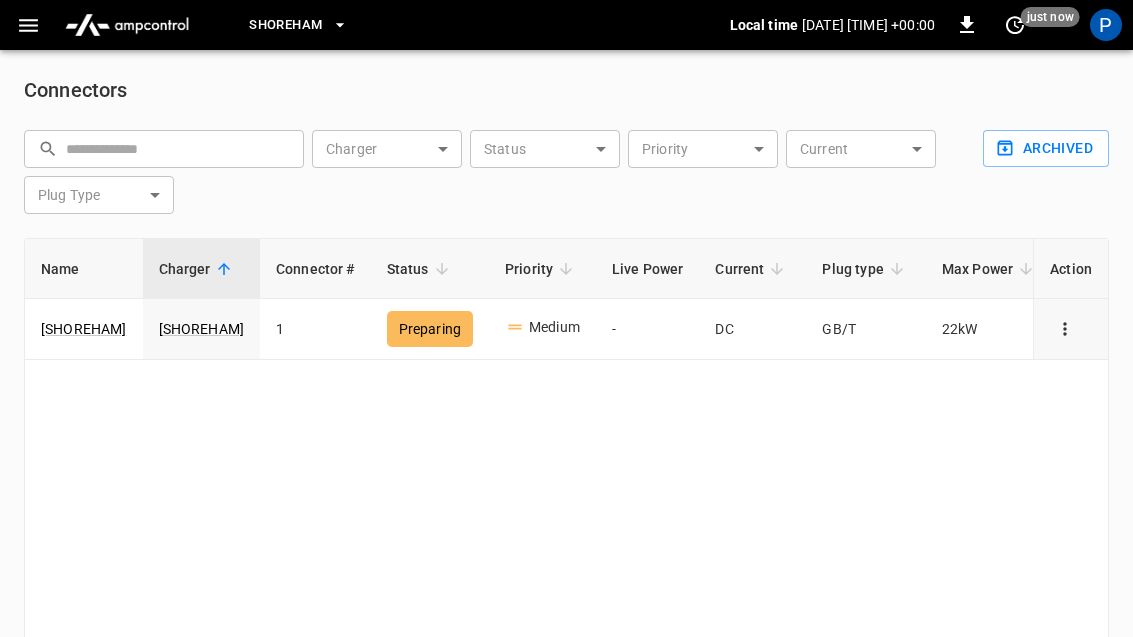 click on "[SHOREHAM]" at bounding box center [84, 329] 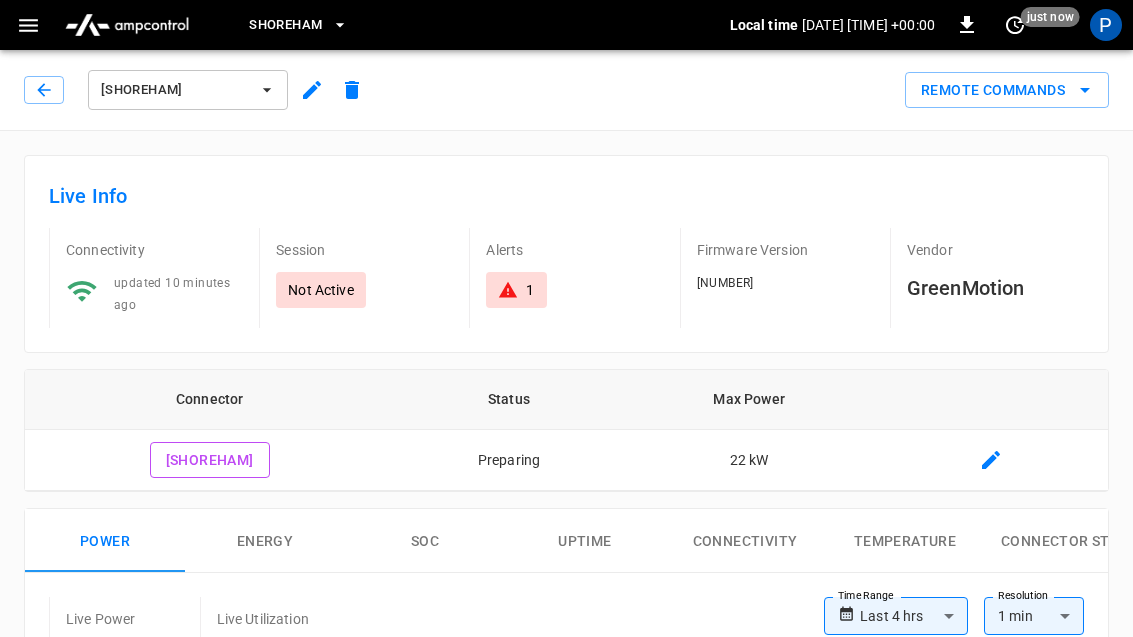 type on "**********" 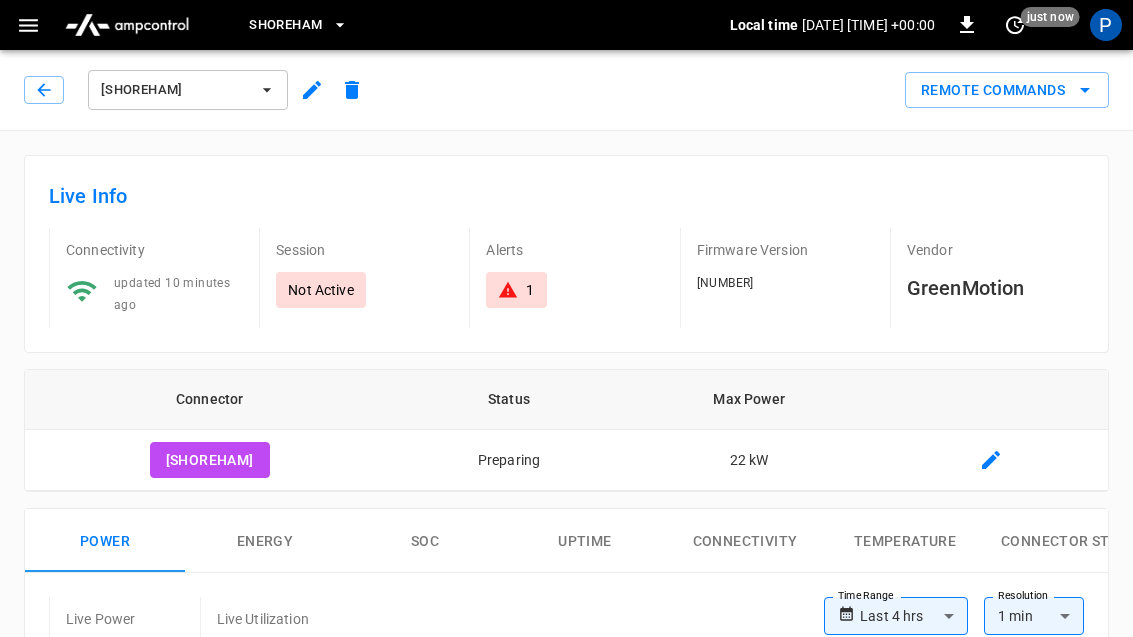 click 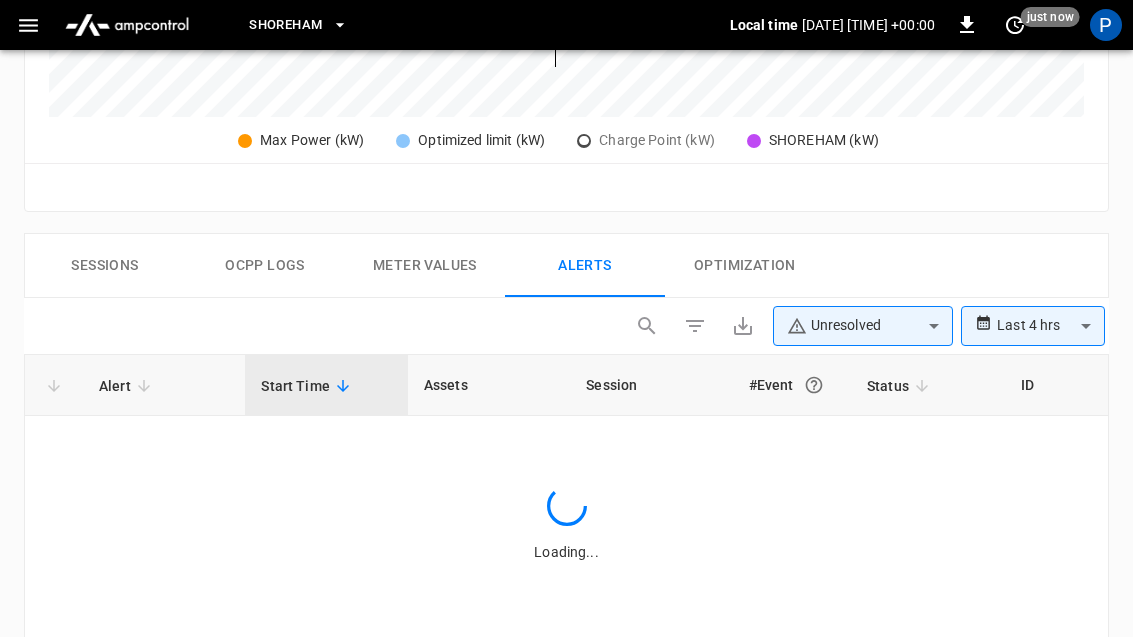 scroll, scrollTop: 1088, scrollLeft: 0, axis: vertical 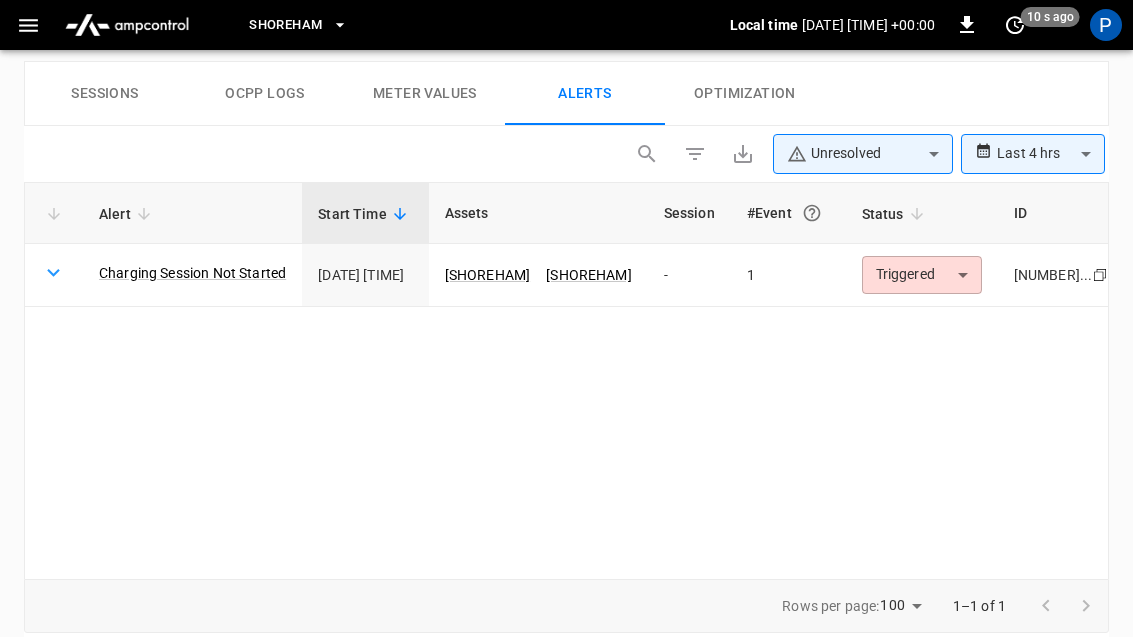 click 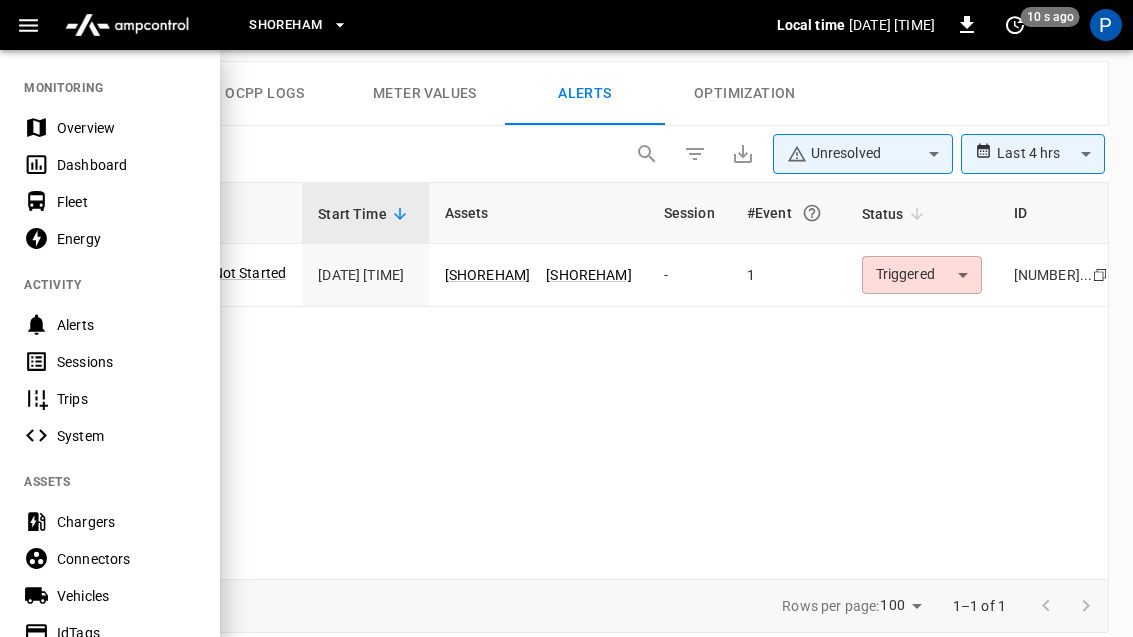 click on "System" at bounding box center [110, 435] 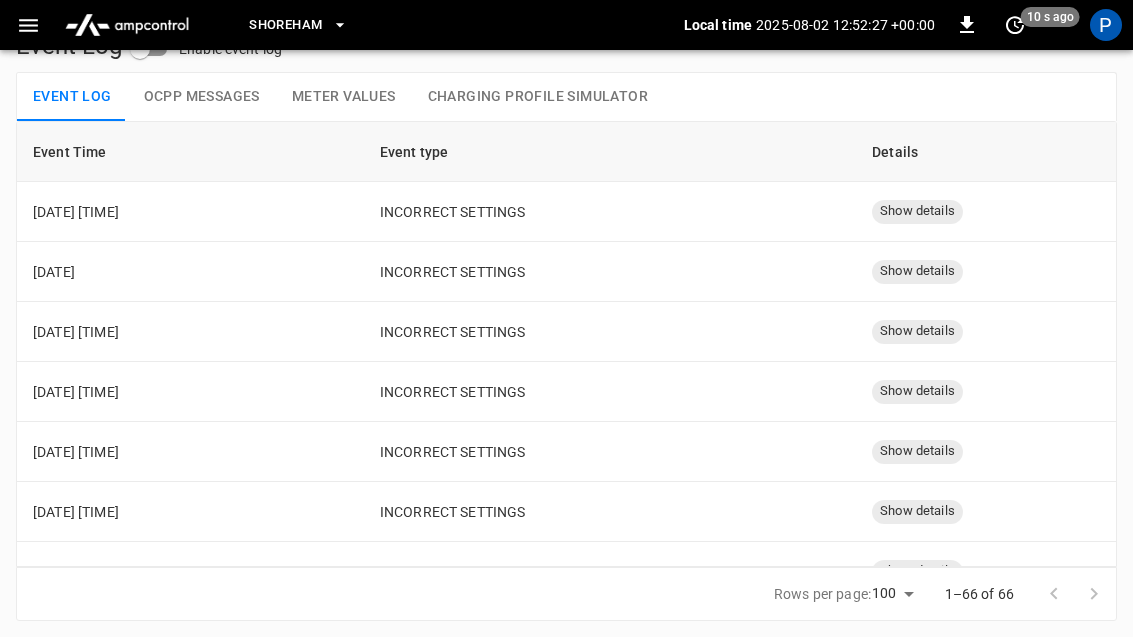 click on "Show details" at bounding box center (917, 212) 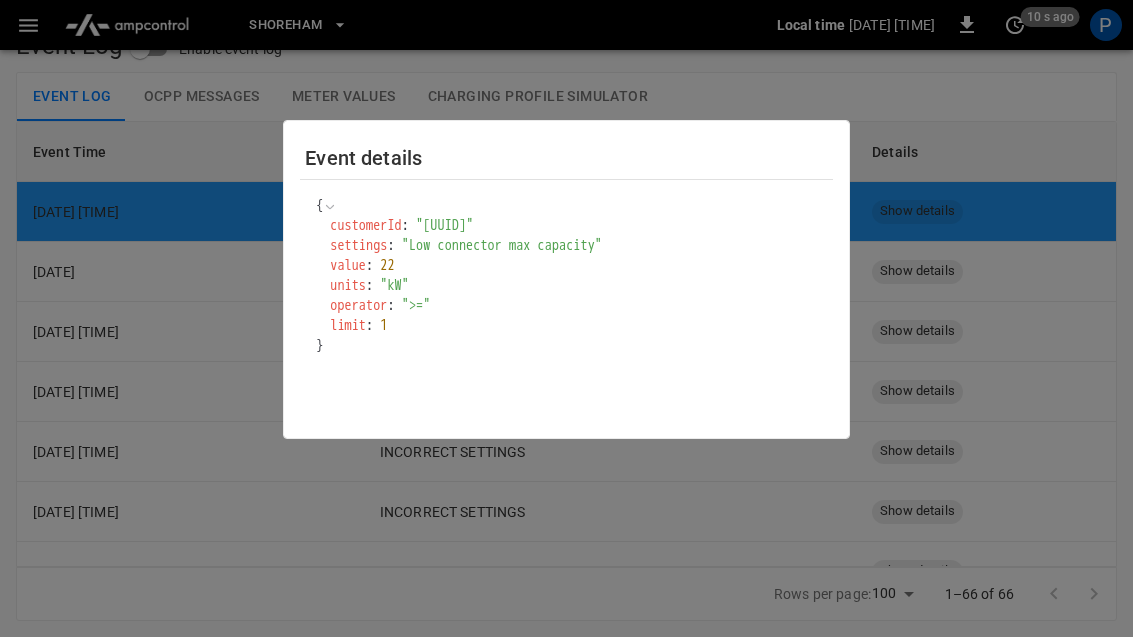 click at bounding box center [566, 318] 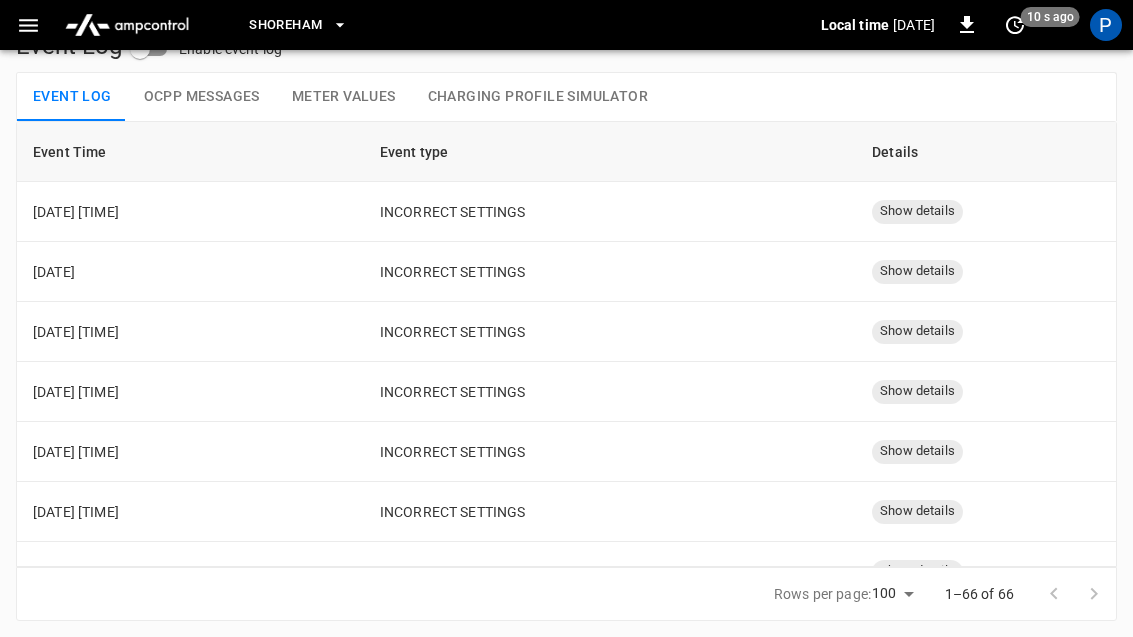 click on "Show details" at bounding box center (917, 271) 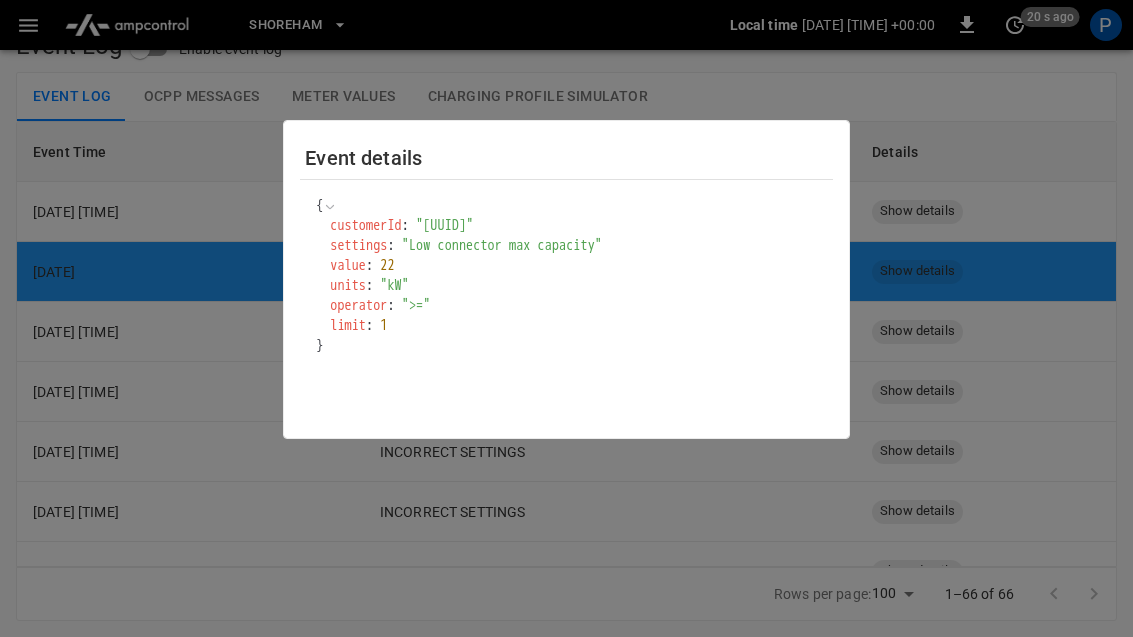 click at bounding box center [566, 318] 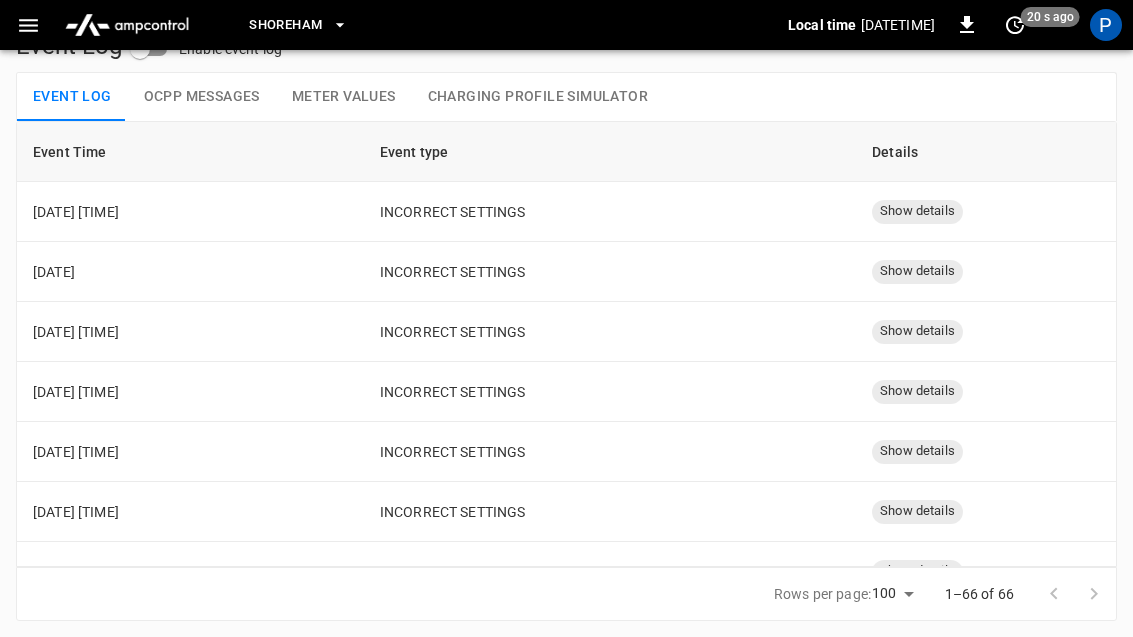 click at bounding box center [28, 25] 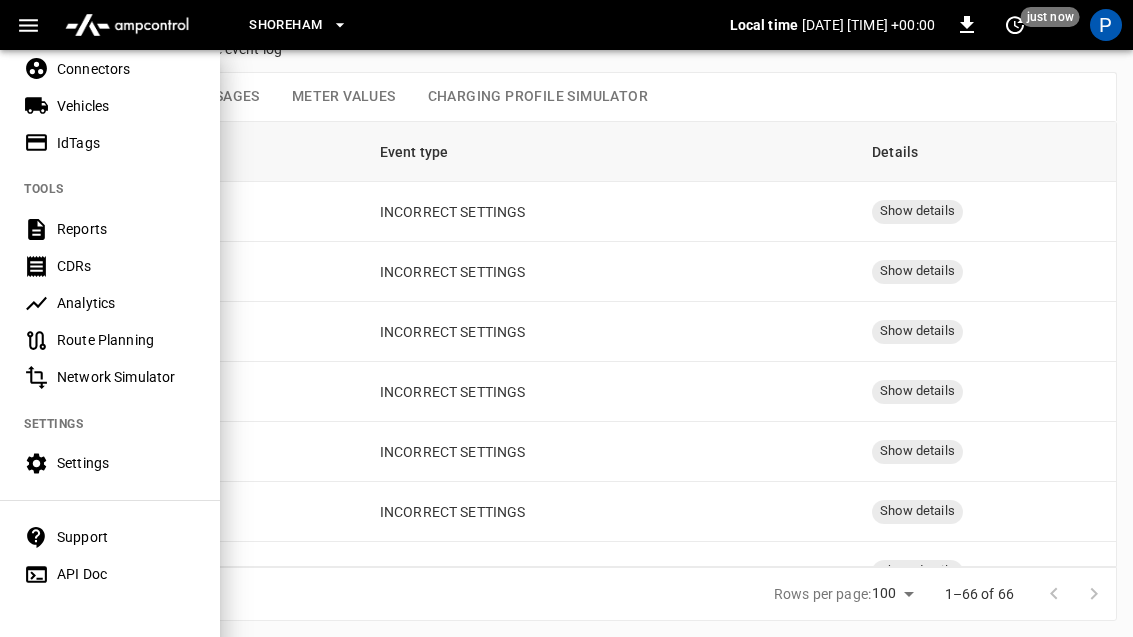 scroll, scrollTop: 489, scrollLeft: 0, axis: vertical 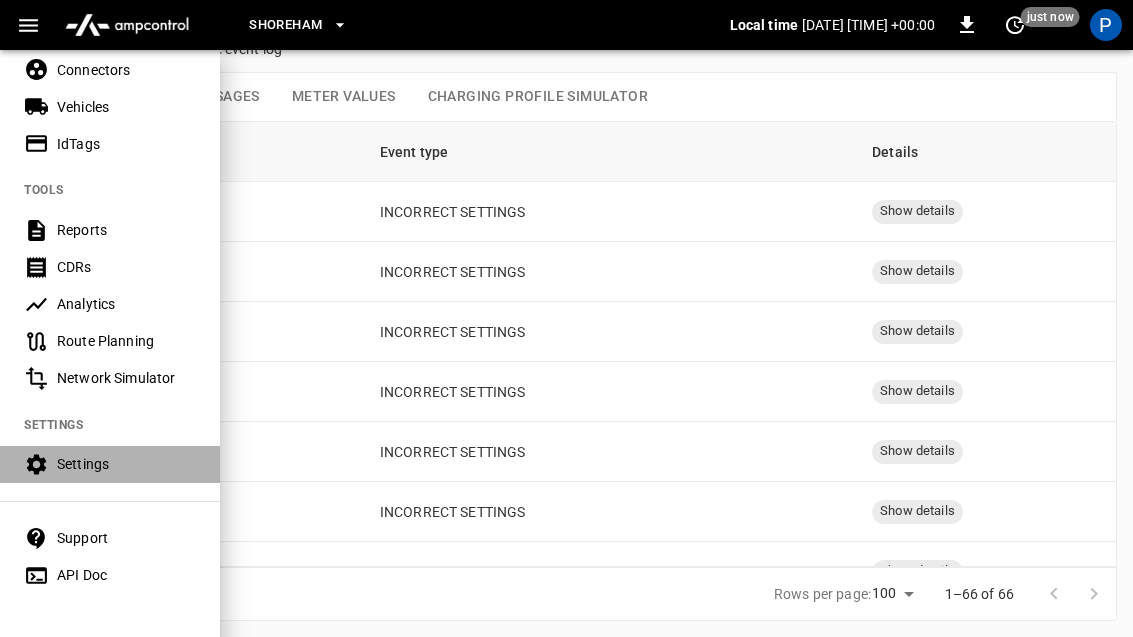 click on "Settings" at bounding box center (126, 464) 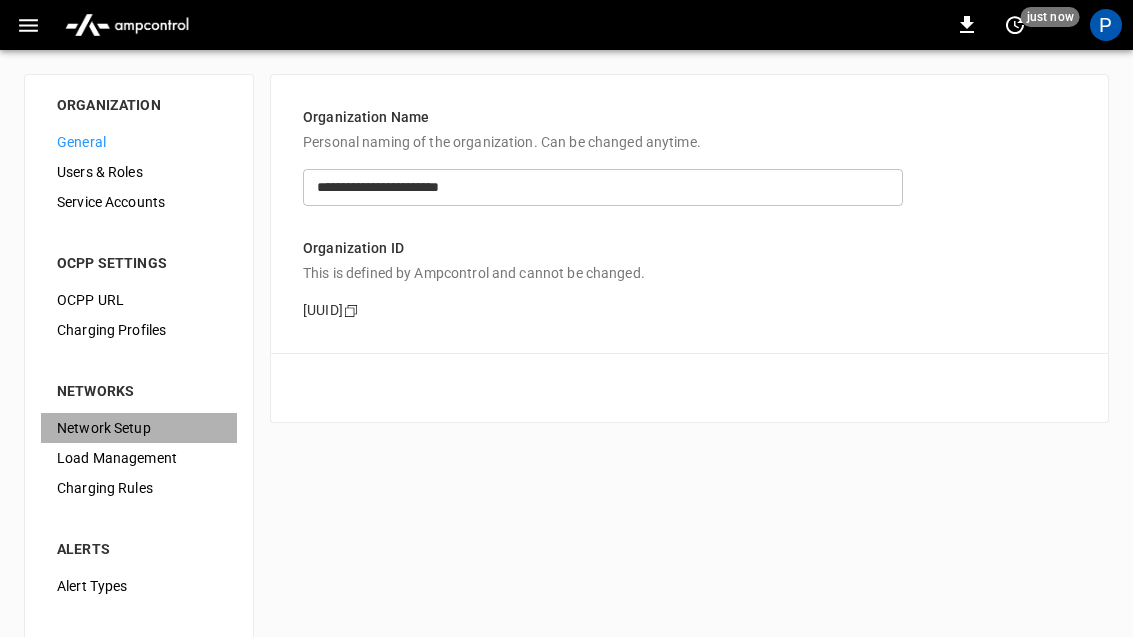 click on "Network Setup" at bounding box center [139, 428] 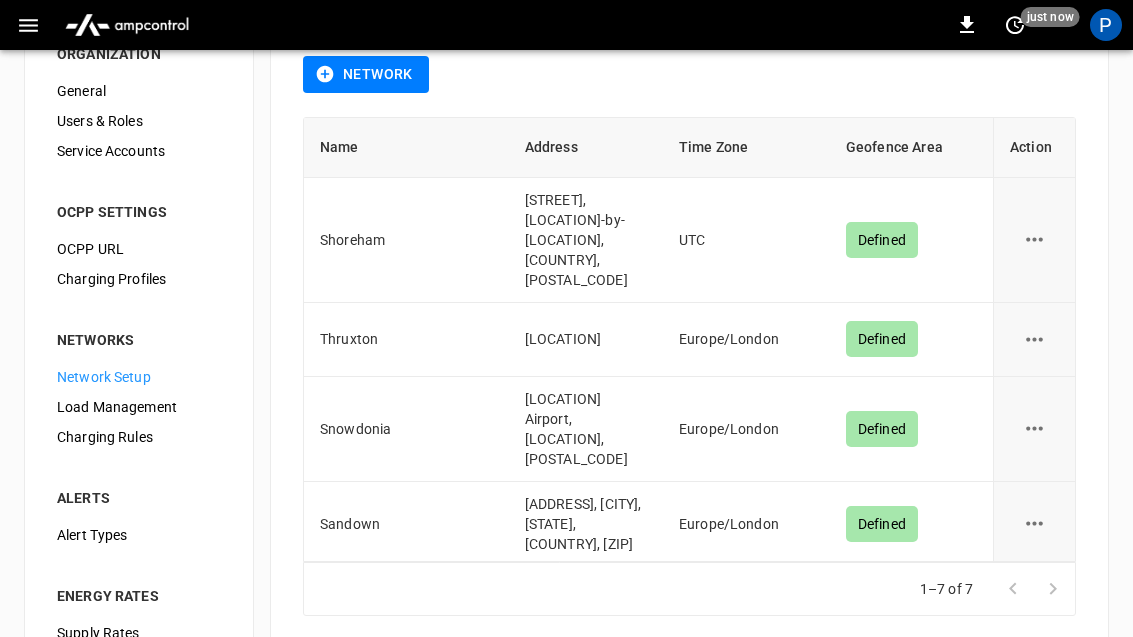 scroll, scrollTop: 52, scrollLeft: 0, axis: vertical 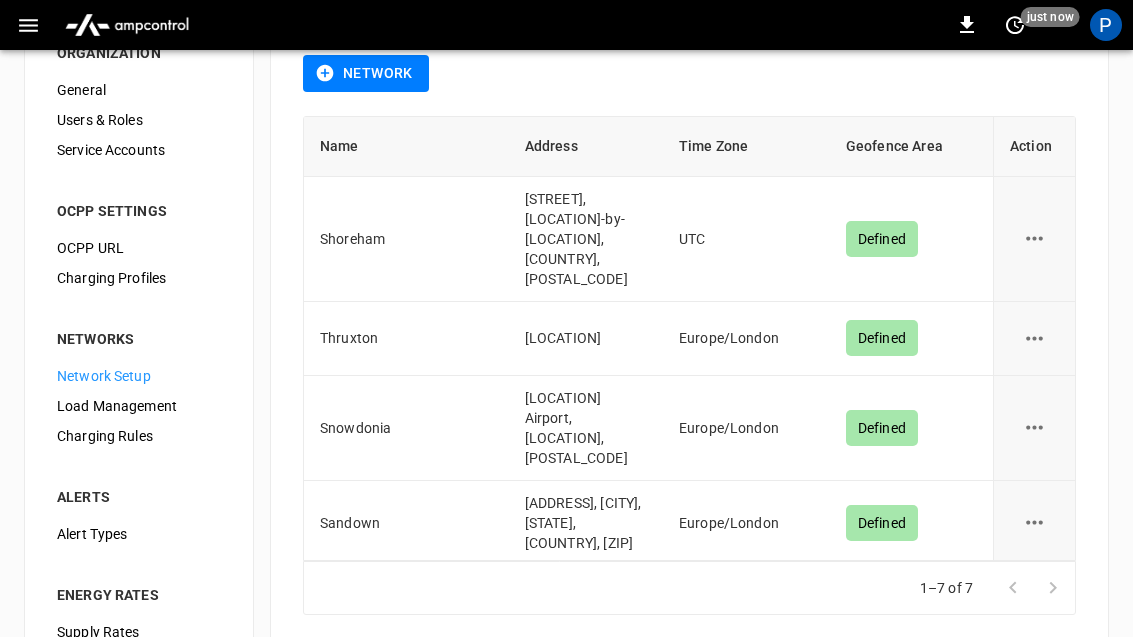 click 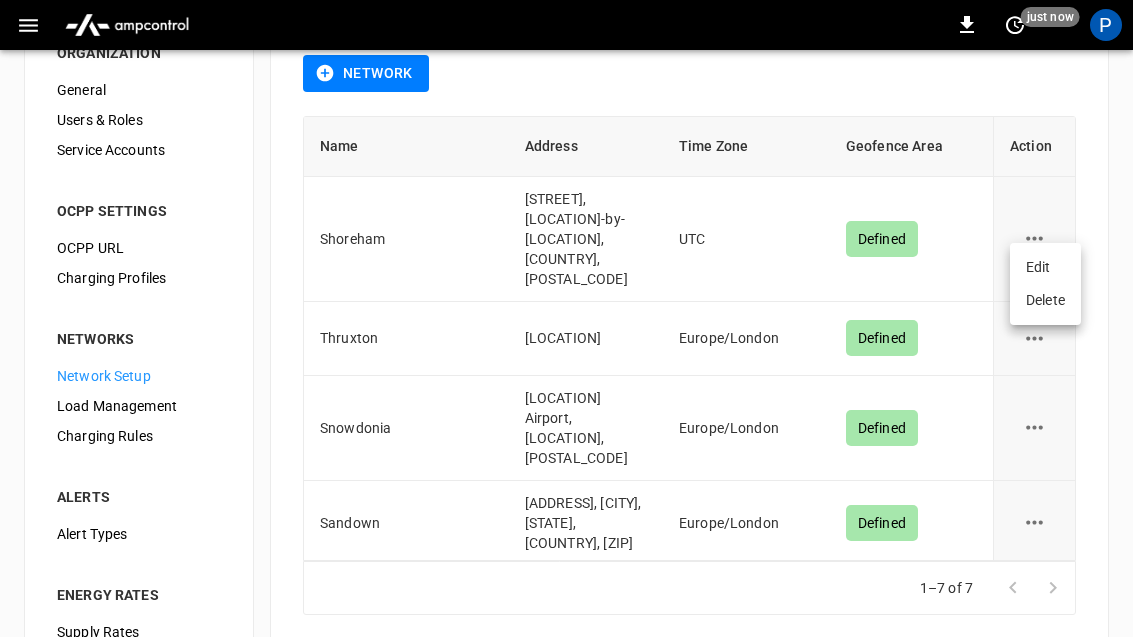 click on "Edit" at bounding box center (1045, 267) 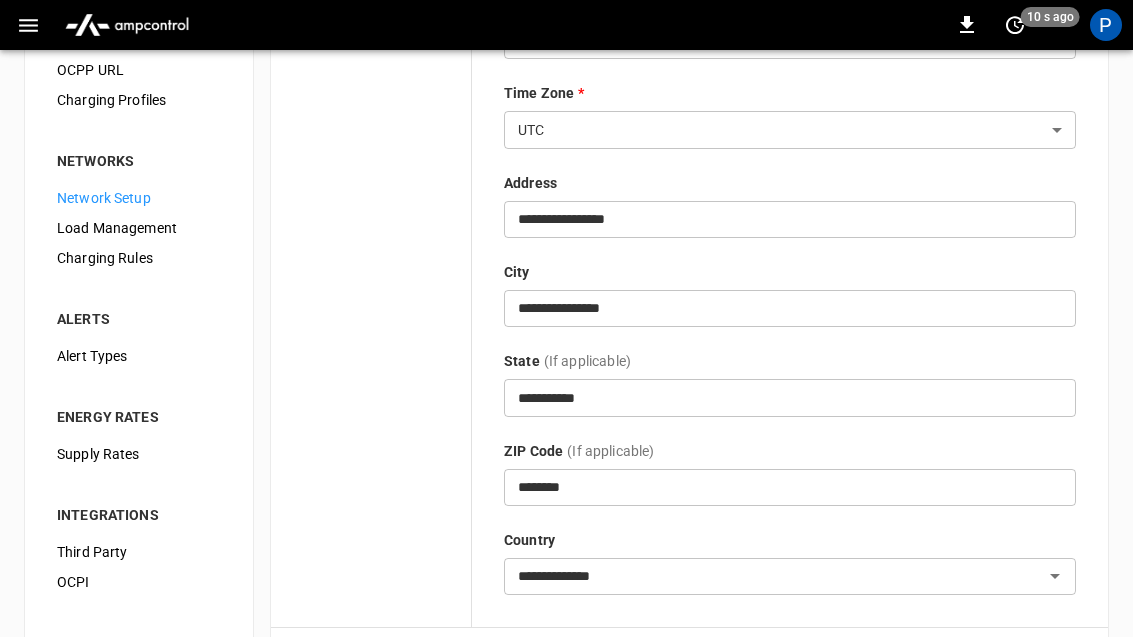 scroll, scrollTop: 266, scrollLeft: 0, axis: vertical 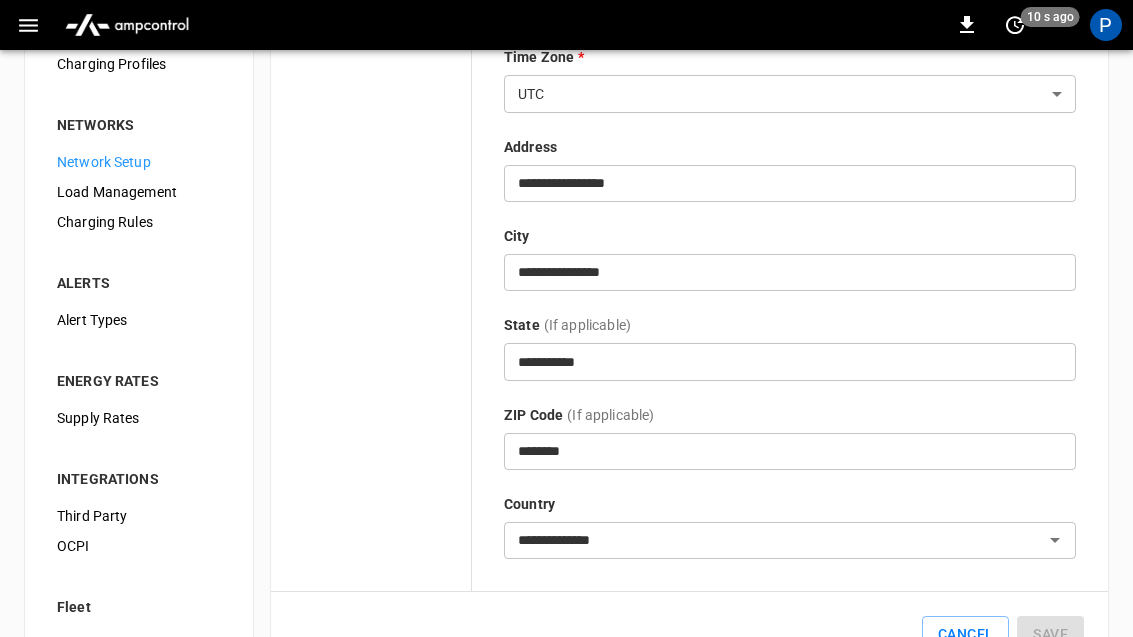click on "Load Management" at bounding box center [139, 192] 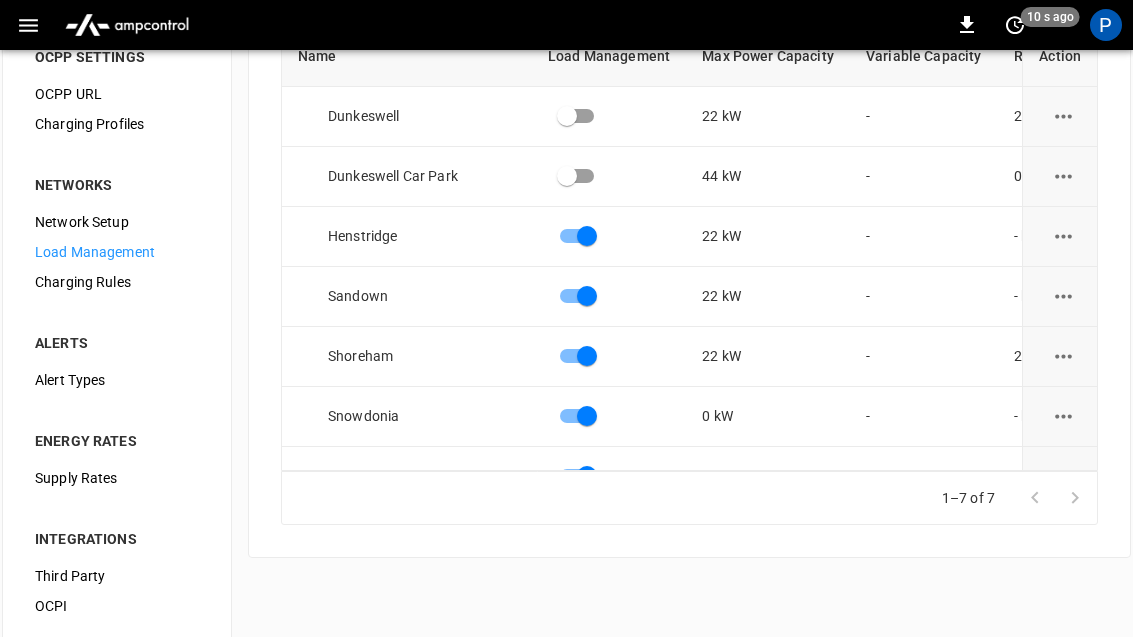 scroll, scrollTop: 196, scrollLeft: 0, axis: vertical 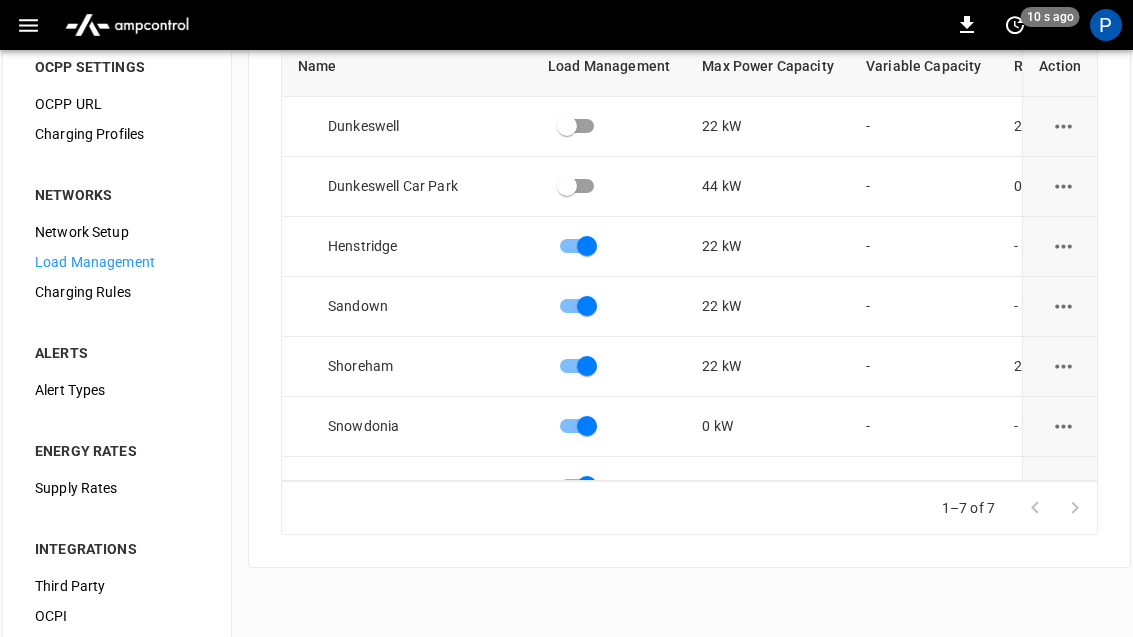 click at bounding box center (1063, 366) 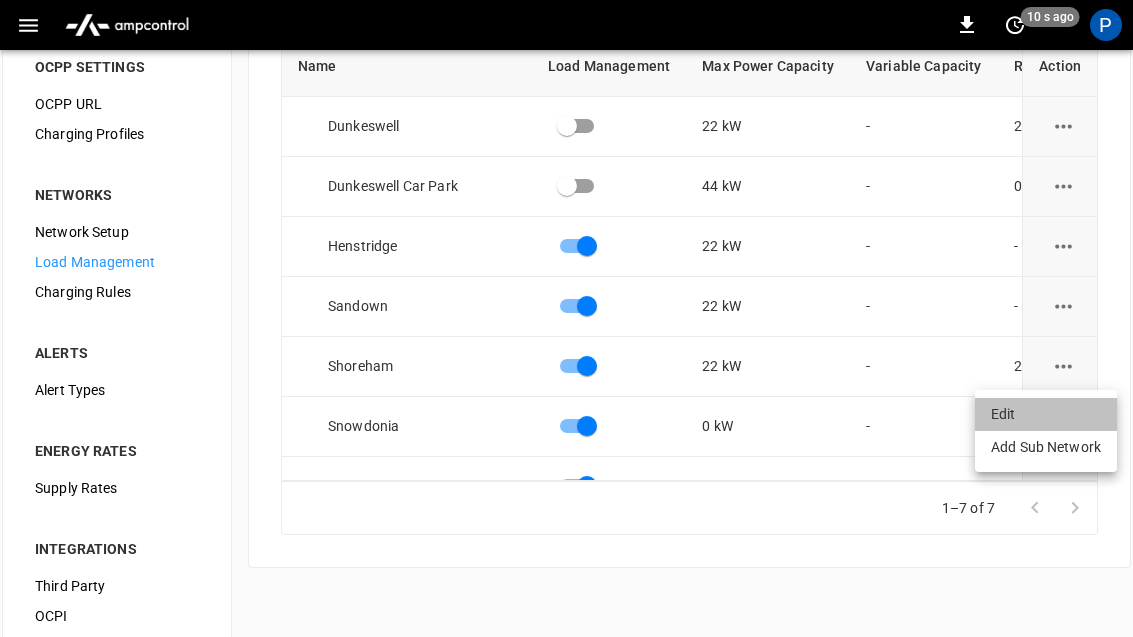 click on "Edit" at bounding box center (1046, 414) 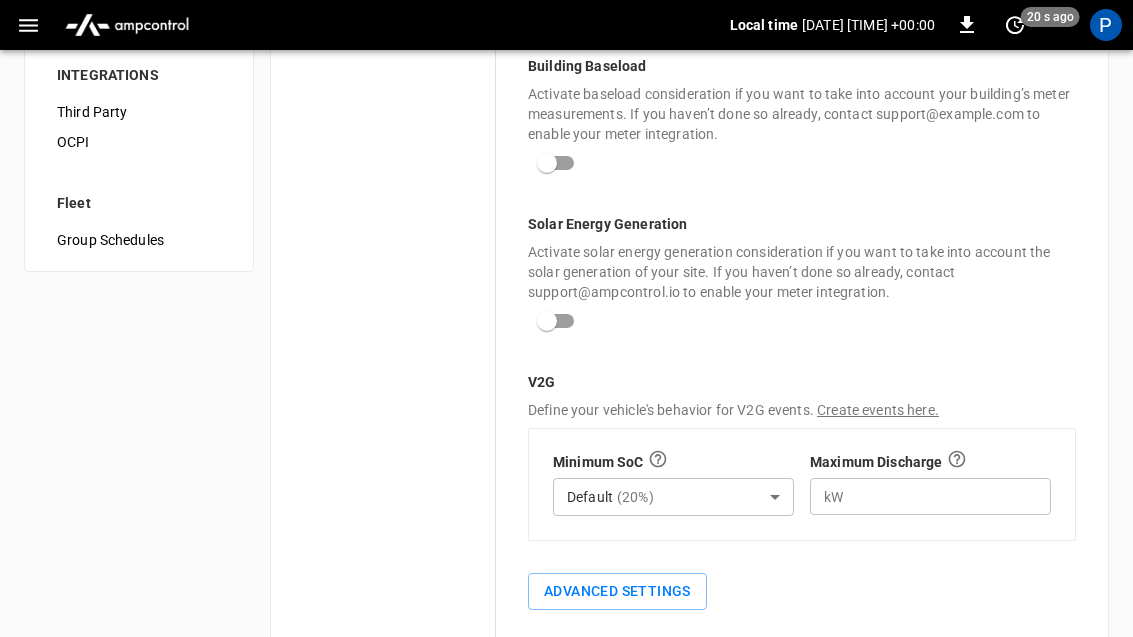 scroll, scrollTop: 721, scrollLeft: 0, axis: vertical 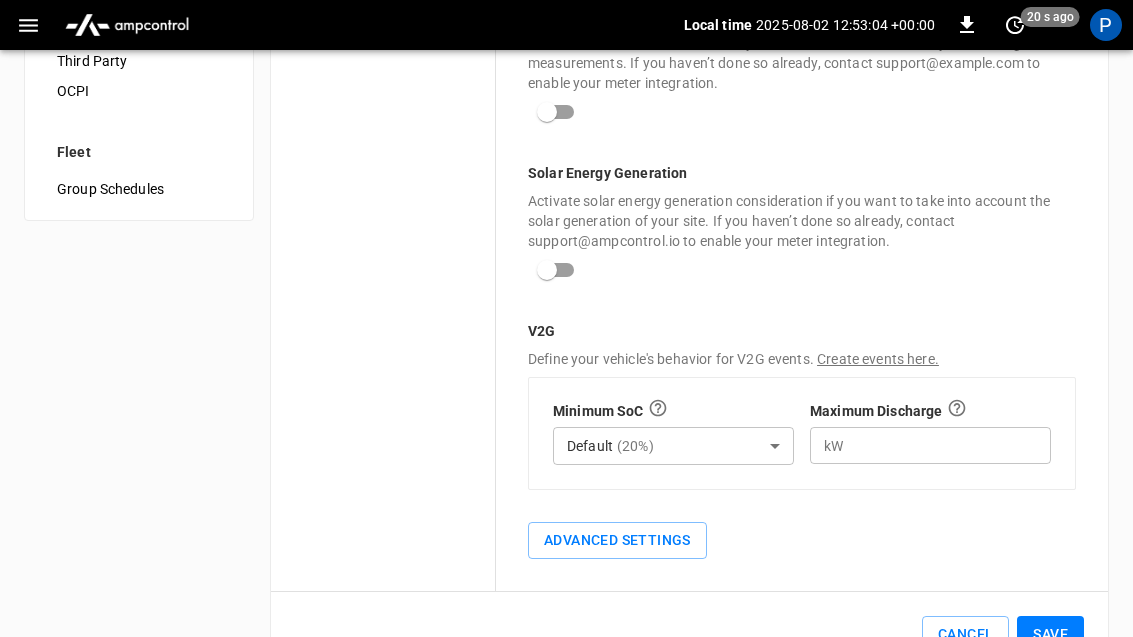 click on "Advanced Settings" at bounding box center (617, 540) 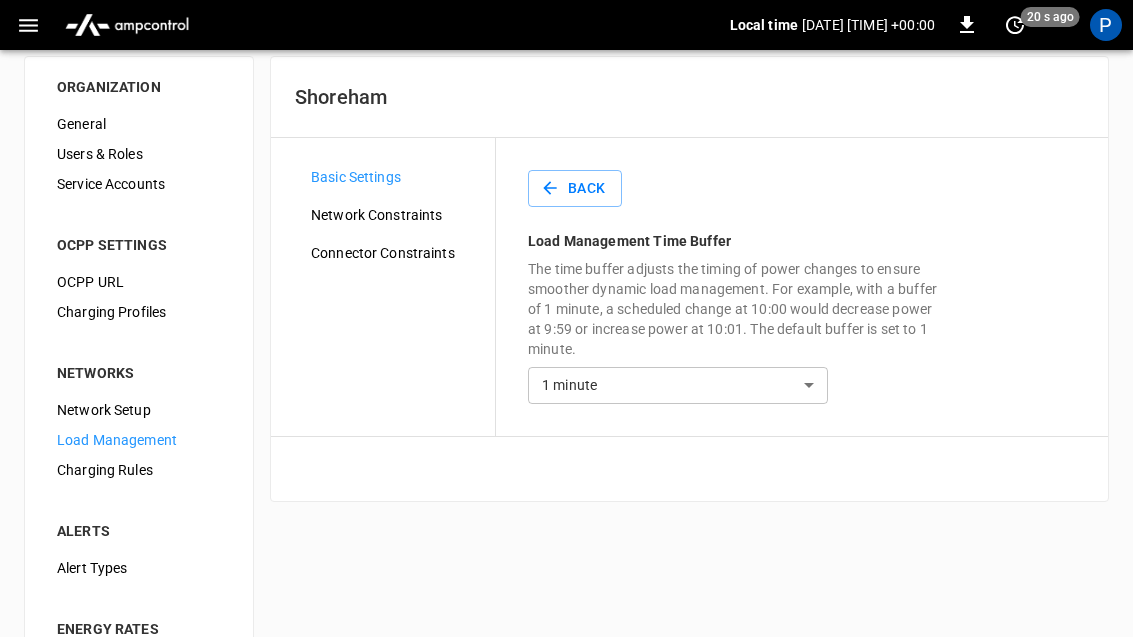 scroll, scrollTop: 23, scrollLeft: 0, axis: vertical 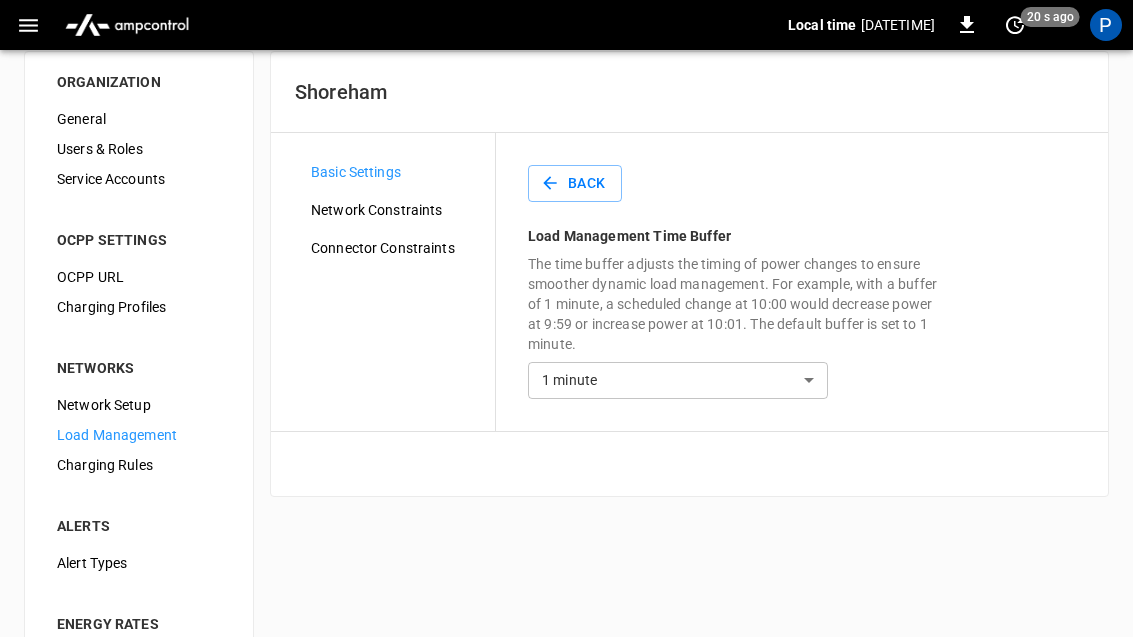 click on "Network Constraints" at bounding box center (395, 210) 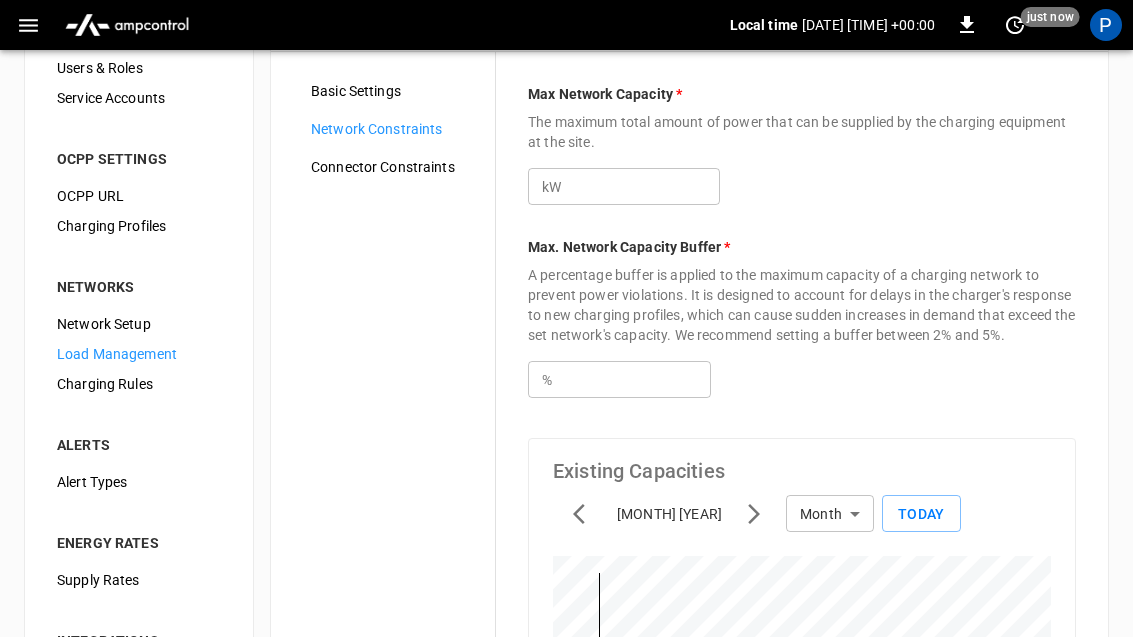 scroll, scrollTop: 0, scrollLeft: 0, axis: both 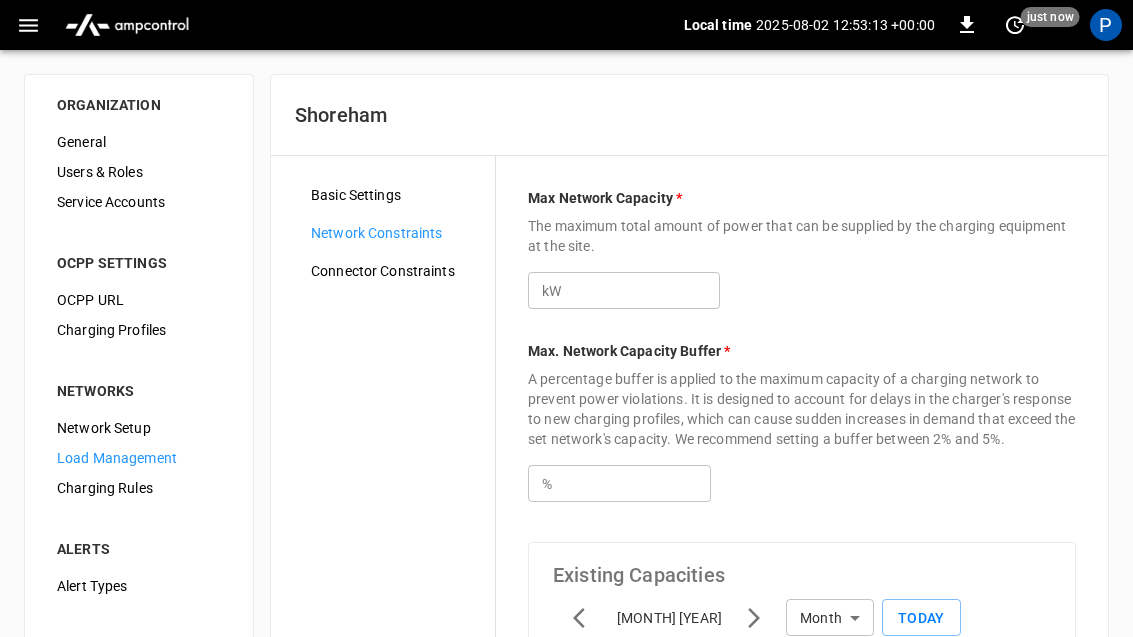 click on "Basic Settings" at bounding box center (395, 195) 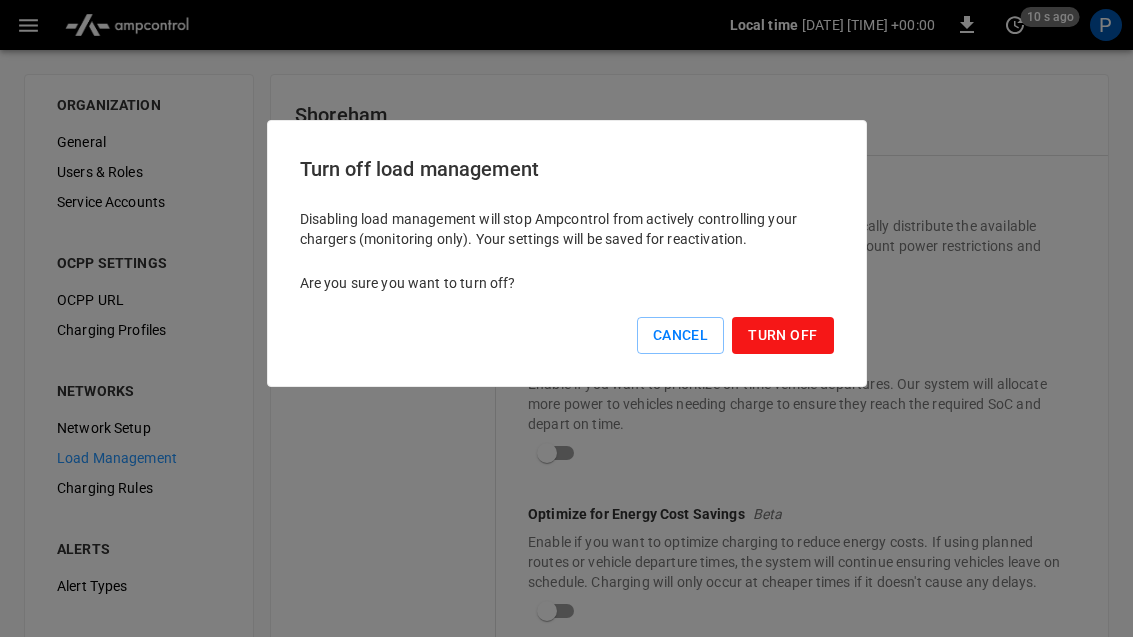click on "Cancel" at bounding box center (680, 335) 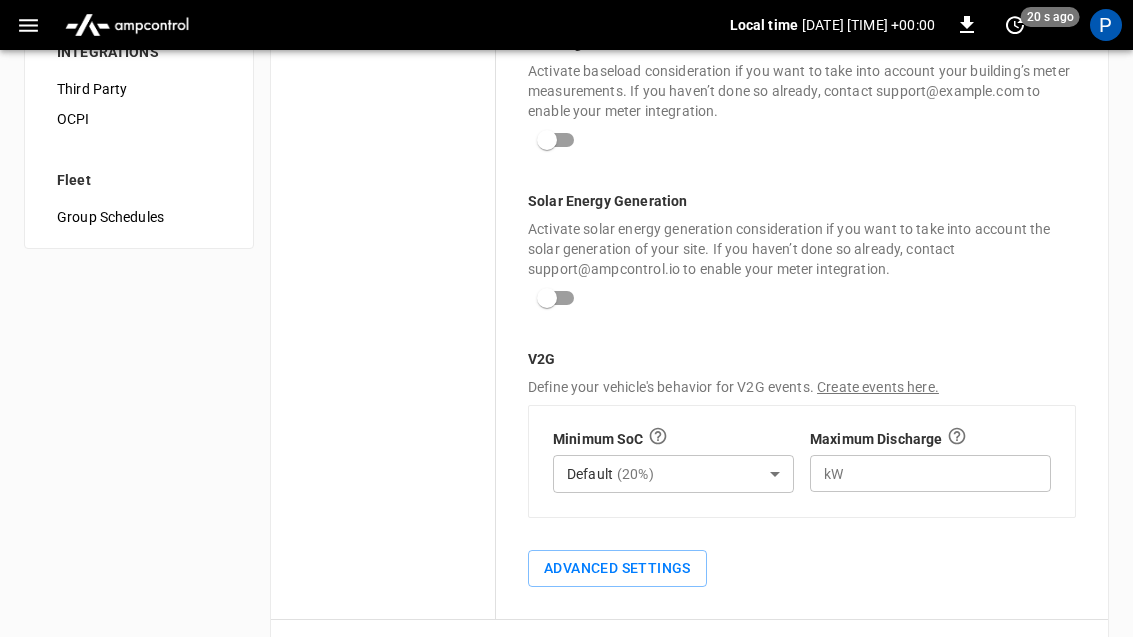 scroll, scrollTop: 721, scrollLeft: 0, axis: vertical 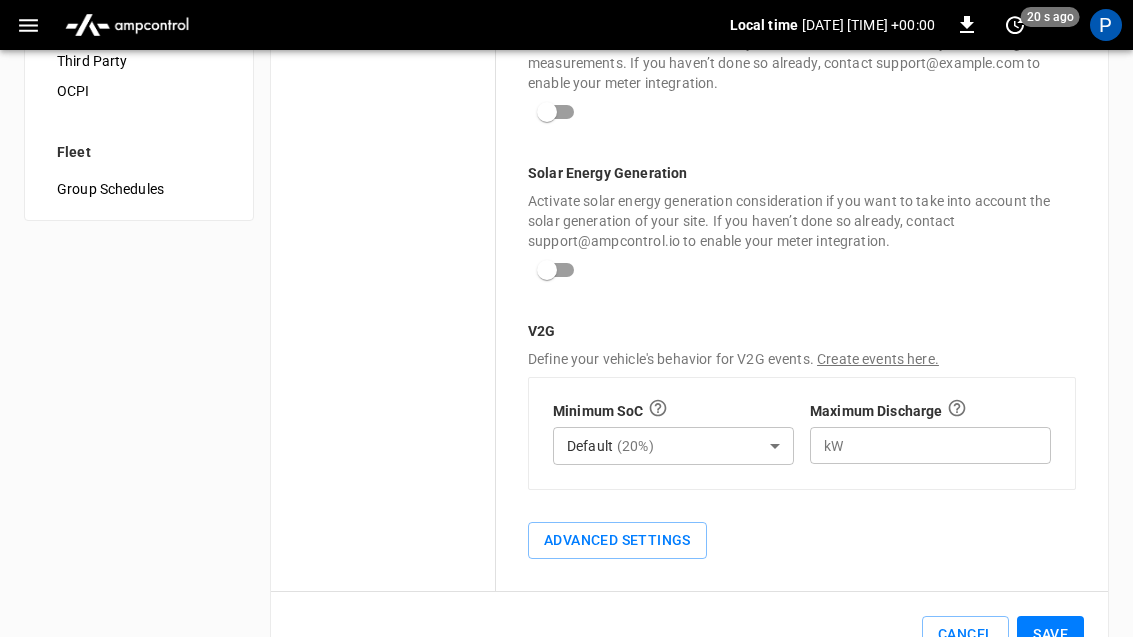 click on "Local time [DATETIME] [NUMBER] s ago P ORGANIZATION General Users & Roles Service Accounts OCPP SETTINGS OCPP URL Charging Profiles NETWORKS Network Setup Load Management Charging Rules ALERTS Alert Types ENERGY RATES Supply Rates INTEGRATIONS Third Party OCPI Fleet Group Schedules Shoreham Basic Settings Network Constraints Connector Constraints Dynamic Load Management Enable this feature if you want our system to dynamically distribute the available power among all active chargers while taking into account power restrictions and other considerations. Optimization for Vehicle On-Time Departure Enable if you want to prioritize on-time vehicle departures. Our system will allocate more power to vehicles needing charge to ensure they reach the required SoC and depart on time. Optimize for Energy Cost Savings Beta Additional Considerations Building Baseload Solar Energy Generation V2G Define your vehicle's behavior for V2G events. Create events here. Minimum SoC Default ( [NUMBER] %) ******* kW" at bounding box center (566, -10) 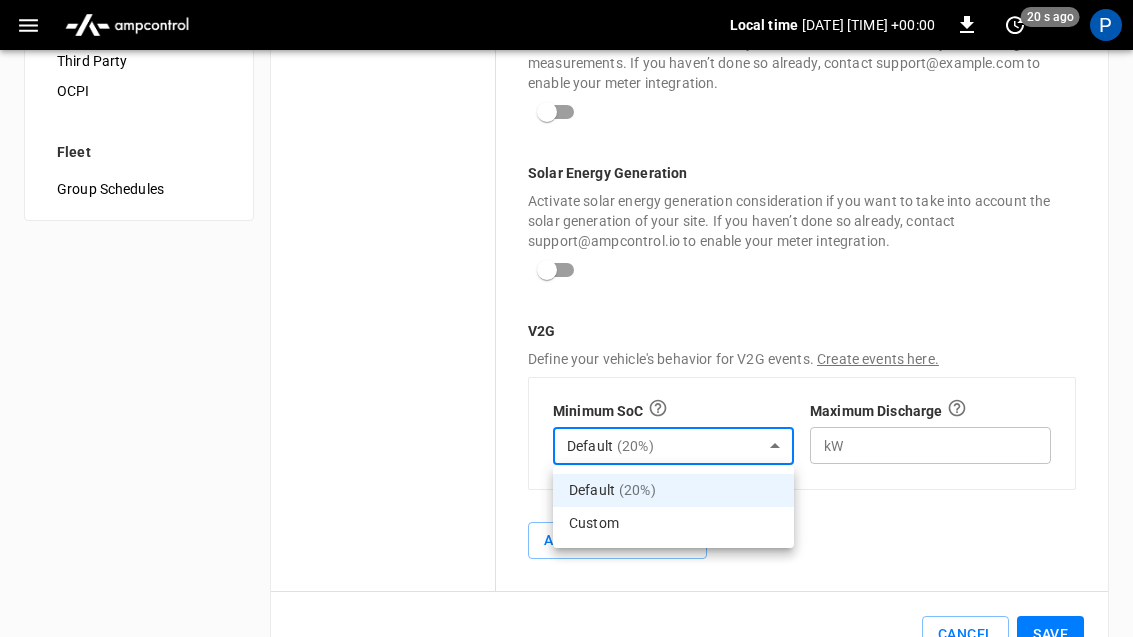 click at bounding box center [566, 318] 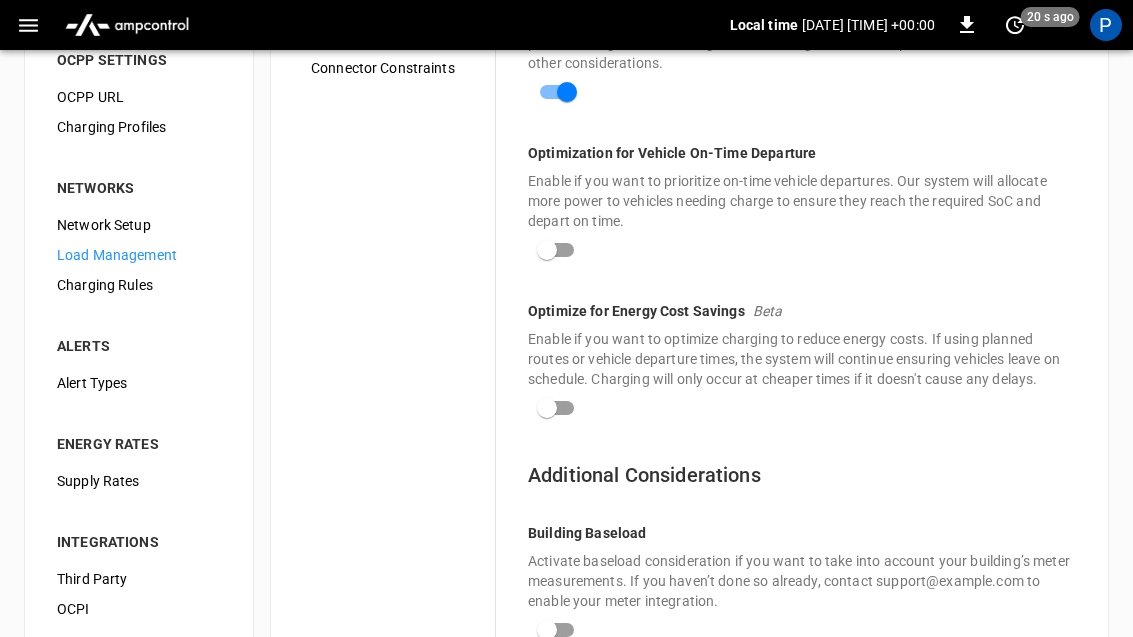 scroll, scrollTop: 203, scrollLeft: 0, axis: vertical 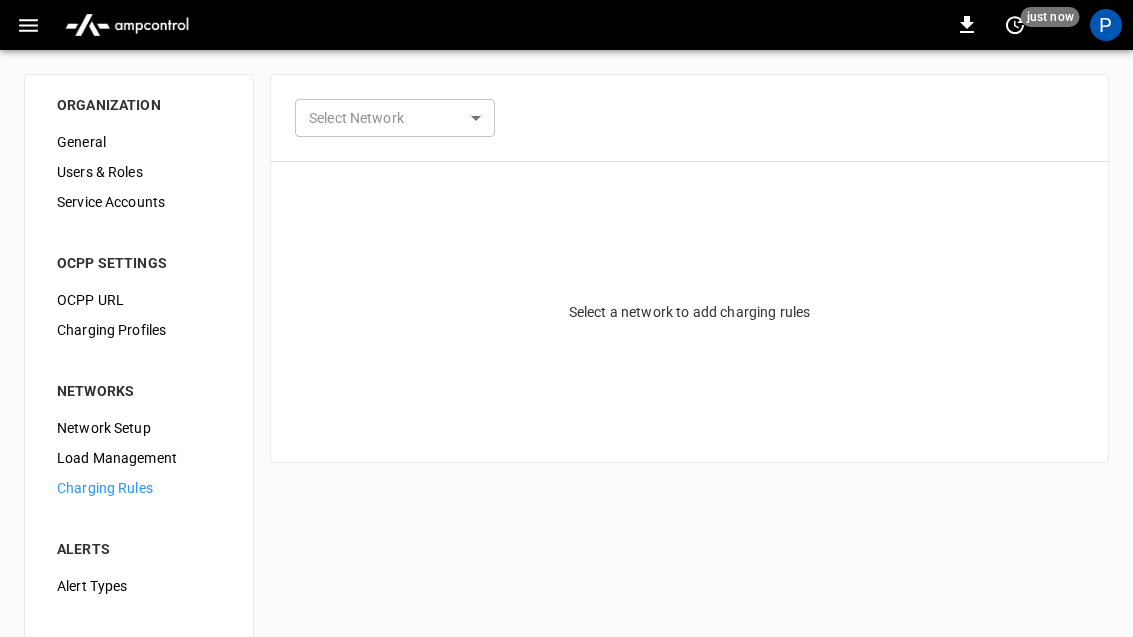 click on "Network Setup" at bounding box center [139, 428] 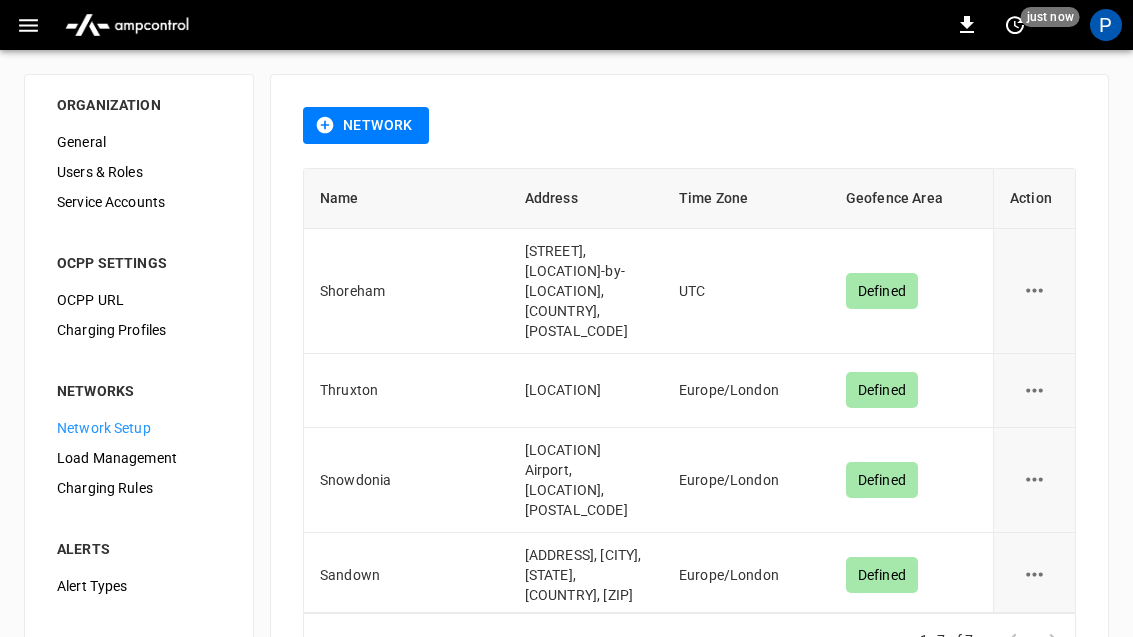 scroll, scrollTop: 0, scrollLeft: 0, axis: both 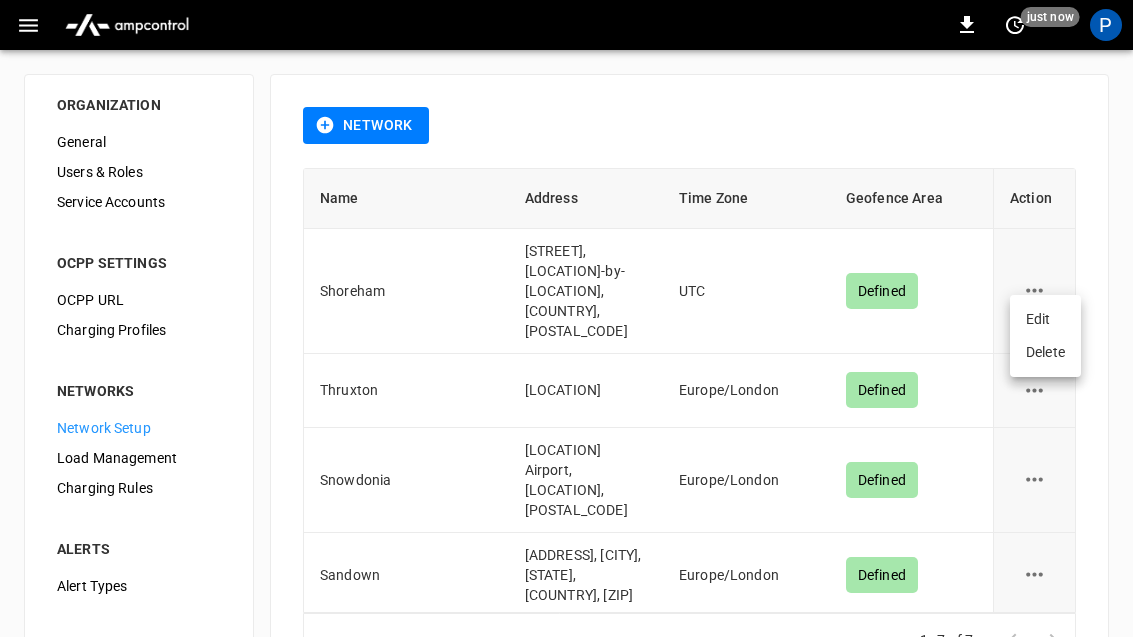 click on "Edit" at bounding box center [1045, 319] 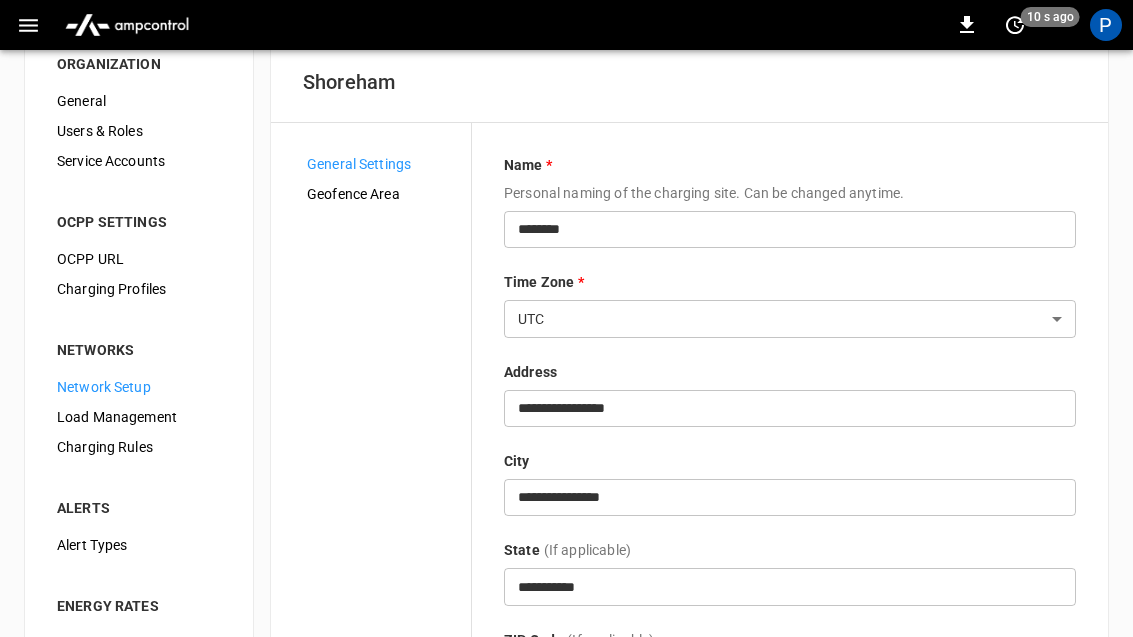 scroll, scrollTop: 0, scrollLeft: 0, axis: both 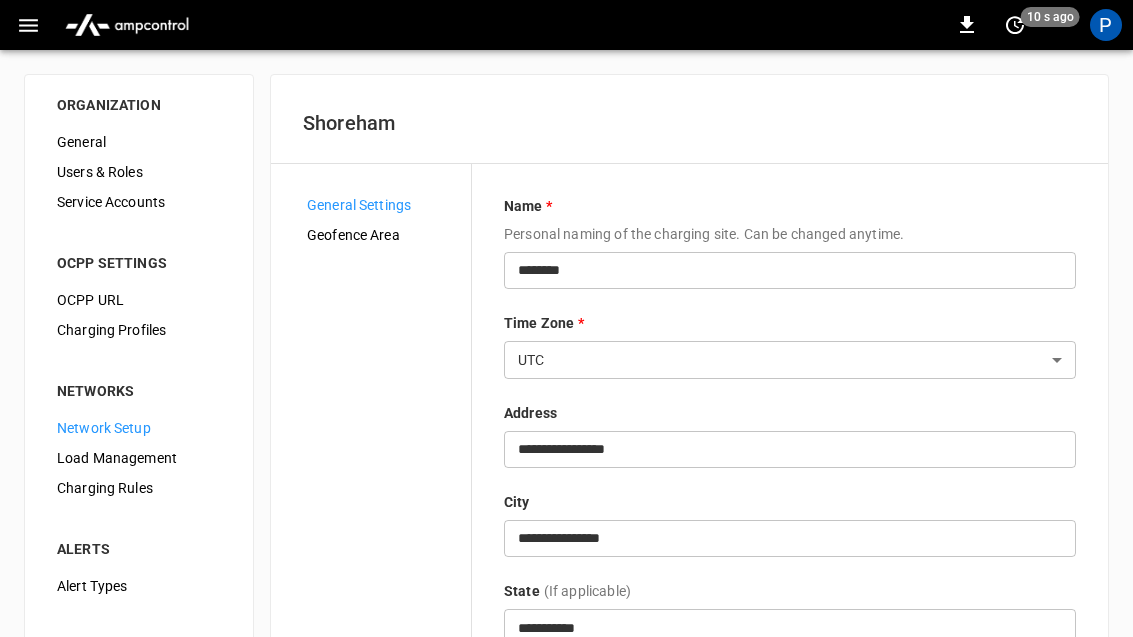 click on "OCPP URL" at bounding box center (139, 300) 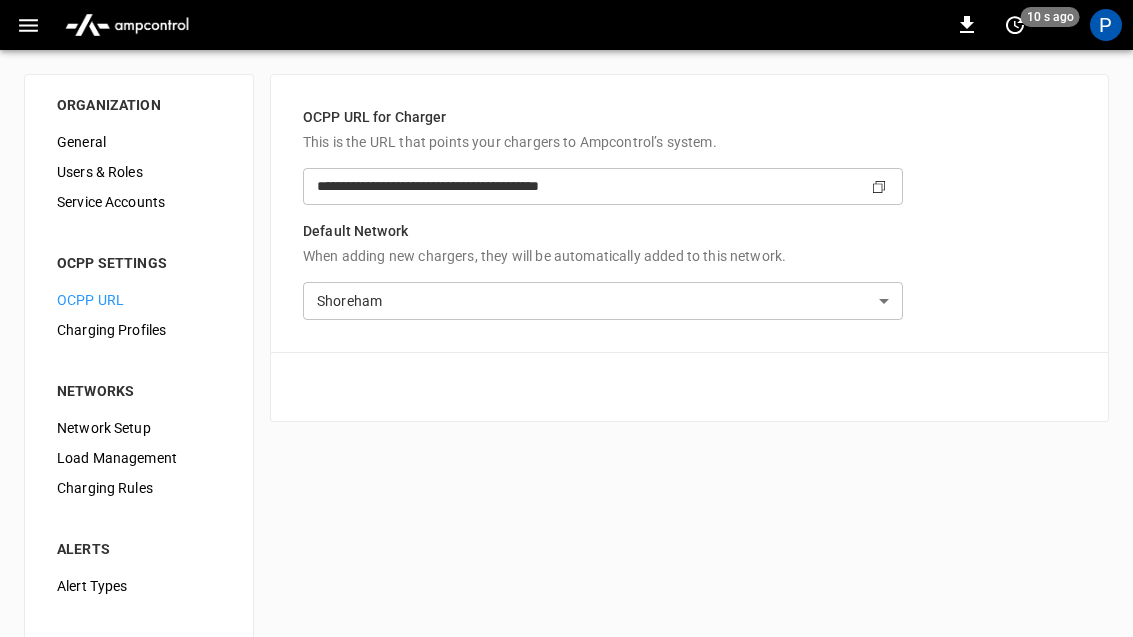 type on "**********" 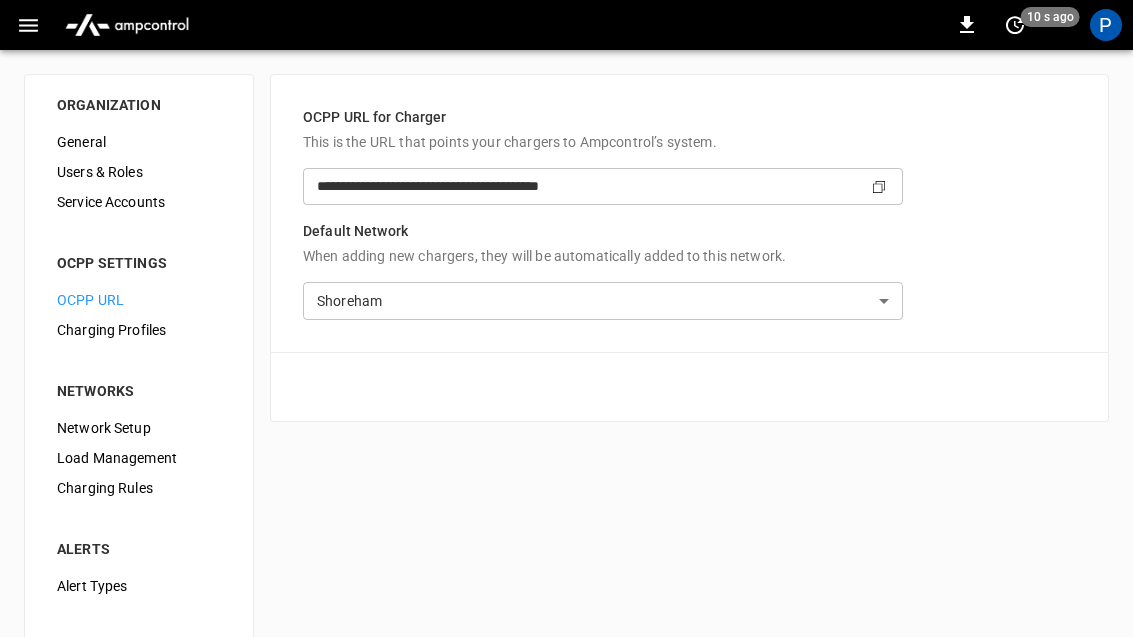 click on "Charging Profiles" at bounding box center [139, 330] 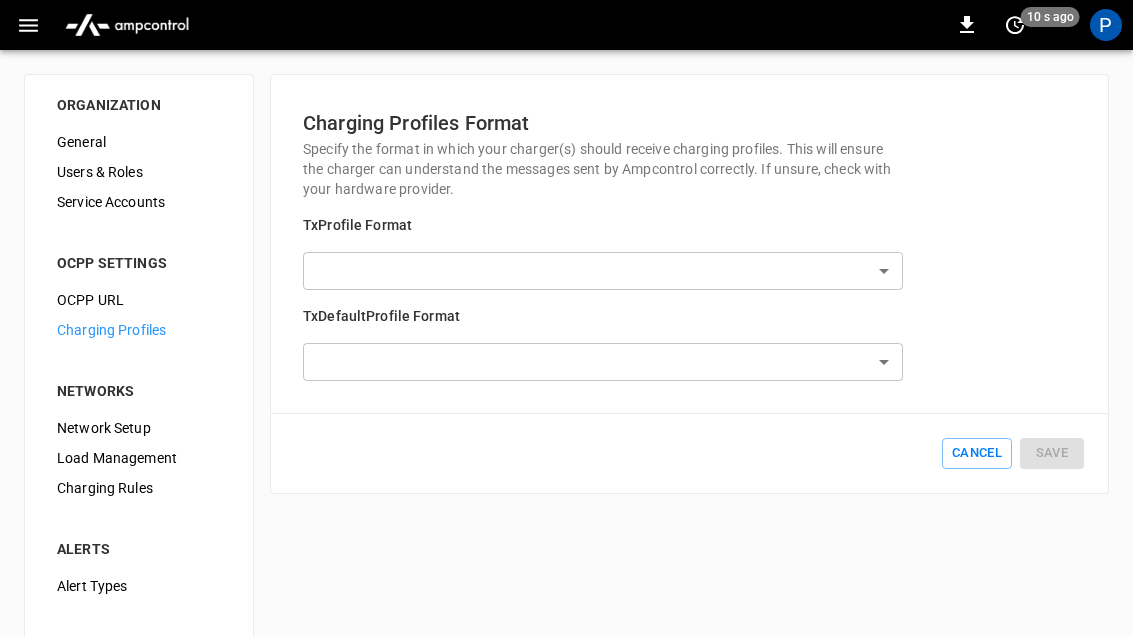 type on "**********" 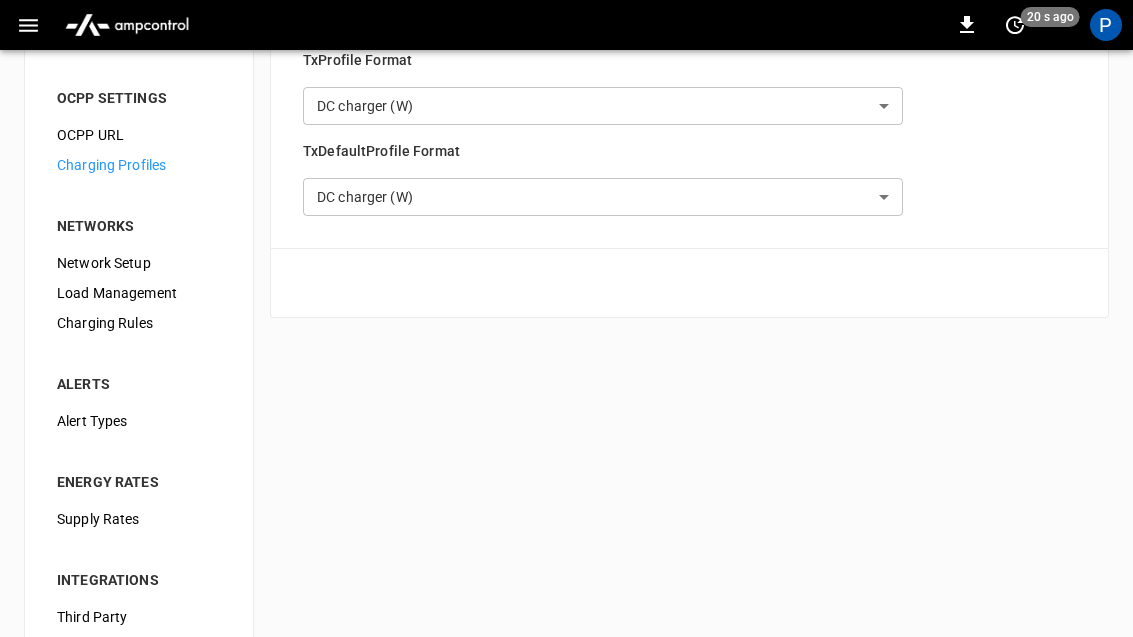 scroll, scrollTop: 0, scrollLeft: 0, axis: both 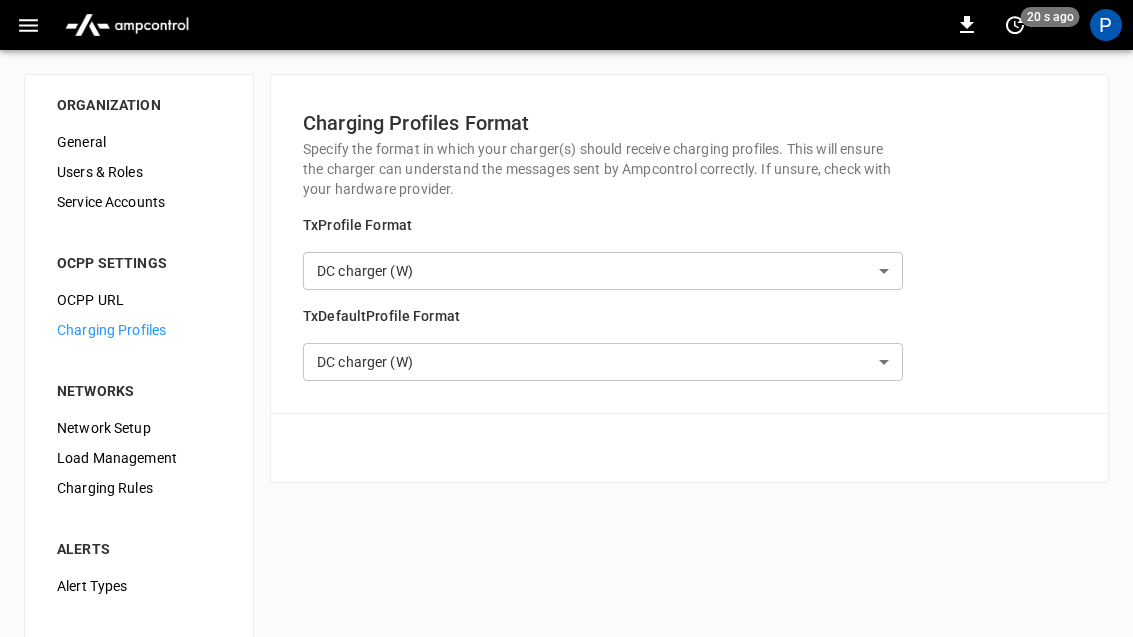 click on "General" at bounding box center [139, 142] 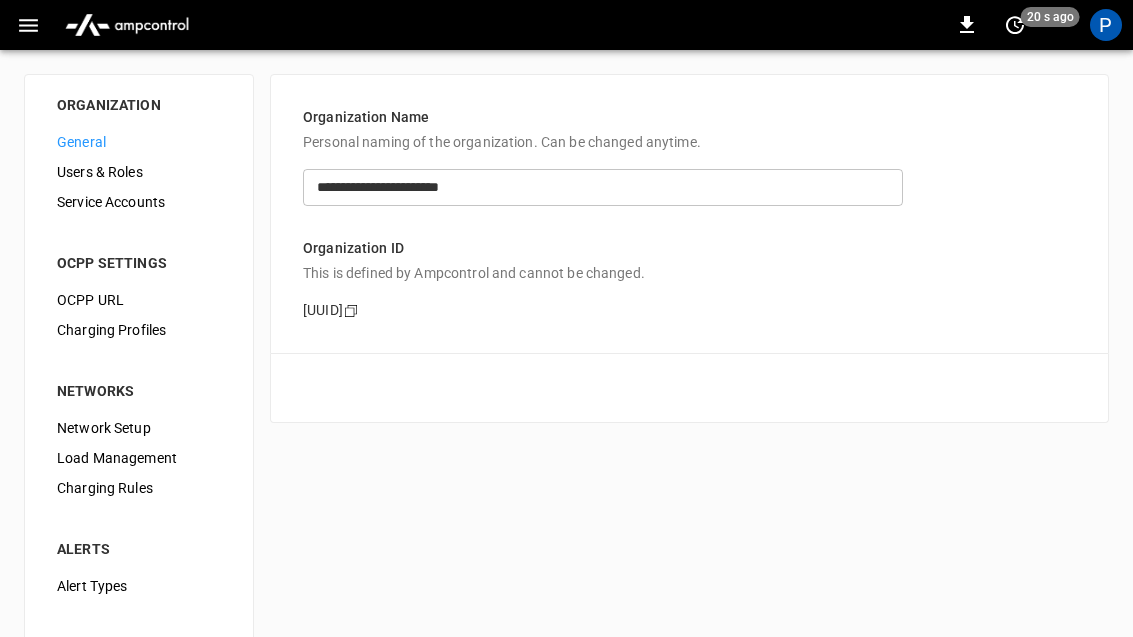 click on "**********" at bounding box center (603, 187) 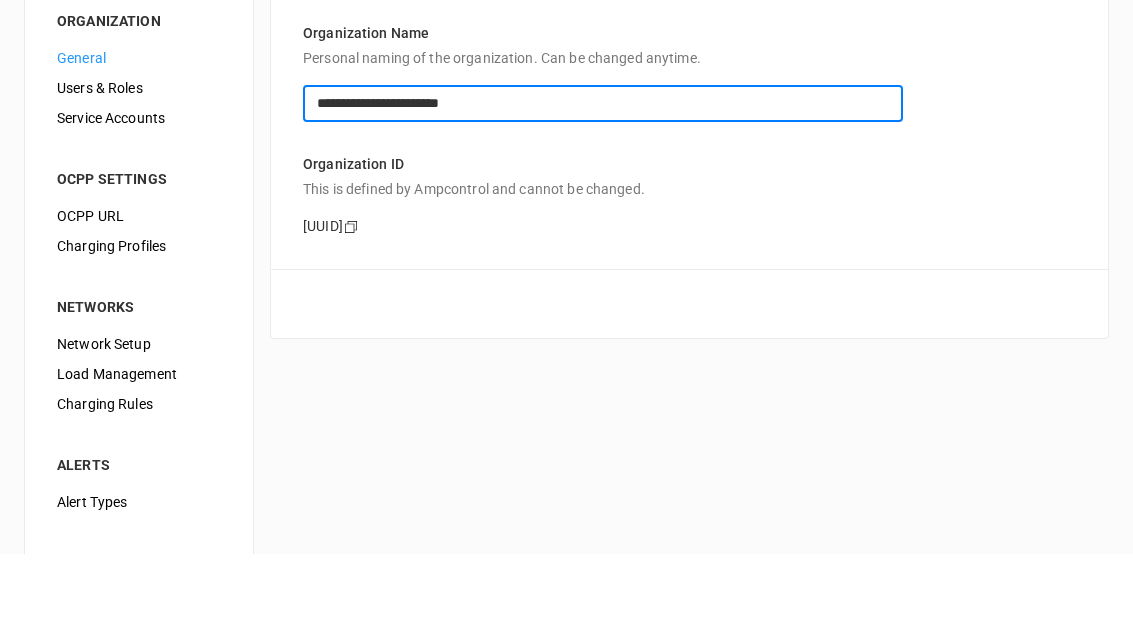 click on "**********" at bounding box center (689, 179) 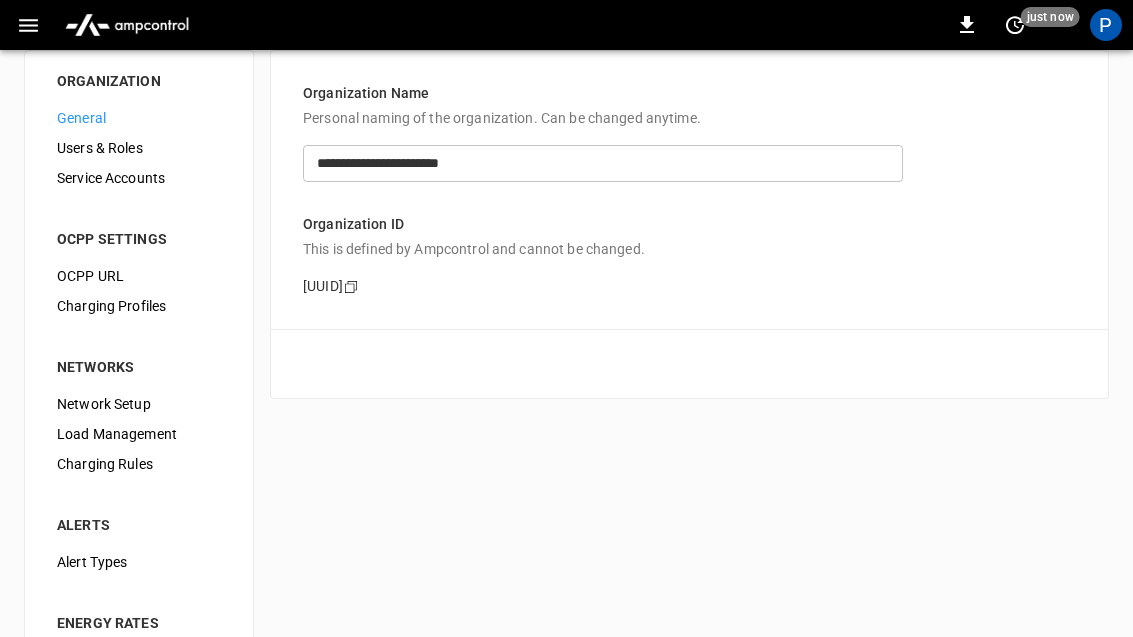 scroll, scrollTop: 0, scrollLeft: 0, axis: both 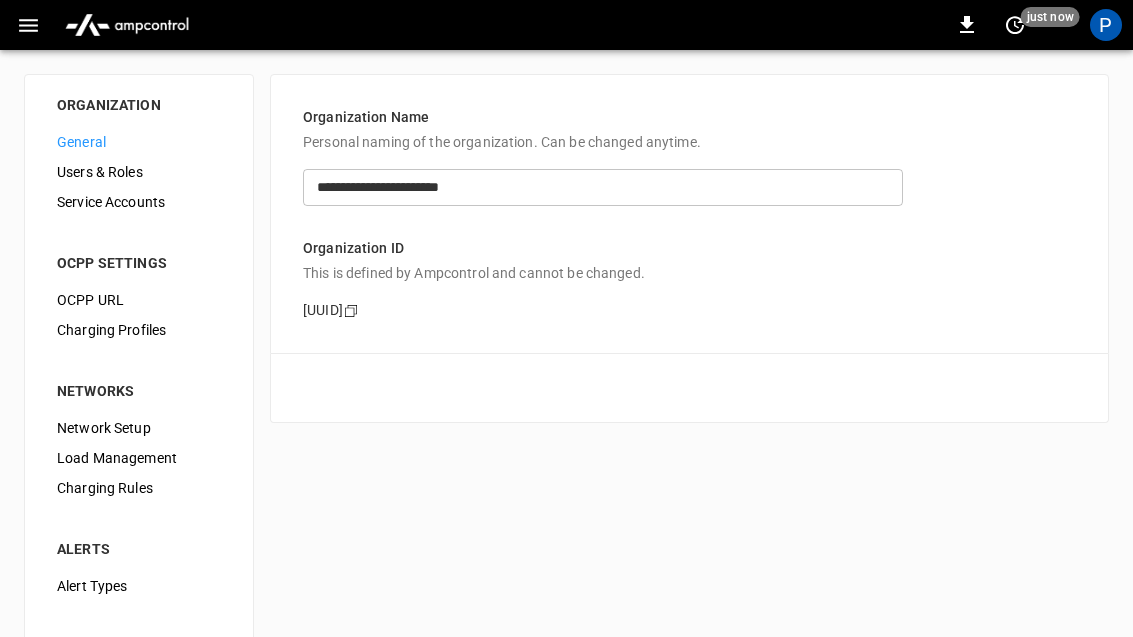 click on "Users & Roles" at bounding box center (139, 172) 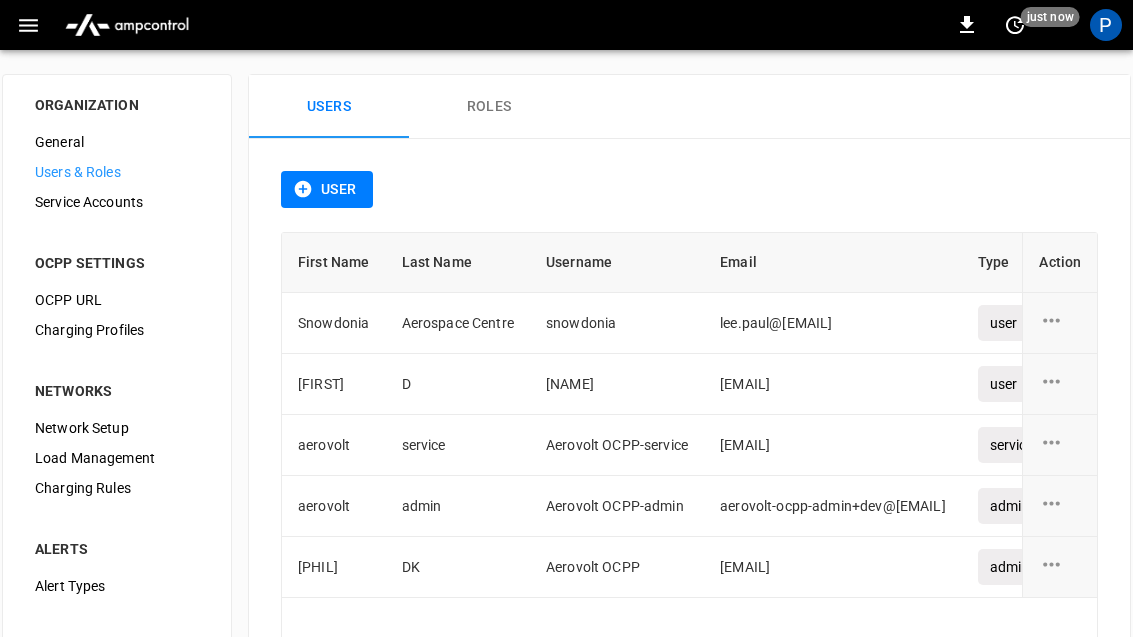 click on "Service Accounts" at bounding box center (117, 202) 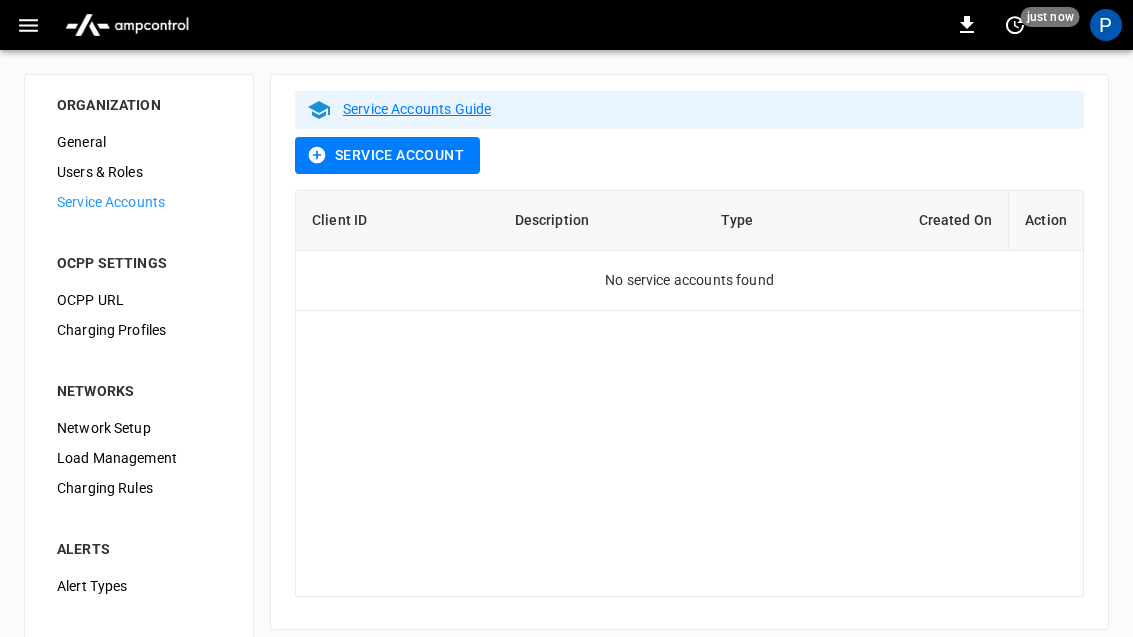 click 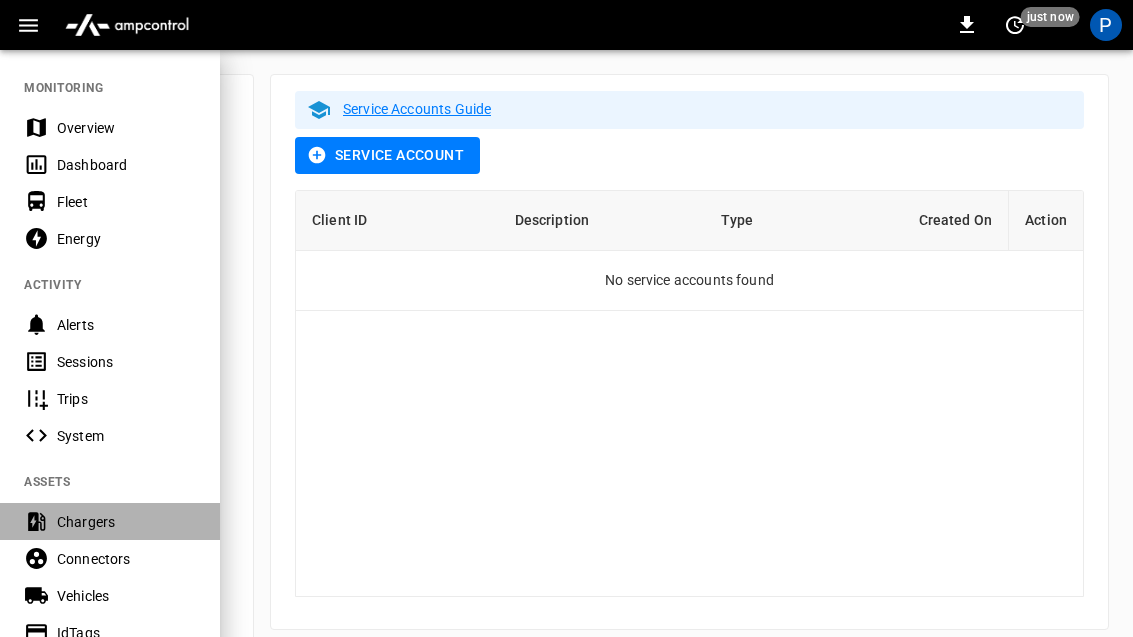 click on "Chargers" at bounding box center [126, 522] 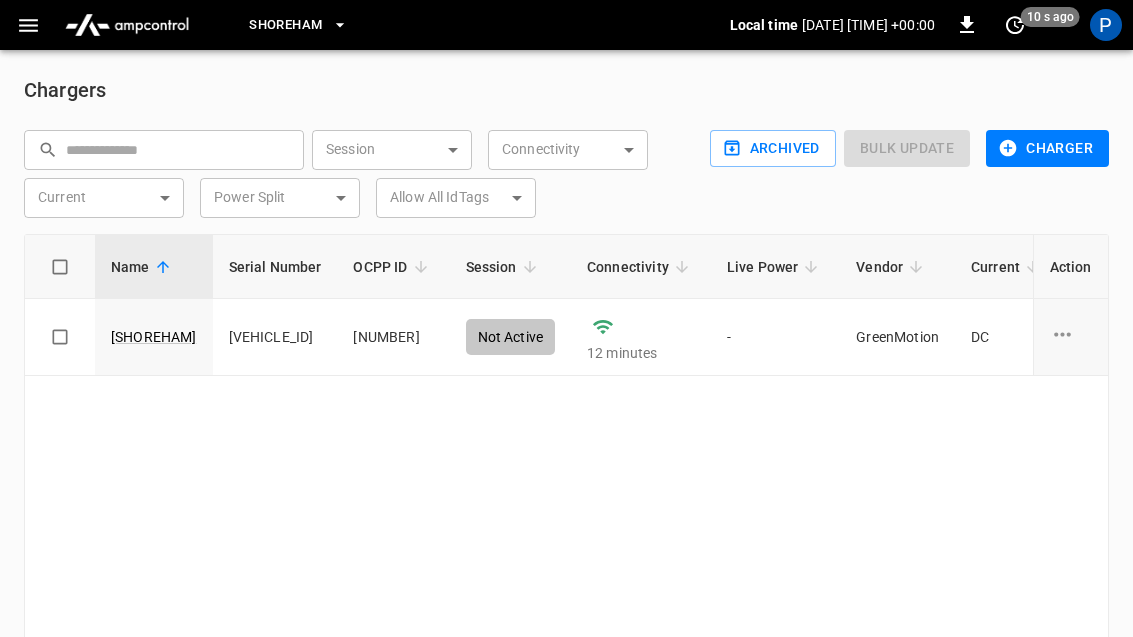 click on "[SHOREHAM]" at bounding box center (154, 337) 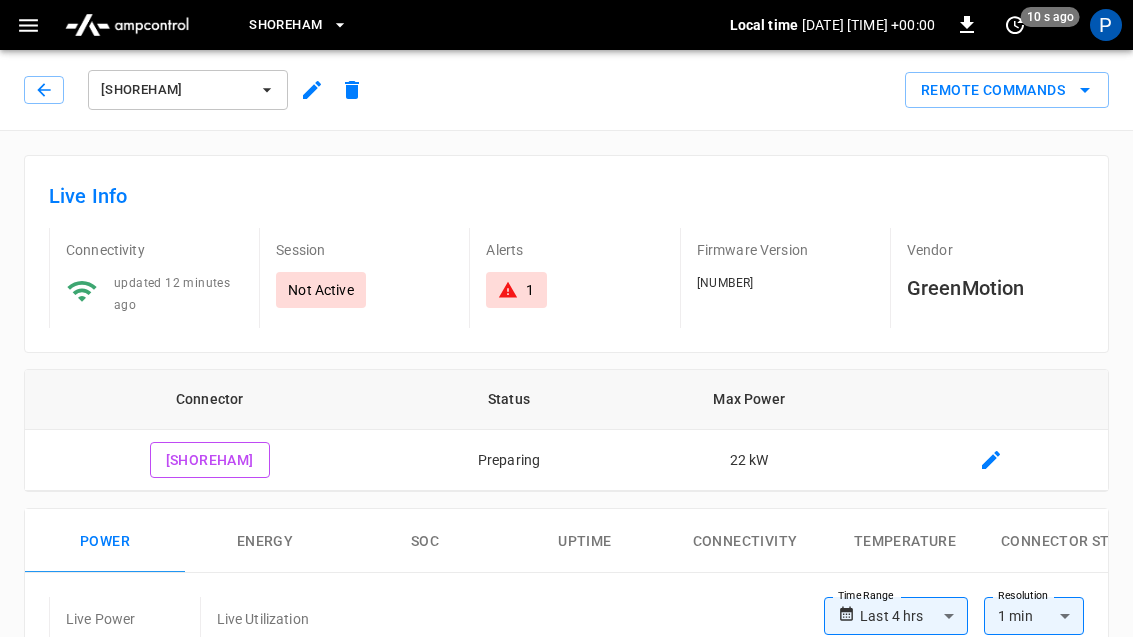type on "**********" 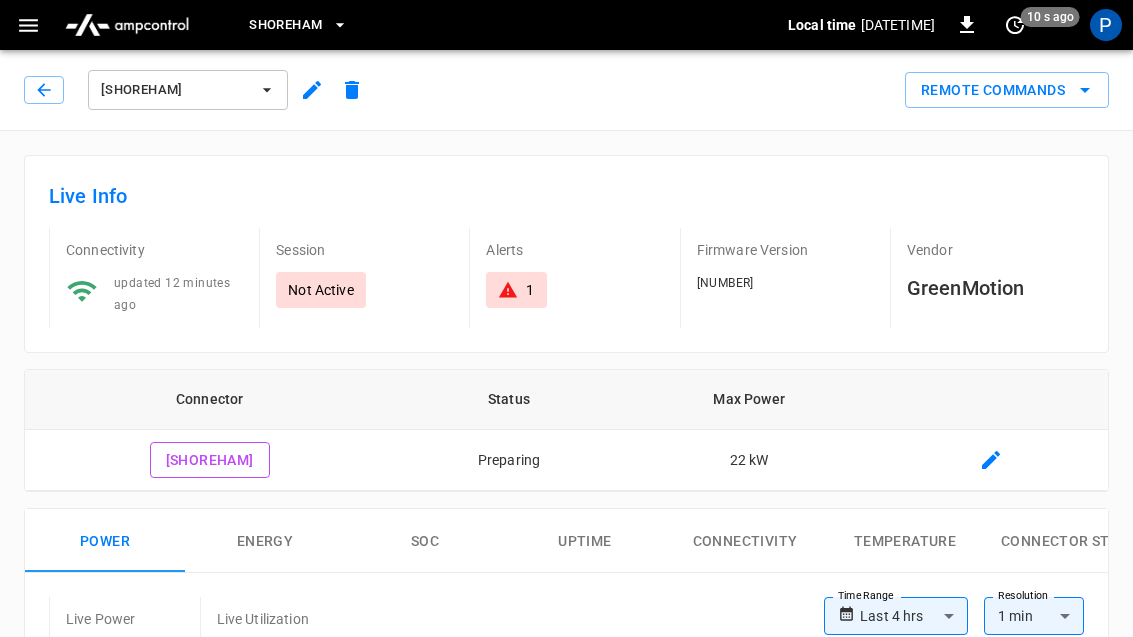 click at bounding box center [312, 90] 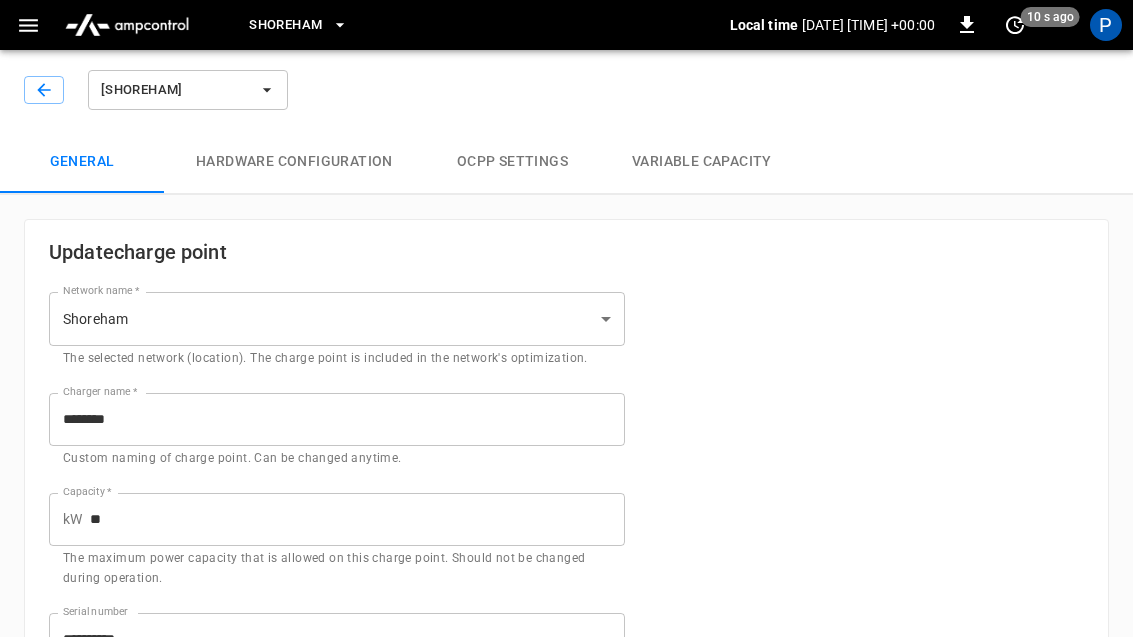 click on "Hardware configuration" at bounding box center [294, 162] 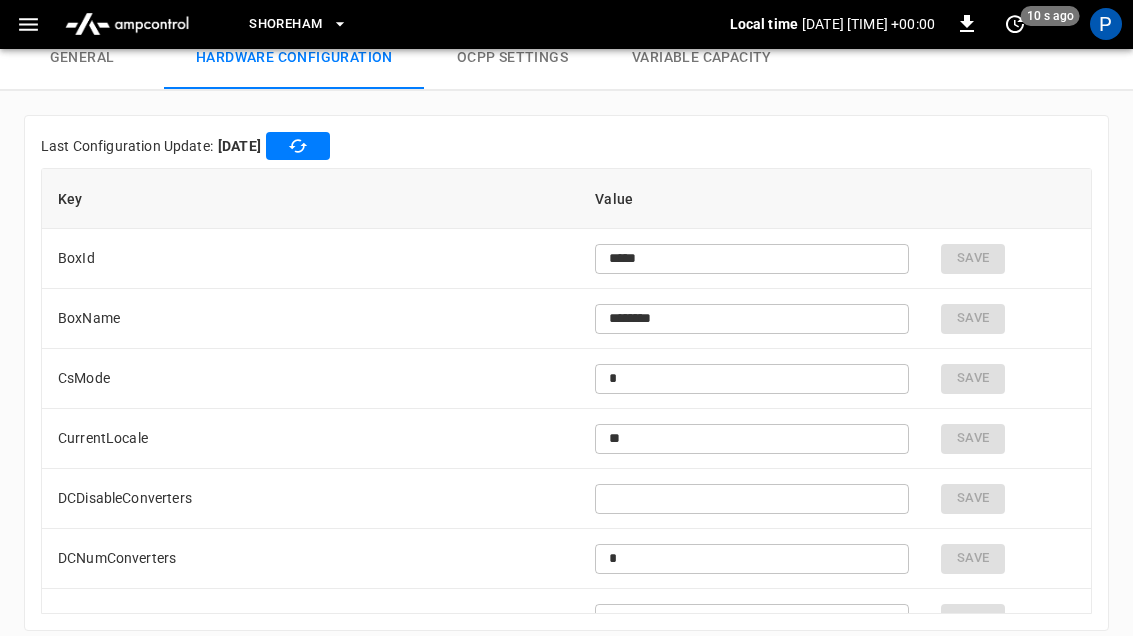 scroll, scrollTop: 0, scrollLeft: 0, axis: both 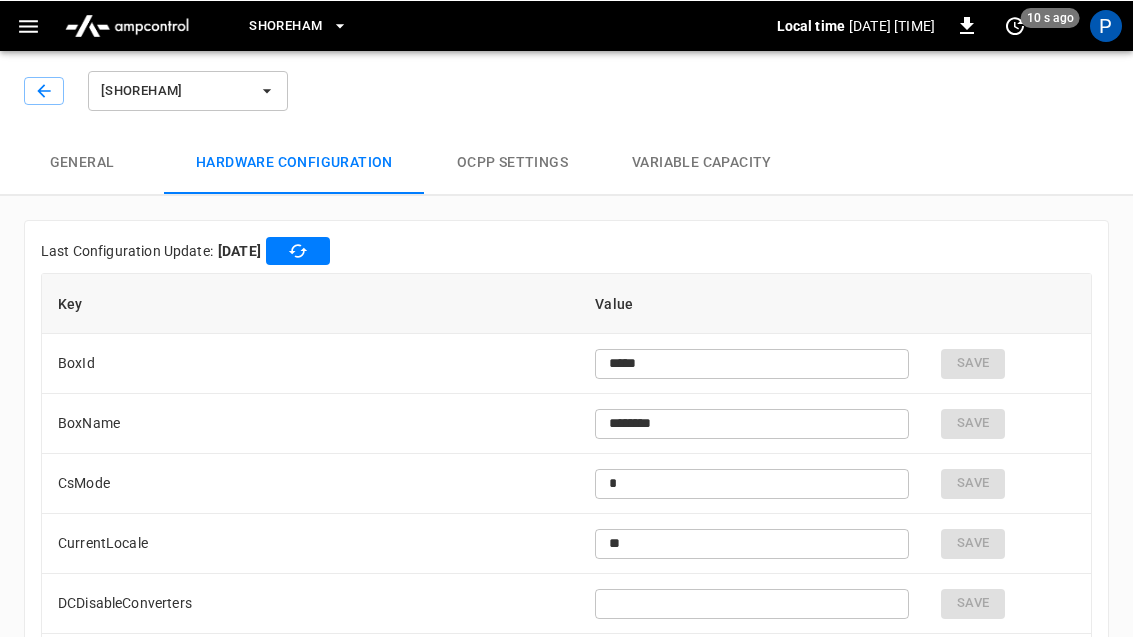 click on "Variable Capacity" at bounding box center [702, 162] 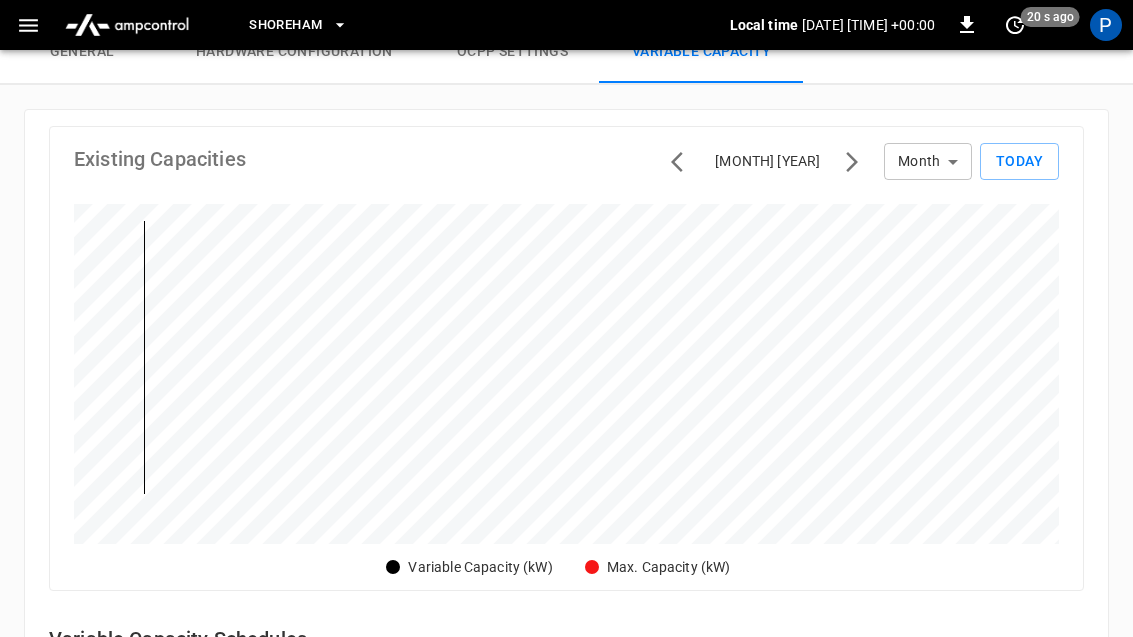 scroll, scrollTop: 0, scrollLeft: 0, axis: both 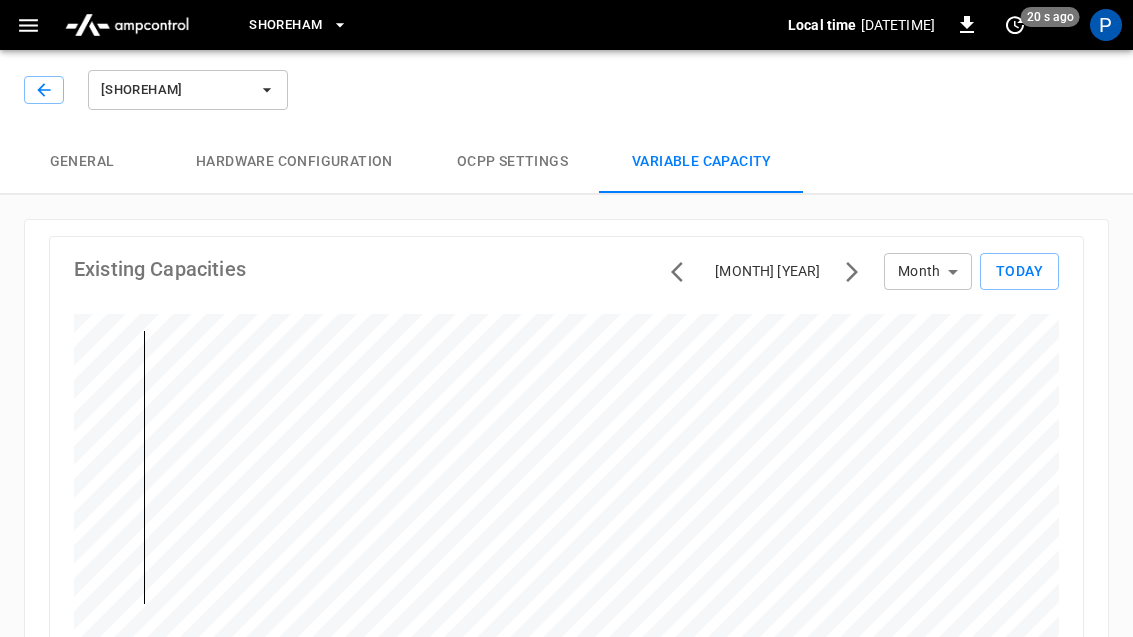click on "OCPP settings" at bounding box center (512, 162) 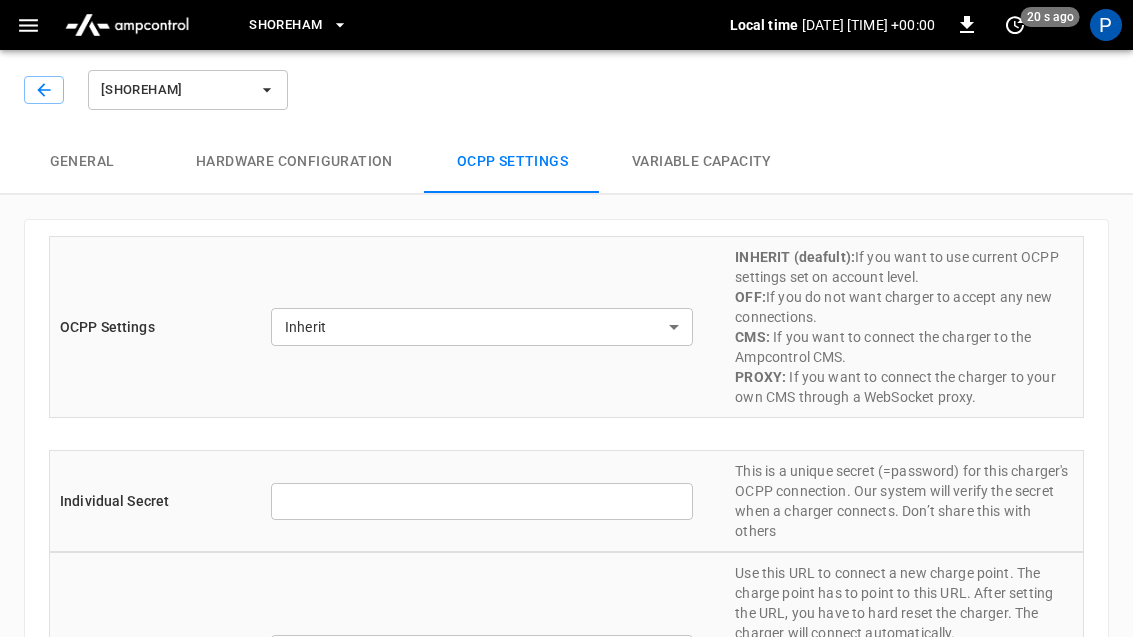 type on "*******" 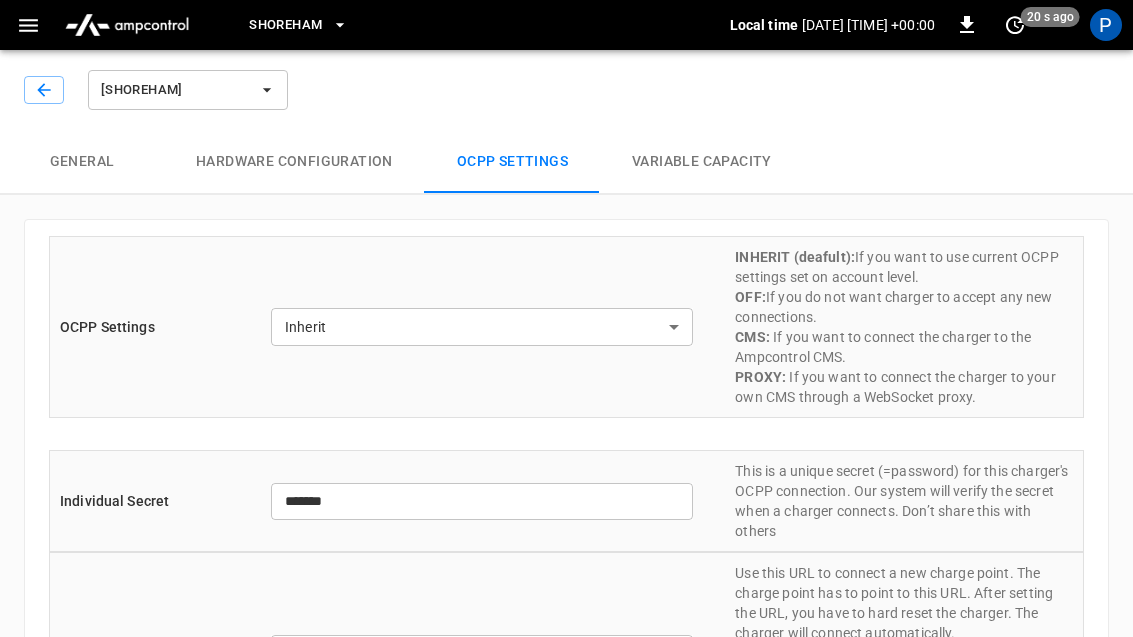 click on "Hardware configuration" at bounding box center [294, 162] 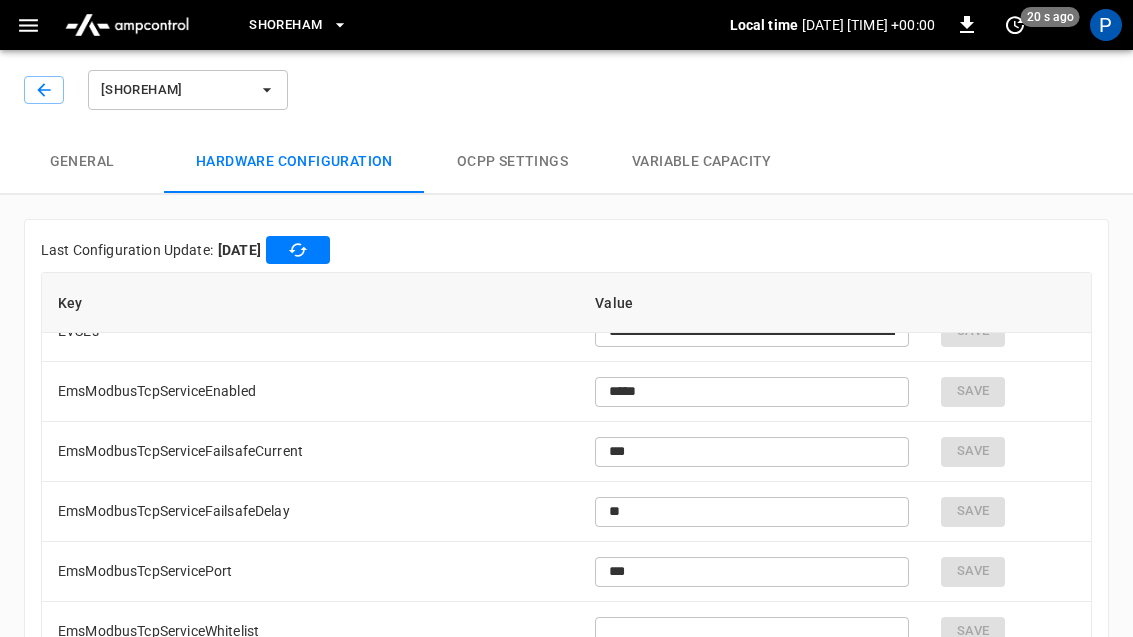 scroll, scrollTop: 391, scrollLeft: 0, axis: vertical 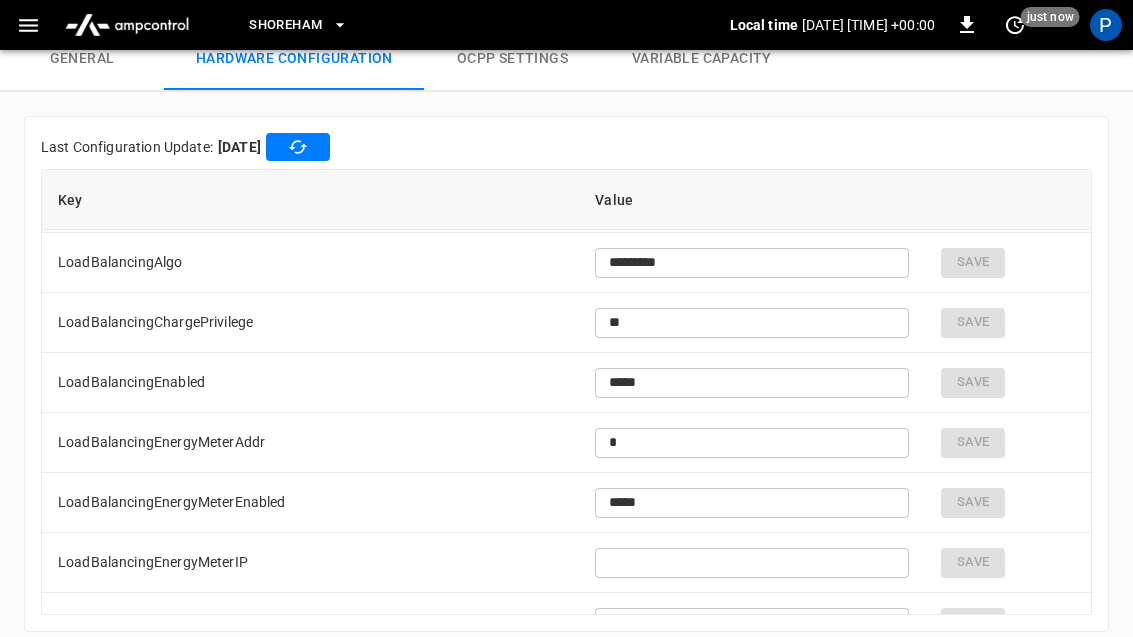 click on "**********" at bounding box center [566, 374] 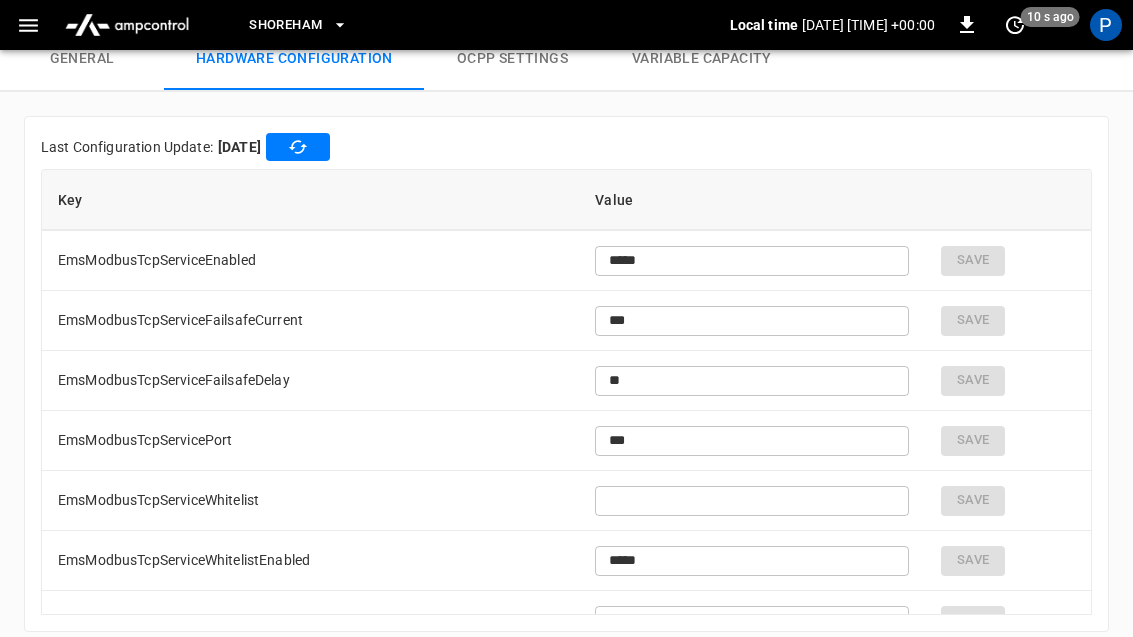 scroll, scrollTop: 96, scrollLeft: 0, axis: vertical 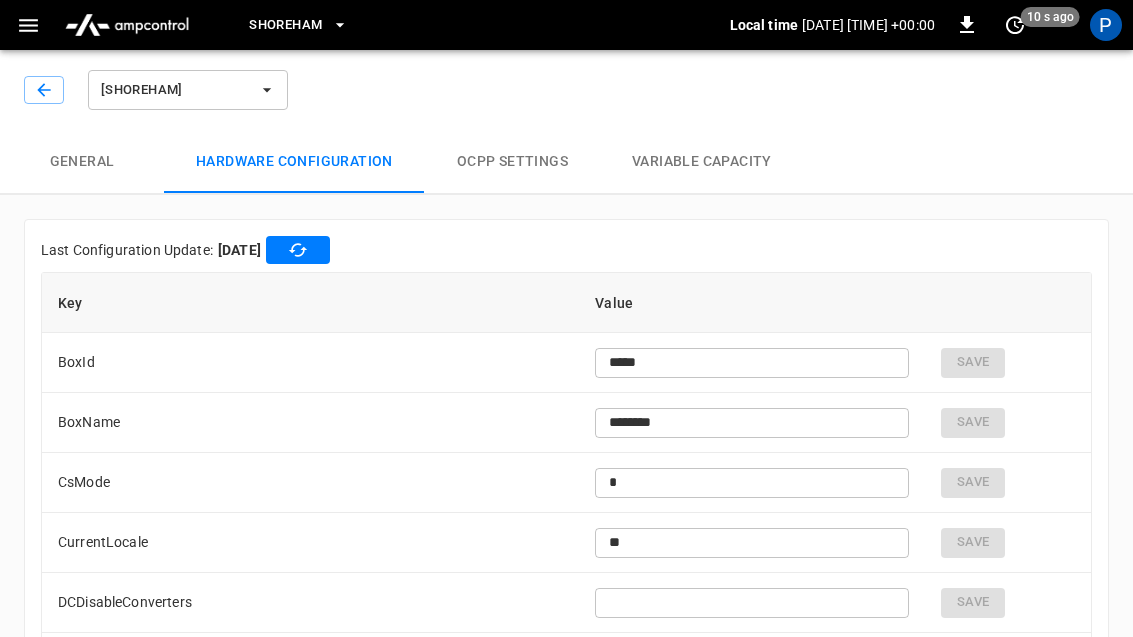 click 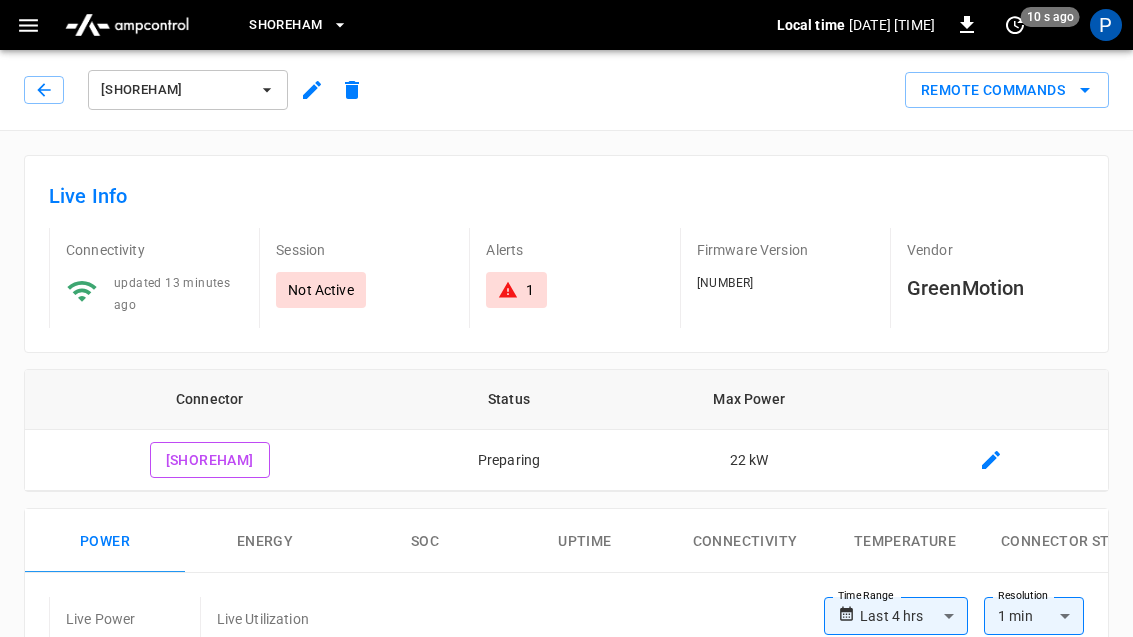 type on "**********" 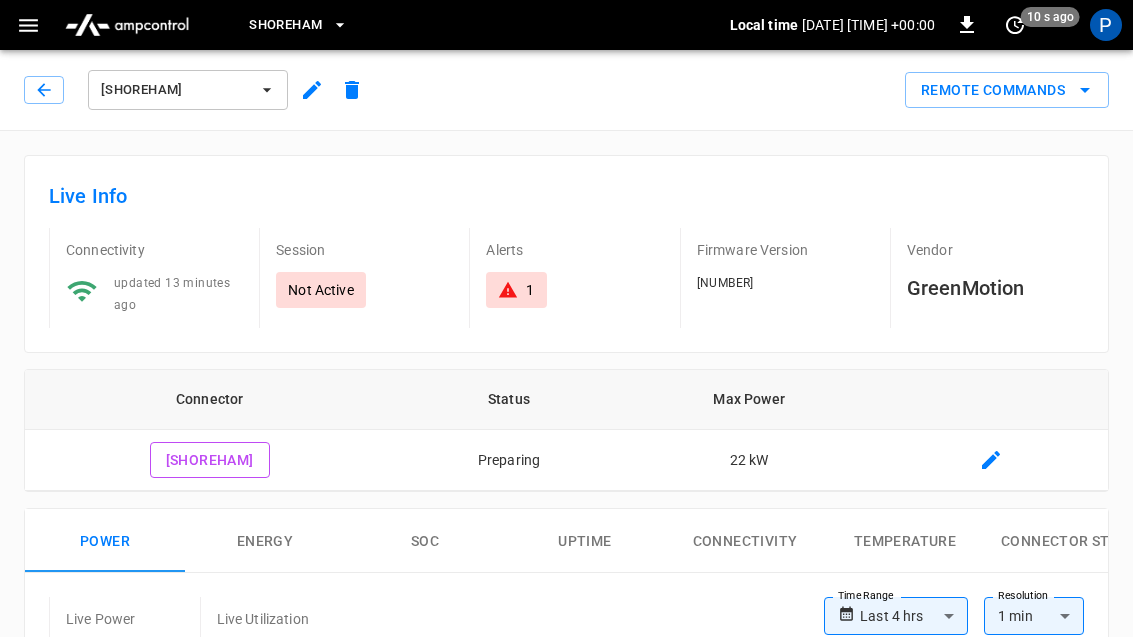 click 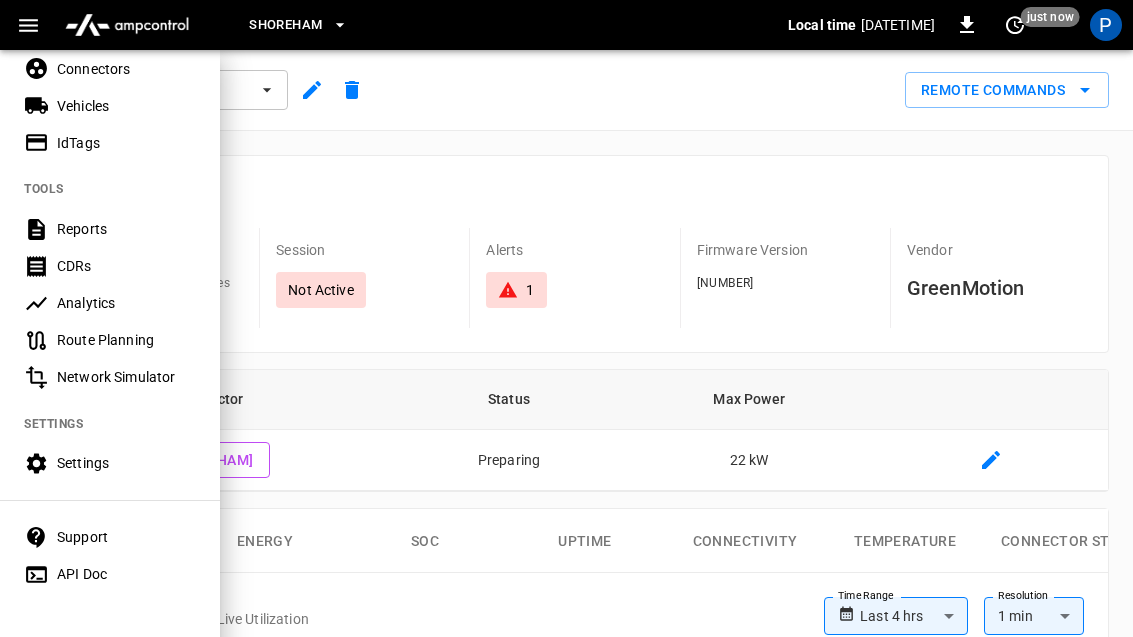 scroll, scrollTop: 489, scrollLeft: 0, axis: vertical 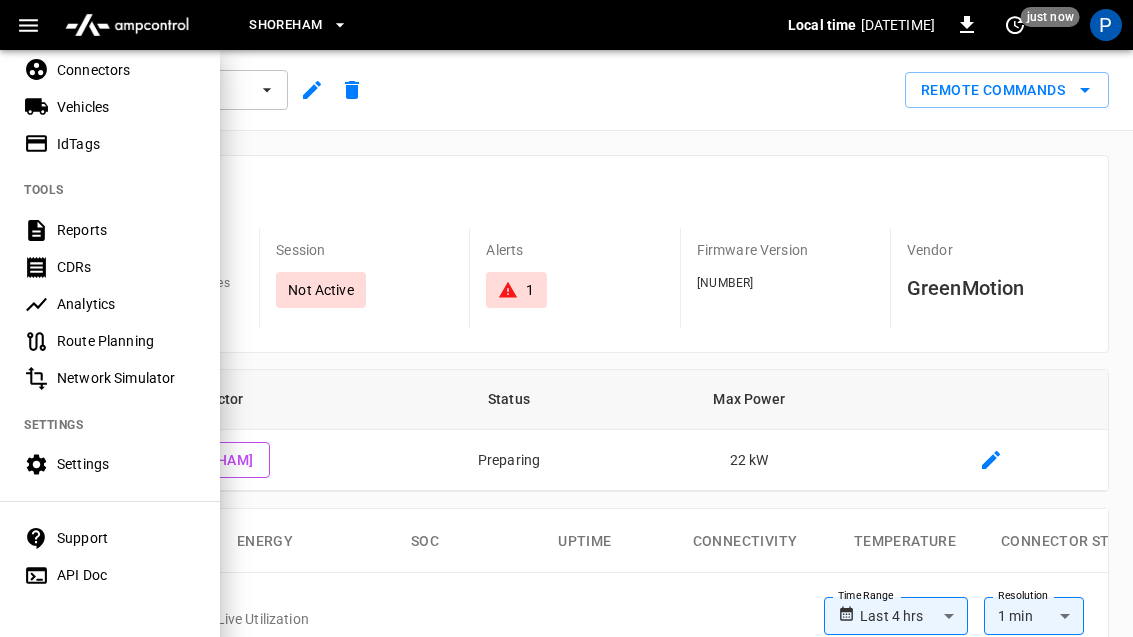 click on "Settings" at bounding box center (126, 464) 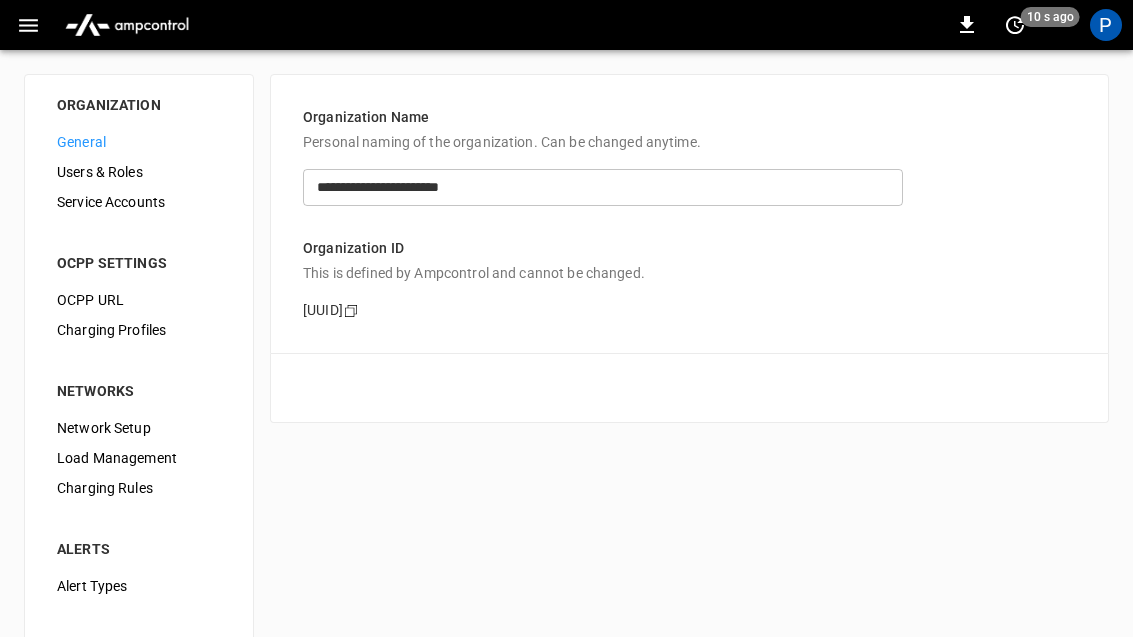 click on "Network Setup" at bounding box center [139, 428] 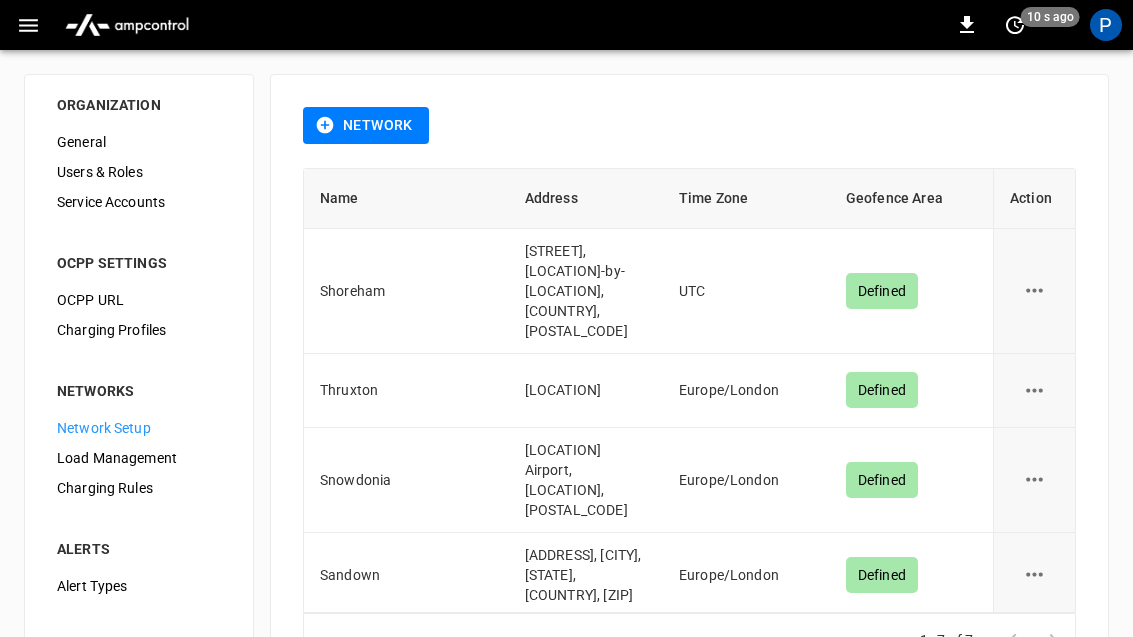 click on "Load Management" at bounding box center [139, 458] 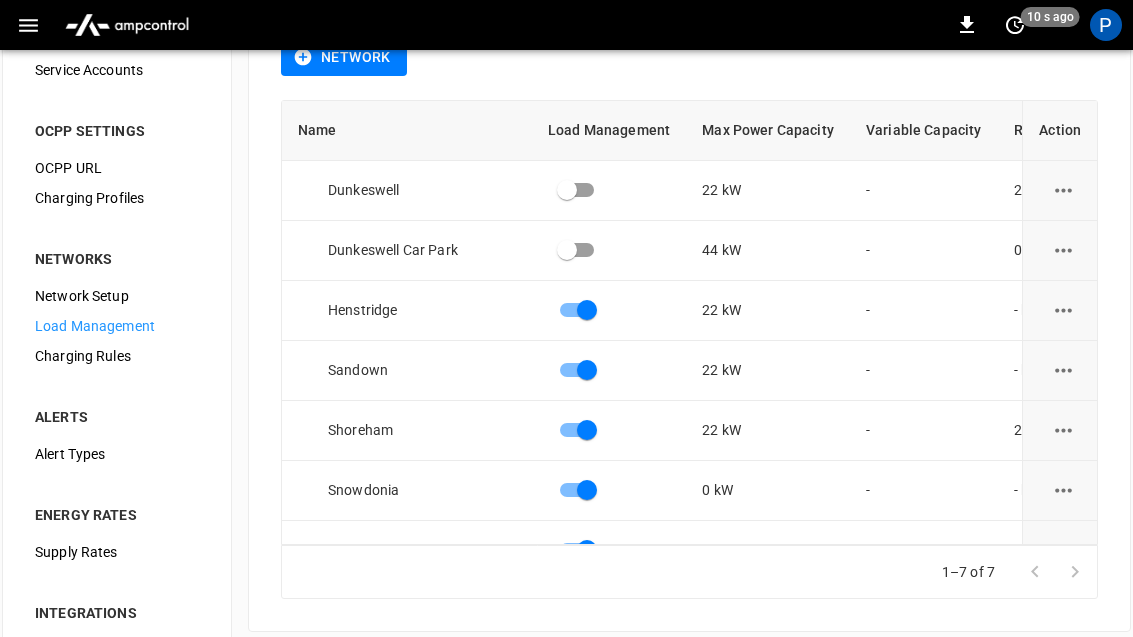 scroll, scrollTop: 131, scrollLeft: 0, axis: vertical 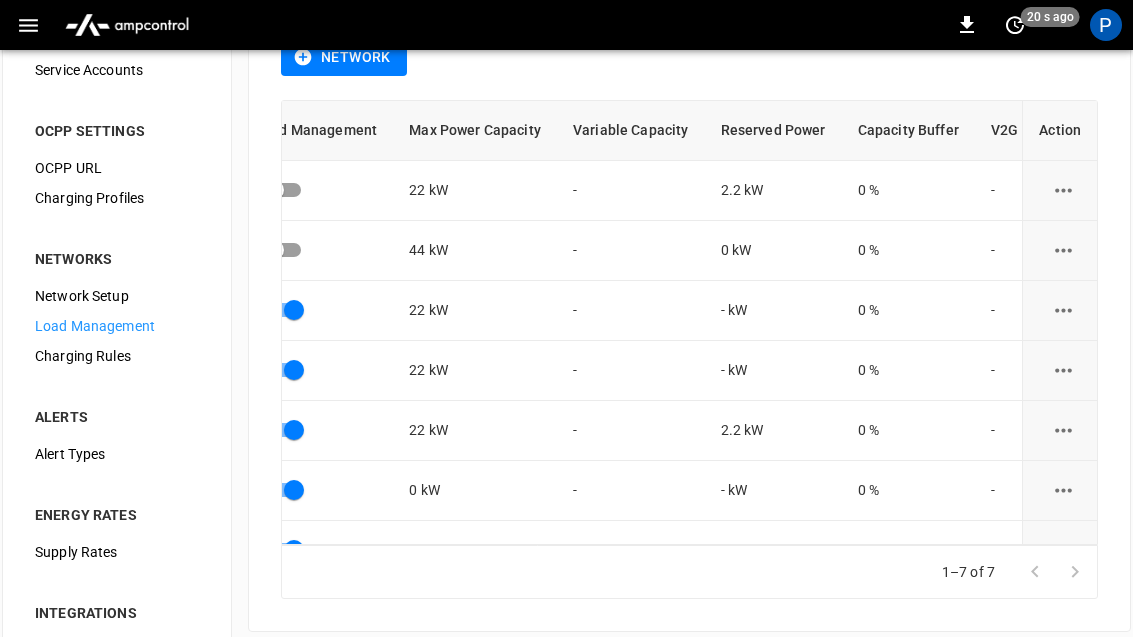 click at bounding box center (1063, 430) 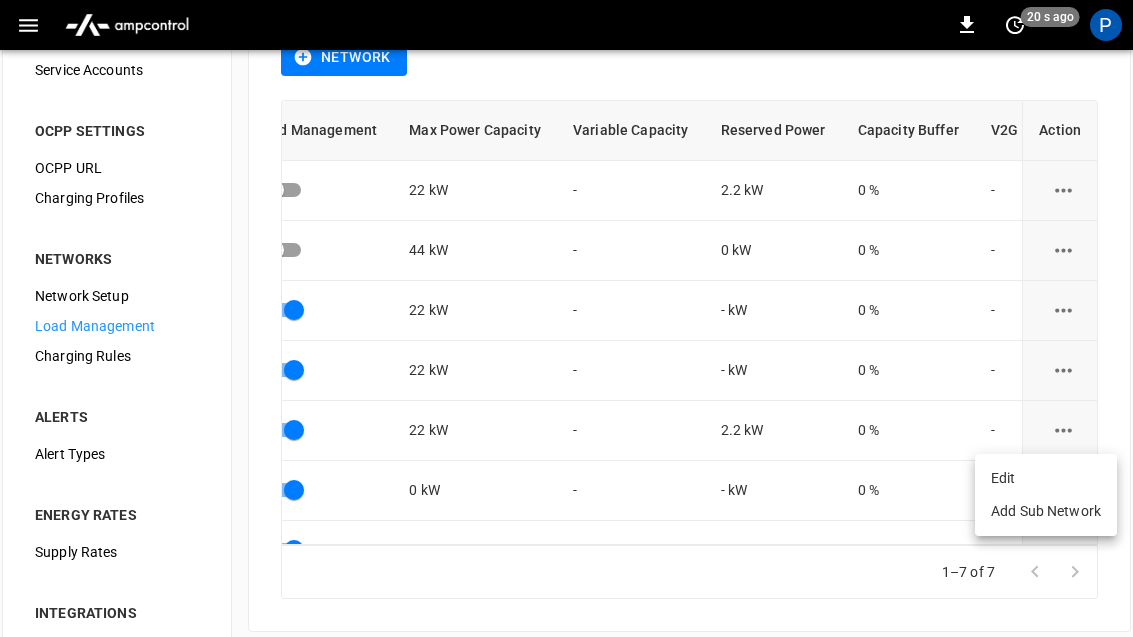click on "Edit" at bounding box center (1046, 478) 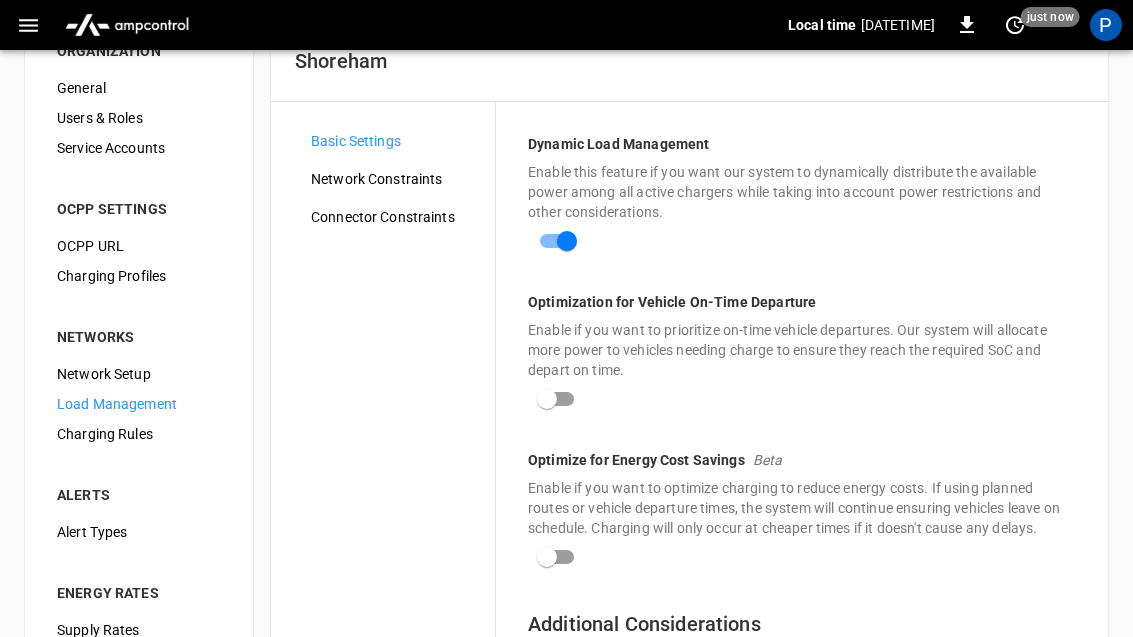 scroll, scrollTop: 50, scrollLeft: 0, axis: vertical 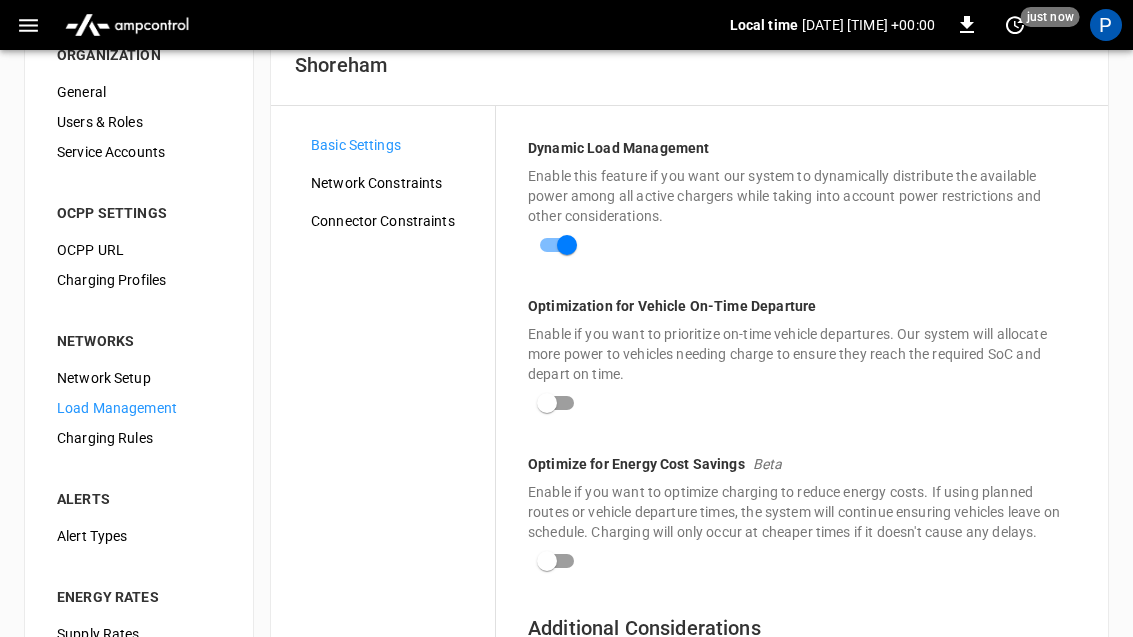 click on "Network Constraints" at bounding box center [395, 183] 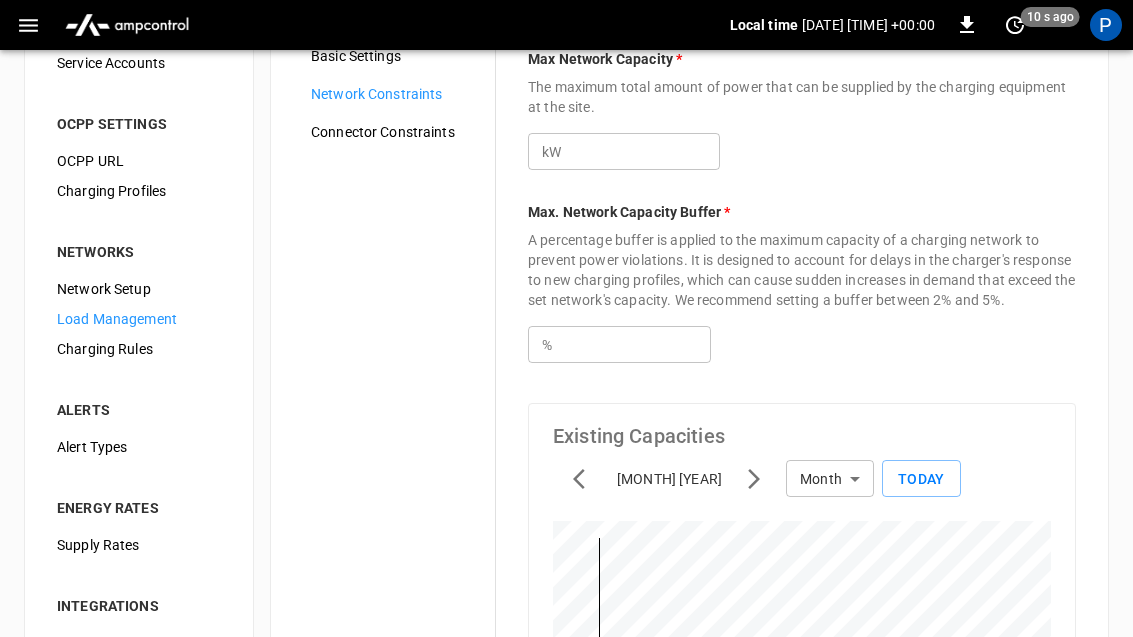 scroll, scrollTop: 0, scrollLeft: 0, axis: both 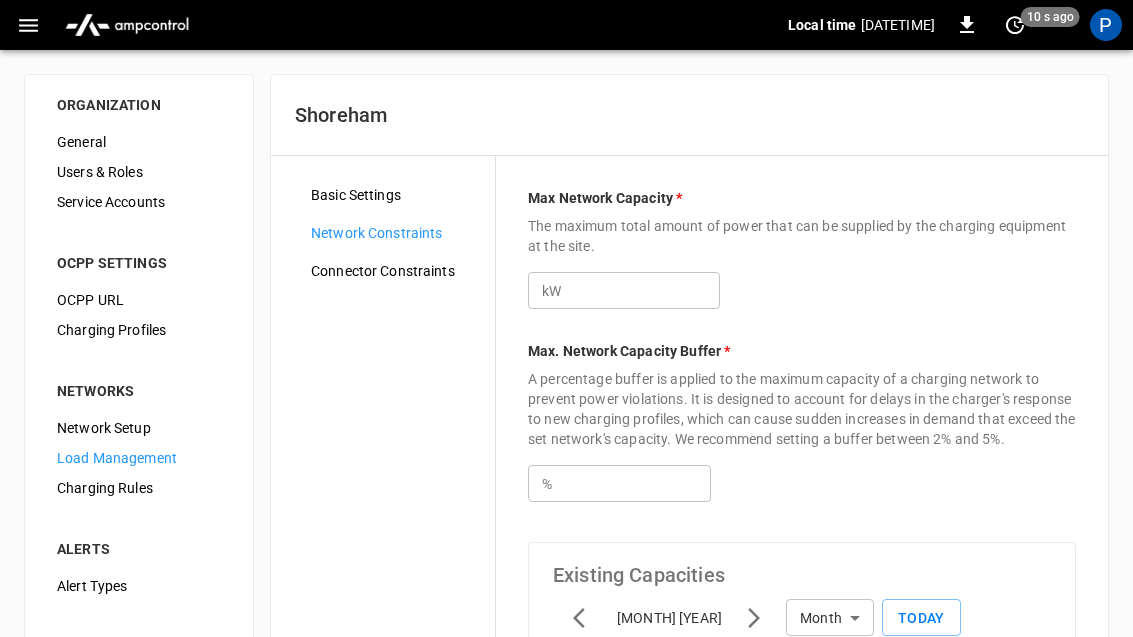 click at bounding box center (28, 25) 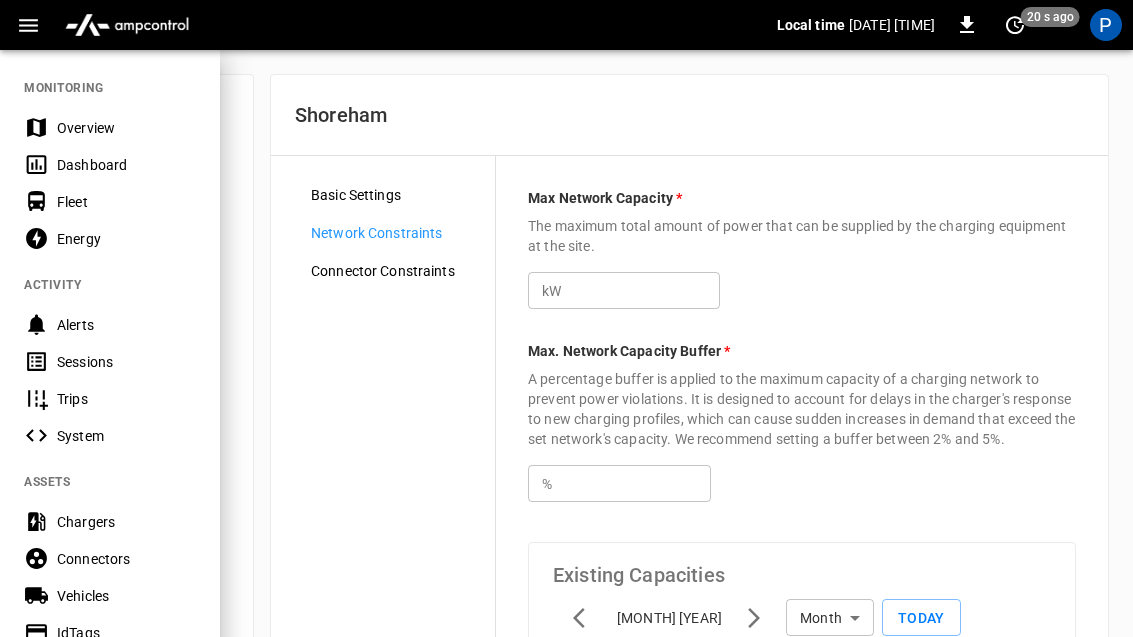 click on "Chargers" at bounding box center (126, 522) 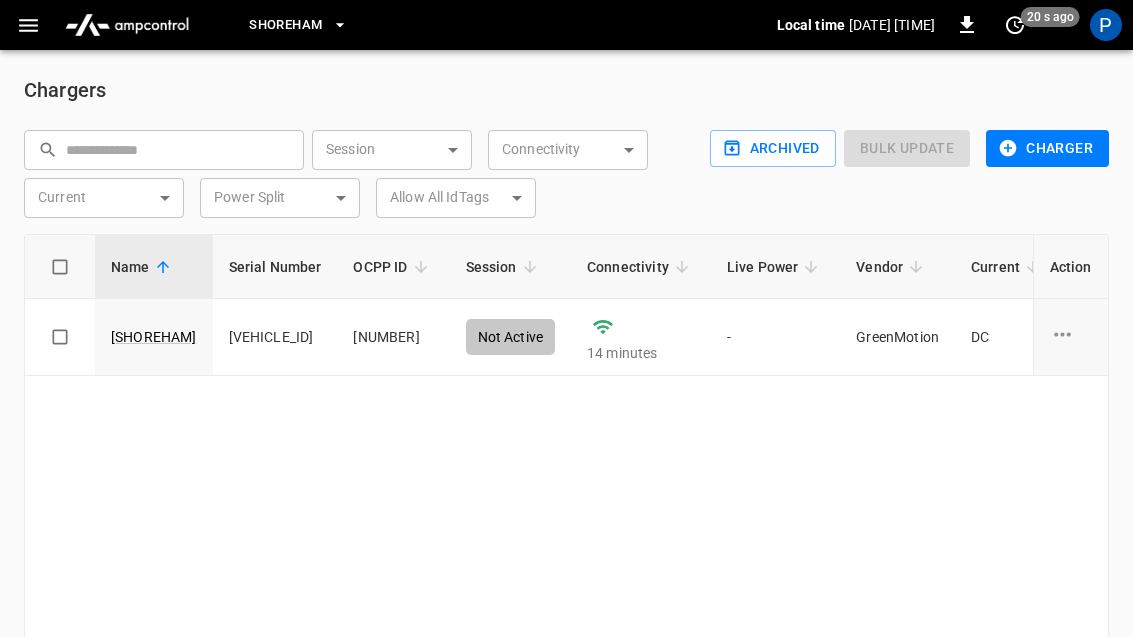 click on "[SHOREHAM]" at bounding box center [154, 337] 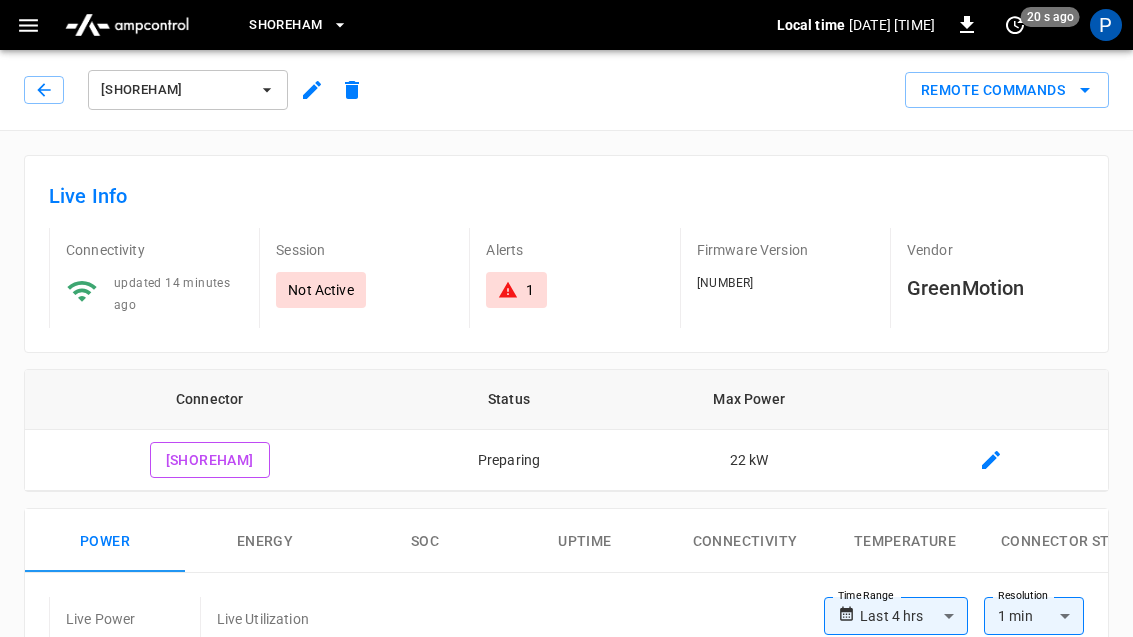 click on "Remote Commands" at bounding box center (1007, 90) 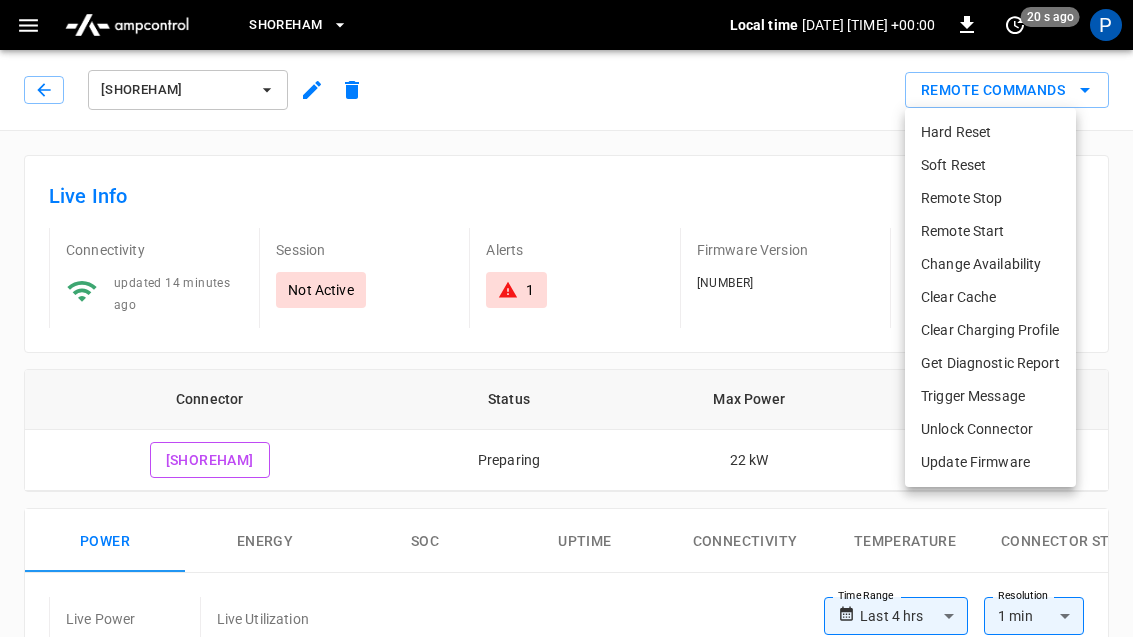click on "Clear Charging Profile" at bounding box center [990, 330] 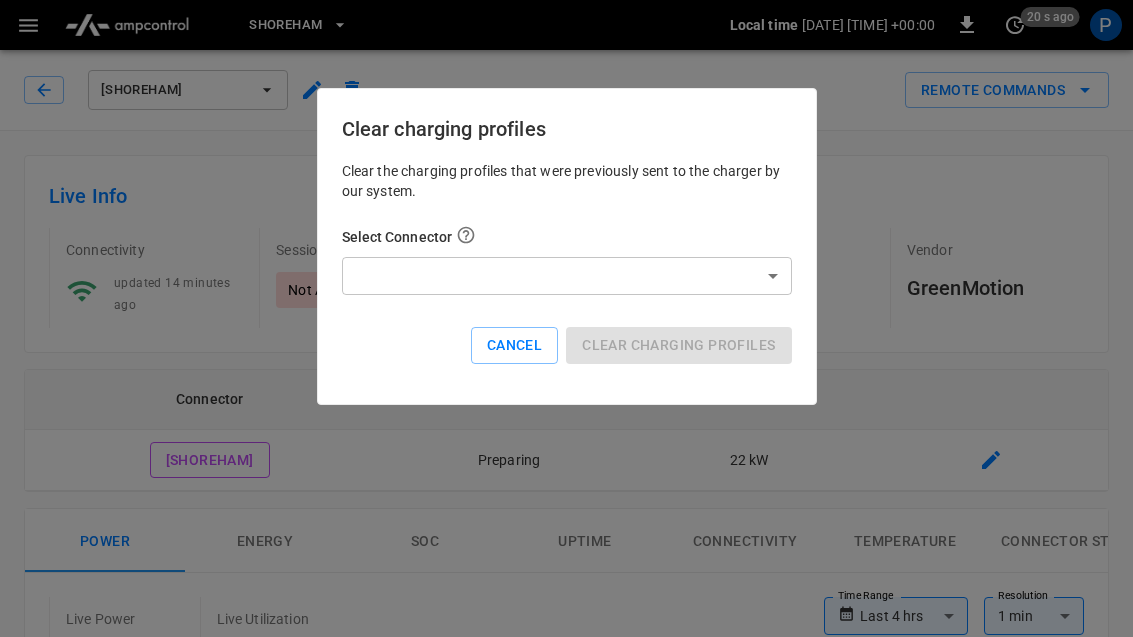 click on "[LOCATION] Local time [DATE] [TIME] +00:00 0 20 s ago P [LOCATION] Remote Commands Live Info Connectivity updated 16 minutes ago Session Not Active Alerts 3 Firmware Version [VERSION] Vendor [VENDOR] Connector Status Max Power [LOCATION] - 1 Available - Power Energy SOC Uptime Connectivity Temperature Connector Status Live Power 0 kW Live Utilization 0% Time Range Custom ****** Time Range Resolution 1 min ** Resolution Max Power (kW) Optimized limit (kW) Charge Point (kW) Connector 1 (kW) Reset zoom Sessions Ocpp logs Meter Values Alerts Optimization Custom ****** ​ Connector ​ Connector Vehicle ​ Vehicle IdTag ​ IdTag More Filters Export ID Session Connector Vehicle IdTag Transaction Id Start Time Start SoC End Time End SoC Duration Priority Energy Supply Cost   Action No charging sessions found Rows per page: 100 *** 0–0 of 0 Refresh now Update every 5 sec Update every 30 sec Off Aerovolt OCPP Connection [NAME] [EMAIL] admin Profile Settings Notifications Settings Logout Hard Reset  *" at bounding box center (566, 912) 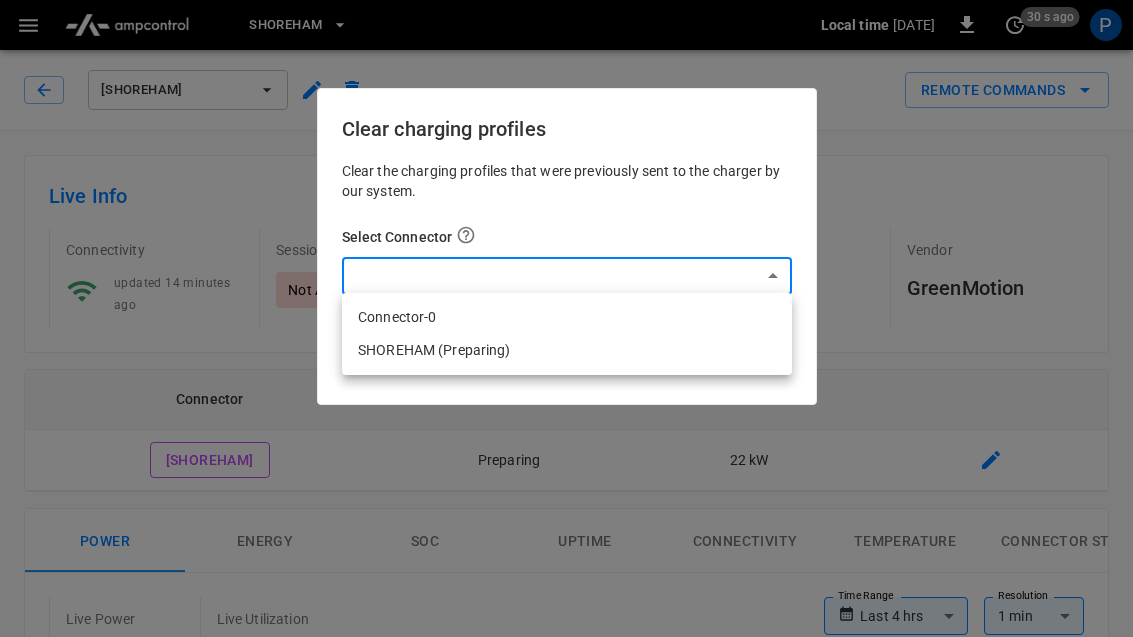 click on "SHOREHAM (Preparing)" at bounding box center [567, 350] 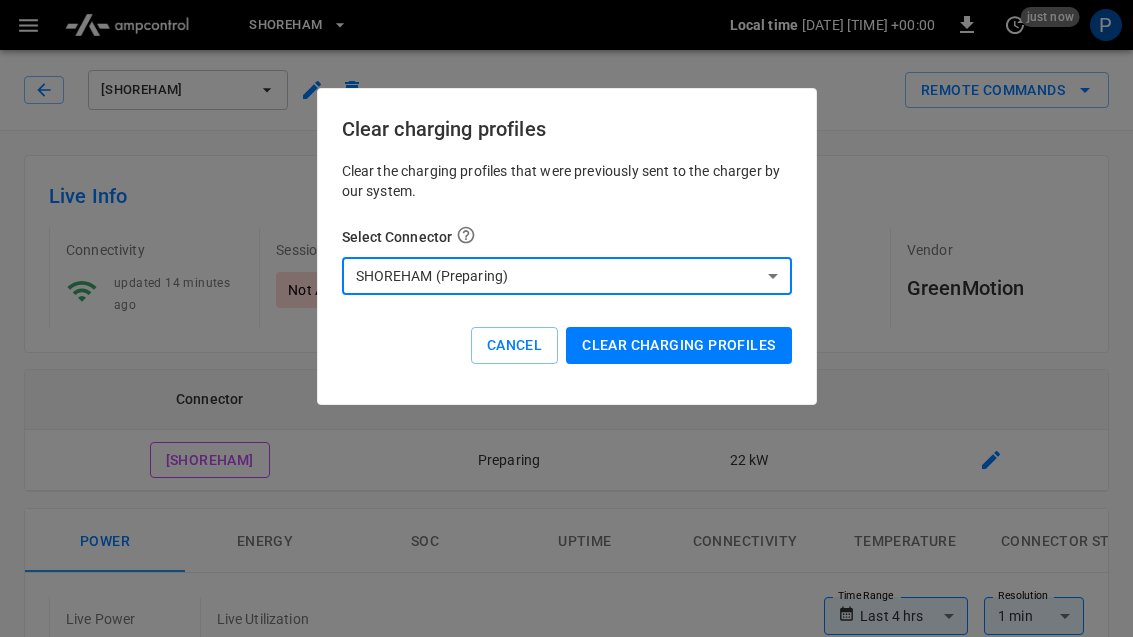 click on "Clear charging profiles" at bounding box center [678, 345] 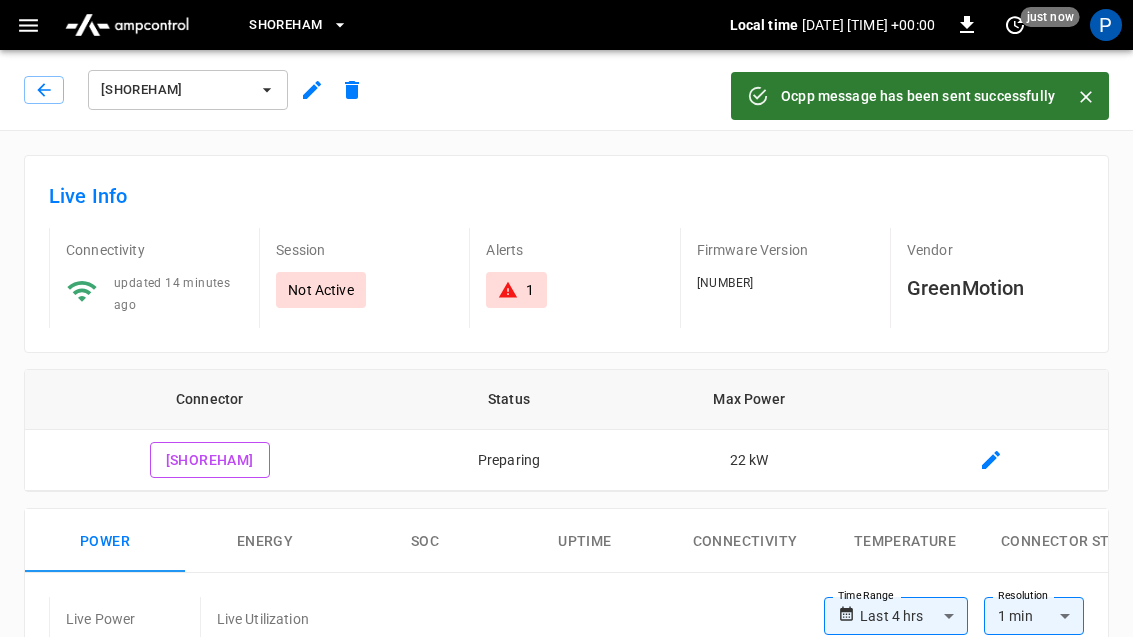 click 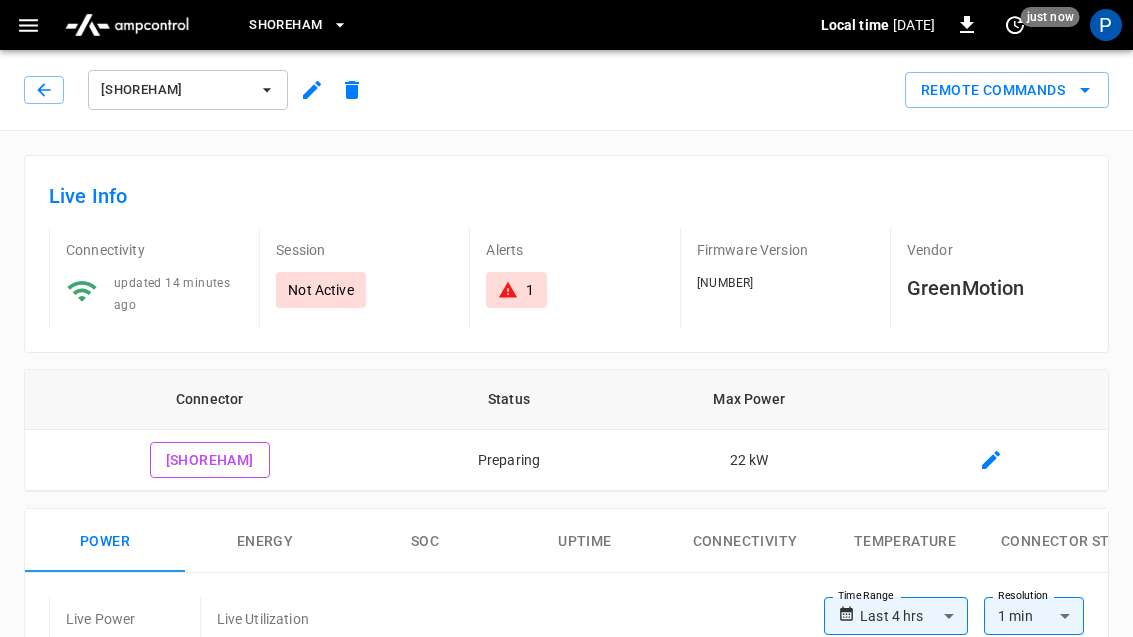click 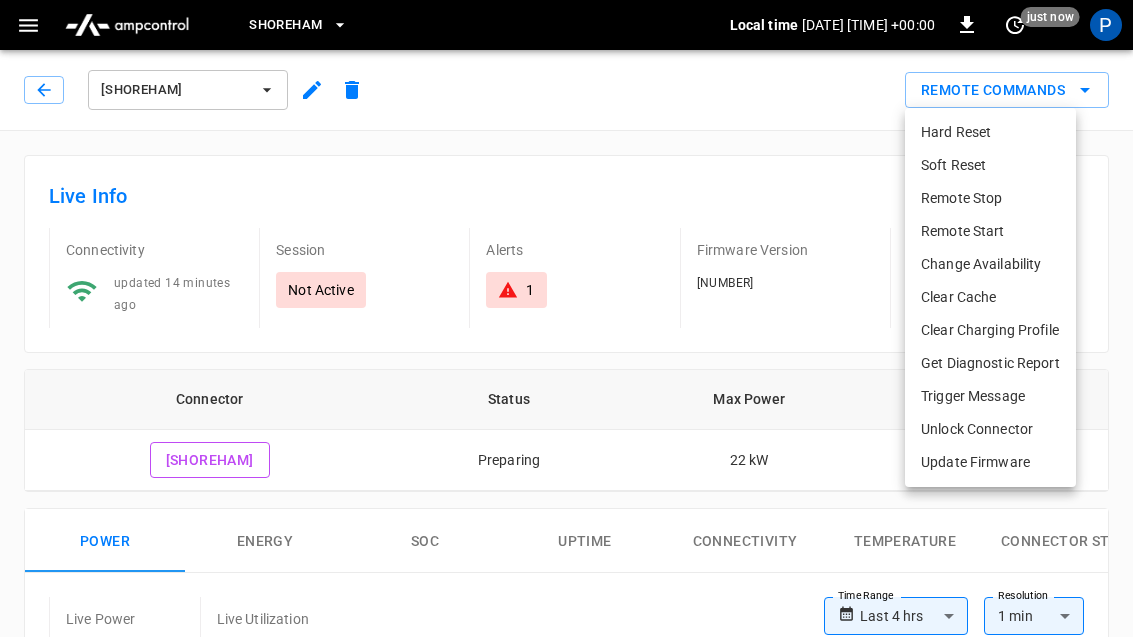 click on "Clear Cache" at bounding box center (990, 297) 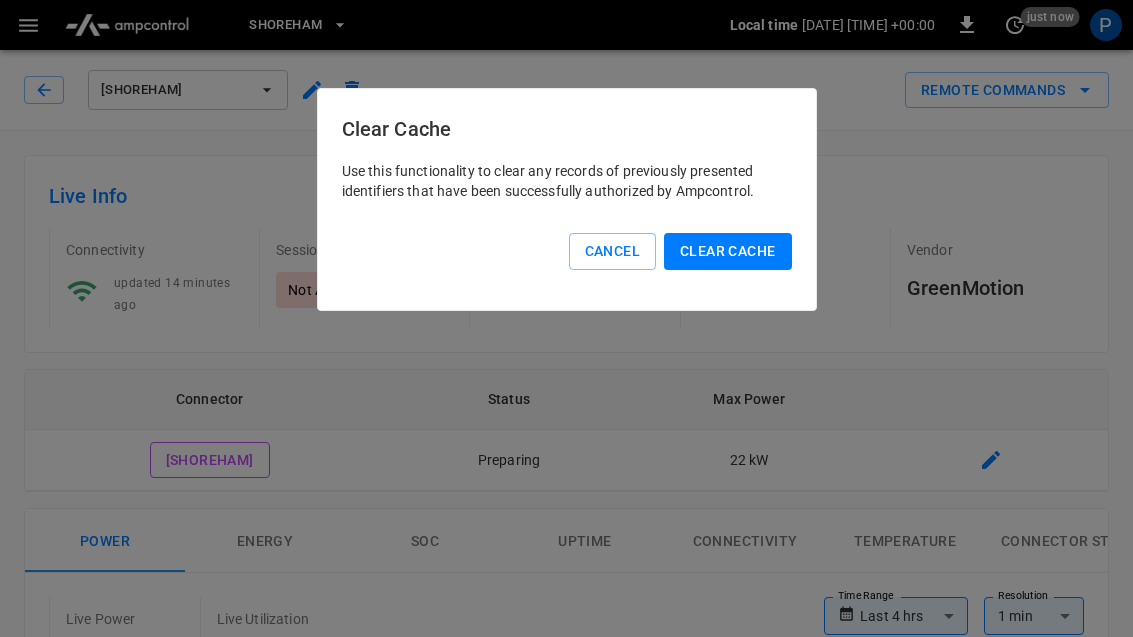 click on "Clear Cache" at bounding box center (727, 251) 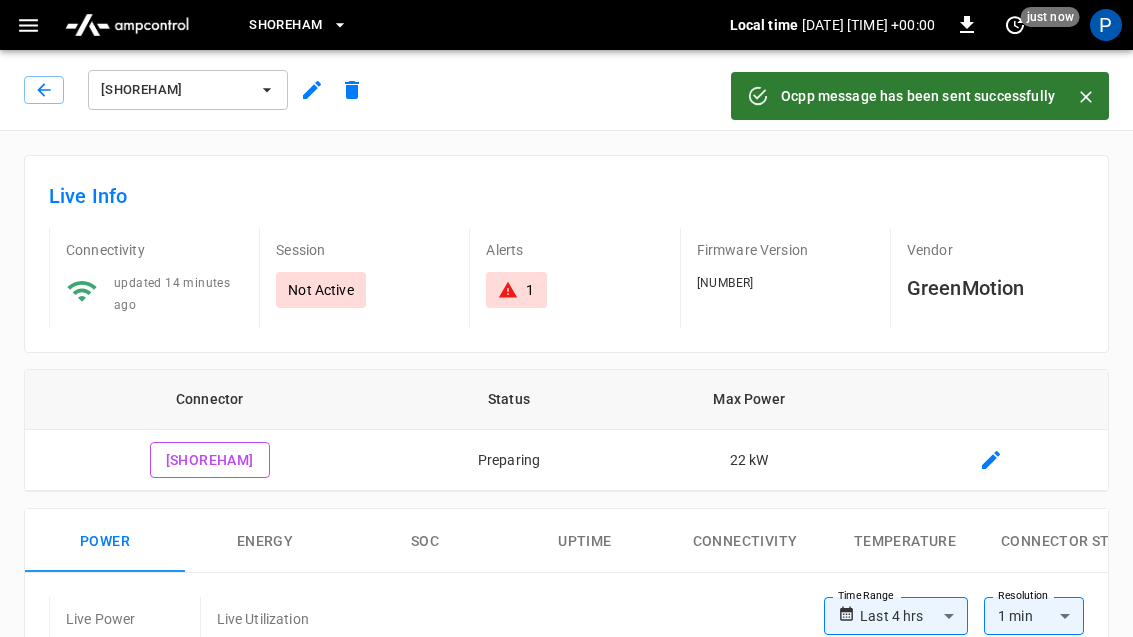 click 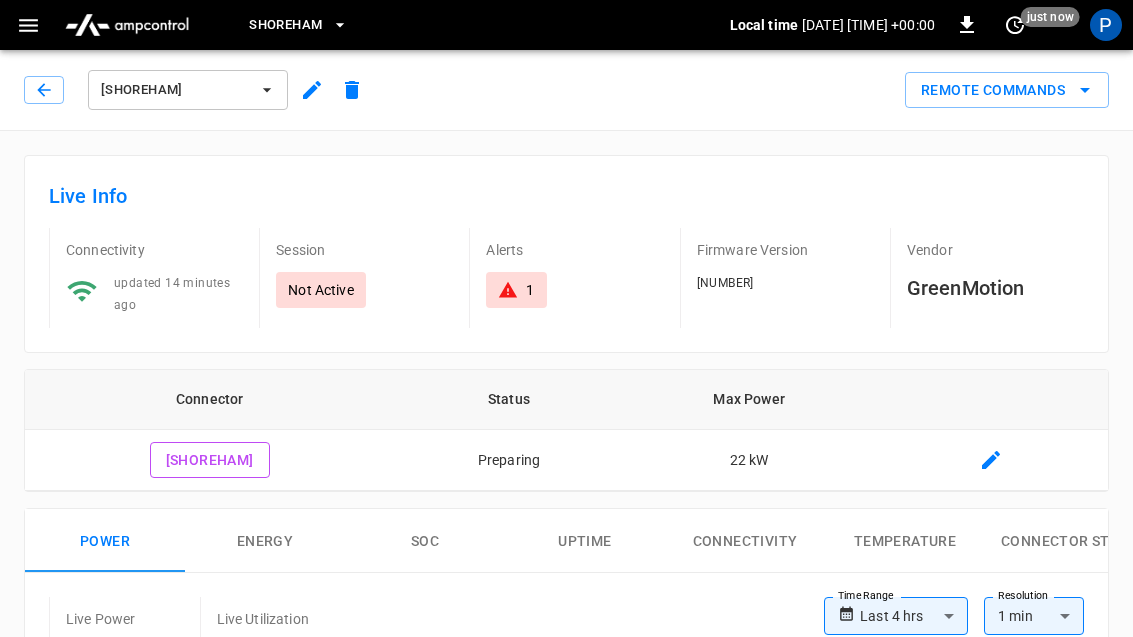 click 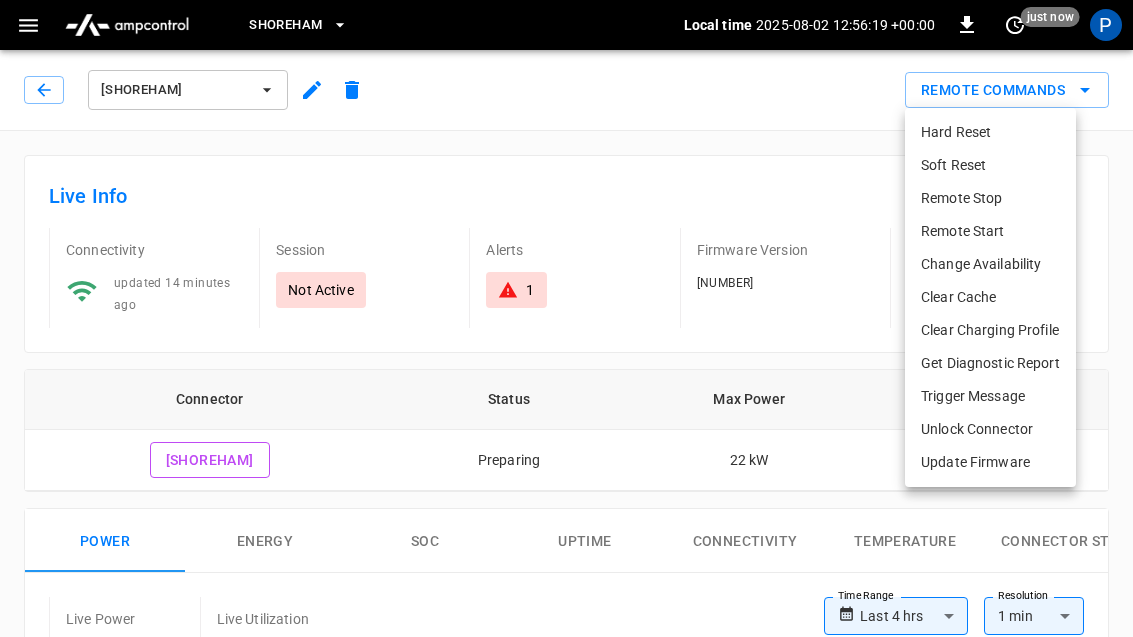 click on "Hard Reset" at bounding box center [990, 132] 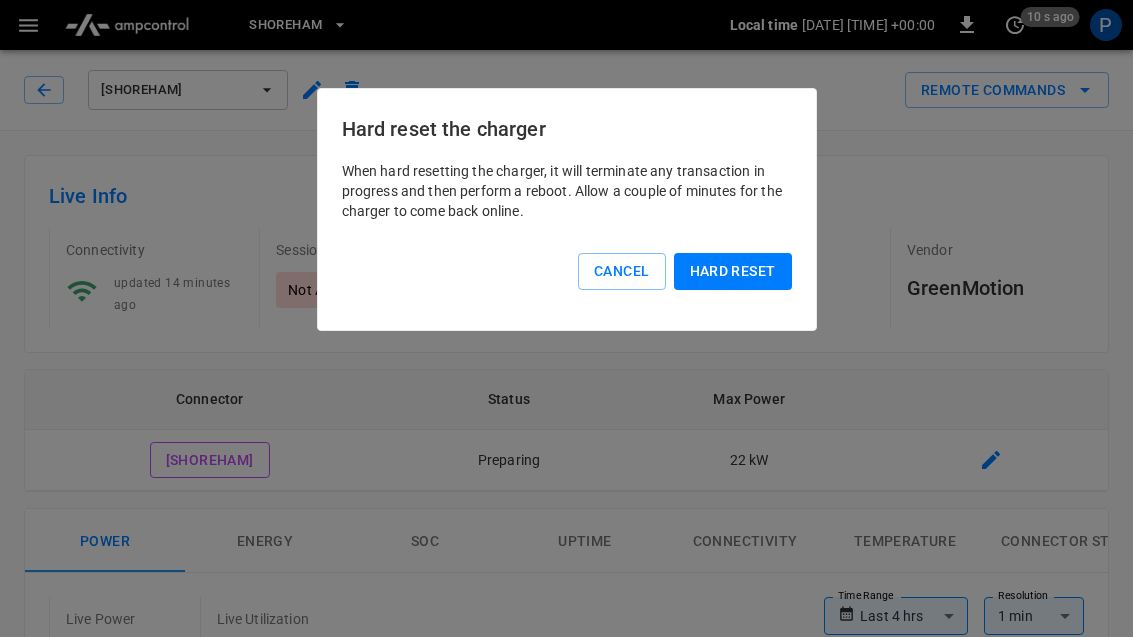 click on "Hard reset" at bounding box center (733, 271) 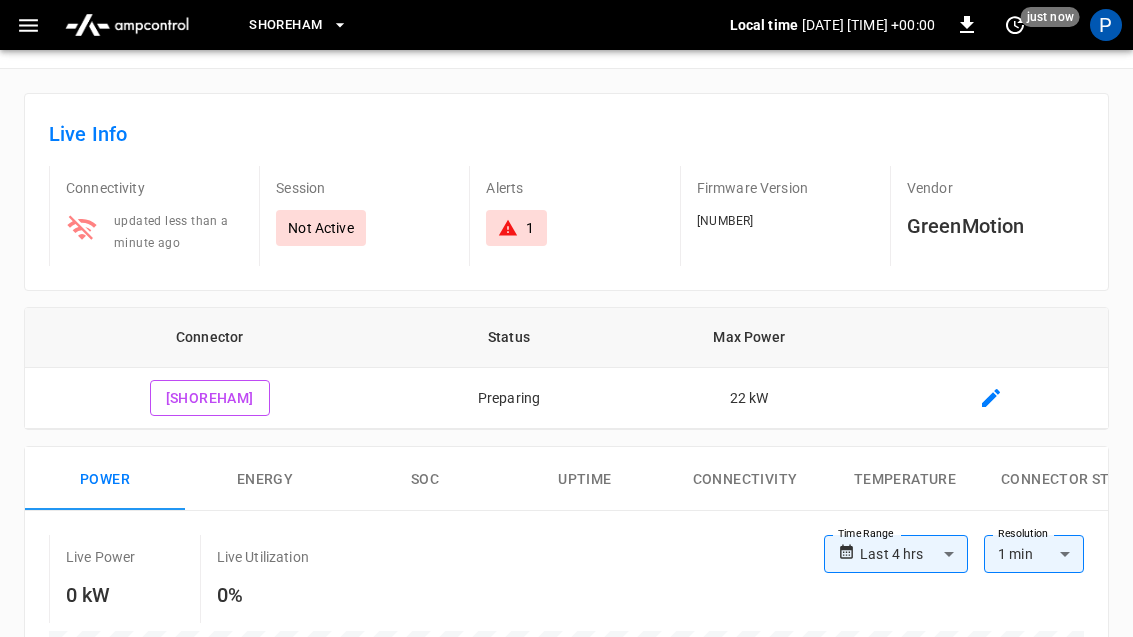 scroll, scrollTop: 0, scrollLeft: 0, axis: both 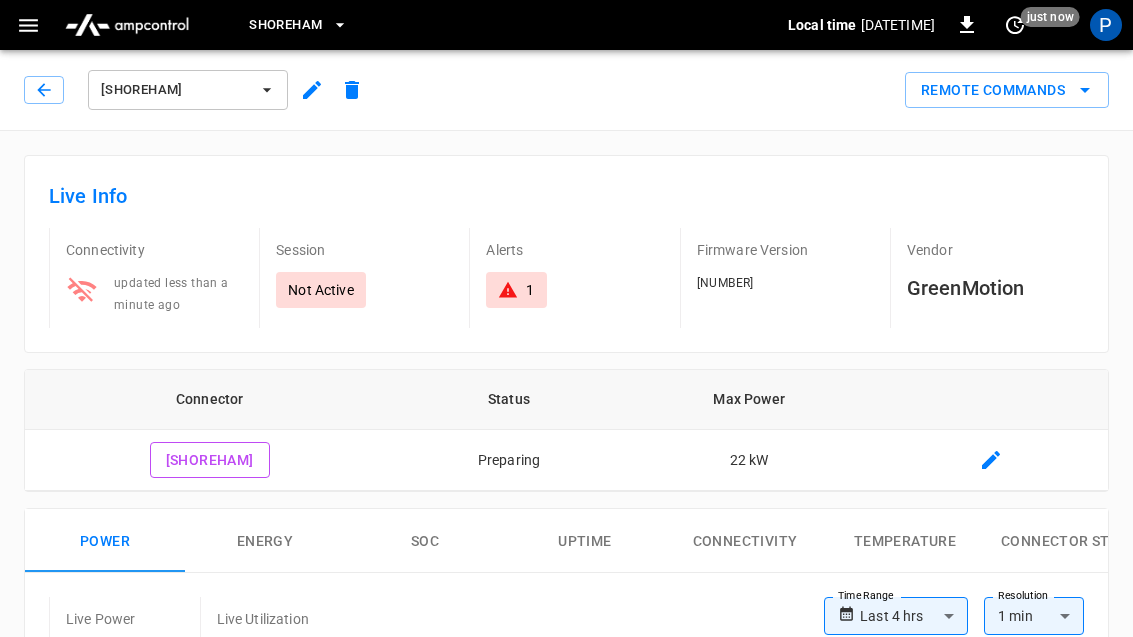 click on "Remote Commands" at bounding box center (1007, 90) 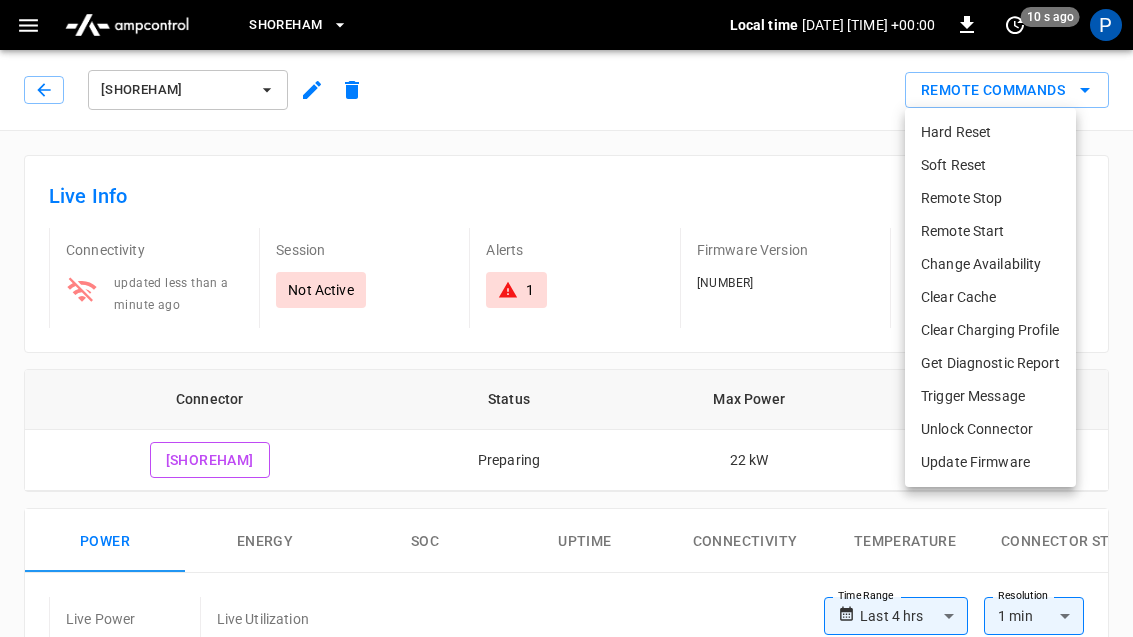 click at bounding box center (566, 318) 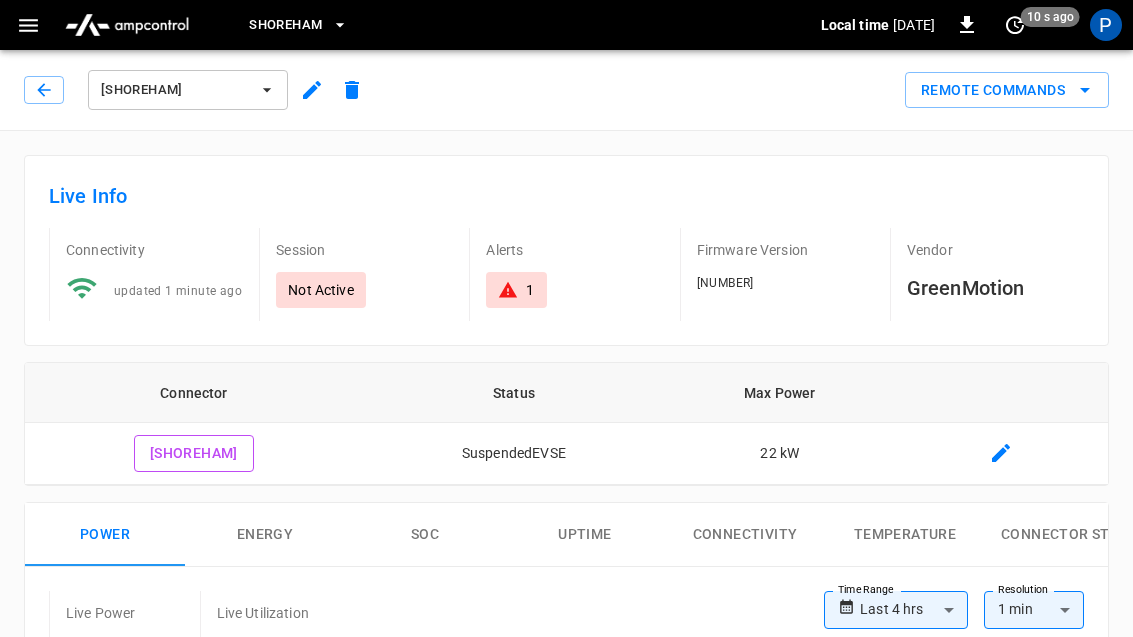 click at bounding box center [28, 25] 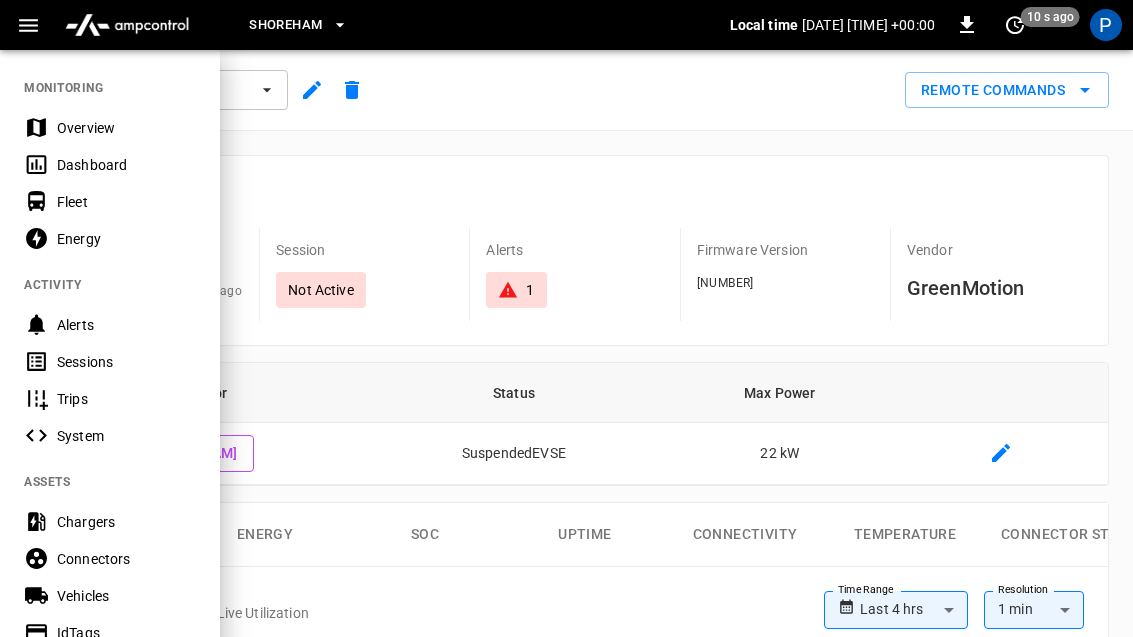 click on "System" at bounding box center (126, 436) 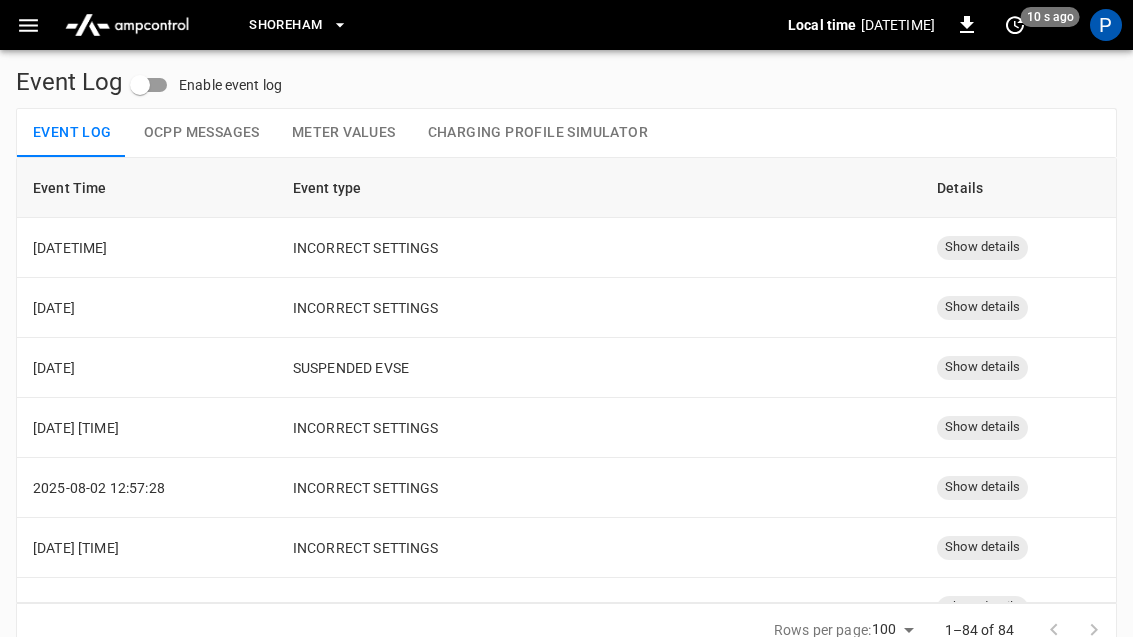 click on "Show details" at bounding box center (982, 247) 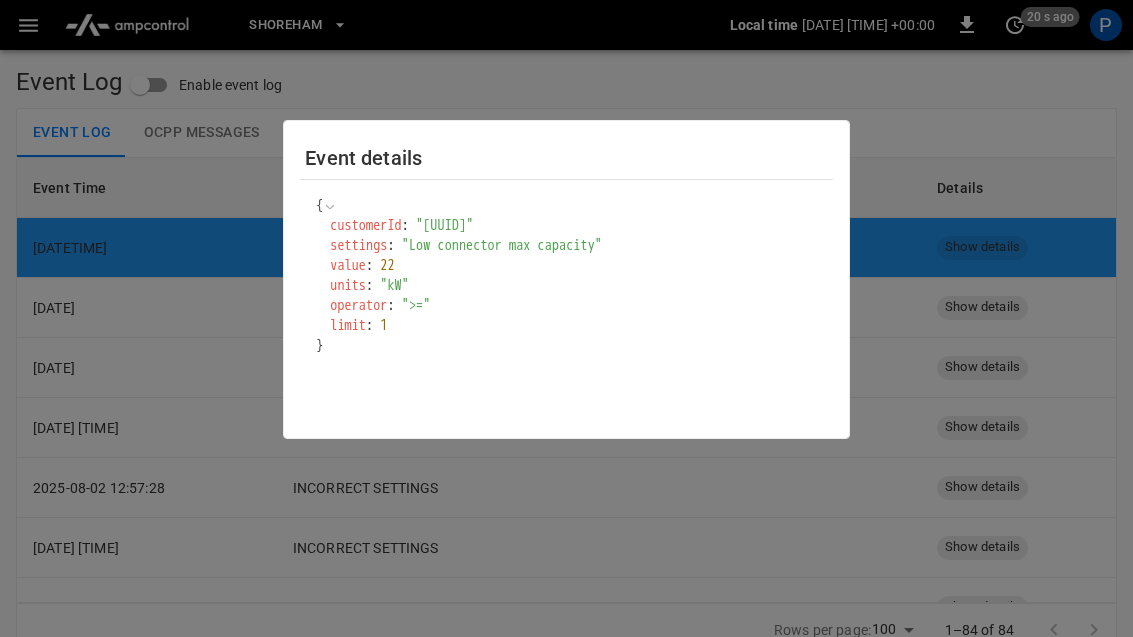 click at bounding box center (566, 318) 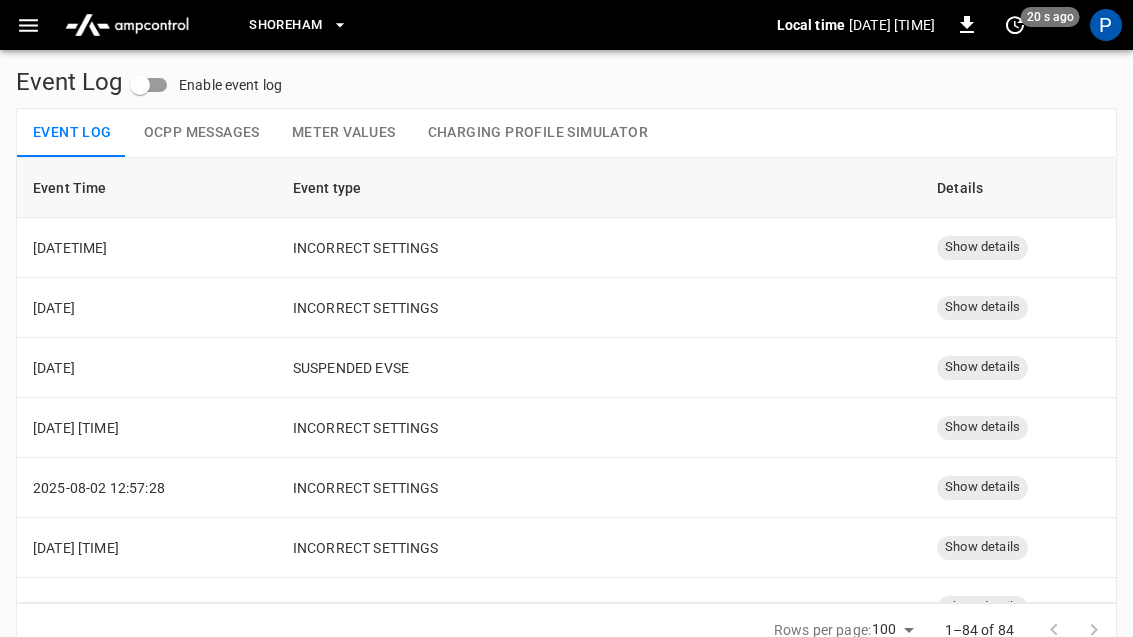 click 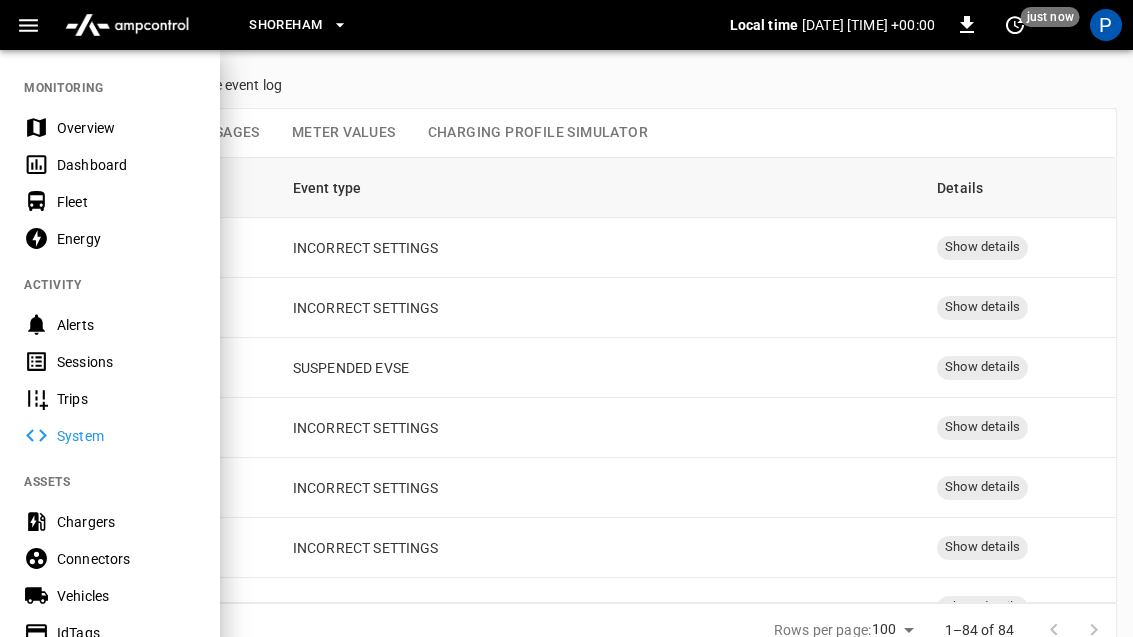 click on "Chargers" at bounding box center (126, 522) 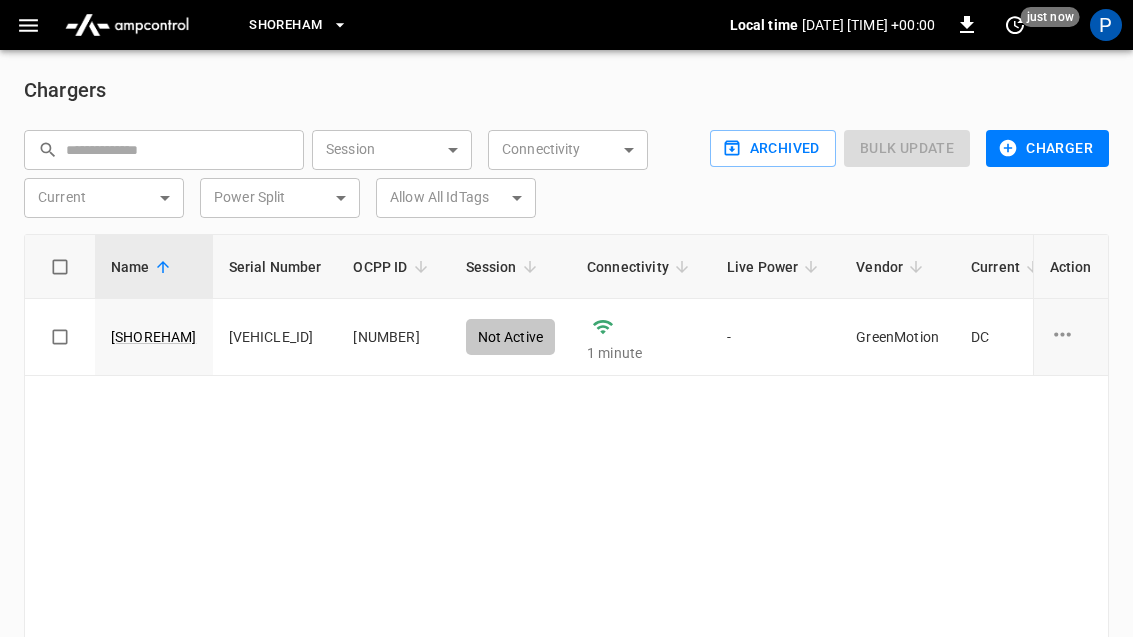 click on "[SHOREHAM]" at bounding box center (154, 337) 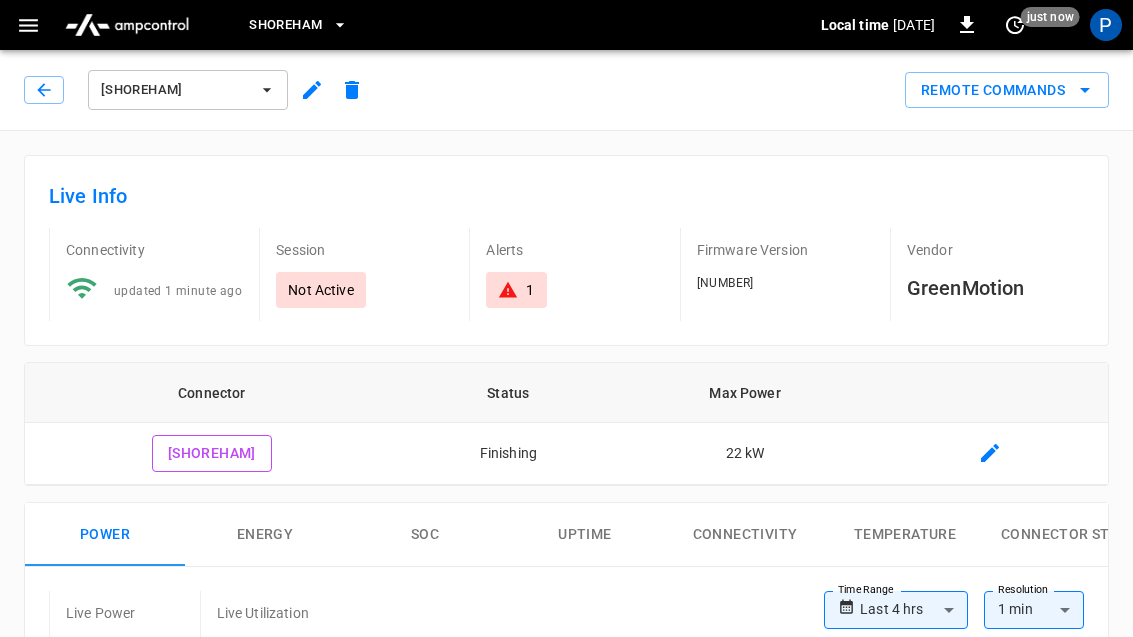 click at bounding box center [312, 90] 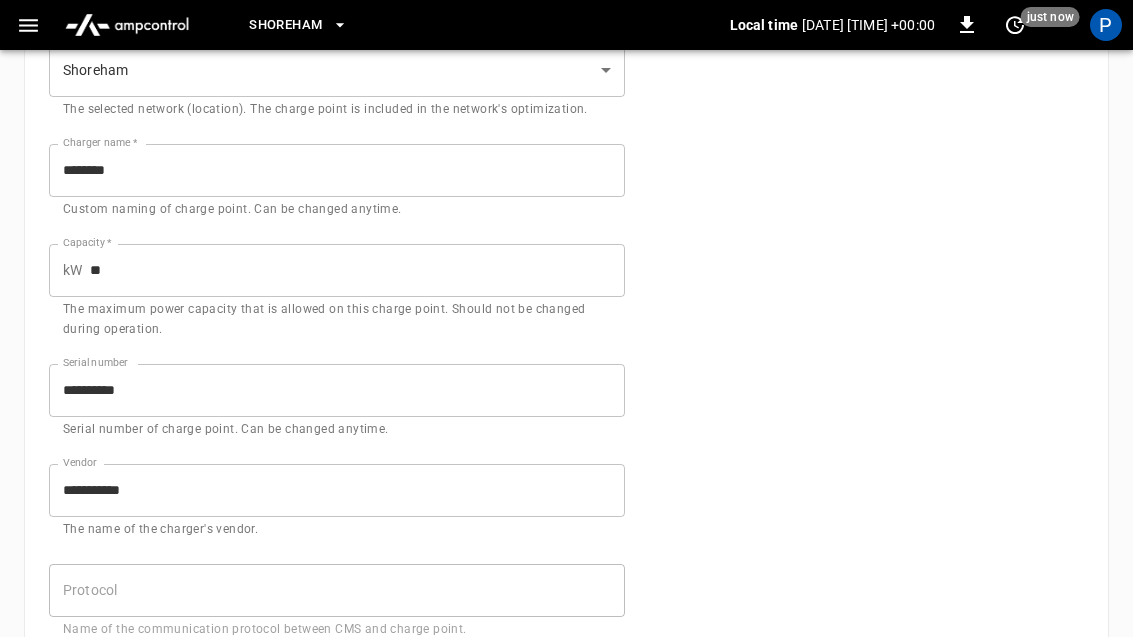 scroll, scrollTop: 246, scrollLeft: 0, axis: vertical 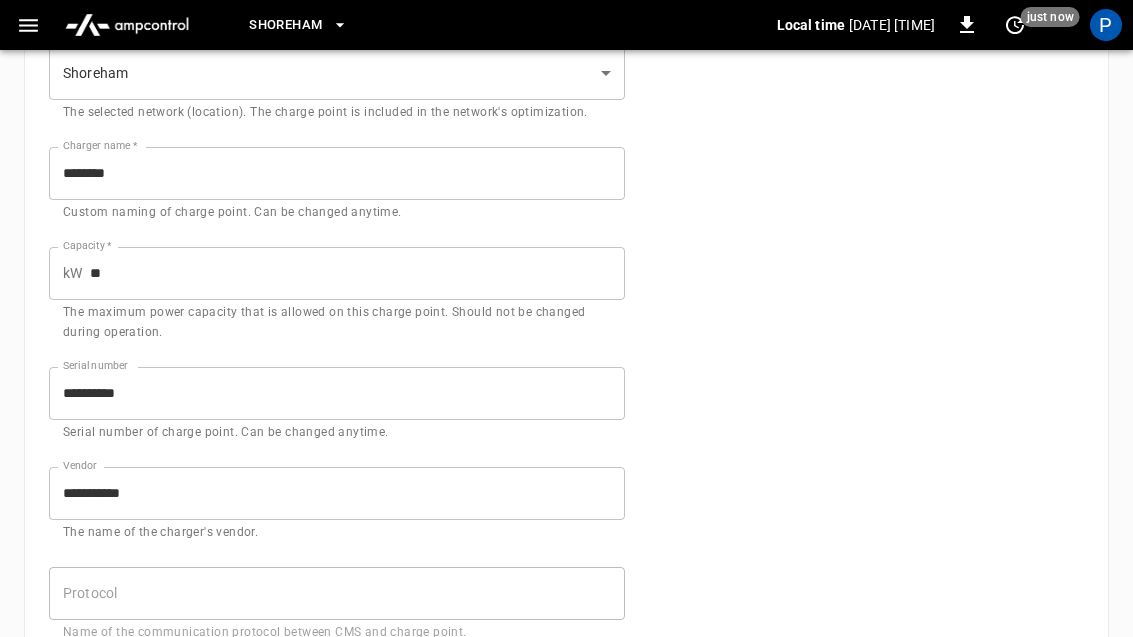click on "**" at bounding box center (357, 273) 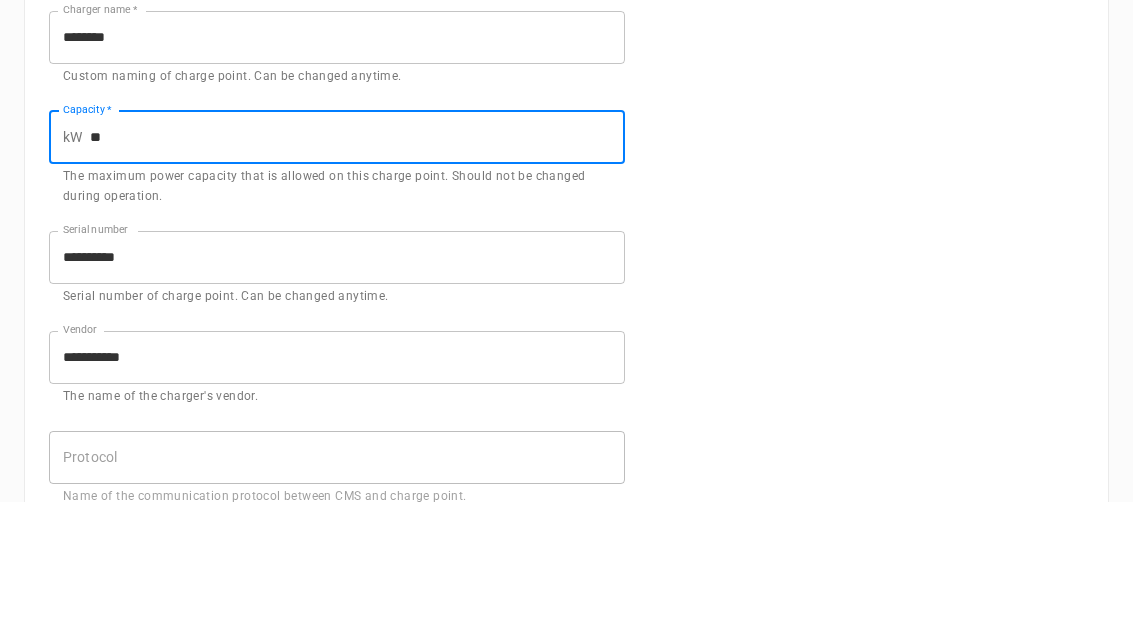 type on "*" 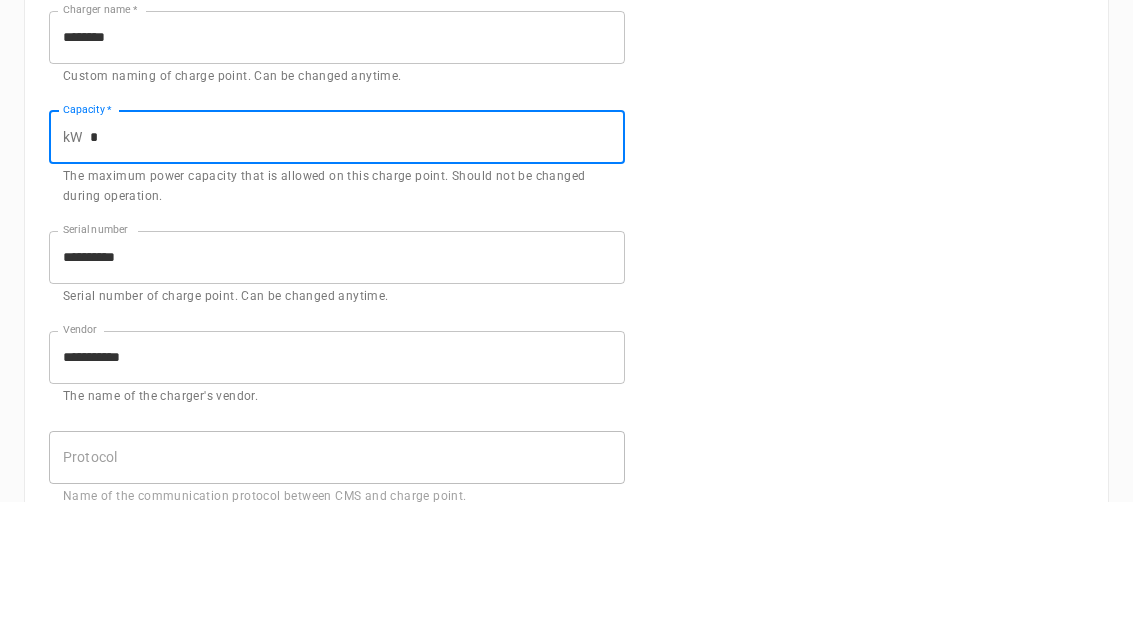 type on "**" 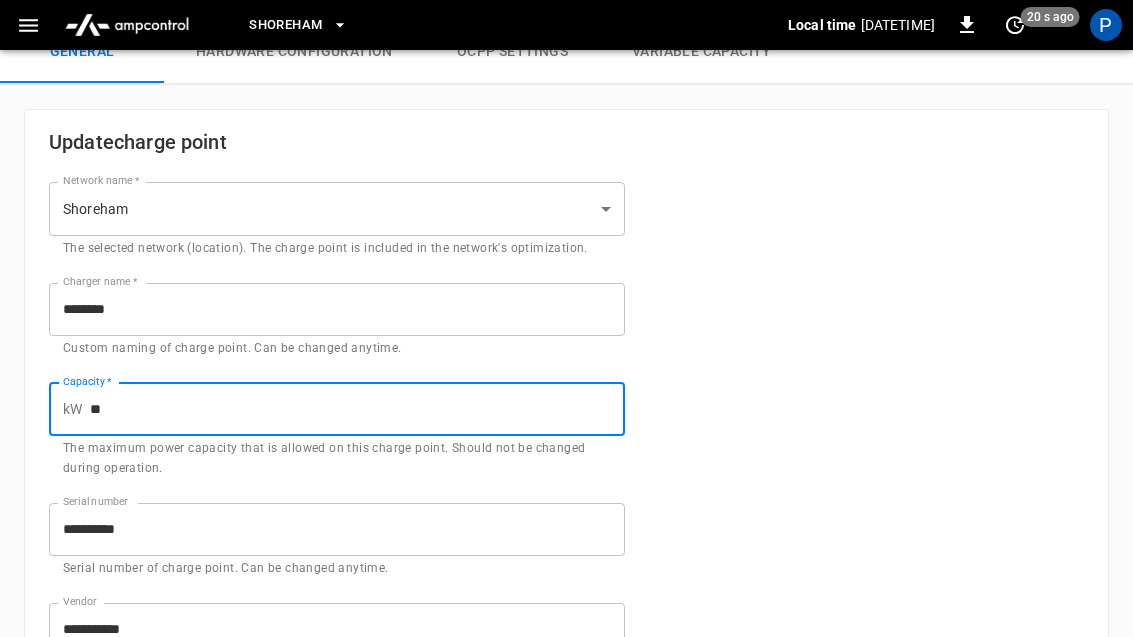 scroll, scrollTop: 0, scrollLeft: 0, axis: both 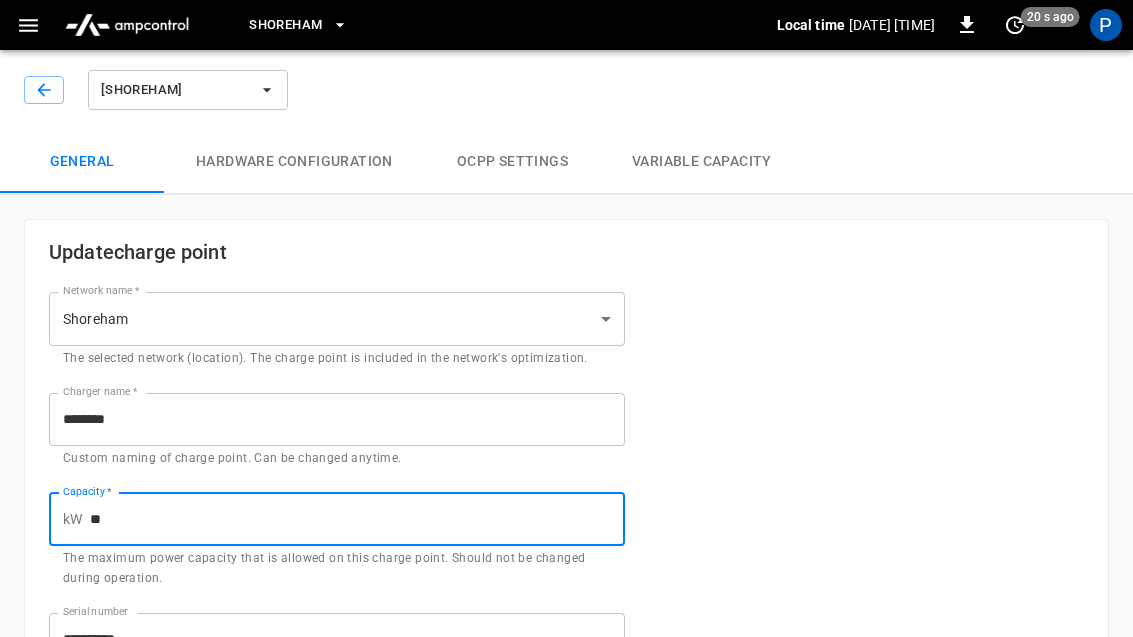 click at bounding box center (44, 90) 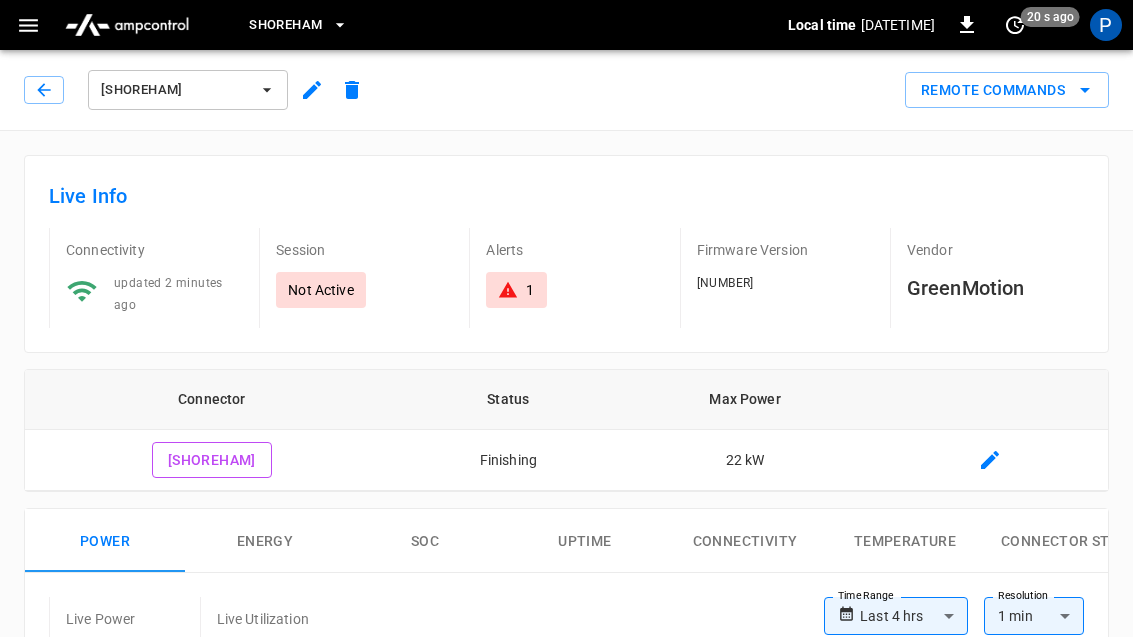 click 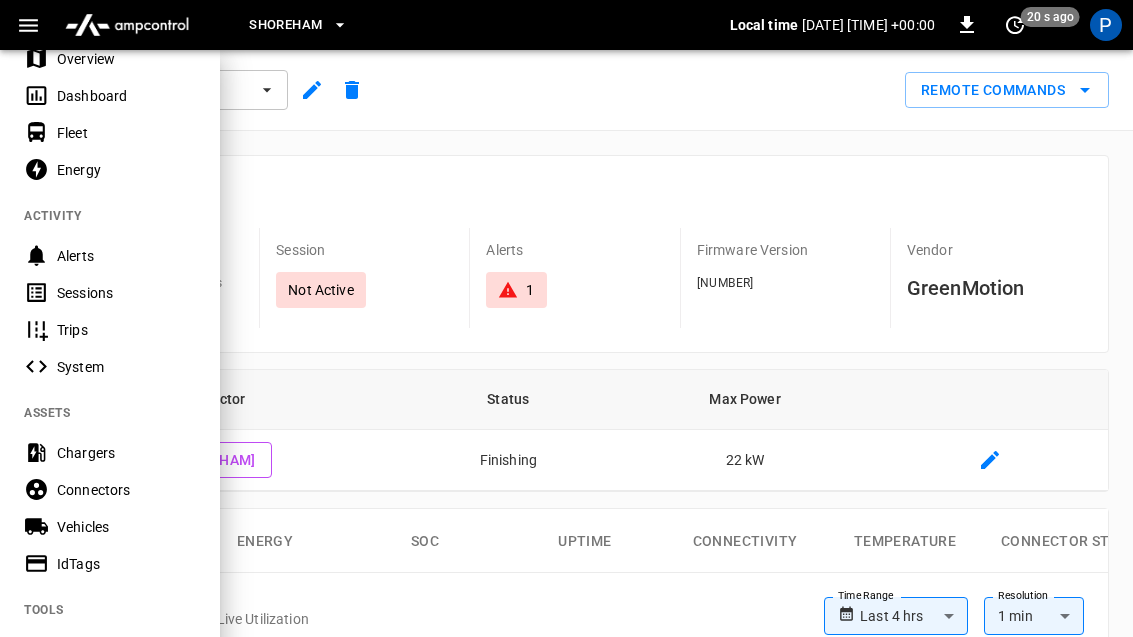 scroll, scrollTop: 68, scrollLeft: 0, axis: vertical 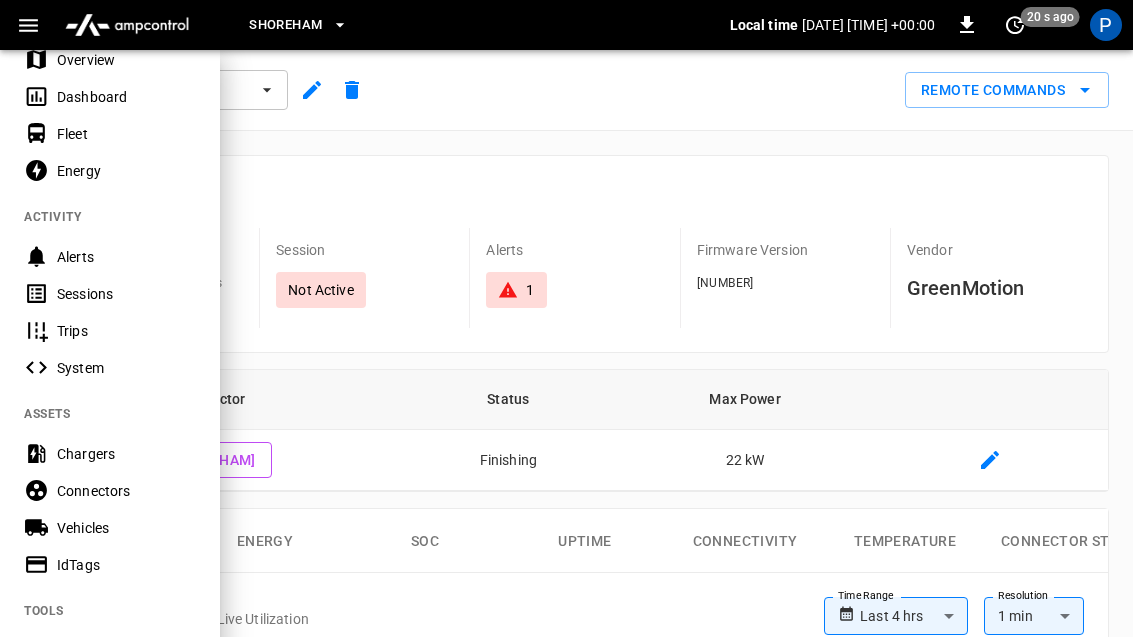 click on "Connectors" at bounding box center [126, 491] 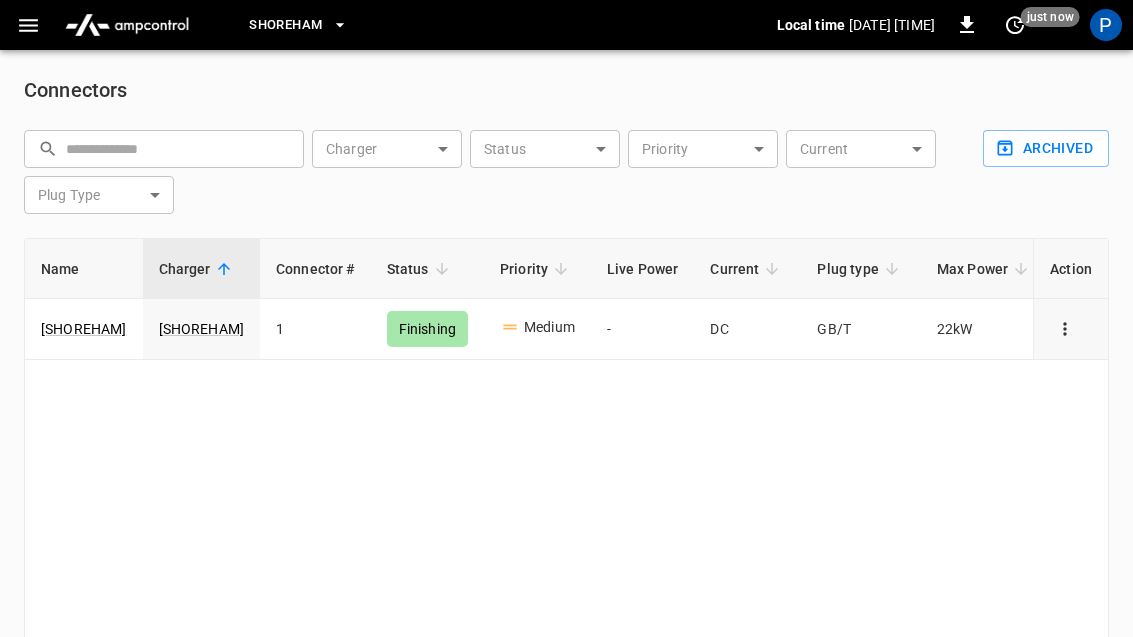 click on "[SHOREHAM]" at bounding box center [84, 329] 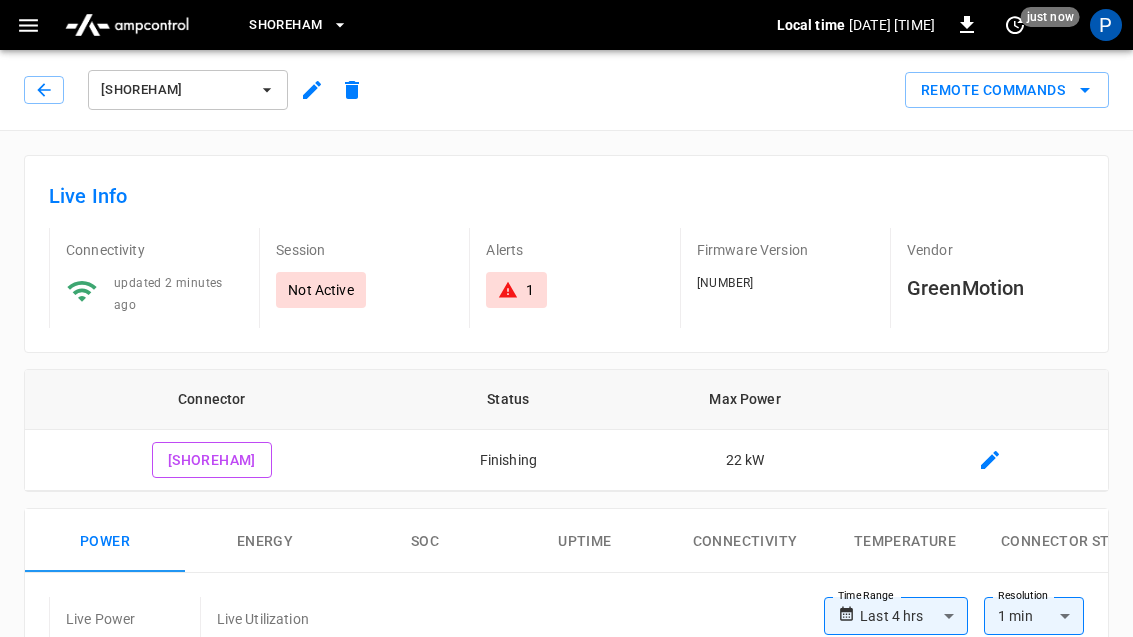 type on "**********" 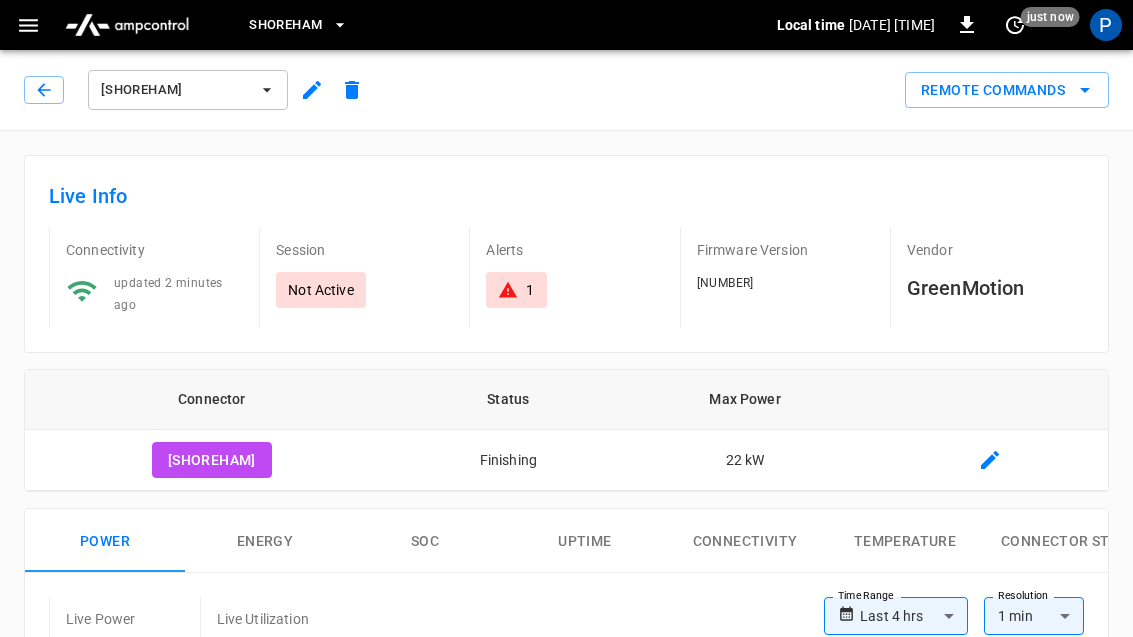 click at bounding box center (312, 90) 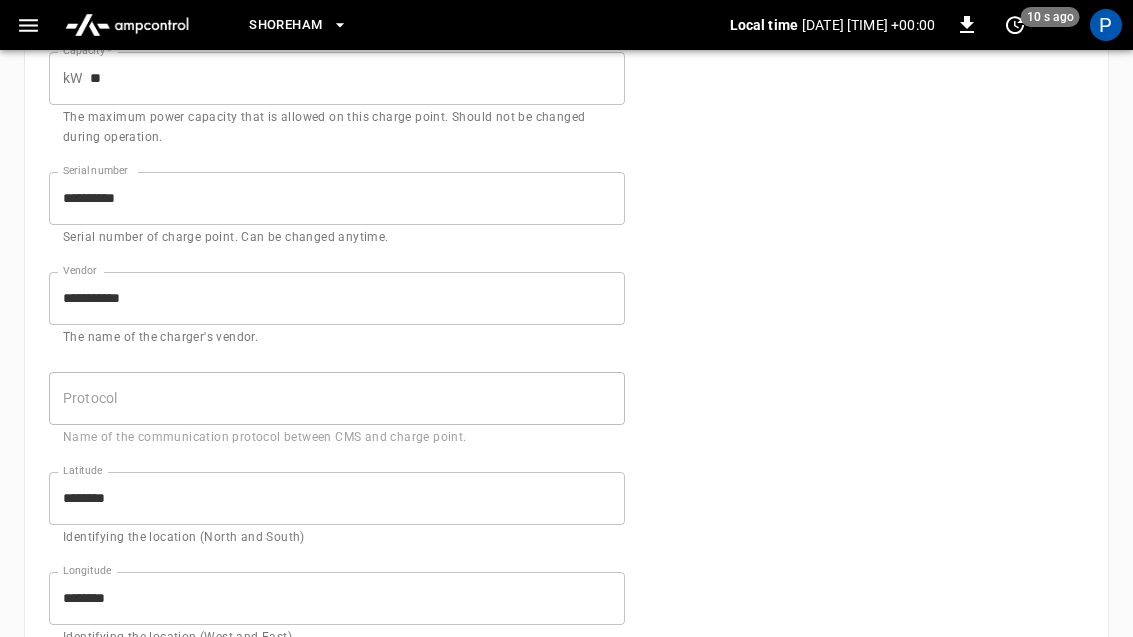 scroll, scrollTop: 0, scrollLeft: 0, axis: both 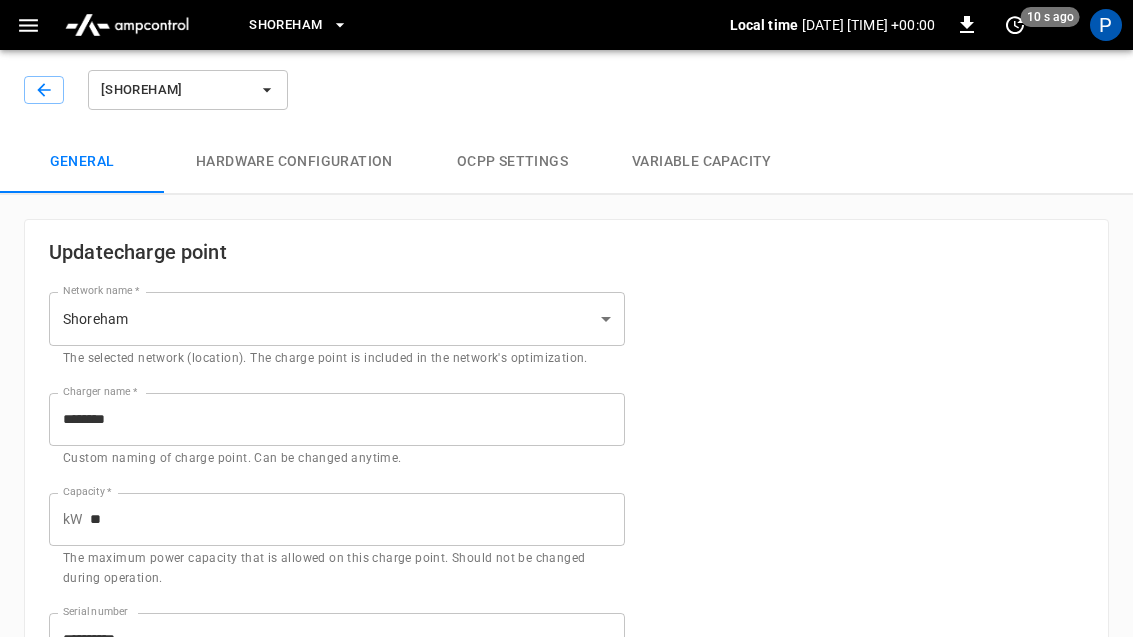click on "[SHOREHAM]" at bounding box center [188, 90] 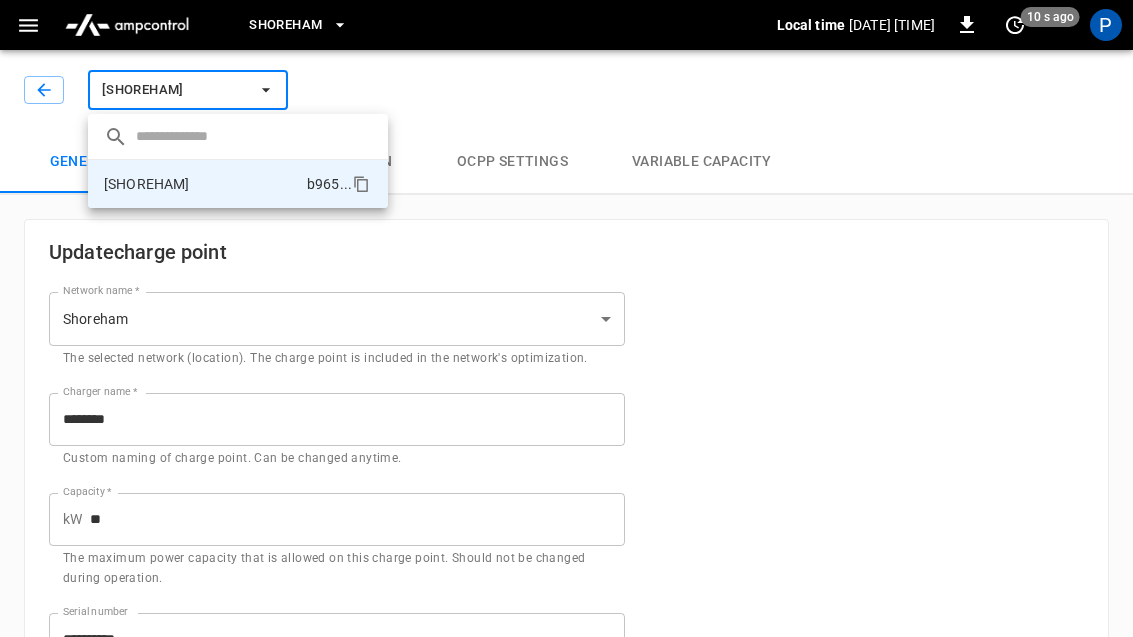 click at bounding box center [566, 318] 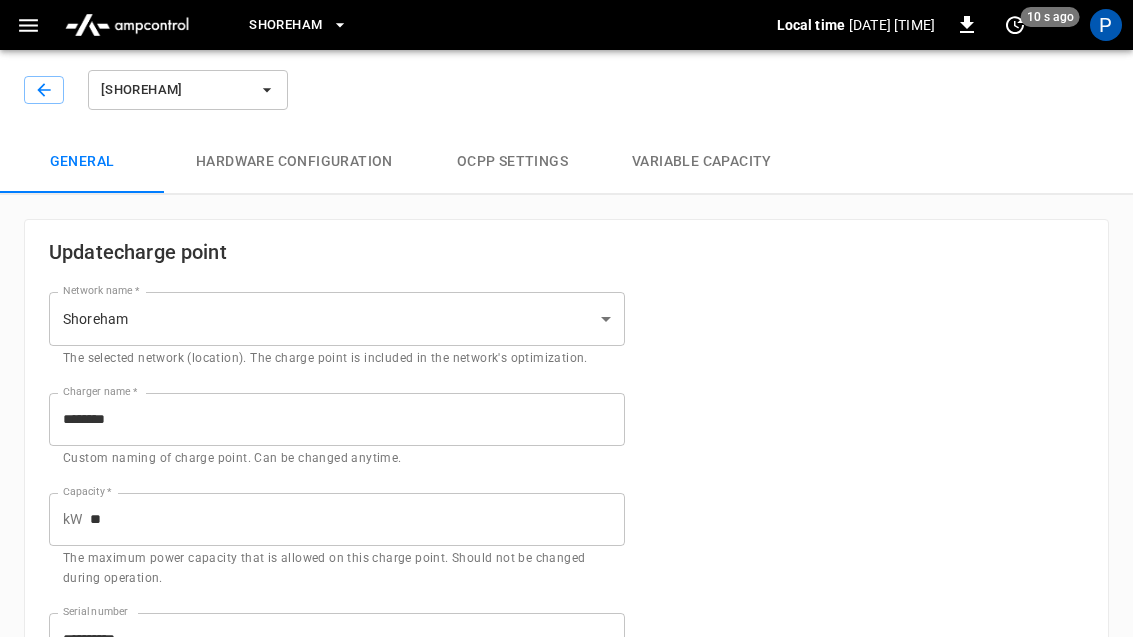 click 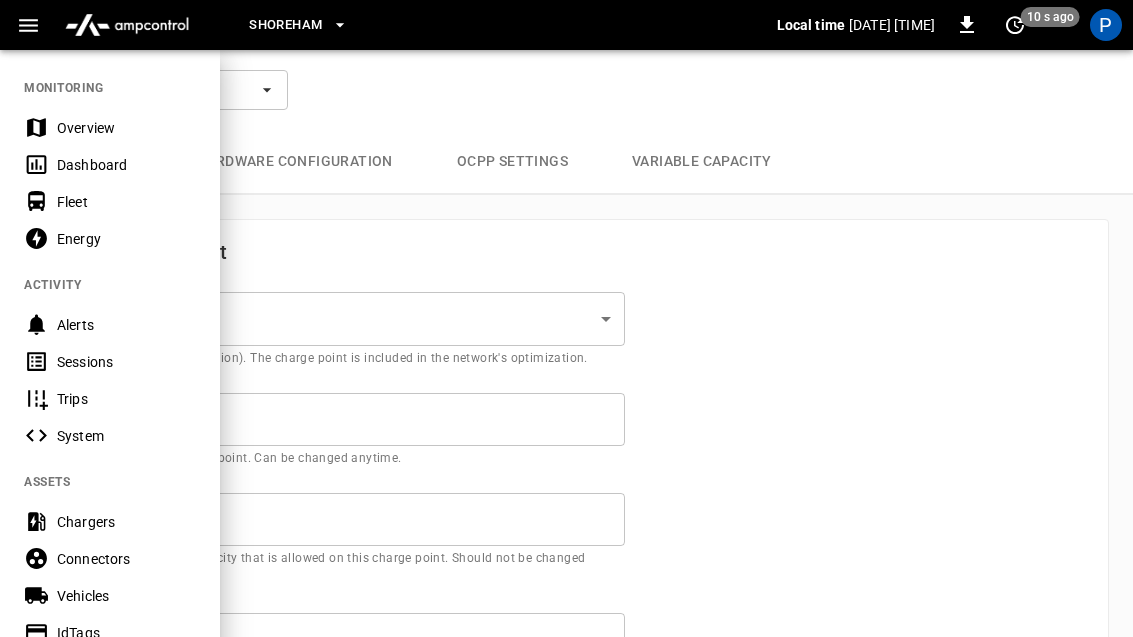 click on "Connectors" at bounding box center [126, 559] 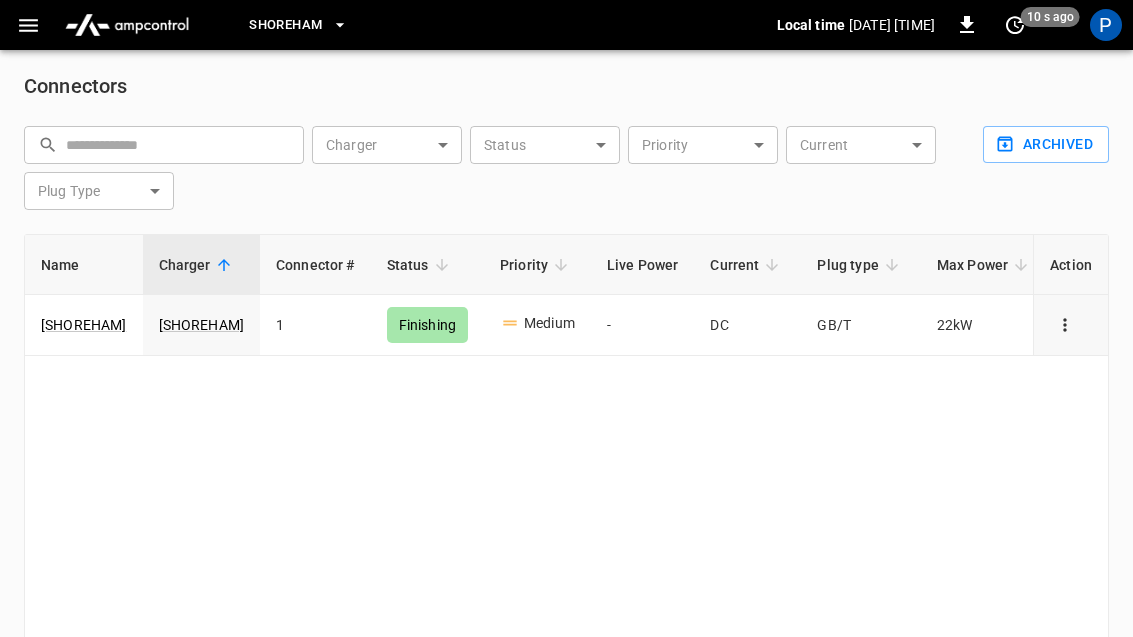 scroll, scrollTop: 5, scrollLeft: 0, axis: vertical 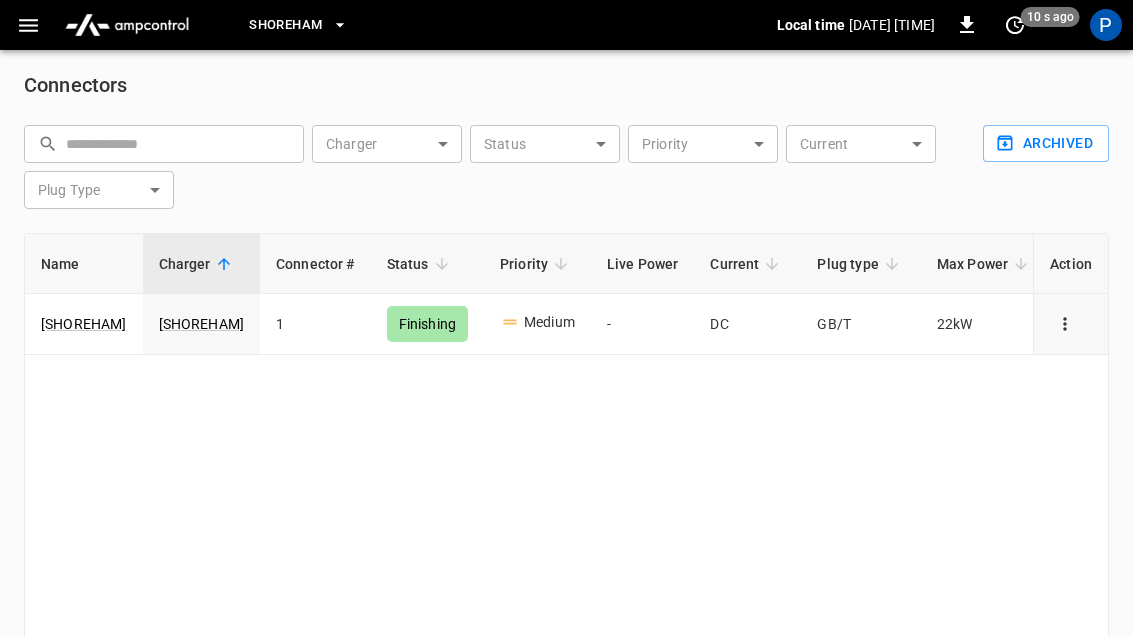 click 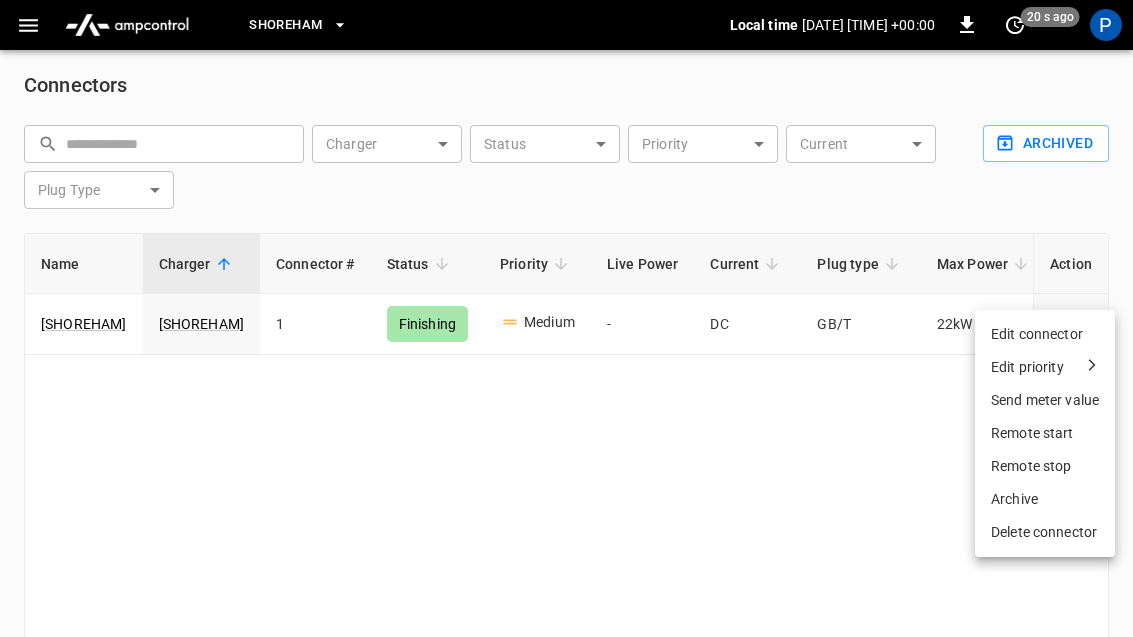 click on "Edit connector" at bounding box center [1045, 334] 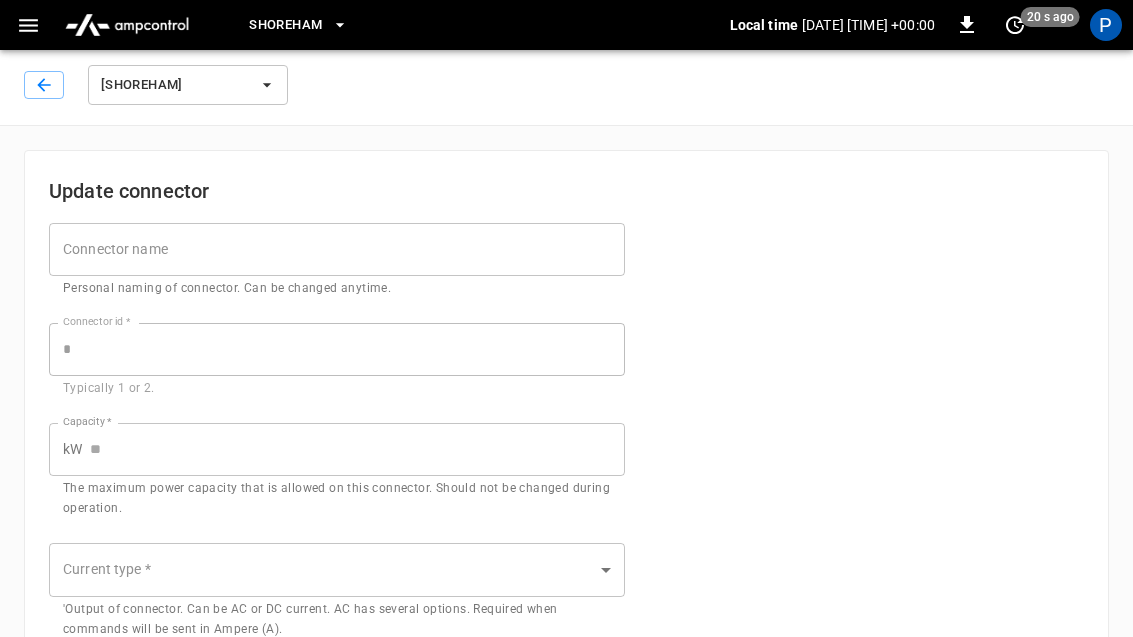 type on "********" 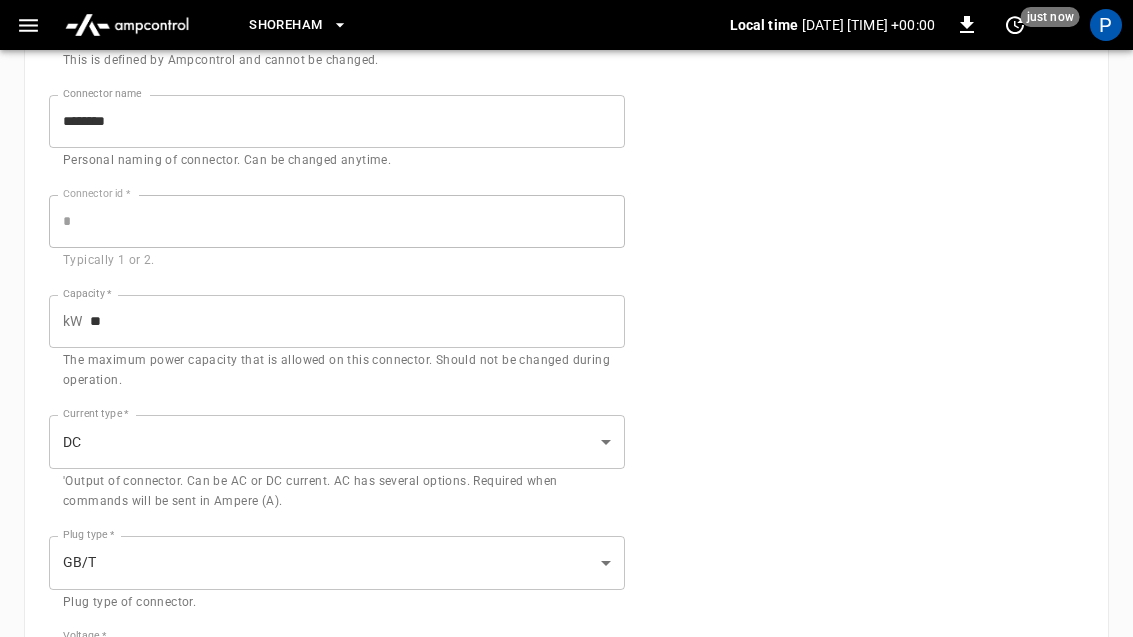scroll, scrollTop: 220, scrollLeft: 0, axis: vertical 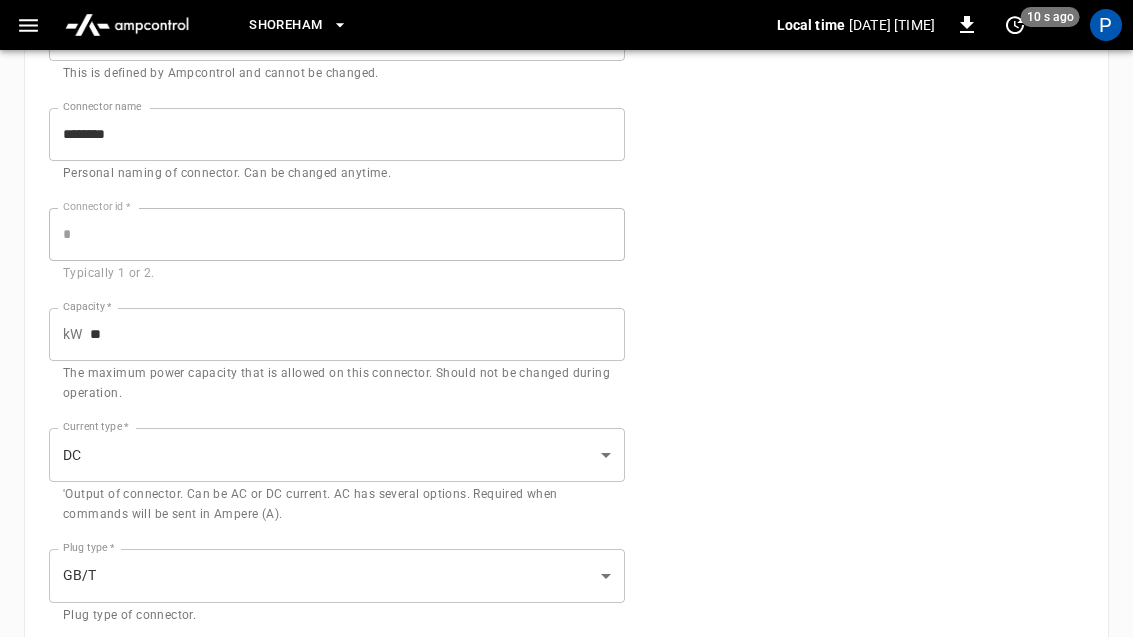 click on "**" at bounding box center (357, 334) 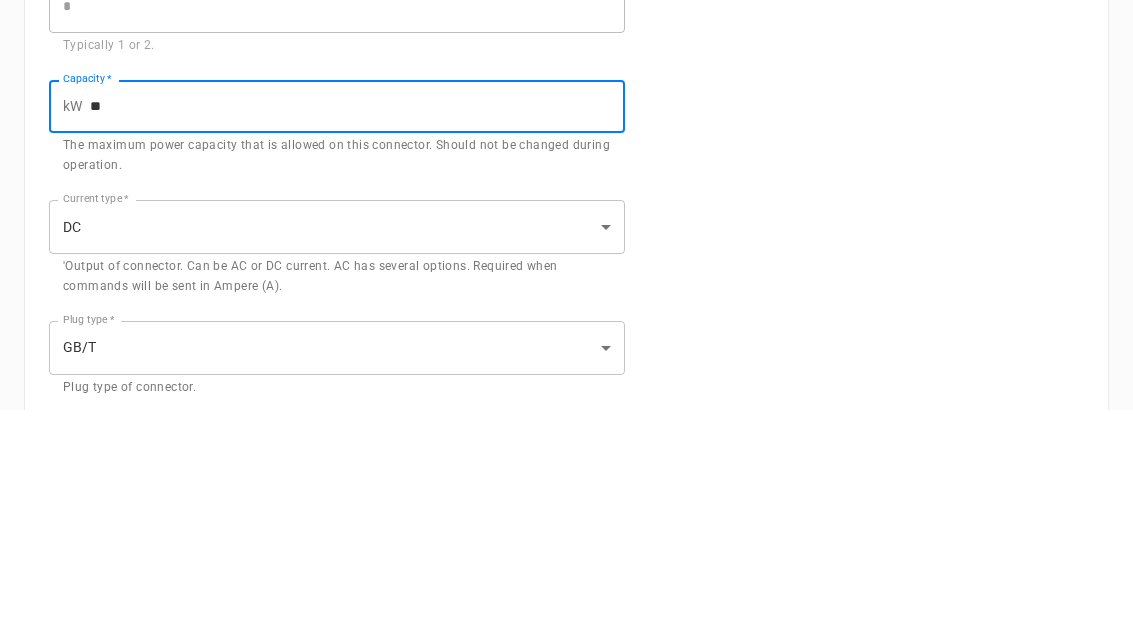type on "*" 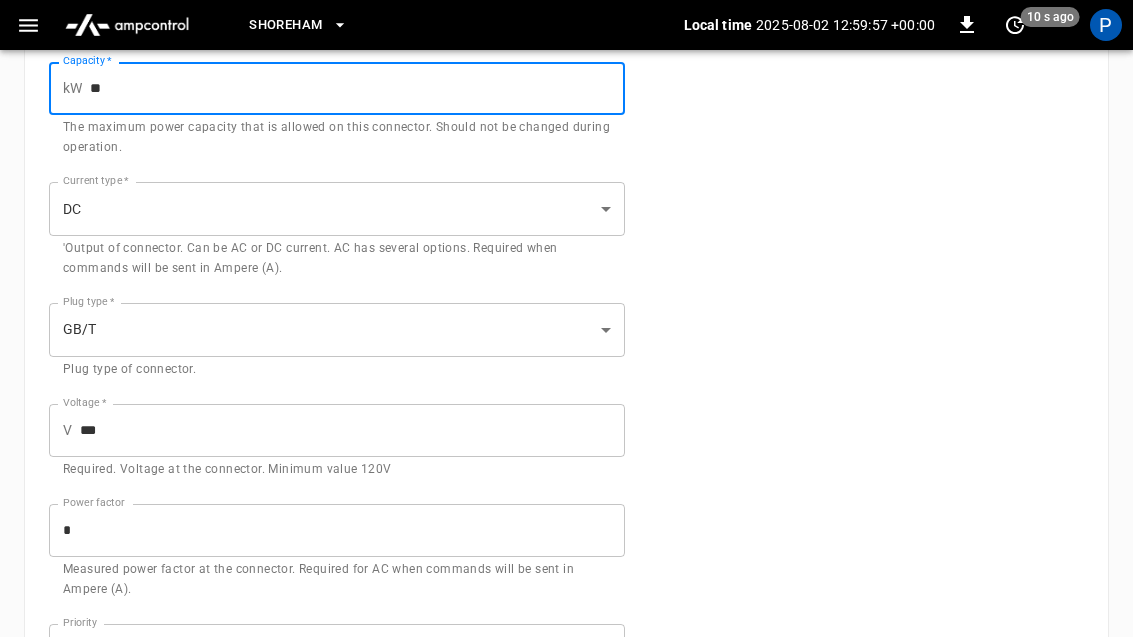 scroll, scrollTop: 465, scrollLeft: 0, axis: vertical 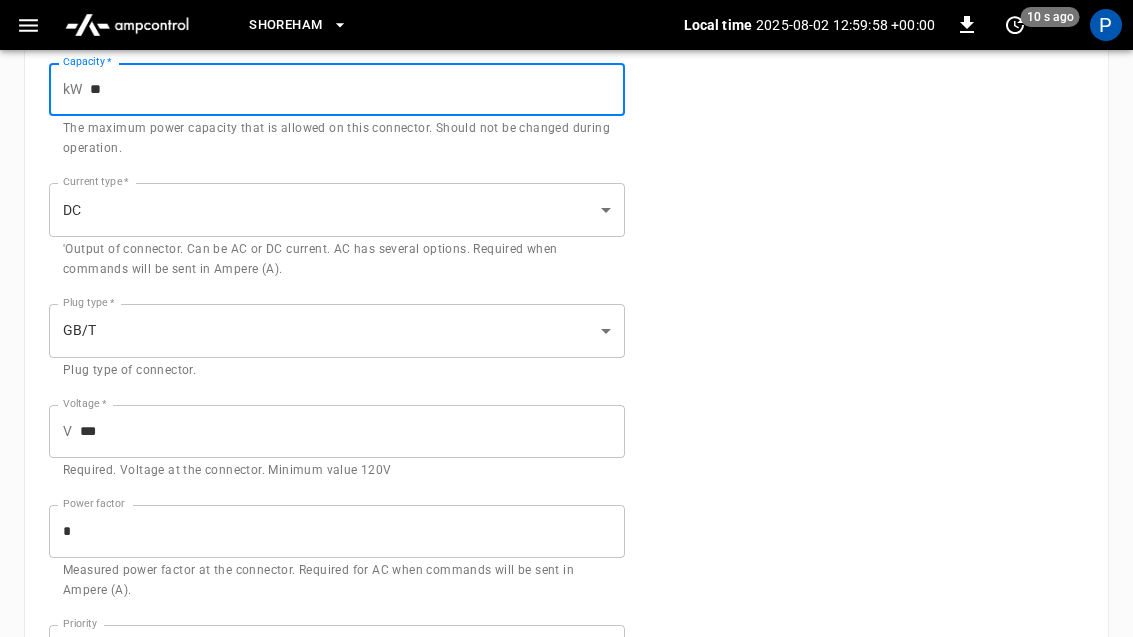 type on "**" 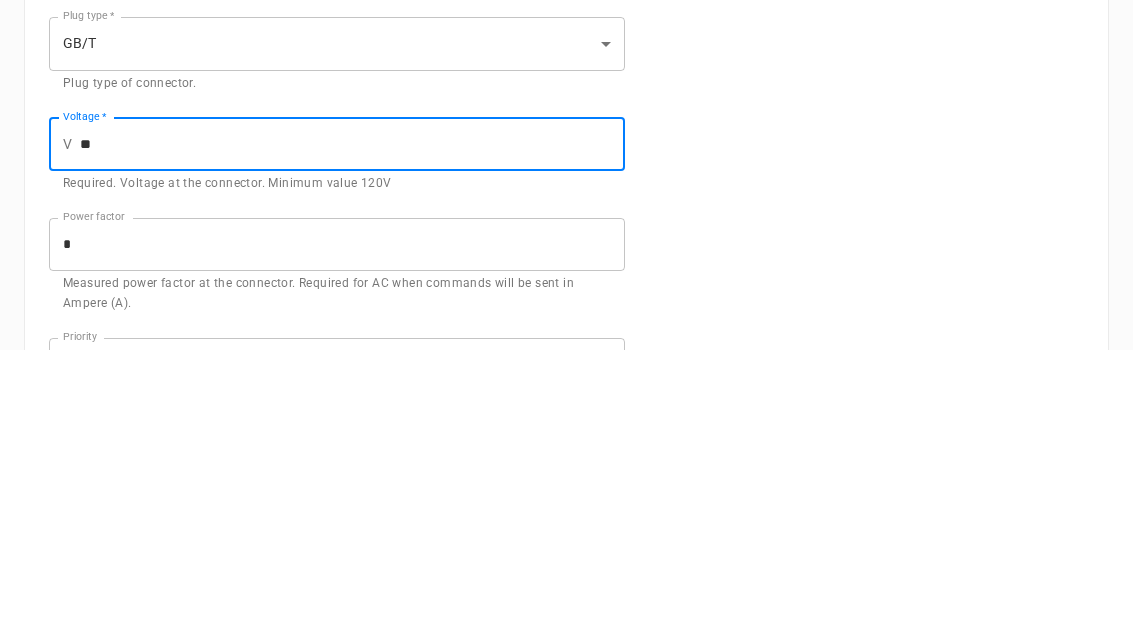 type on "*" 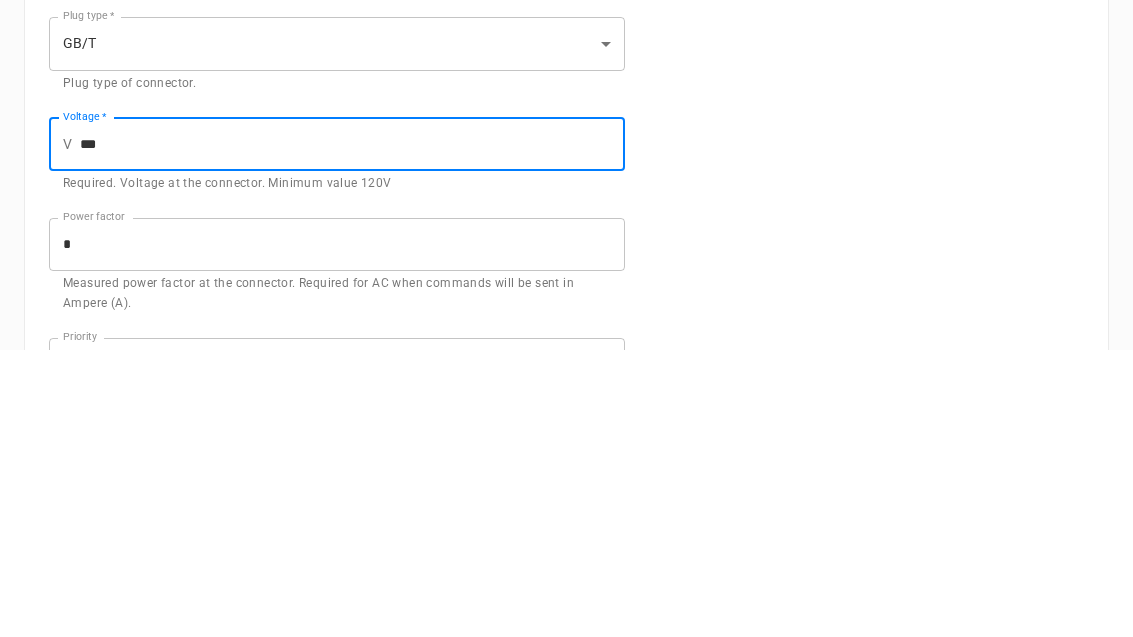 scroll, scrollTop: 635, scrollLeft: 0, axis: vertical 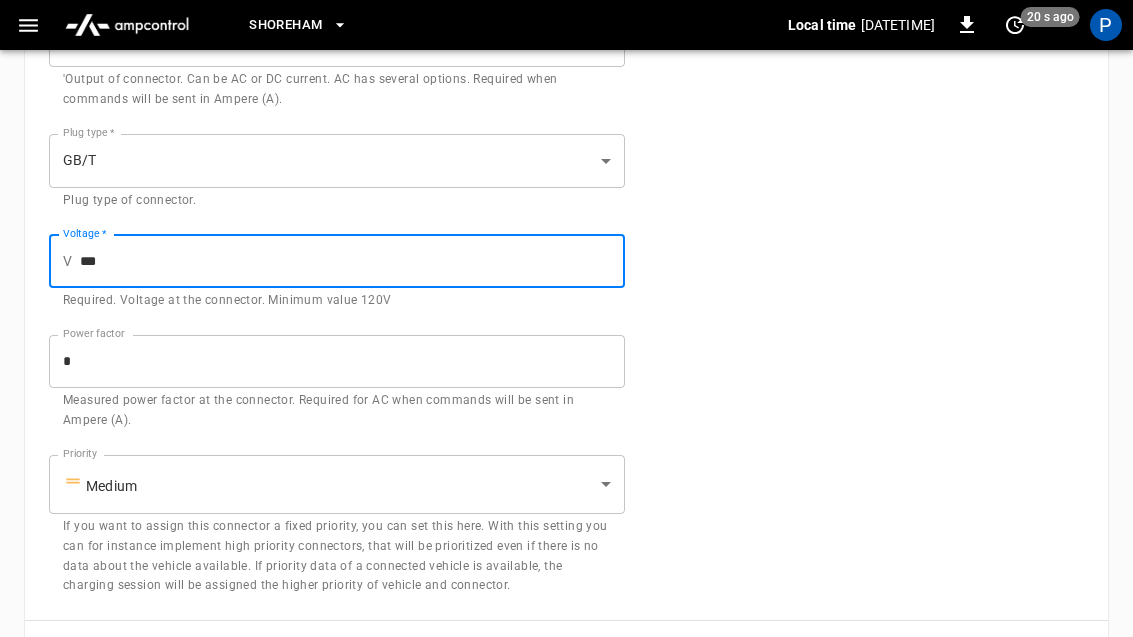 type on "***" 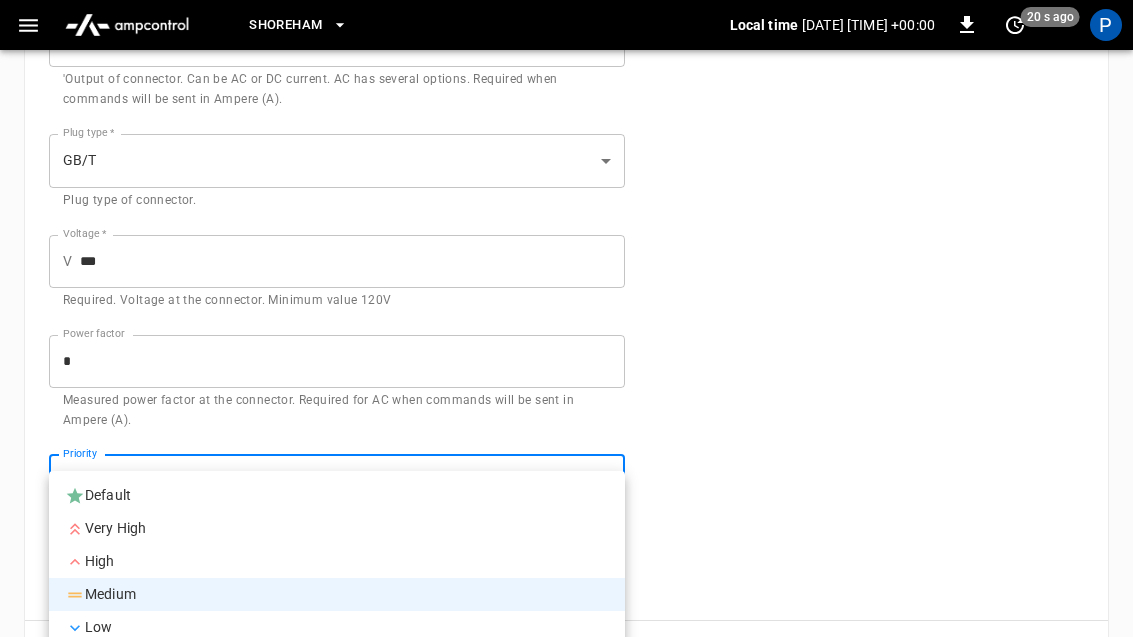 click on "Default" at bounding box center [337, 495] 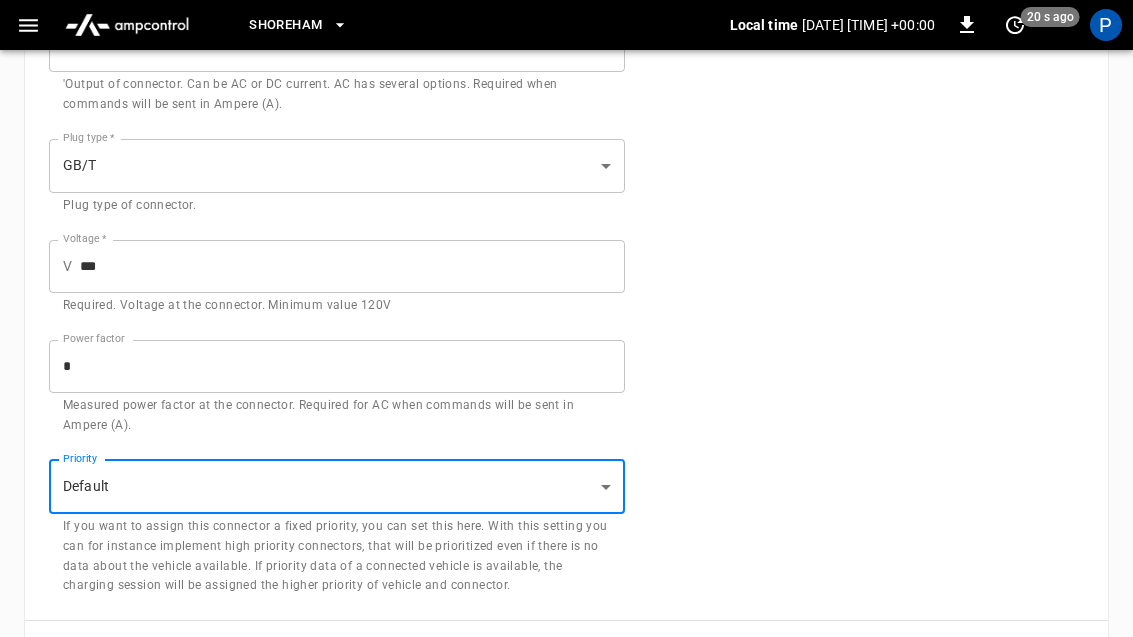 click on "Save" at bounding box center (1052, 652) 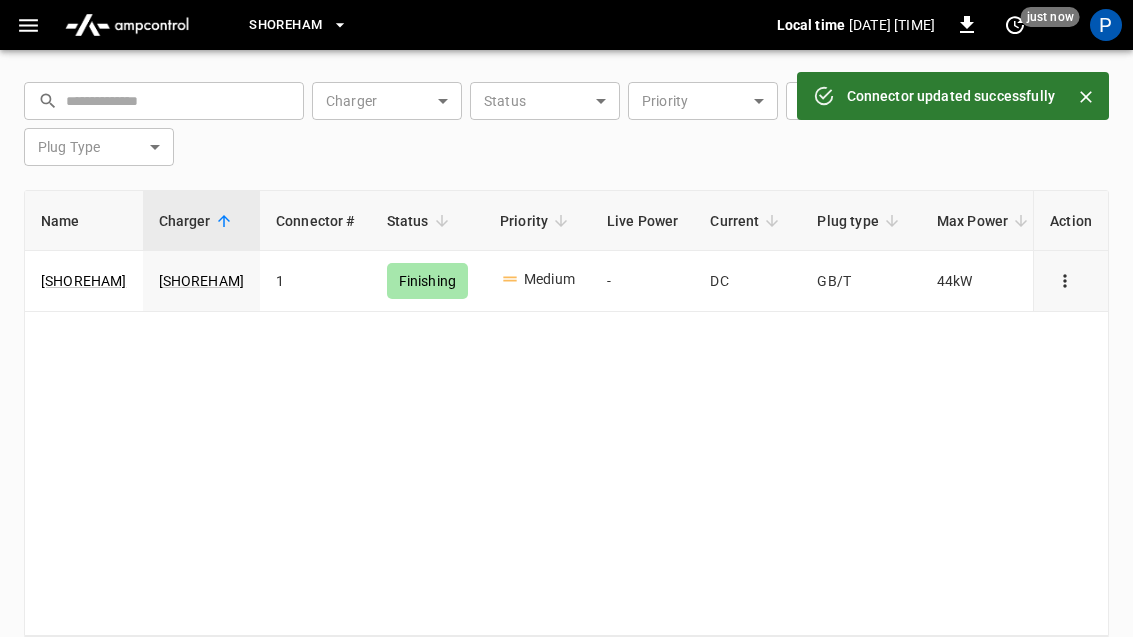 scroll, scrollTop: 0, scrollLeft: 0, axis: both 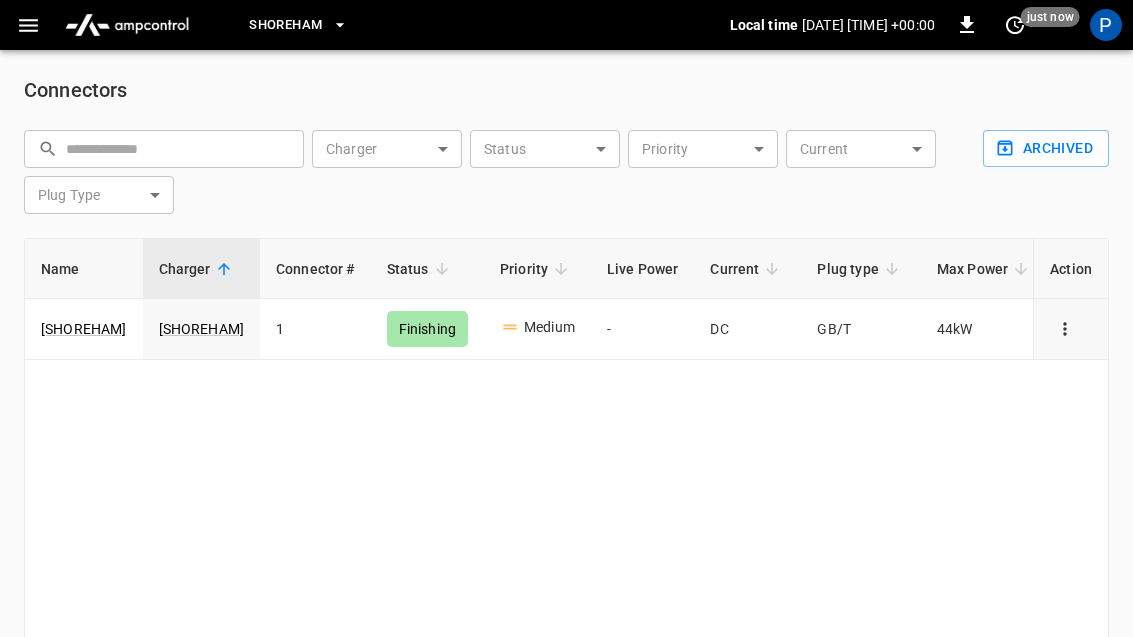 click at bounding box center (28, 25) 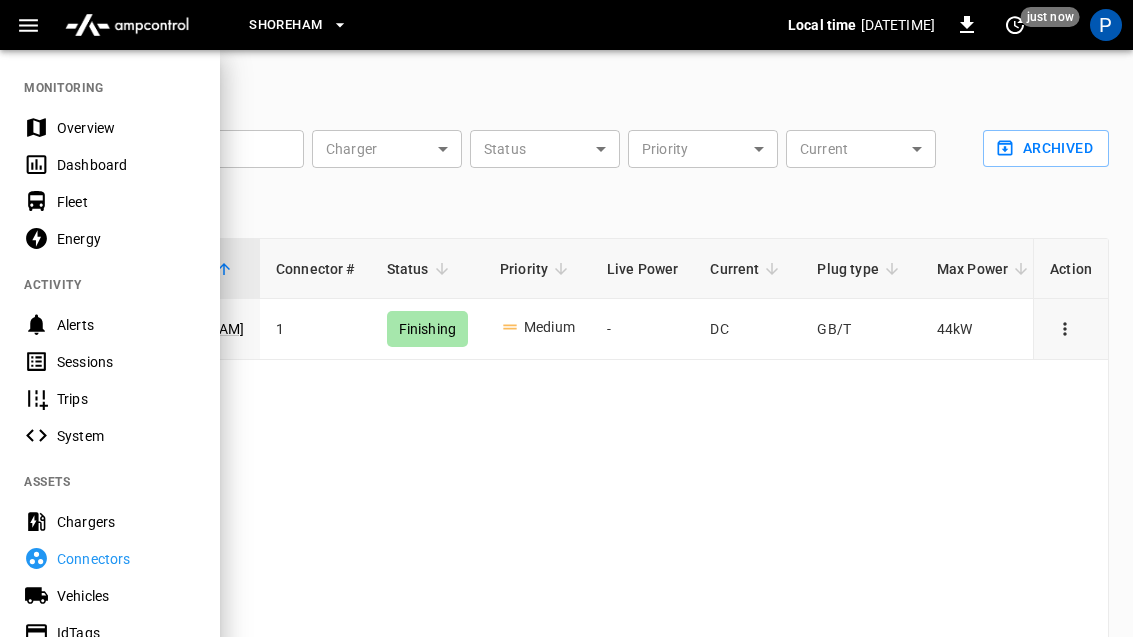 click on "Chargers" at bounding box center [126, 522] 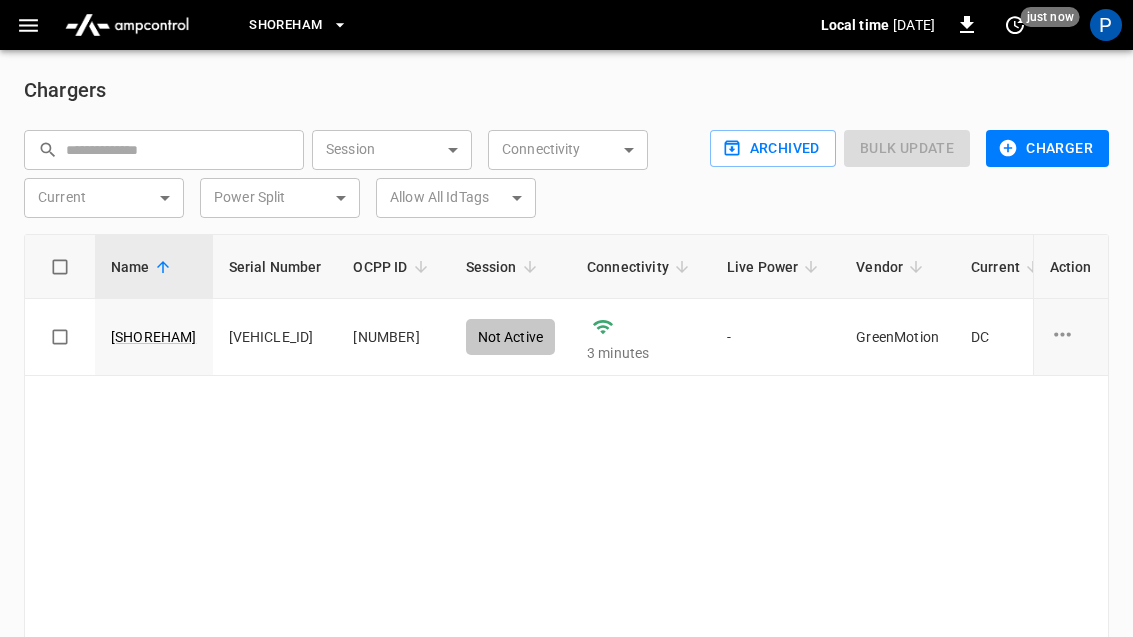 click on "[SHOREHAM]" at bounding box center (154, 337) 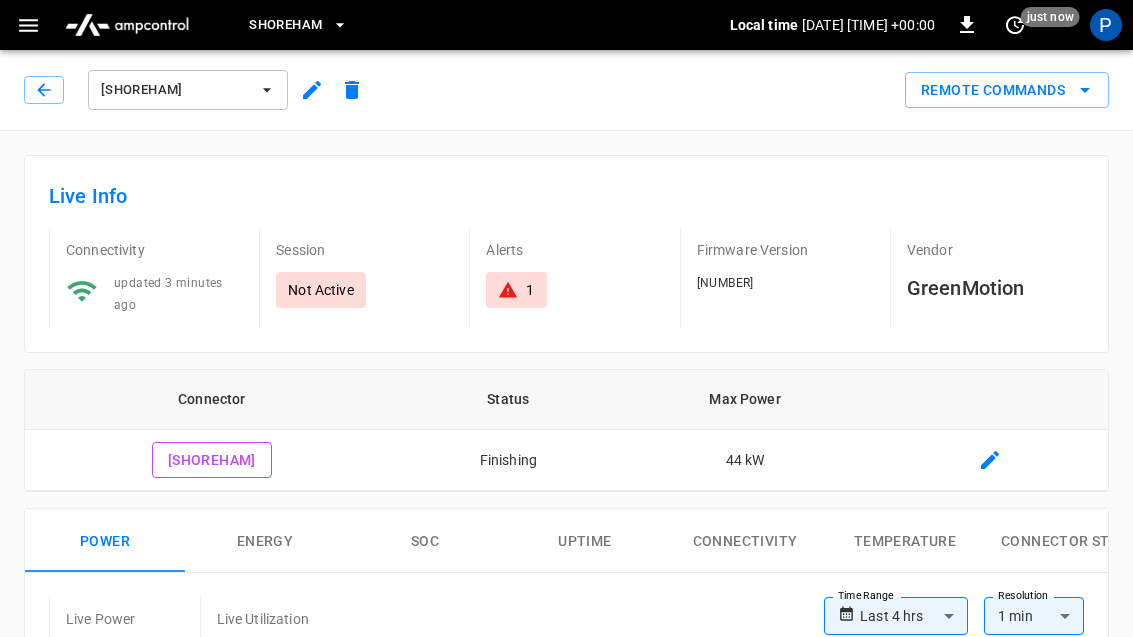 click on "Remote Commands" at bounding box center [1007, 90] 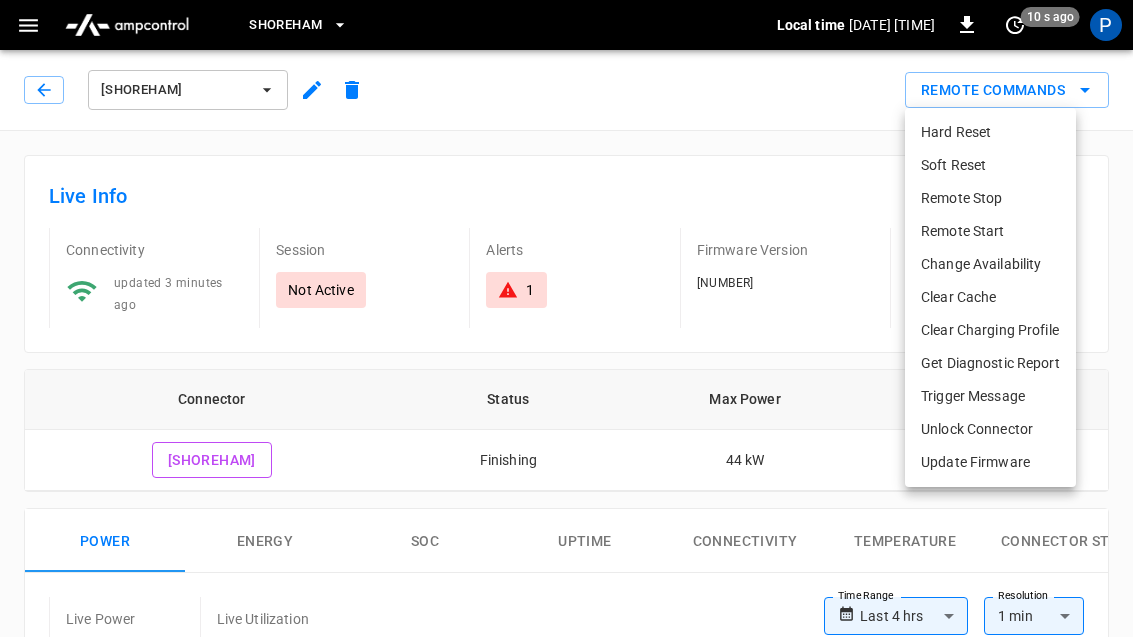 click on "Clear Cache" at bounding box center (990, 297) 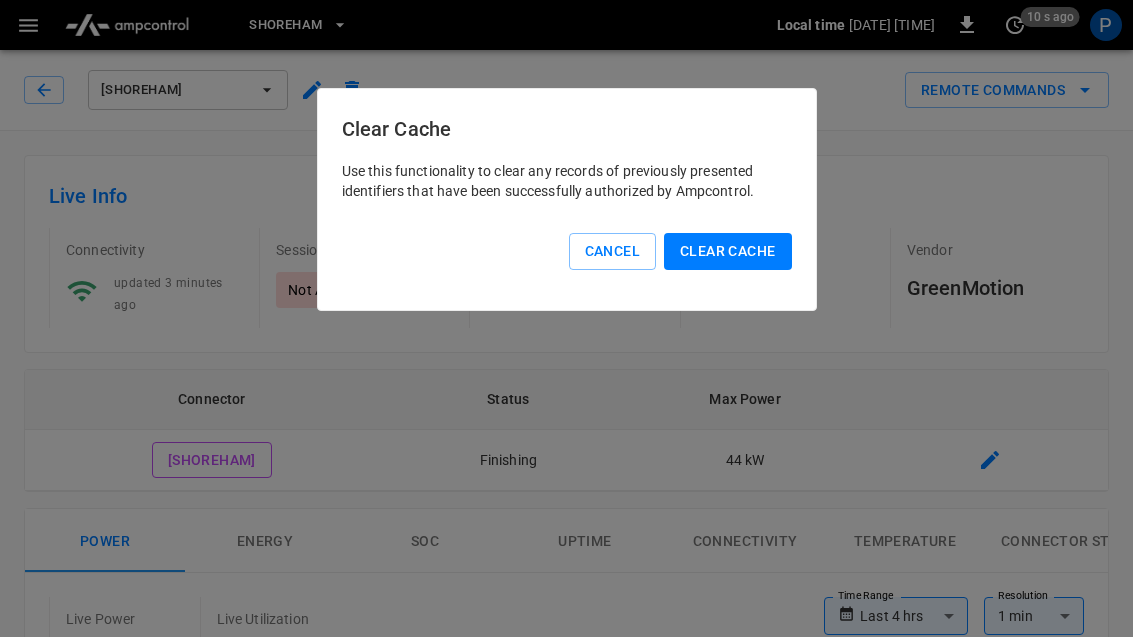 click on "Clear Cache" at bounding box center [727, 251] 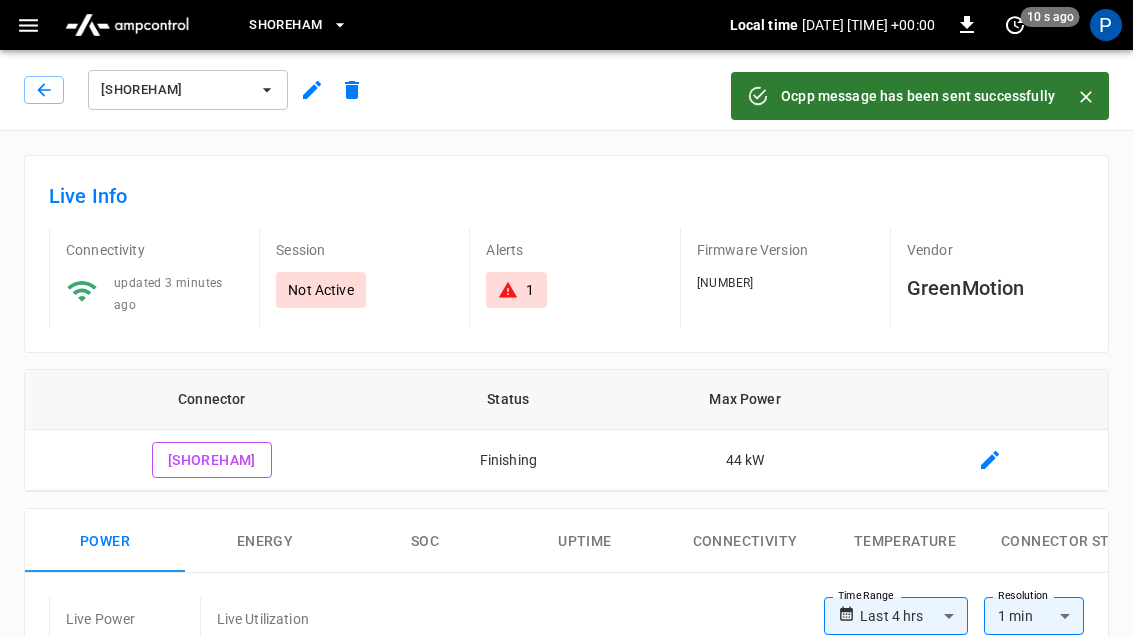 click on "Ocpp message has been sent successfully" at bounding box center [918, 96] 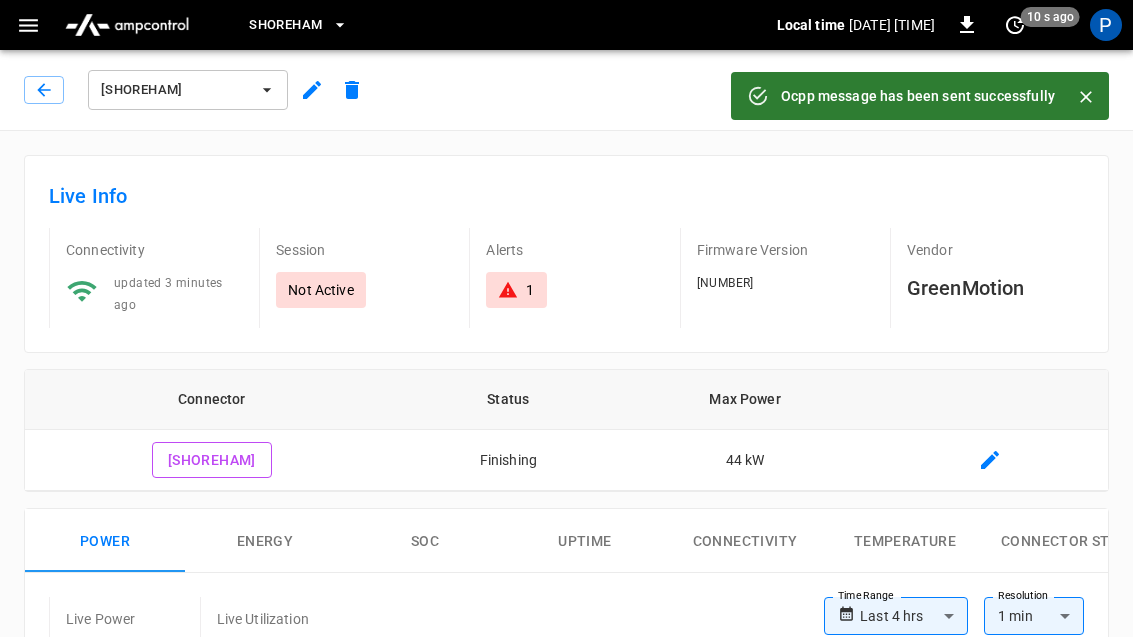 click 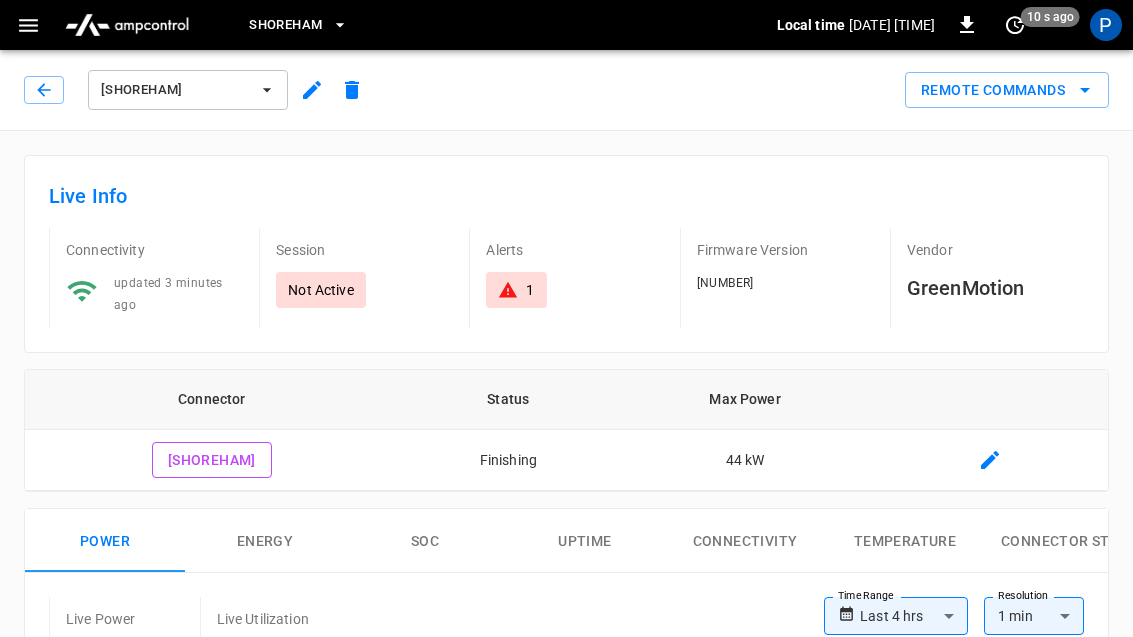 click on "Remote Commands" at bounding box center (1007, 90) 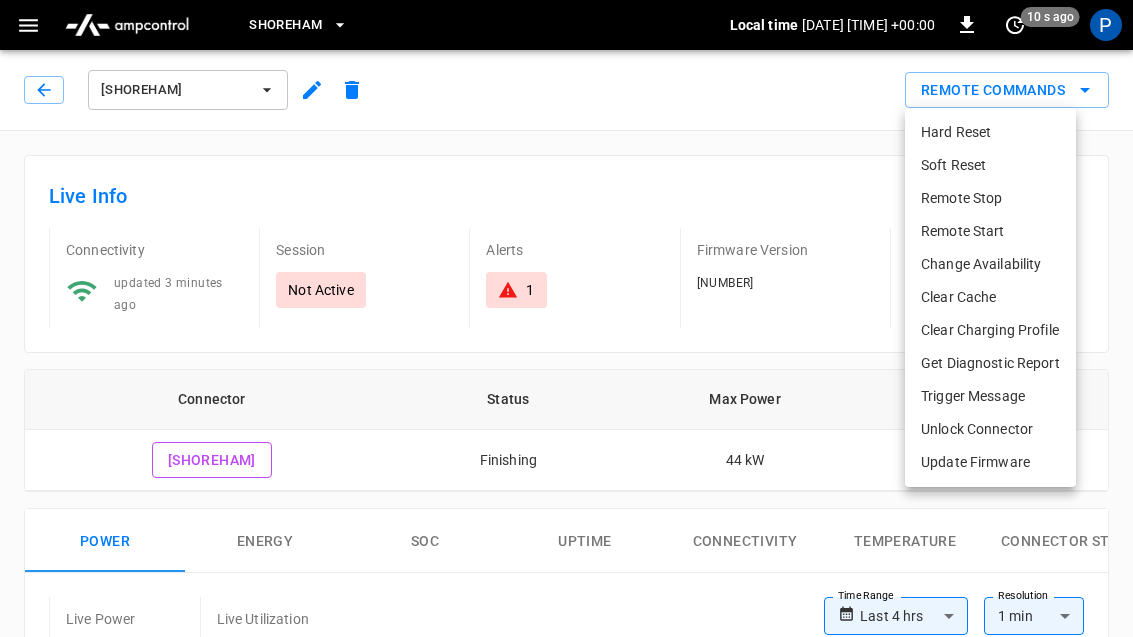 click on "Clear Charging Profile" at bounding box center [990, 330] 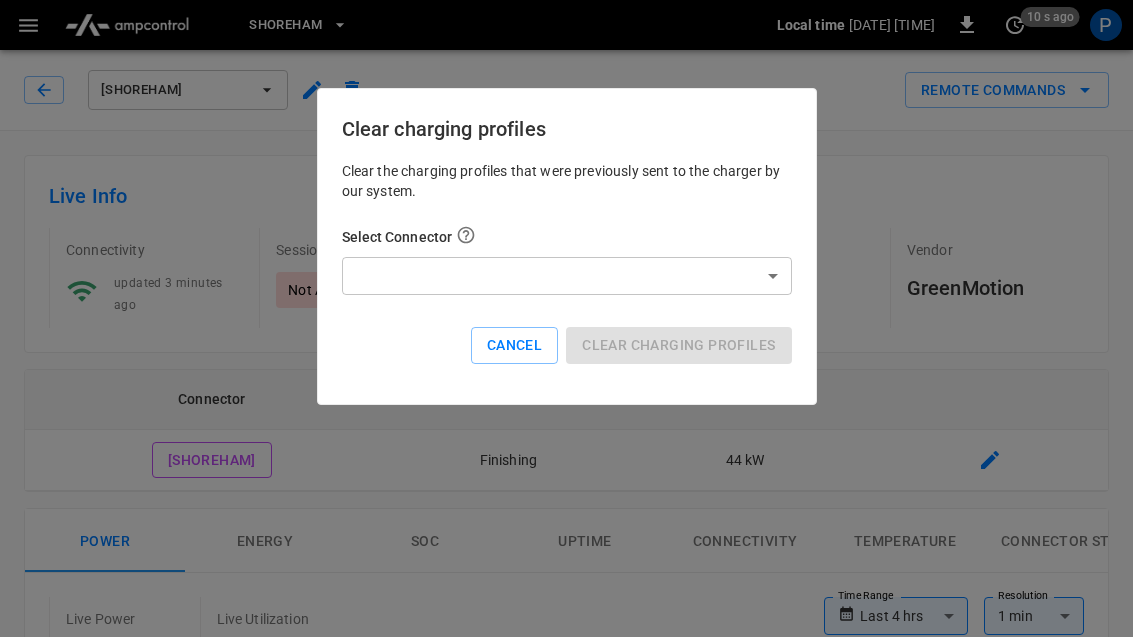 click on "**********" at bounding box center [566, 912] 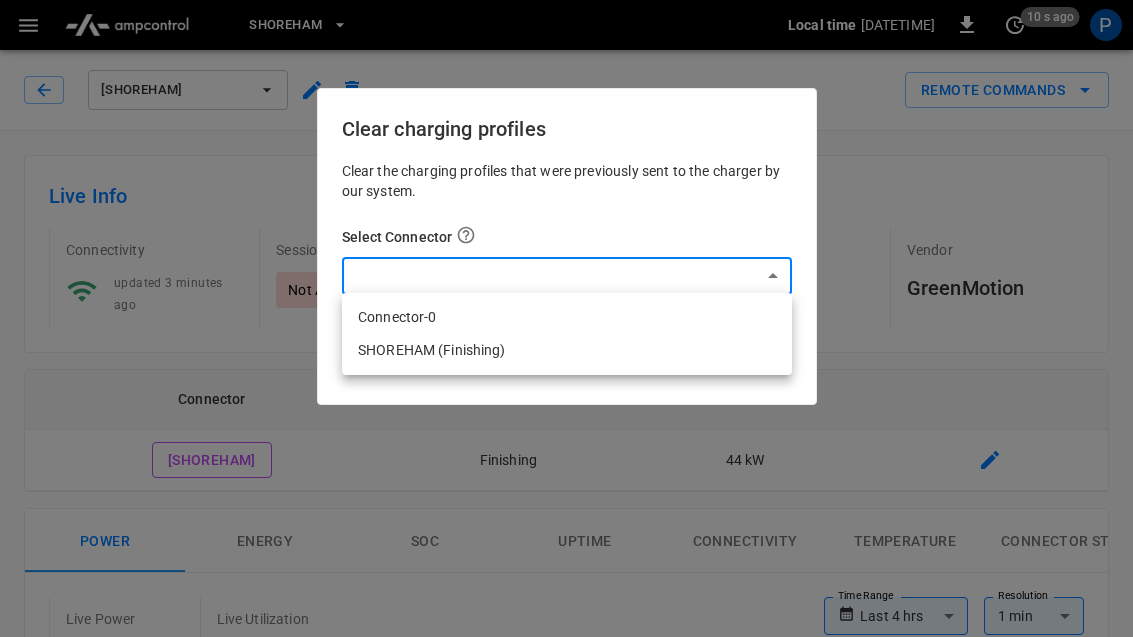 click on "SHOREHAM (Finishing)" at bounding box center [567, 350] 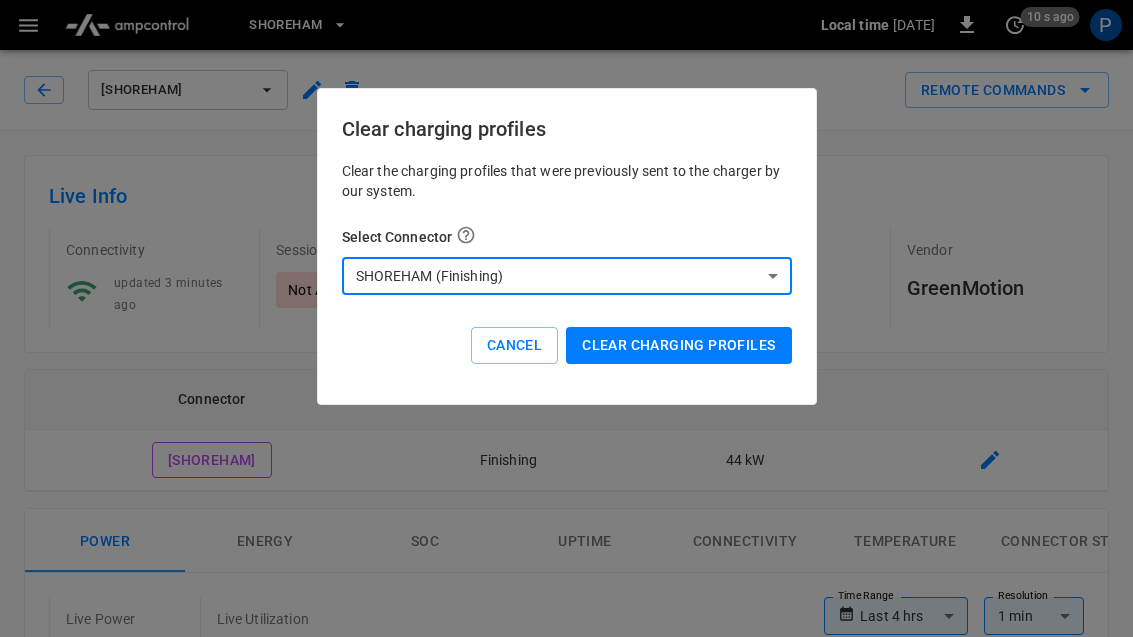 click on "Clear charging profiles" at bounding box center [678, 345] 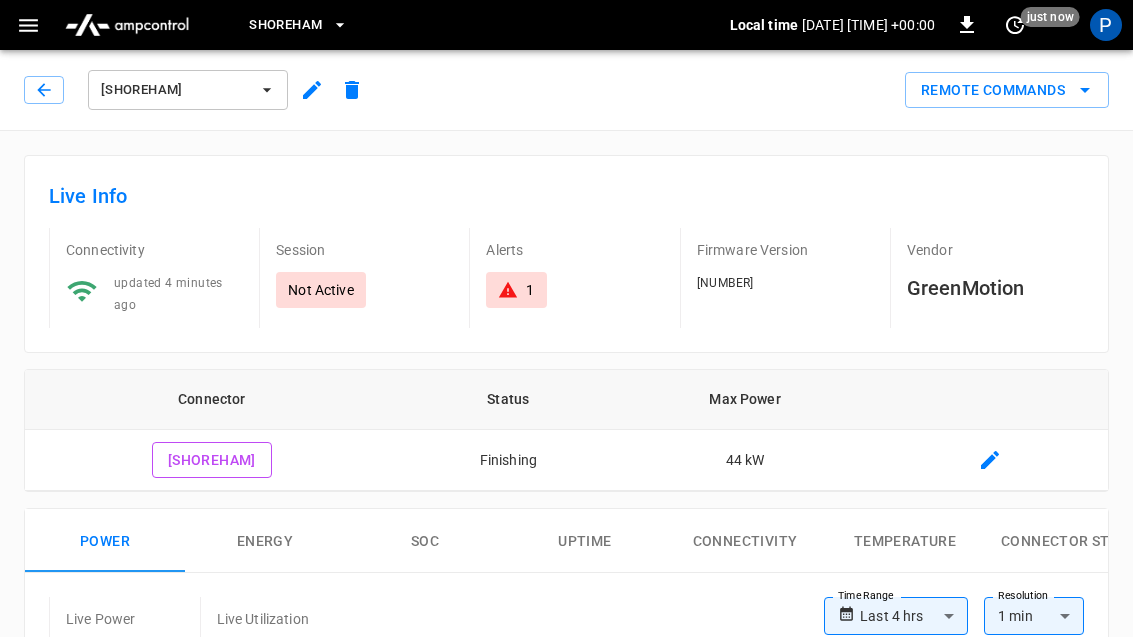 click 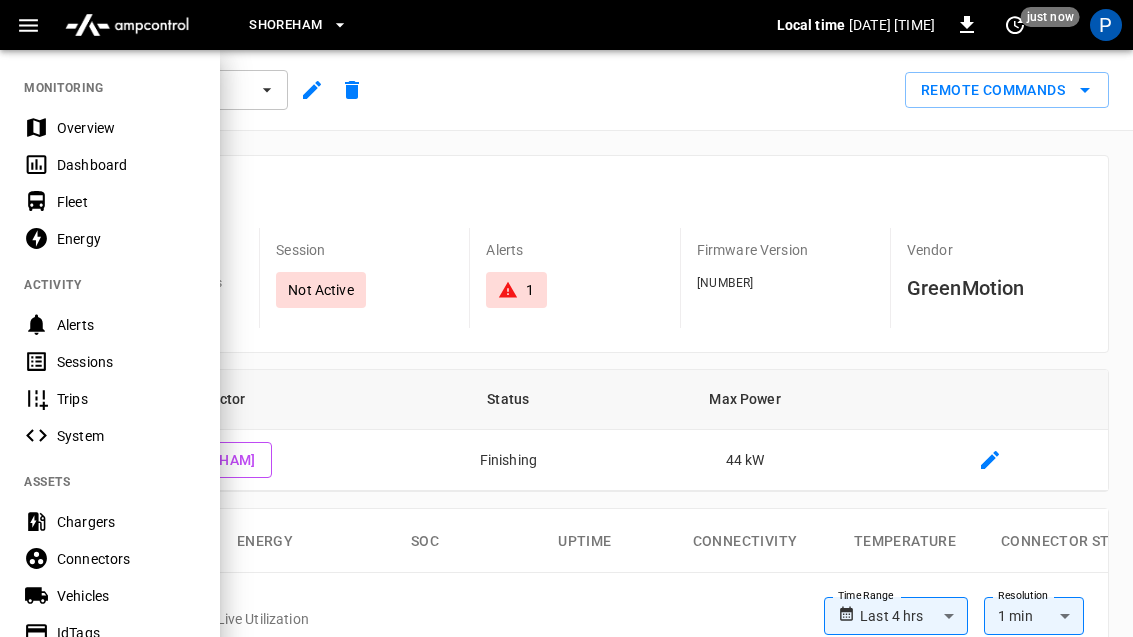 click on "Connectors" at bounding box center (126, 559) 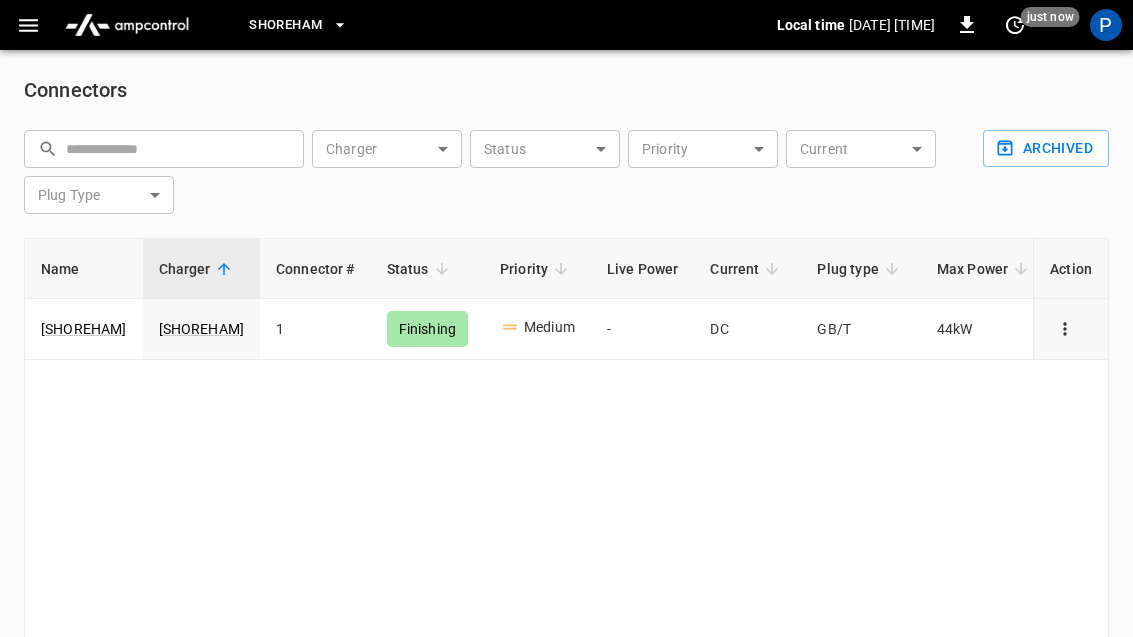 click 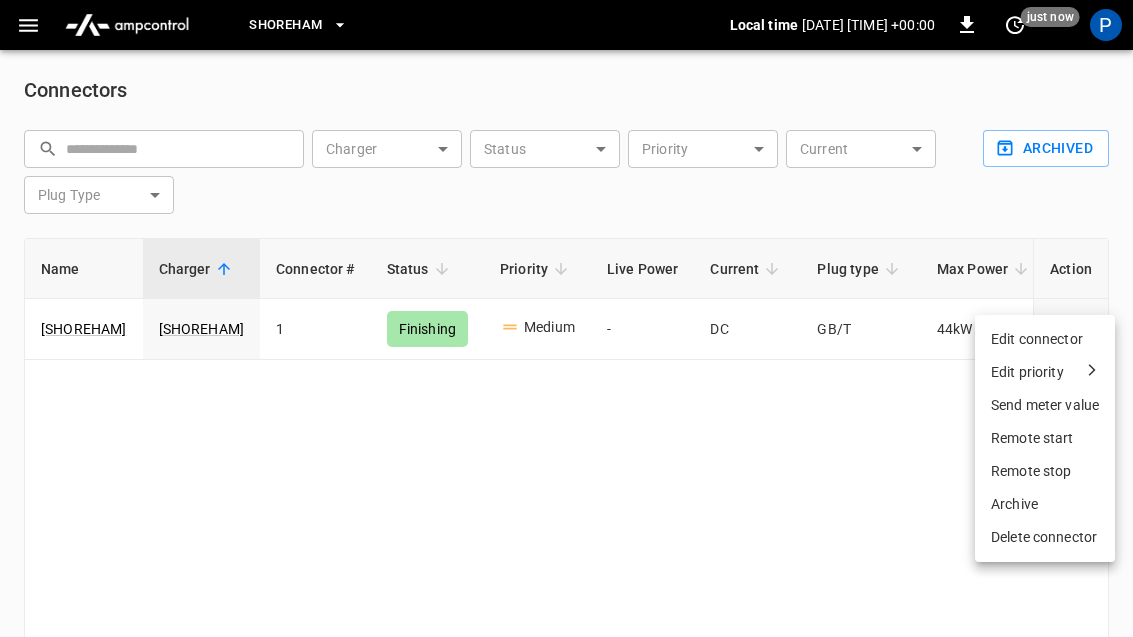 click on "Delete connector" at bounding box center (1045, 537) 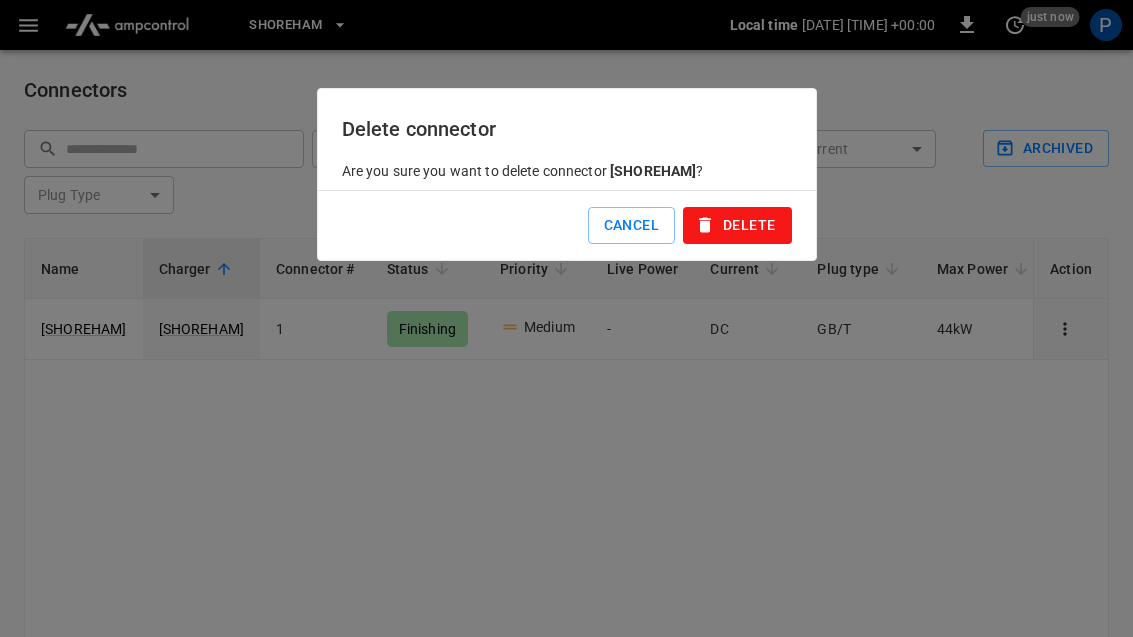 click on "Delete" at bounding box center (737, 225) 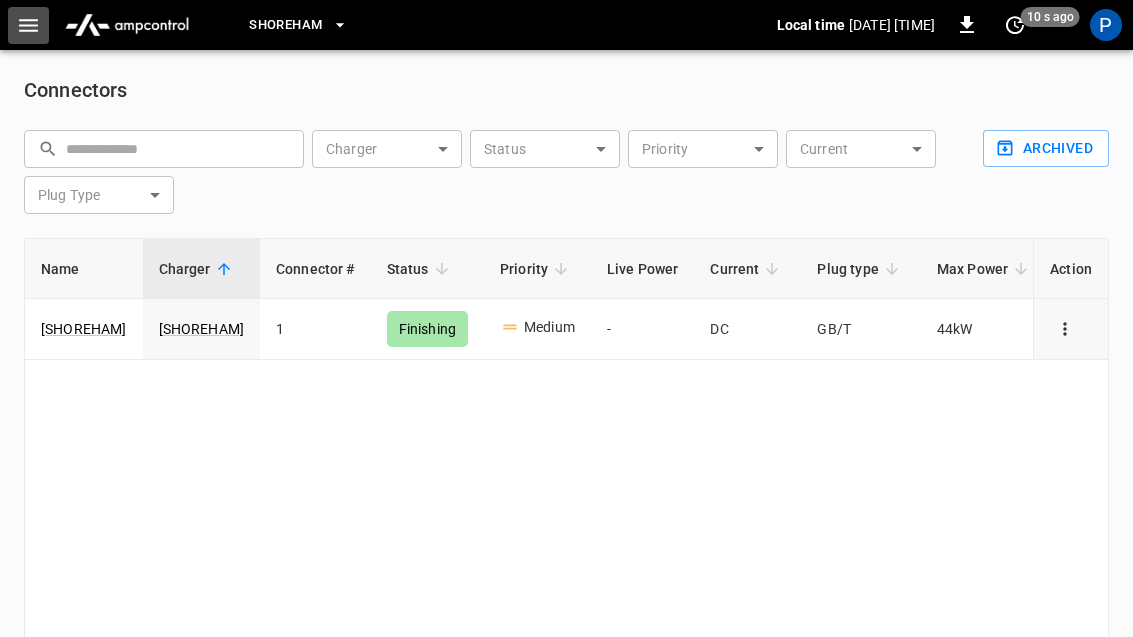 click 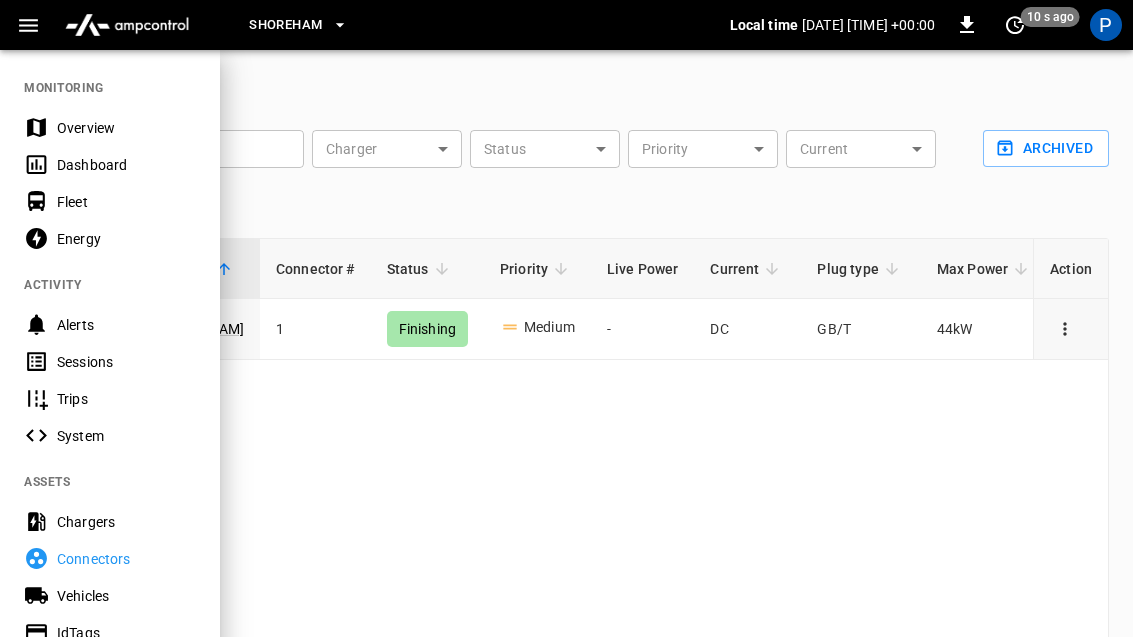 click on "Connectors" at bounding box center (126, 559) 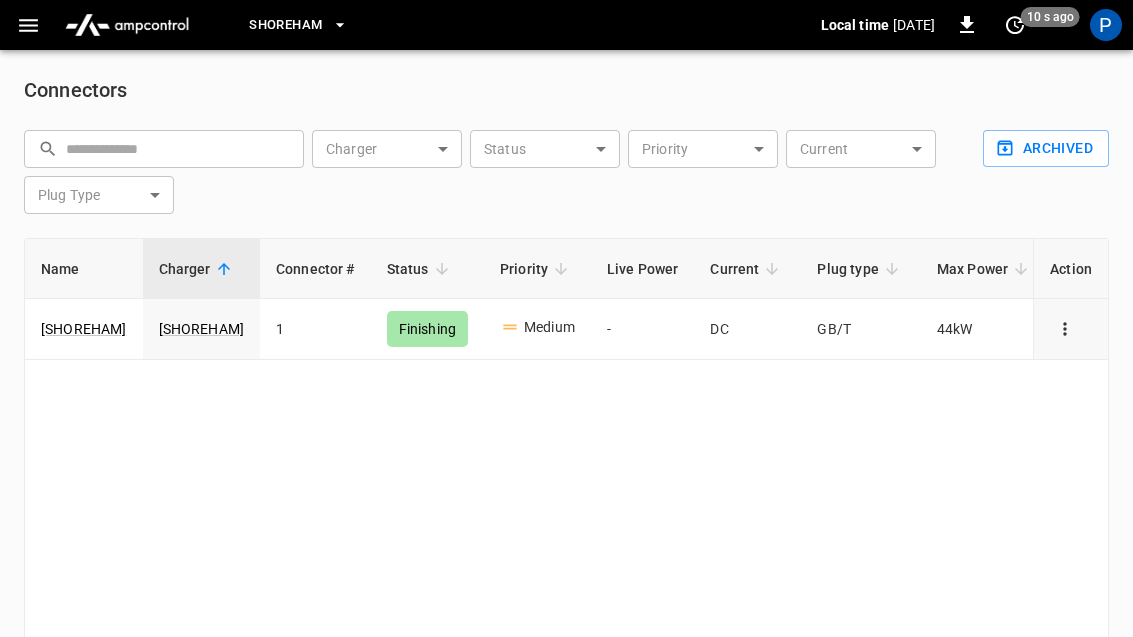 click 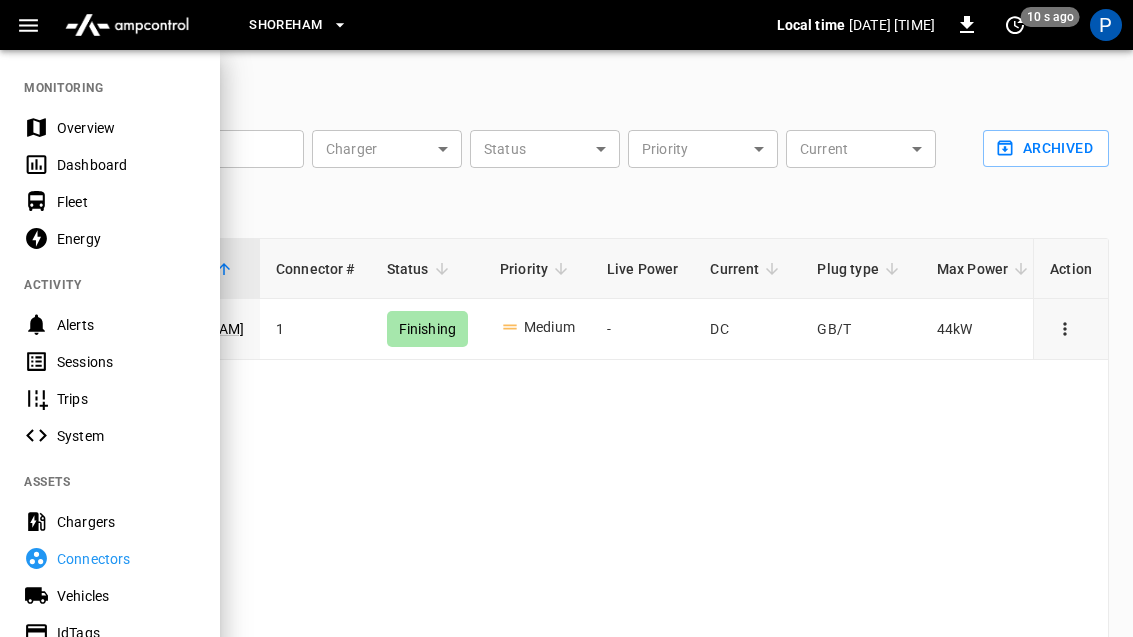 click on "Chargers" at bounding box center [126, 522] 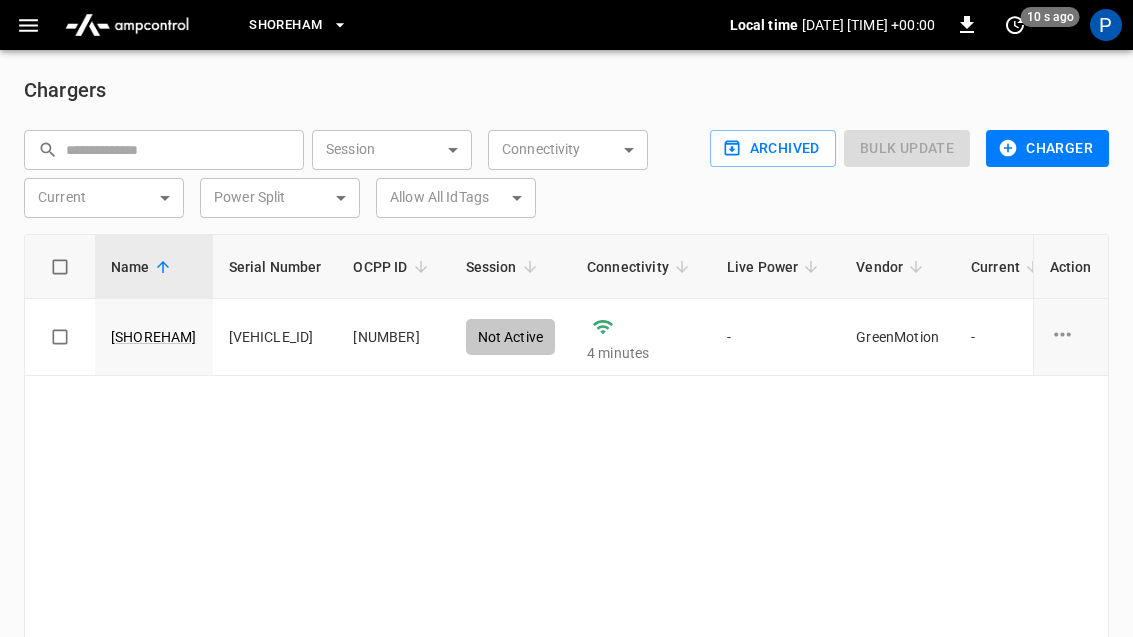 click 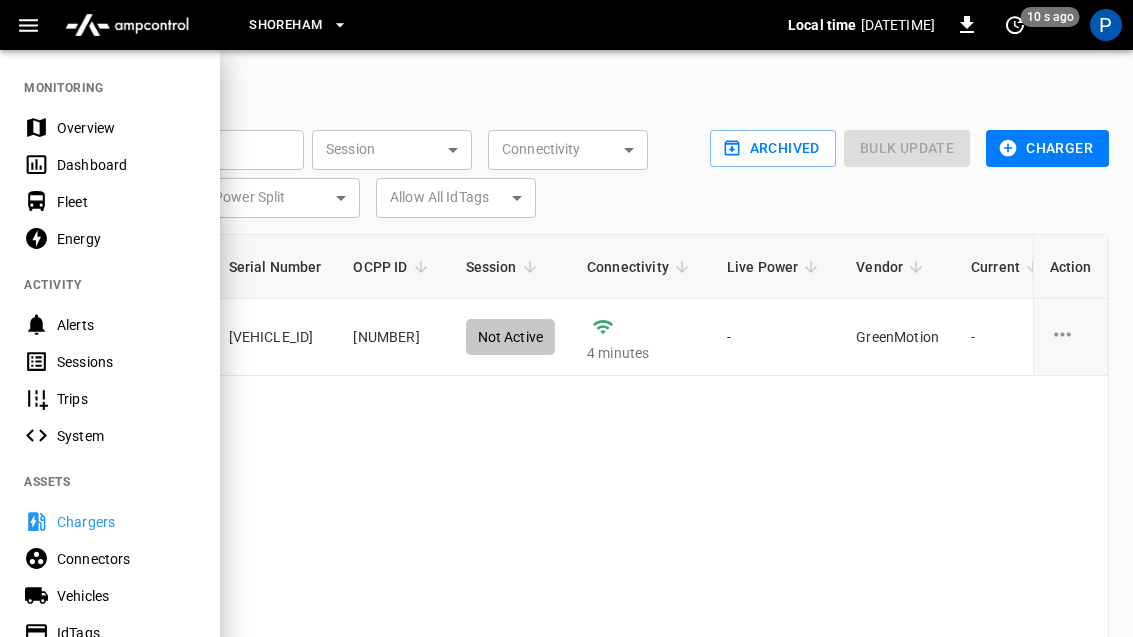 click on "Connectors" at bounding box center [126, 559] 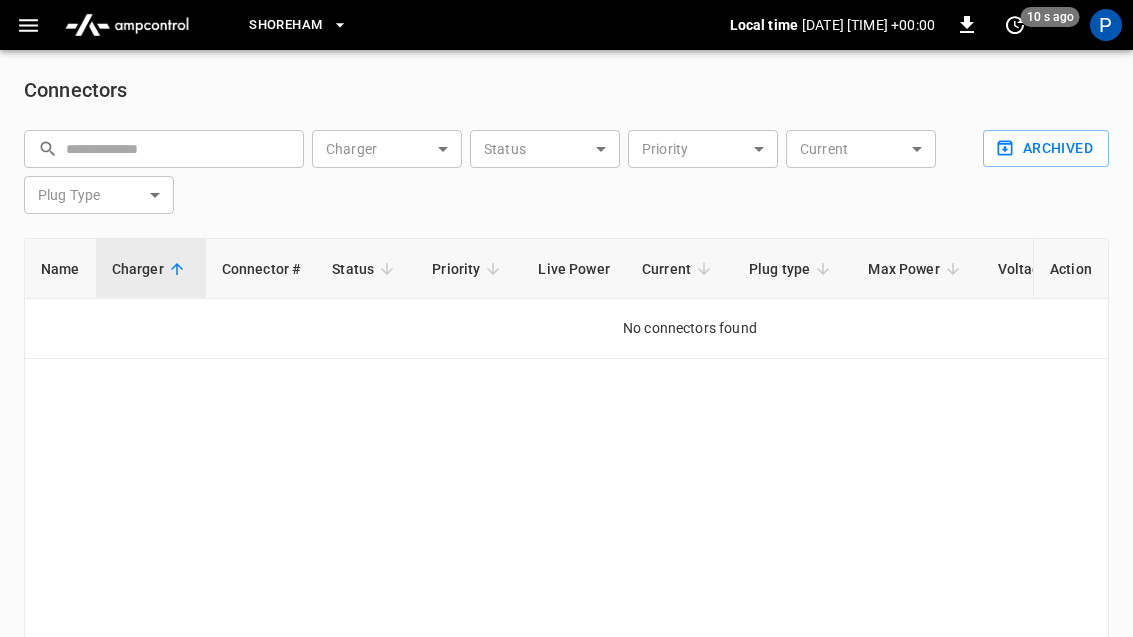click on "Archived" at bounding box center (1046, 148) 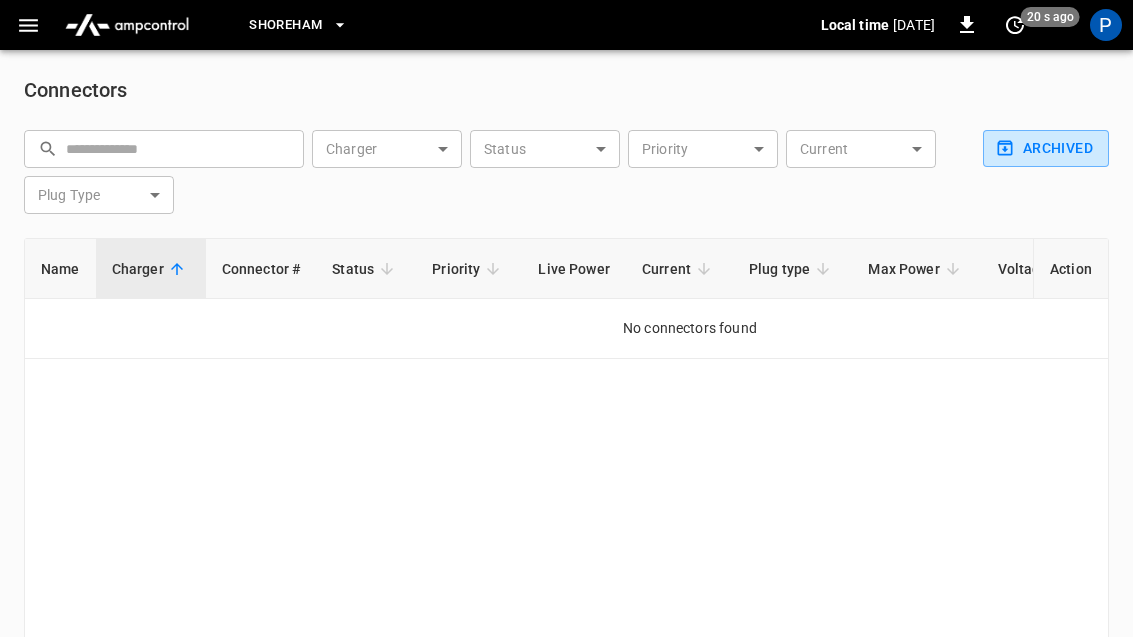 click on "Name" at bounding box center (60, 269) 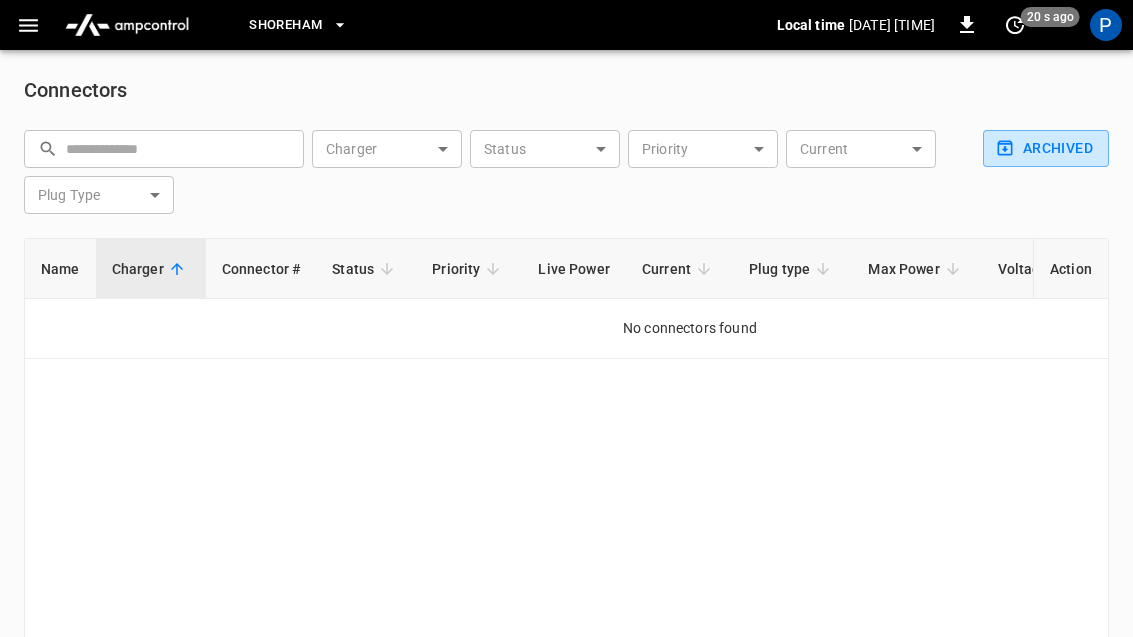 click at bounding box center [28, 25] 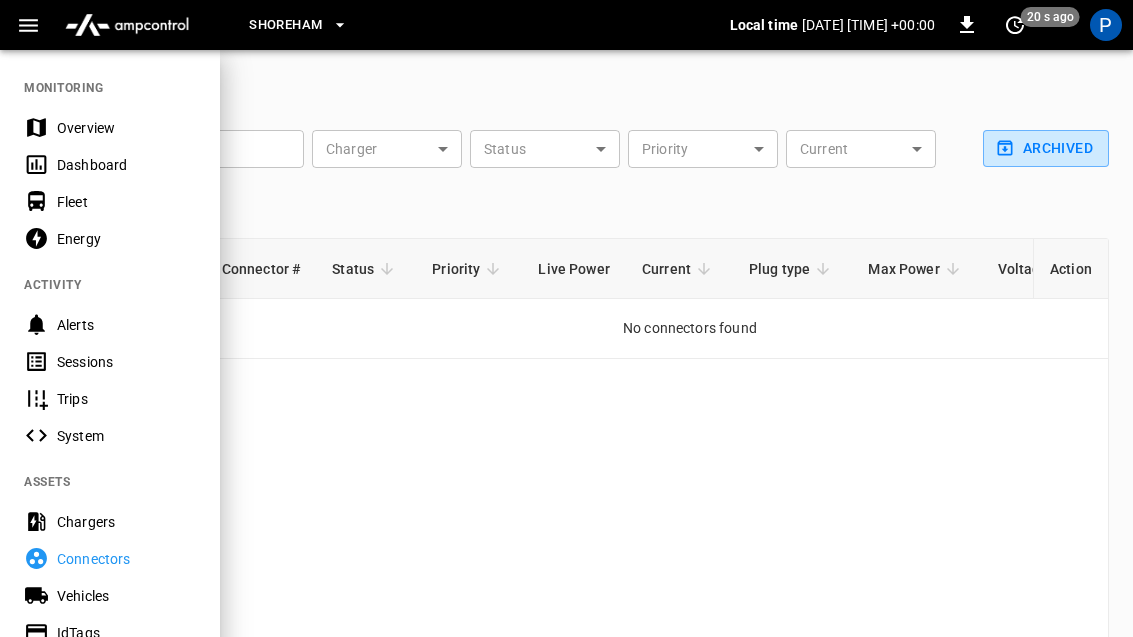 click on "Chargers" at bounding box center (126, 522) 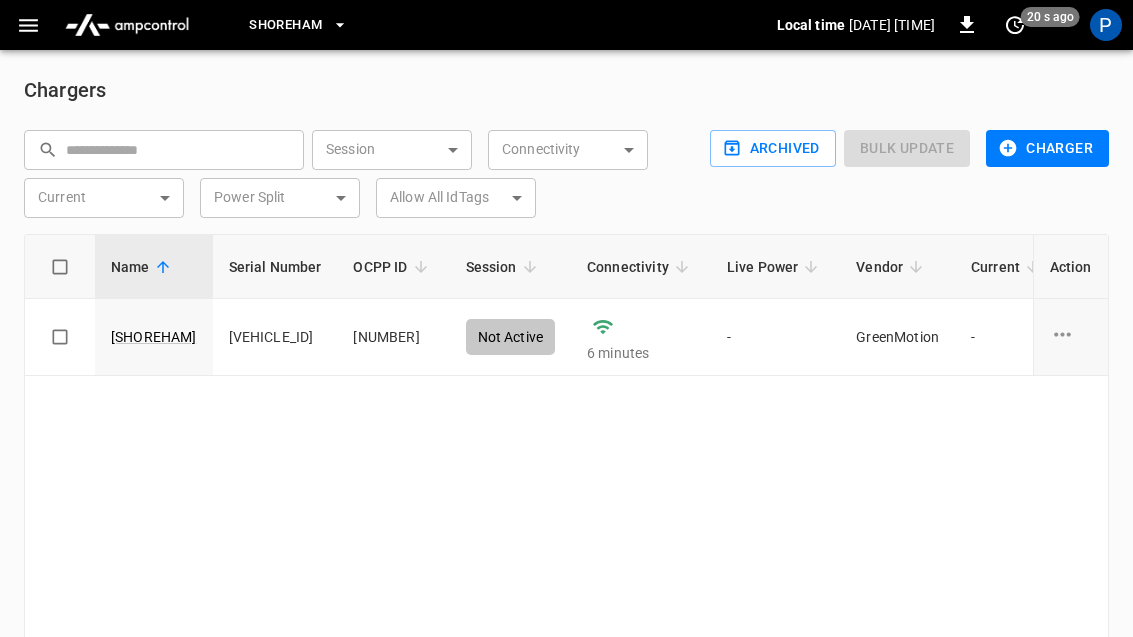 click on "[SHOREHAM]" at bounding box center (154, 337) 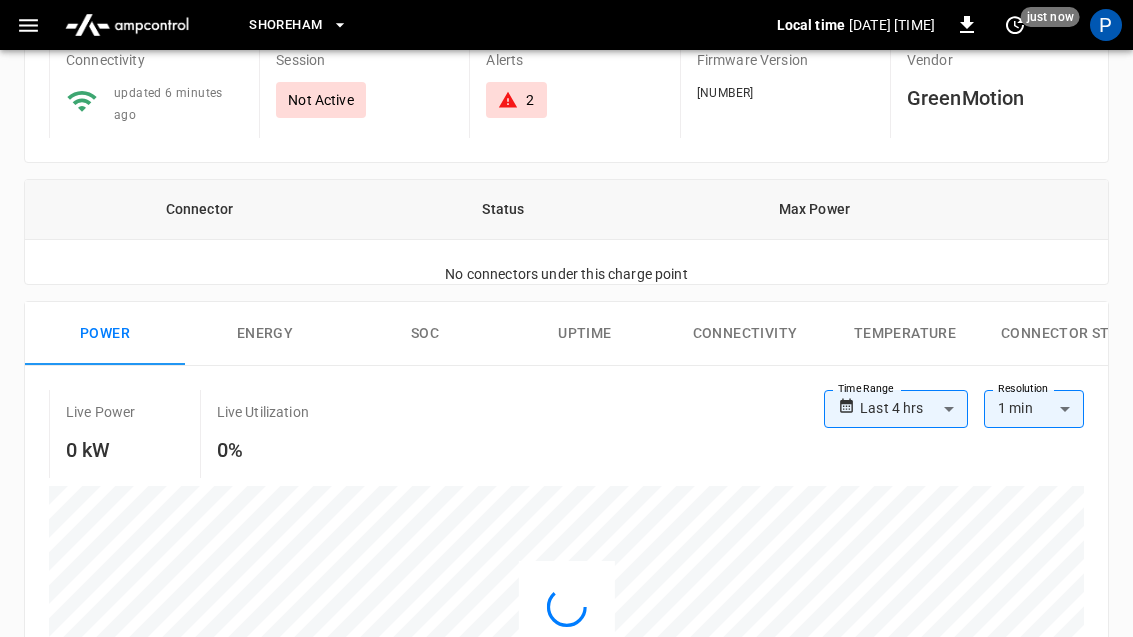 scroll, scrollTop: 0, scrollLeft: 0, axis: both 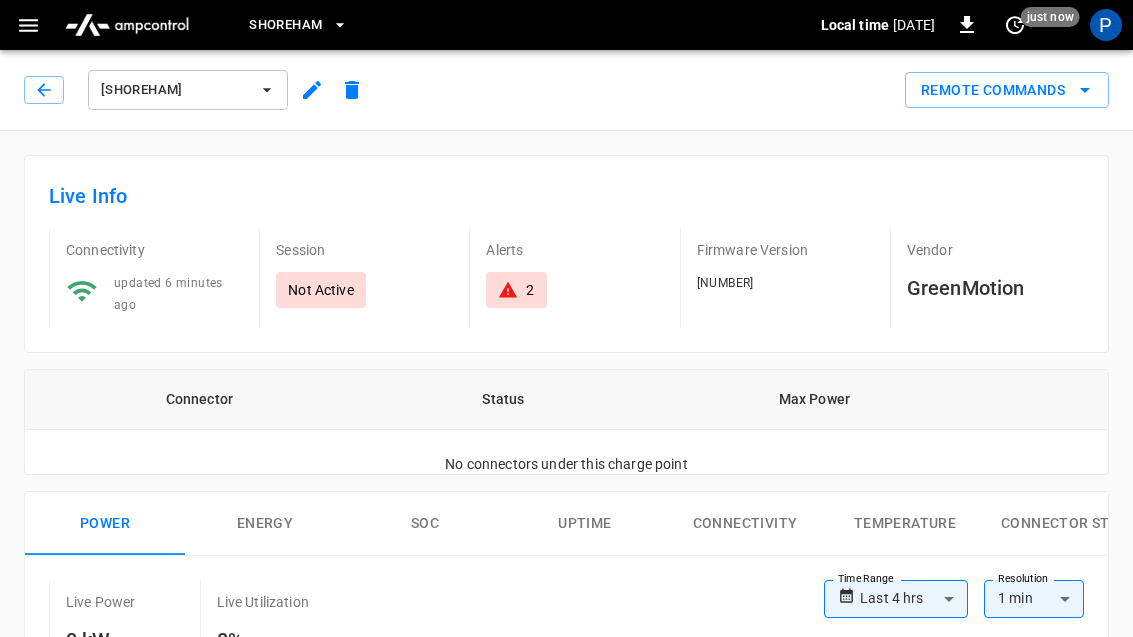 click at bounding box center [44, 90] 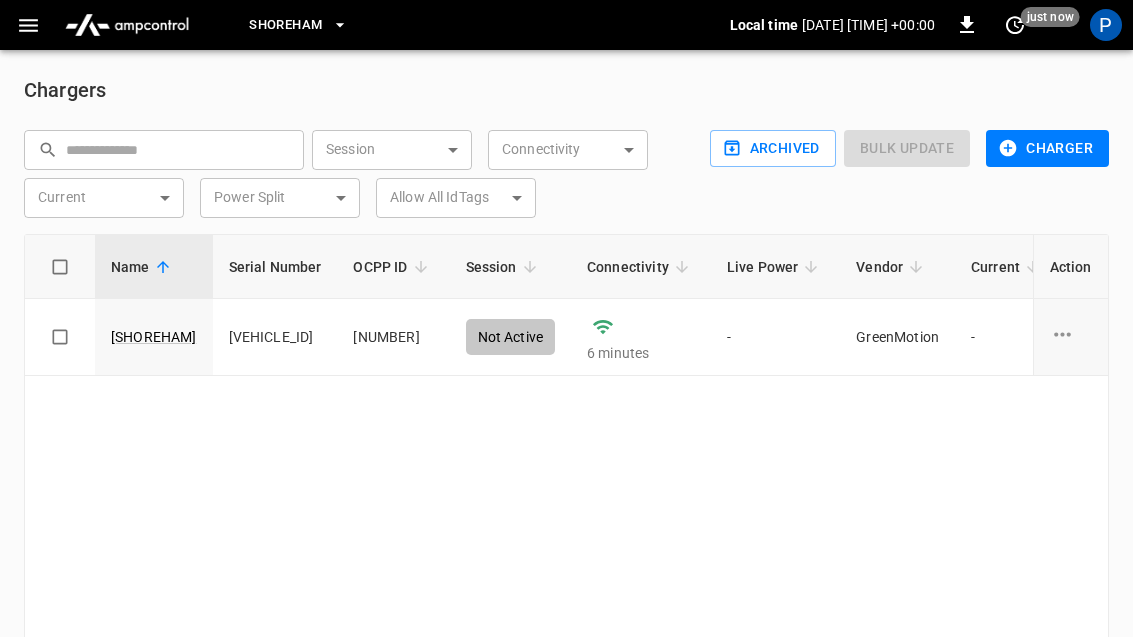 click at bounding box center [1071, 337] 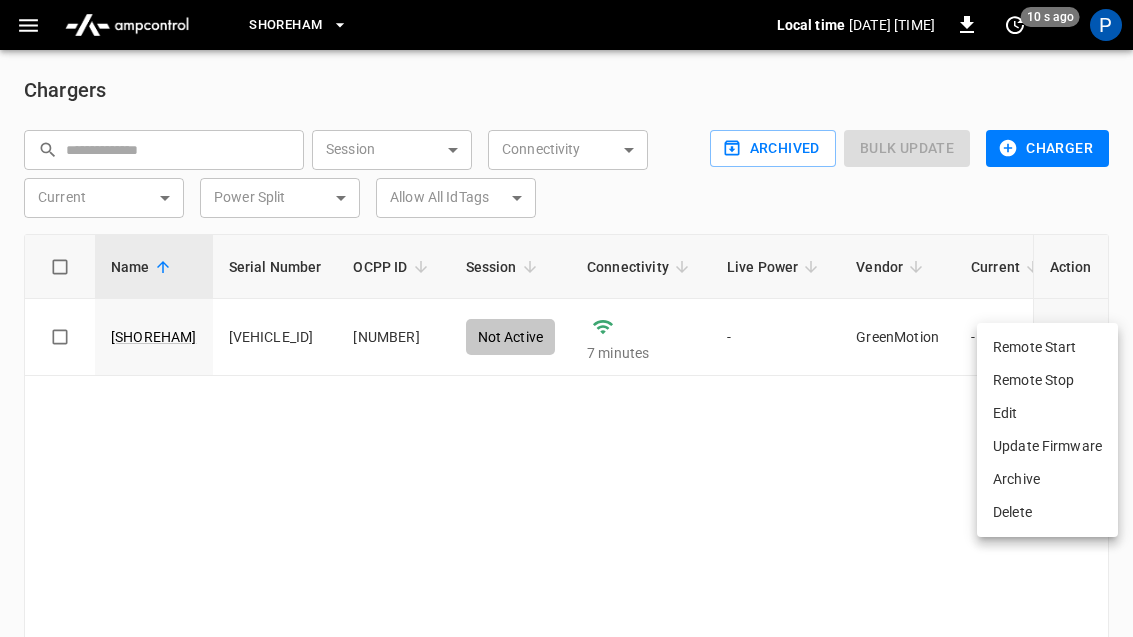 click on "Remote Start" at bounding box center (1047, 347) 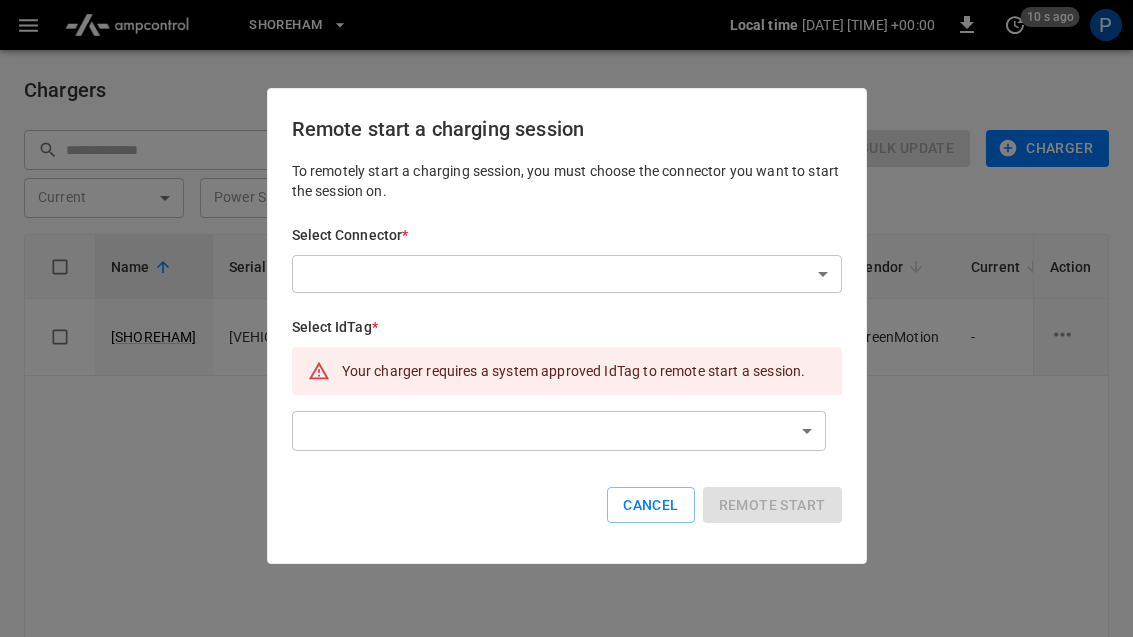 click on "Shoreham Local time [DATE] [TIME] [TIME] [OFFSET] [NAME] Remote Commands Live Info Connectivity updated 16 minutes ago Session Not Active Alerts 3 Firmware Version 1601 Vendor GreenMotion Connector Status Max Power SHOREHAM - 1 Available - Power Energy SOC Uptime Connectivity Temperature Connector Status Live Power 0 kW Live Utilization 0% Time Range Custom ****** Time Range Resolution 1 min ** Resolution Max Power (kW) Optimized limit (kW) Charge Point (kW) Connector 1 (kW) Reset zoom Sessions Ocpp logs Meter Values Alerts Optimization Custom ****** ​ Connector ​ Connector Vehicle ​ Vehicle IdTag ​ IdTag More Filters Export ID Session Connector Vehicle IdTag Transaction Id Start Time Start SoC End Time End SoC Duration Priority Energy Supply Cost   Action No charging sessions found Rows per page: 100 *** 0–0 of 0 Refresh now Update every 5 sec Update every 30 sec Off Aerovolt OCPP Connection Phil DK phil@[EMAIL] admin Profile Settings Notifications Settings Logout Hard Reset  *" at bounding box center (566, 379) 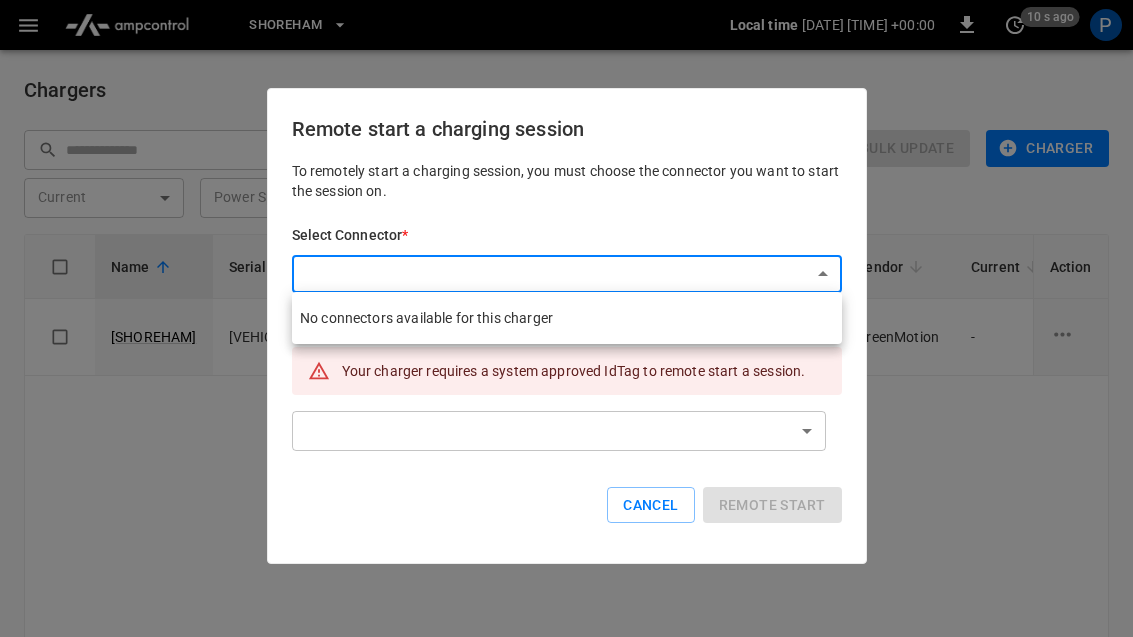 click at bounding box center [566, 318] 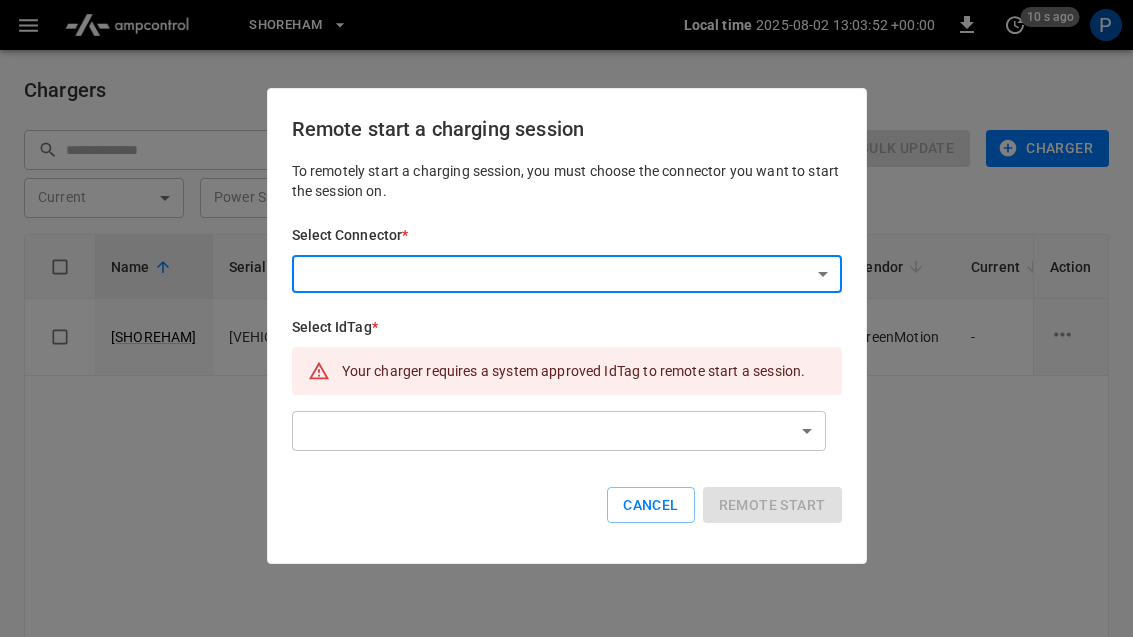 click on "Cancel" at bounding box center [650, 505] 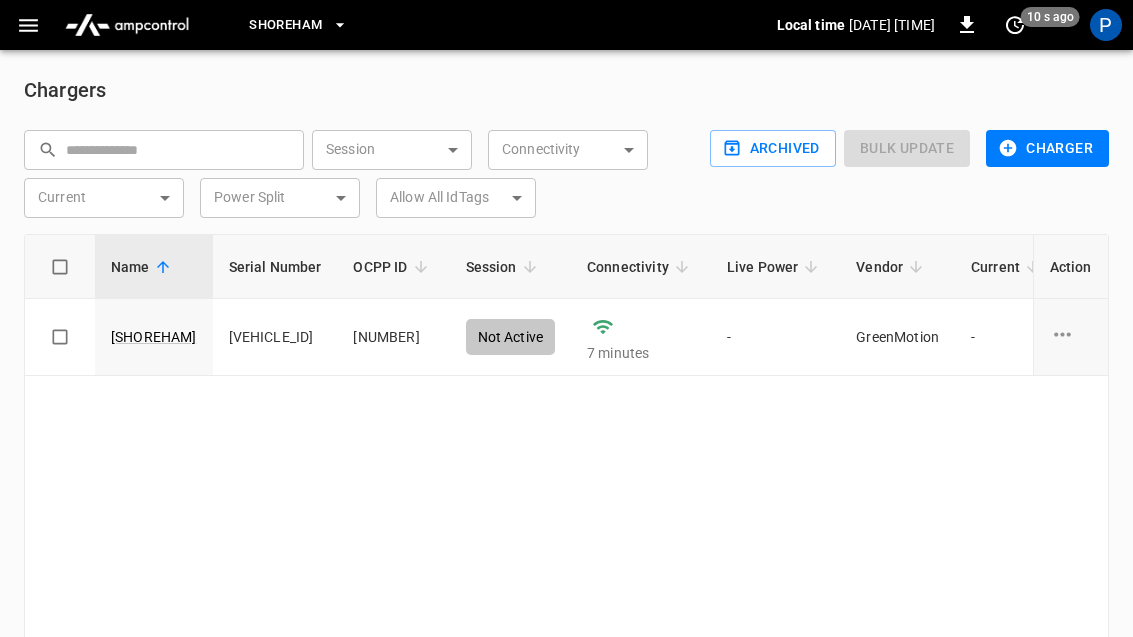 click 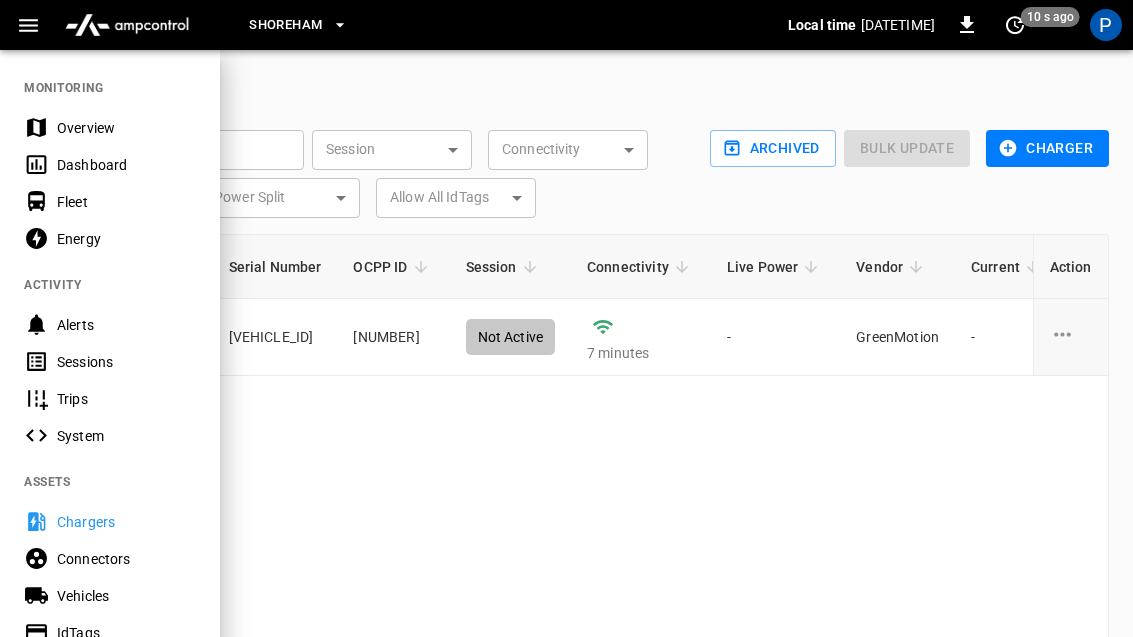 click on "Connectors" at bounding box center [126, 559] 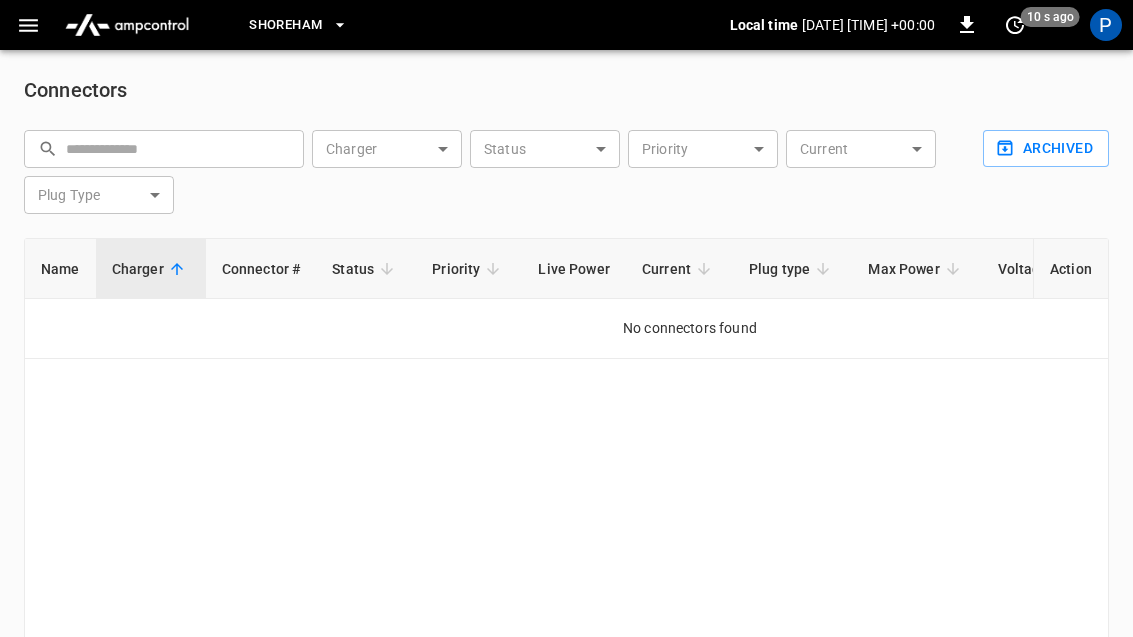 click on "Shoreham Local time [DATE] [TIME] [TIME] [OFFSET] [NAME] Connectors ​ ​ Charger ​ Charger Status ​ Status Priority ​ Priority Current ​ Current Plug Type ​ Plug Type Archived Name Charger Connector # Status Priority Live Power Current Plug type Max Power Voltage Power Factor ID Action No connectors found Rows per page: 100 *** 0–0 of 0 Refresh now Update every 5 sec Update every 30 sec Off Aerovolt OCPP Connection Phil DK phil@[EMAIL] admin Profile Settings Notifications Settings Logout" at bounding box center [566, 381] 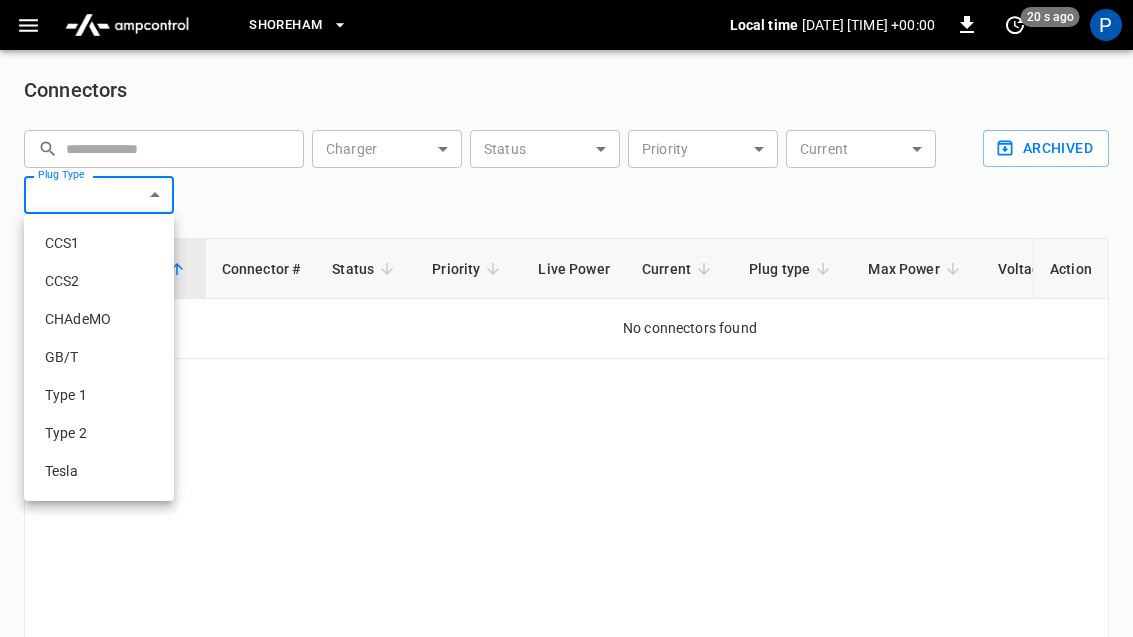 click on "GB/T" at bounding box center (99, 357) 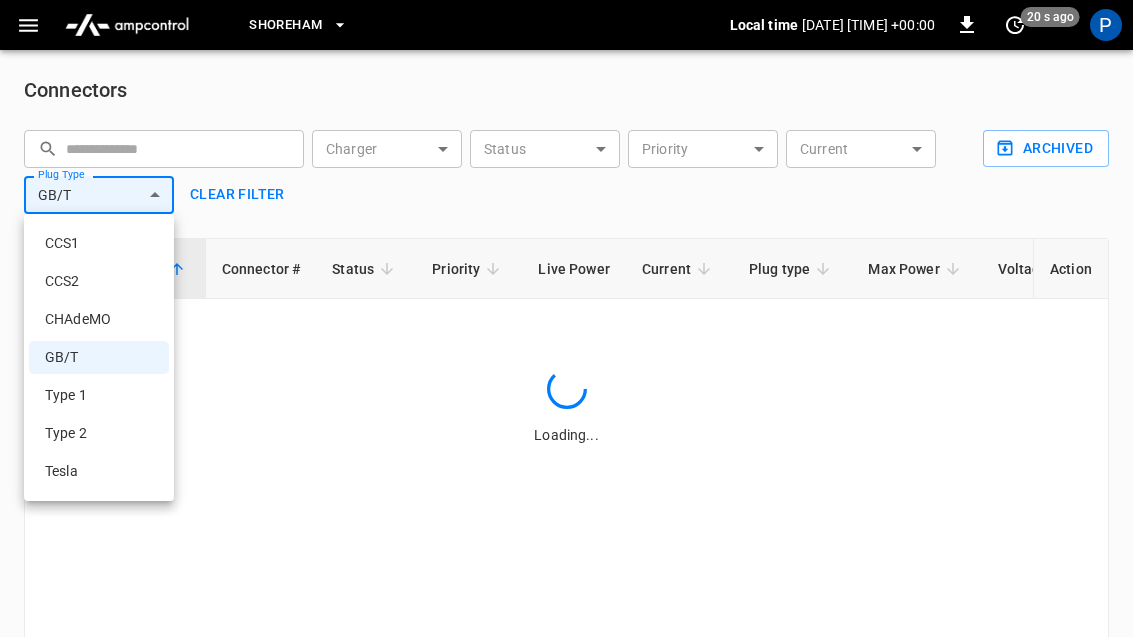 type on "****" 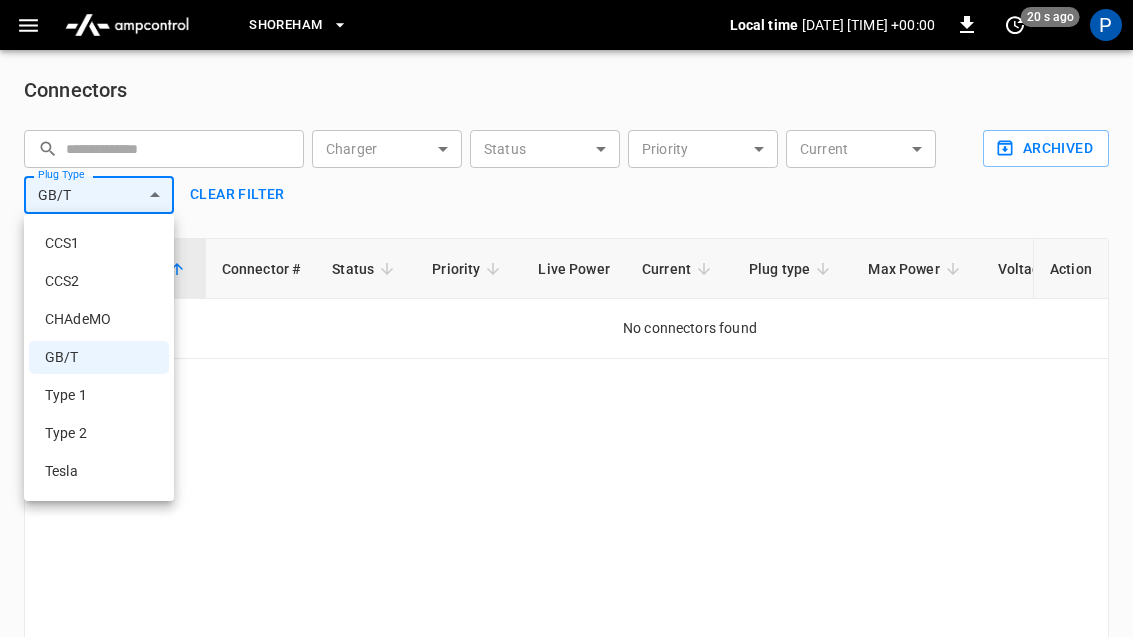 click at bounding box center [566, 318] 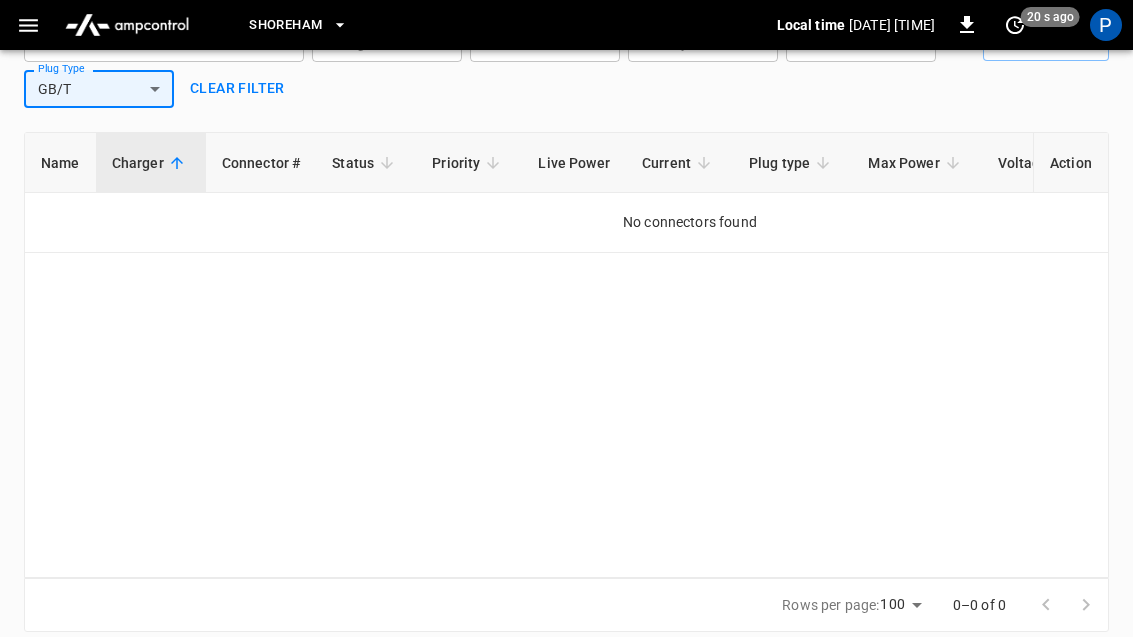 scroll, scrollTop: 0, scrollLeft: 0, axis: both 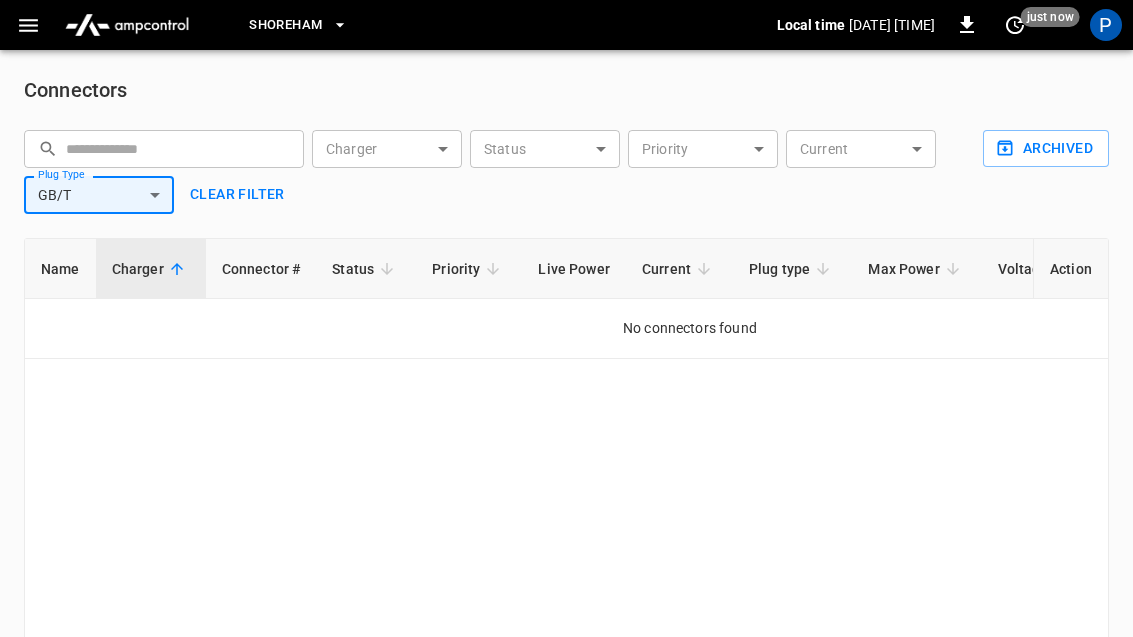 click 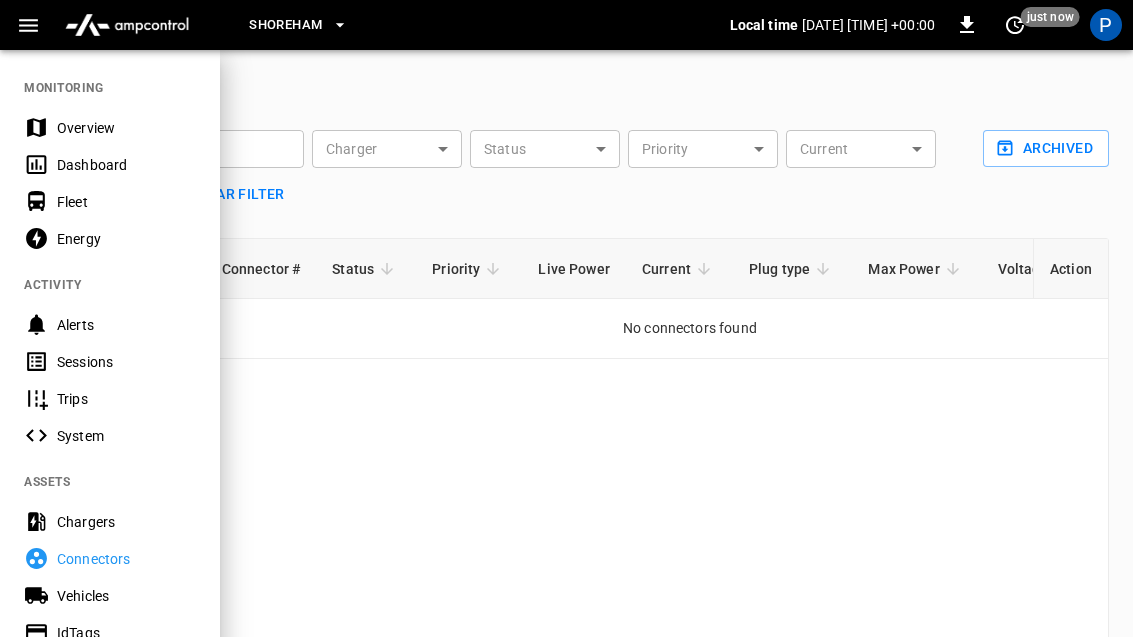 scroll, scrollTop: 0, scrollLeft: 0, axis: both 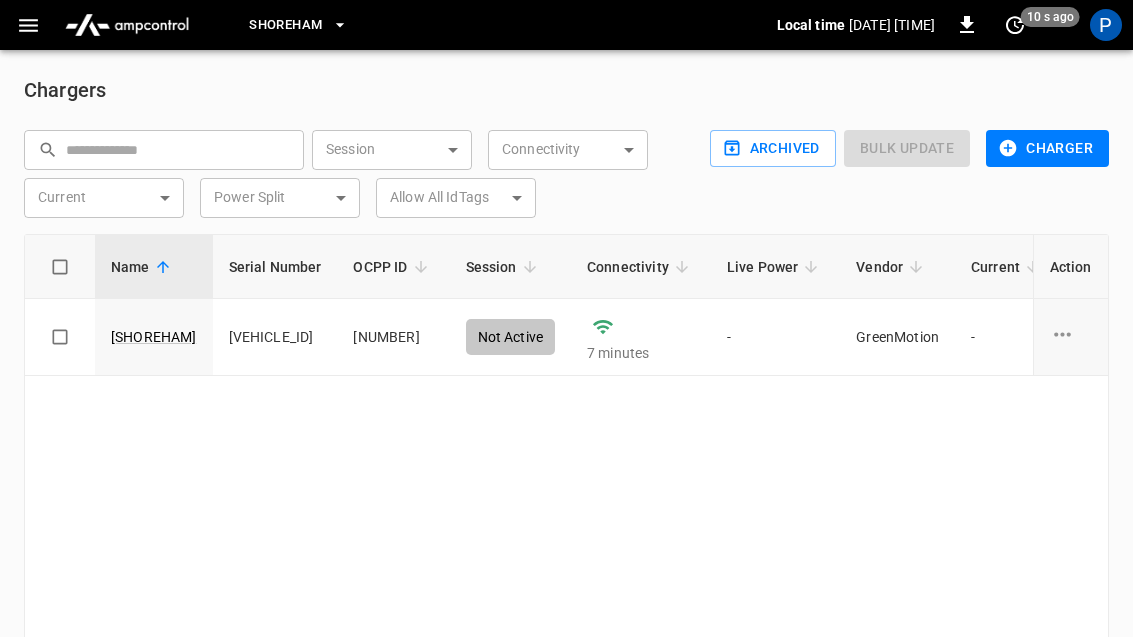 click at bounding box center (1071, 337) 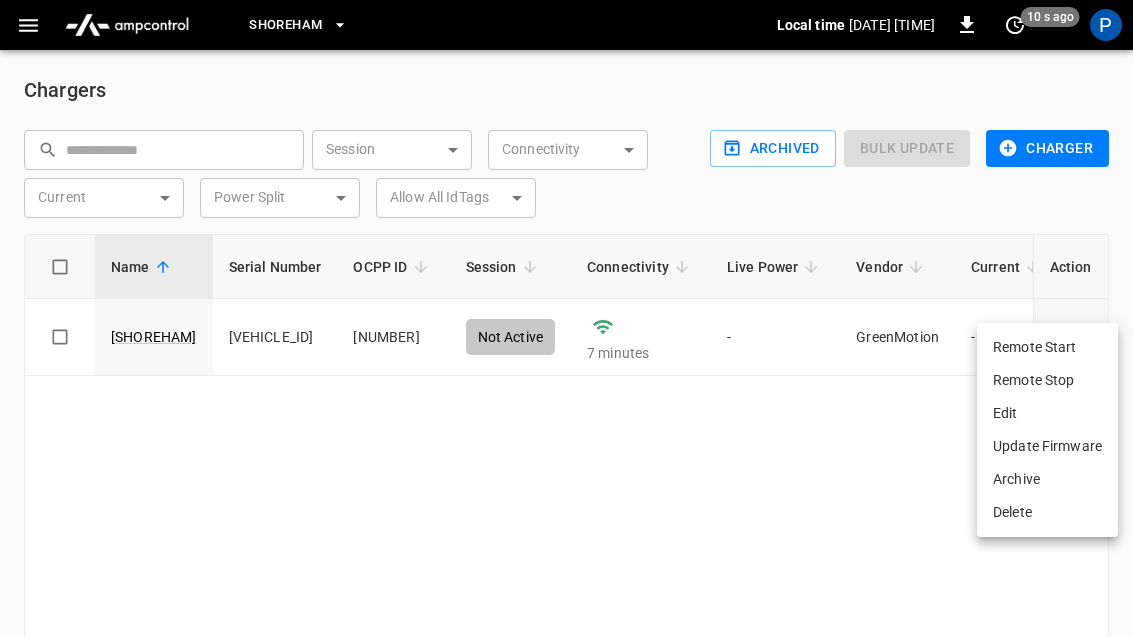 click on "Edit" at bounding box center (1047, 413) 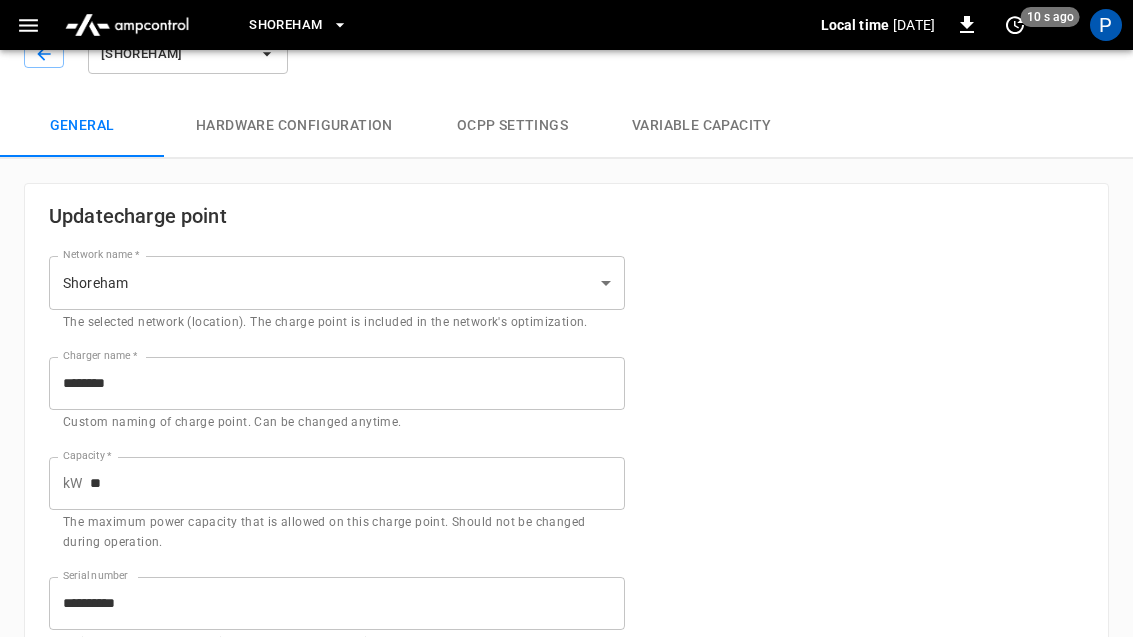 scroll, scrollTop: 0, scrollLeft: 0, axis: both 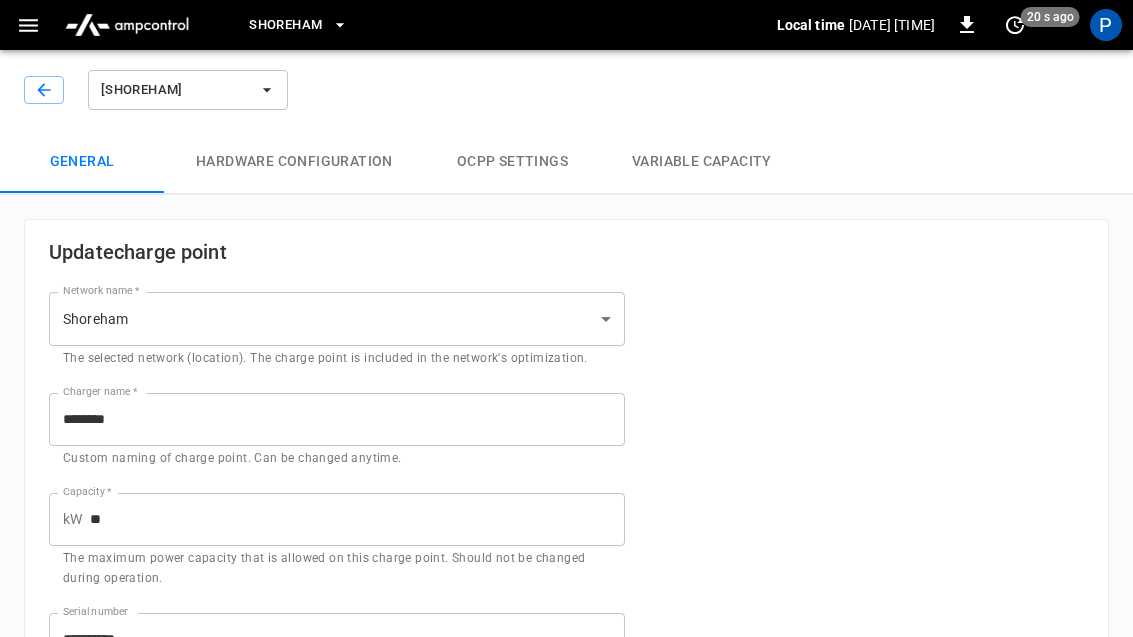 click 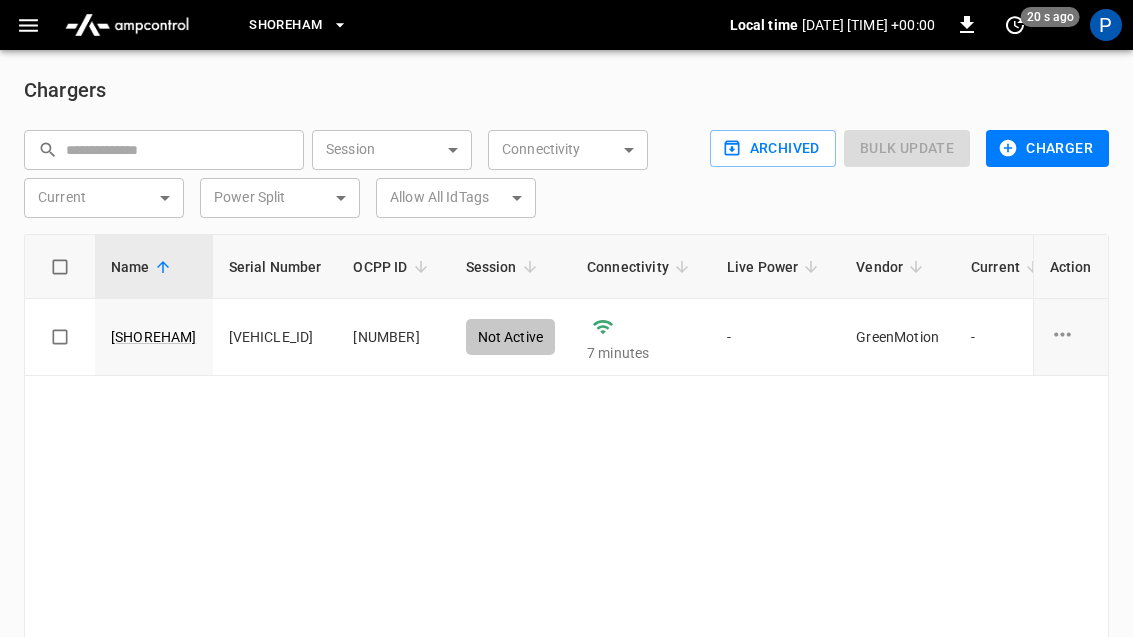 click 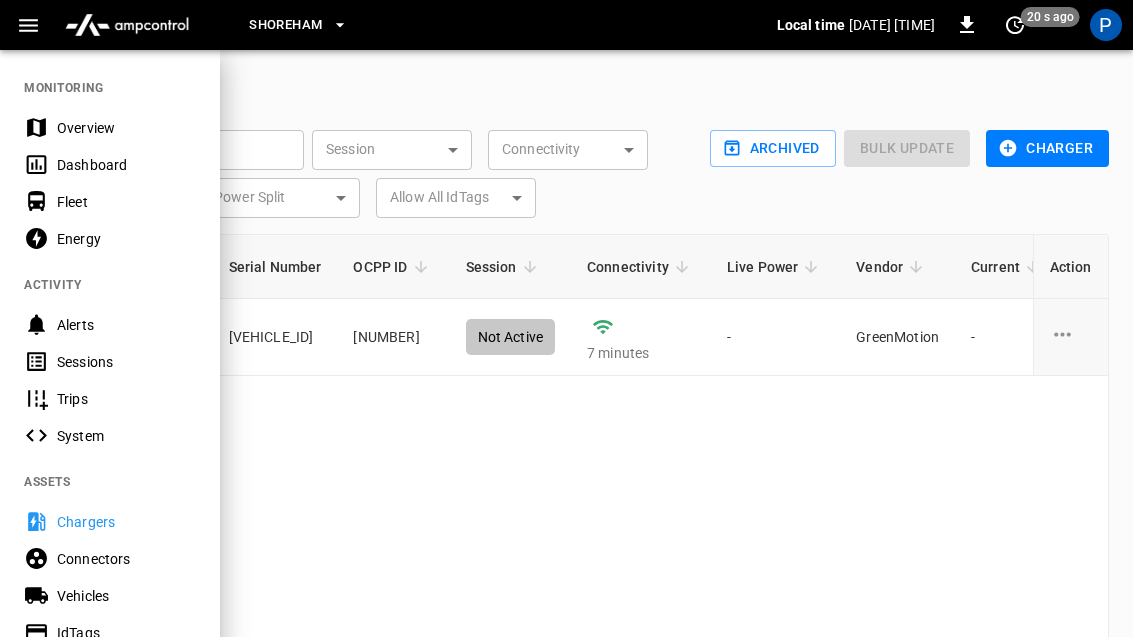 click on "Connectors" at bounding box center [126, 559] 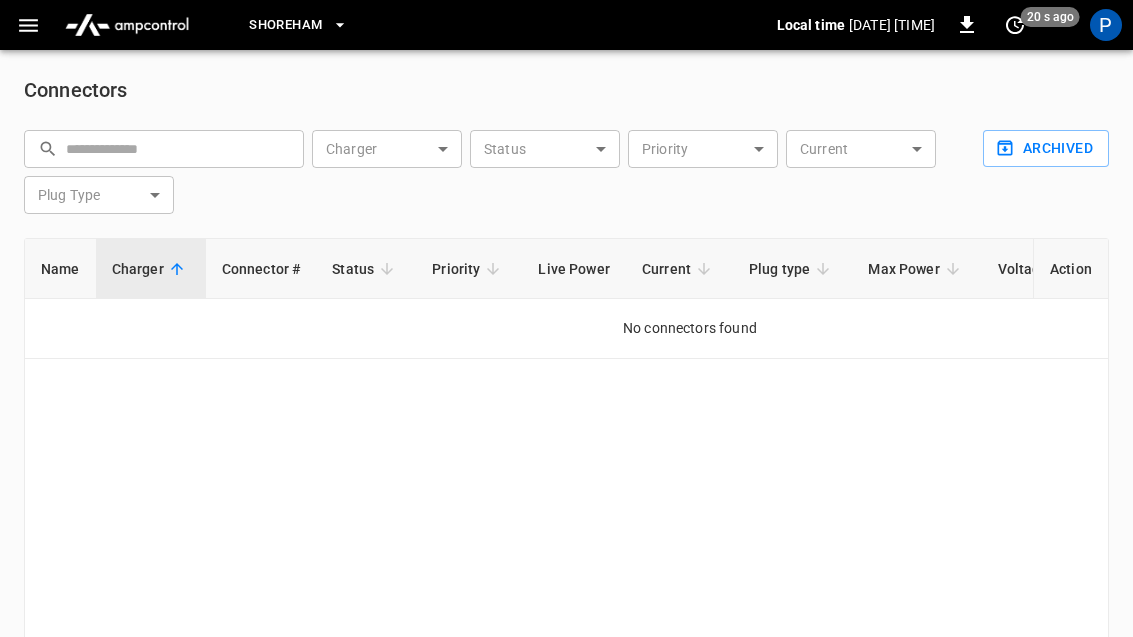 click on "**********" at bounding box center [566, 381] 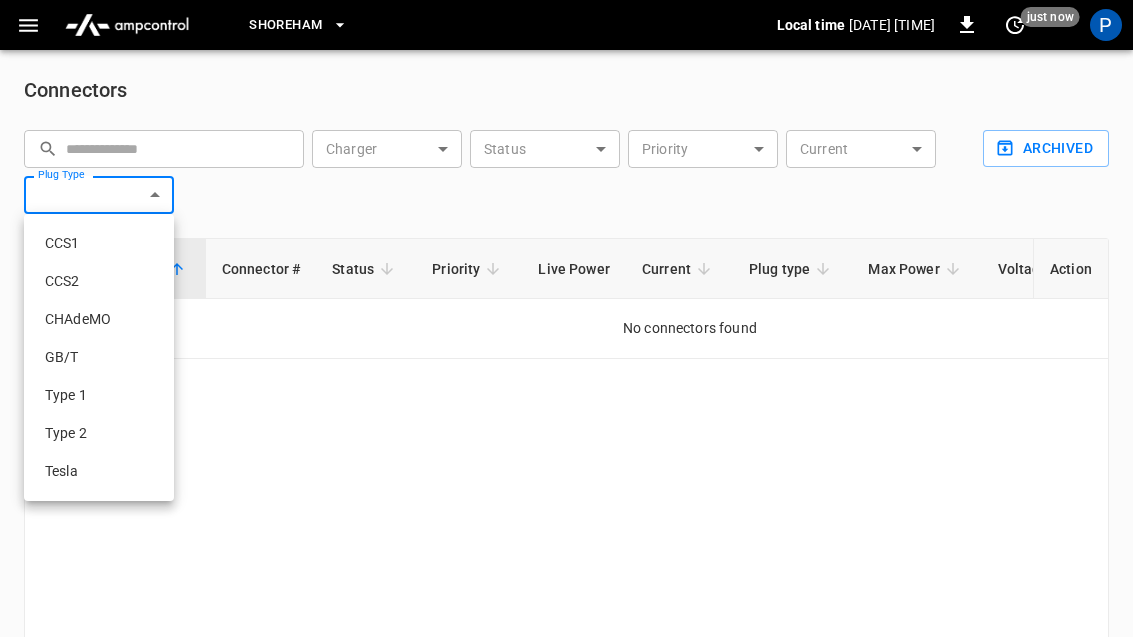 click on "GB/T" at bounding box center (99, 357) 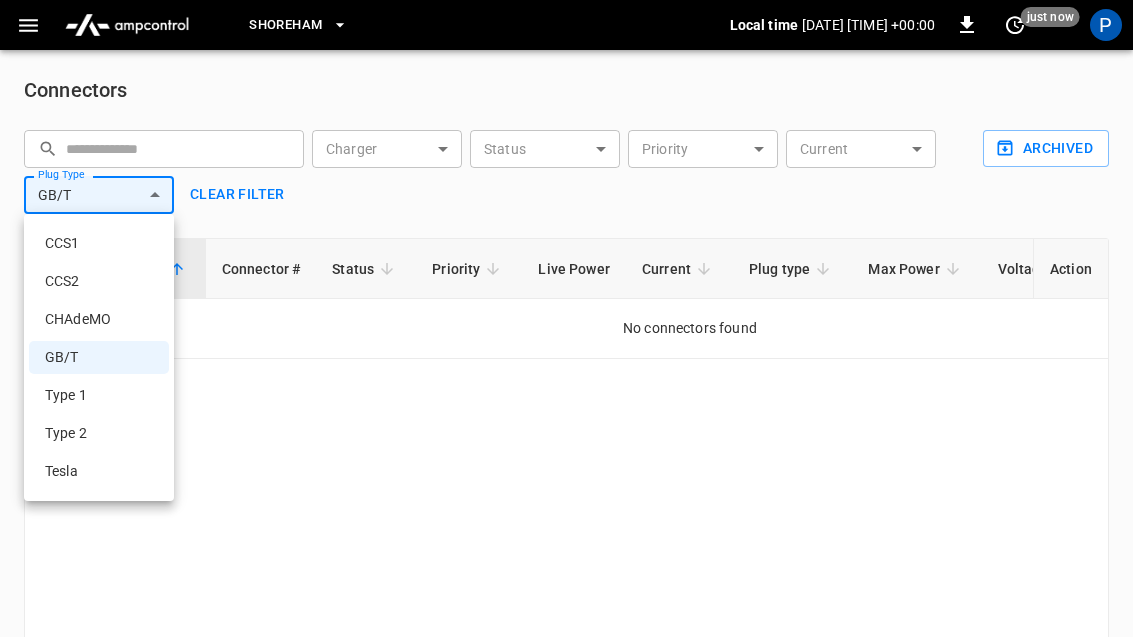 click at bounding box center [566, 318] 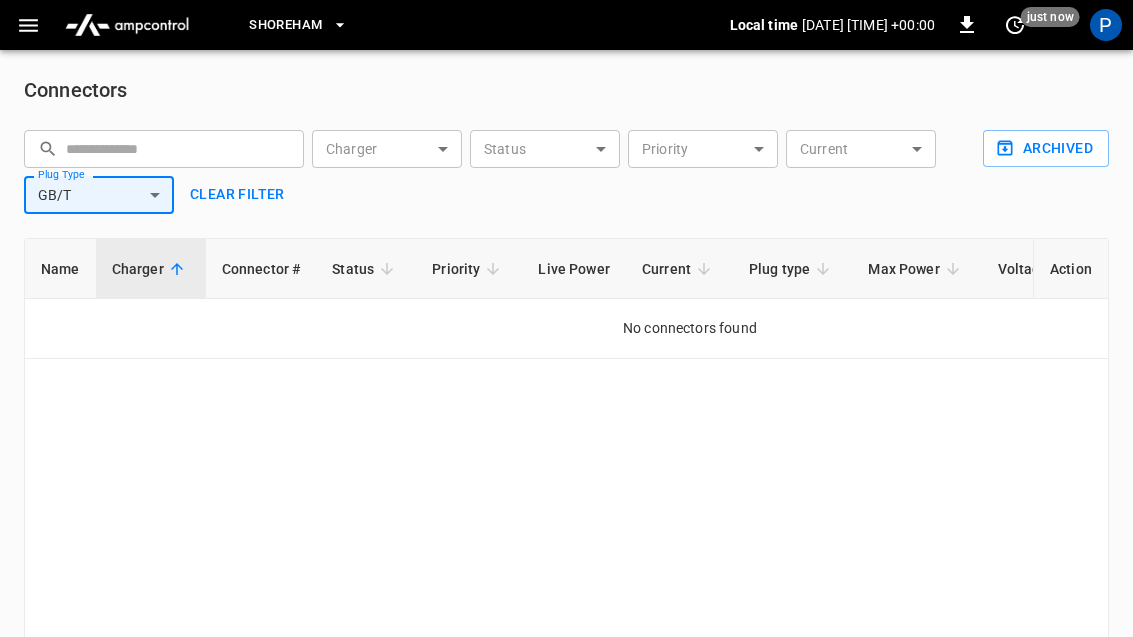 click on "Archived" at bounding box center [1046, 148] 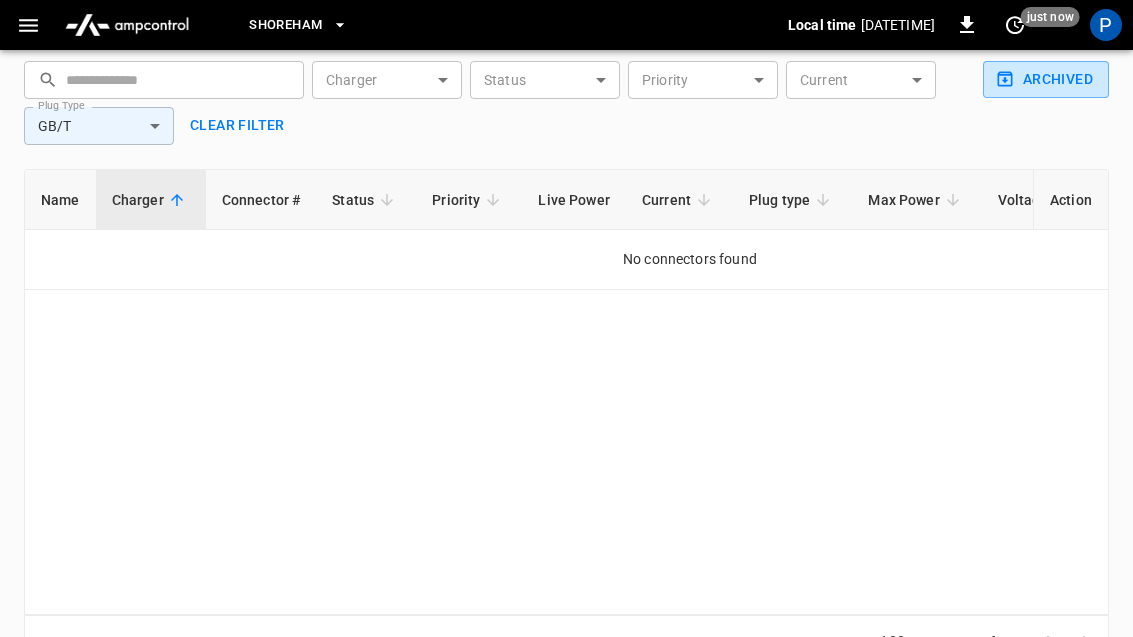 scroll, scrollTop: 106, scrollLeft: 0, axis: vertical 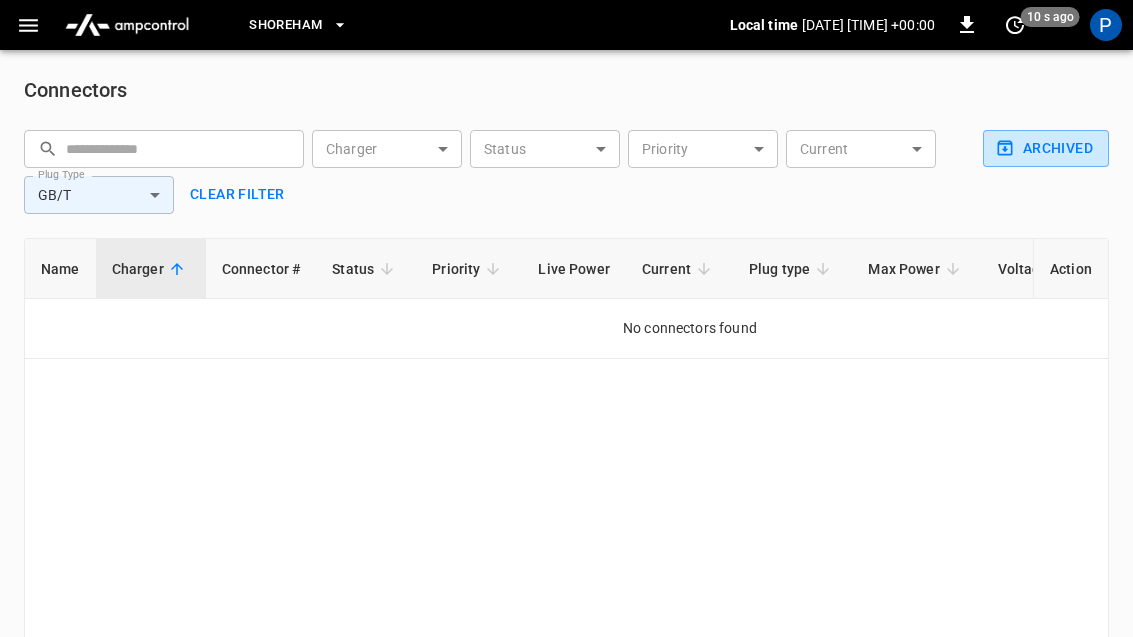 click 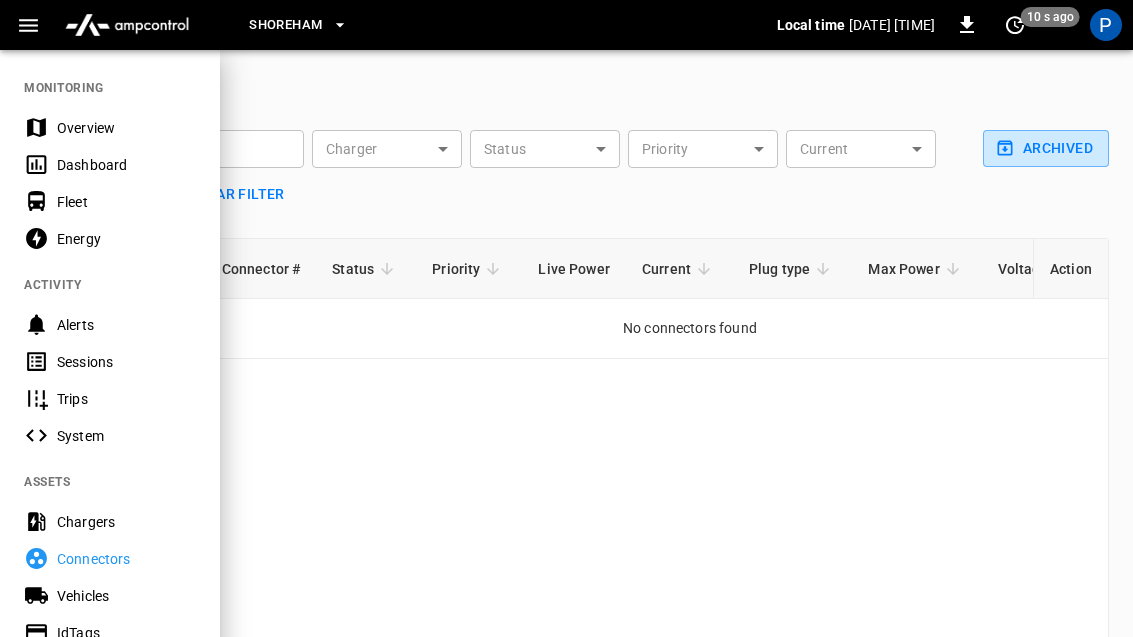 click on "MONITORING Overview Dashboard Fleet Energy ACTIVITY Alerts Sessions Trips System ASSETS Chargers Connectors Vehicles IdTags TOOLS Reports CDRs Analytics Route Planning Network Simulator SETTINGS Settings Support API Doc" at bounding box center (110, 569) 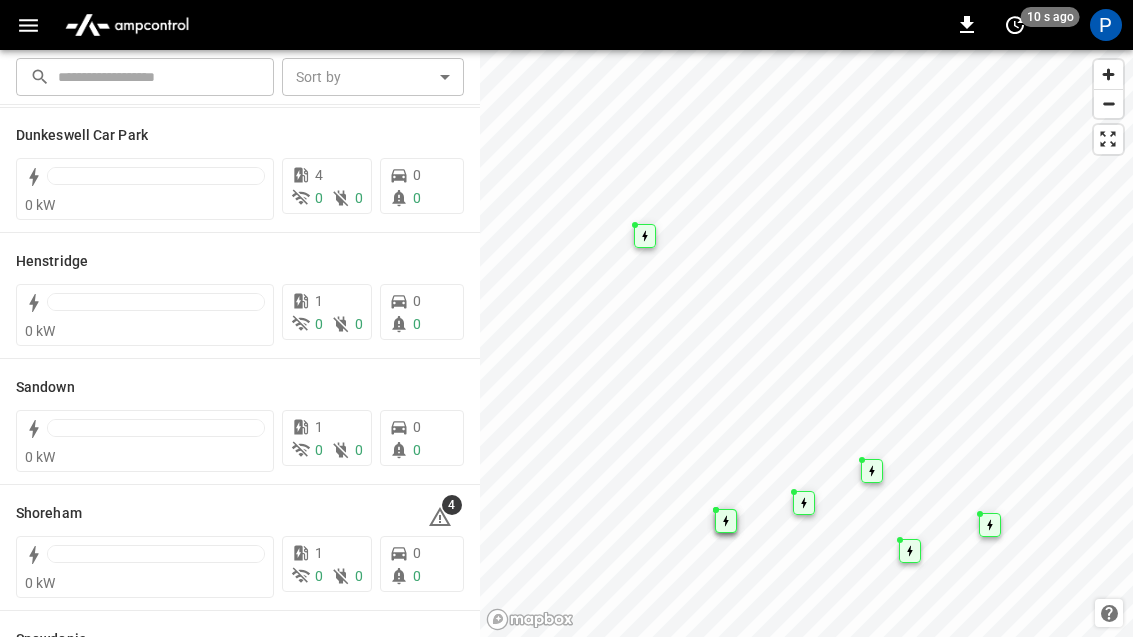 scroll, scrollTop: 188, scrollLeft: 0, axis: vertical 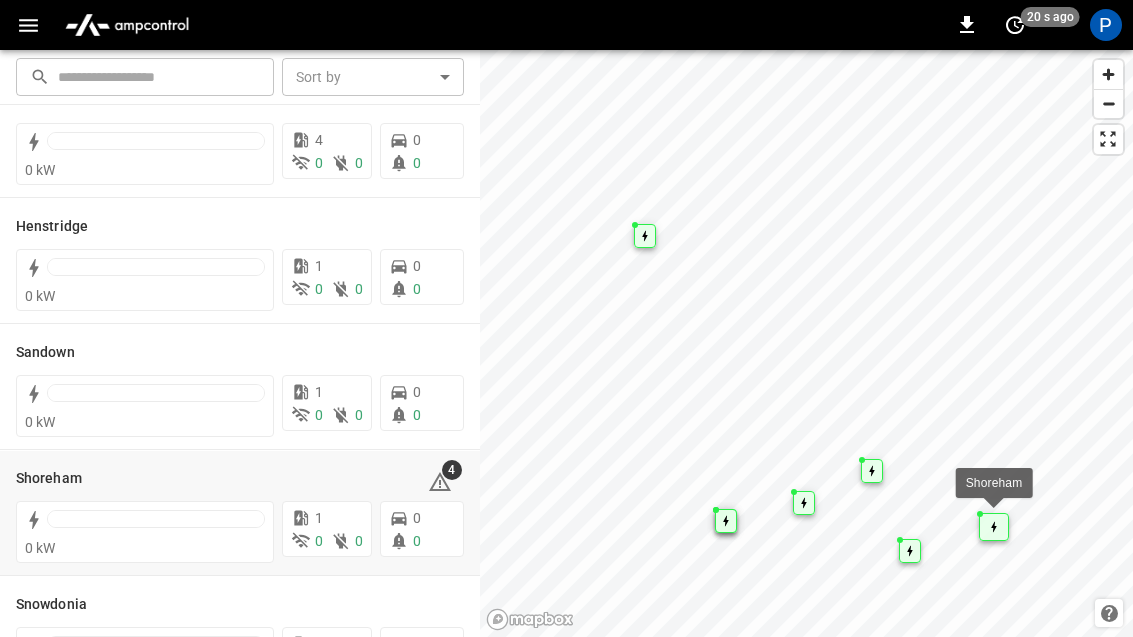 click on "0 kW" at bounding box center [145, 548] 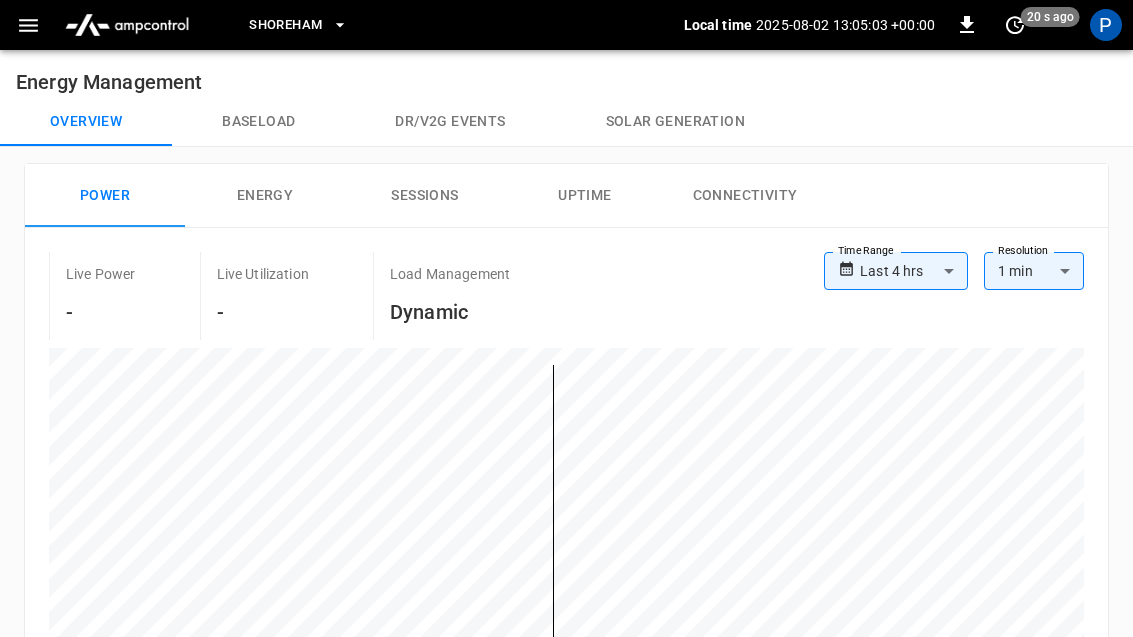 click 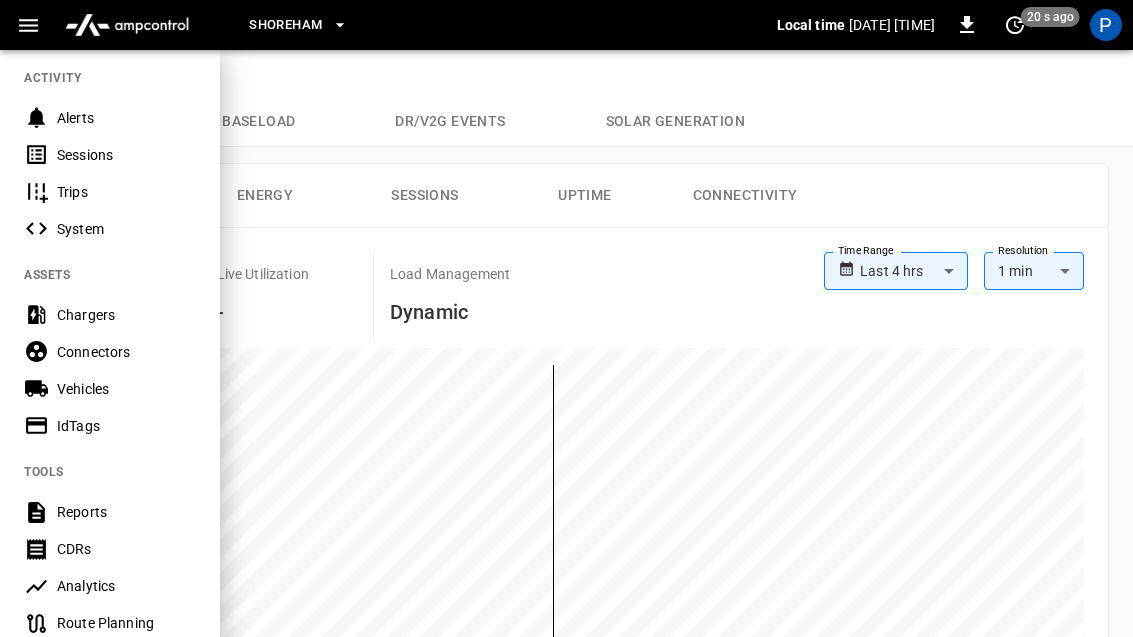 scroll, scrollTop: 198, scrollLeft: 0, axis: vertical 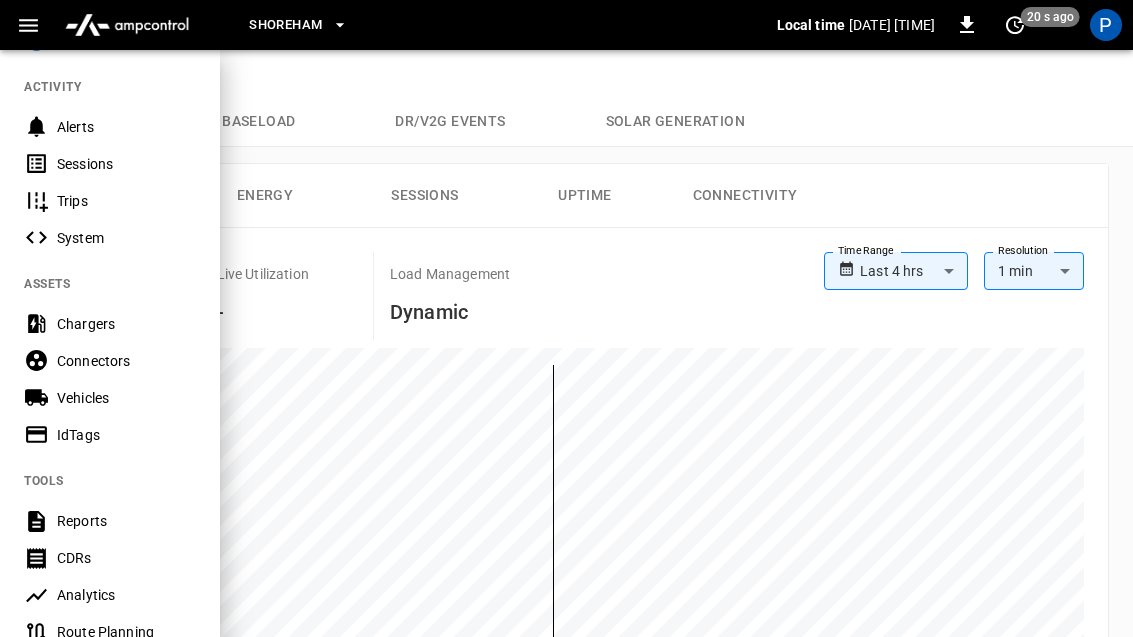 click on "Vehicles" at bounding box center (110, 397) 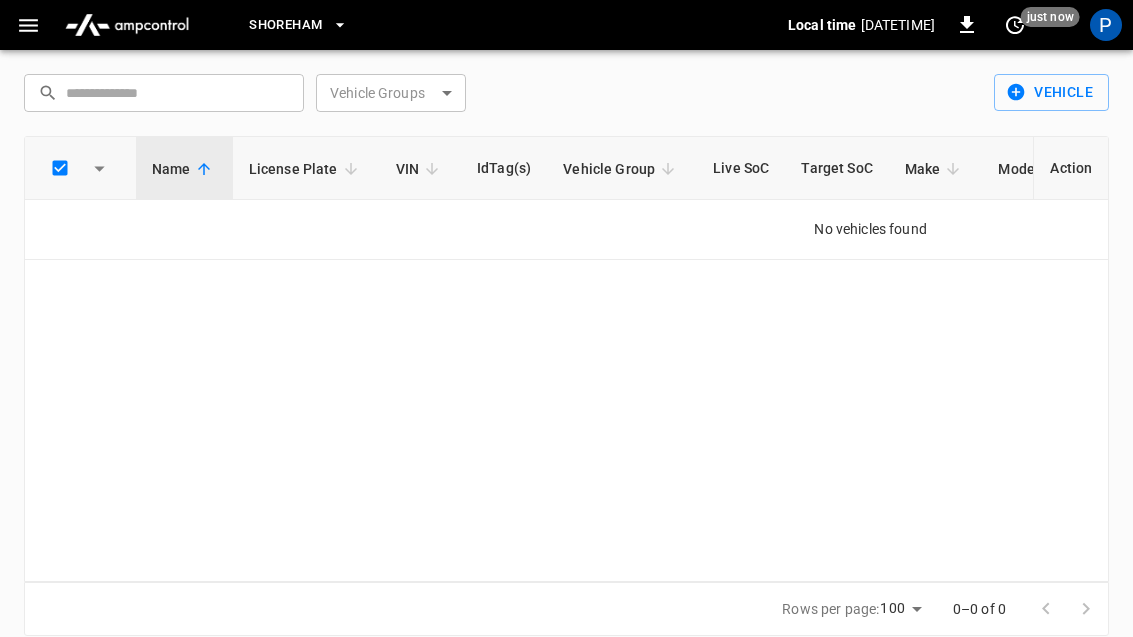 scroll, scrollTop: 0, scrollLeft: 0, axis: both 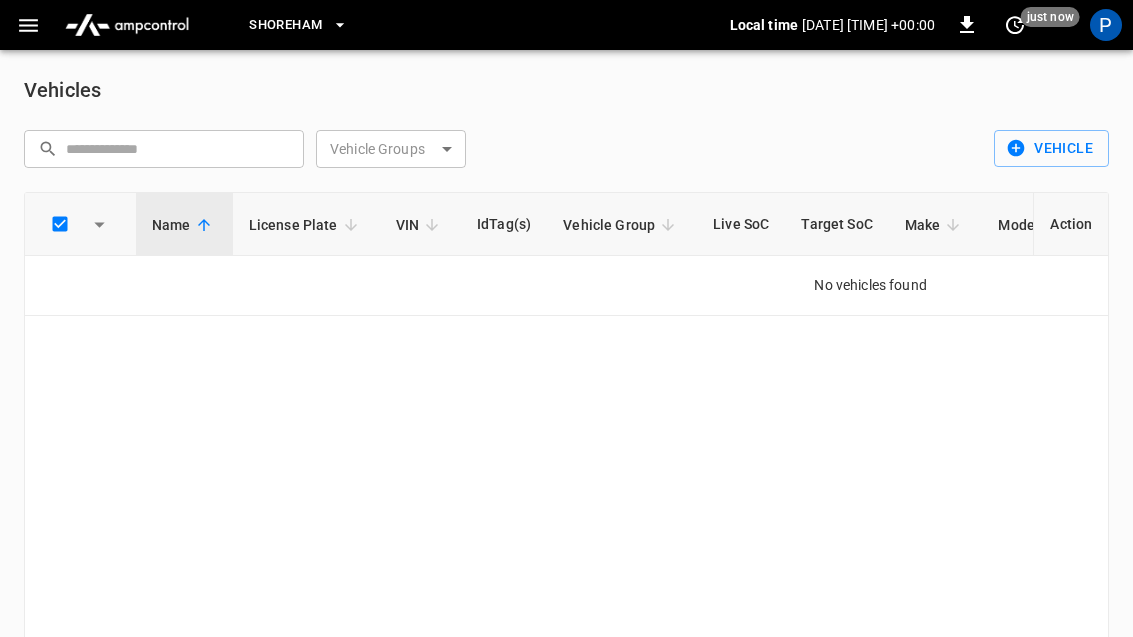 click 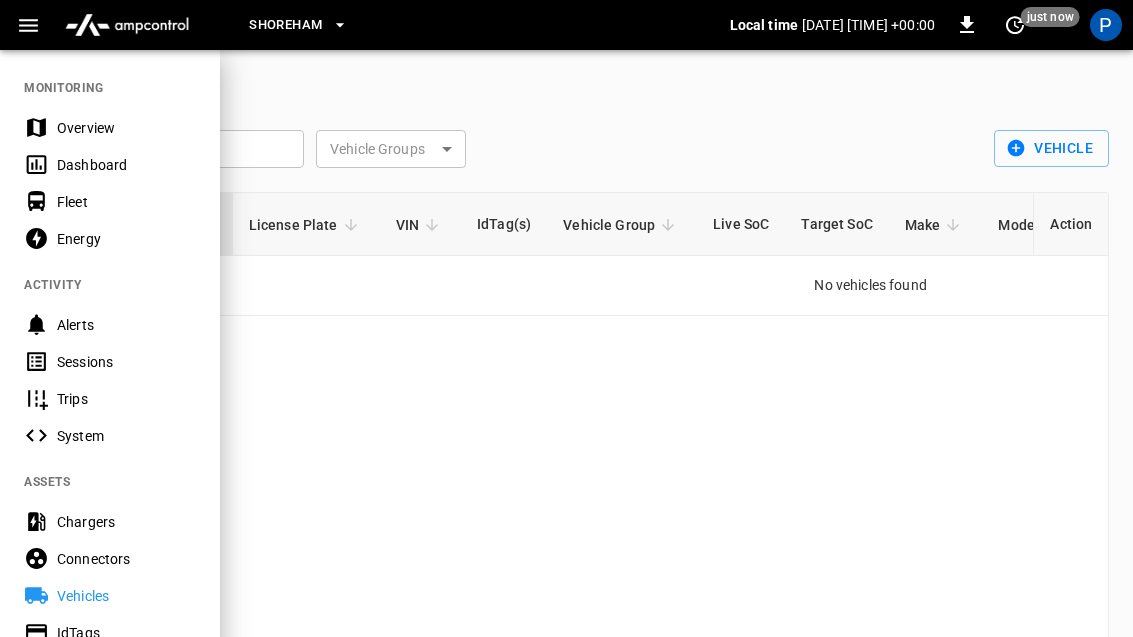 click on "Connectors" at bounding box center (126, 559) 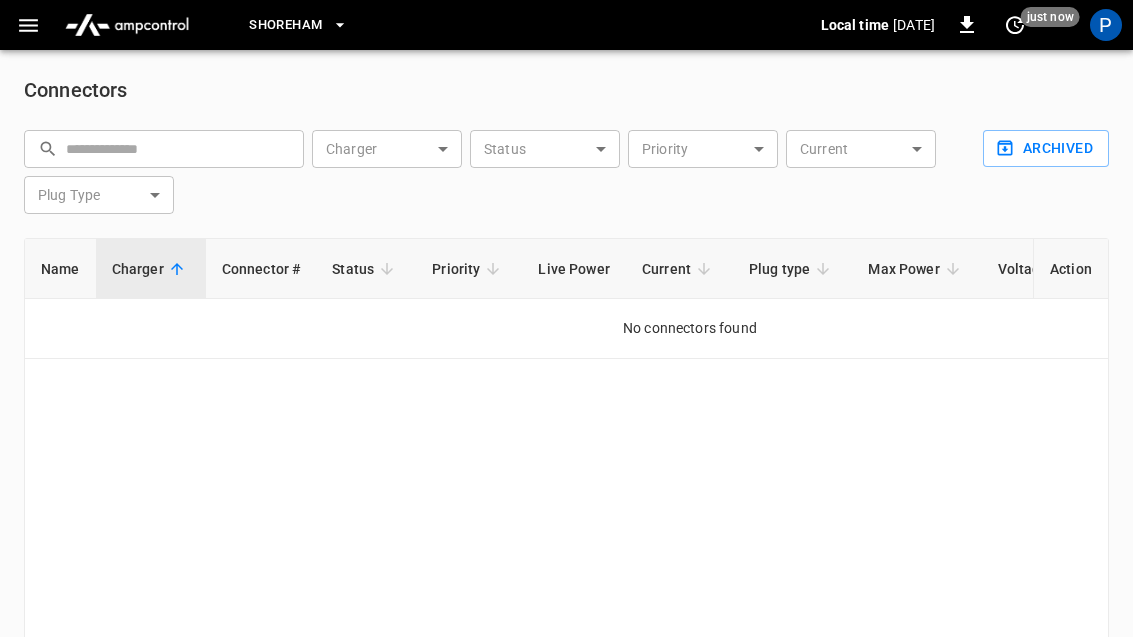 click at bounding box center [127, 25] 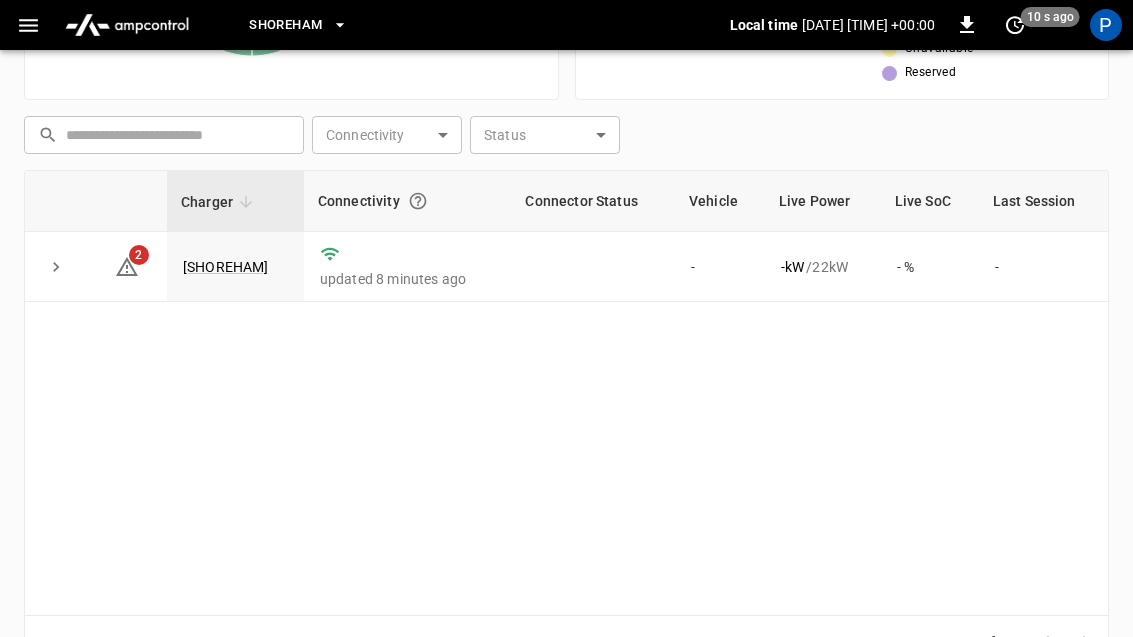 scroll, scrollTop: 476, scrollLeft: 0, axis: vertical 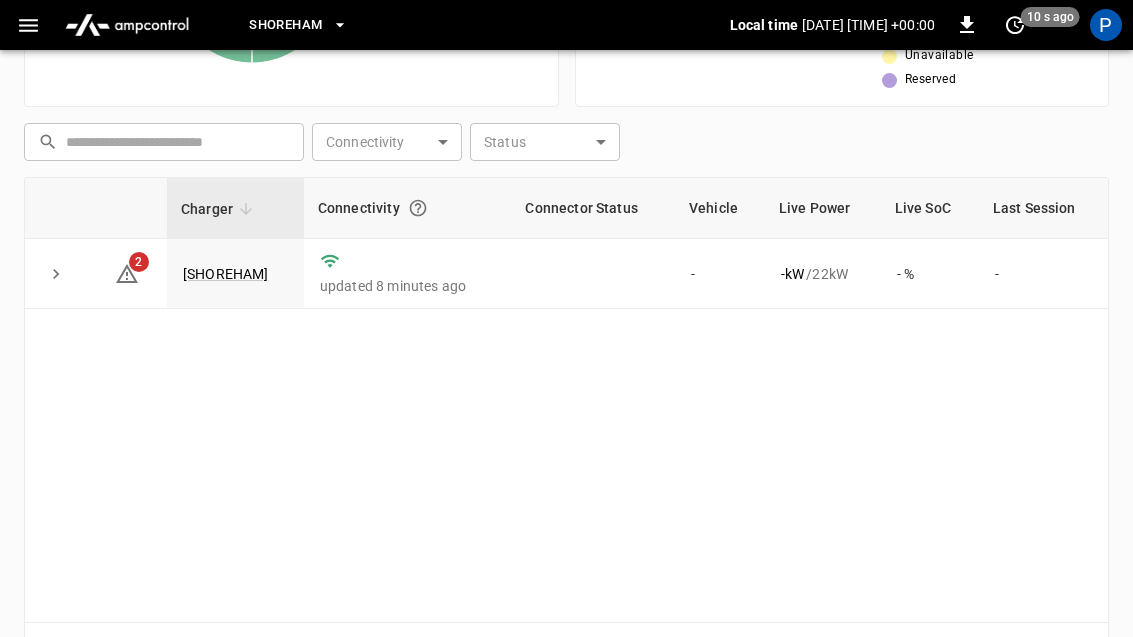click 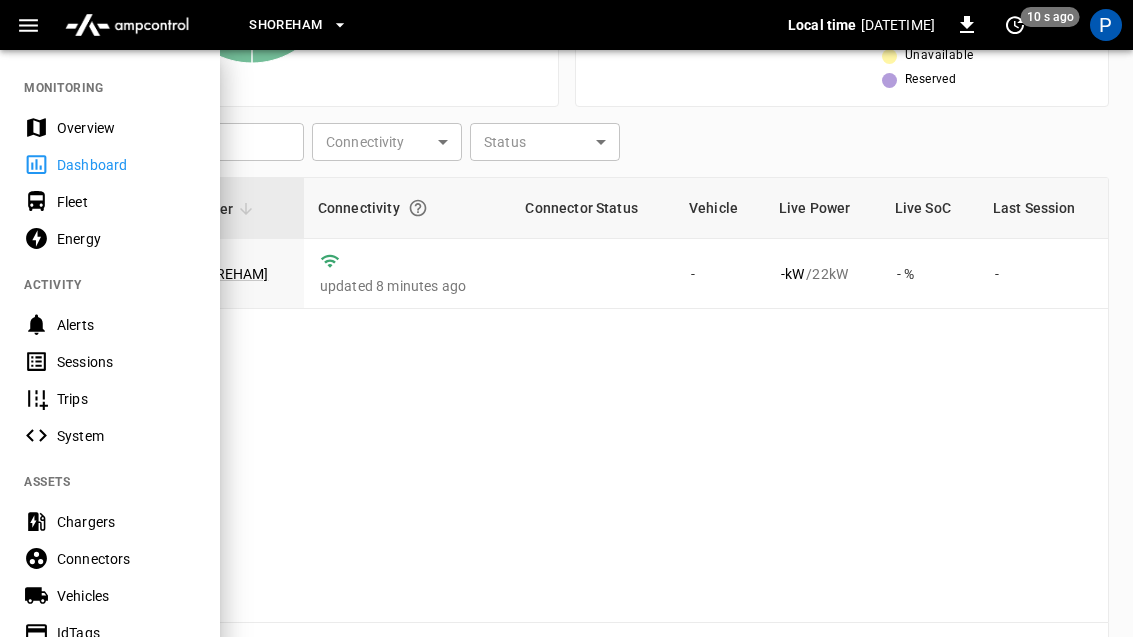 click at bounding box center [566, 318] 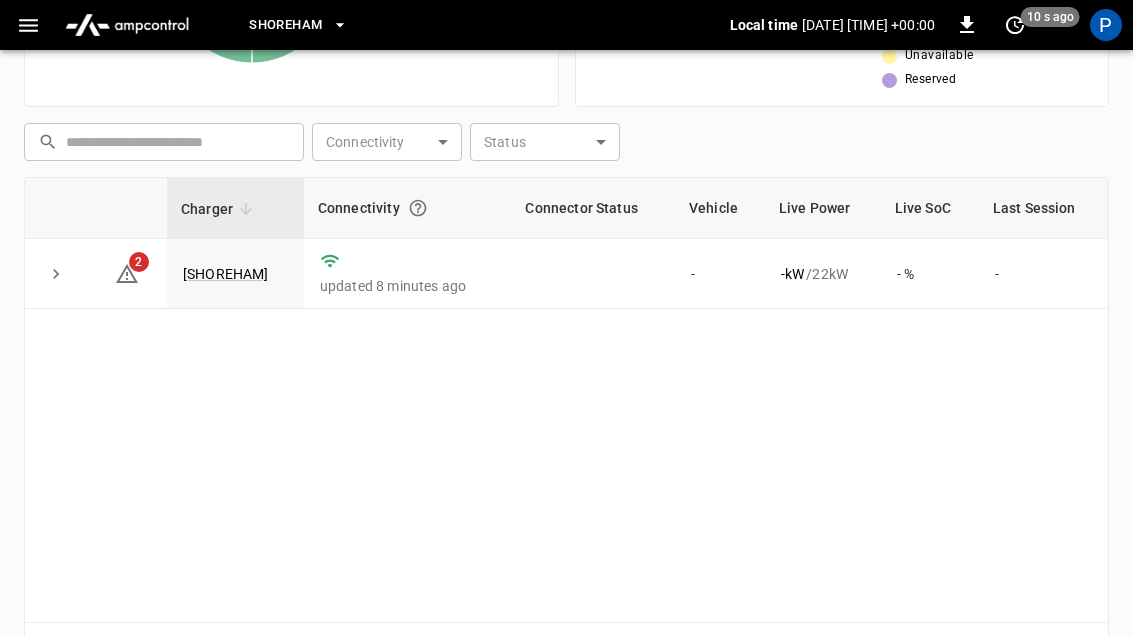 click 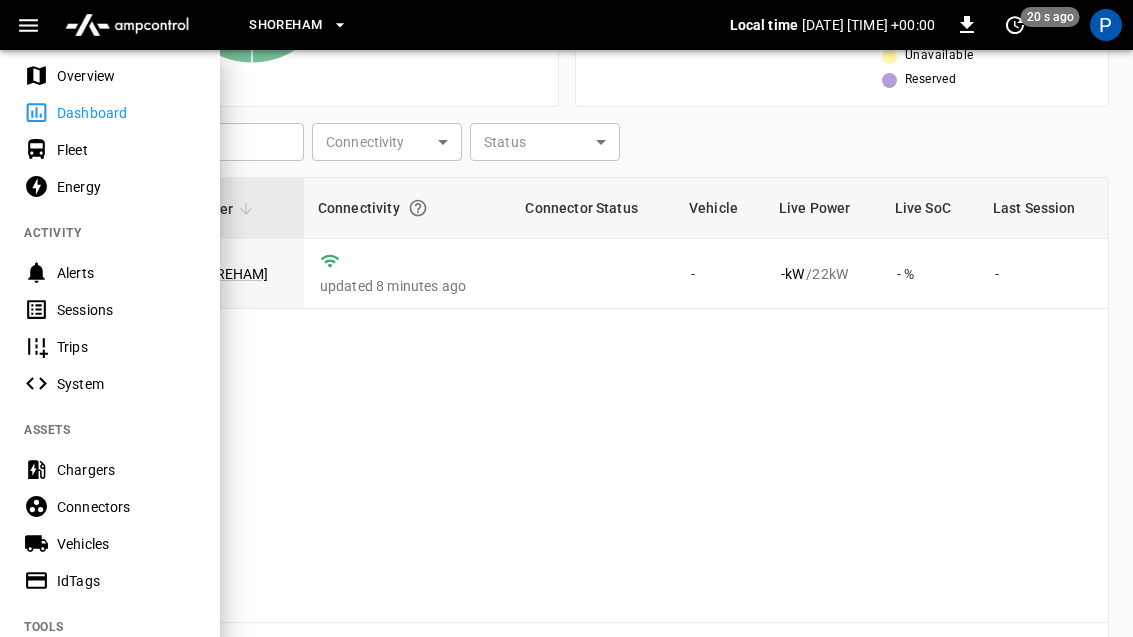 scroll, scrollTop: 51, scrollLeft: 0, axis: vertical 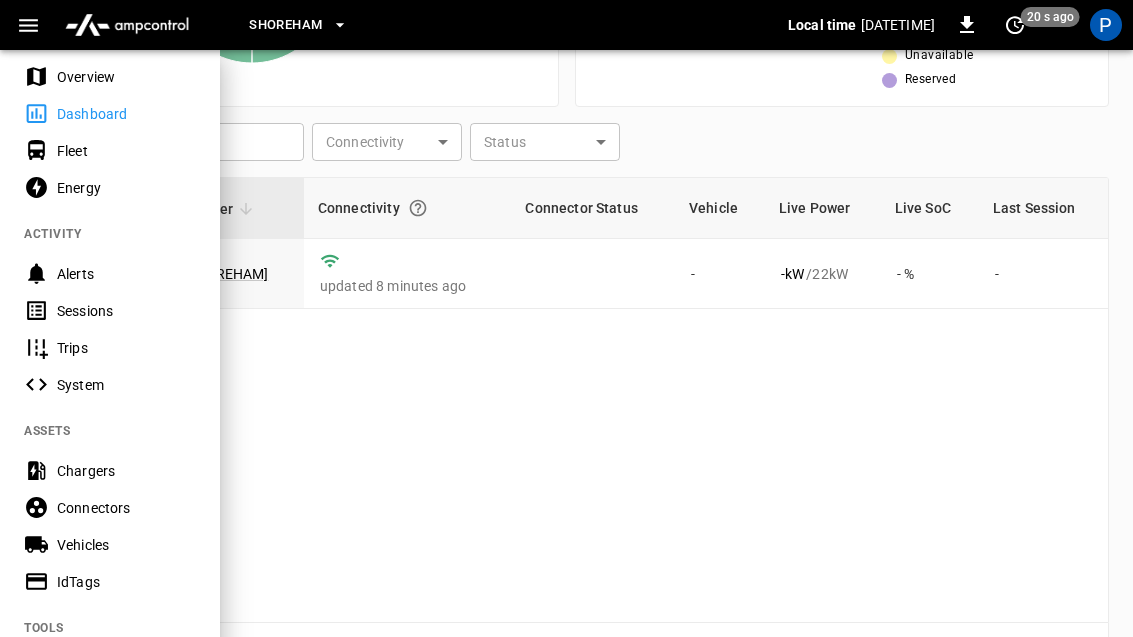click on "Alerts" at bounding box center (126, 274) 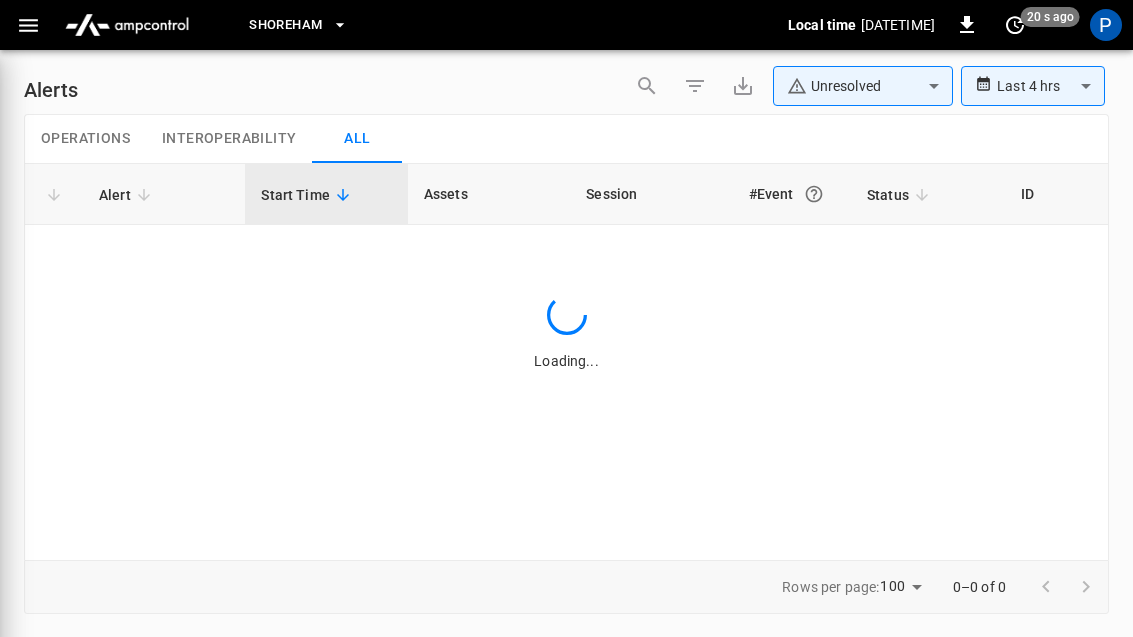 type on "**********" 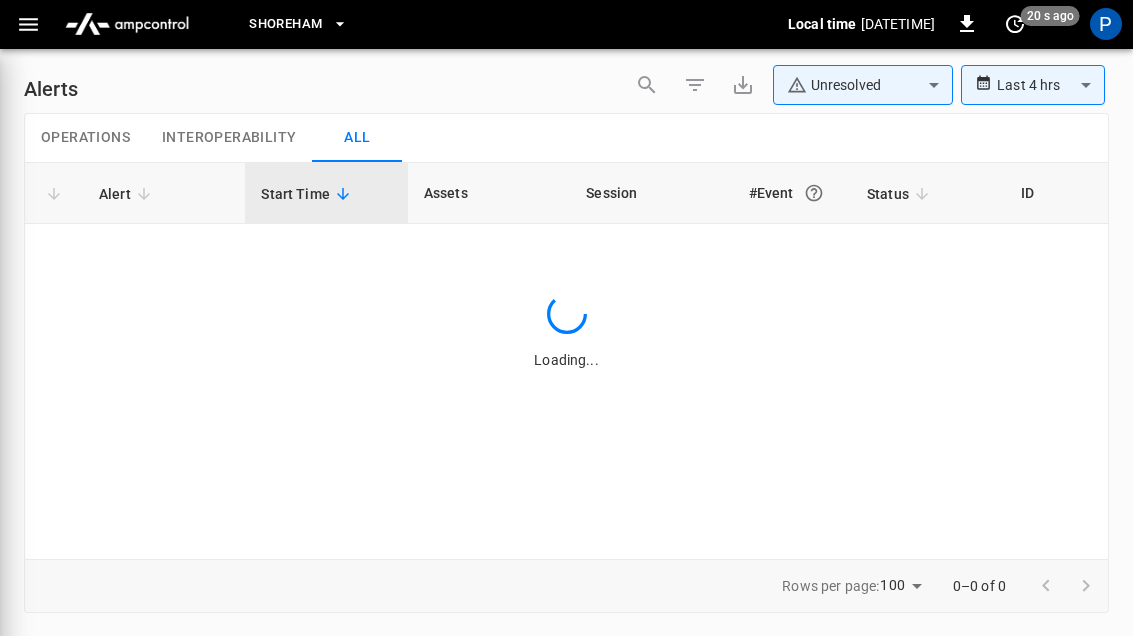 scroll, scrollTop: 57, scrollLeft: 0, axis: vertical 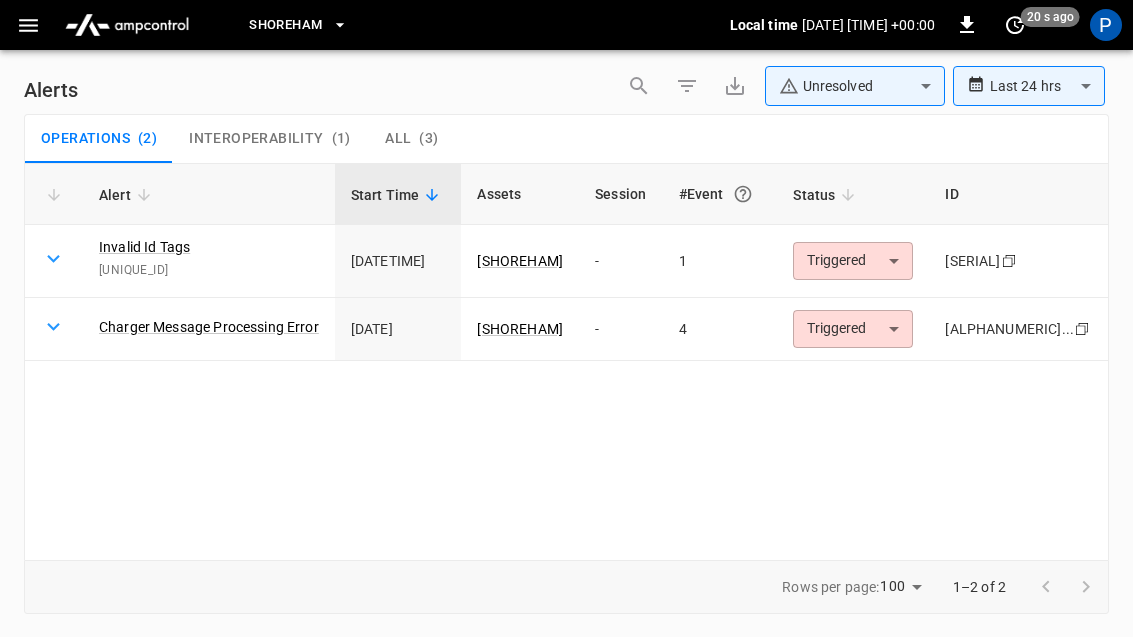 click 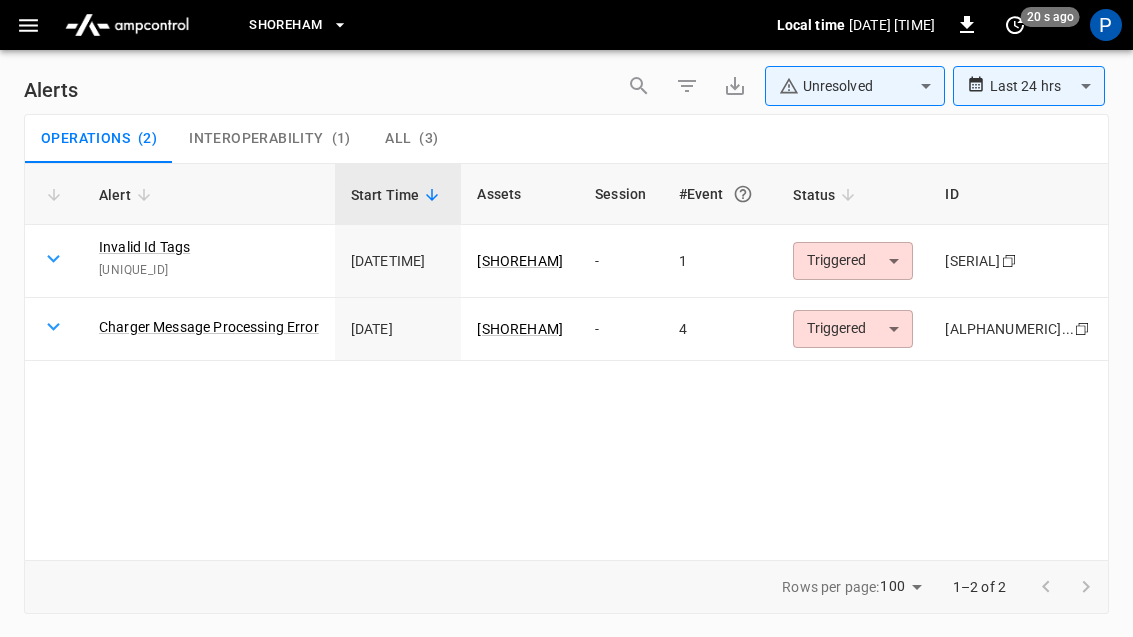 click at bounding box center [54, 329] 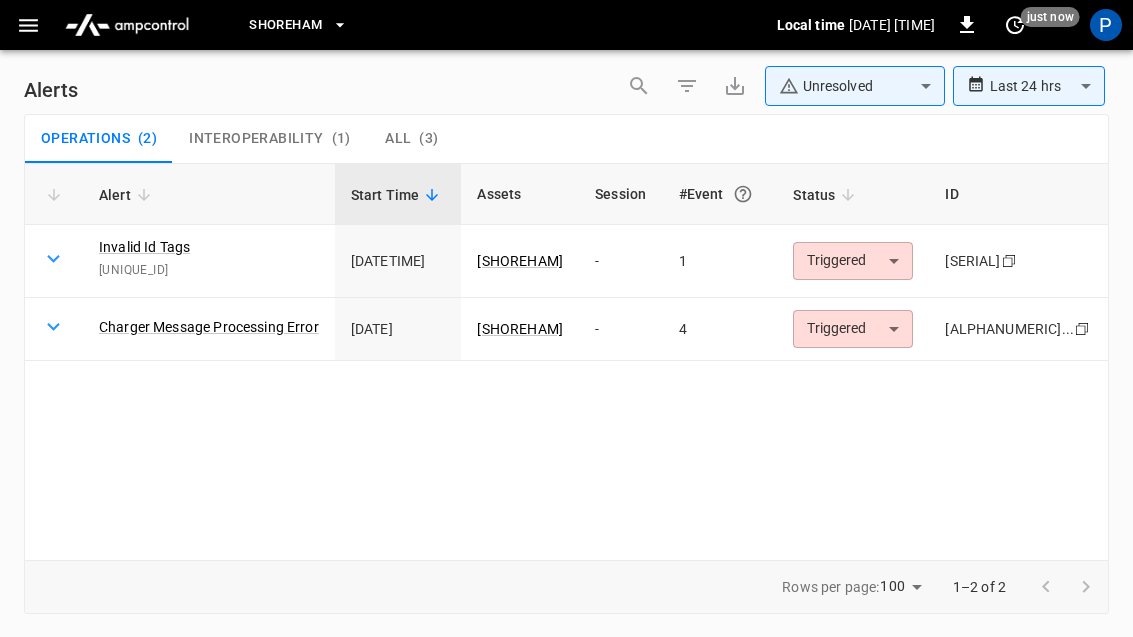click 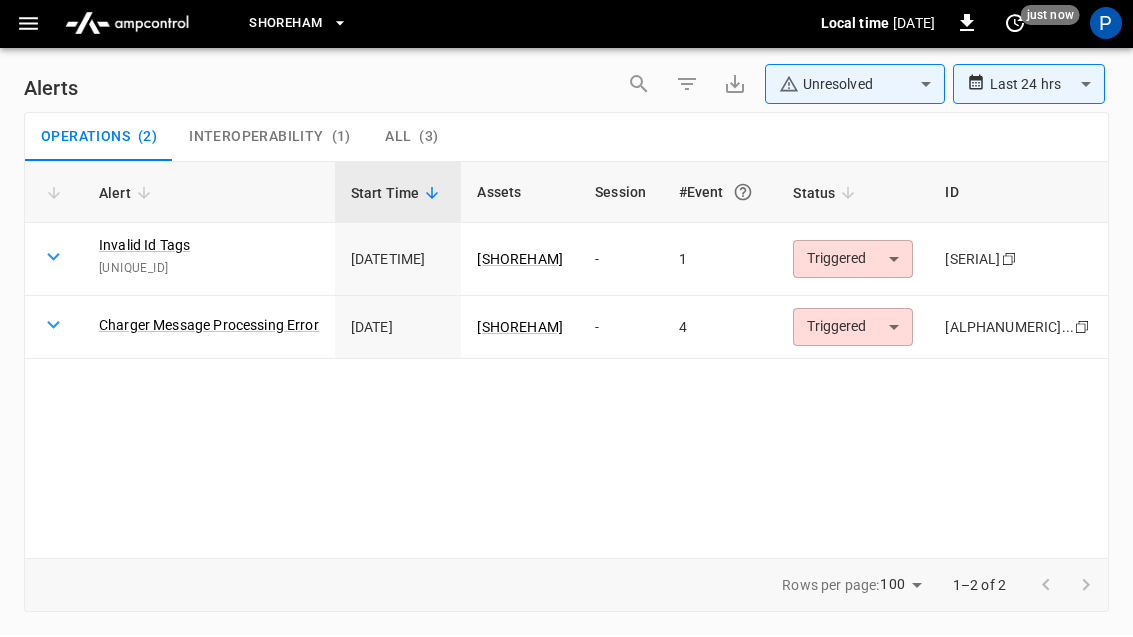 click on "Copy" 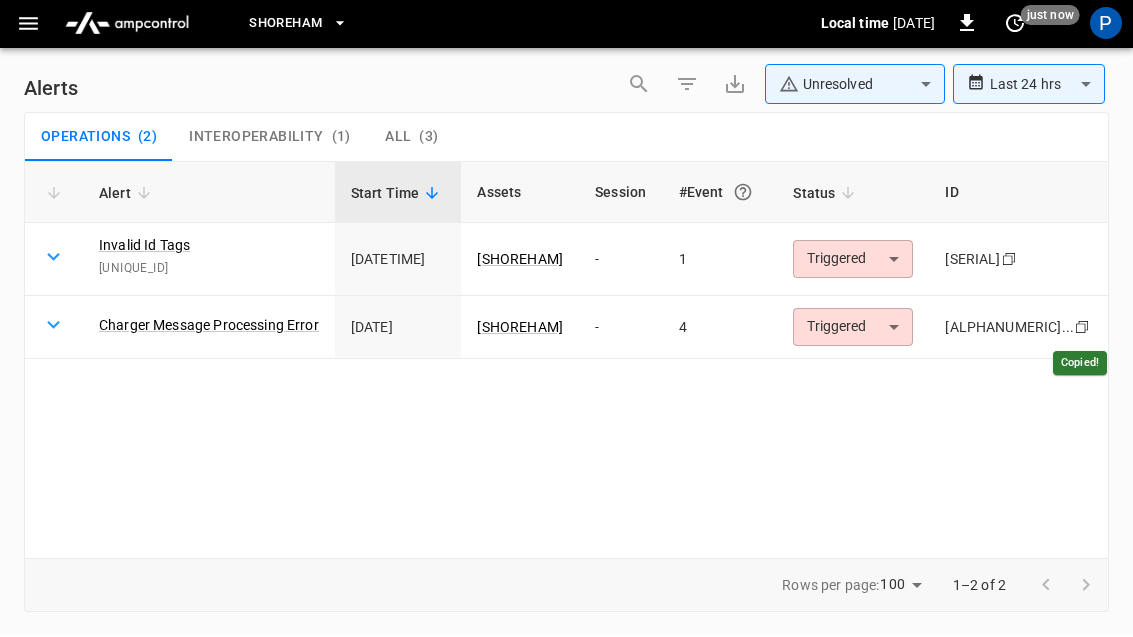 scroll, scrollTop: 32, scrollLeft: 0, axis: vertical 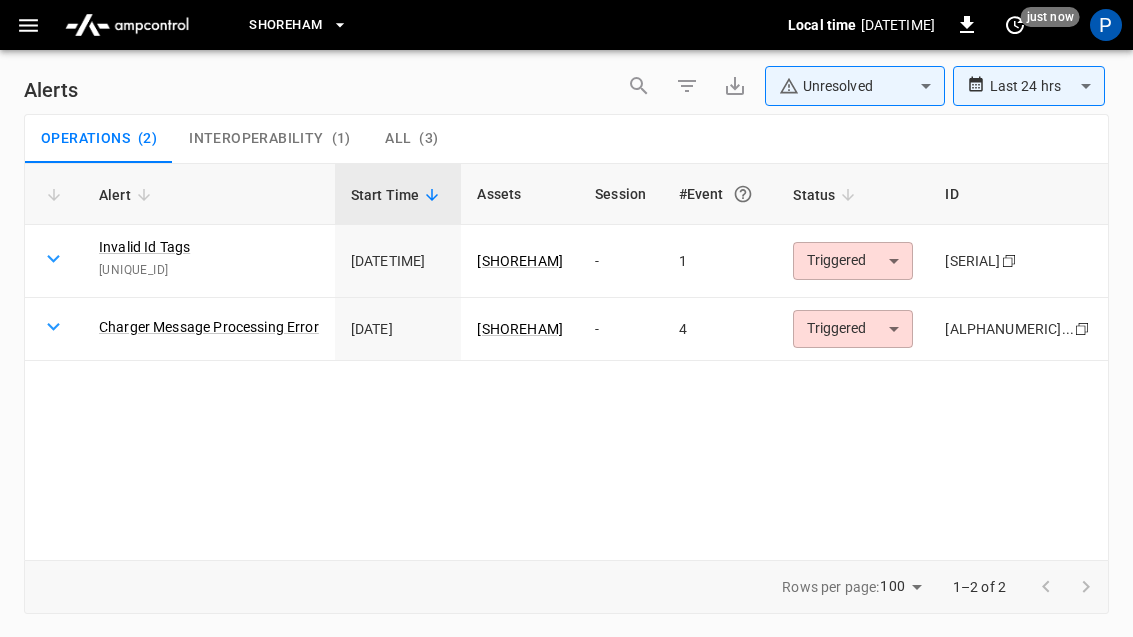 click on "Charger Message Processing Error" at bounding box center (209, 327) 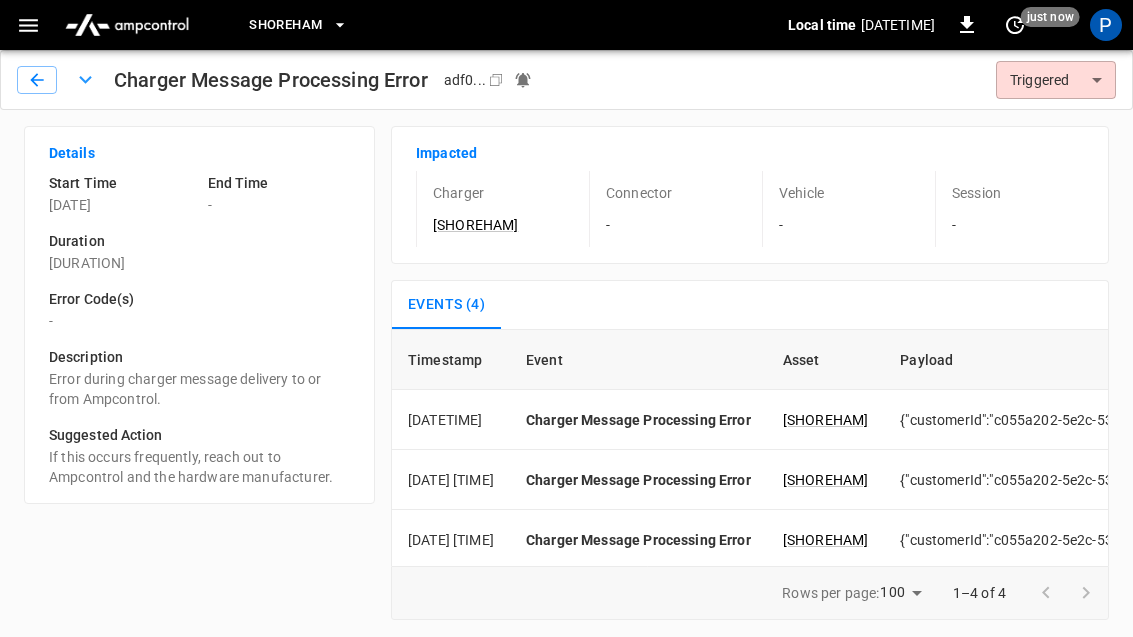 scroll, scrollTop: 63, scrollLeft: 0, axis: vertical 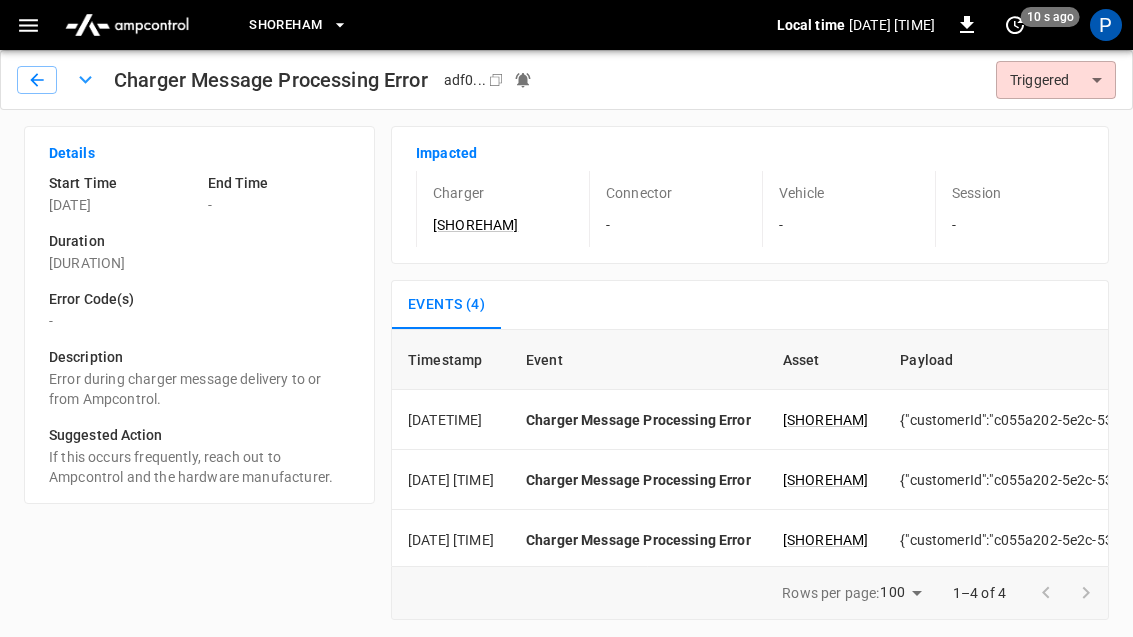 click 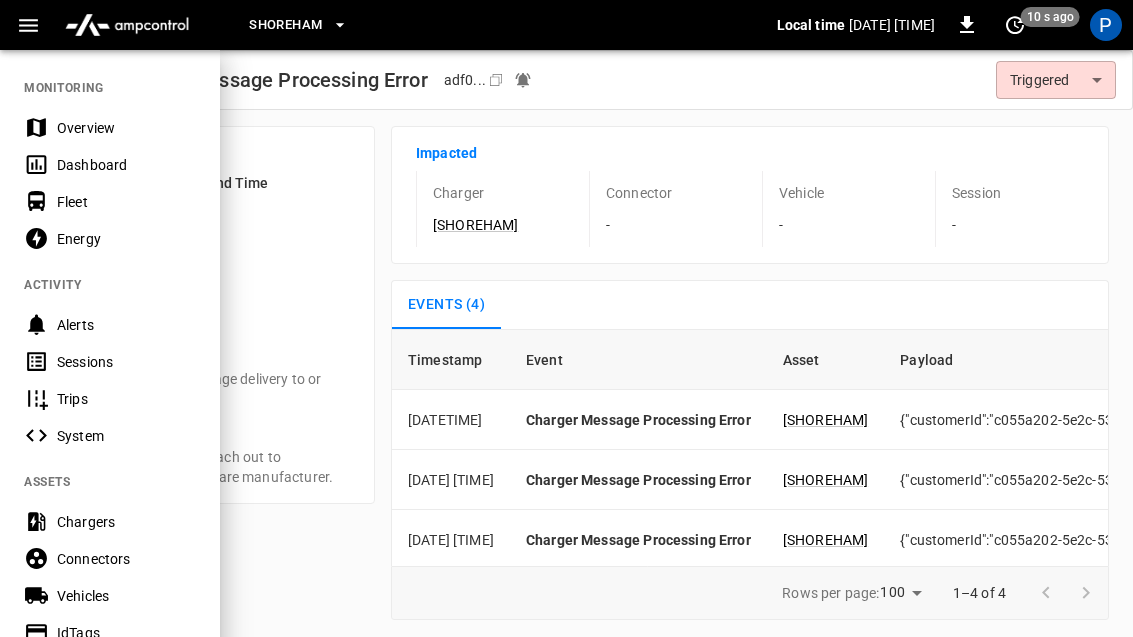 click on "Chargers" at bounding box center (110, 521) 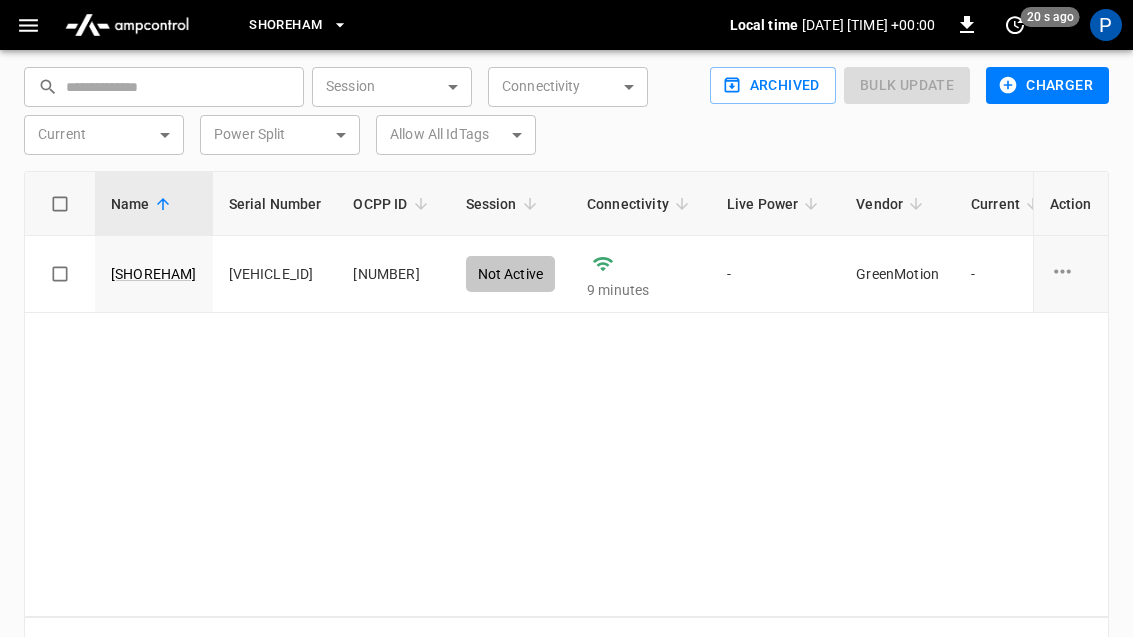 click 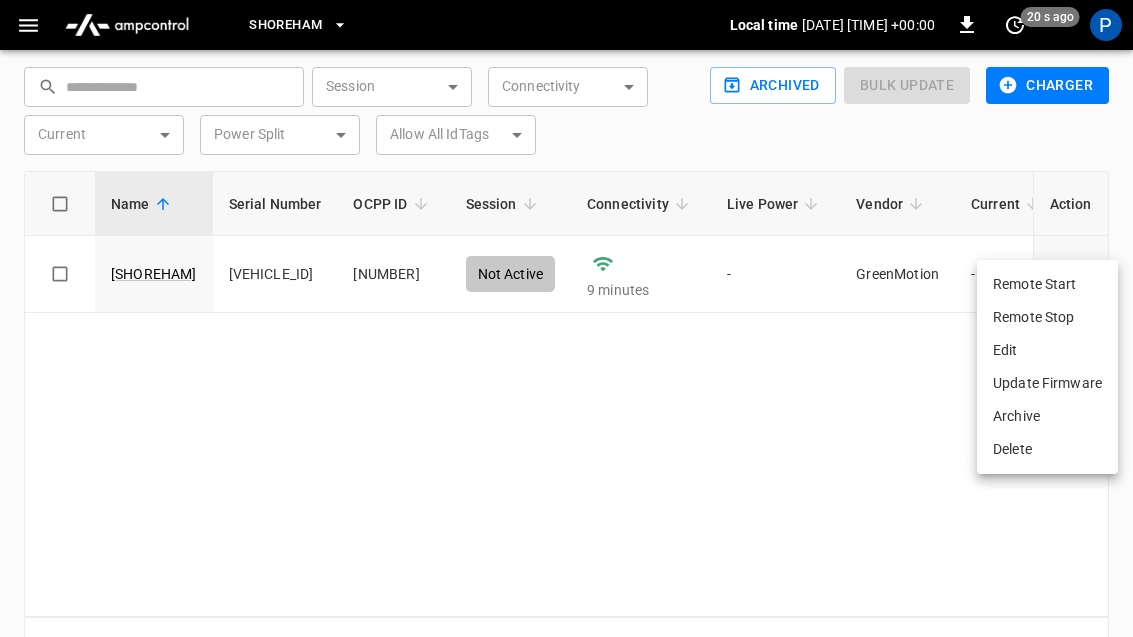 click on "Delete" at bounding box center (1047, 449) 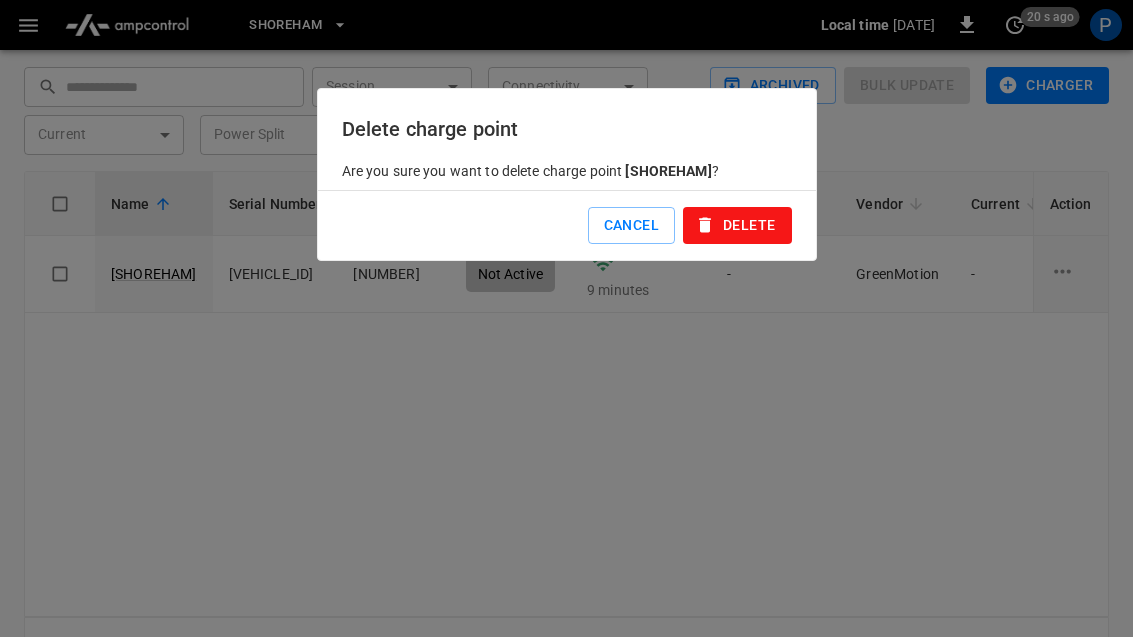 click on "Delete" at bounding box center [737, 225] 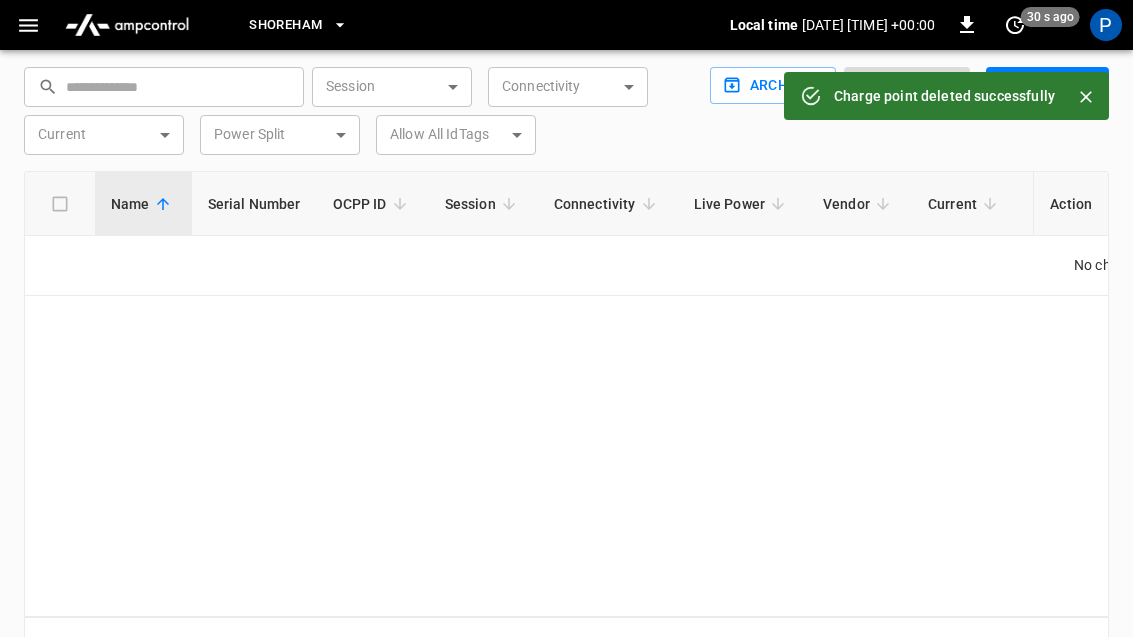click 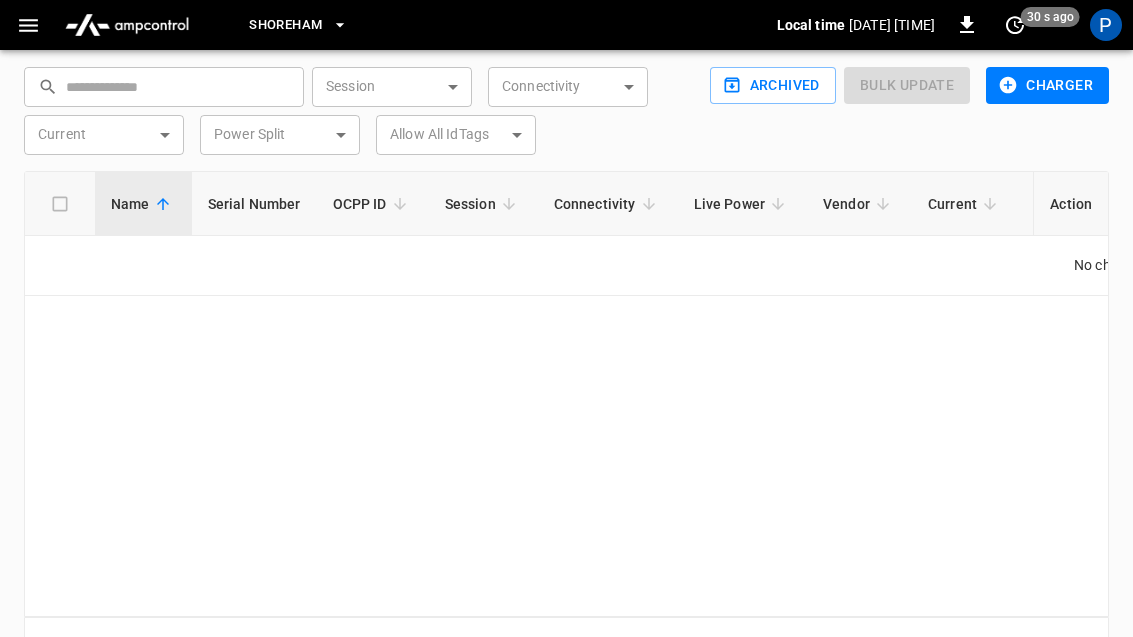 click on "Charger" at bounding box center (1047, 85) 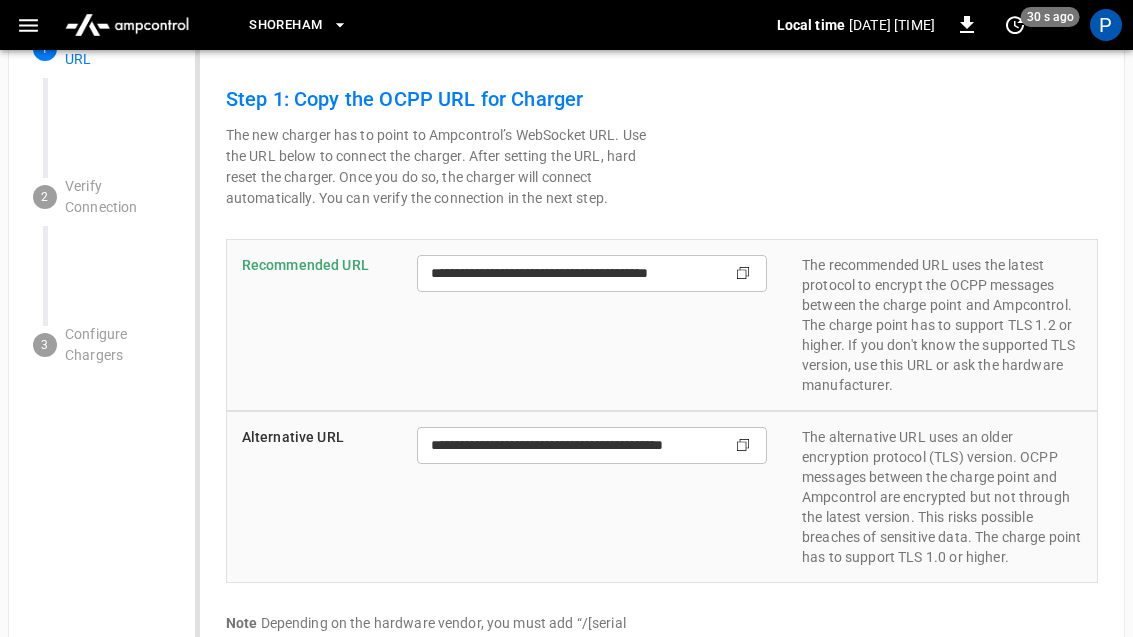 type on "**********" 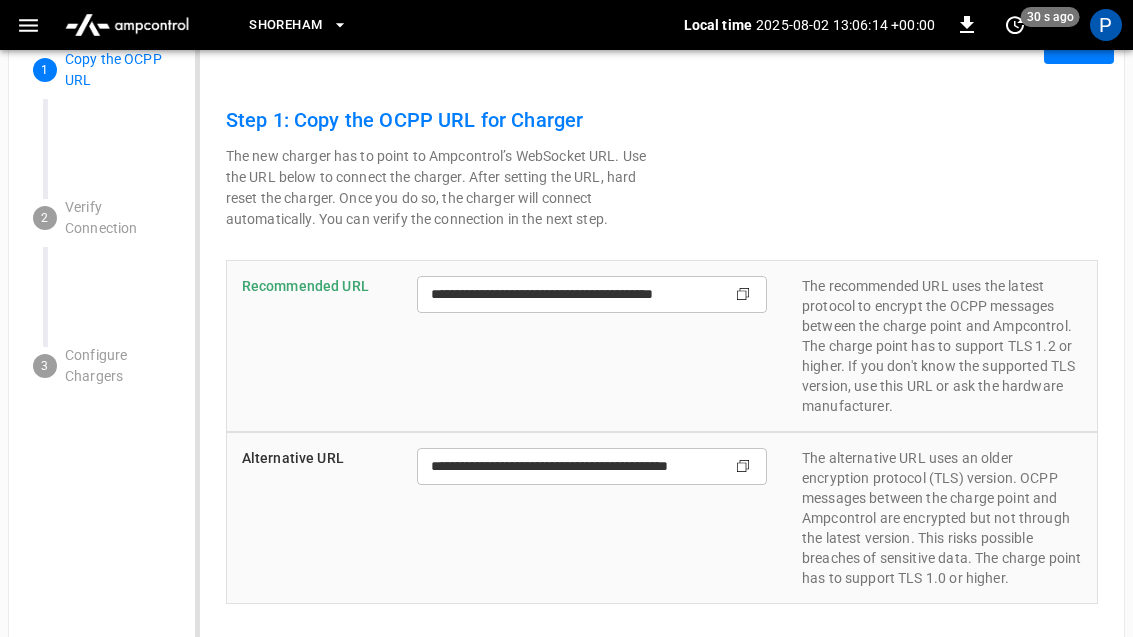 scroll, scrollTop: 0, scrollLeft: 0, axis: both 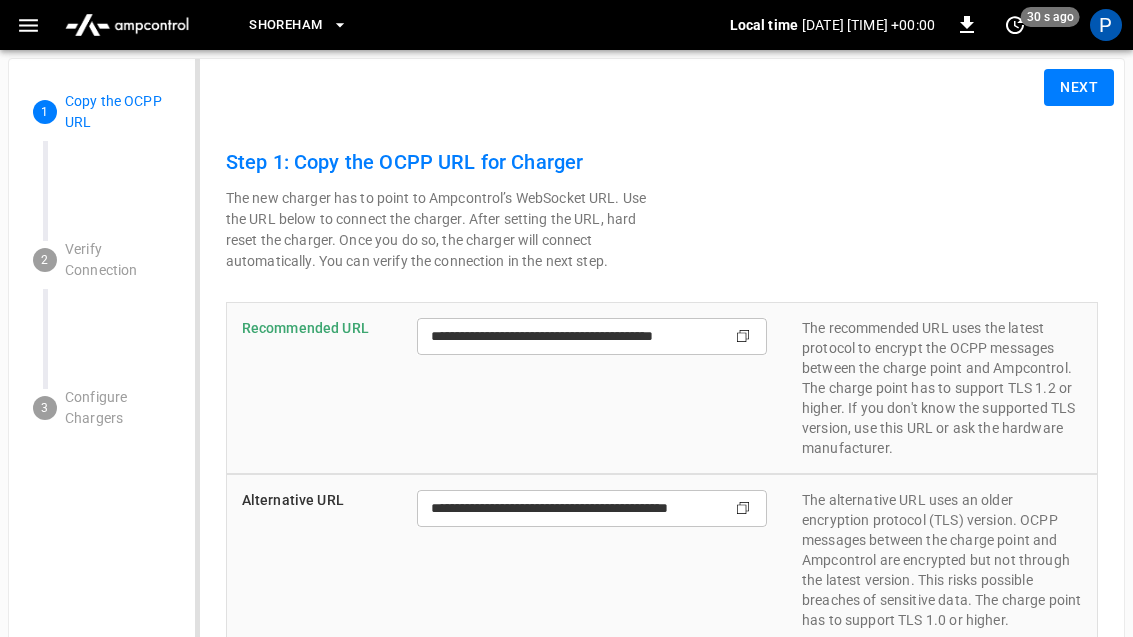 click on "Next" at bounding box center [1079, 87] 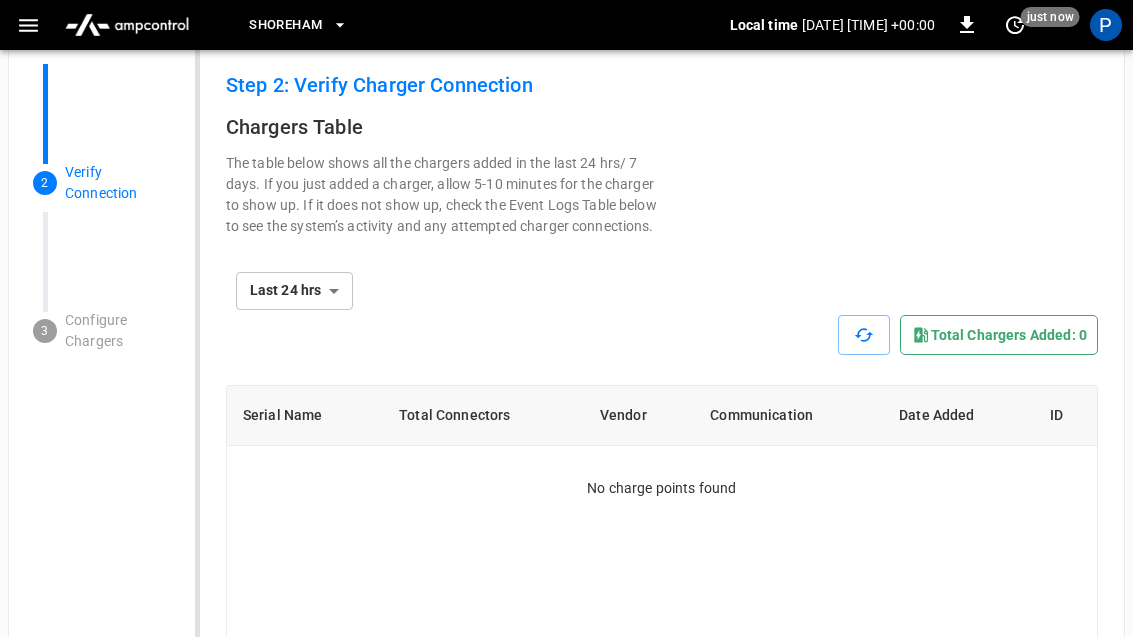scroll, scrollTop: 77, scrollLeft: 0, axis: vertical 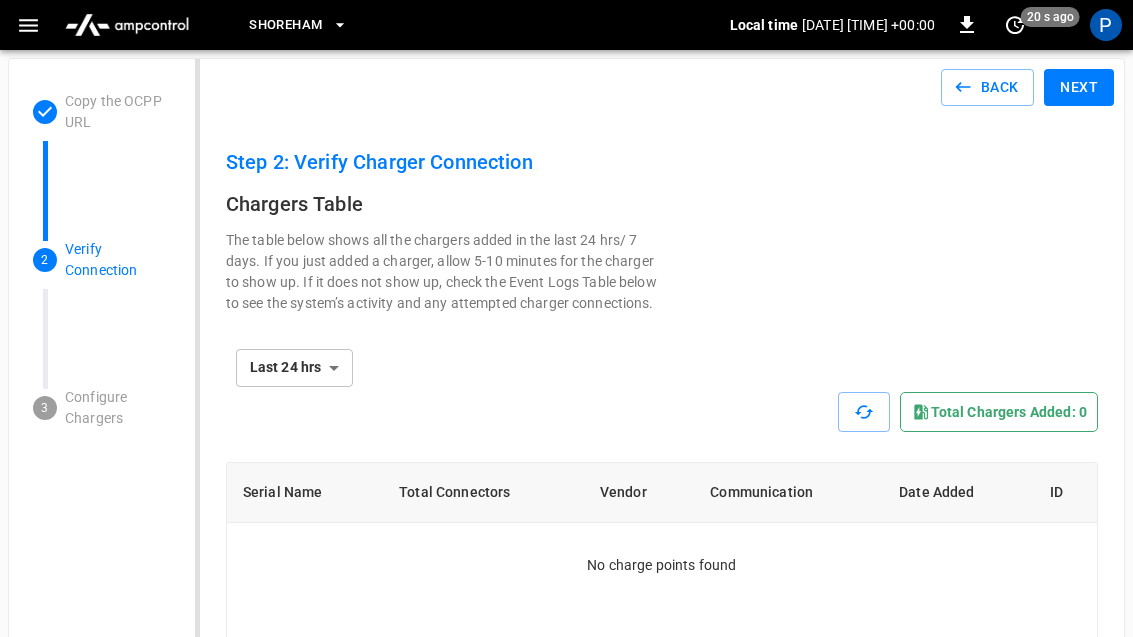 click on "Next" at bounding box center [1079, 87] 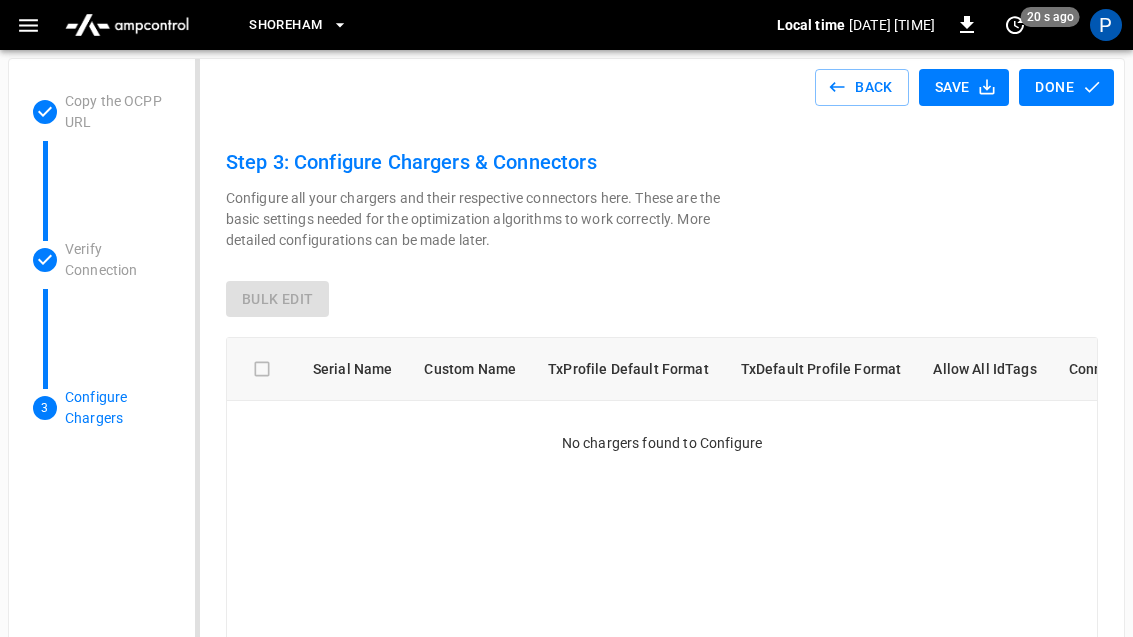 click 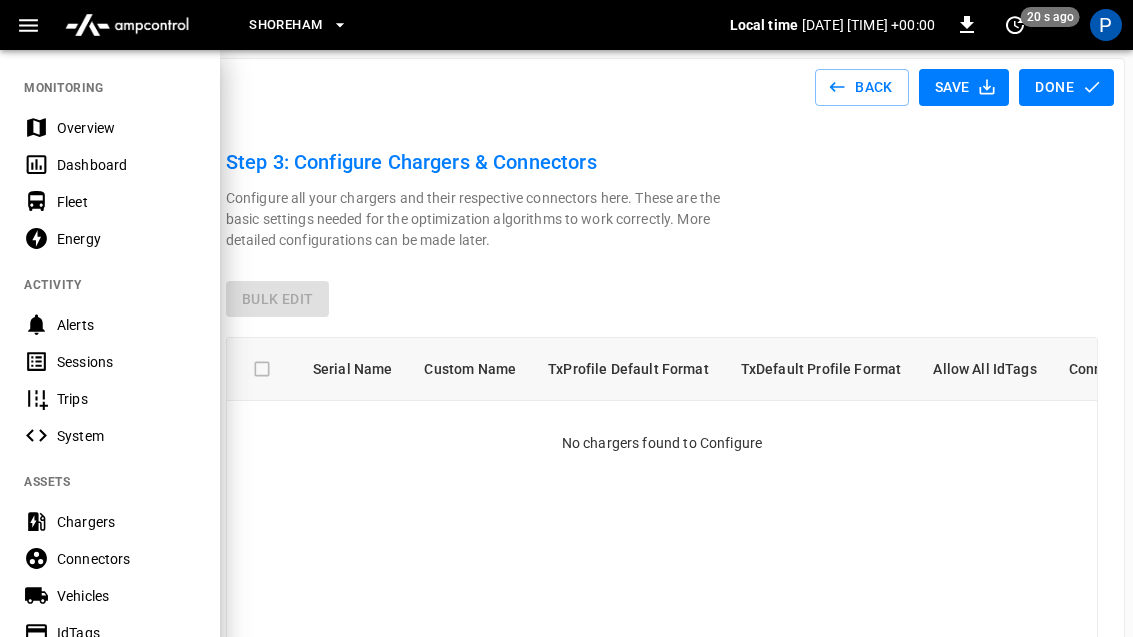 click on "Overview" at bounding box center (126, 128) 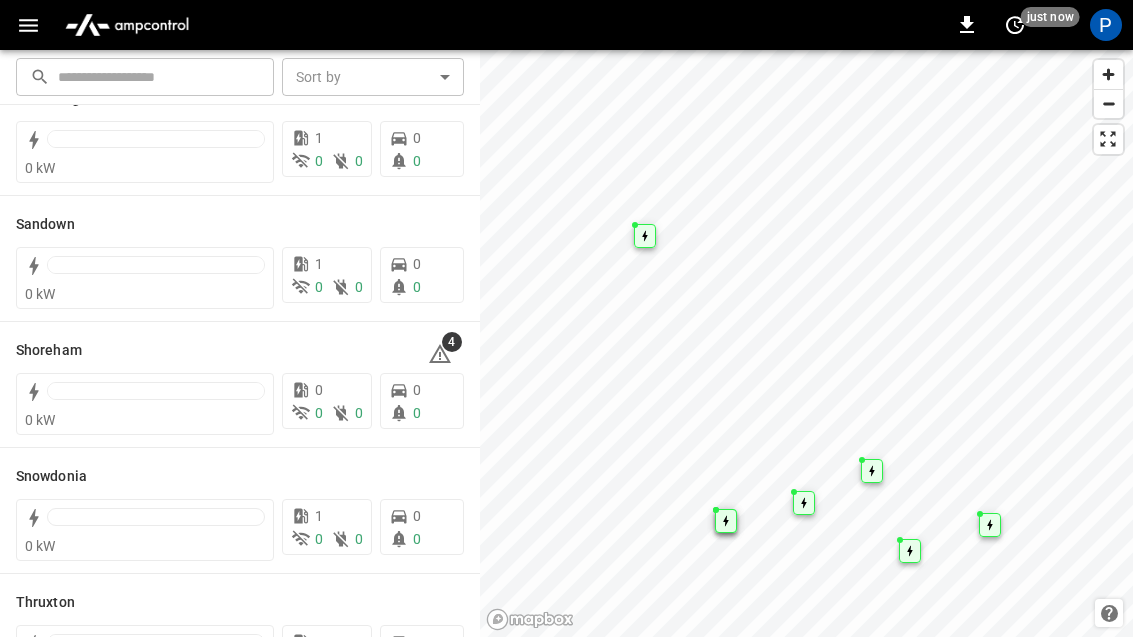 scroll, scrollTop: 316, scrollLeft: 0, axis: vertical 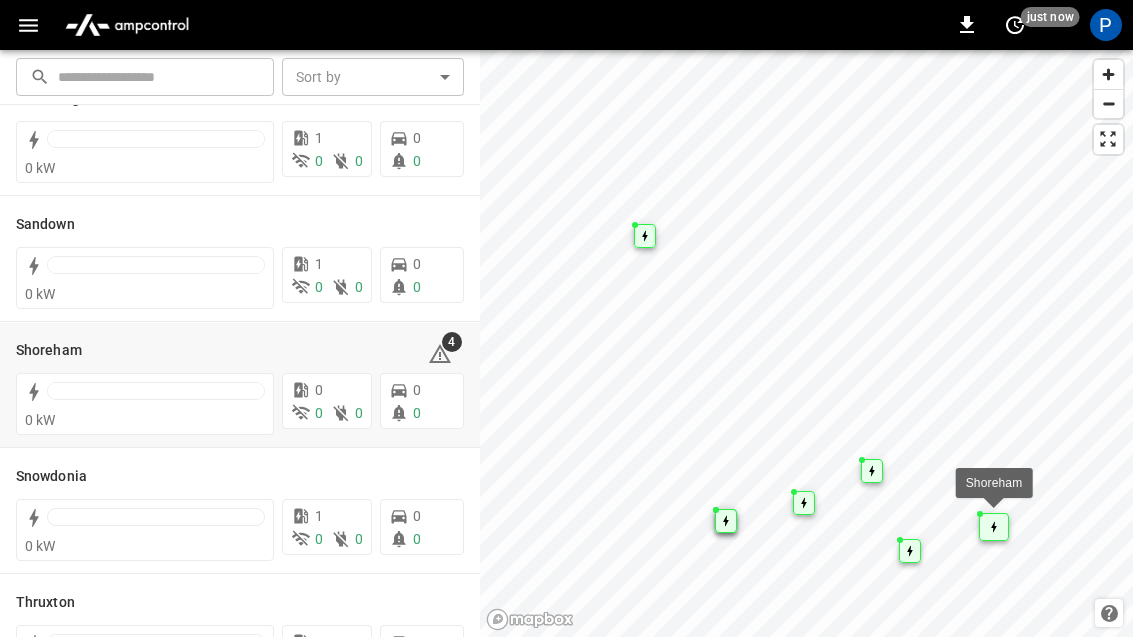 click at bounding box center [28, 25] 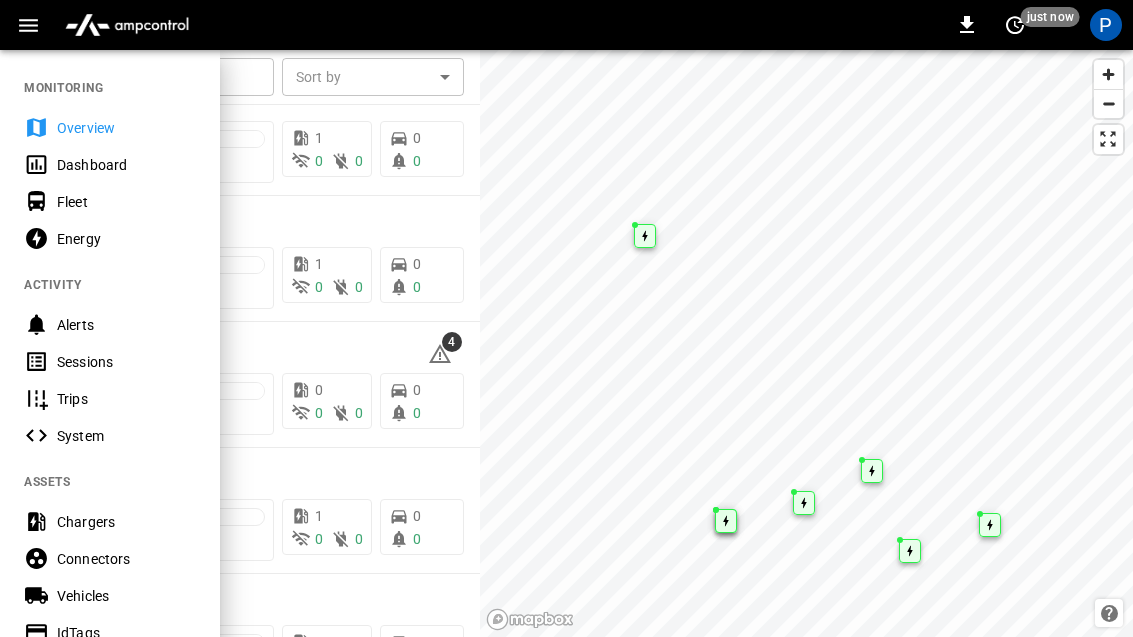 click on "Chargers" at bounding box center [126, 522] 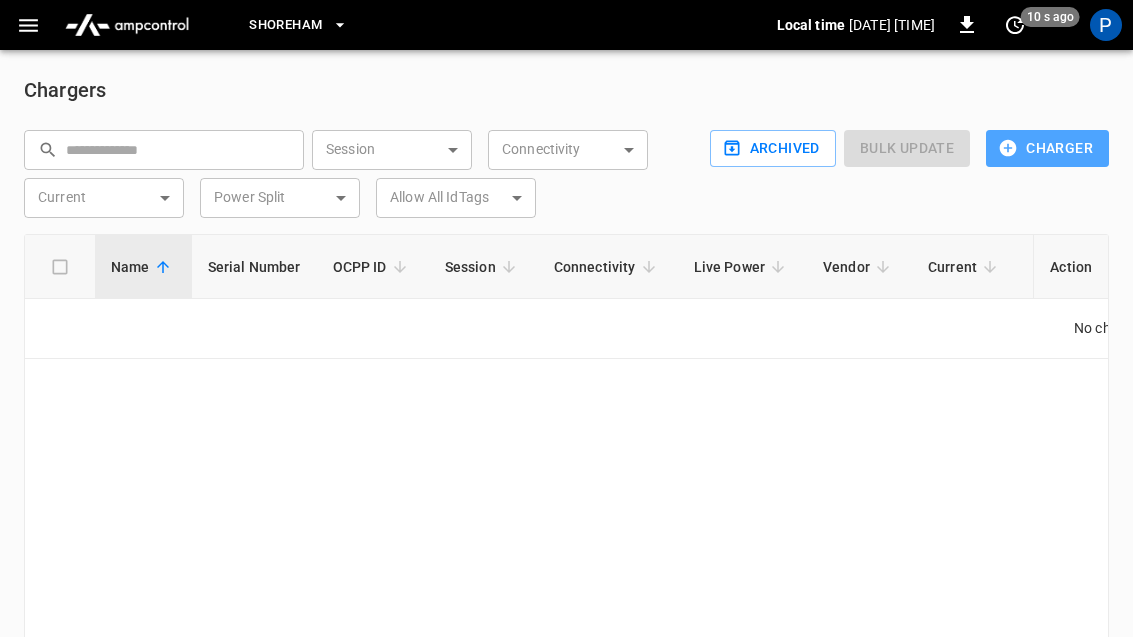 click on "Charger" at bounding box center (1047, 148) 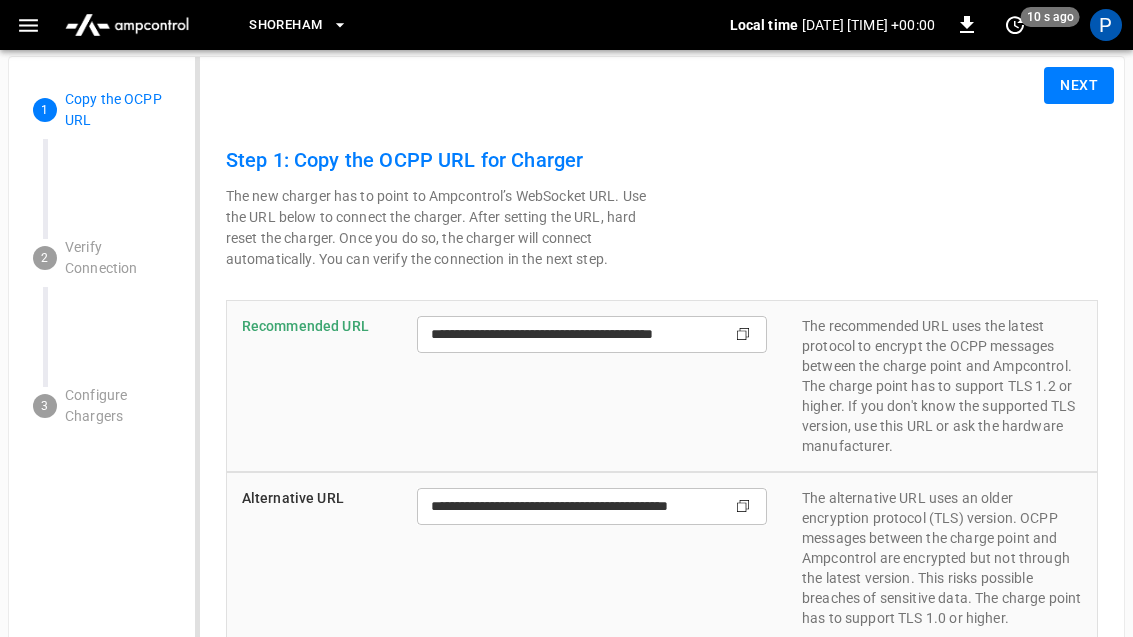 scroll, scrollTop: 0, scrollLeft: 0, axis: both 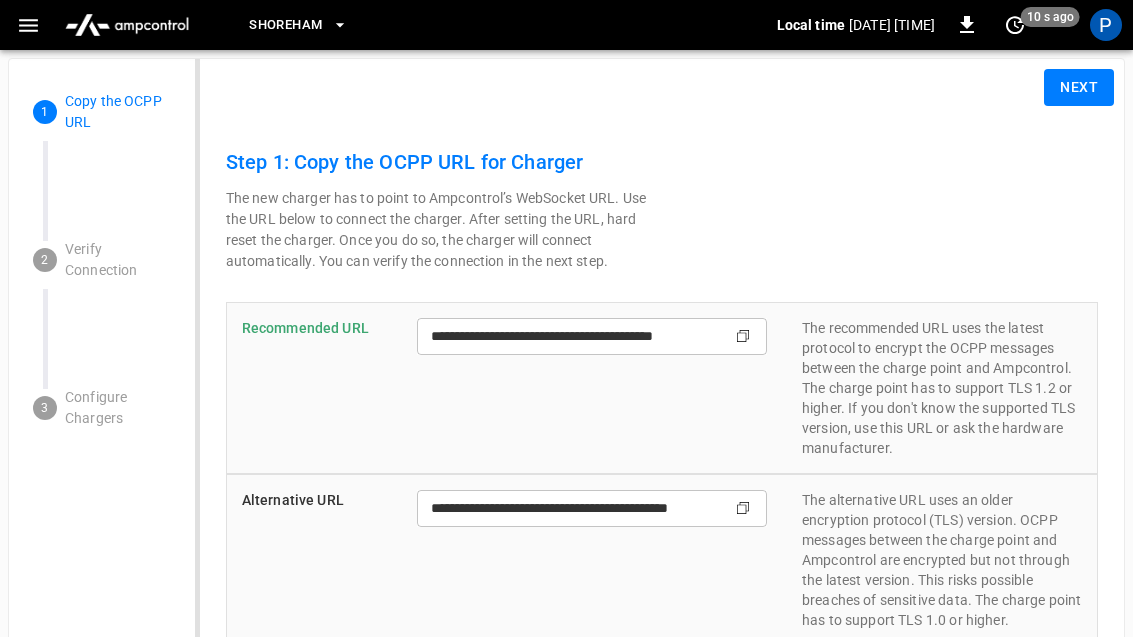 click on "Next" at bounding box center (1079, 87) 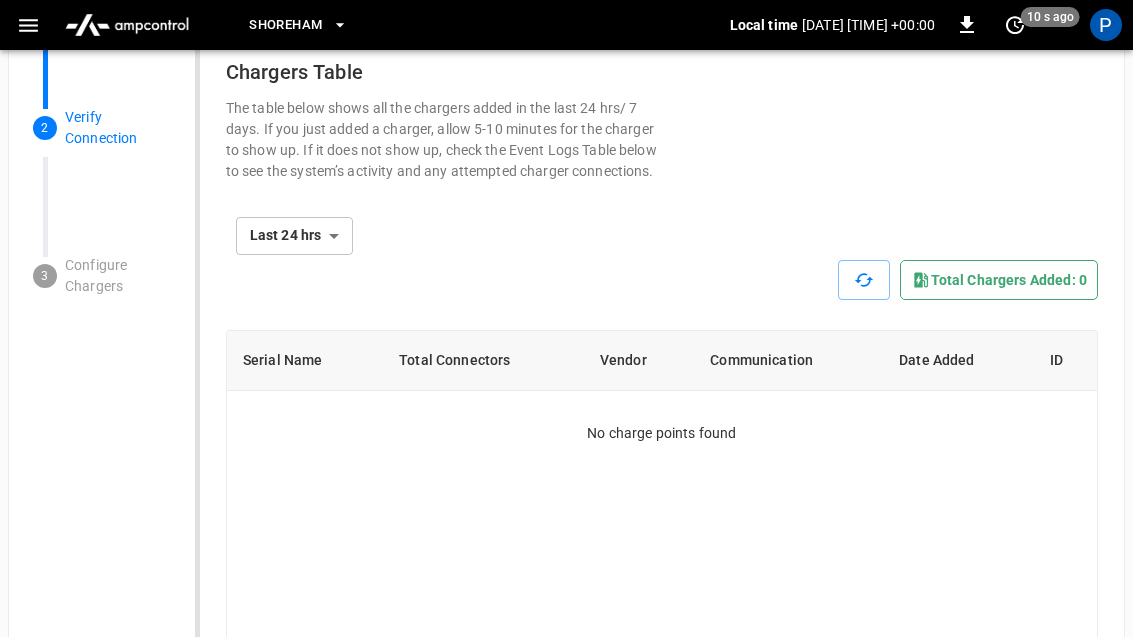scroll, scrollTop: 199, scrollLeft: 0, axis: vertical 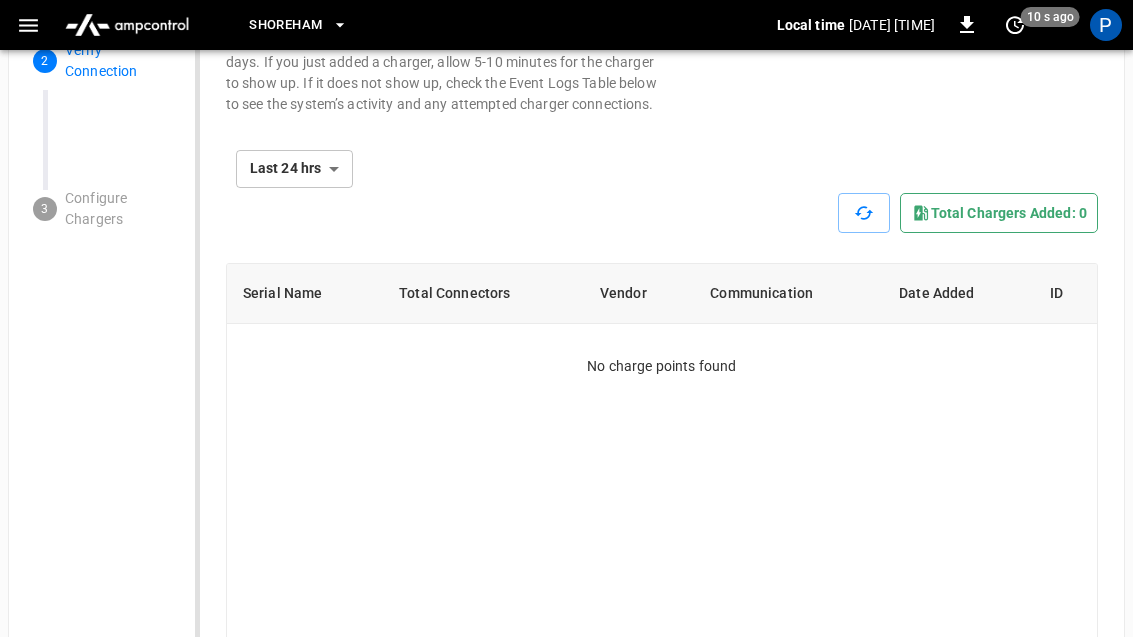 click 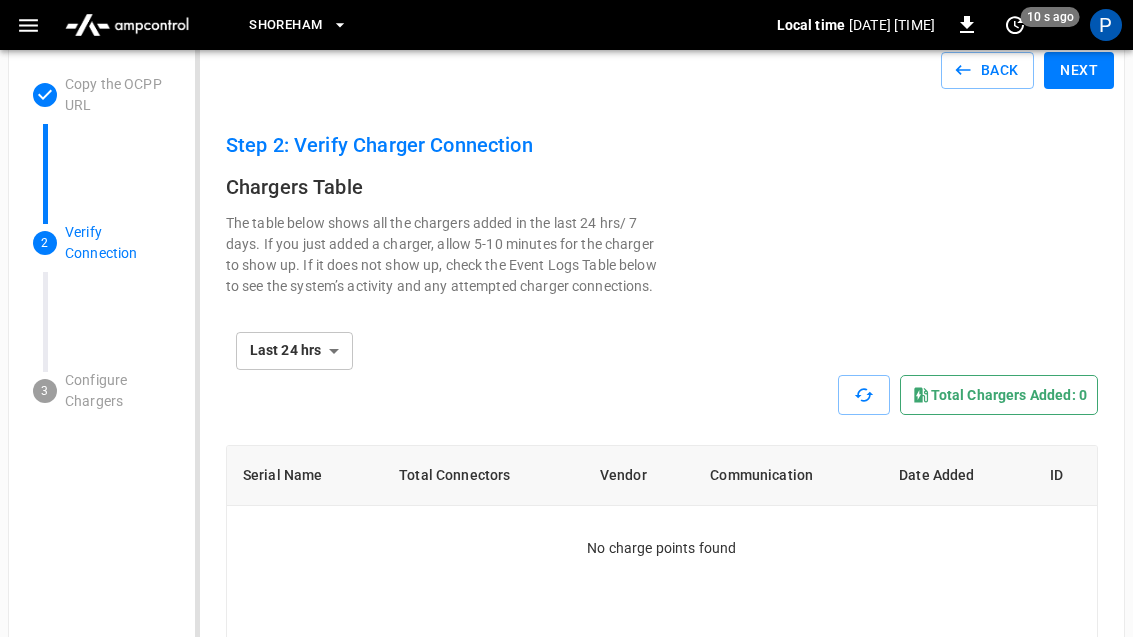 scroll, scrollTop: 0, scrollLeft: 0, axis: both 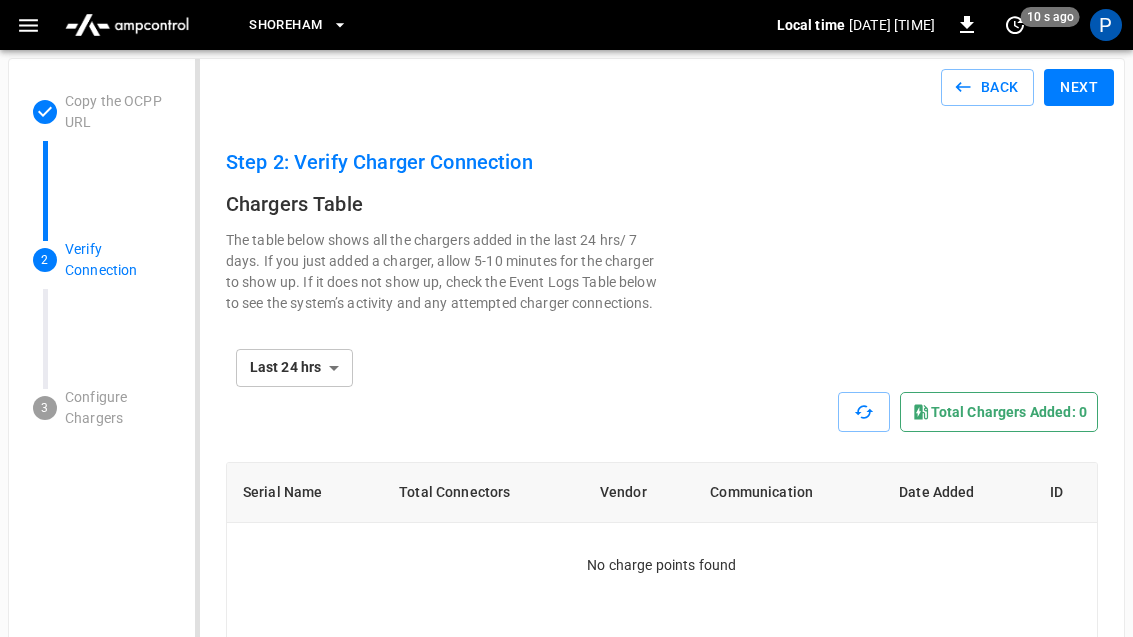 click at bounding box center (28, 25) 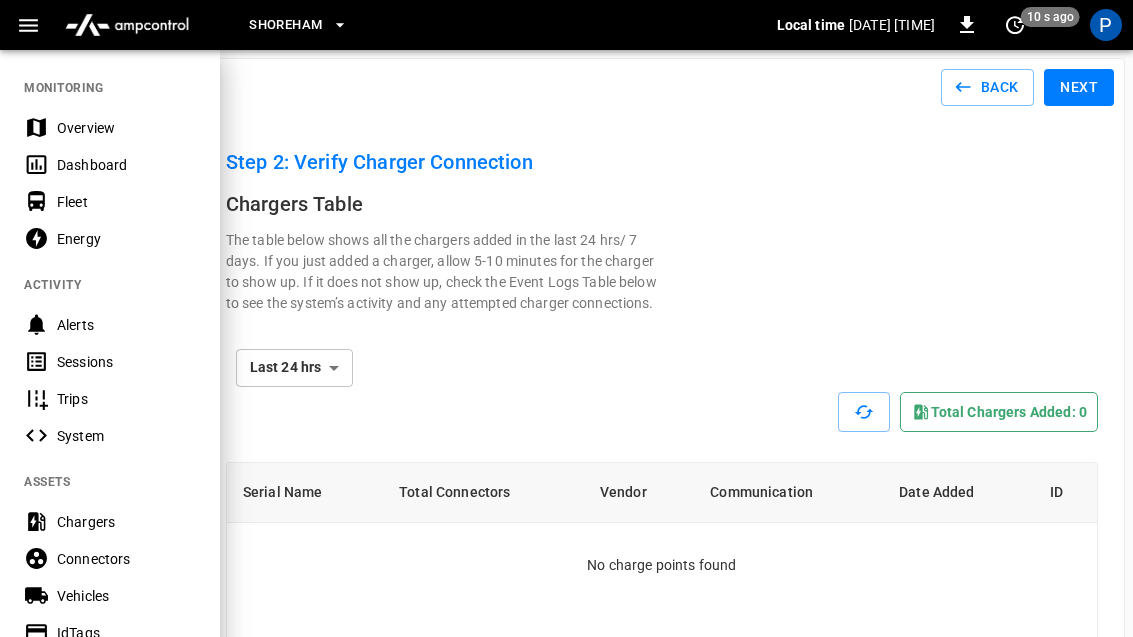 click on "Overview" at bounding box center (126, 128) 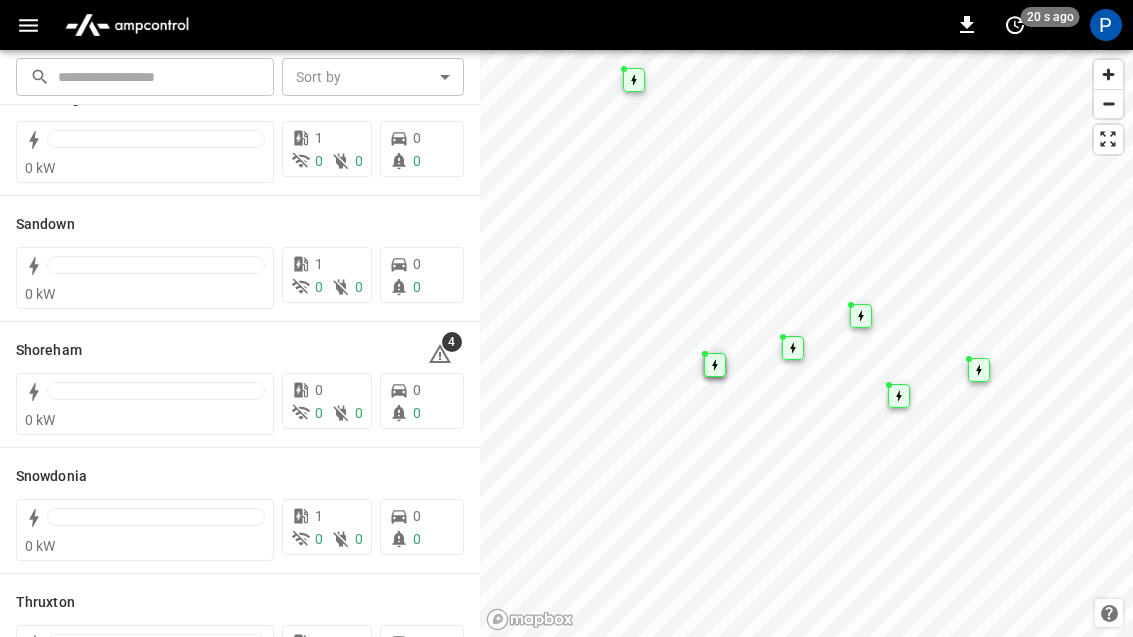 scroll, scrollTop: 316, scrollLeft: 0, axis: vertical 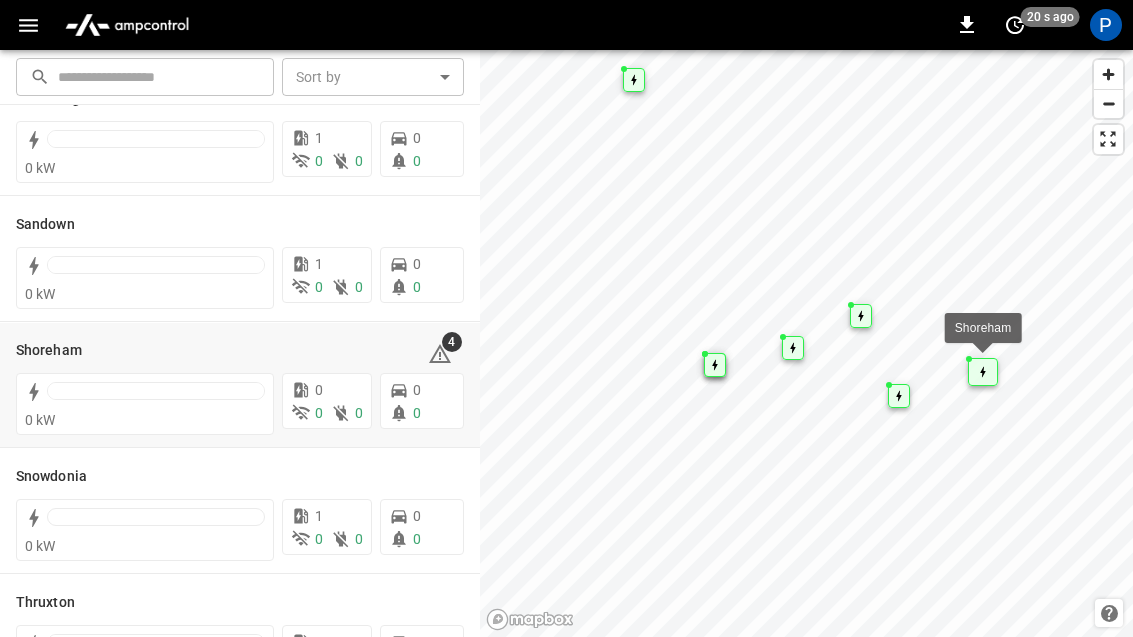 click at bounding box center (156, 396) 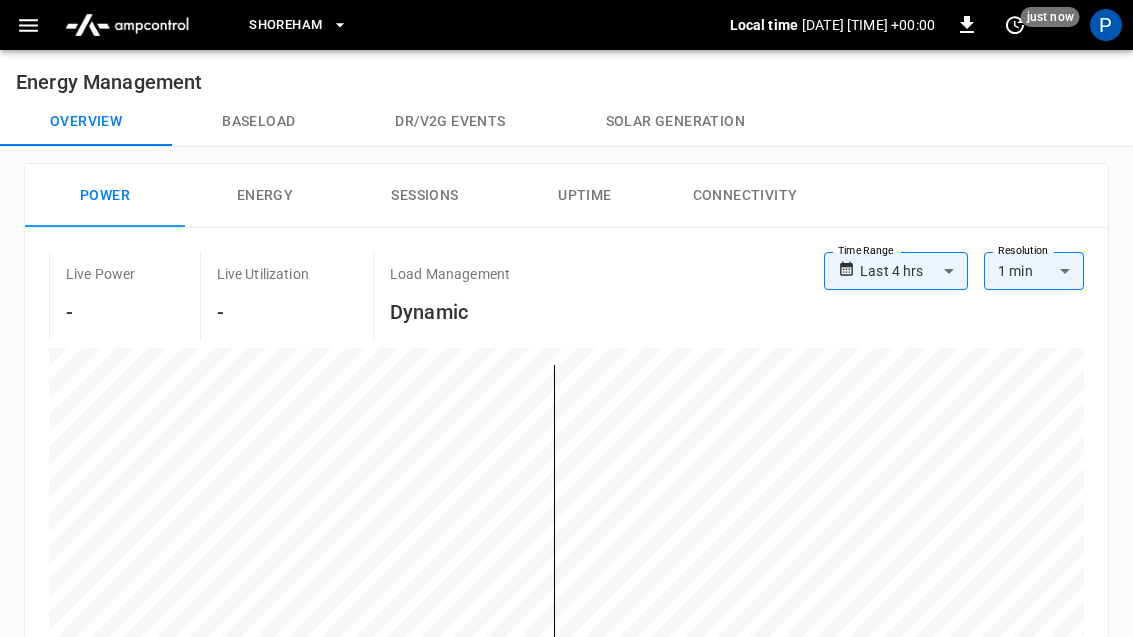 click 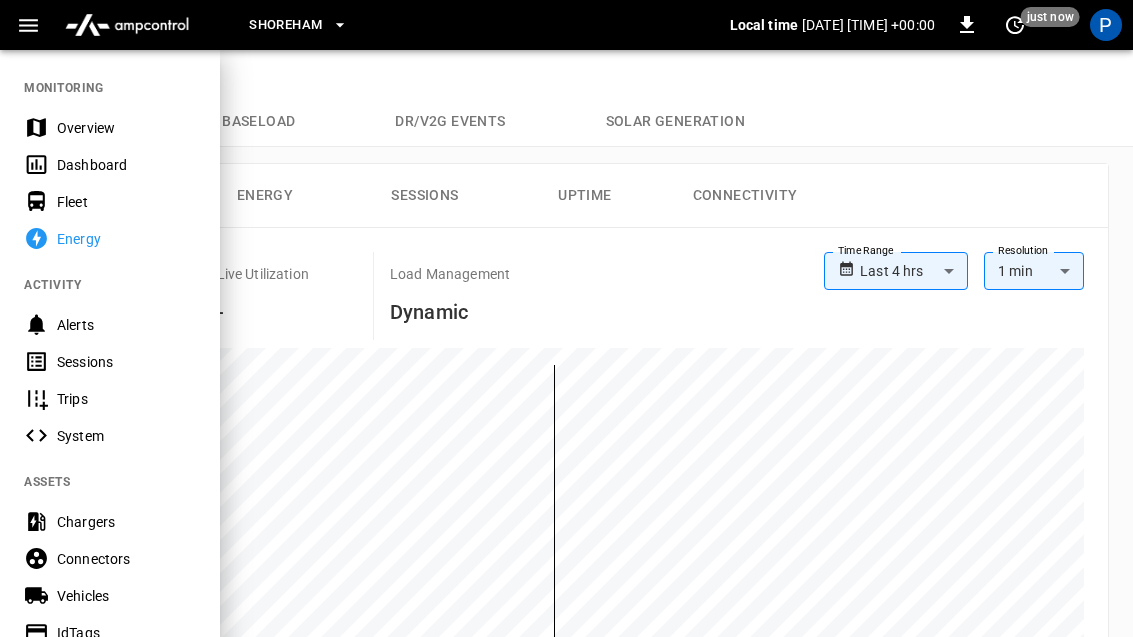 click on "Overview" at bounding box center (126, 128) 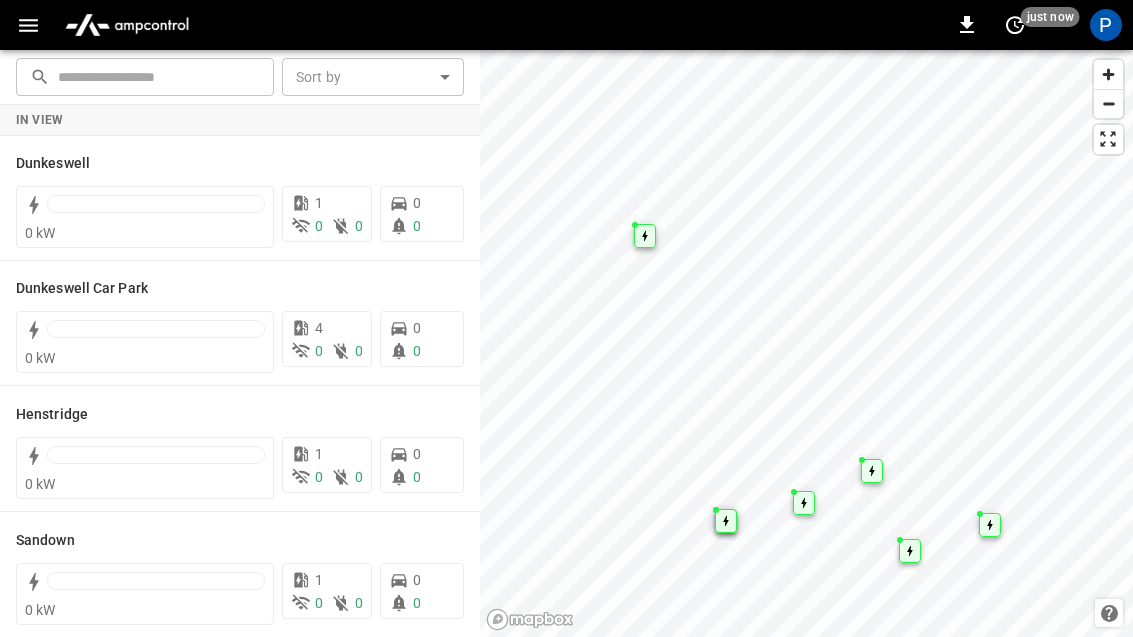 click 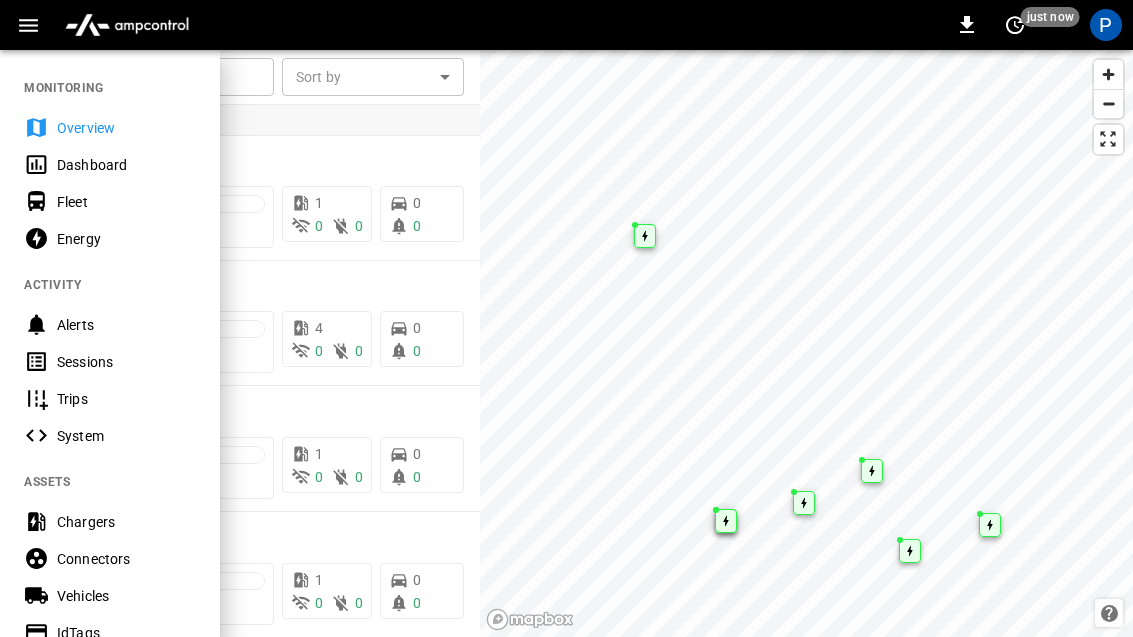click on "Dashboard" at bounding box center (126, 165) 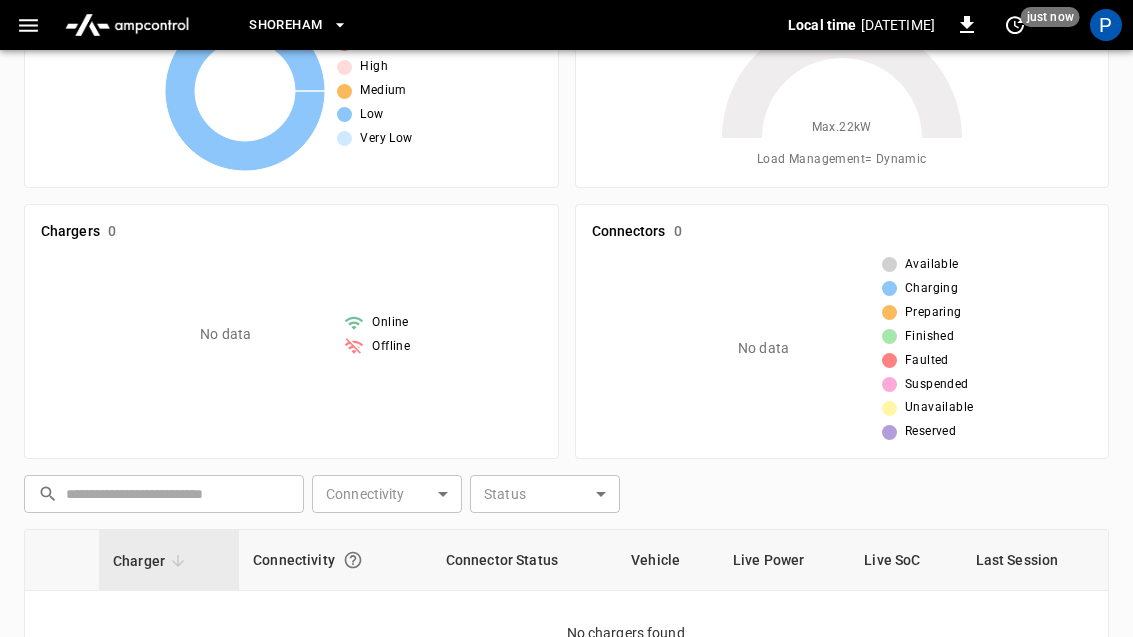 scroll, scrollTop: 0, scrollLeft: 0, axis: both 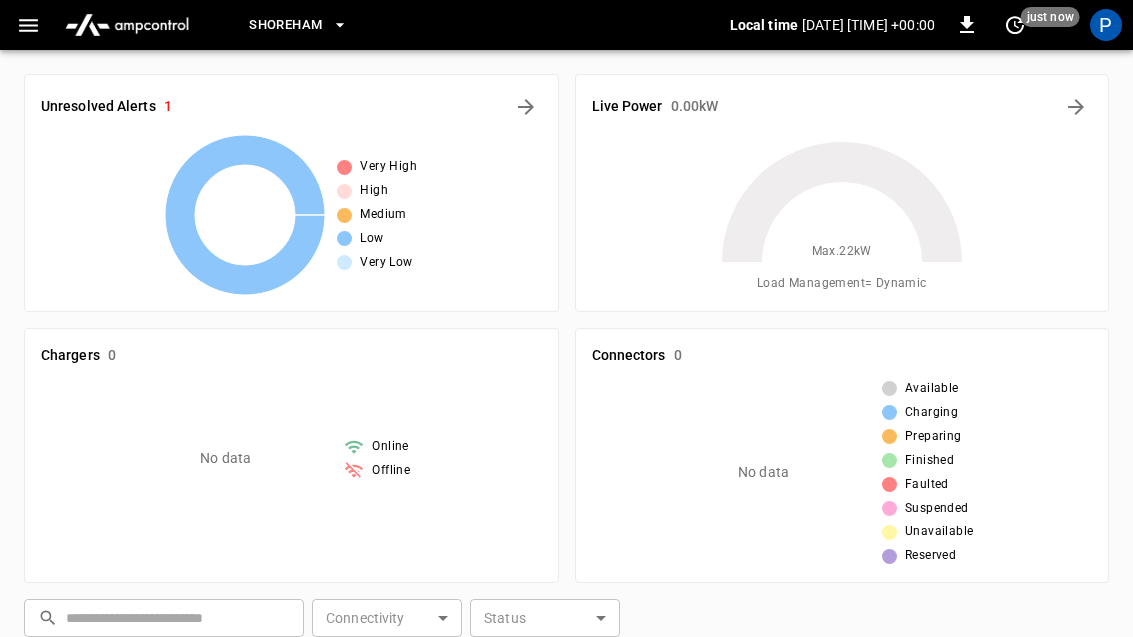 click 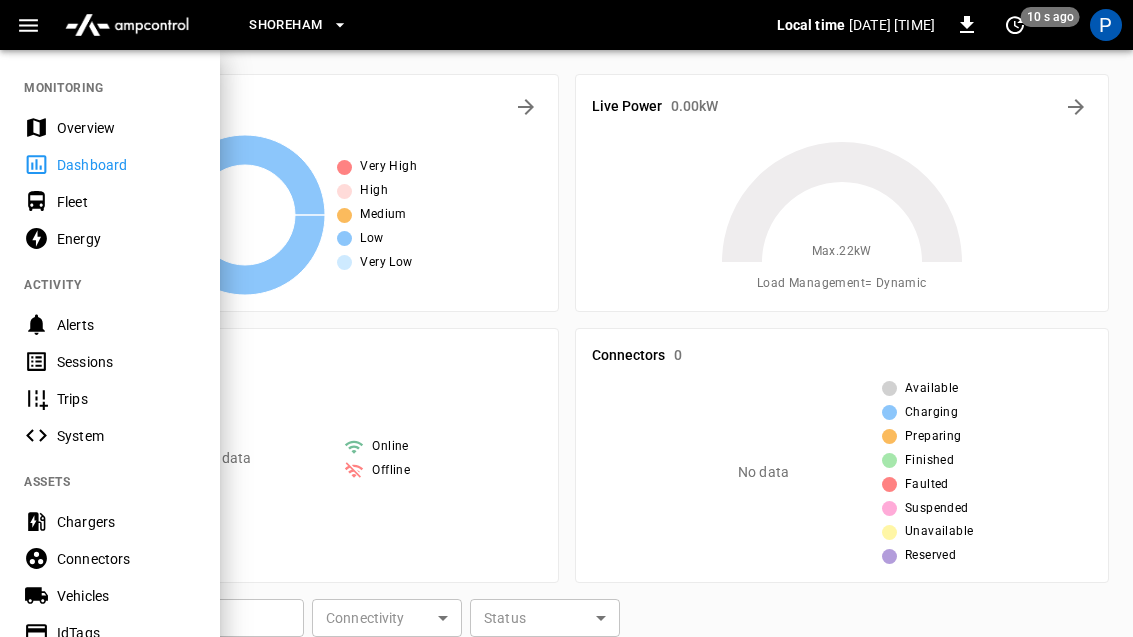 click on "Overview" at bounding box center (126, 128) 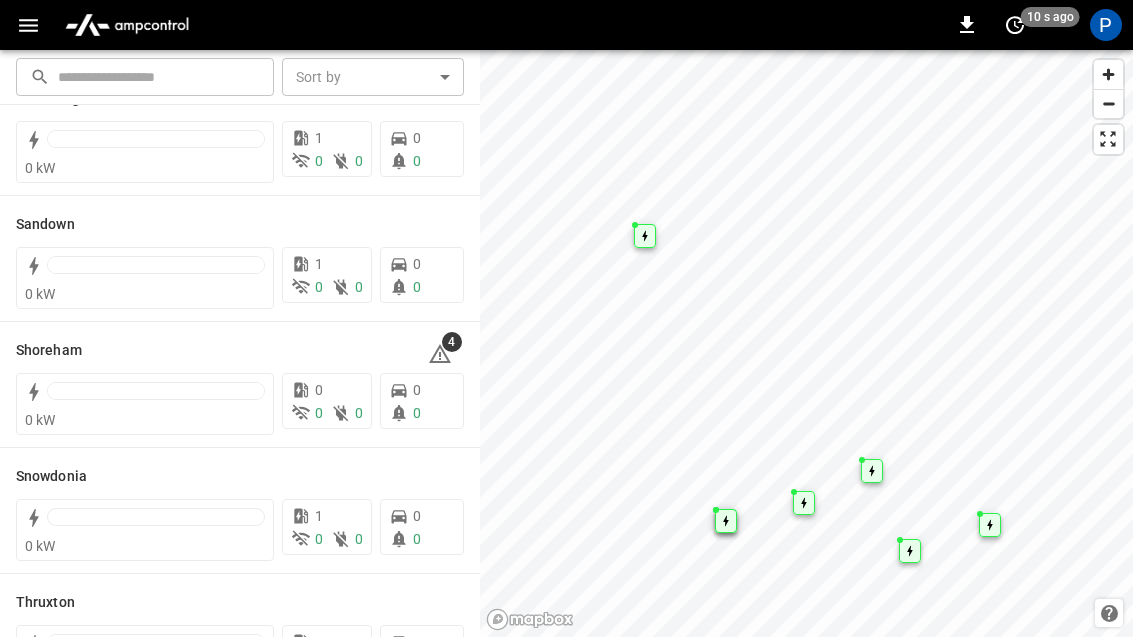 scroll, scrollTop: 316, scrollLeft: 0, axis: vertical 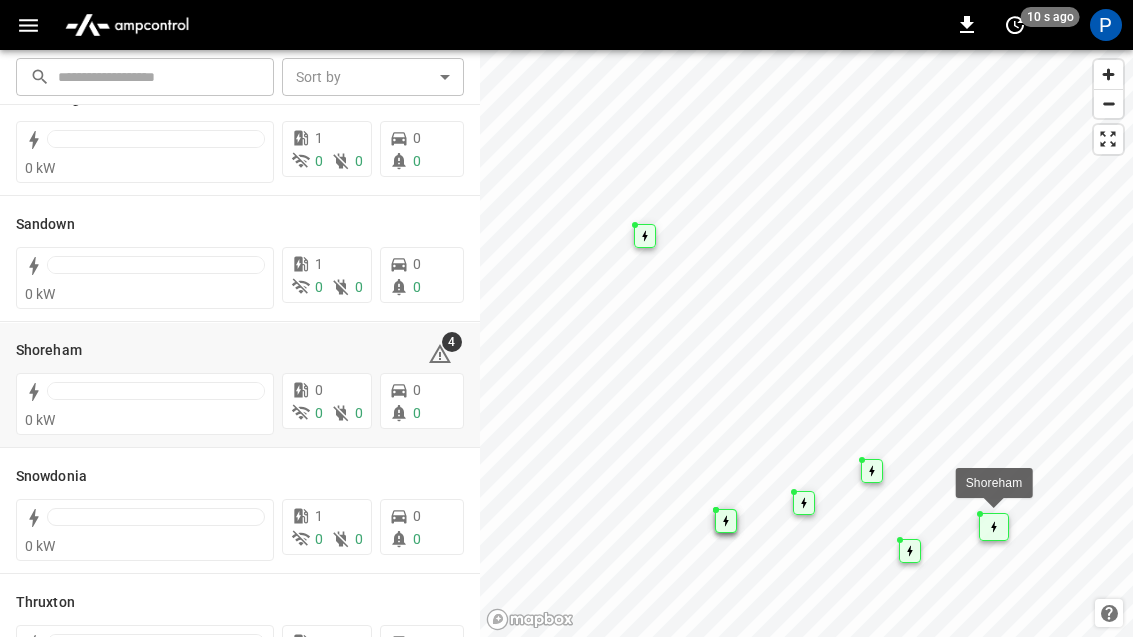 click 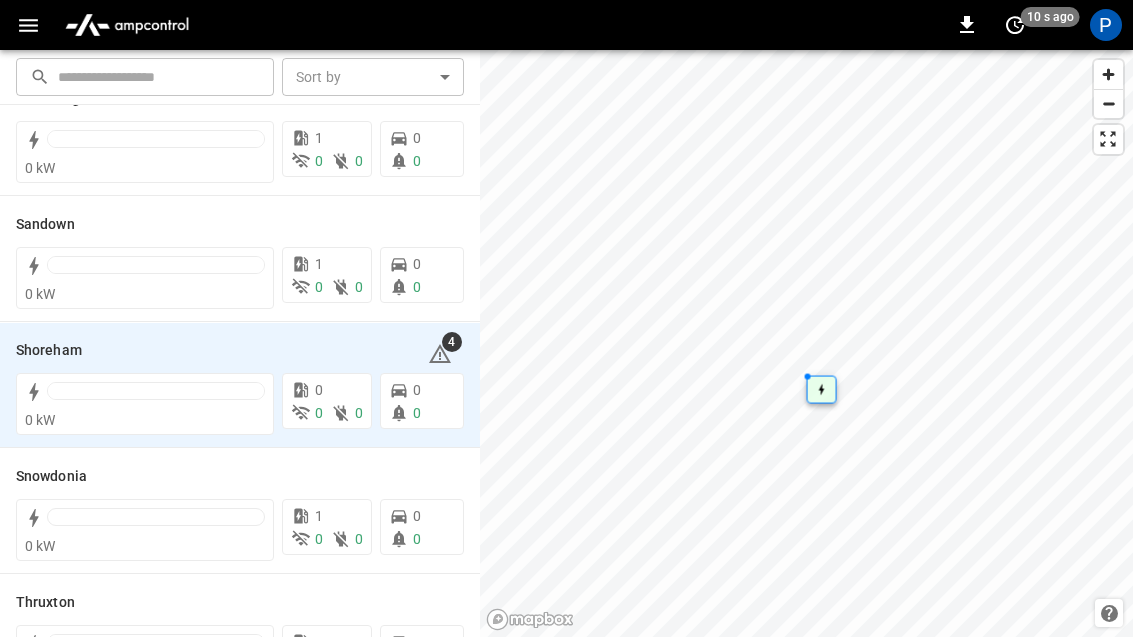 click on "0 kW" at bounding box center (145, 420) 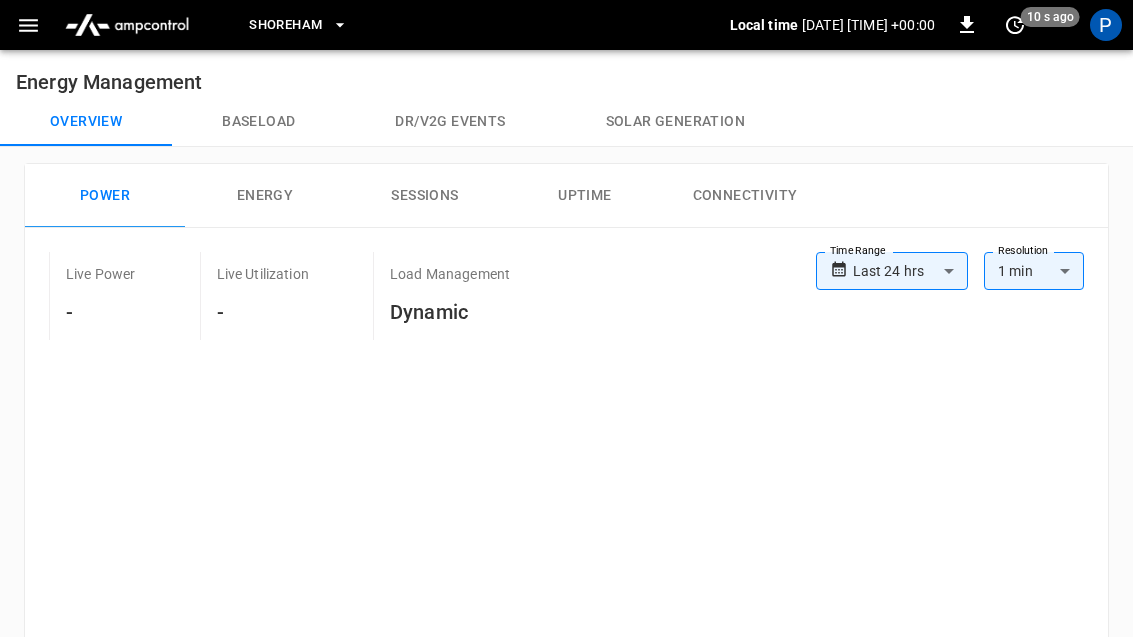 type on "**********" 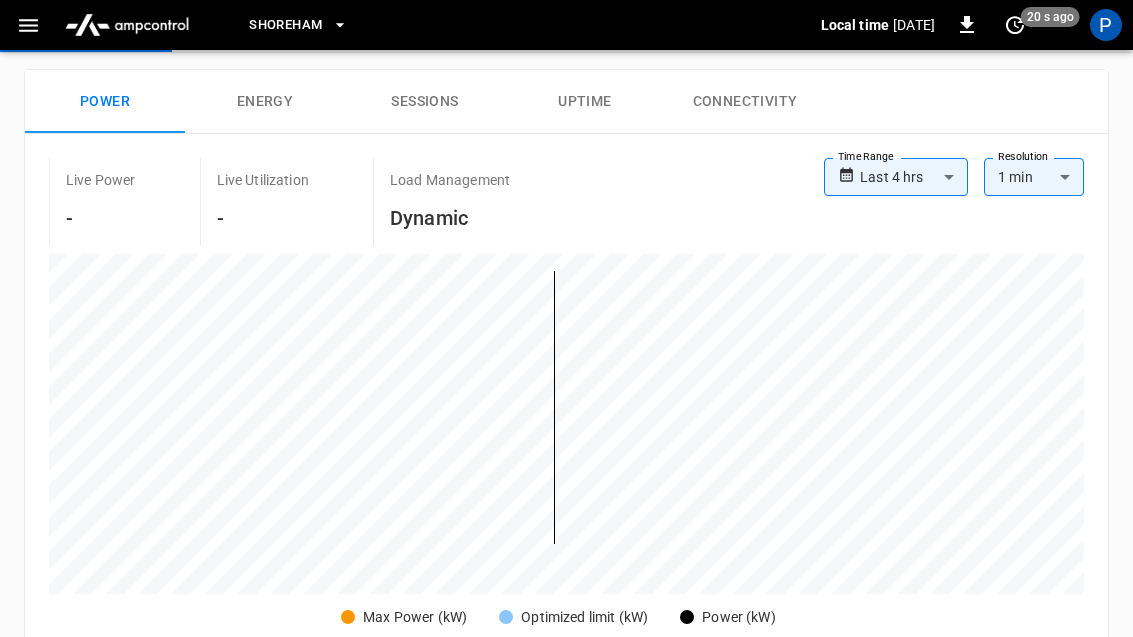 scroll, scrollTop: 0, scrollLeft: 0, axis: both 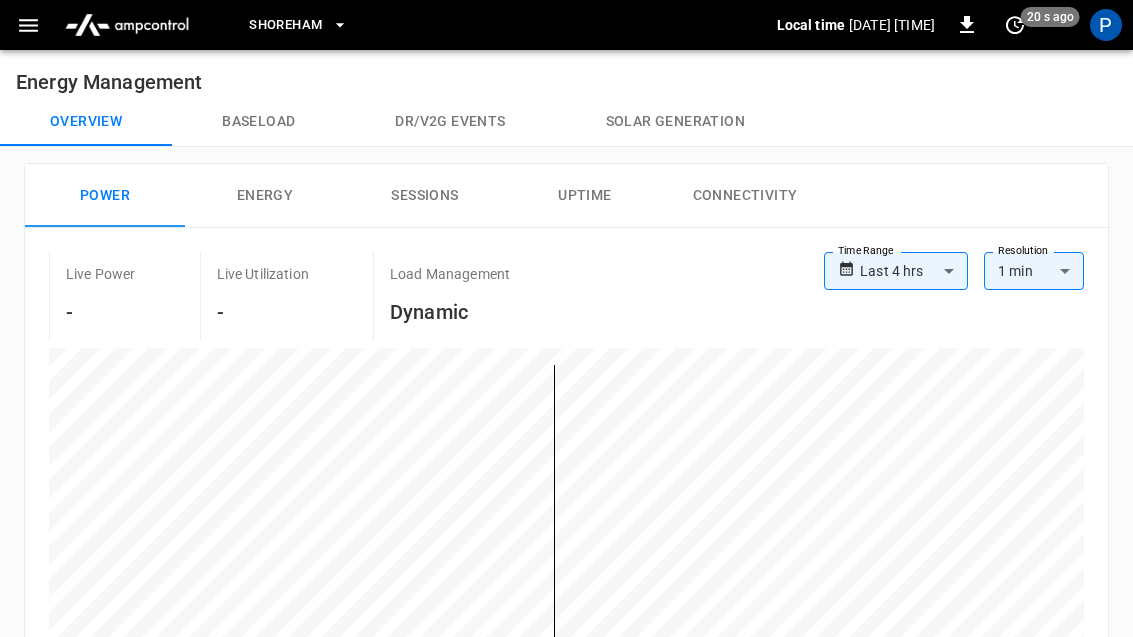 click at bounding box center [28, 25] 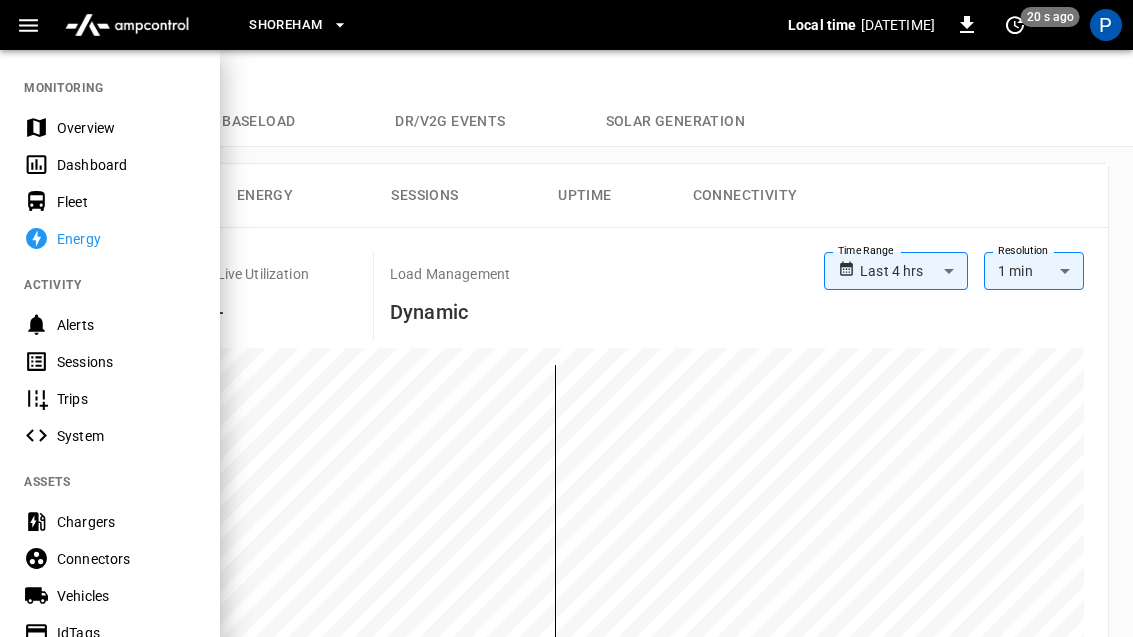 click on "Chargers" at bounding box center (126, 522) 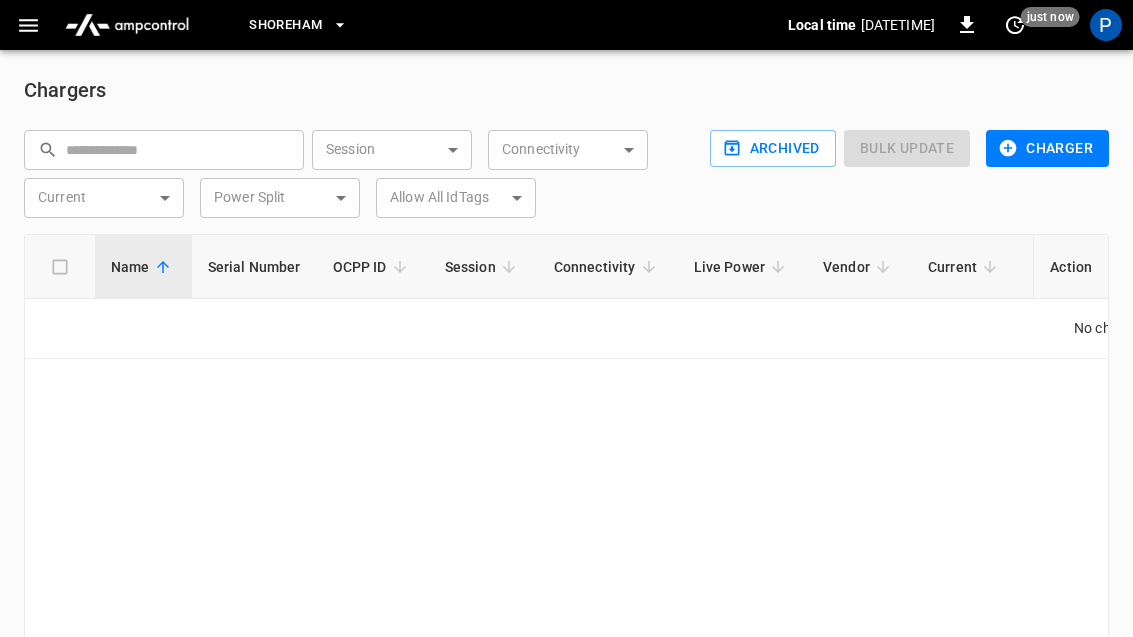 click on "Charger" at bounding box center [1047, 148] 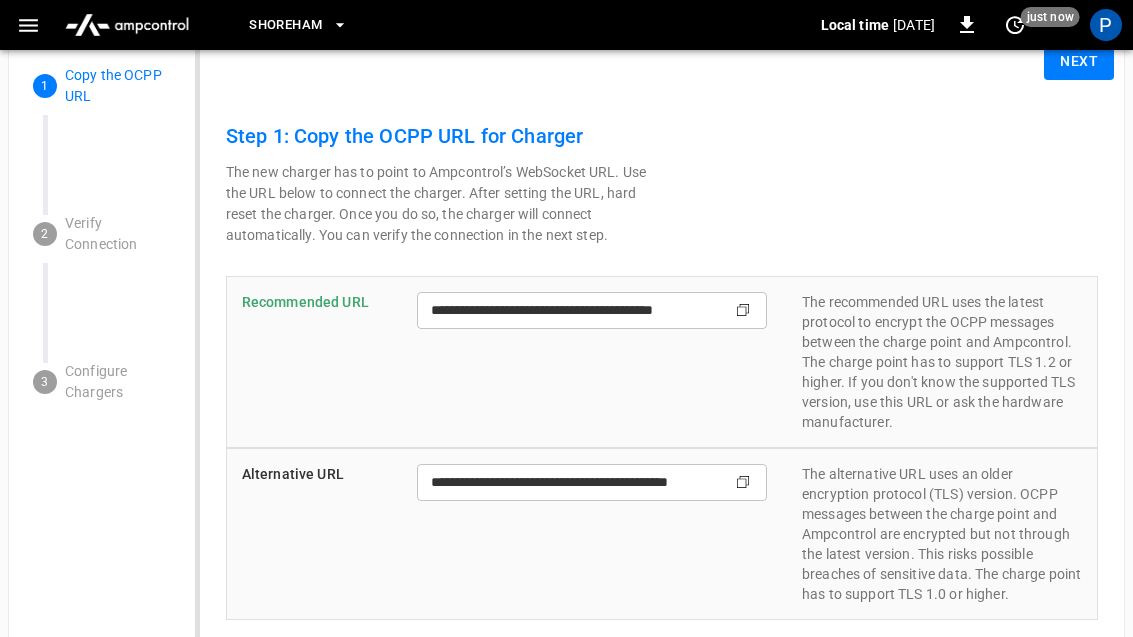 scroll, scrollTop: 0, scrollLeft: 0, axis: both 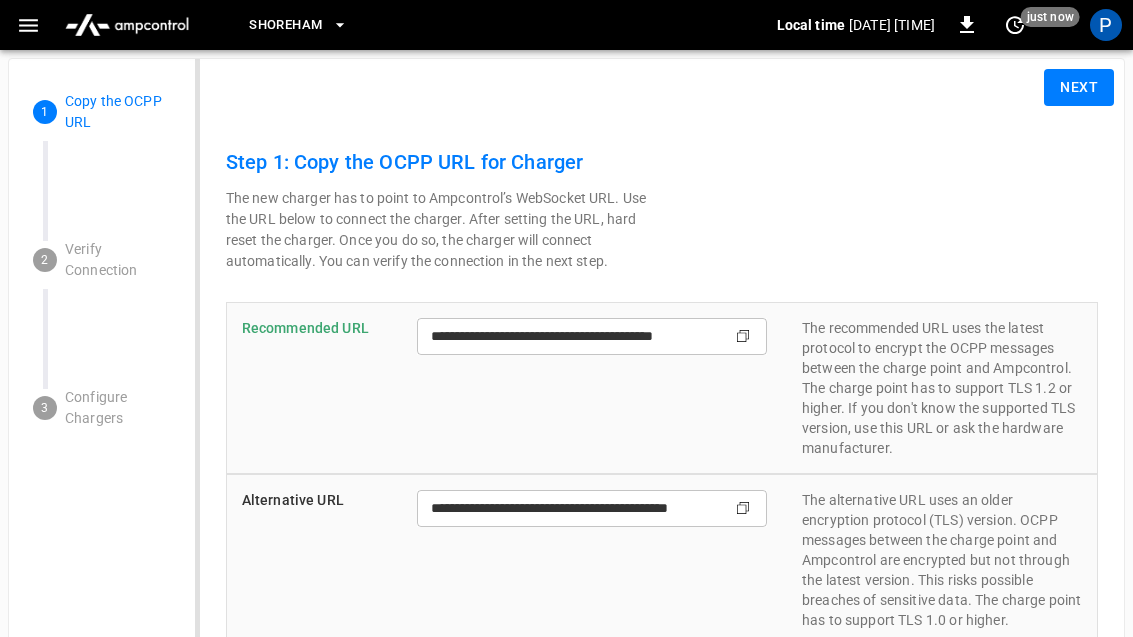 click on "Next" at bounding box center (1079, 87) 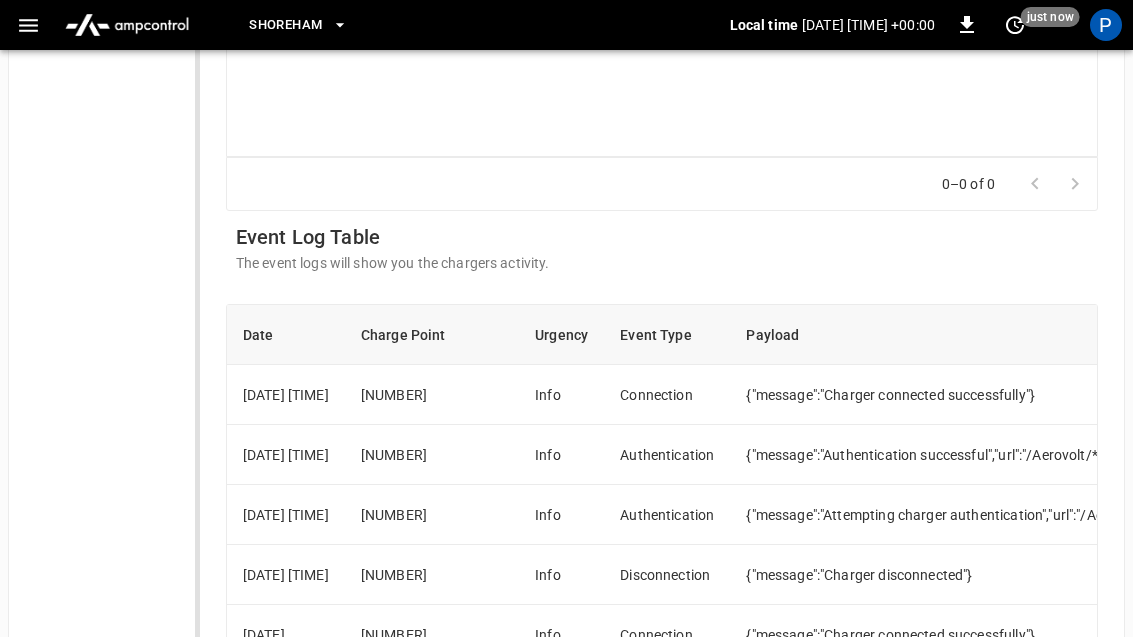 scroll, scrollTop: 750, scrollLeft: 0, axis: vertical 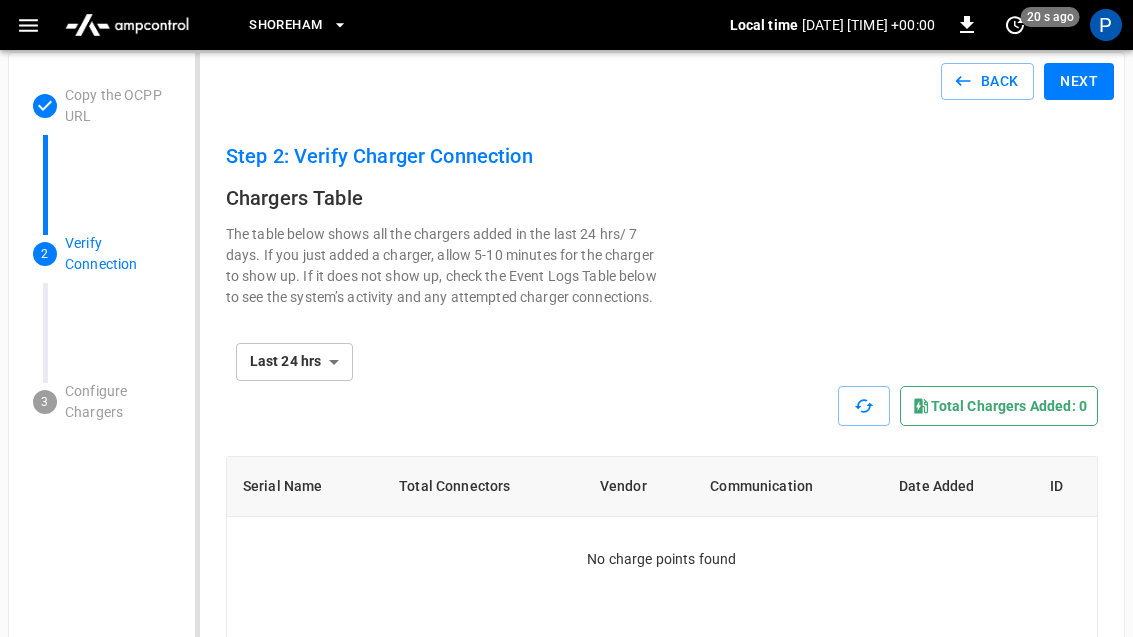 click on "Next" at bounding box center (1079, 81) 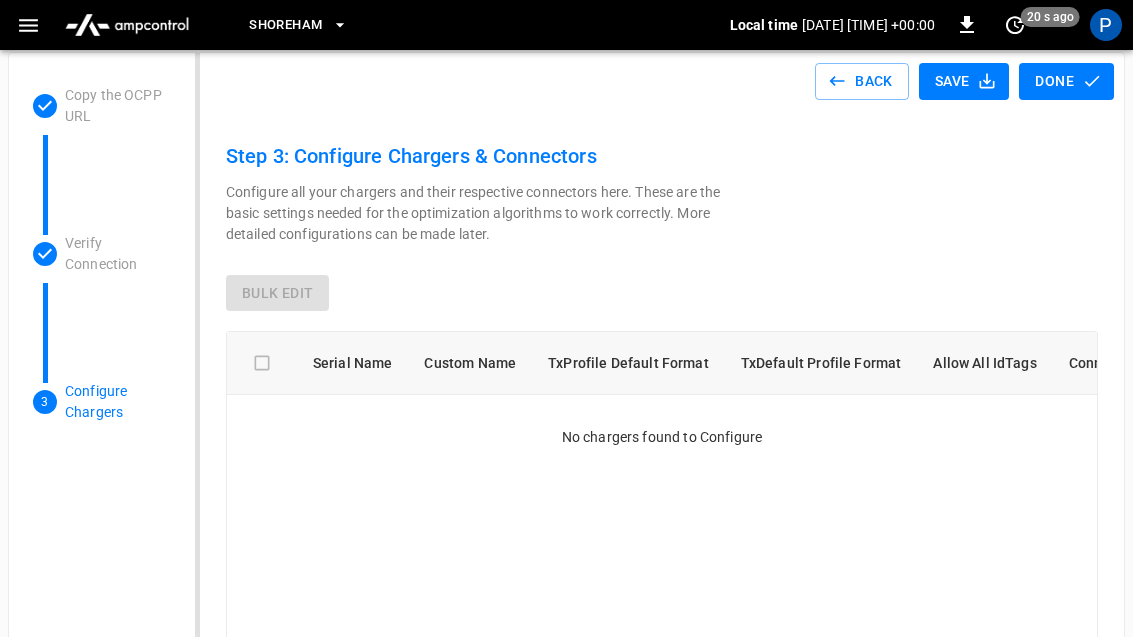 click 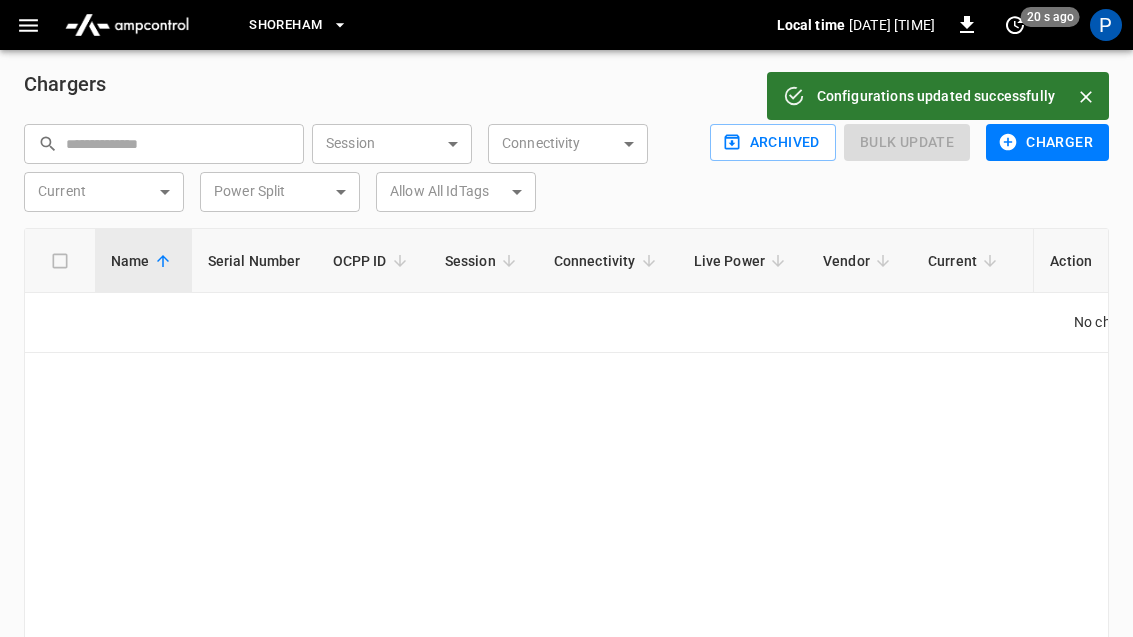 click 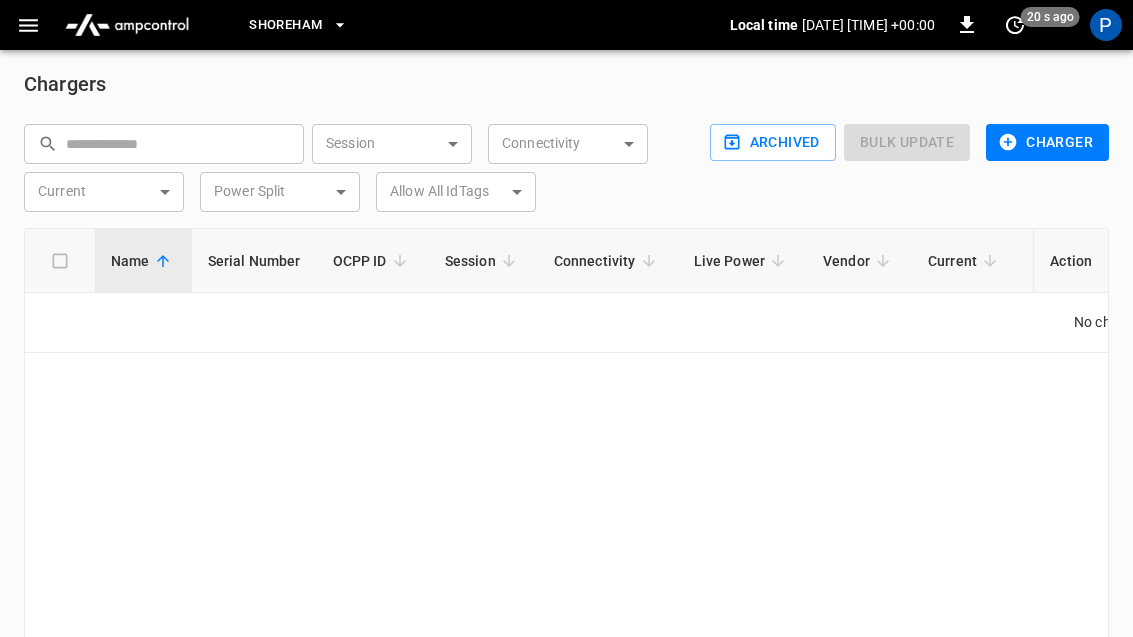 click 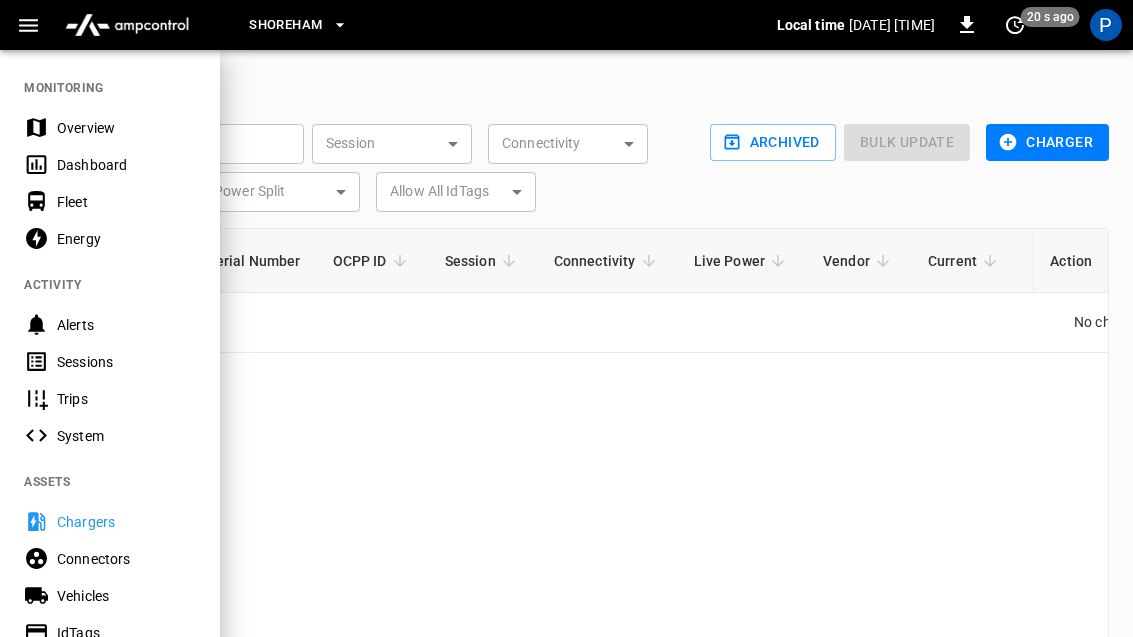 click on "Overview" at bounding box center [126, 128] 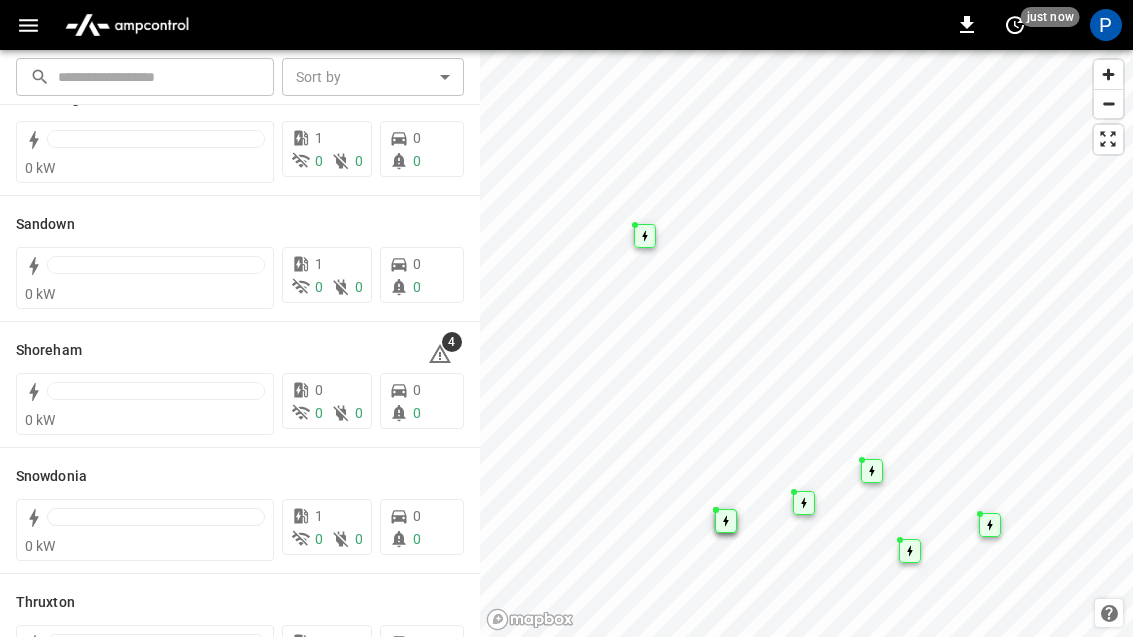 scroll, scrollTop: 316, scrollLeft: 0, axis: vertical 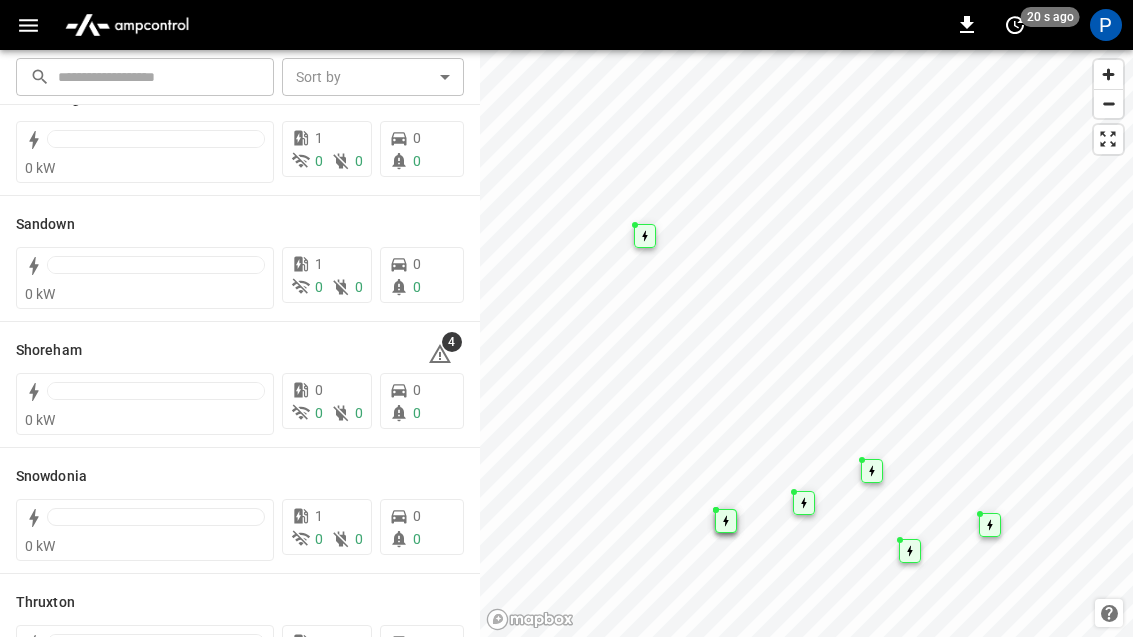 click 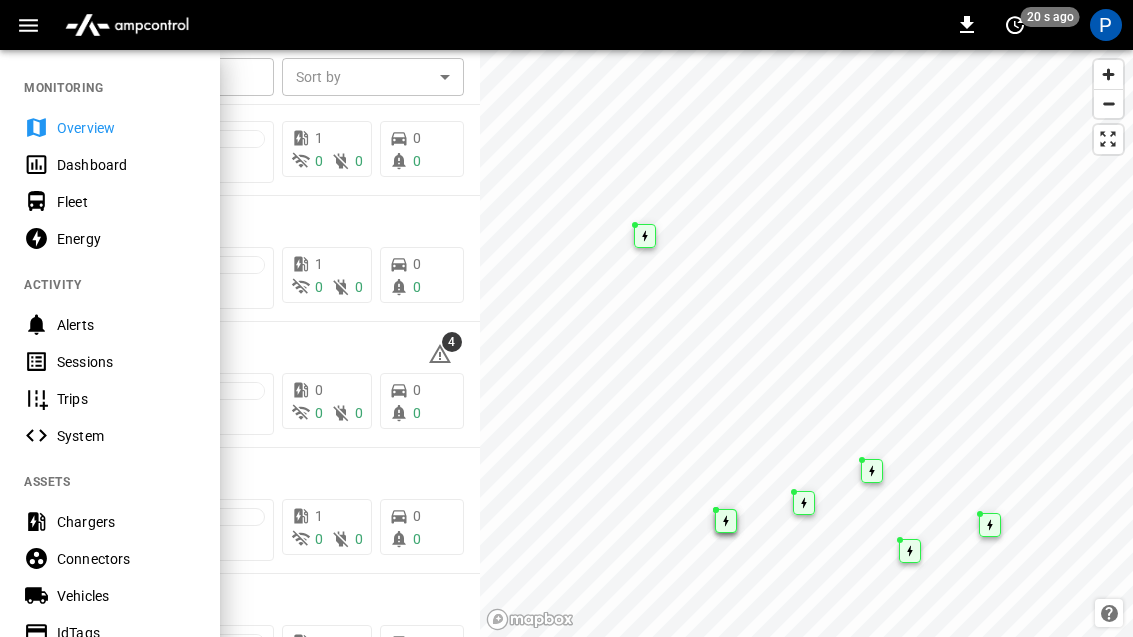 click at bounding box center (566, 318) 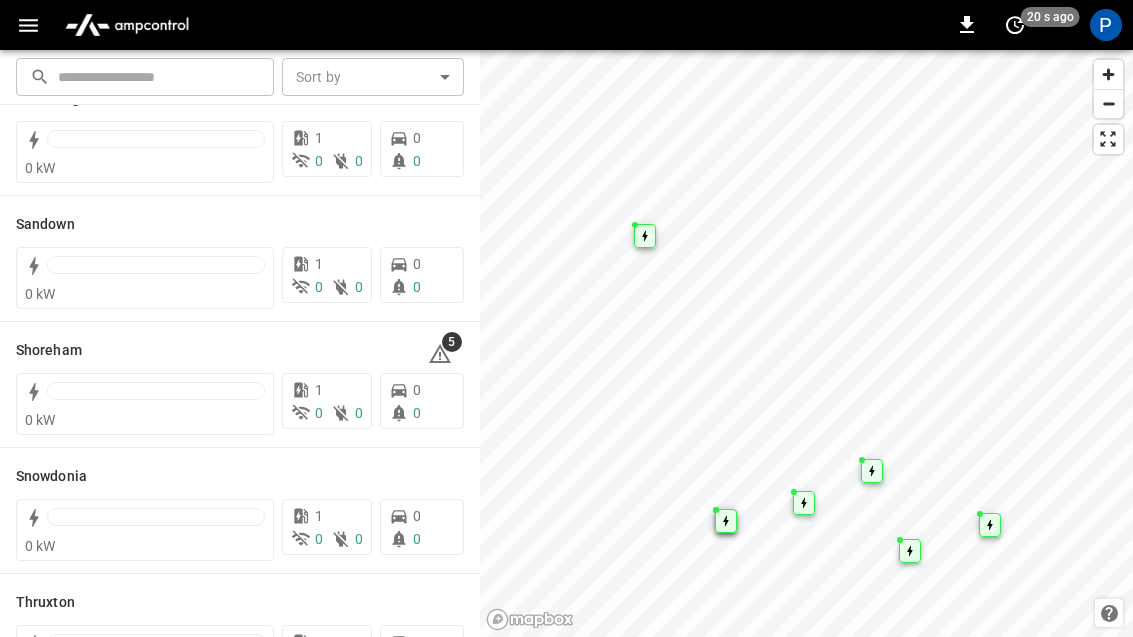 scroll, scrollTop: 64, scrollLeft: 0, axis: vertical 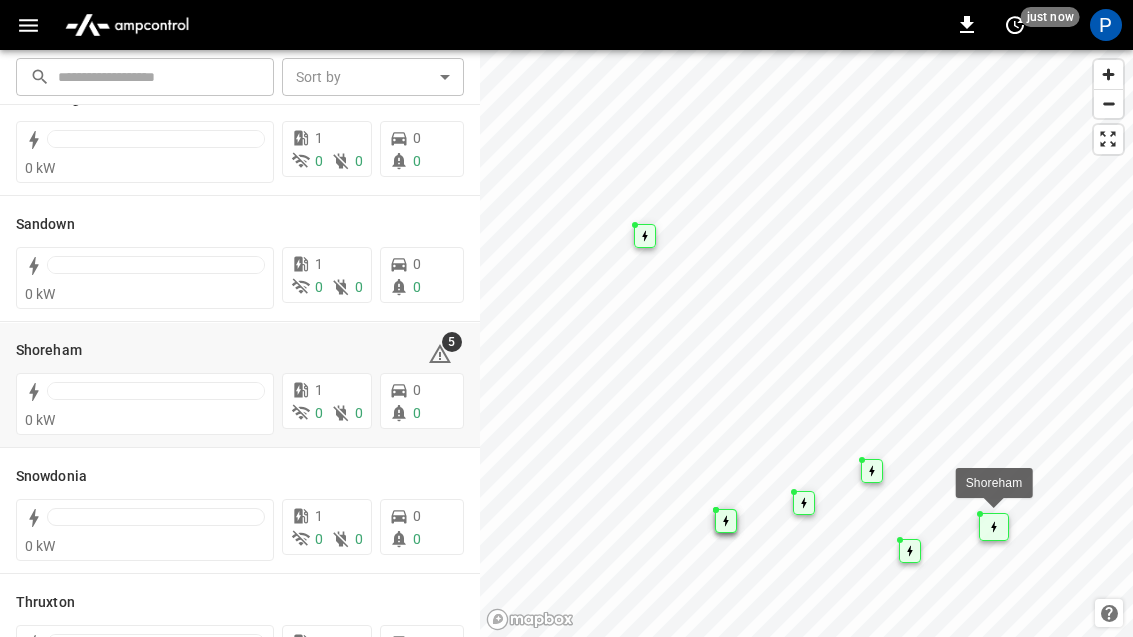 click at bounding box center [156, 391] 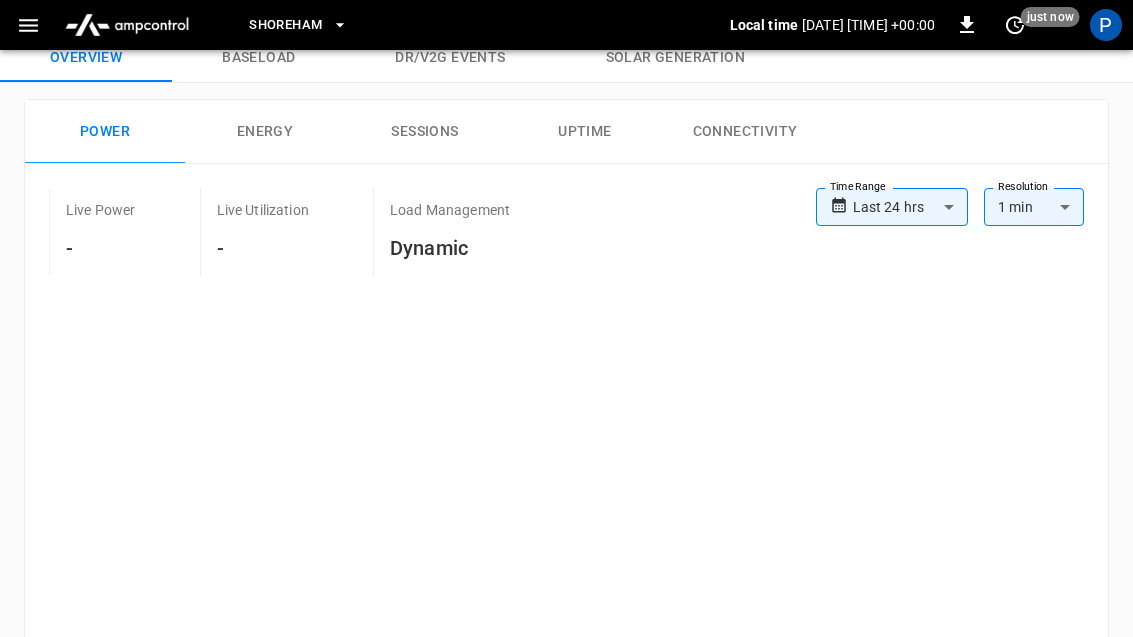 type on "**********" 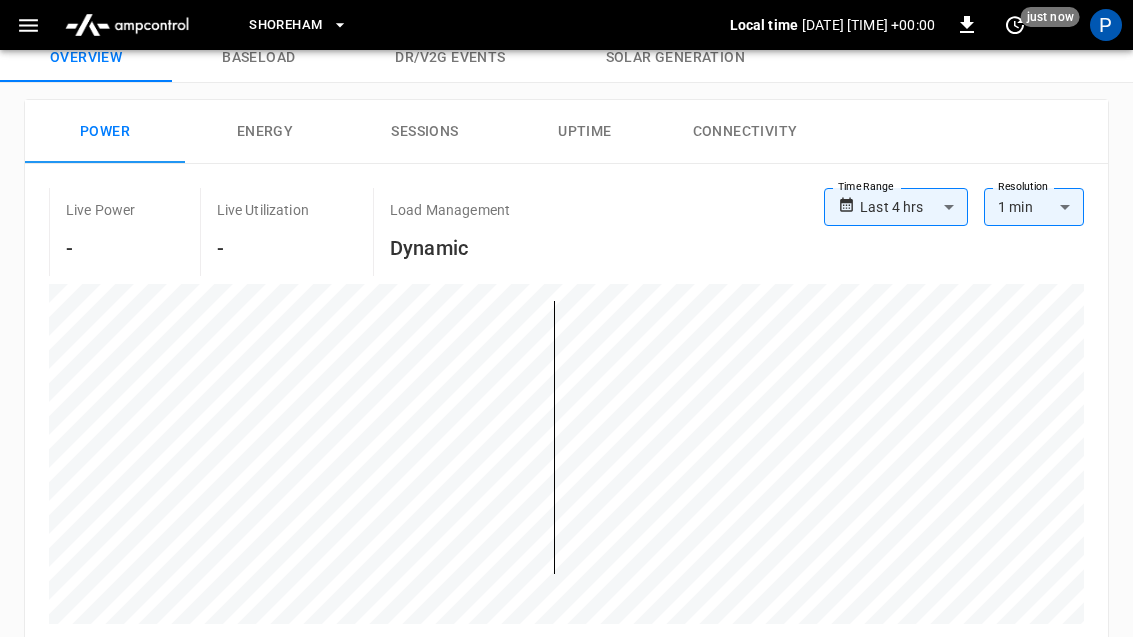 scroll, scrollTop: 0, scrollLeft: 0, axis: both 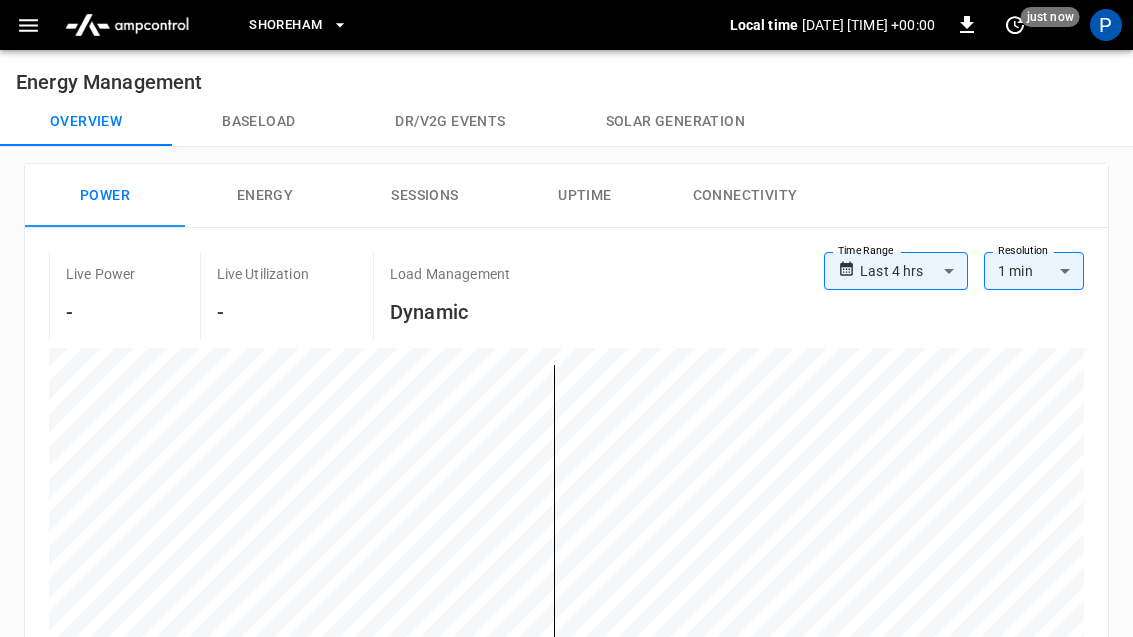 click 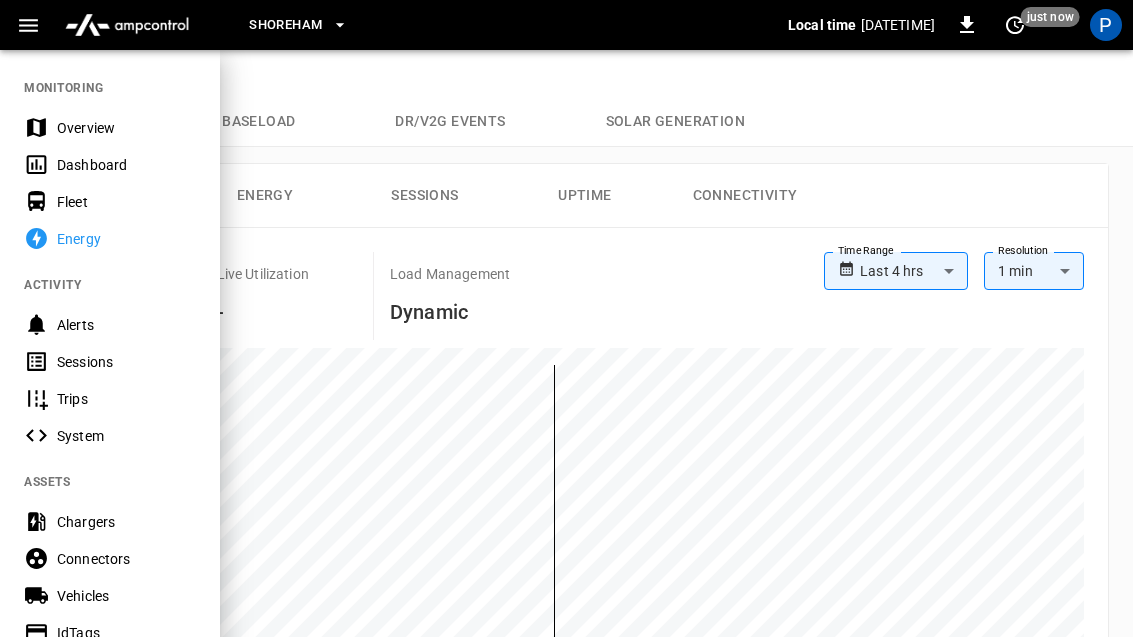 click on "Chargers" at bounding box center [126, 522] 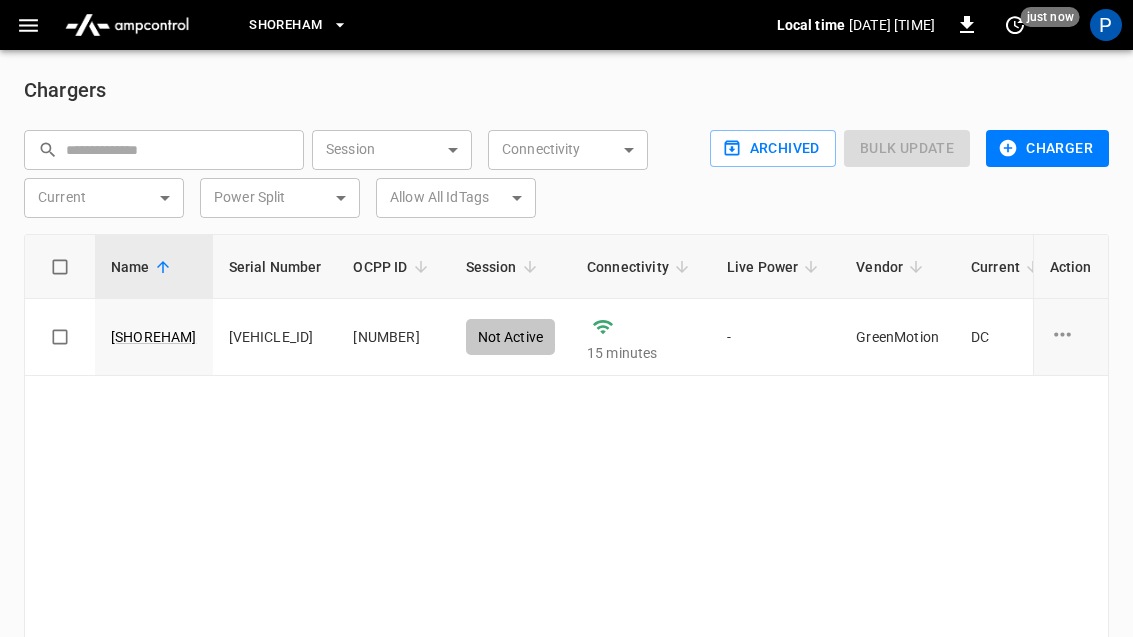 click on "Charger" at bounding box center [1047, 148] 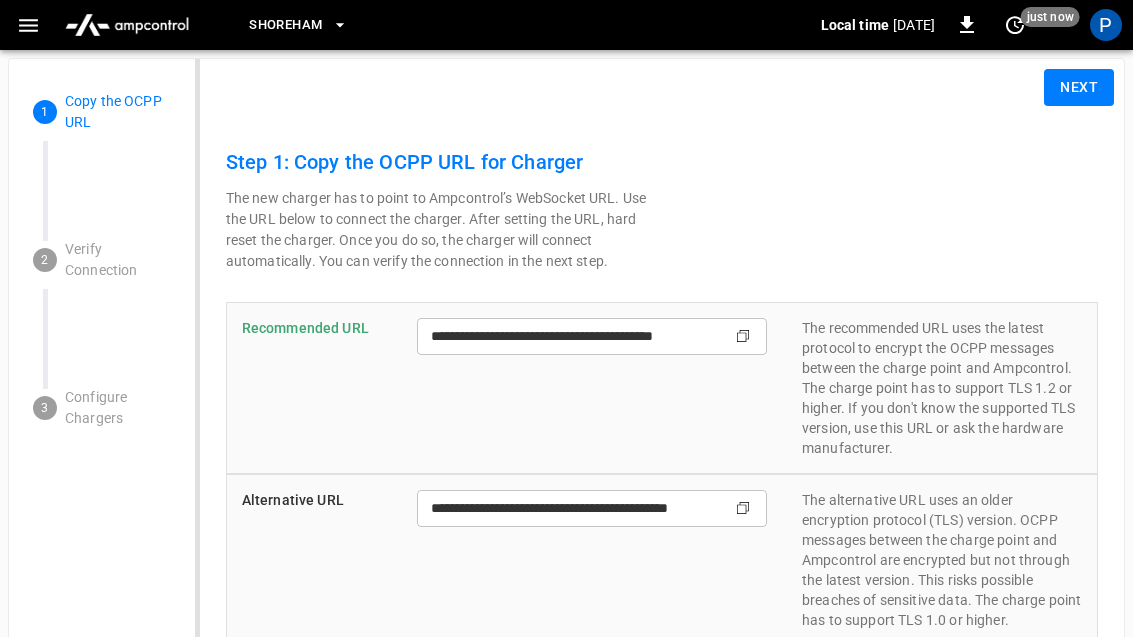 click on "Next" at bounding box center (1079, 87) 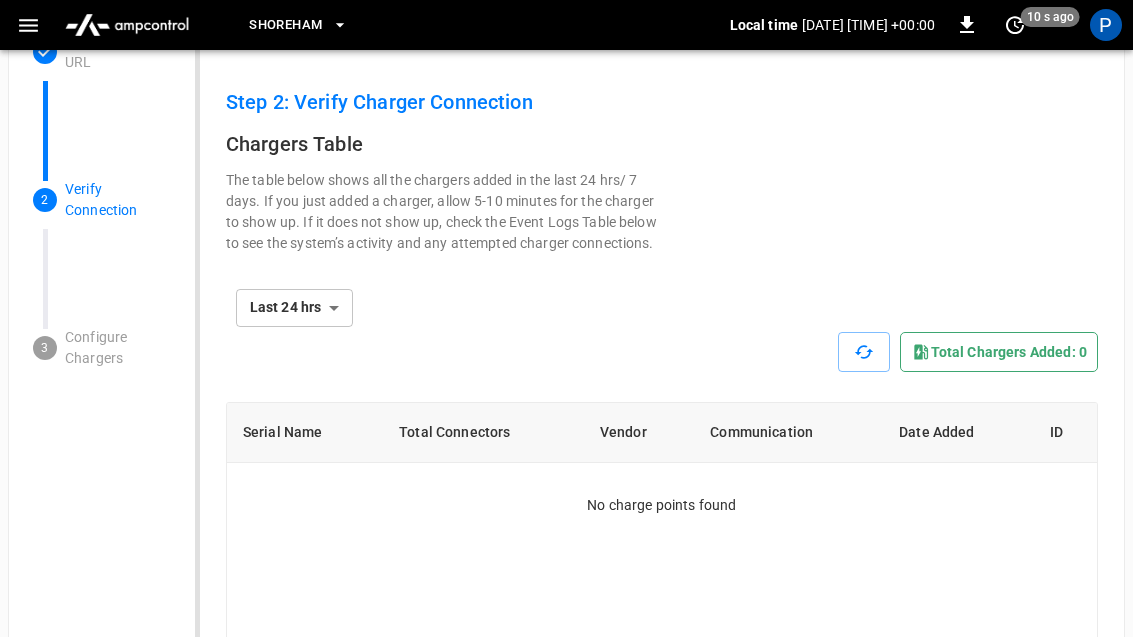 scroll, scrollTop: 0, scrollLeft: 0, axis: both 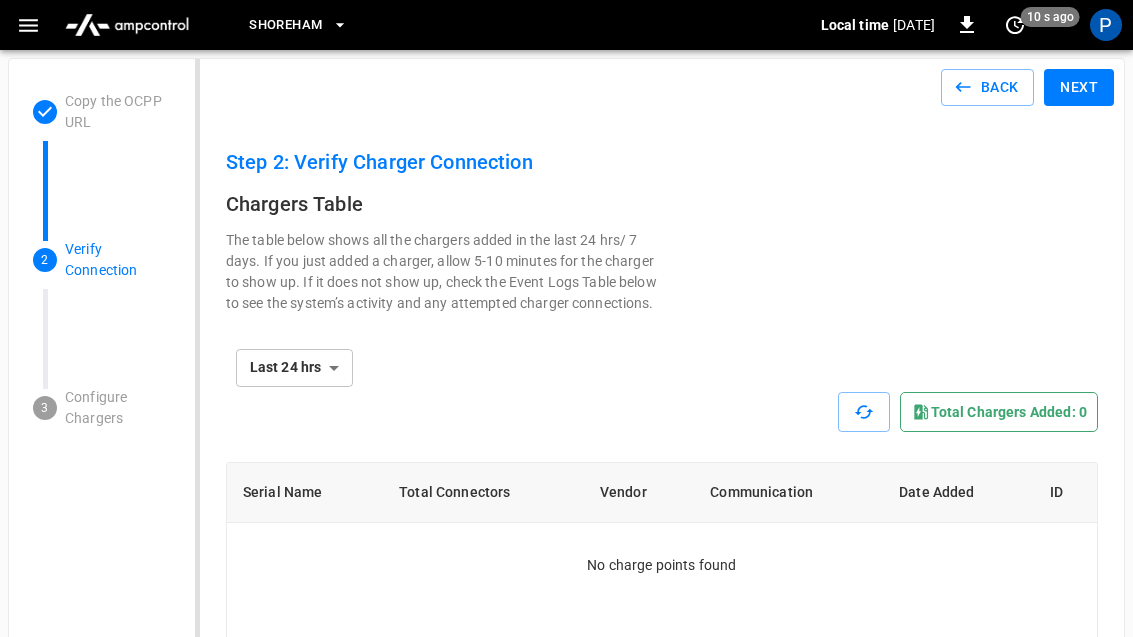 click at bounding box center (864, 412) 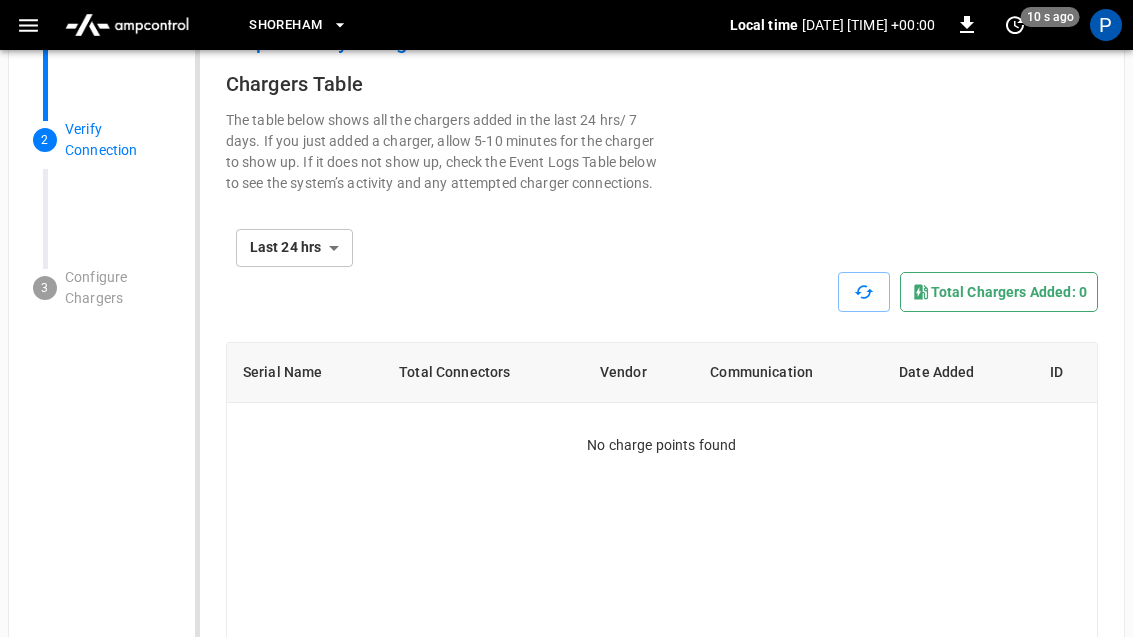 scroll, scrollTop: 141, scrollLeft: 0, axis: vertical 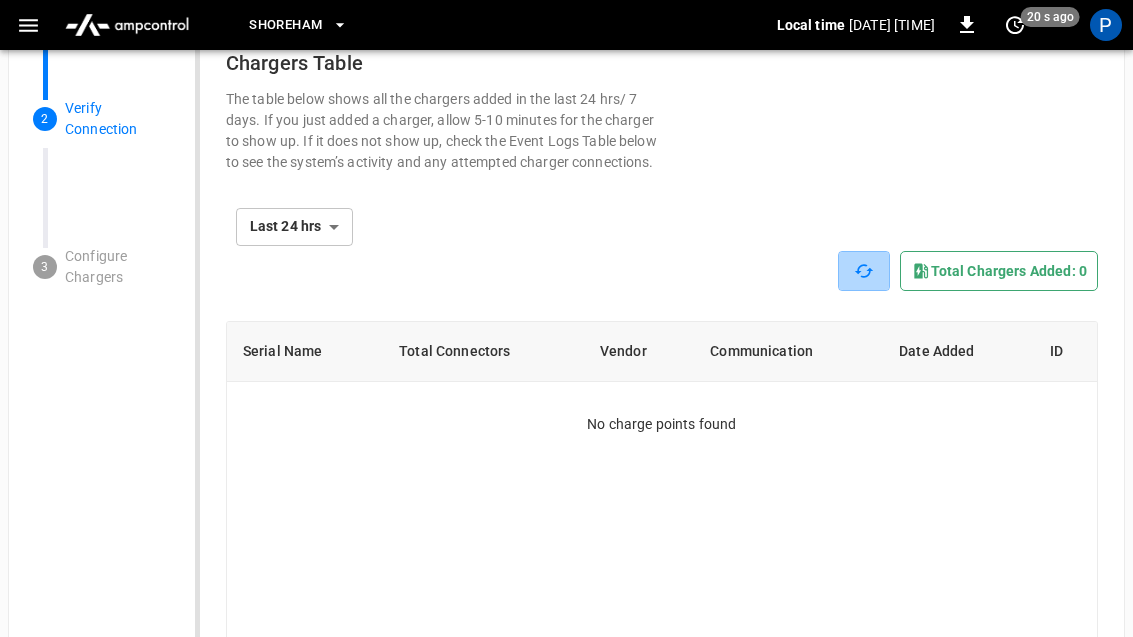 click 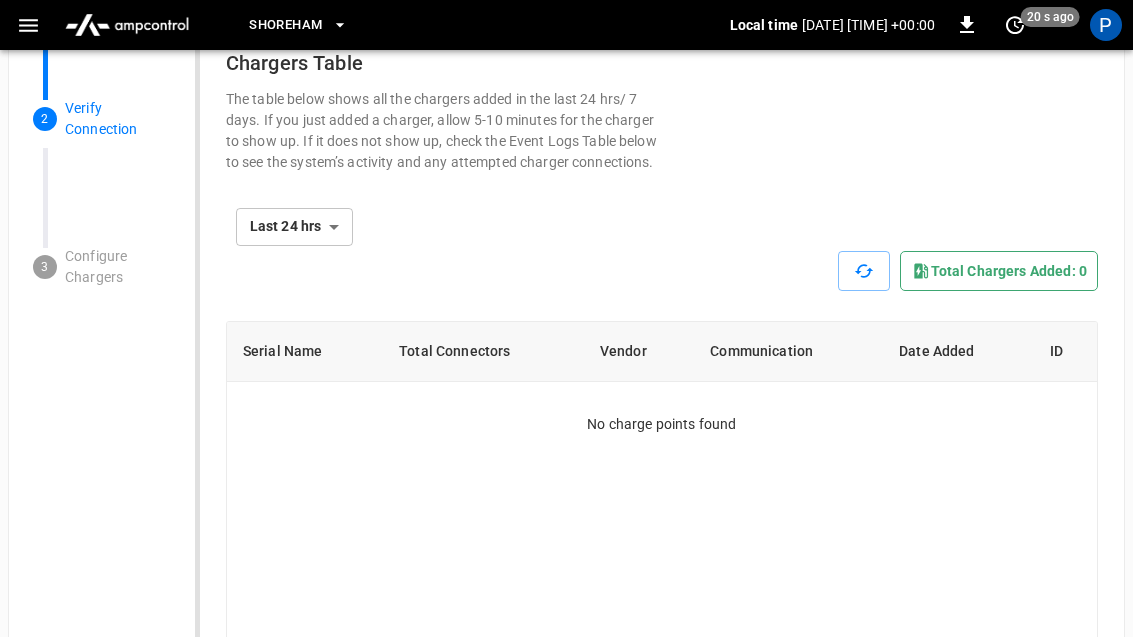 click at bounding box center [864, 271] 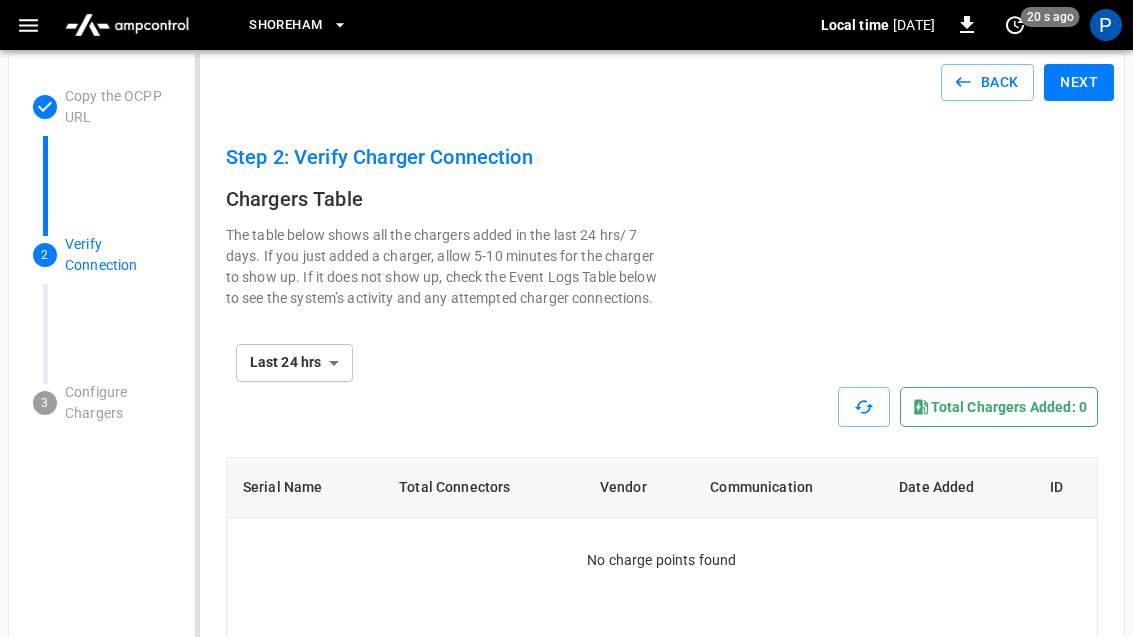 scroll, scrollTop: 0, scrollLeft: 0, axis: both 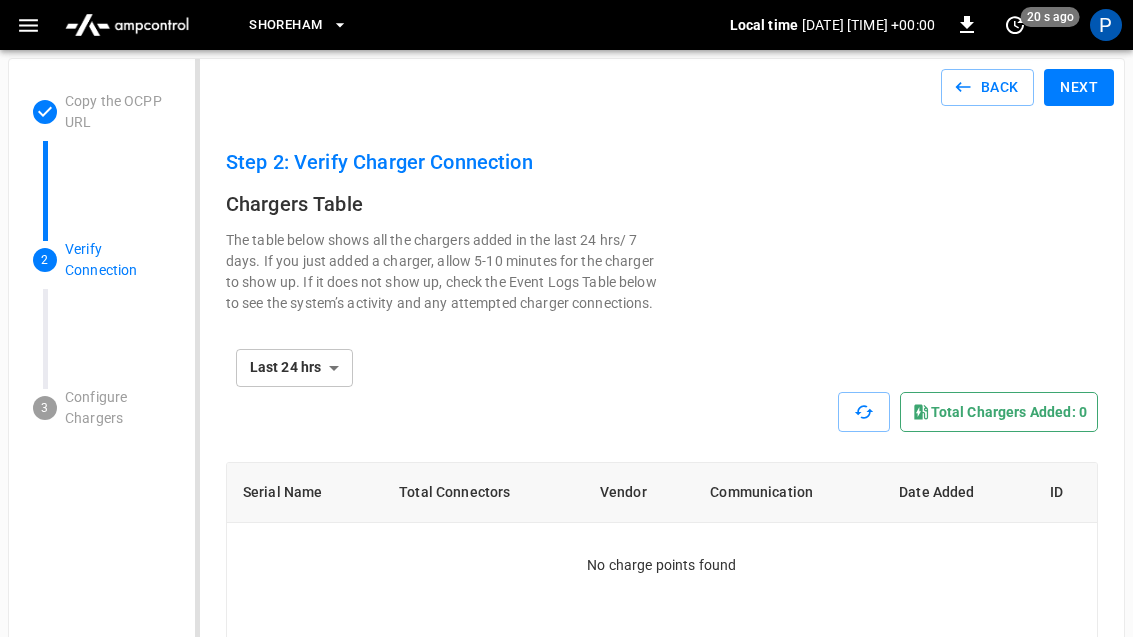 click on "Next" at bounding box center [1079, 87] 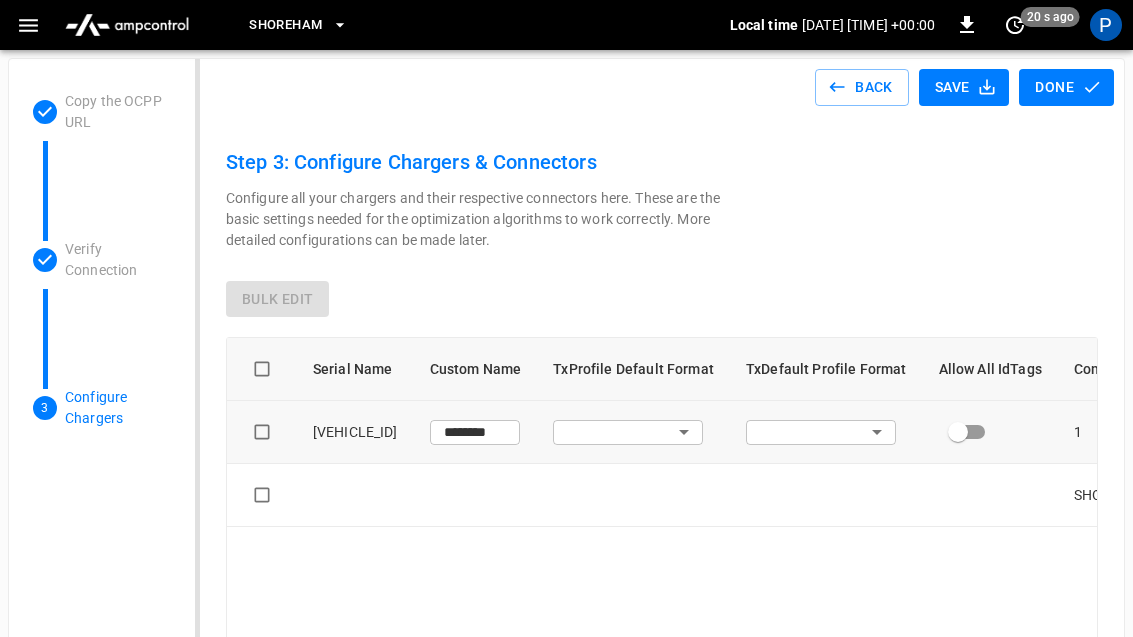 type on "**********" 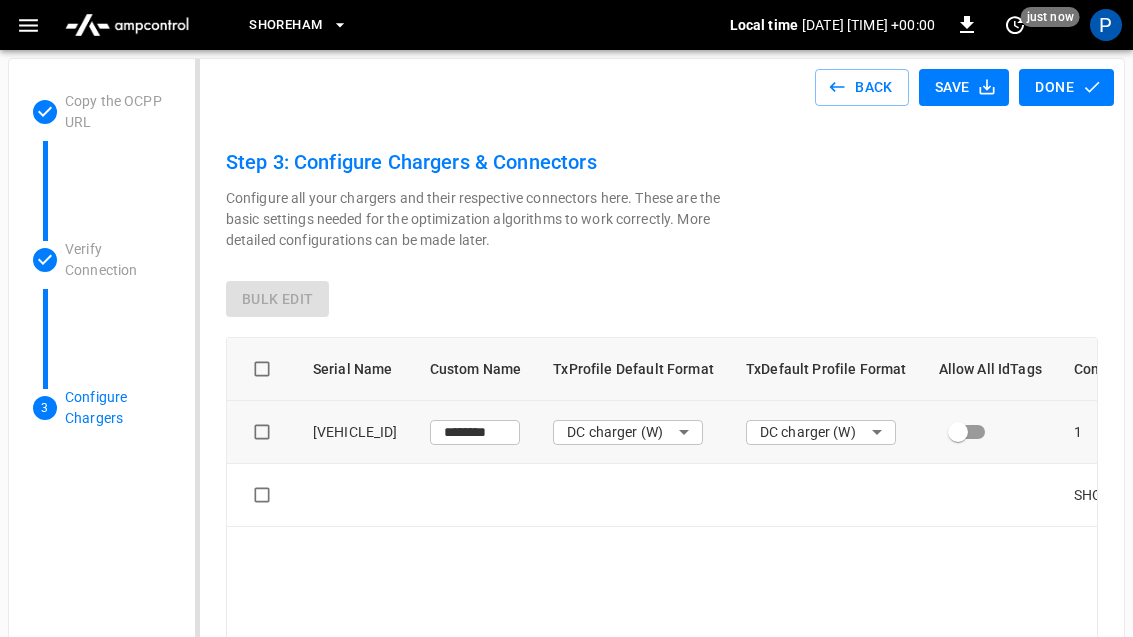 click on "Done" at bounding box center (1066, 87) 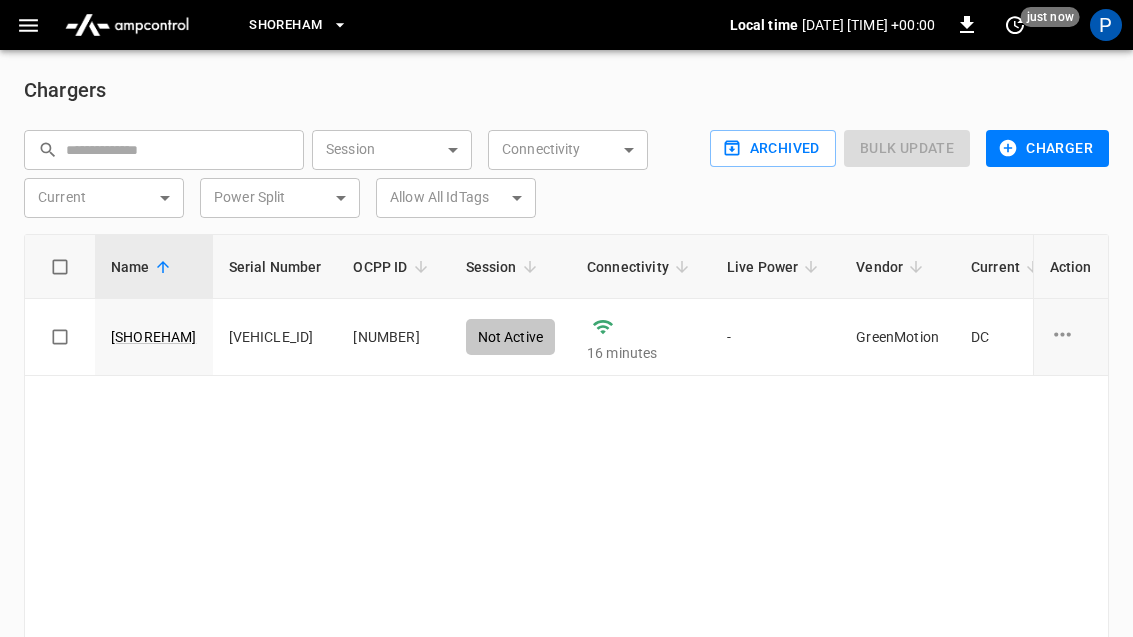 click at bounding box center (28, 25) 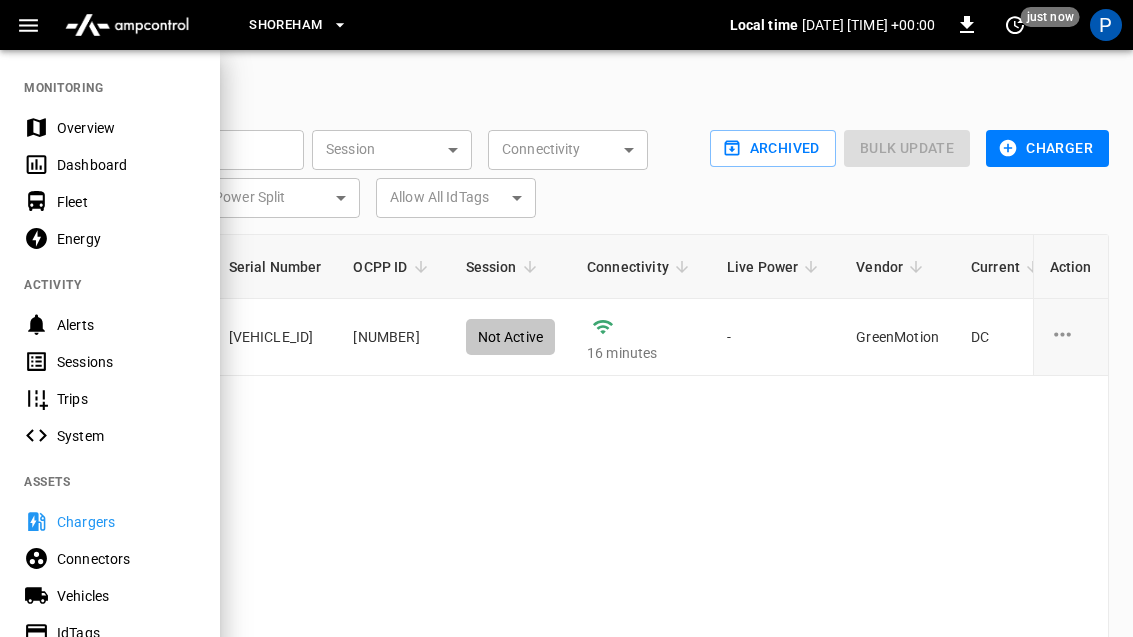 click at bounding box center [566, 318] 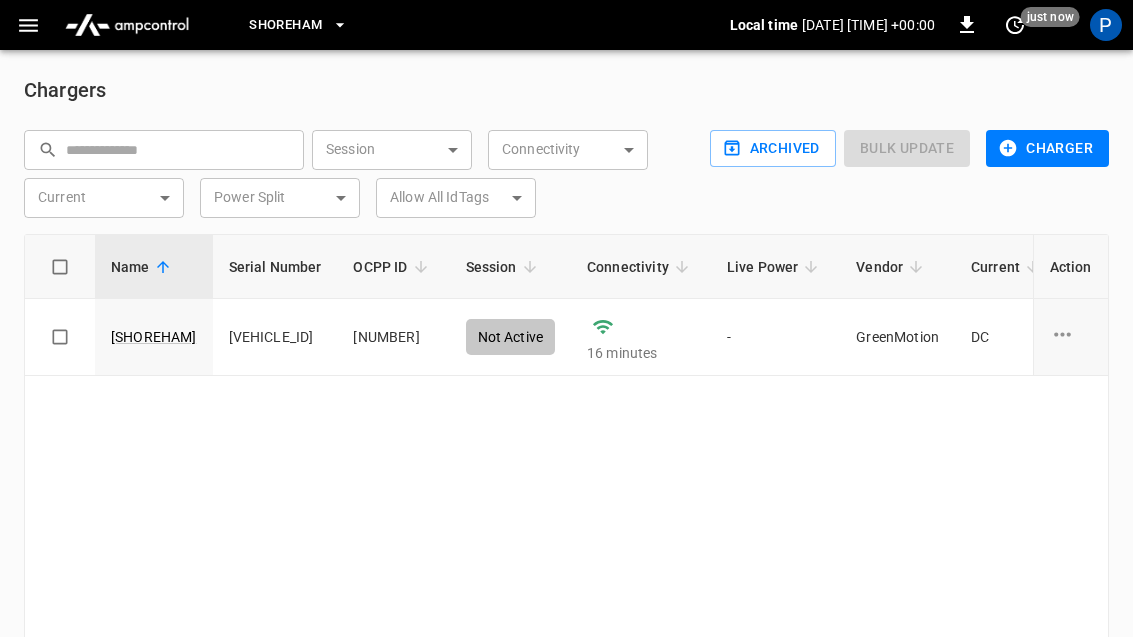 click on "[SHOREHAM]" at bounding box center (154, 337) 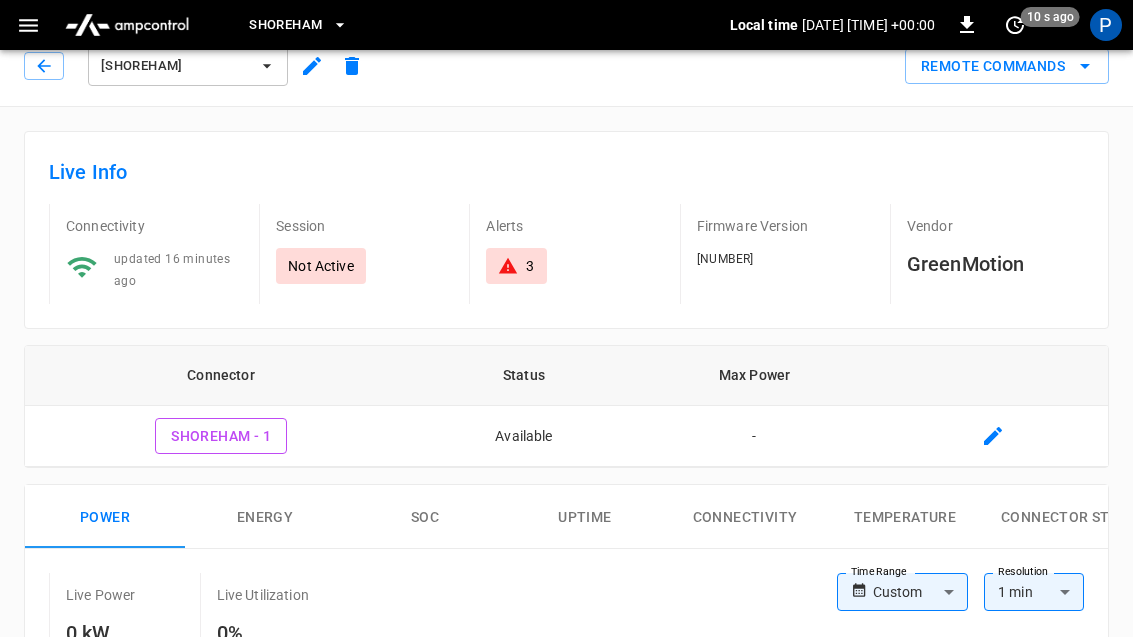 scroll, scrollTop: 0, scrollLeft: 0, axis: both 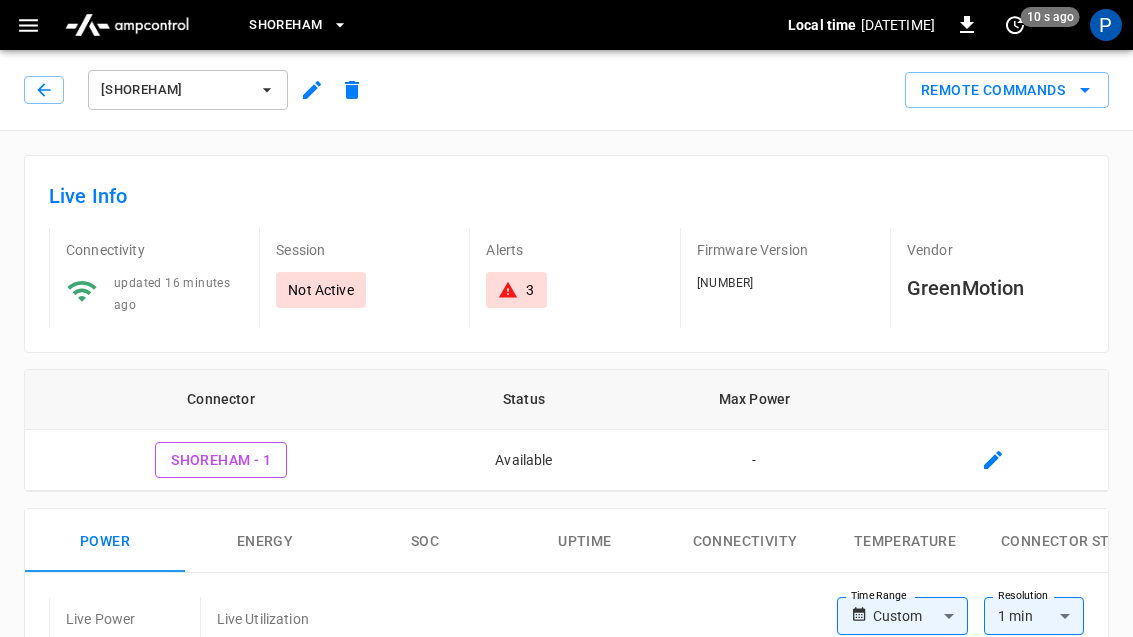 click 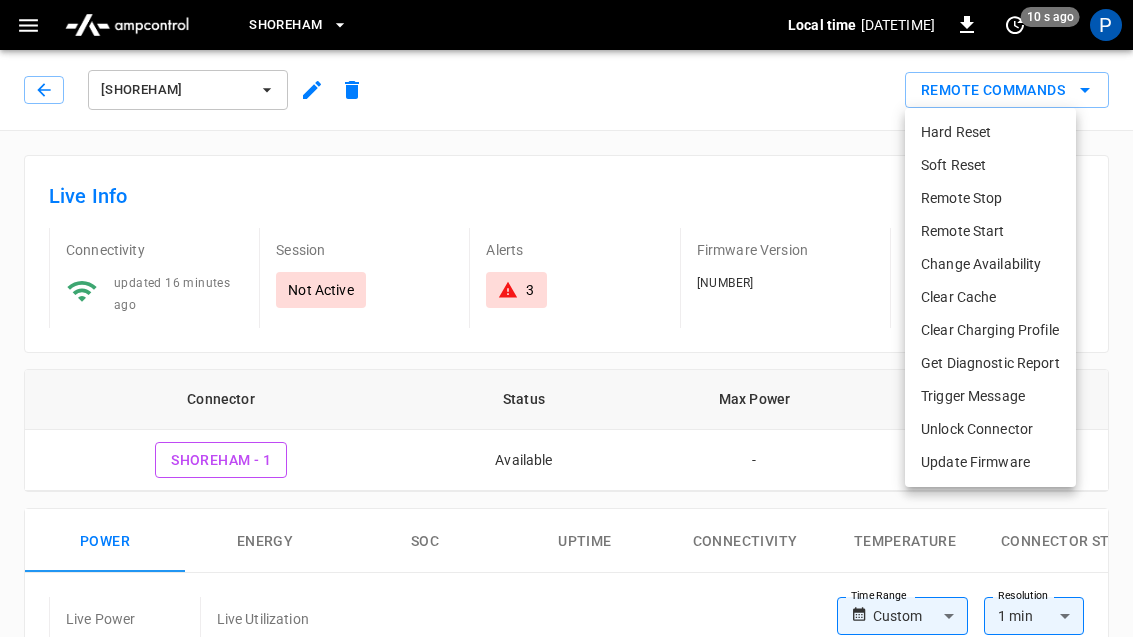 click on "Remote Start" at bounding box center (990, 231) 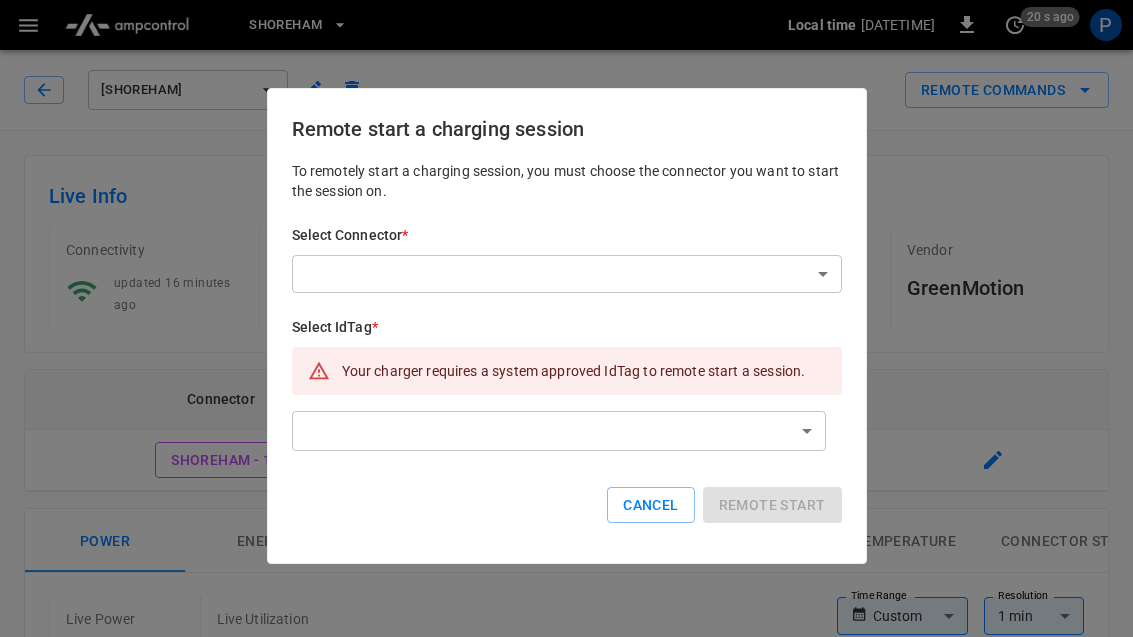 click on "[LOCATION] Local time [DATE] [TIME] +00:00 0 20 s ago P [LOCATION] Remote Commands Live Info Connectivity updated 16 minutes ago Session Not Active Alerts 3 Firmware Version [VERSION] Vendor [VENDOR] Connector Status Max Power [LOCATION] - 1 Available - Power Energy SOC Uptime Connectivity Temperature Connector Status Live Power 0 kW Live Utilization 0% Time Range Custom ****** Time Range Resolution 1 min ** Resolution Max Power (kW) Optimized limit (kW) Charge Point (kW) Connector 1 (kW) Reset zoom Sessions Ocpp logs Meter Values Alerts Optimization Custom ****** ​ Connector ​ Connector Vehicle ​ Vehicle IdTag ​ IdTag More Filters Export ID Session Connector Vehicle IdTag Transaction Id Start Time Start SoC End Time End SoC Duration Priority Energy Supply Cost   Action No charging sessions found Rows per page: 100 *** 0–0 of 0 Refresh now Update every 5 sec Update every 30 sec Off Aerovolt OCPP Connection [NAME] [EMAIL] admin Profile Settings Notifications Settings Logout Hard Reset  *" at bounding box center (566, 912) 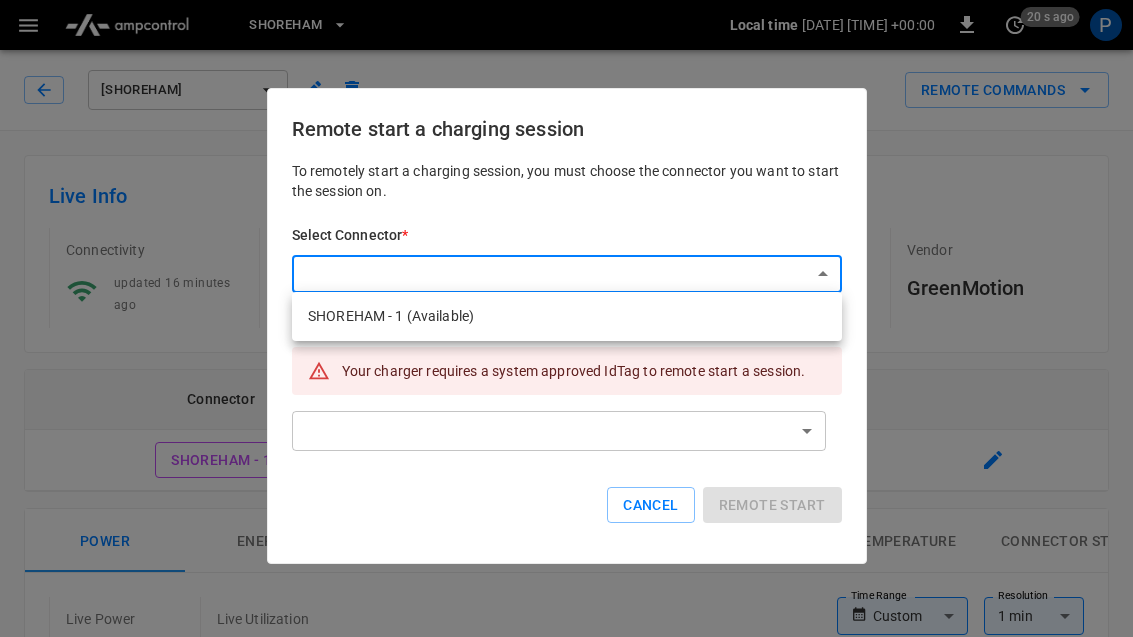 click on "SHOREHAM - 1 (Available)" at bounding box center [567, 316] 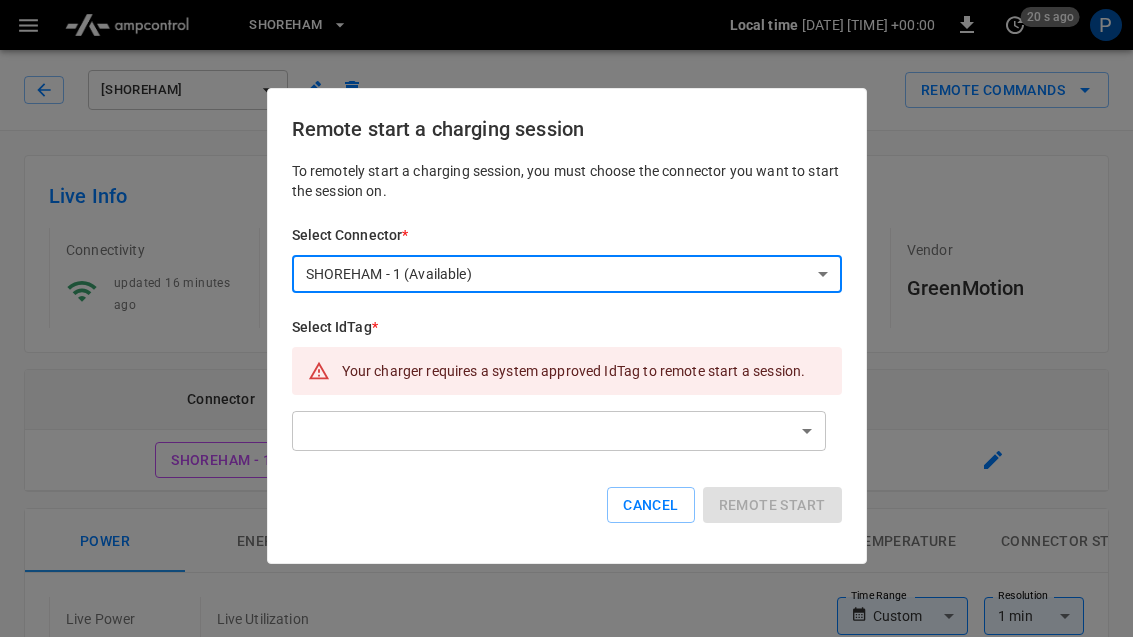 click on "Shoreham Local time [DATE] [TIME] [TIME] [OFFSET] [NAME] Remote Commands Live Info Connectivity updated 16 minutes ago Session Not Active Alerts 3 Firmware Version 1601 Vendor GreenMotion Connector Status Max Power SHOREHAM - 1 Available - Power Energy SOC Uptime Connectivity Temperature Connector Status Live Power 0 kW Live Utilization 0% Time Range Custom ****** Time Range Resolution 1 min ** Resolution Max Power (kW) Optimized limit (kW) Charge Point (kW) Connector 1 (kW) Reset zoom Sessions Ocpp logs Meter Values Alerts Optimization Custom ****** ​ Connector ​ Connector Vehicle ​ Vehicle IdTag ​ IdTag More Filters Export ID Session Connector Vehicle IdTag Transaction Id Start Time Start SoC End Time End SoC Duration Priority Energy Supply Cost   Action No charging sessions found Rows per page: 100 *** 0–0 of 0 Refresh now Update every 5 sec Update every 30 sec Off Aerovolt OCPP Connection Phil DK phil@[EMAIL] admin Profile Settings Notifications Settings Logout Hard Reset  *" at bounding box center (566, 912) 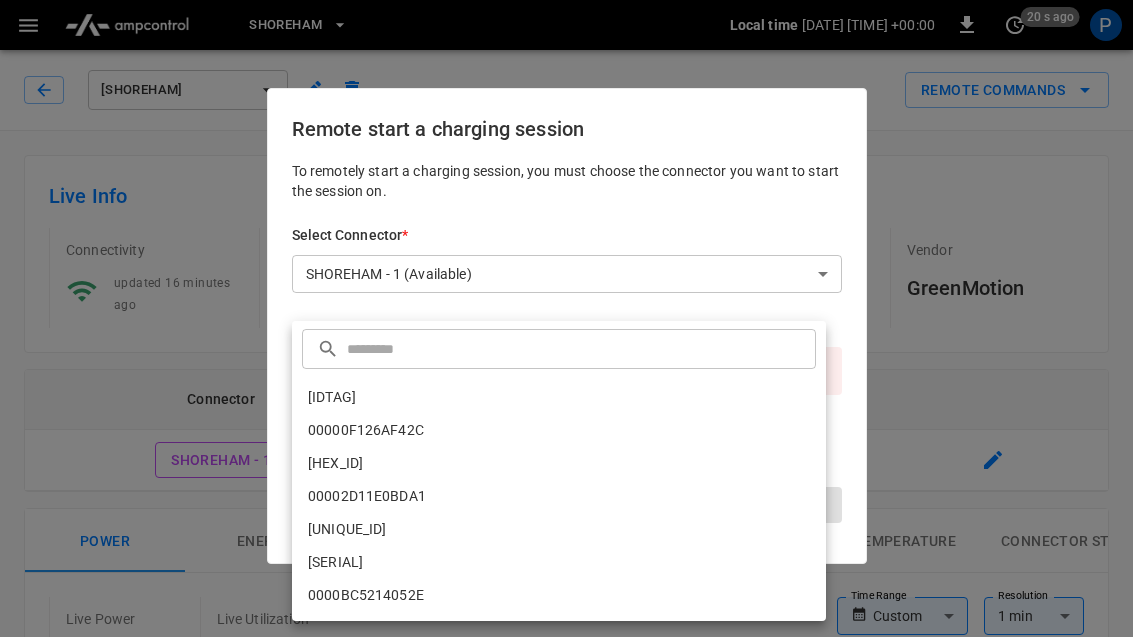 click on "[IDTAG]" at bounding box center (559, 397) 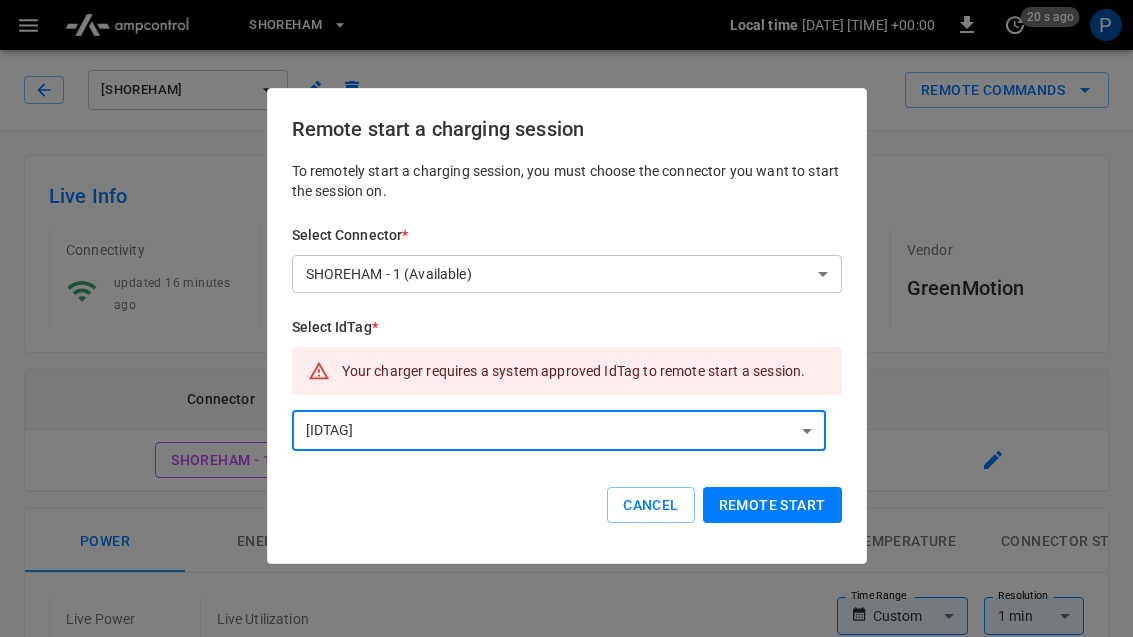 click on "Remote start" at bounding box center (772, 505) 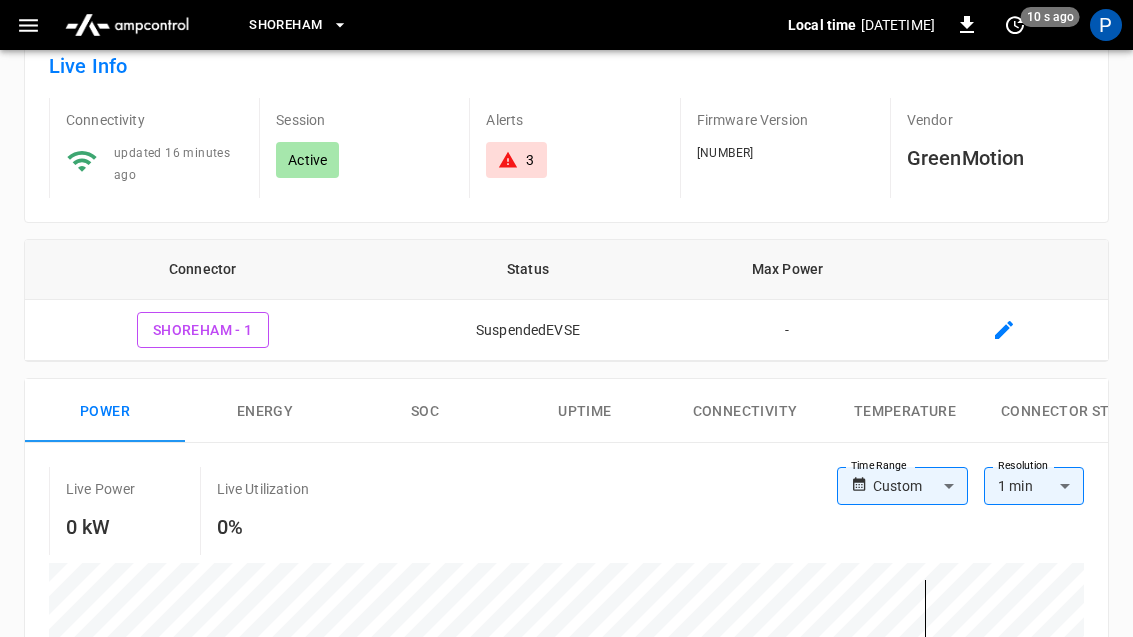 scroll, scrollTop: 0, scrollLeft: 0, axis: both 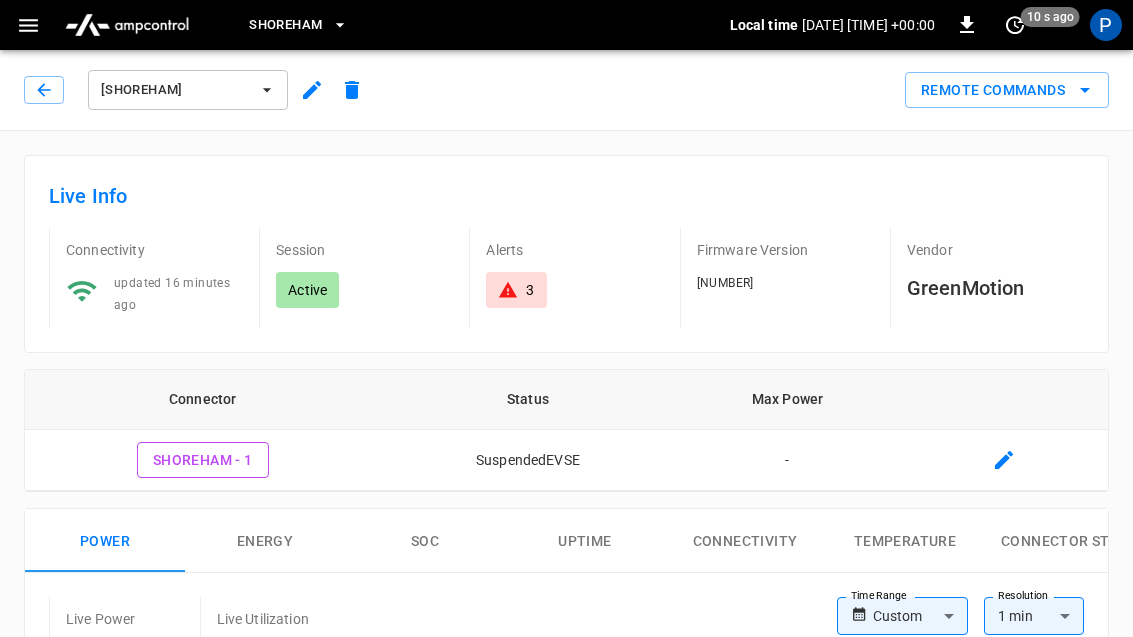 click 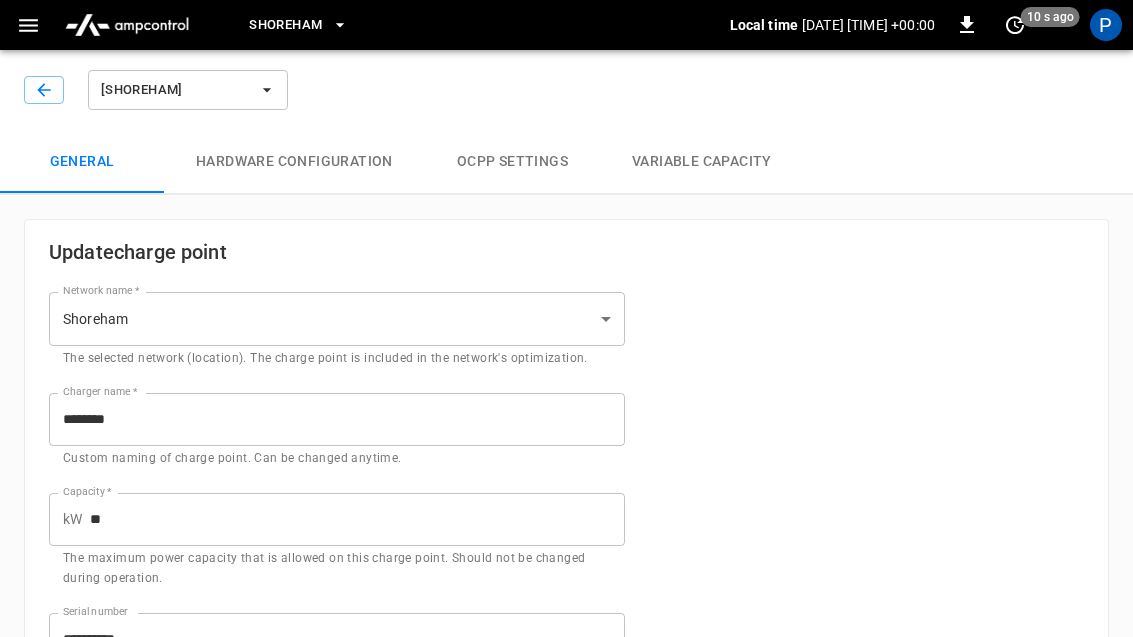 type on "**********" 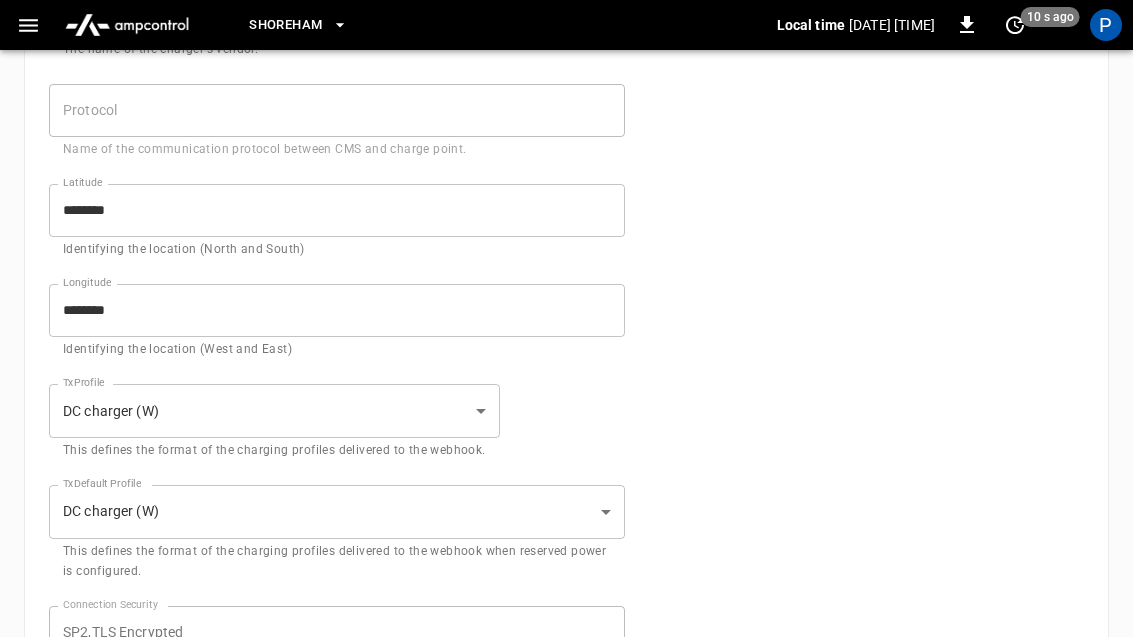 scroll, scrollTop: 729, scrollLeft: 0, axis: vertical 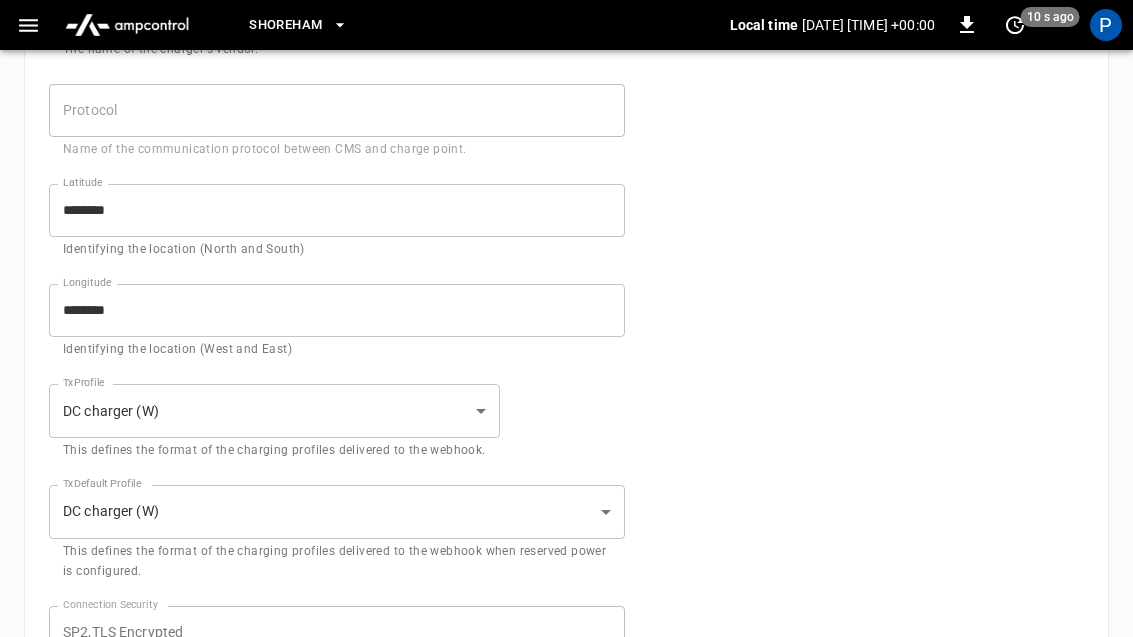 click on "**********" at bounding box center [566, 196] 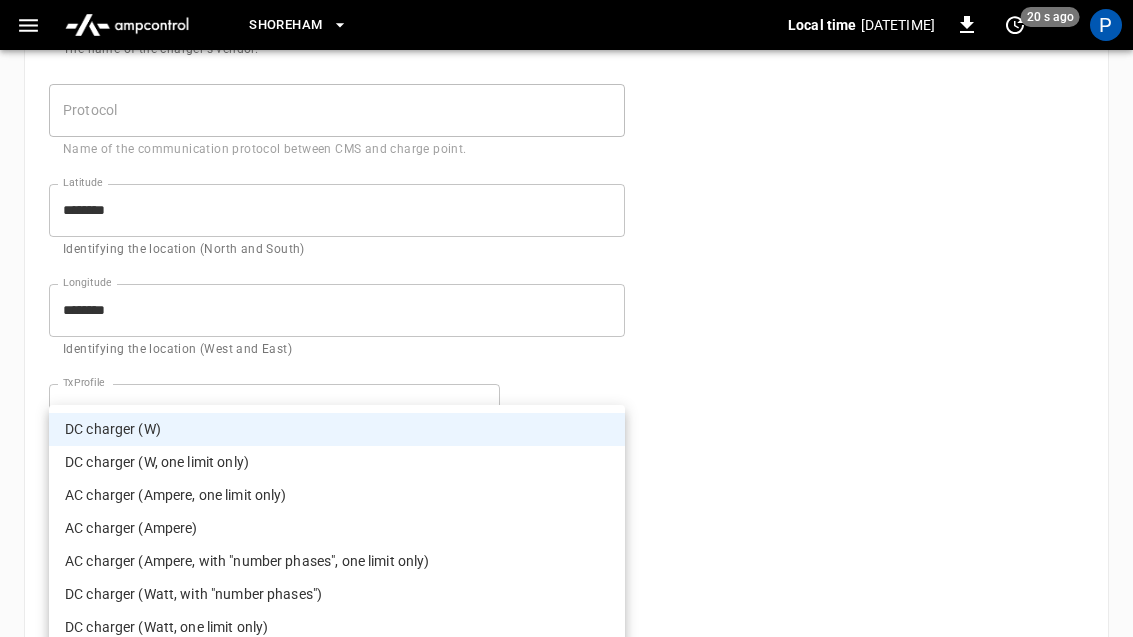 click at bounding box center (566, 318) 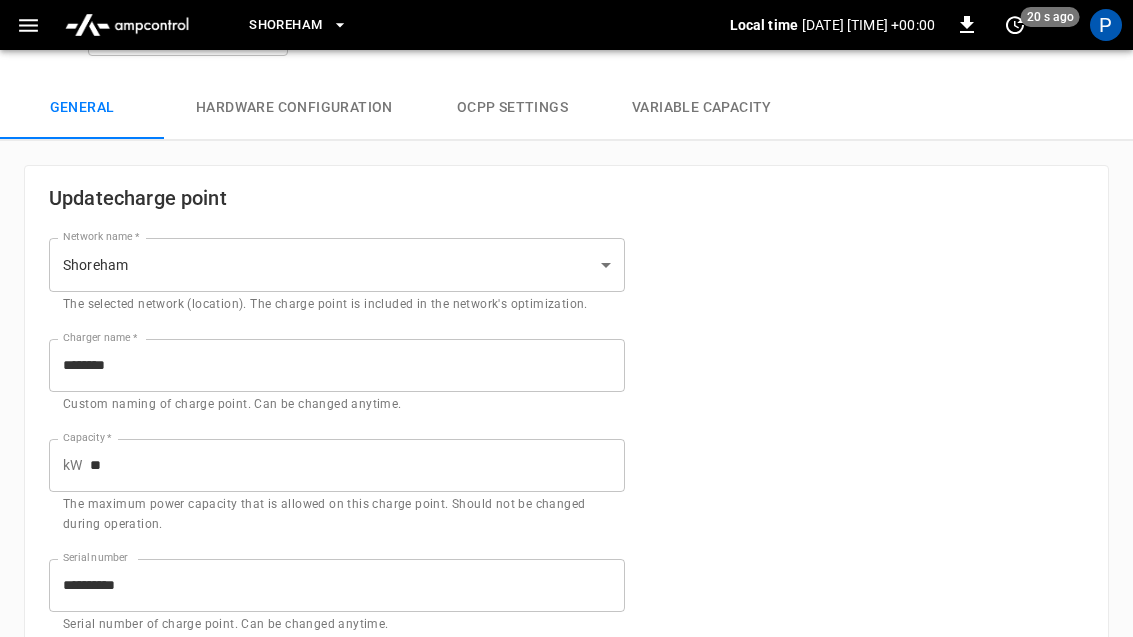 scroll, scrollTop: 0, scrollLeft: 0, axis: both 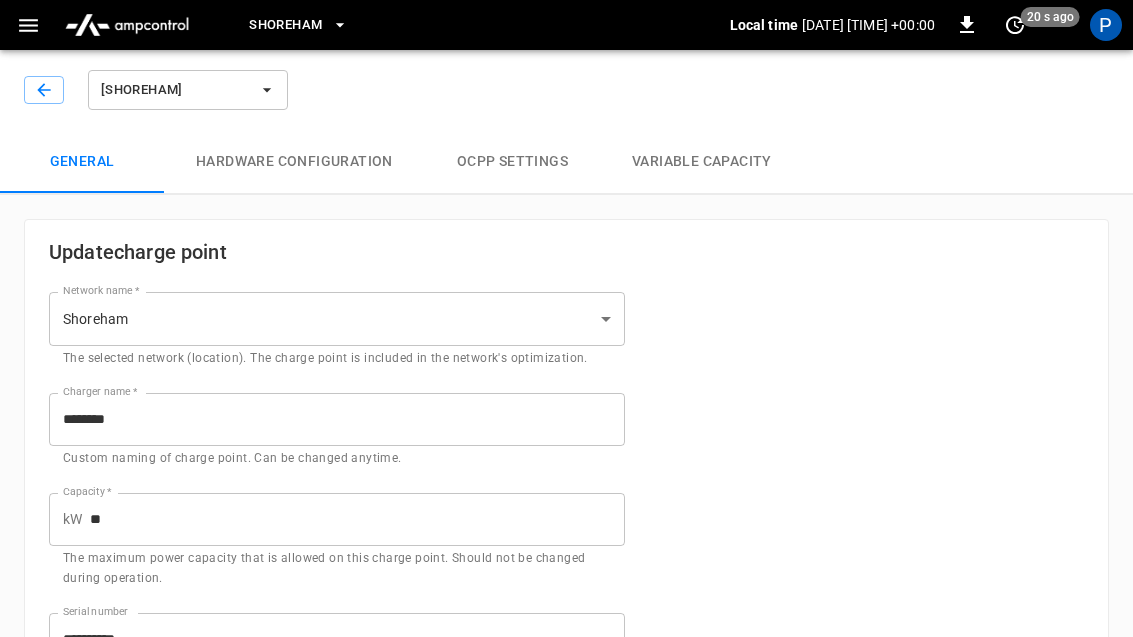 click 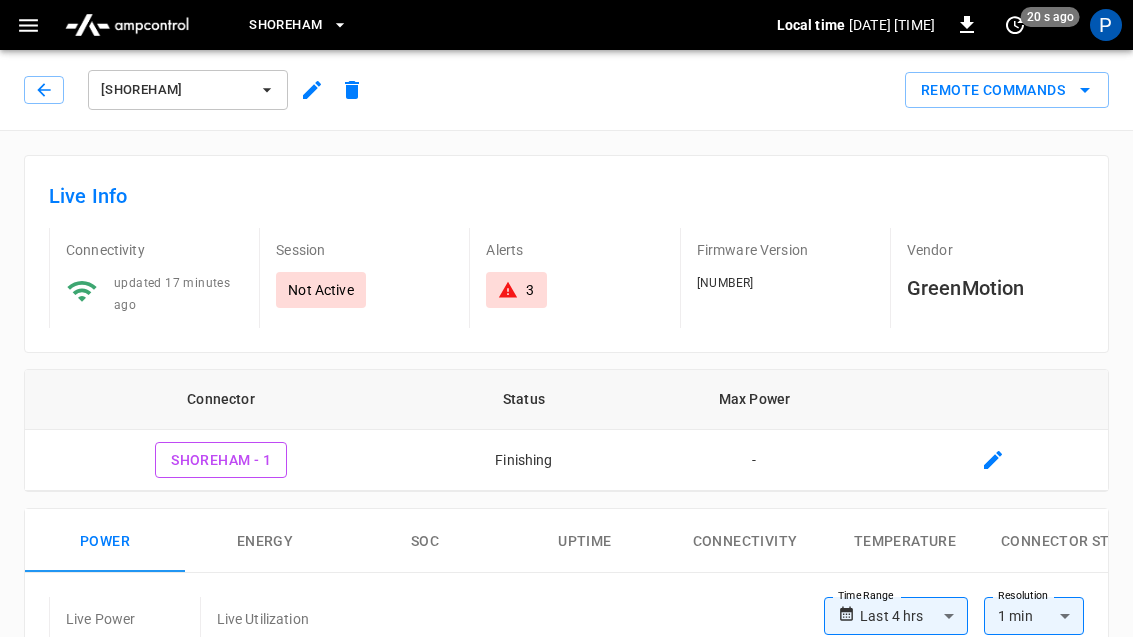 click on "SHOREHAM - 1" at bounding box center [221, 460] 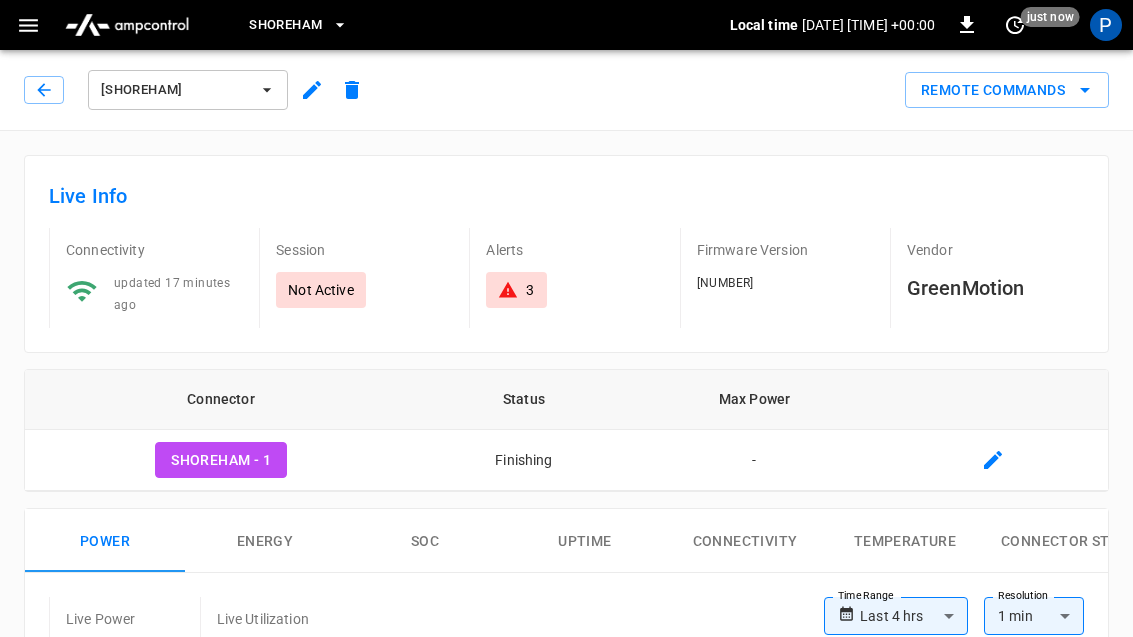 click on "SHOREHAM - 1" at bounding box center (221, 460) 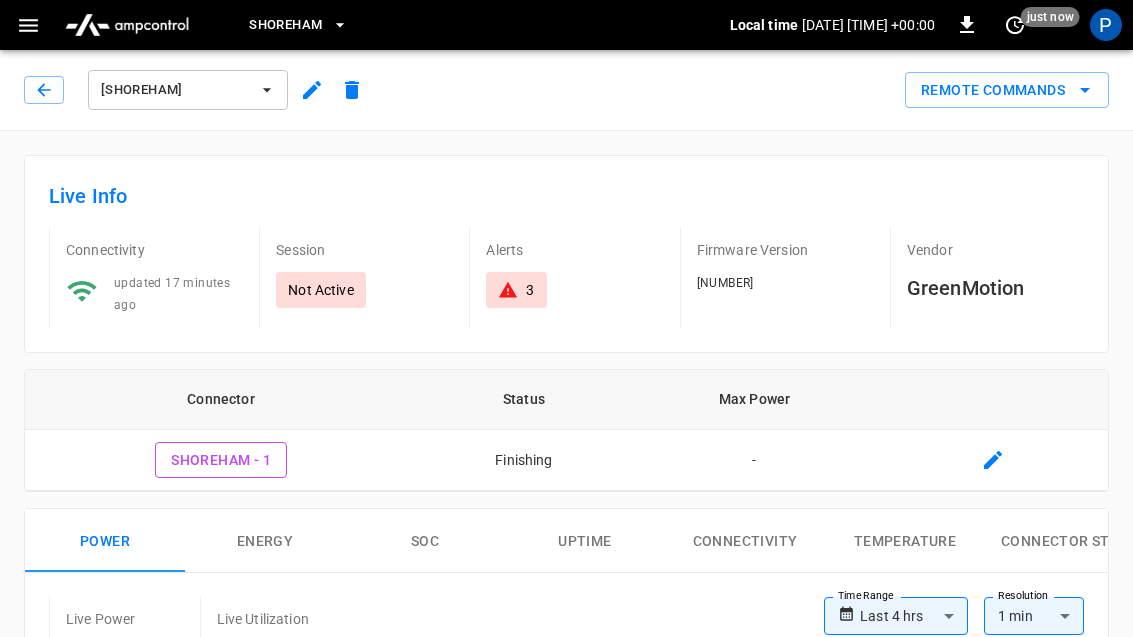 click at bounding box center [993, 460] 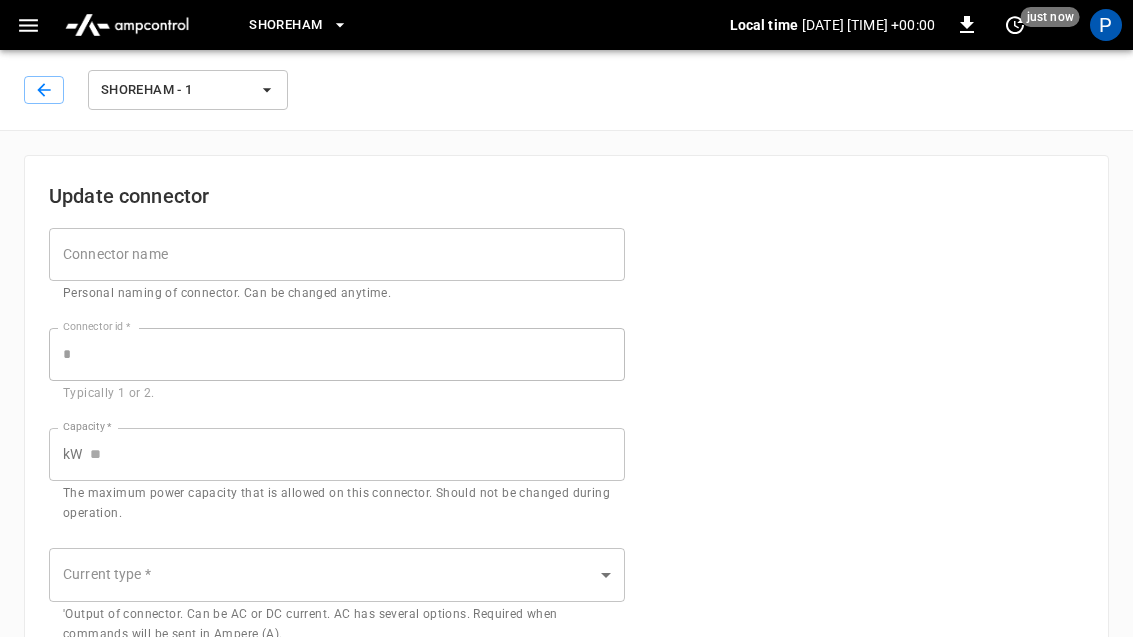 type on "**" 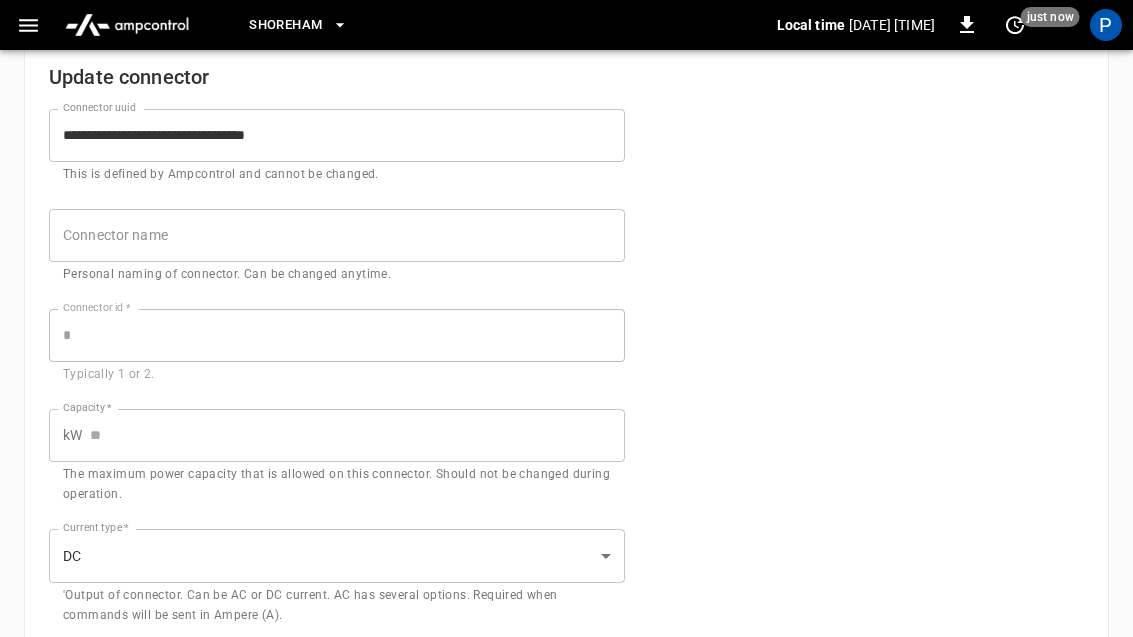 scroll, scrollTop: 199, scrollLeft: 0, axis: vertical 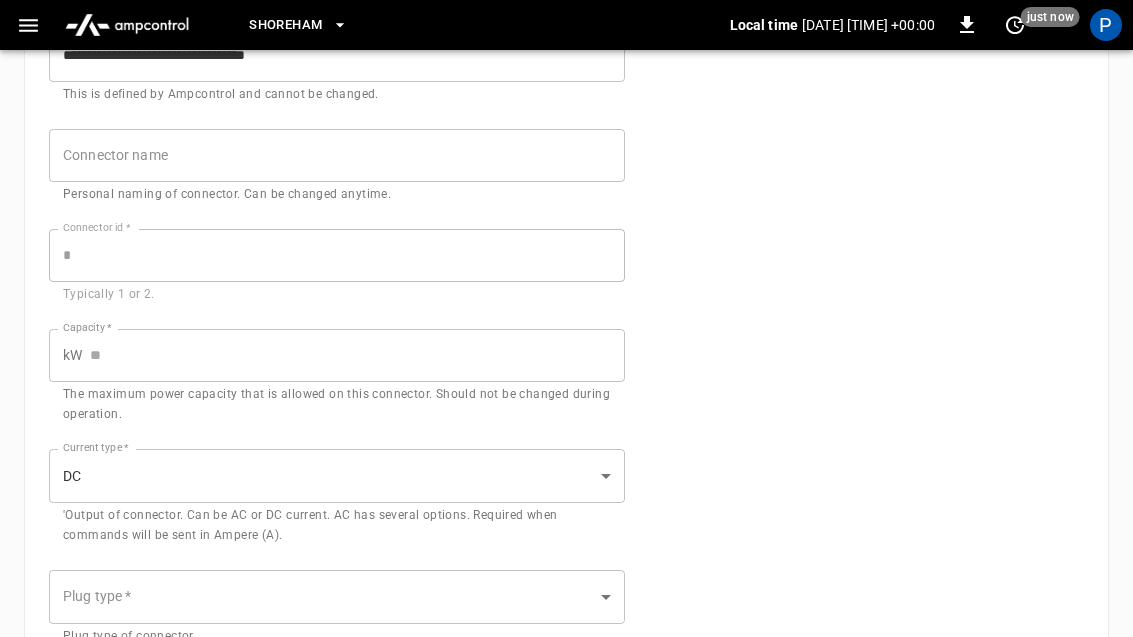 click on "Capacity   *" at bounding box center (357, 355) 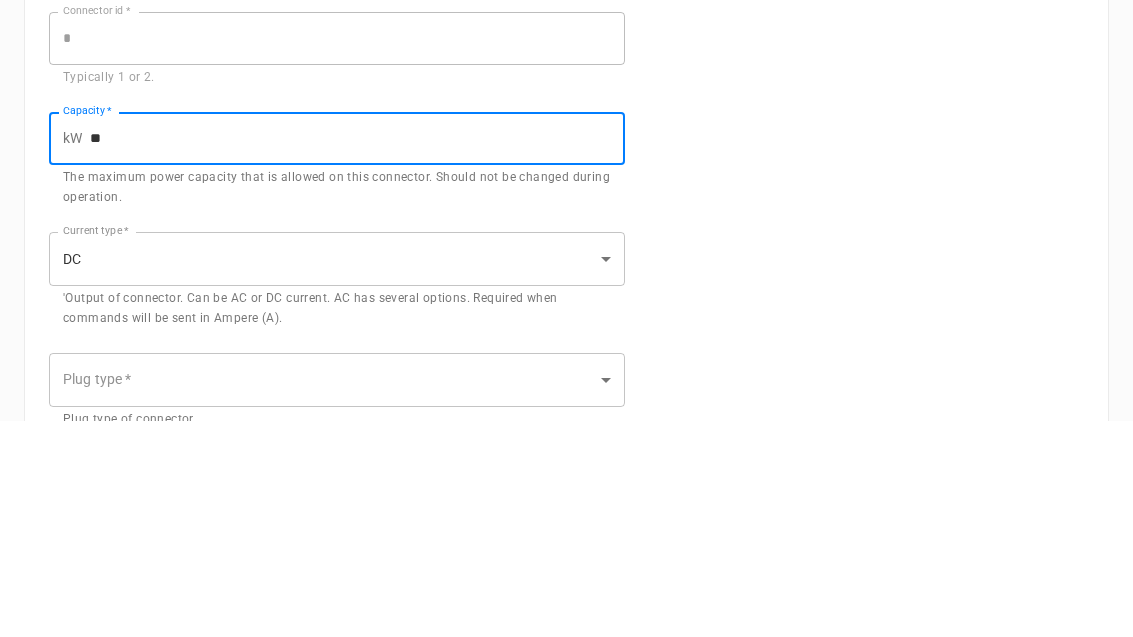 scroll, scrollTop: 416, scrollLeft: 0, axis: vertical 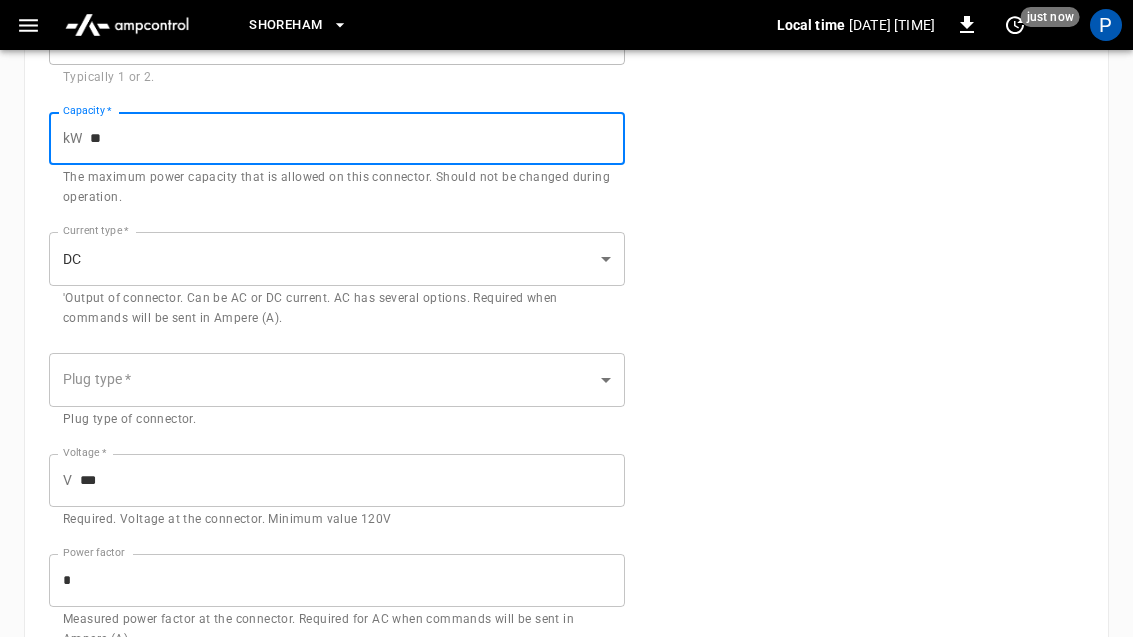 type on "**" 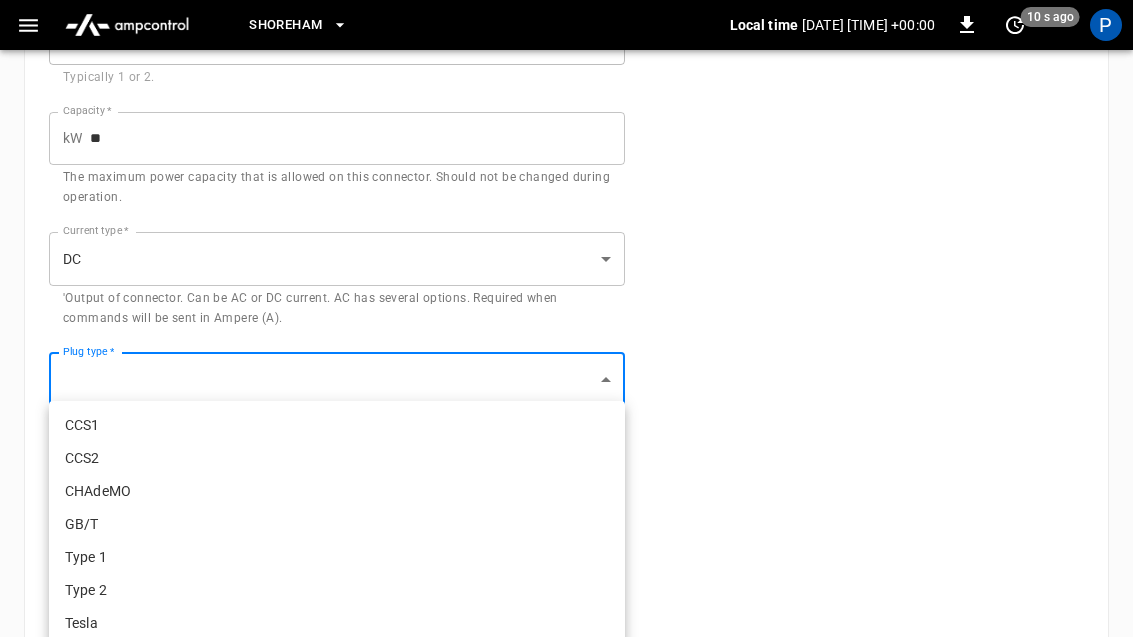 click on "GB/T" at bounding box center [337, 524] 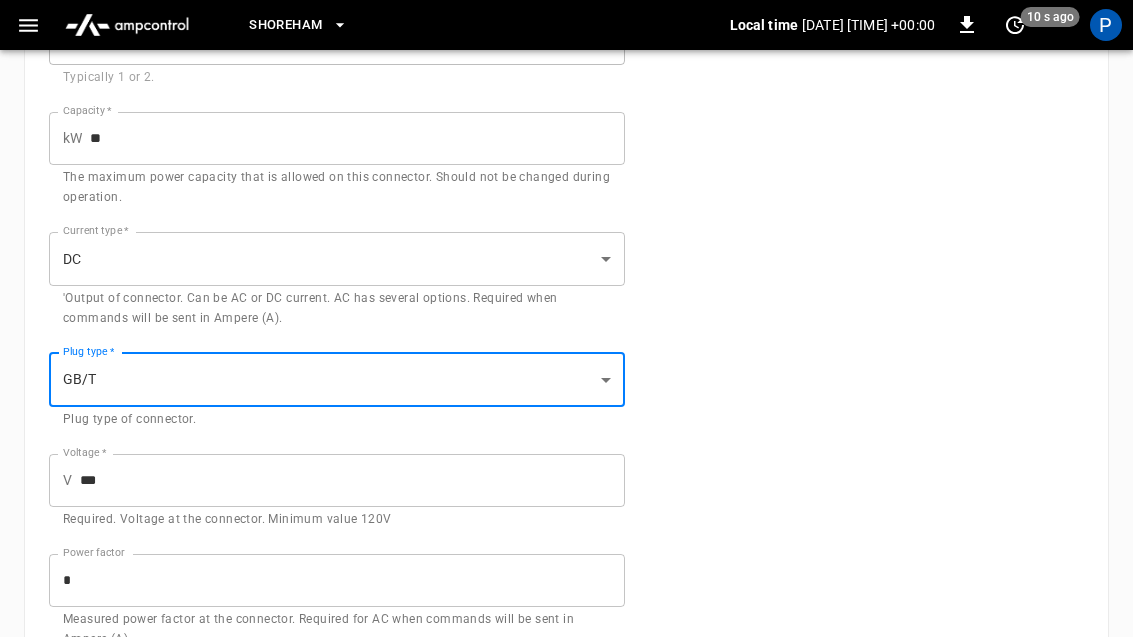 click on "***" at bounding box center [352, 480] 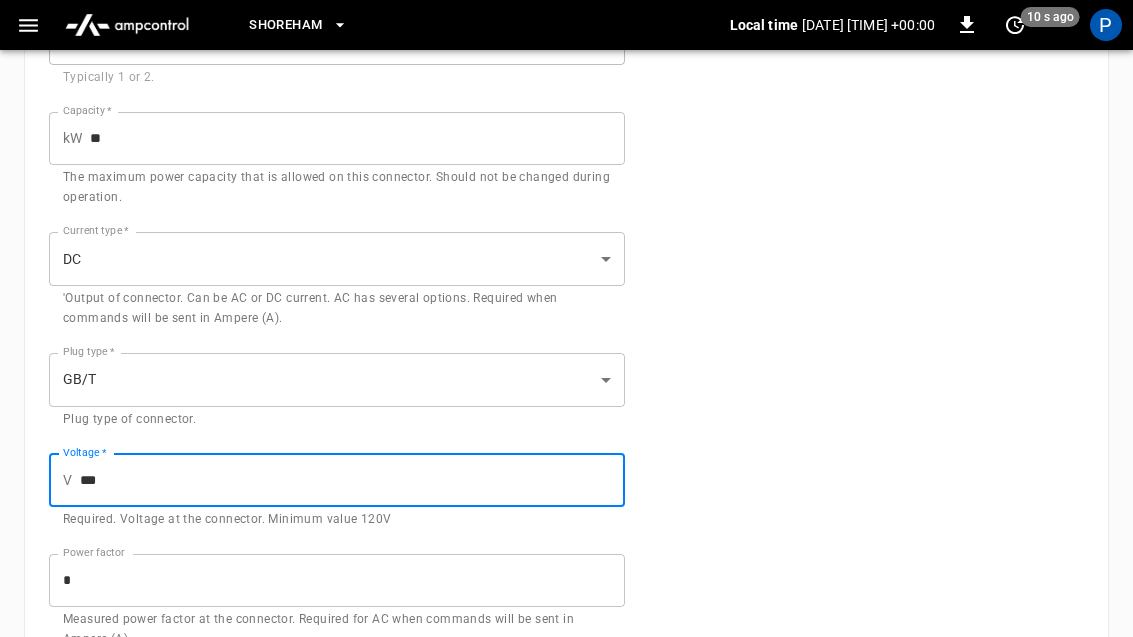 scroll, scrollTop: 415, scrollLeft: 0, axis: vertical 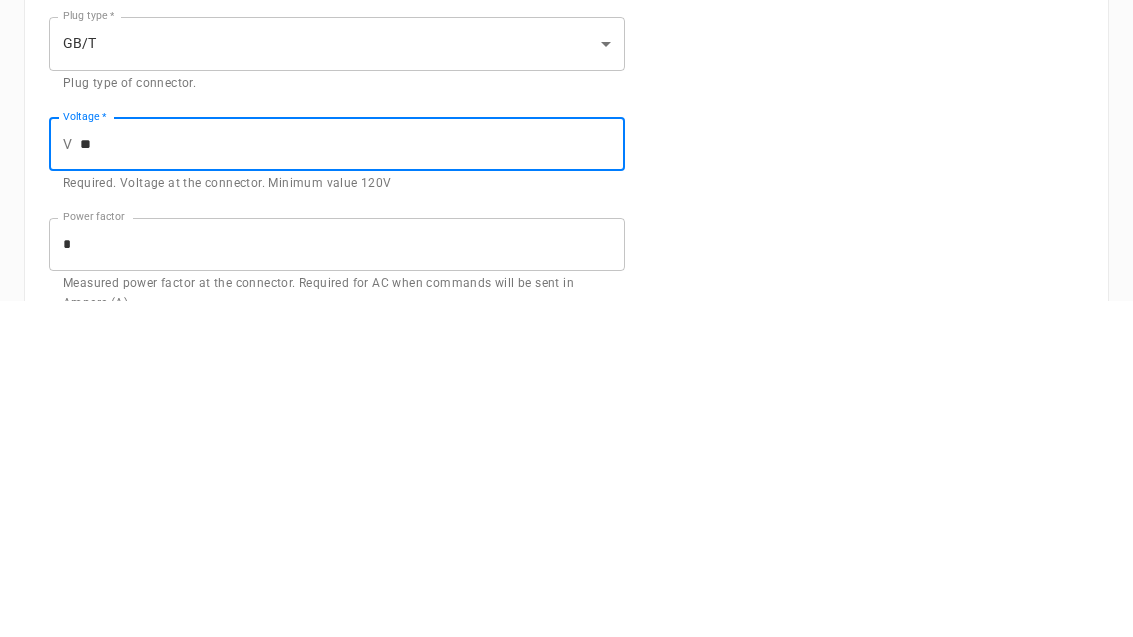 type on "*" 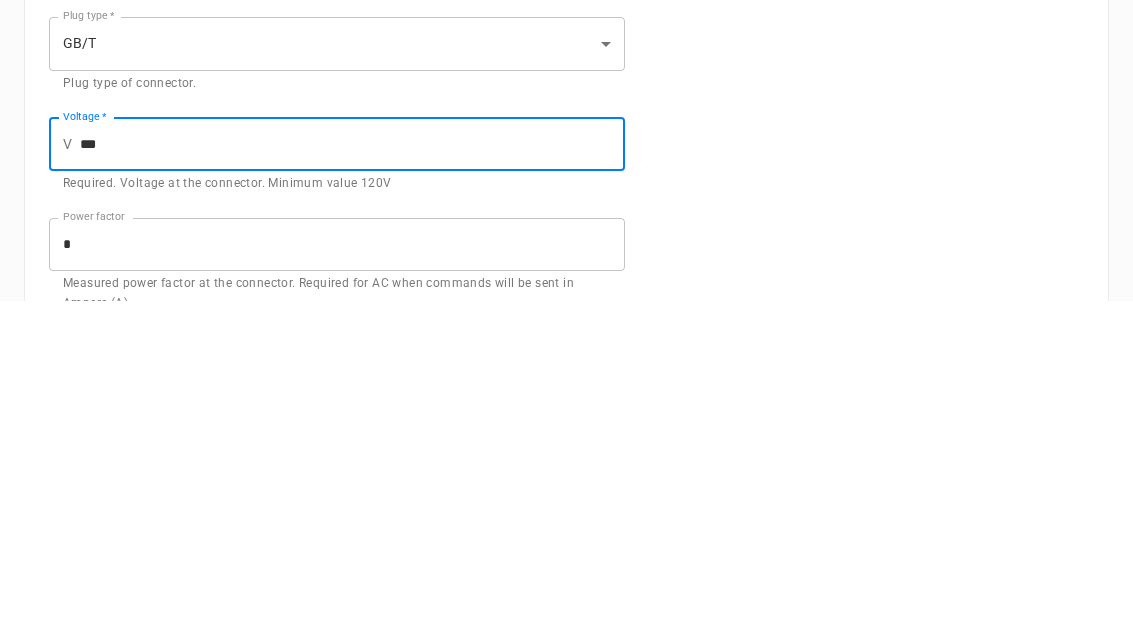 scroll, scrollTop: 635, scrollLeft: 0, axis: vertical 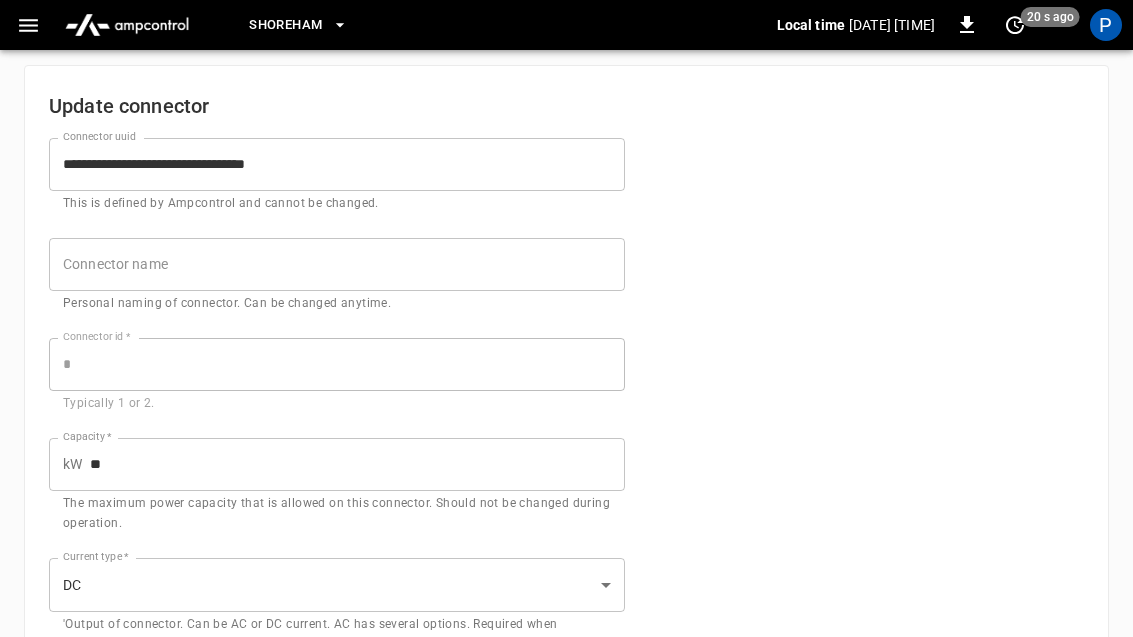 type on "***" 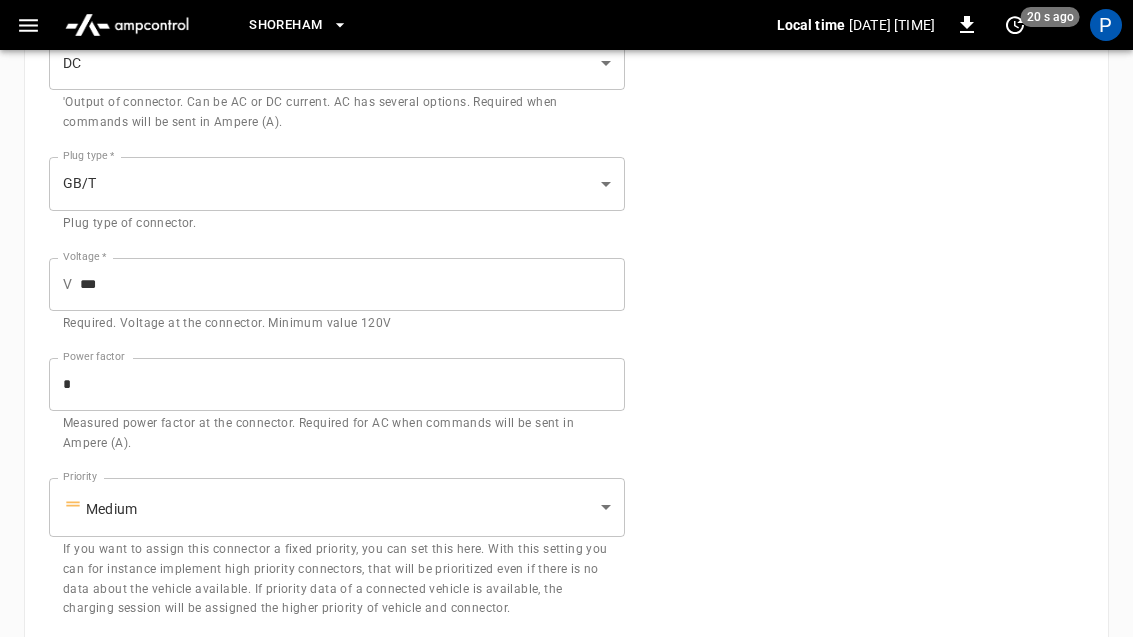 scroll, scrollTop: 635, scrollLeft: 0, axis: vertical 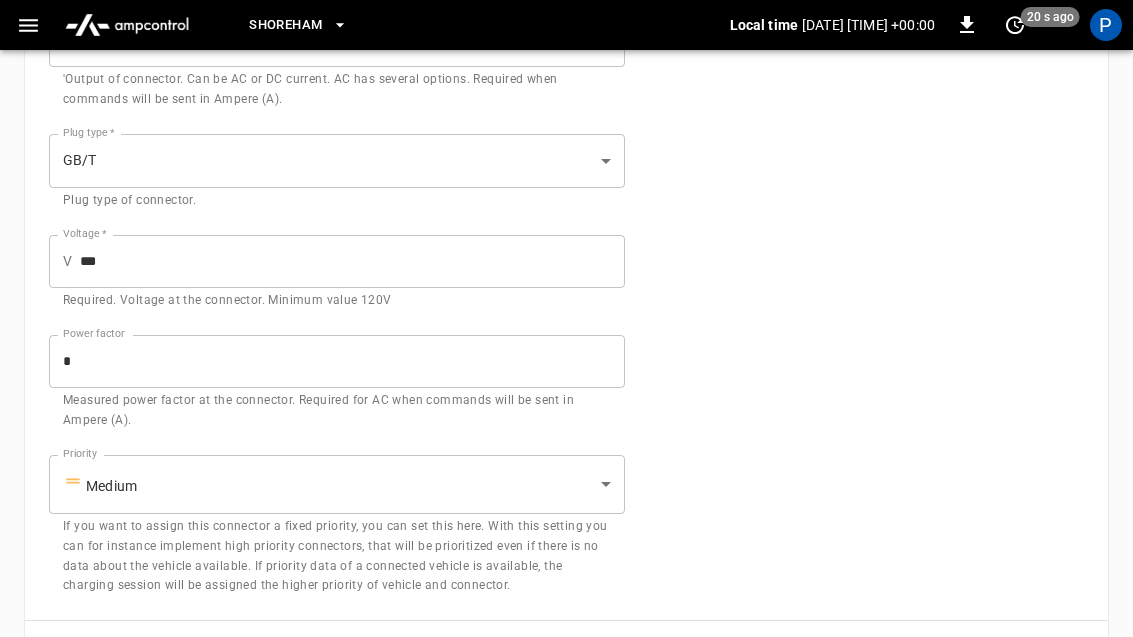 type on "********" 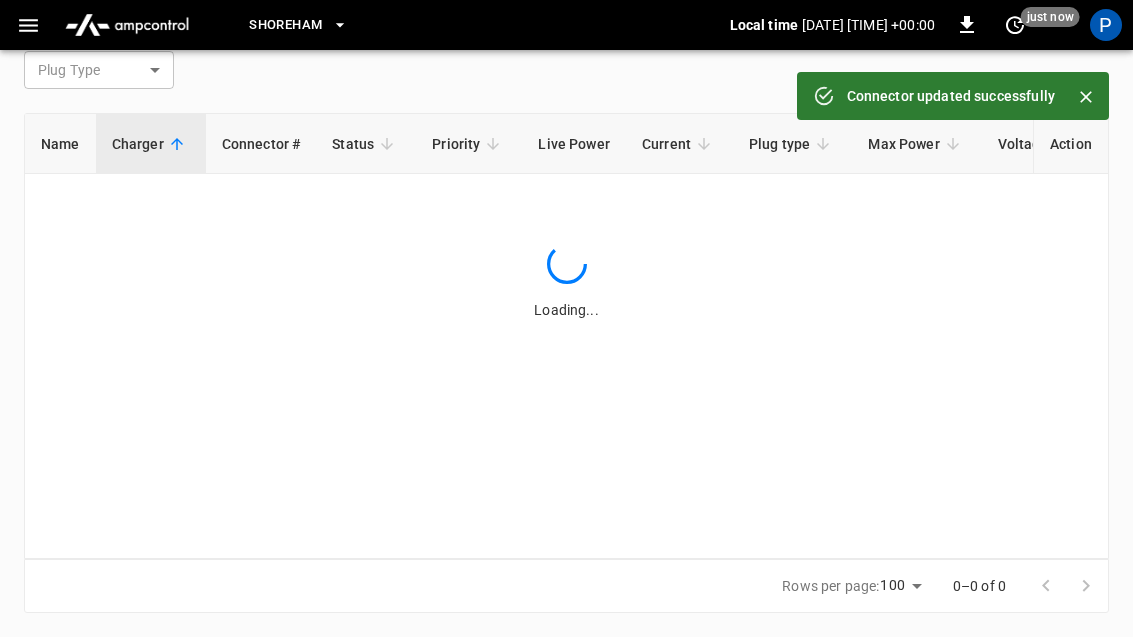 scroll, scrollTop: 106, scrollLeft: 0, axis: vertical 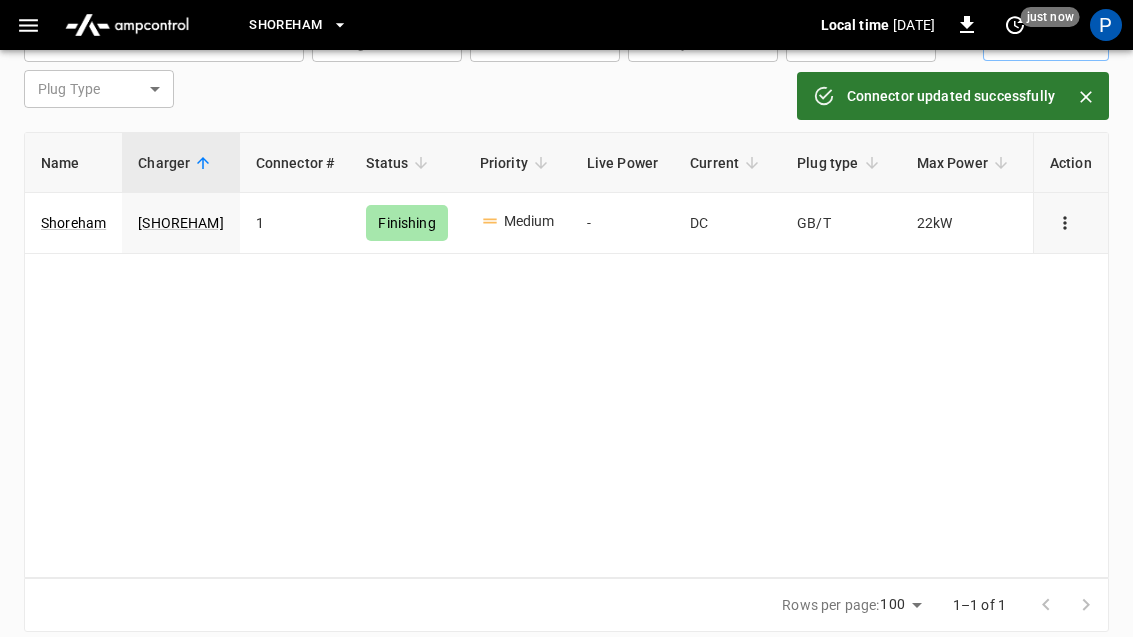click at bounding box center (28, 25) 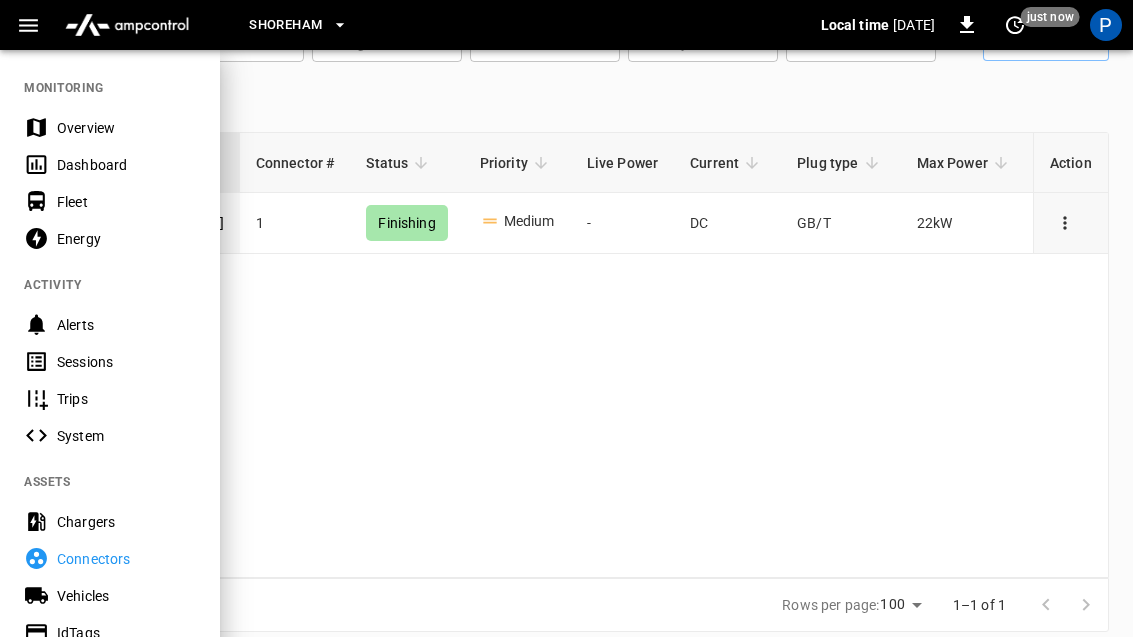 click on "Dashboard" at bounding box center [126, 165] 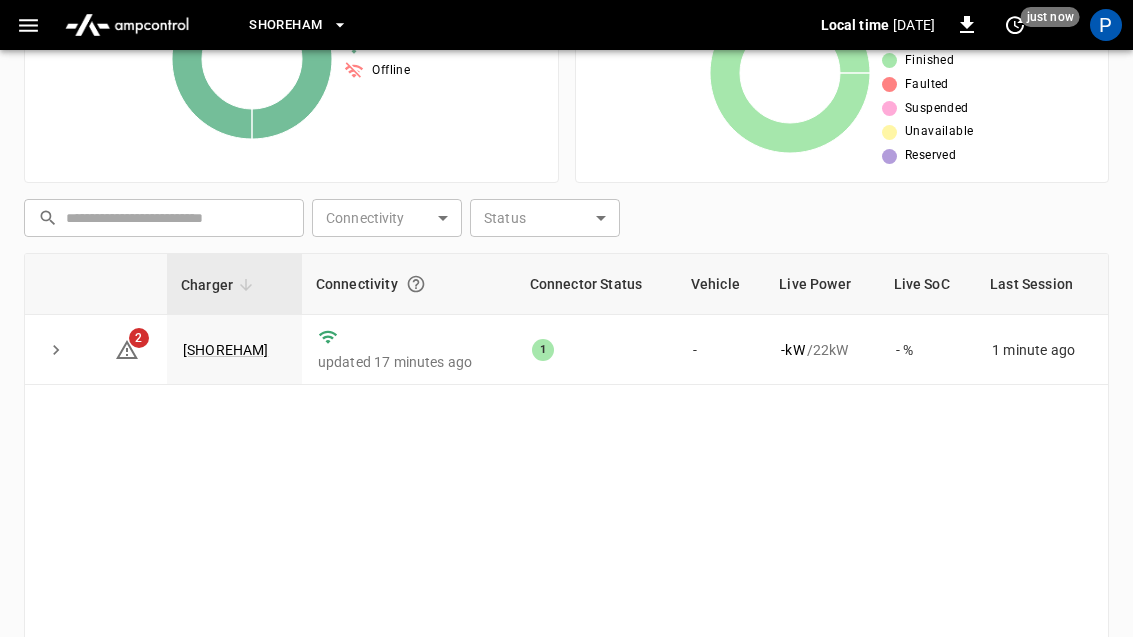click on "[SHOREHAM]" at bounding box center (226, 350) 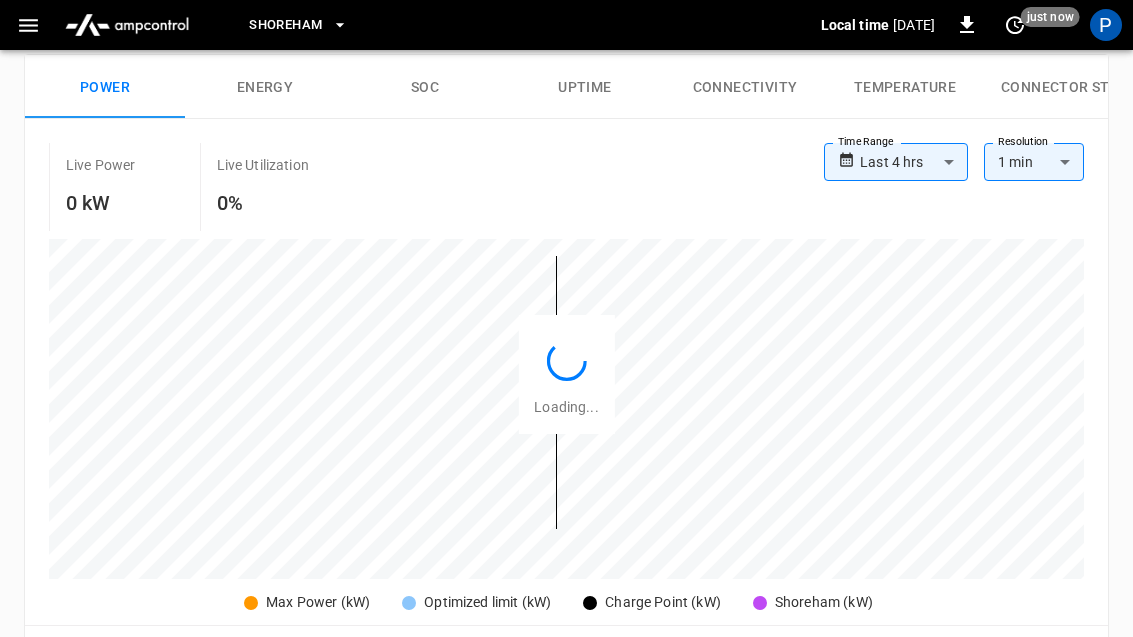 scroll, scrollTop: 3, scrollLeft: 0, axis: vertical 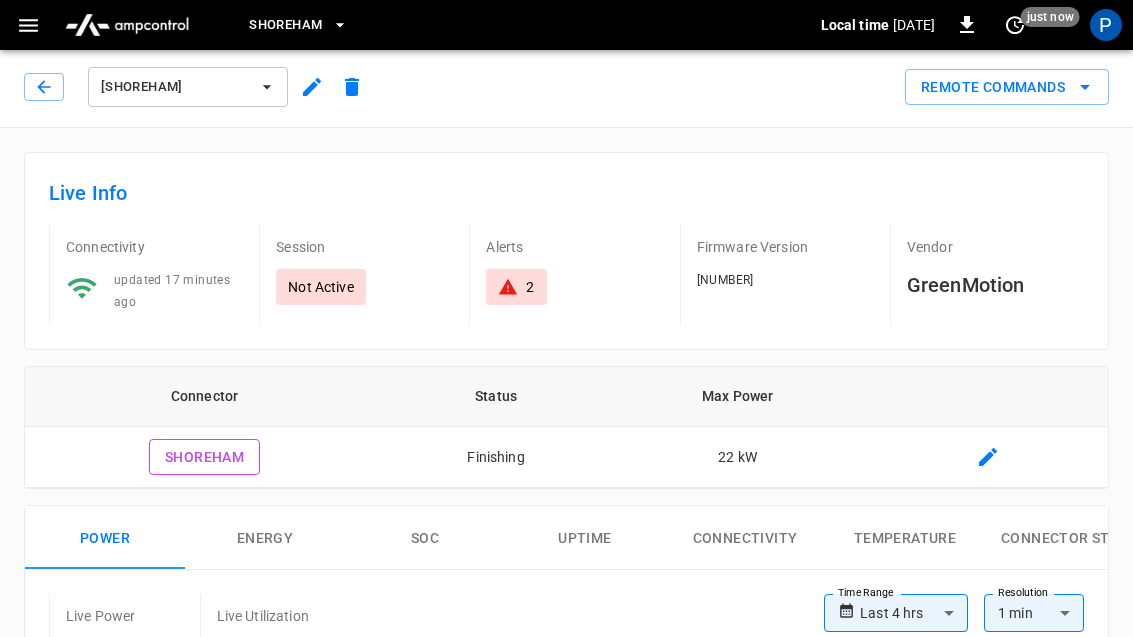 click 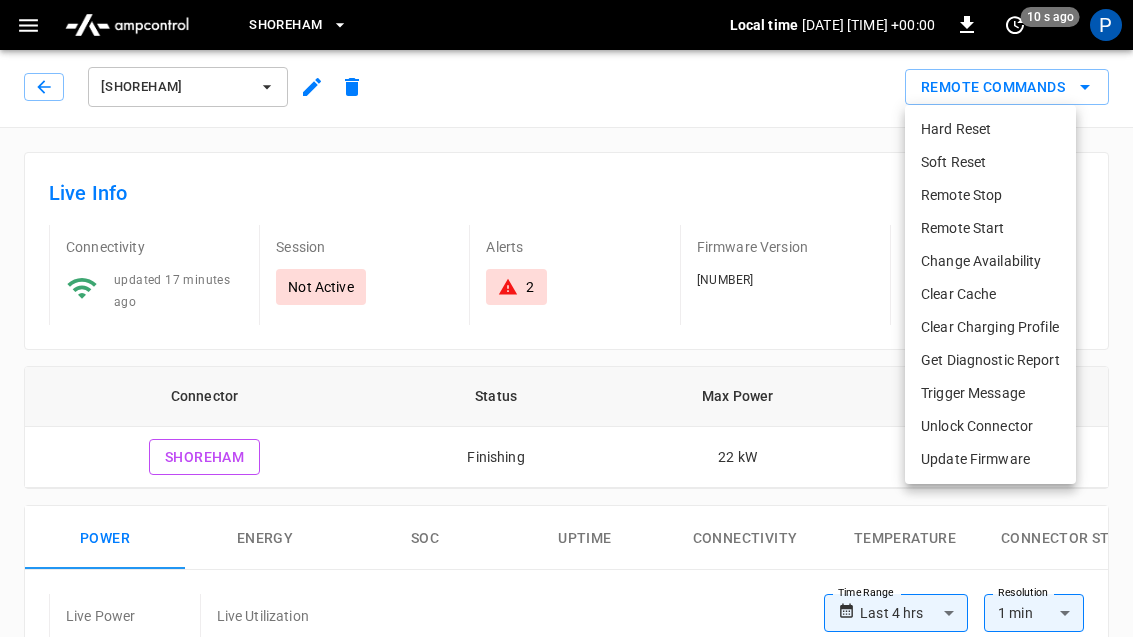 click on "Clear Cache" at bounding box center [990, 294] 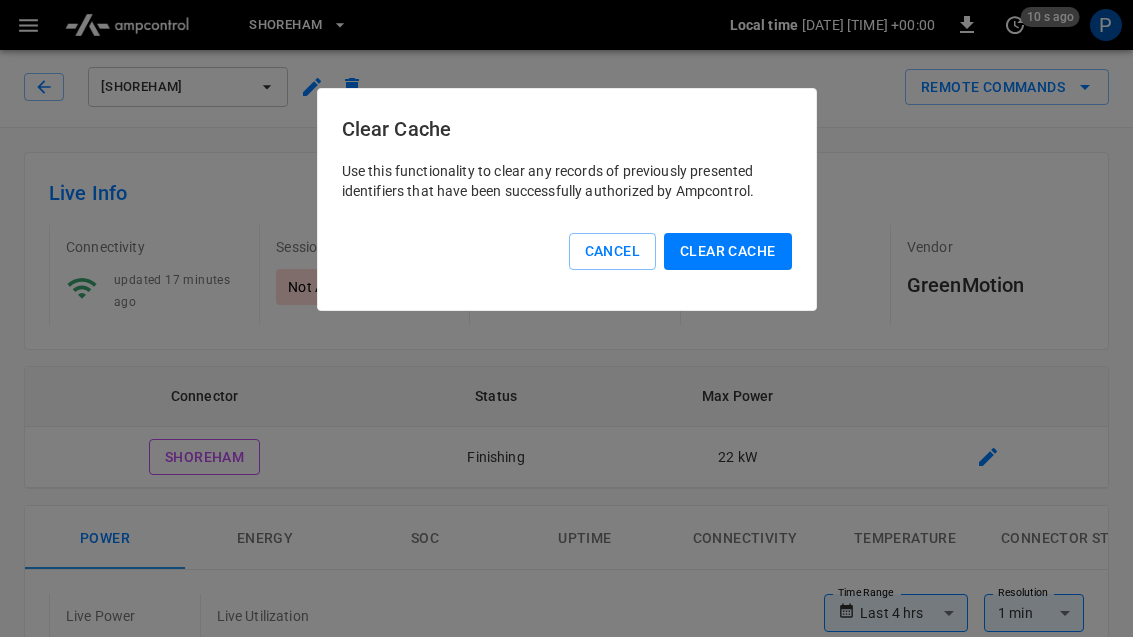 click on "Clear Cache" at bounding box center [727, 251] 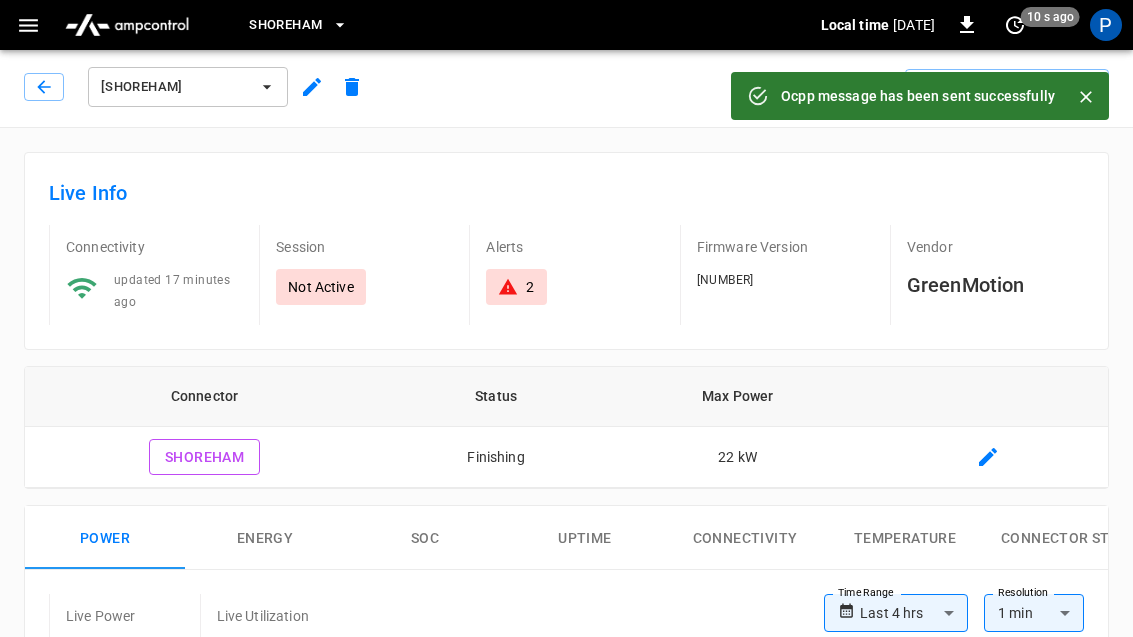click at bounding box center [1078, 96] 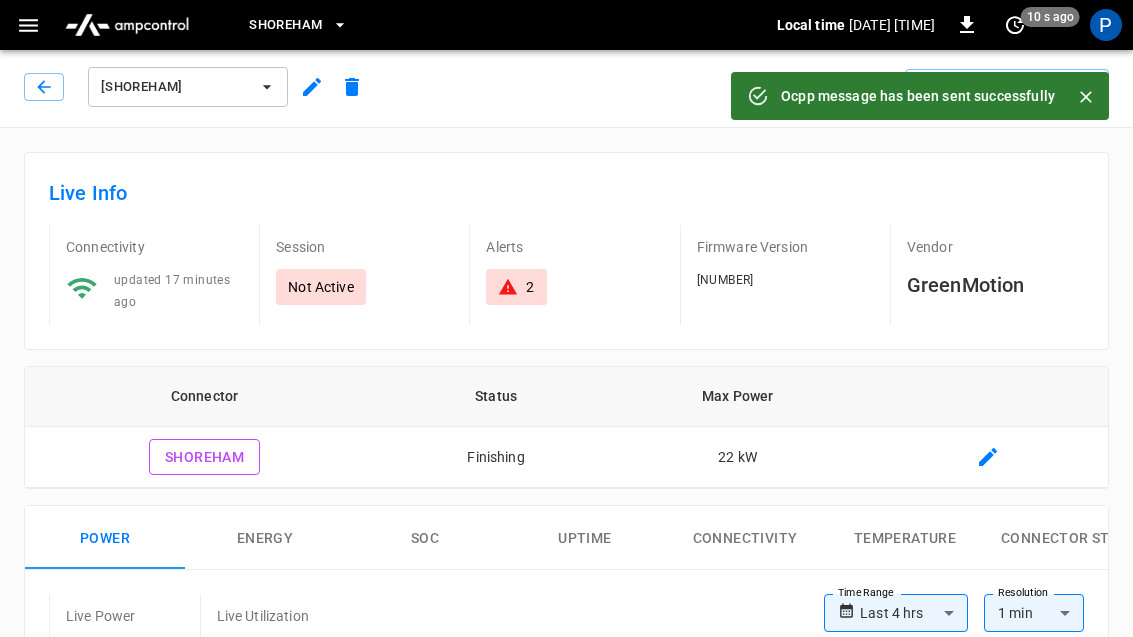 click at bounding box center [1086, 97] 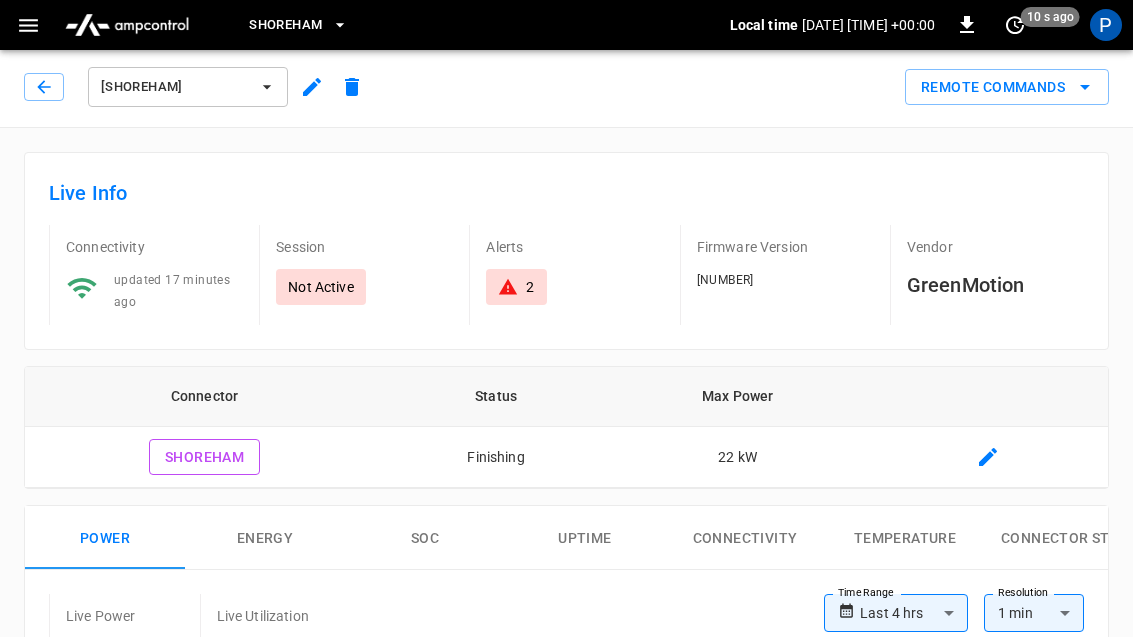 click 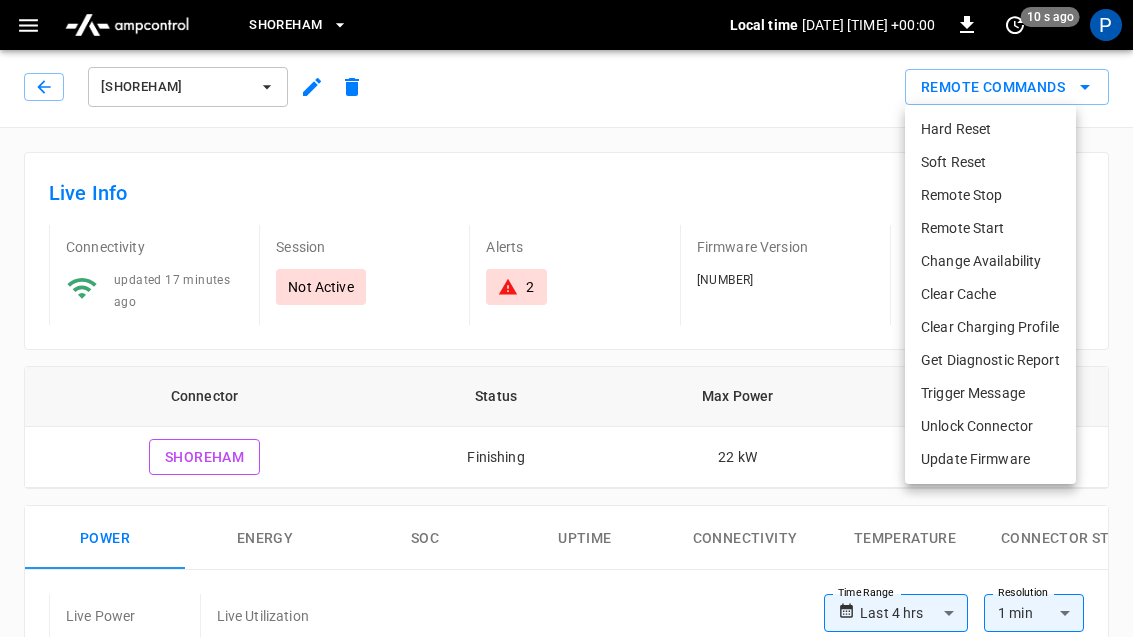 click on "Clear Charging Profile" at bounding box center (990, 327) 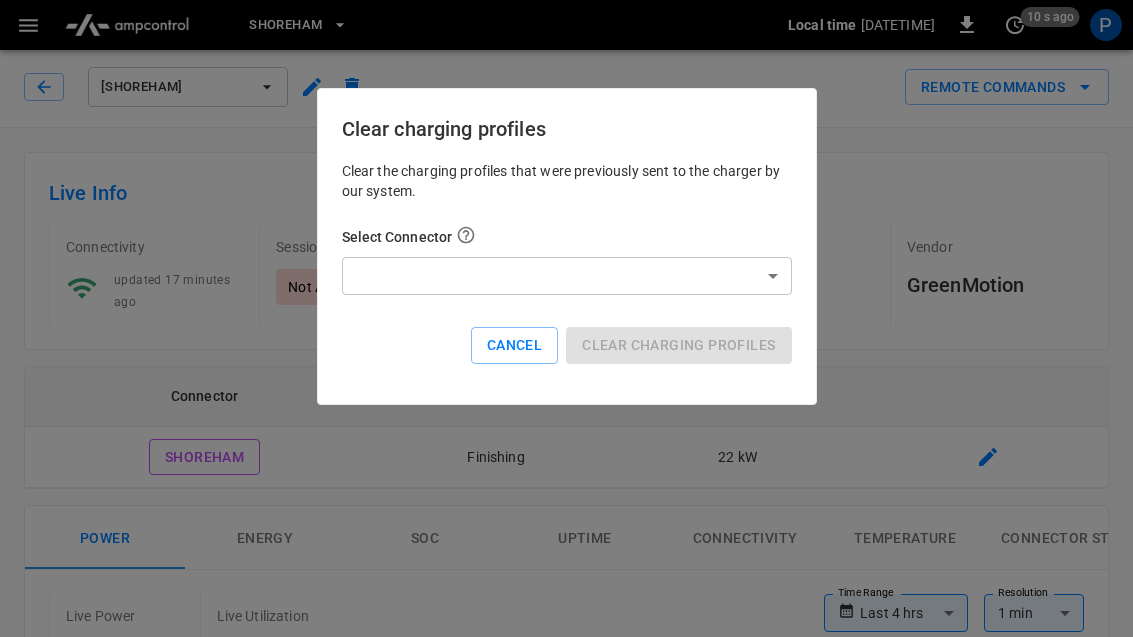 click on "**********" at bounding box center (566, 909) 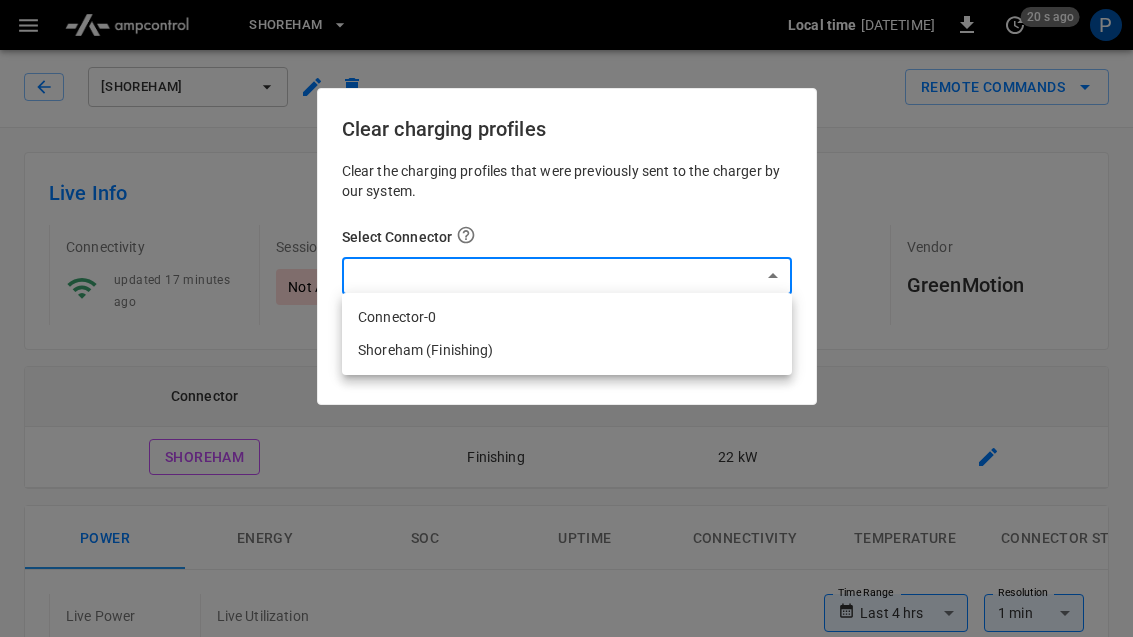 click on "Shoreham (Finishing)" at bounding box center [567, 350] 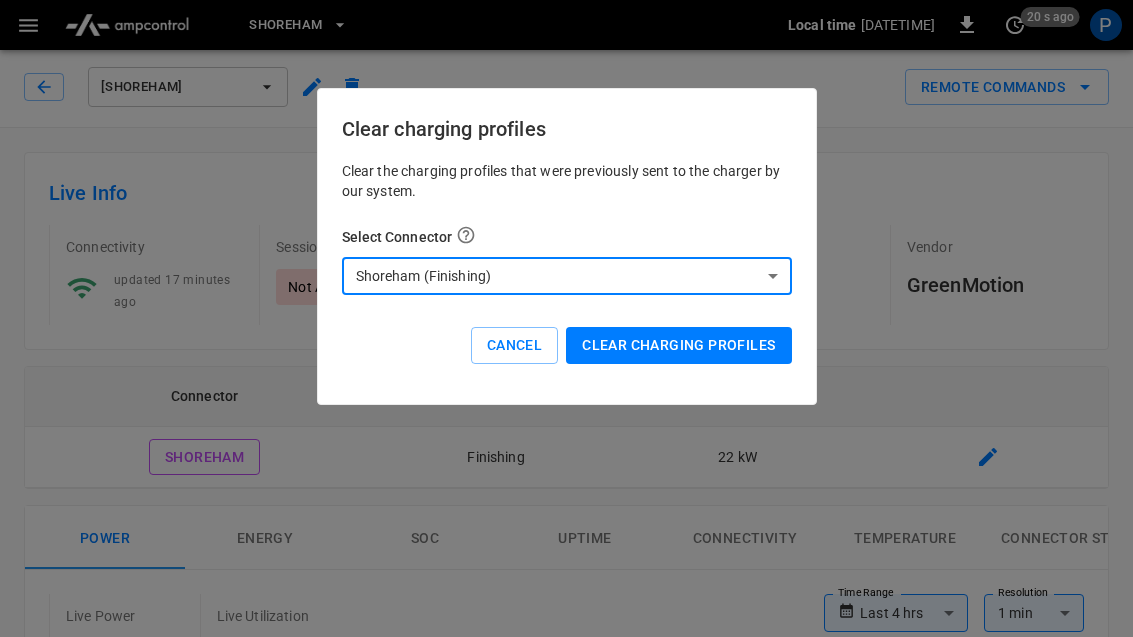 click on "Clear charging profiles" at bounding box center (678, 345) 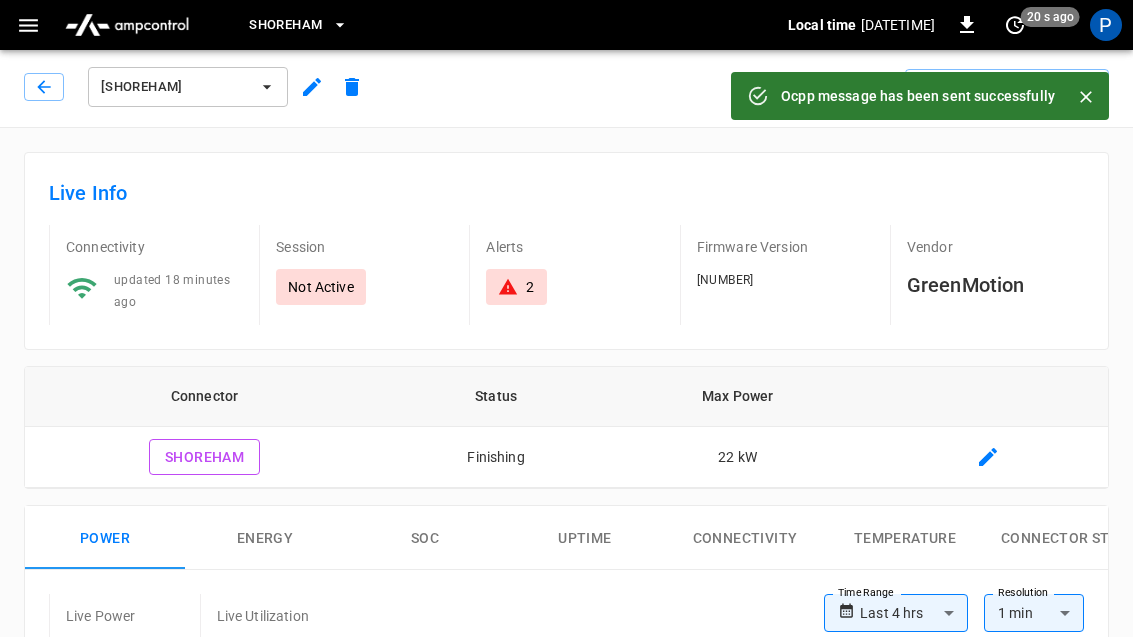 click at bounding box center (1086, 97) 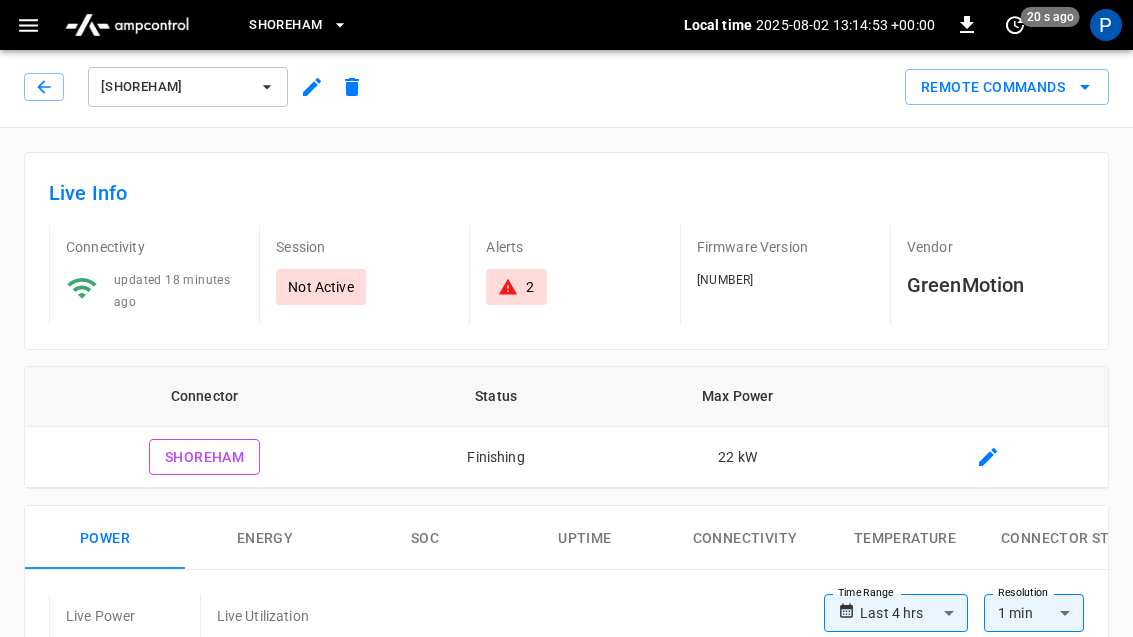 click 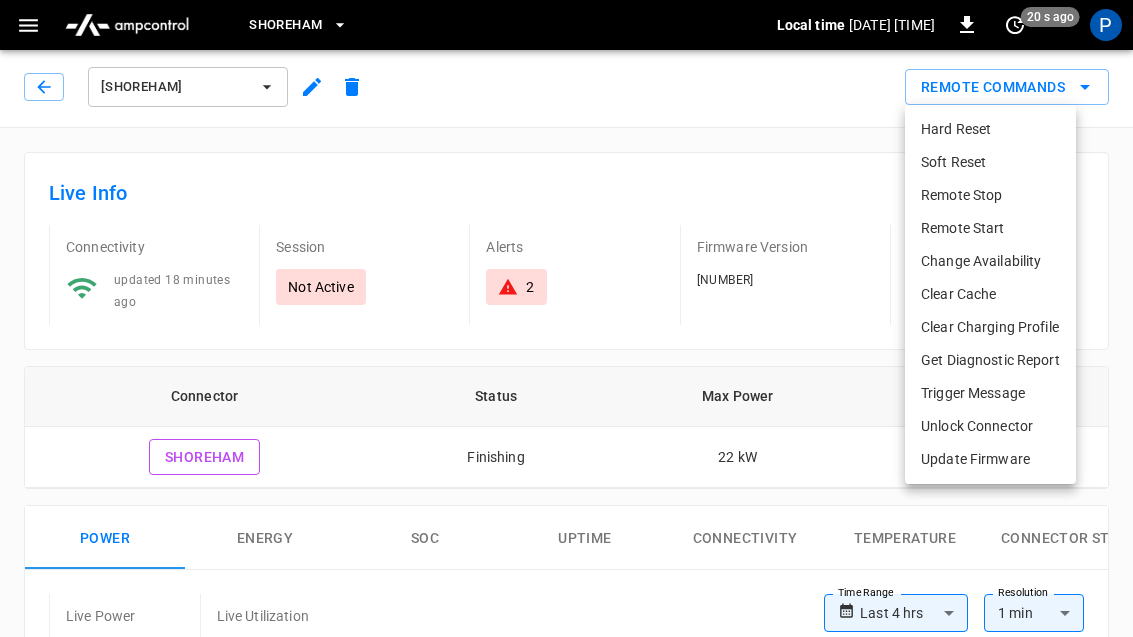 click on "Clear Charging Profile" at bounding box center [990, 327] 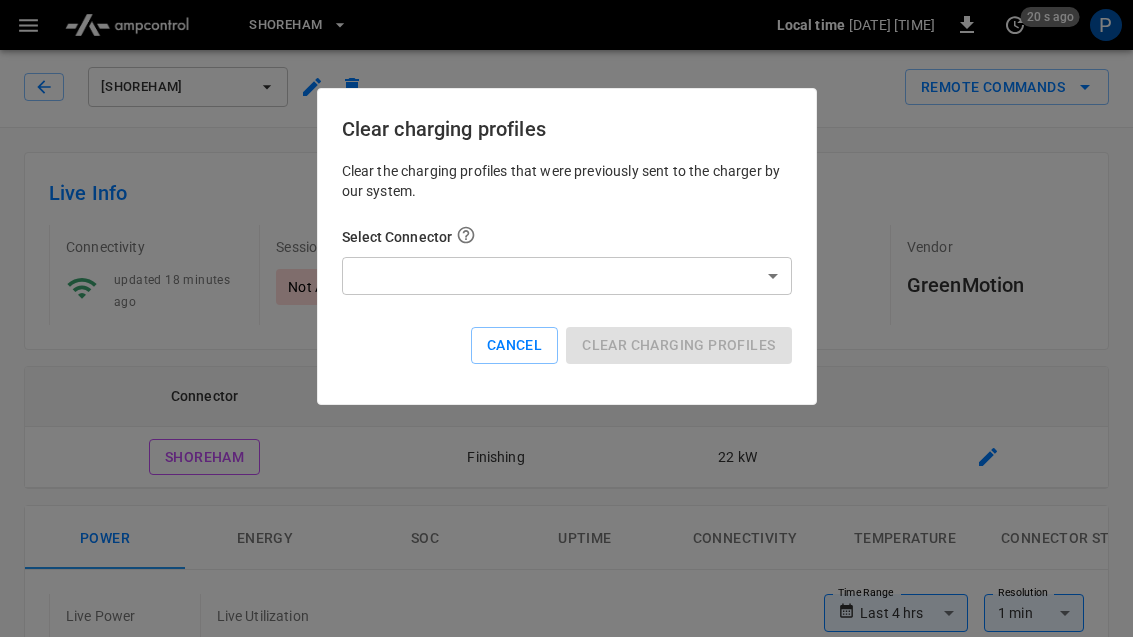 click on "**********" at bounding box center (566, 909) 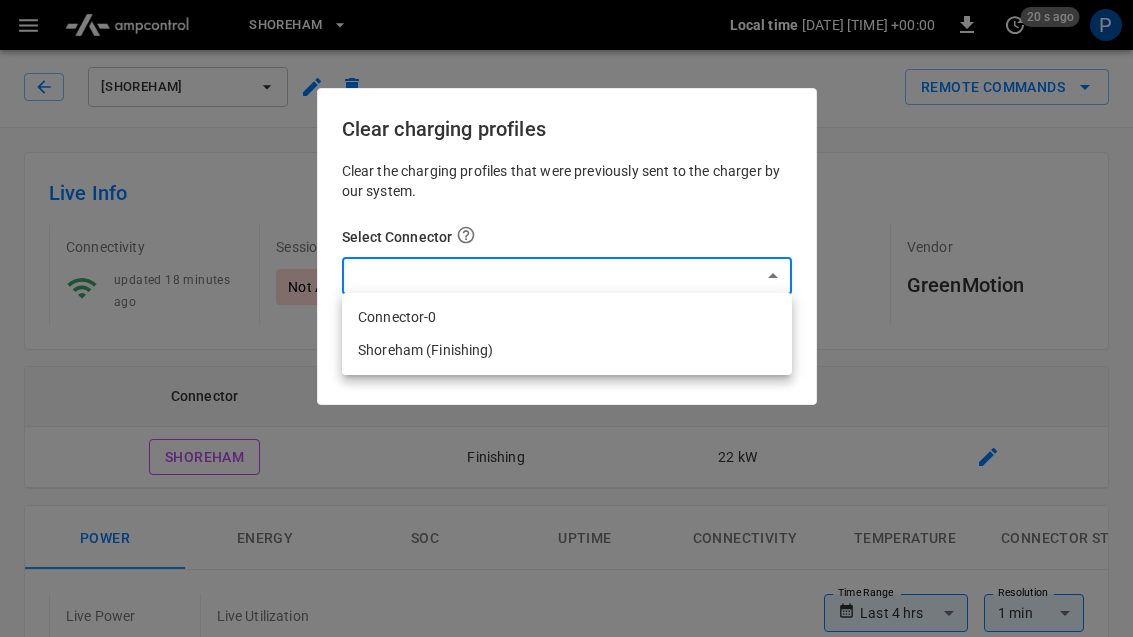 click on "Connector-0" at bounding box center [567, 317] 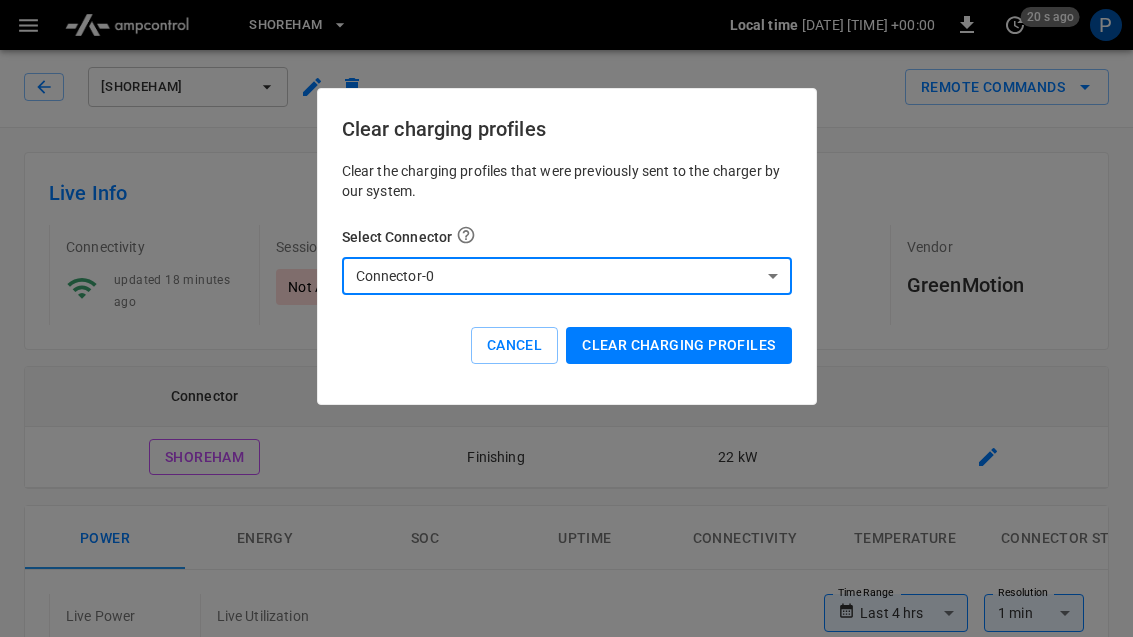 click on "Clear charging profiles" at bounding box center [678, 345] 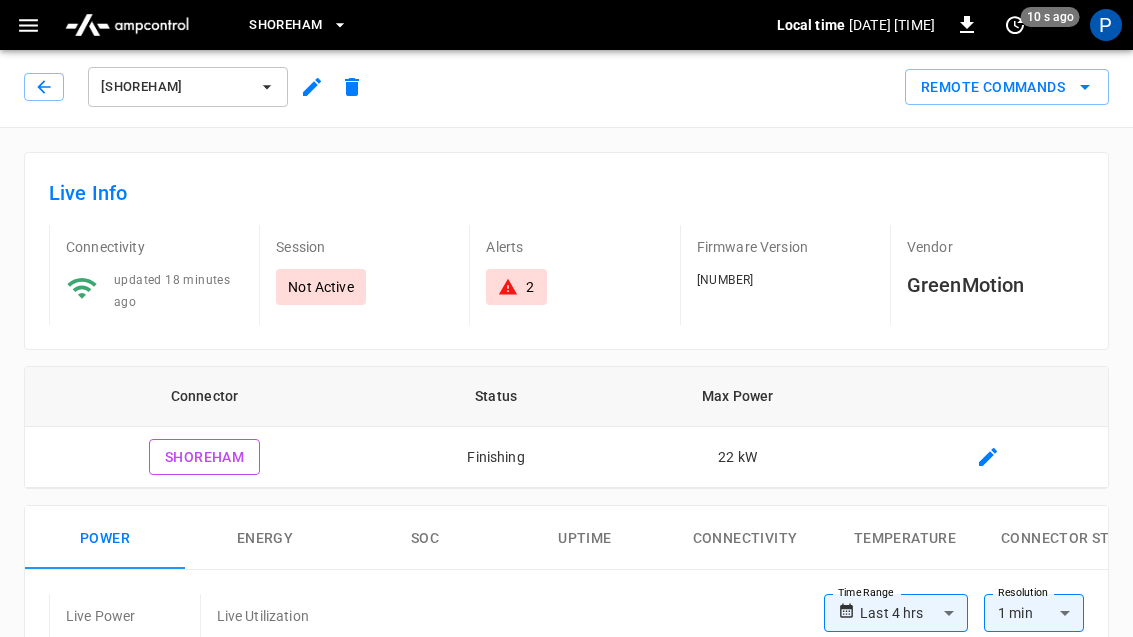 click on "Remote Commands" at bounding box center (1007, 87) 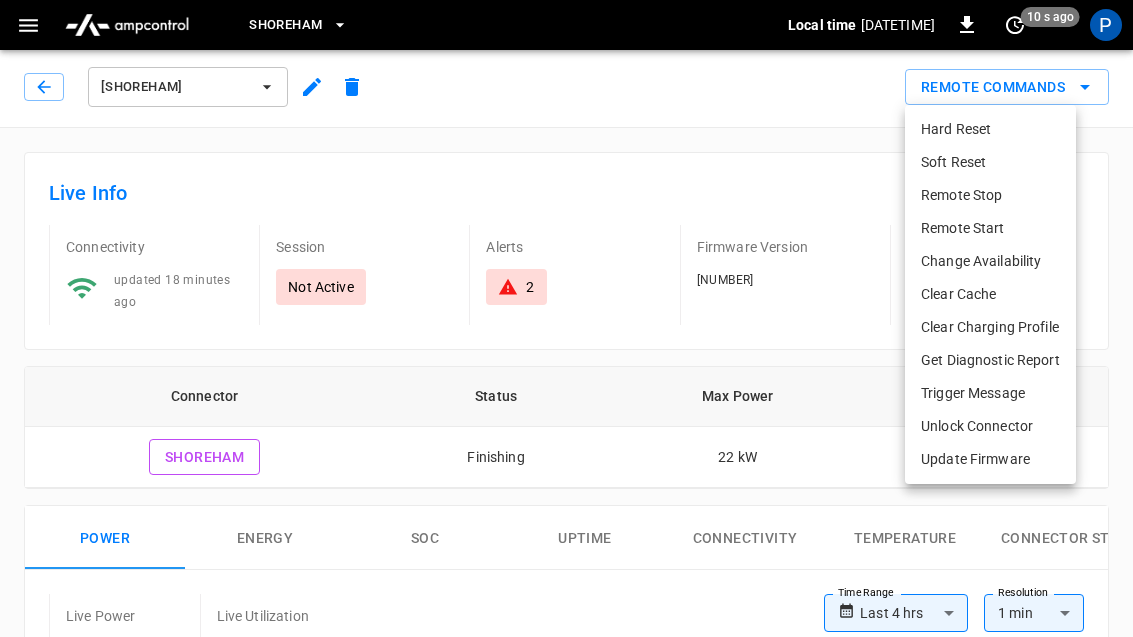click on "Remote Start" at bounding box center [990, 228] 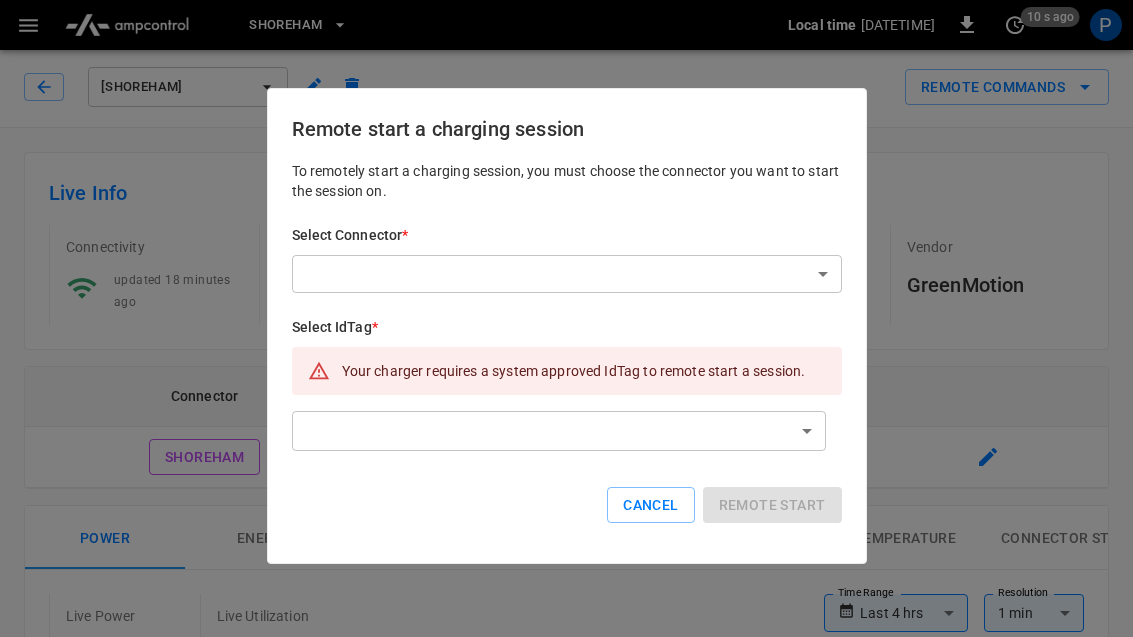 click on "[ADDRESS], [CITY], [STATE], [COUNTRY], [ZIP]" at bounding box center (566, 909) 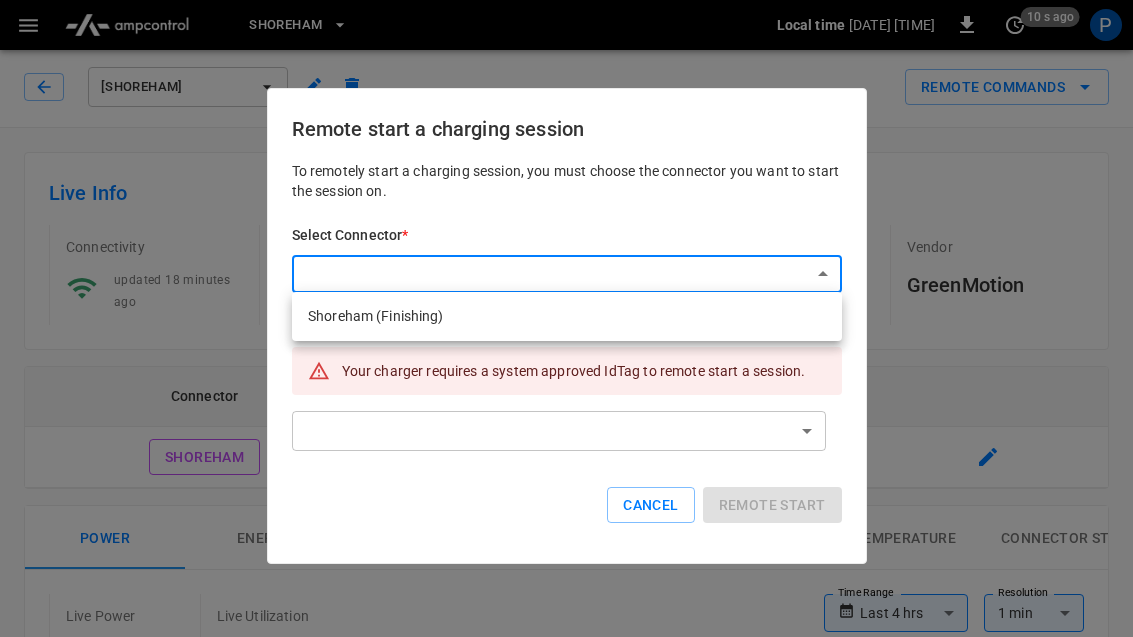 click on "Shoreham (Finishing)" at bounding box center [567, 316] 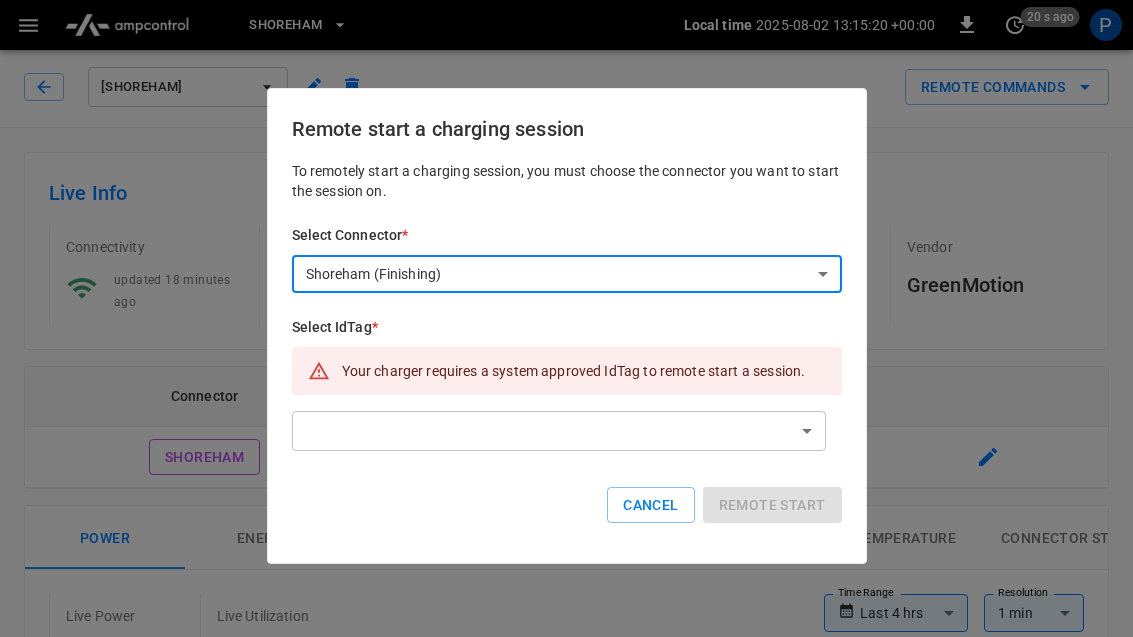 click on "**********" at bounding box center [566, 909] 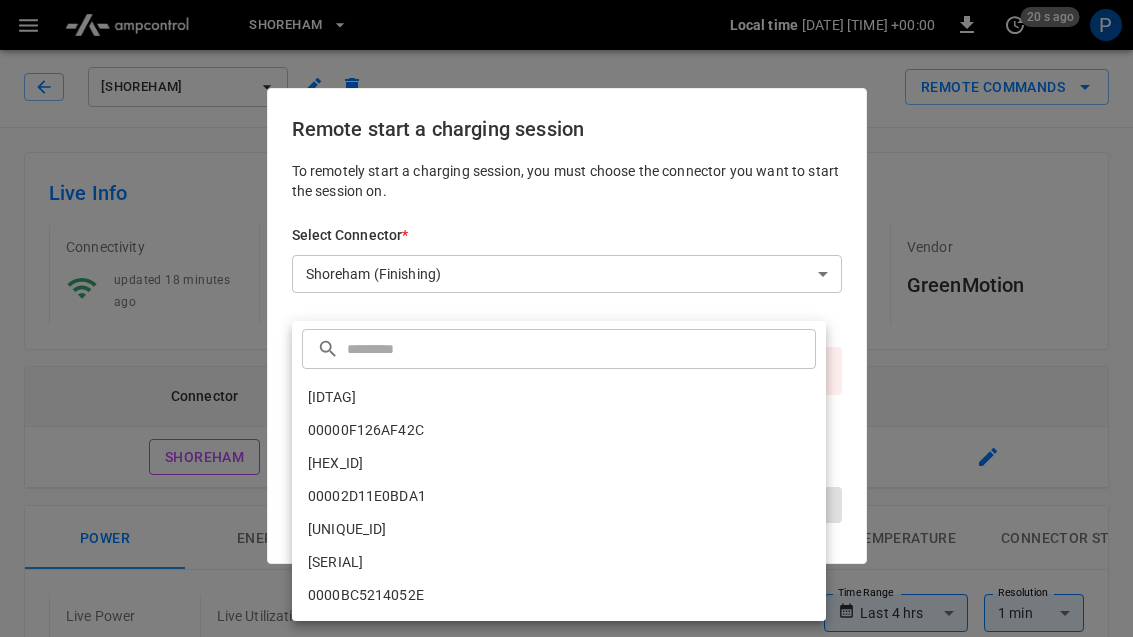click on "[IDTAG]" at bounding box center [559, 397] 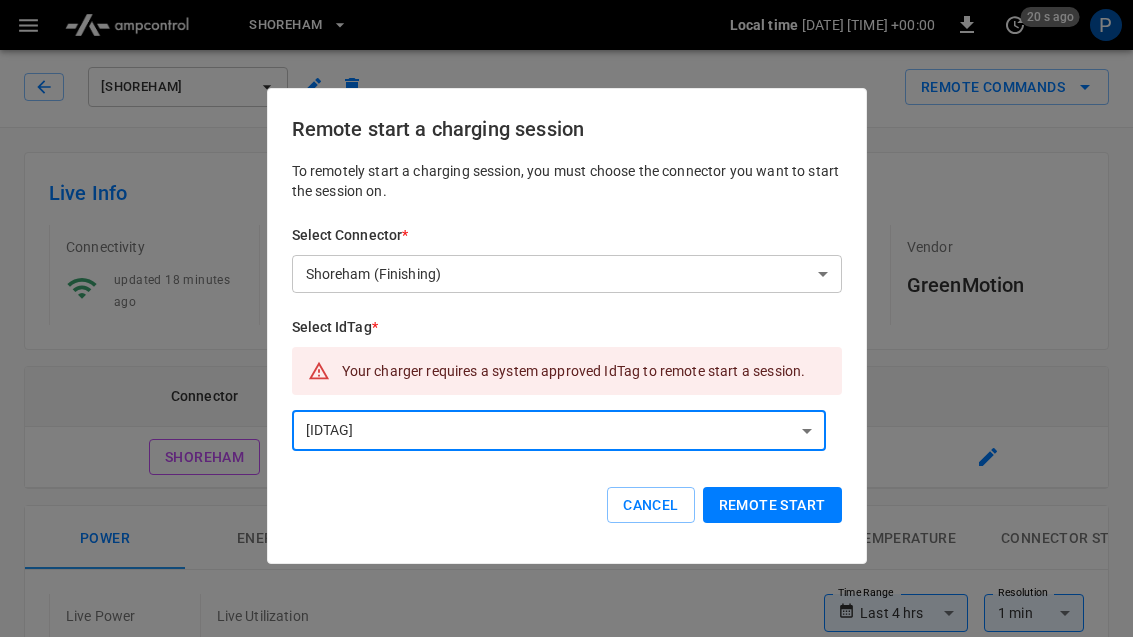 type on "****" 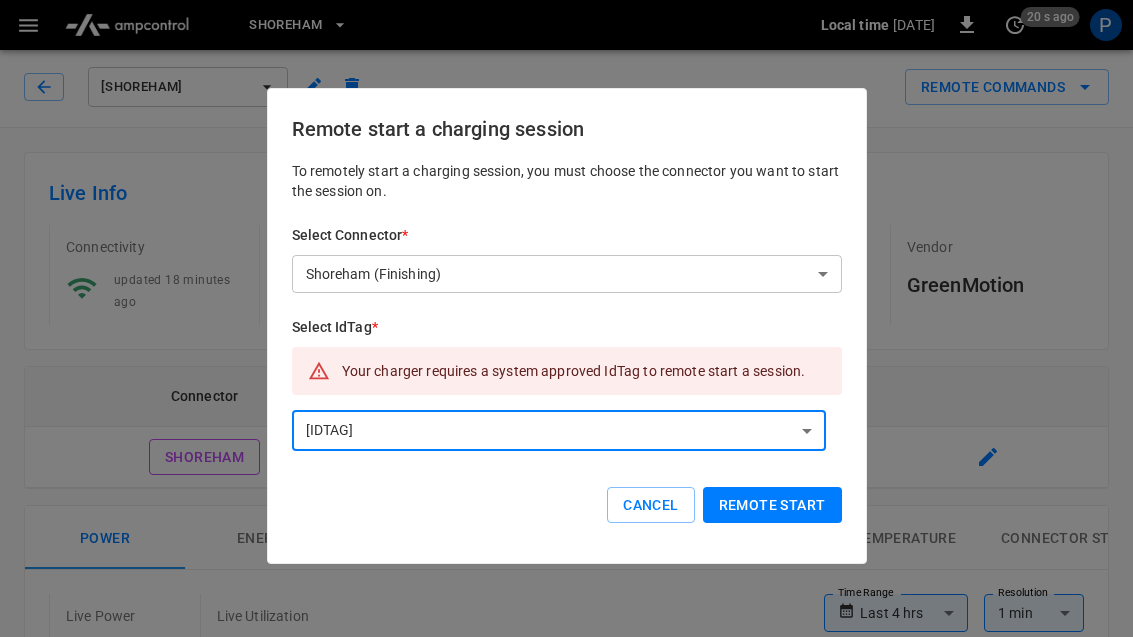 click on "Remote start" at bounding box center [772, 505] 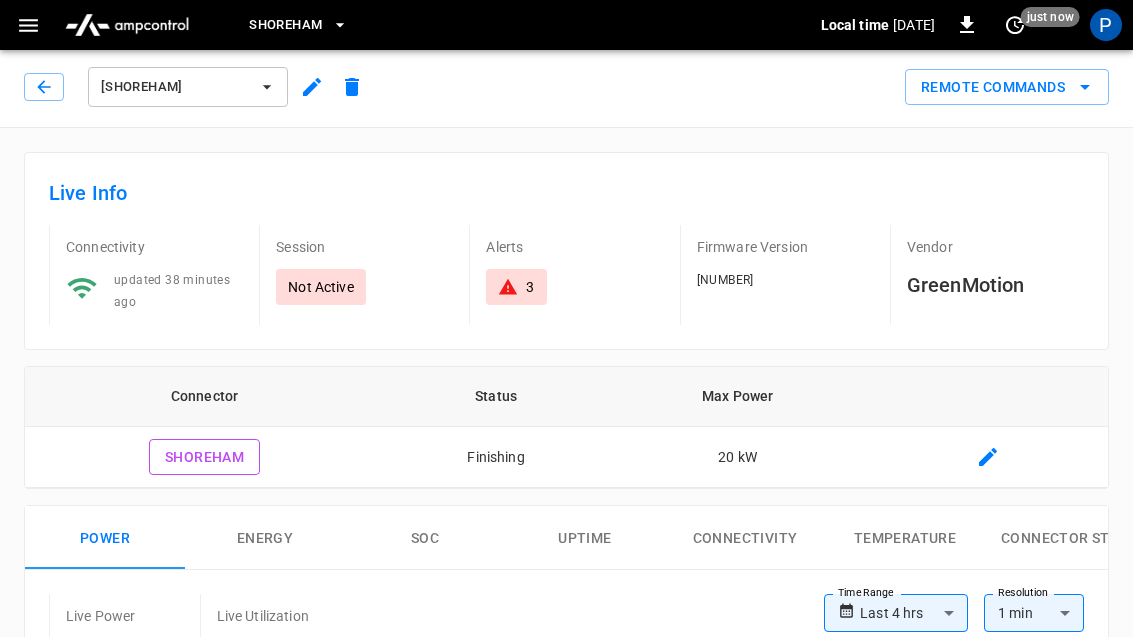 click 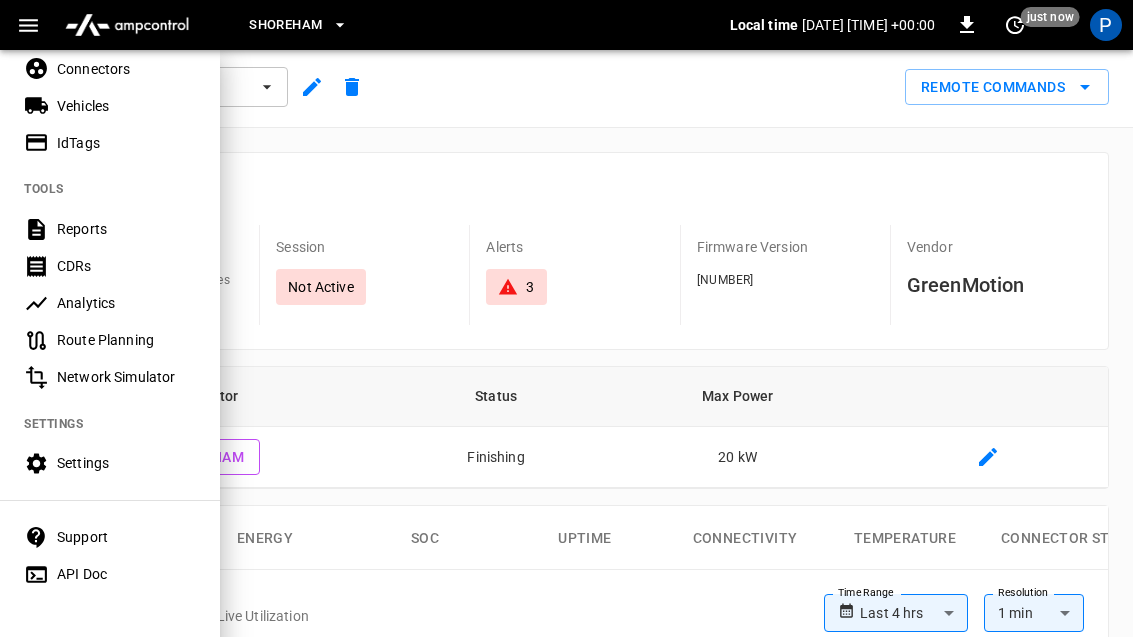 scroll, scrollTop: 489, scrollLeft: 0, axis: vertical 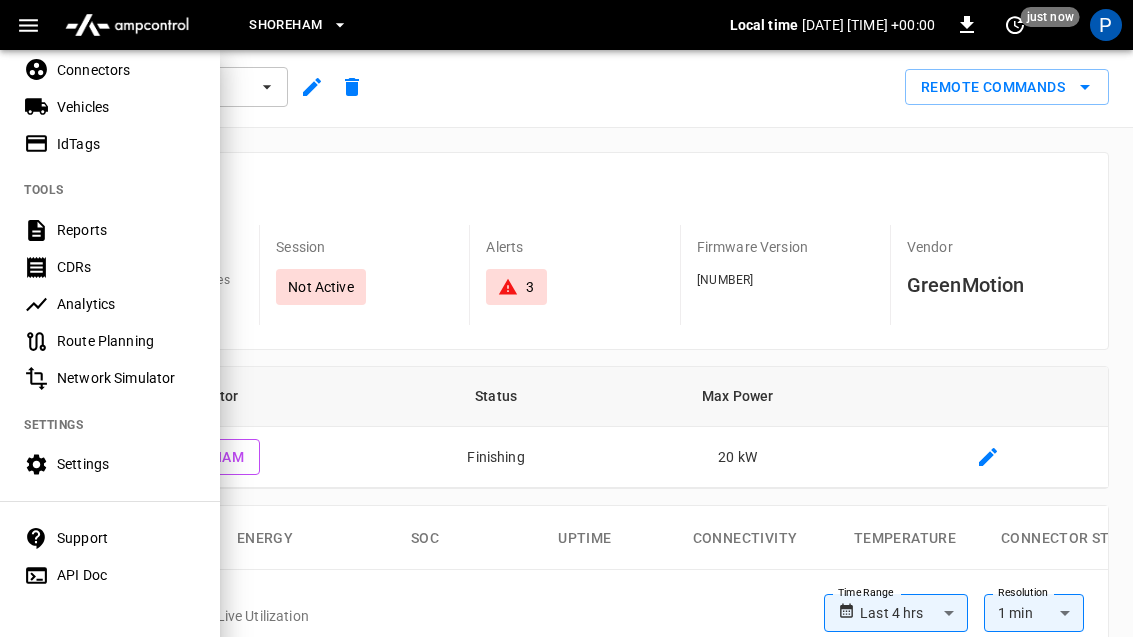 click on "Support" at bounding box center (126, 538) 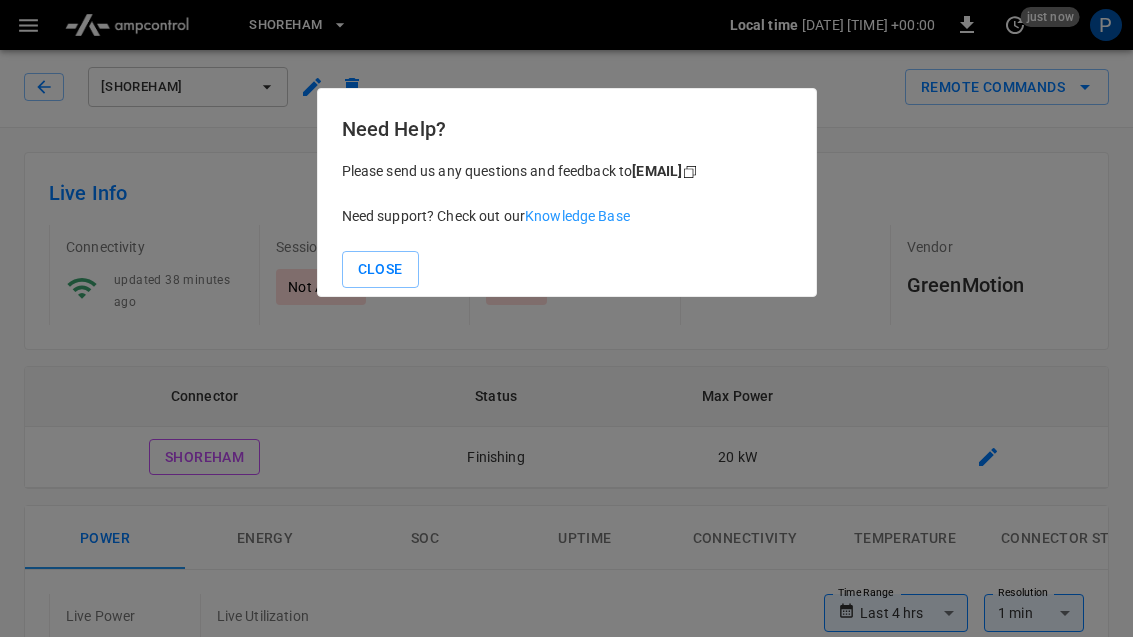 click on "Knowledge Base" at bounding box center [577, 216] 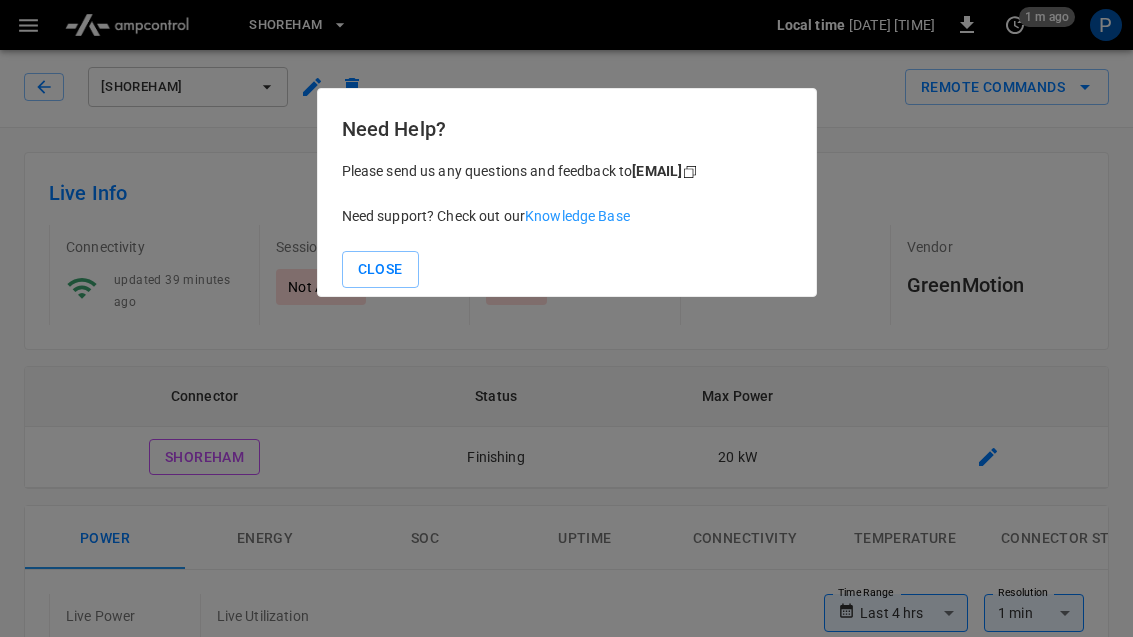 click on "Close" at bounding box center (380, 269) 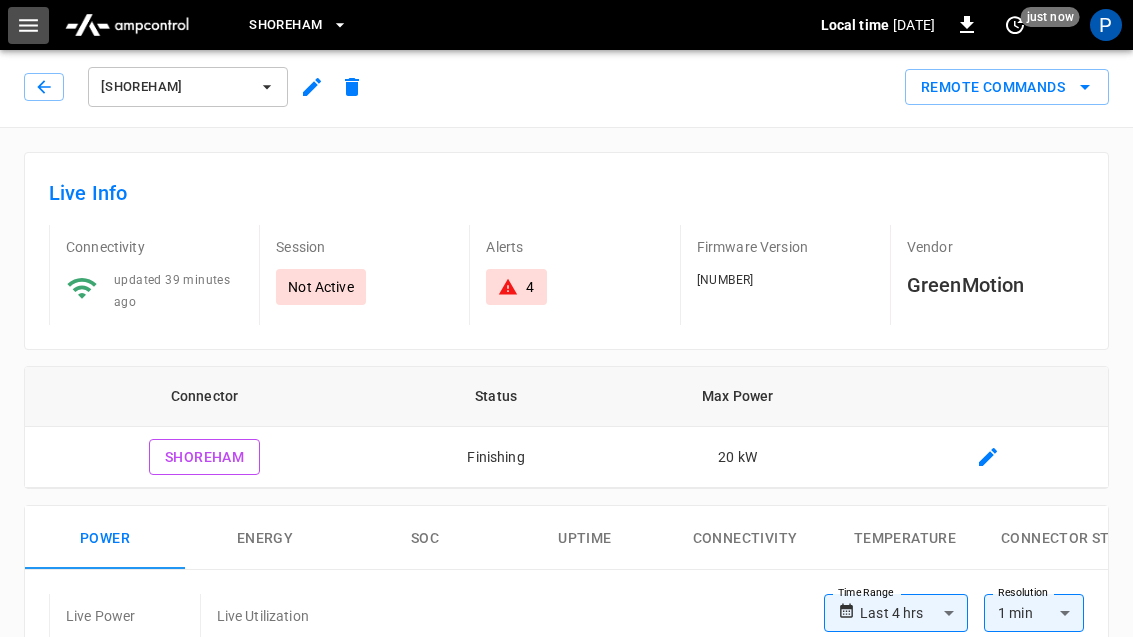 click 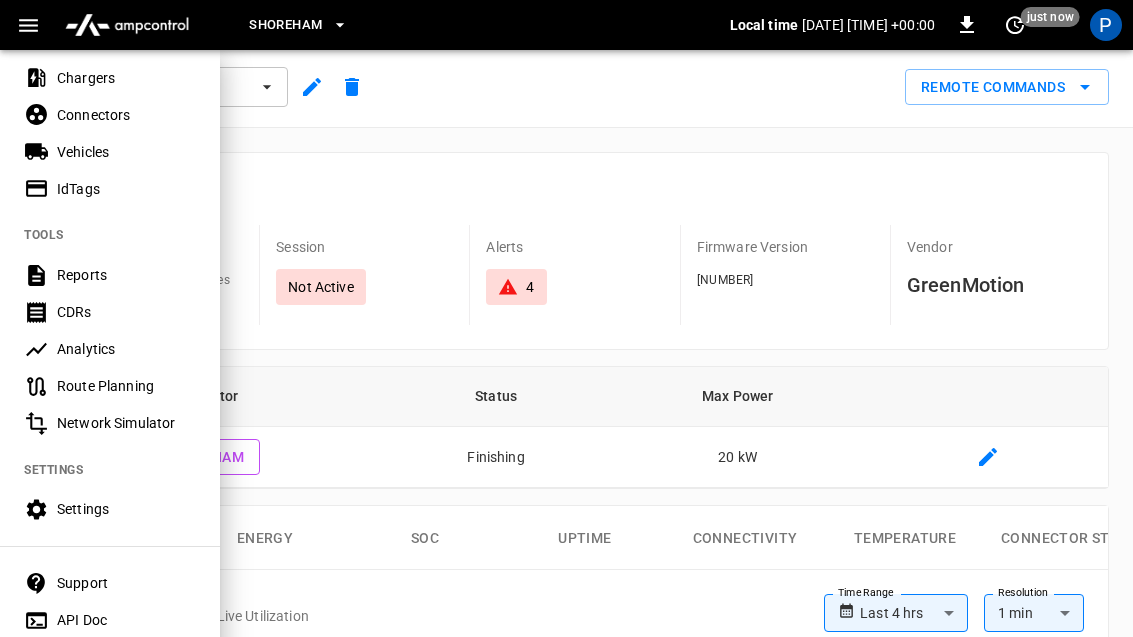 scroll, scrollTop: 441, scrollLeft: 0, axis: vertical 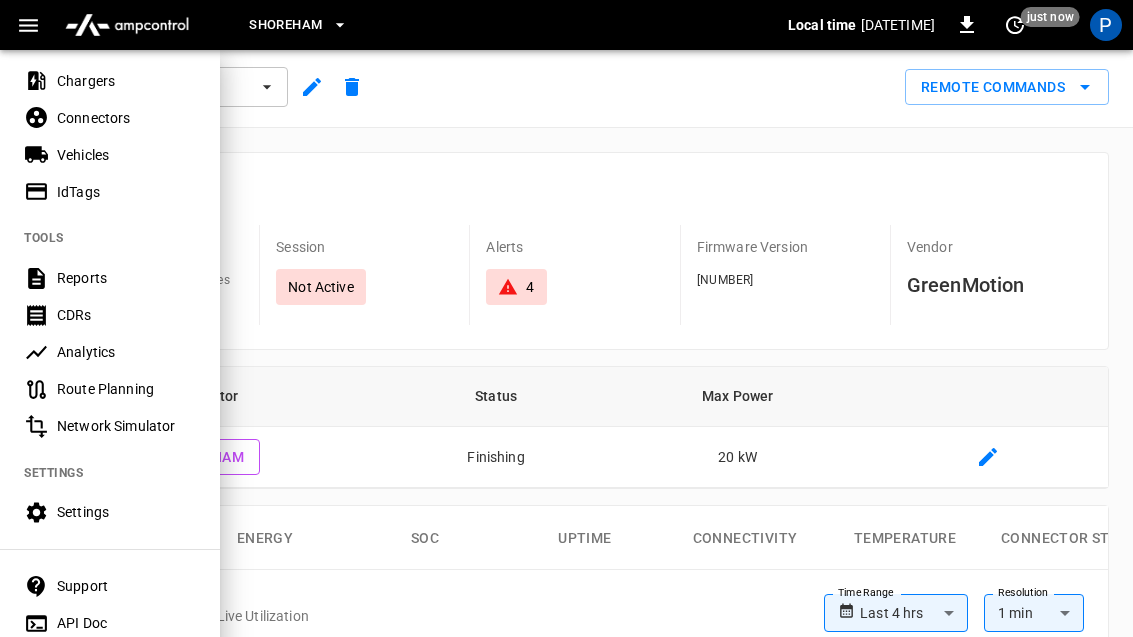 click on "Settings" at bounding box center [126, 512] 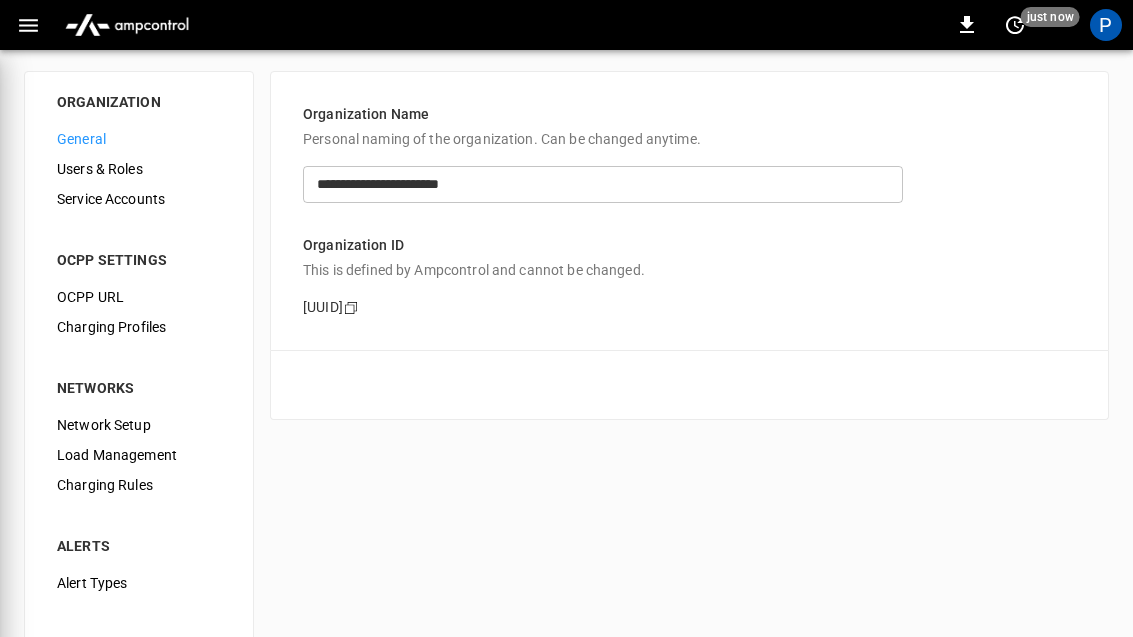 scroll, scrollTop: 0, scrollLeft: 0, axis: both 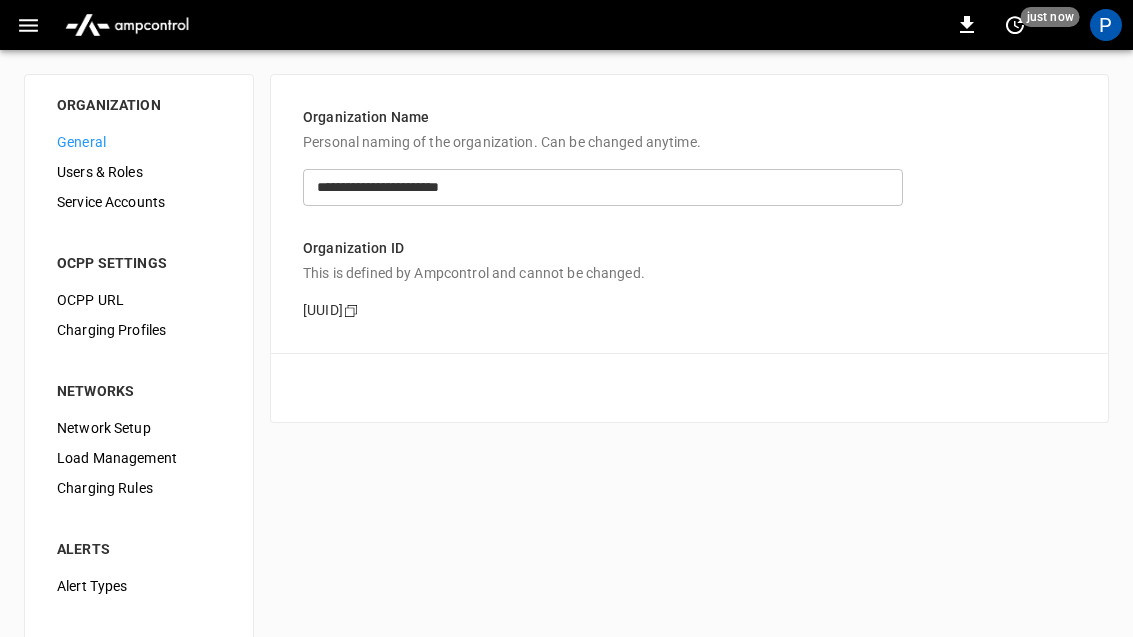 click on "Network Setup" at bounding box center [139, 428] 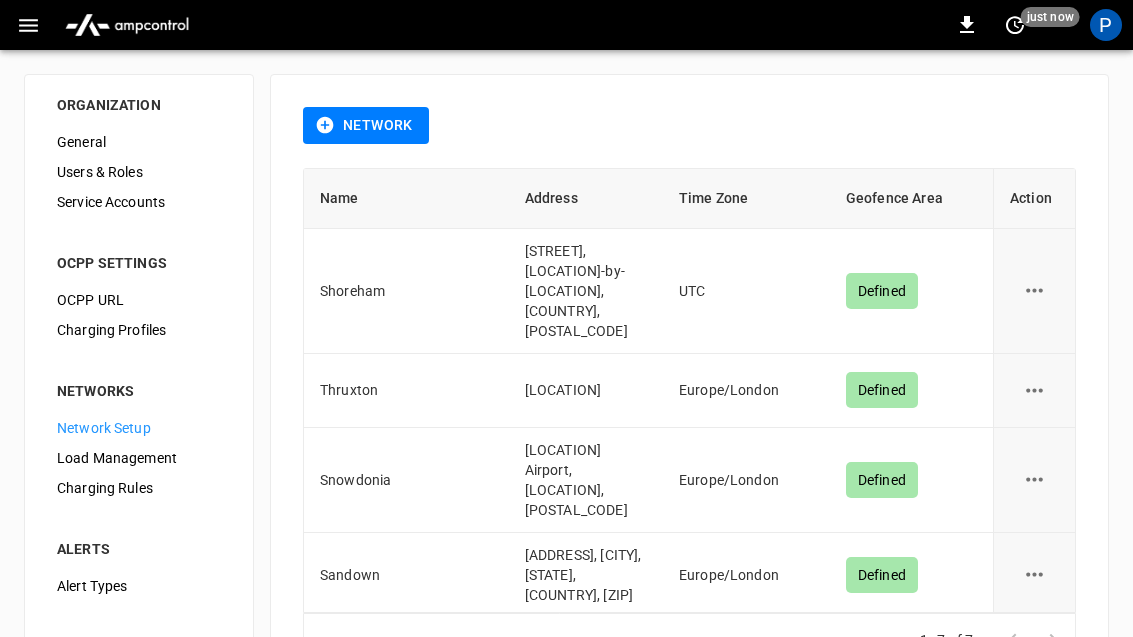 click on "Shoreham" at bounding box center (406, 291) 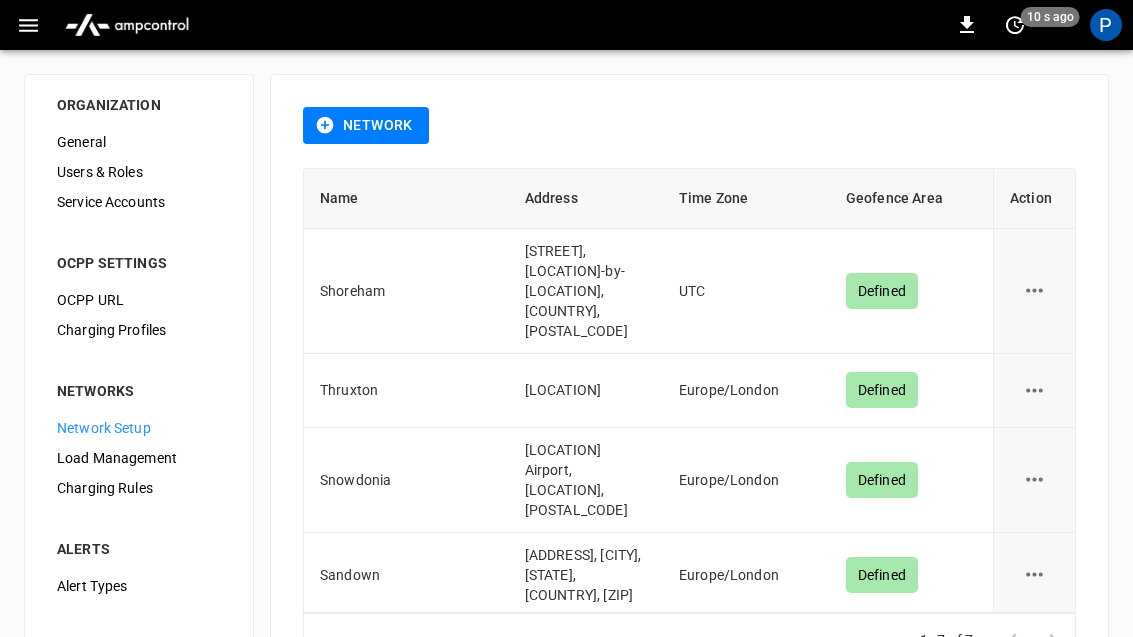 click on "Shoreham" at bounding box center [406, 291] 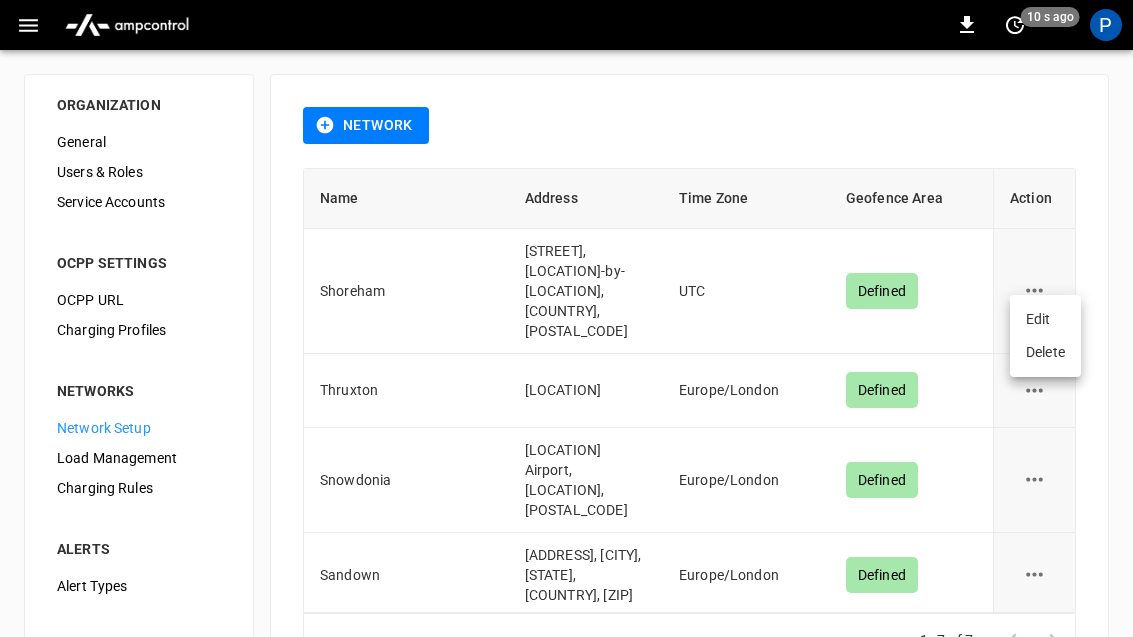 click on "Edit" at bounding box center [1045, 319] 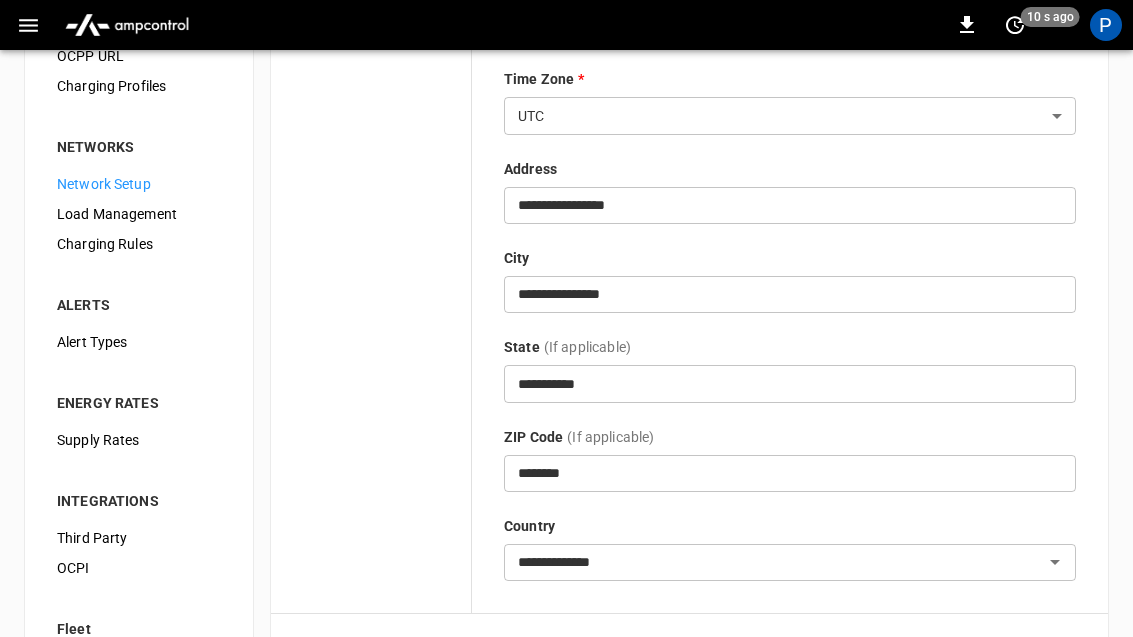 scroll, scrollTop: 266, scrollLeft: 0, axis: vertical 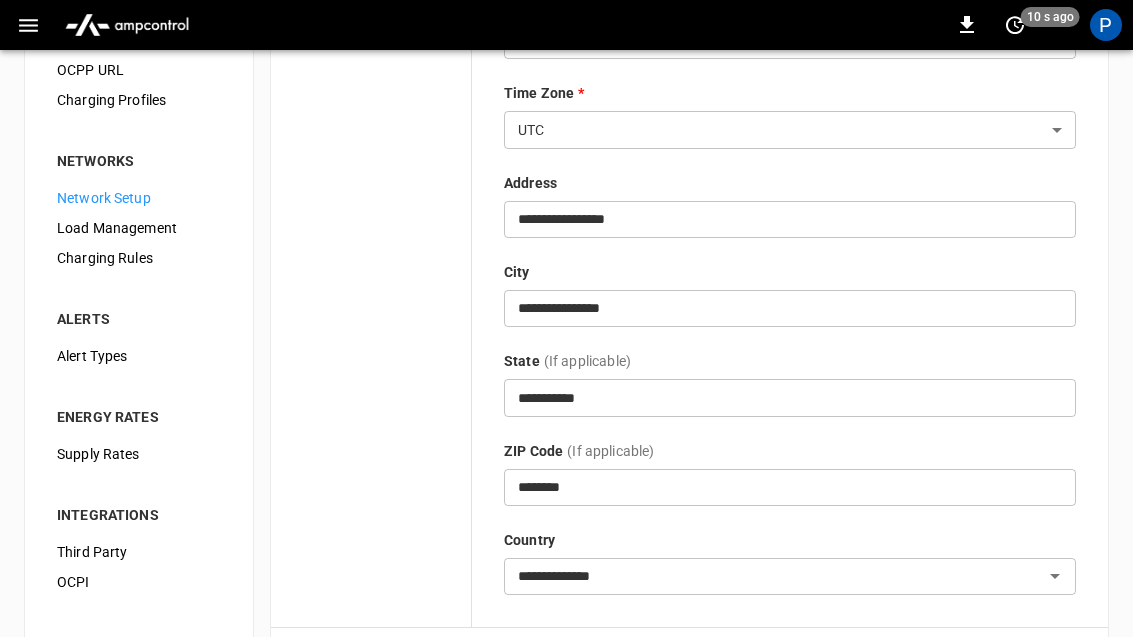 click on "Load Management" at bounding box center (139, 229) 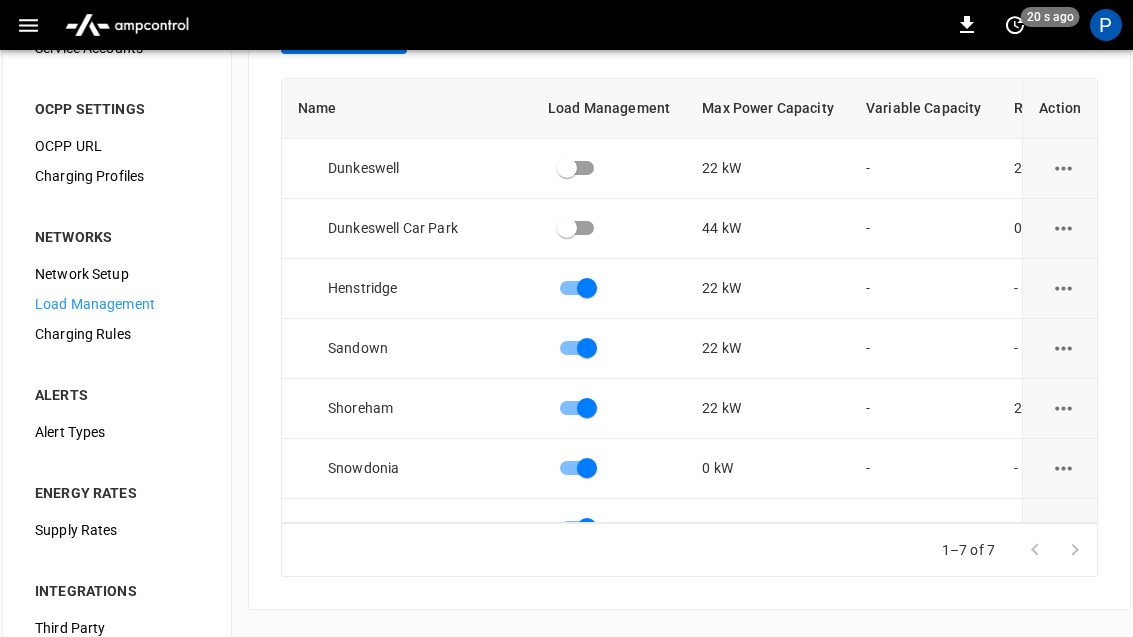 scroll, scrollTop: 153, scrollLeft: 0, axis: vertical 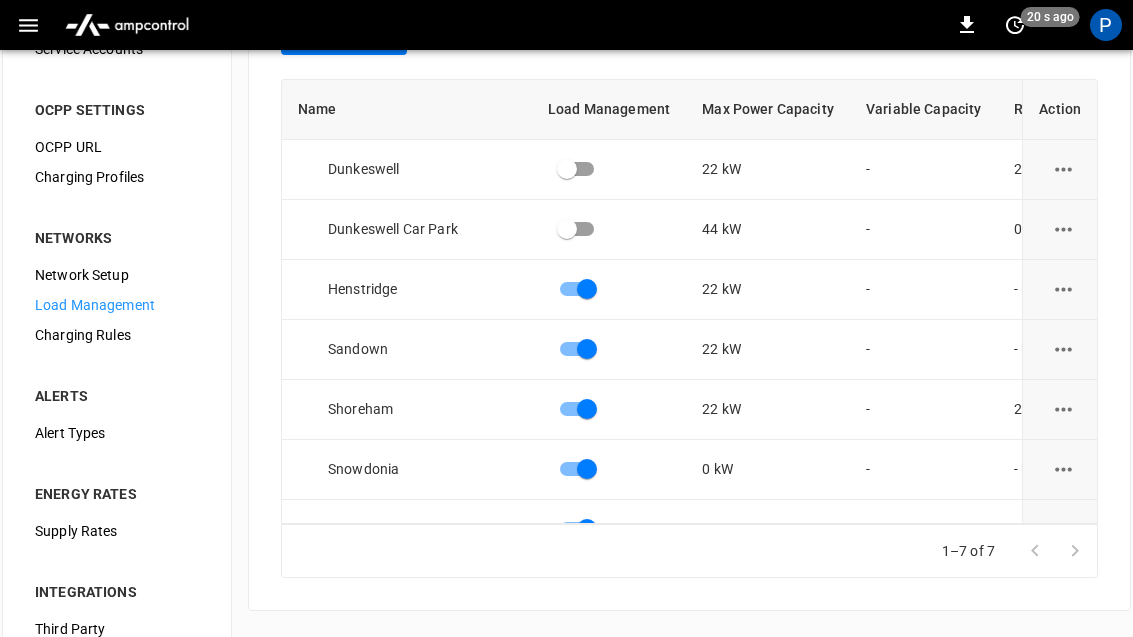 click 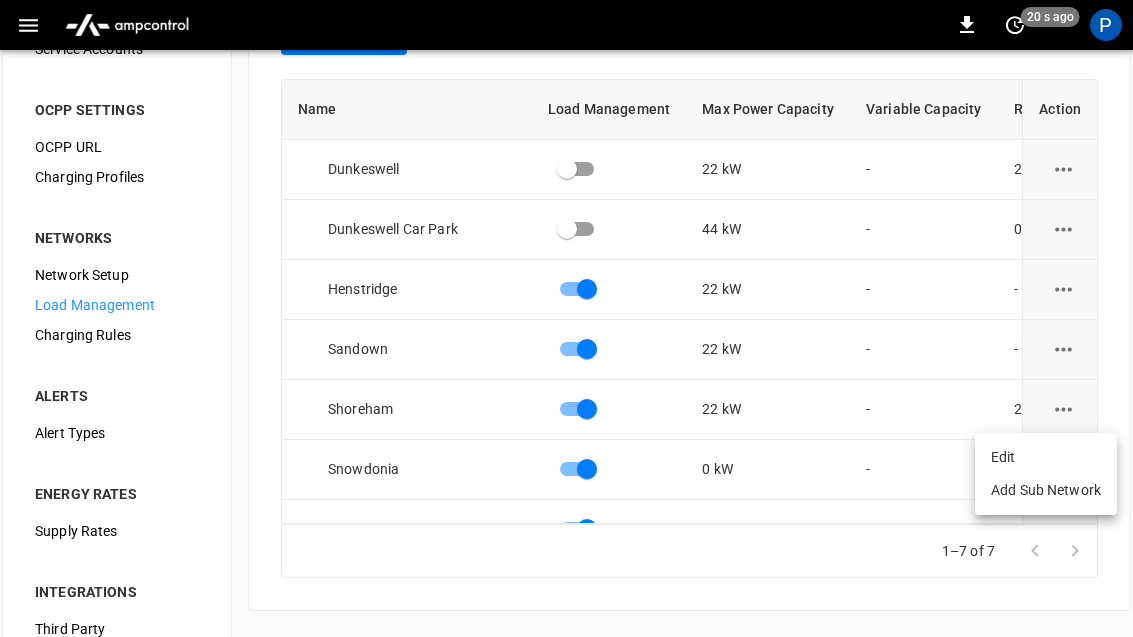 click on "Edit" at bounding box center [1046, 457] 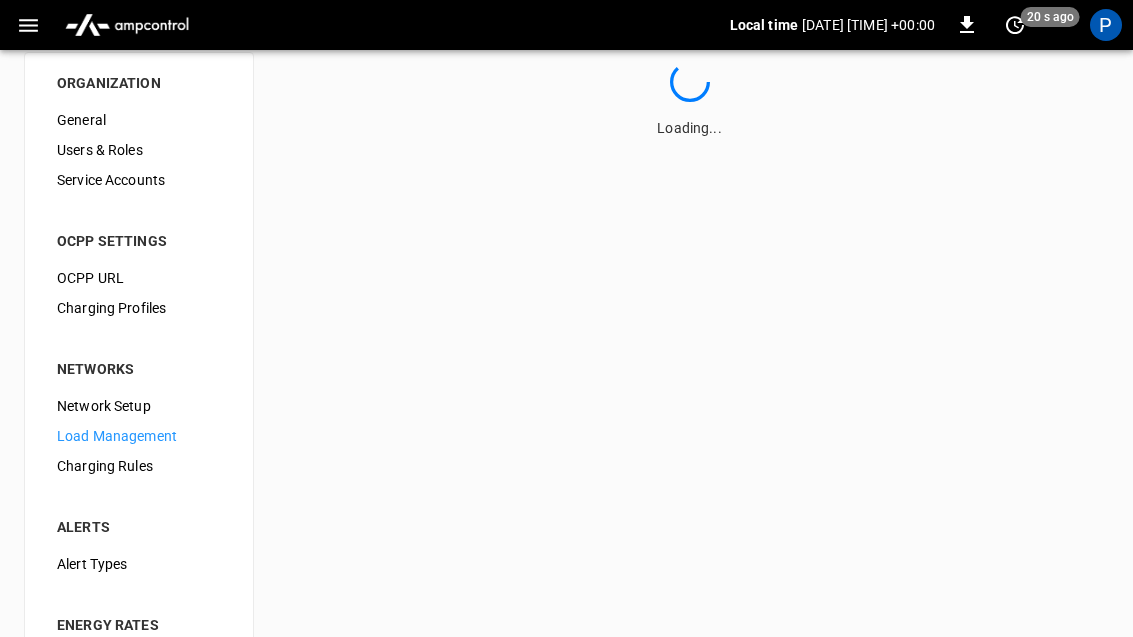 scroll, scrollTop: 23, scrollLeft: 0, axis: vertical 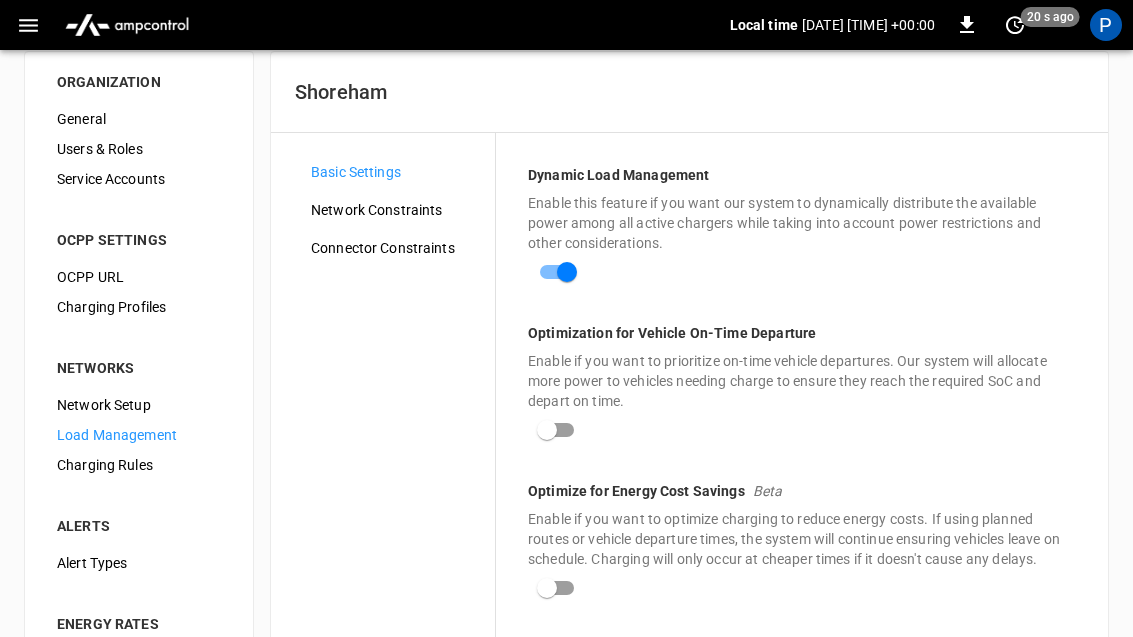 click on "Connector Constraints" at bounding box center (395, 248) 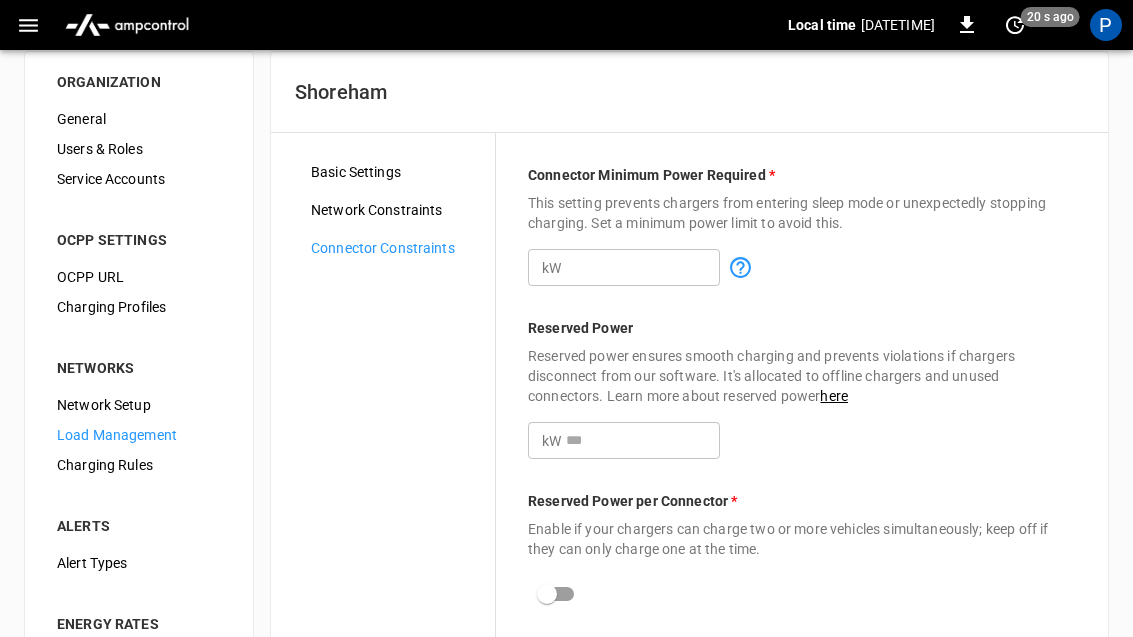 scroll, scrollTop: 0, scrollLeft: 0, axis: both 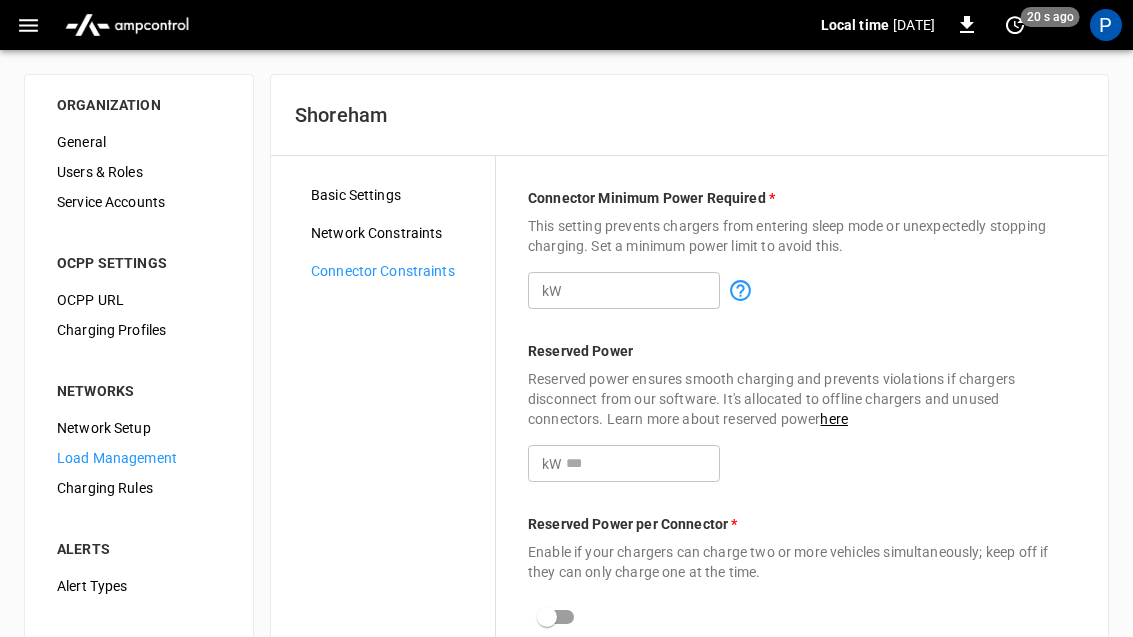 click on "Reserved Power per Connector   *" at bounding box center (802, 524) 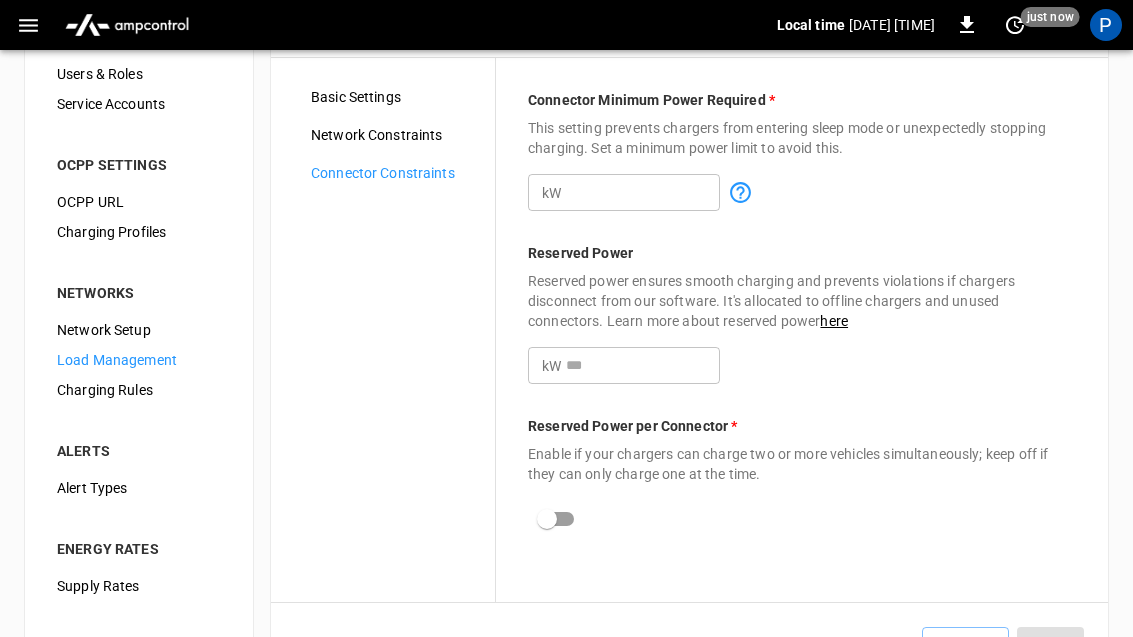 scroll, scrollTop: 42, scrollLeft: 0, axis: vertical 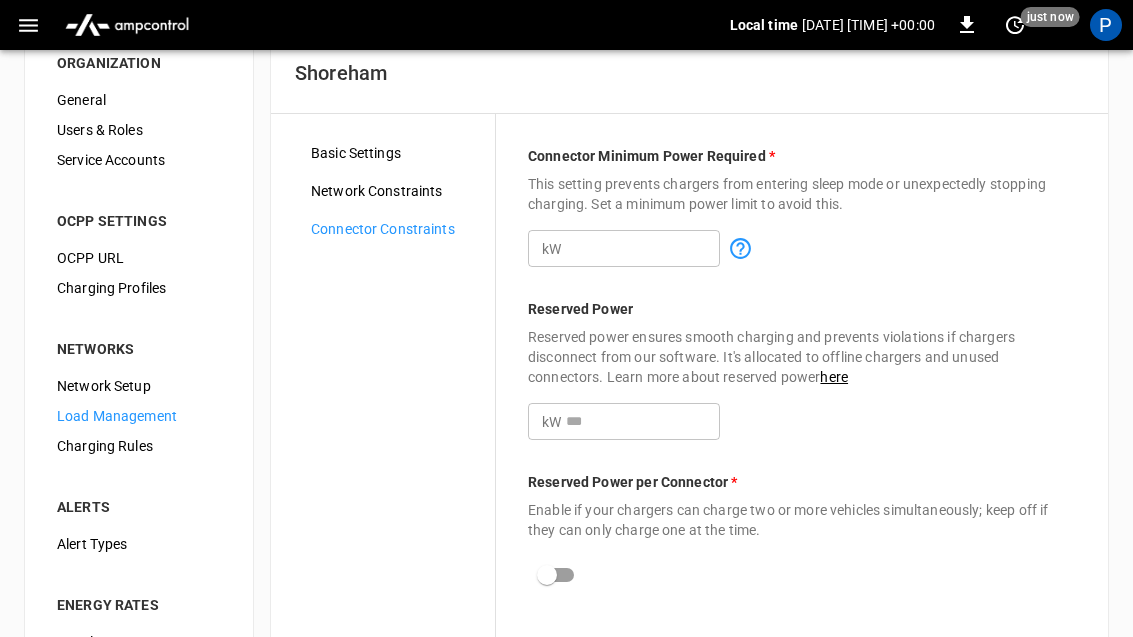 click on "***" at bounding box center [643, 421] 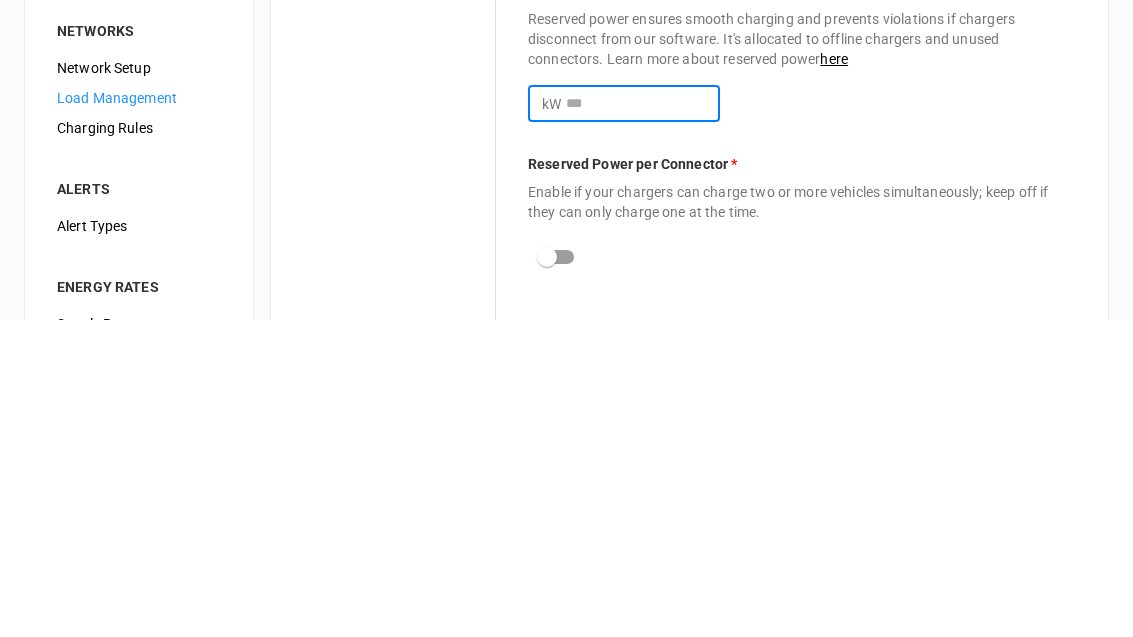 click on "***" at bounding box center [643, 421] 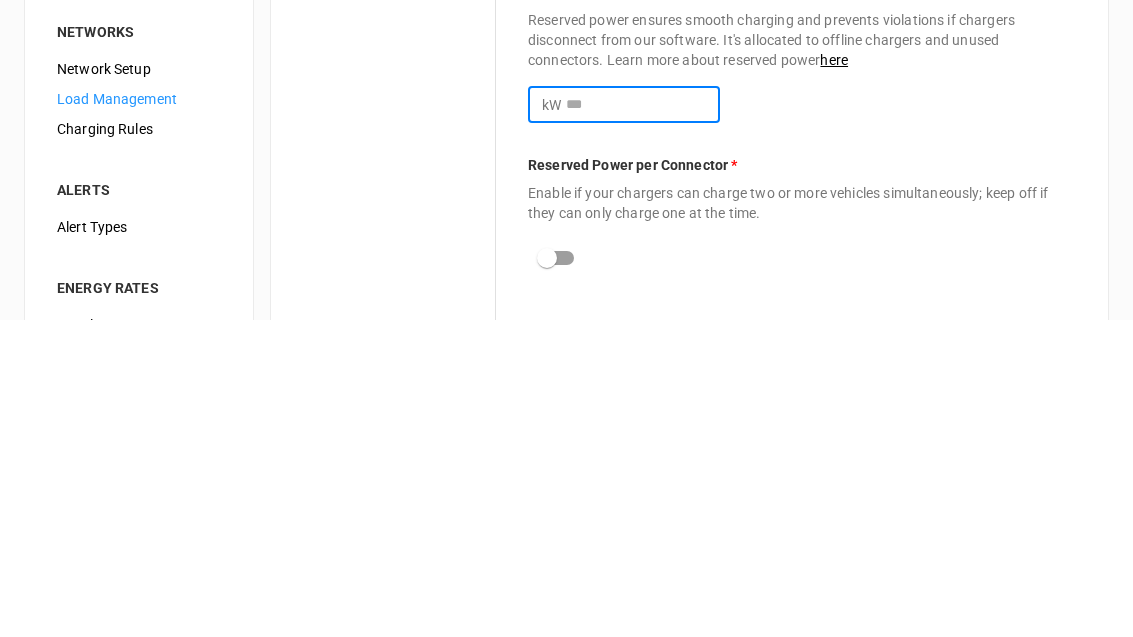 type on "*" 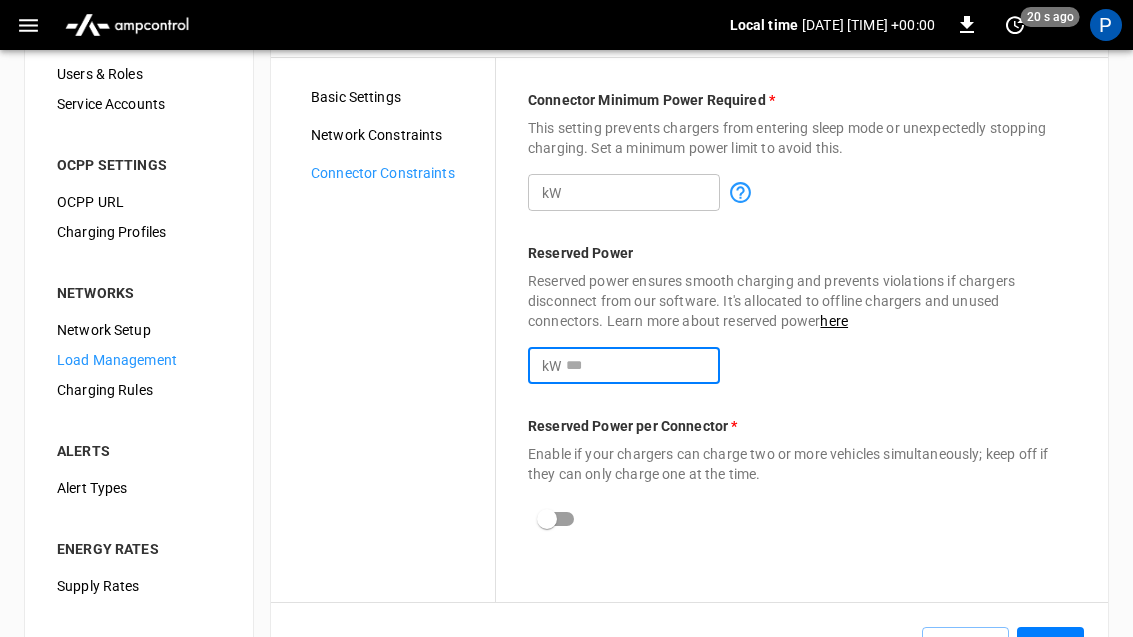 scroll, scrollTop: 85, scrollLeft: 0, axis: vertical 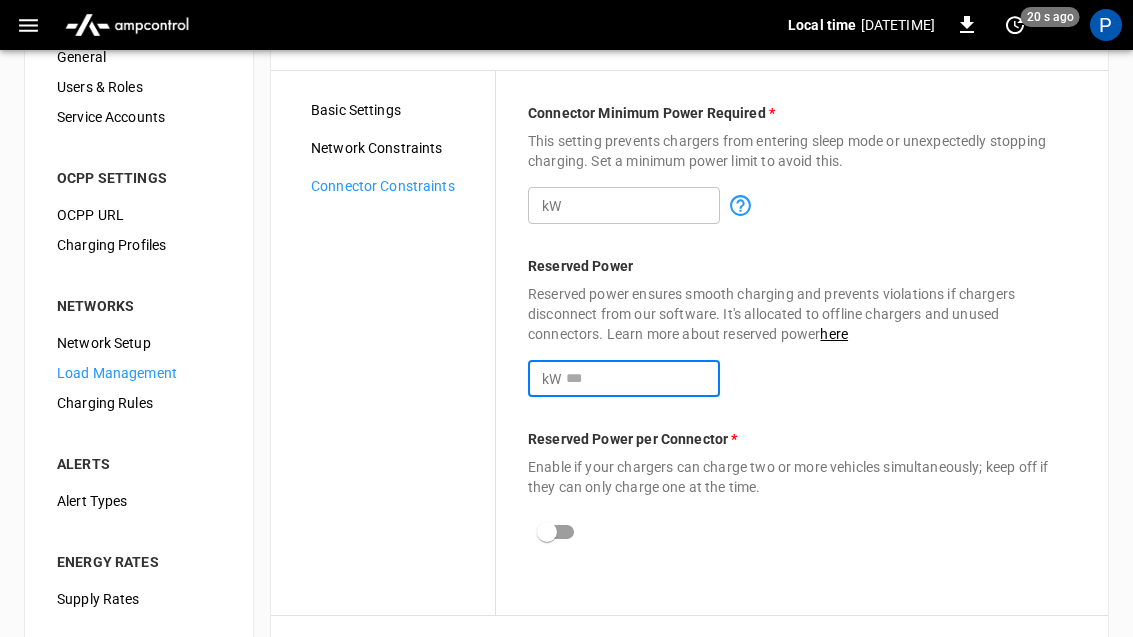 type on "*" 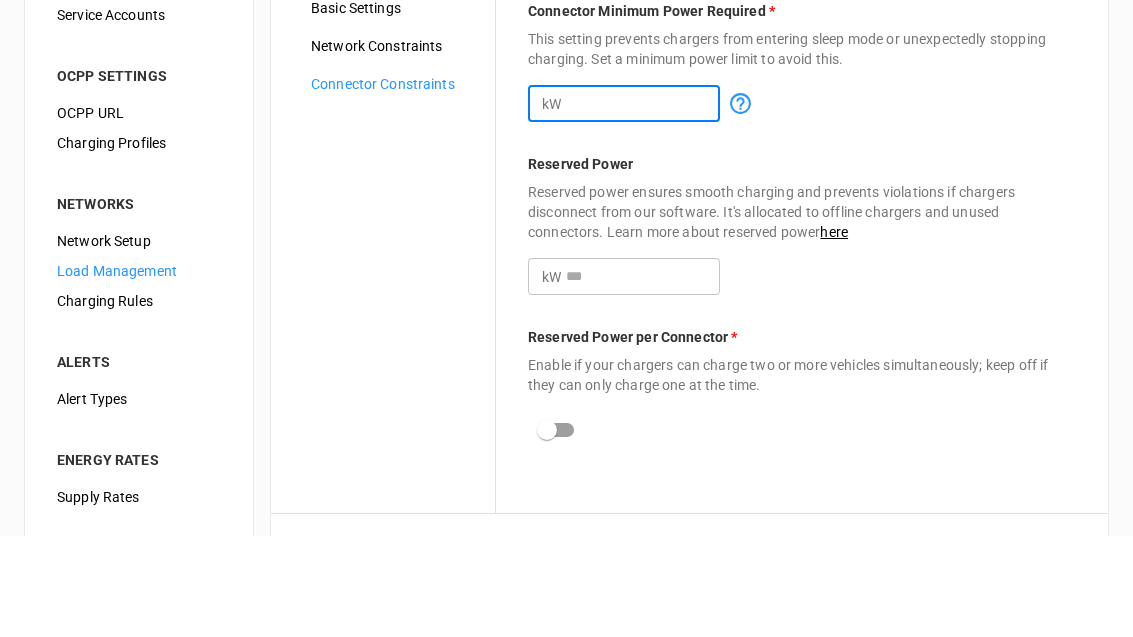 click on "*" at bounding box center (643, 205) 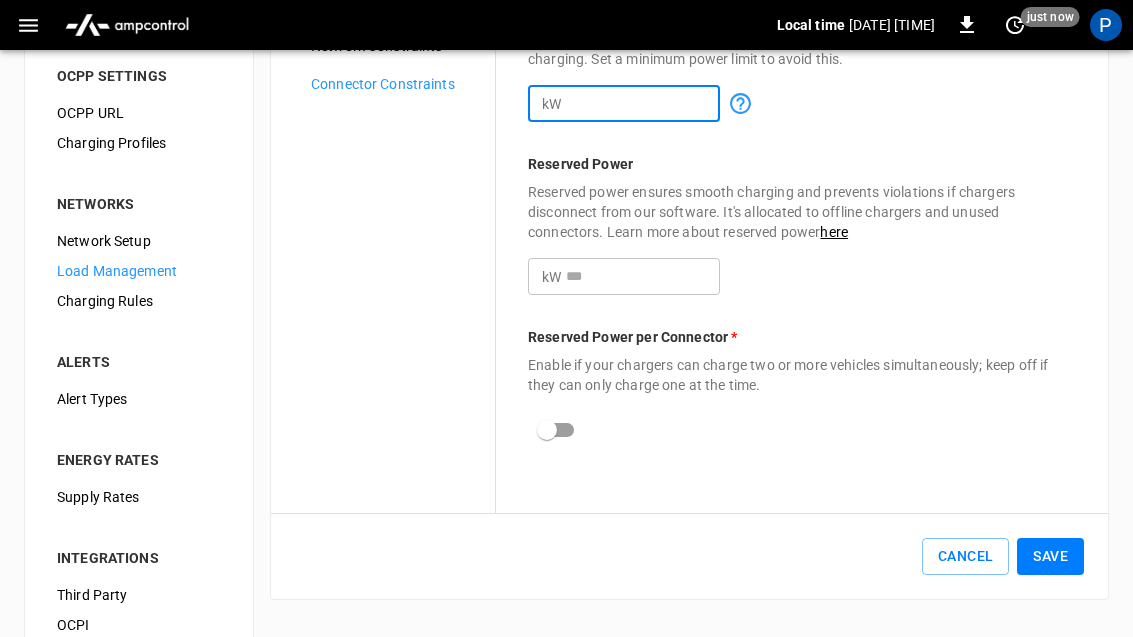 type on "*" 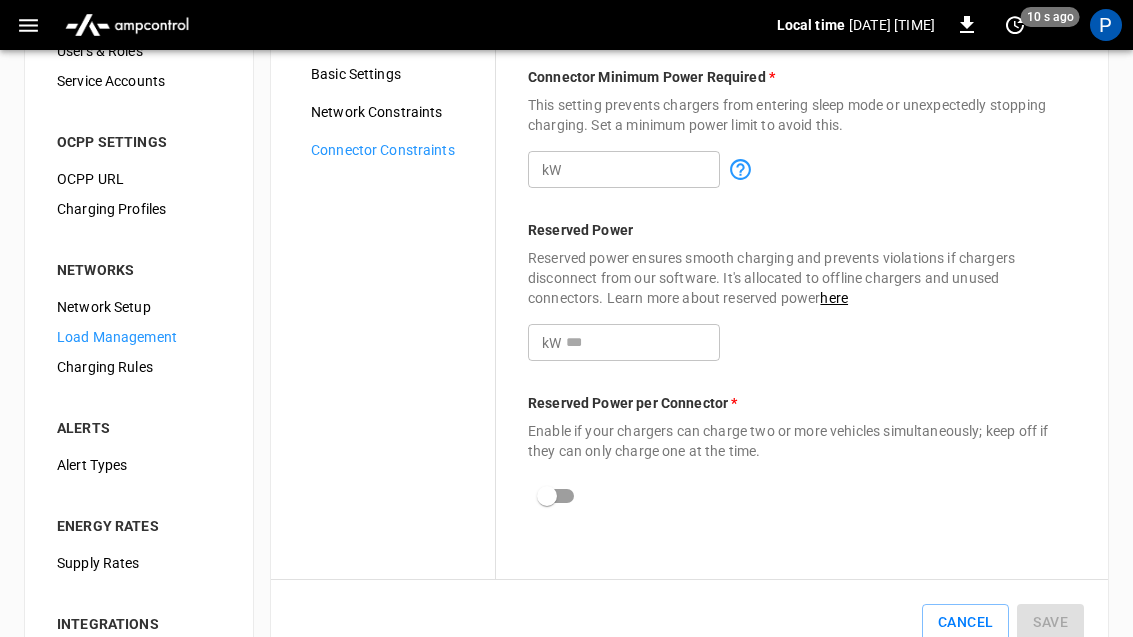 scroll, scrollTop: 0, scrollLeft: 0, axis: both 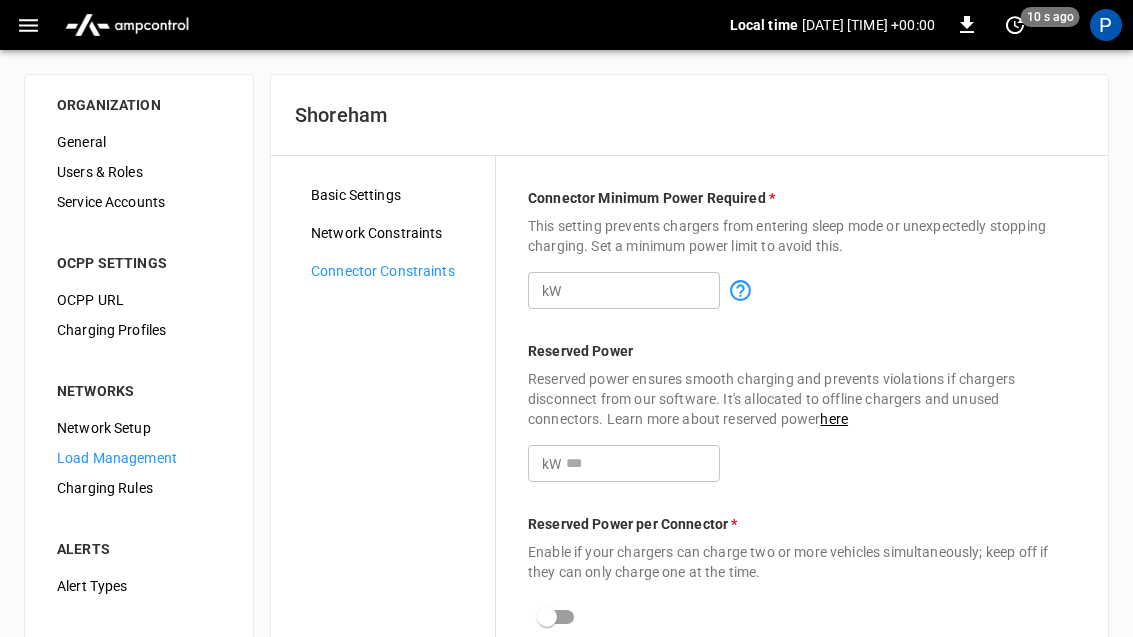 click on "Network Constraints" at bounding box center (395, 233) 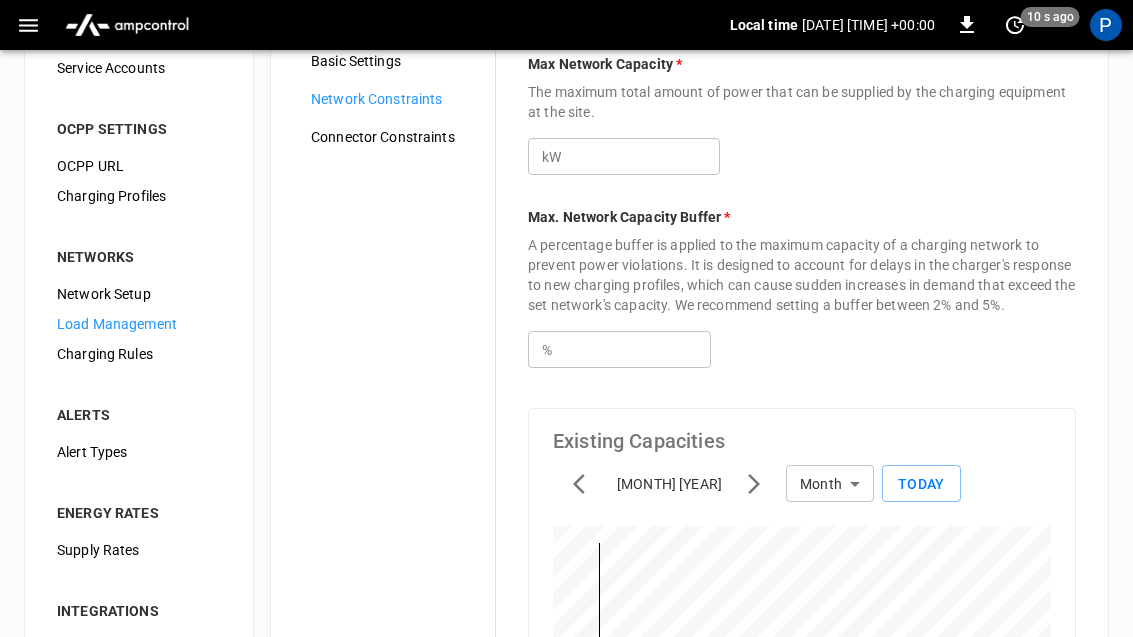 scroll, scrollTop: 0, scrollLeft: 0, axis: both 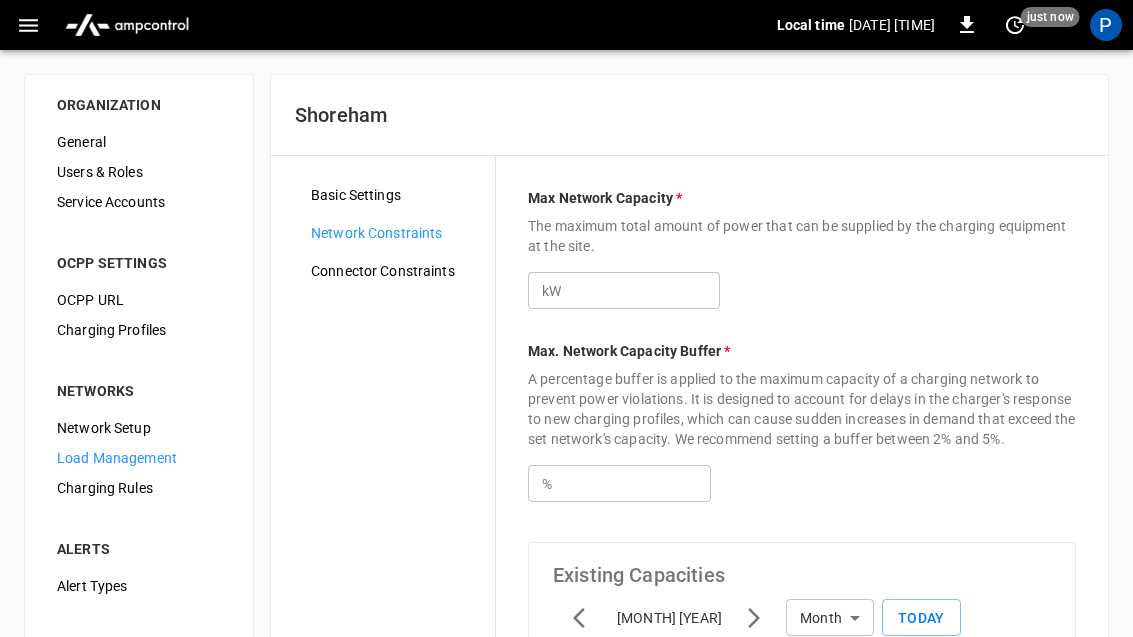 click at bounding box center (28, 25) 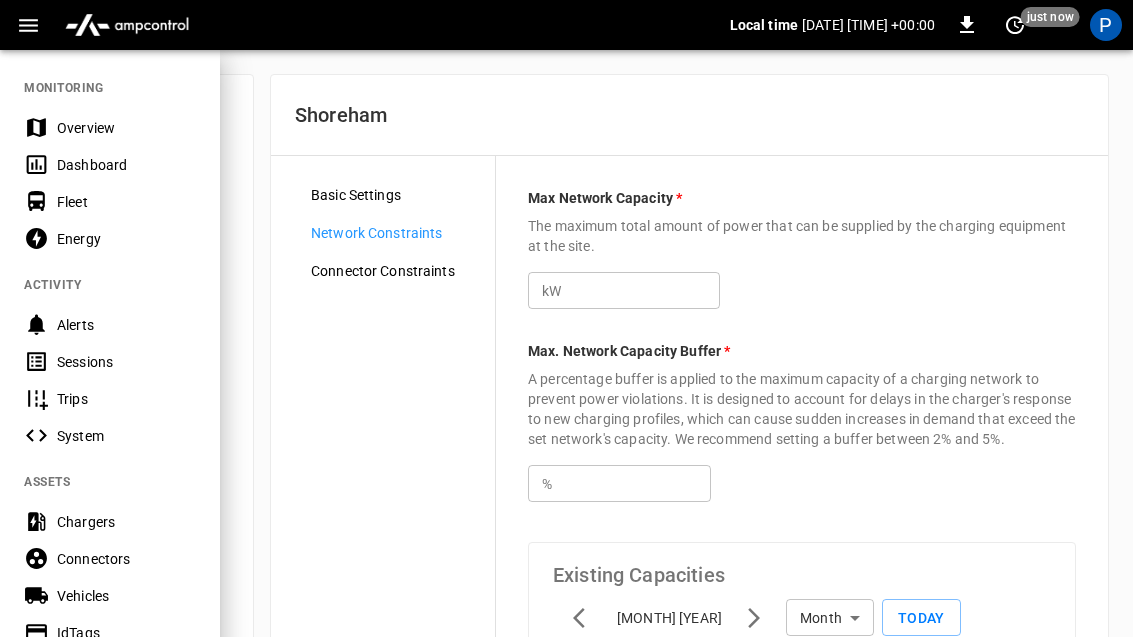 click on "System" at bounding box center (126, 436) 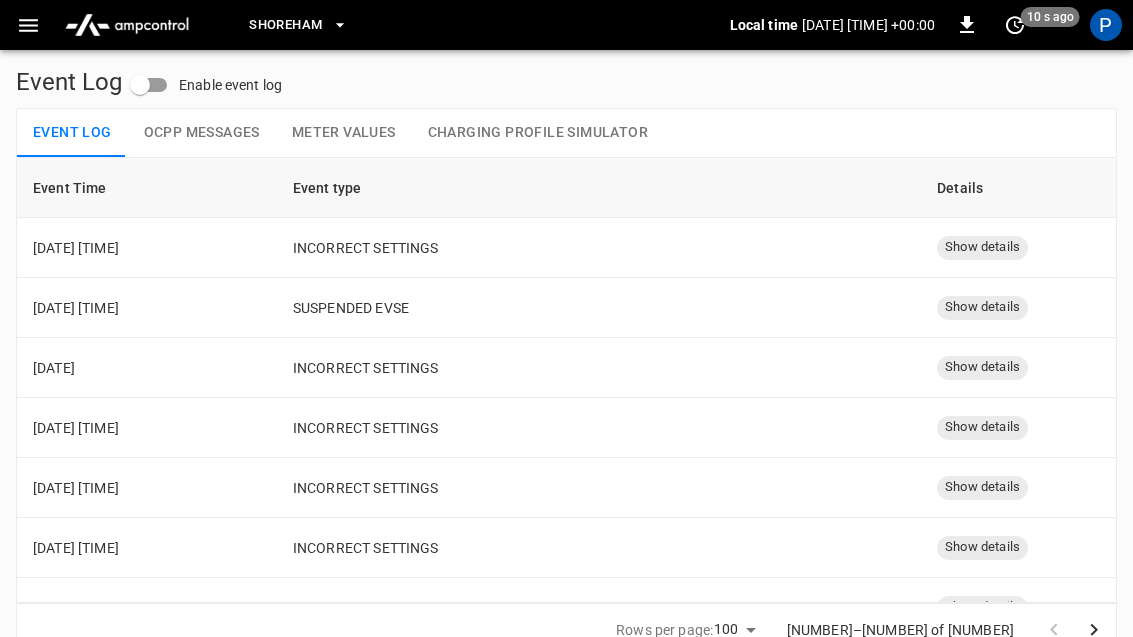 click on "Show details" at bounding box center (982, 247) 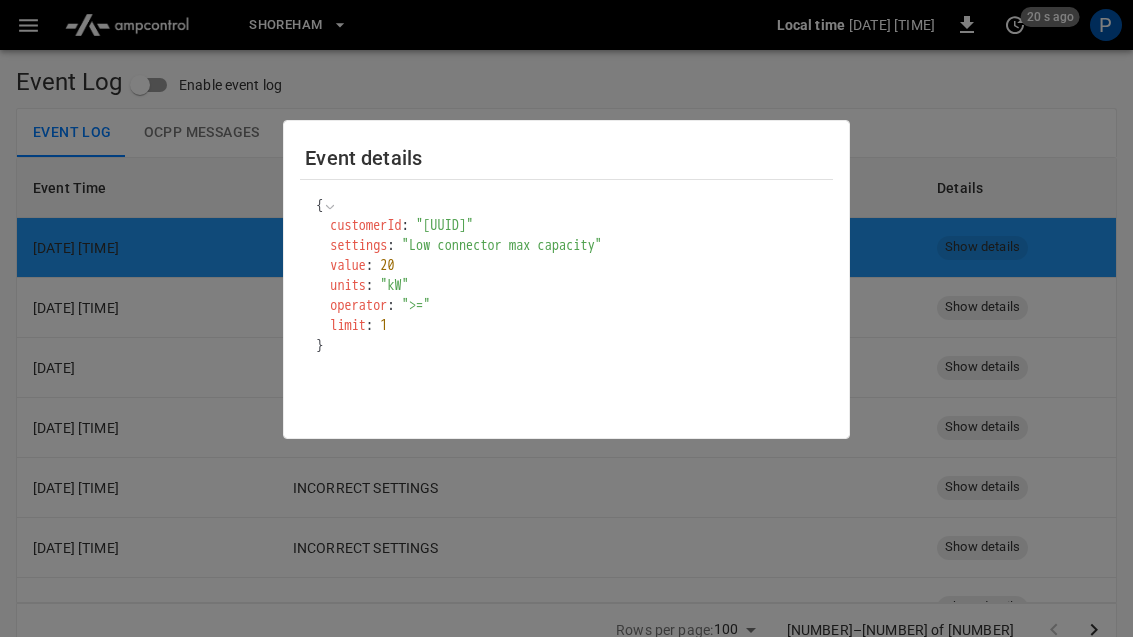 click at bounding box center [566, 318] 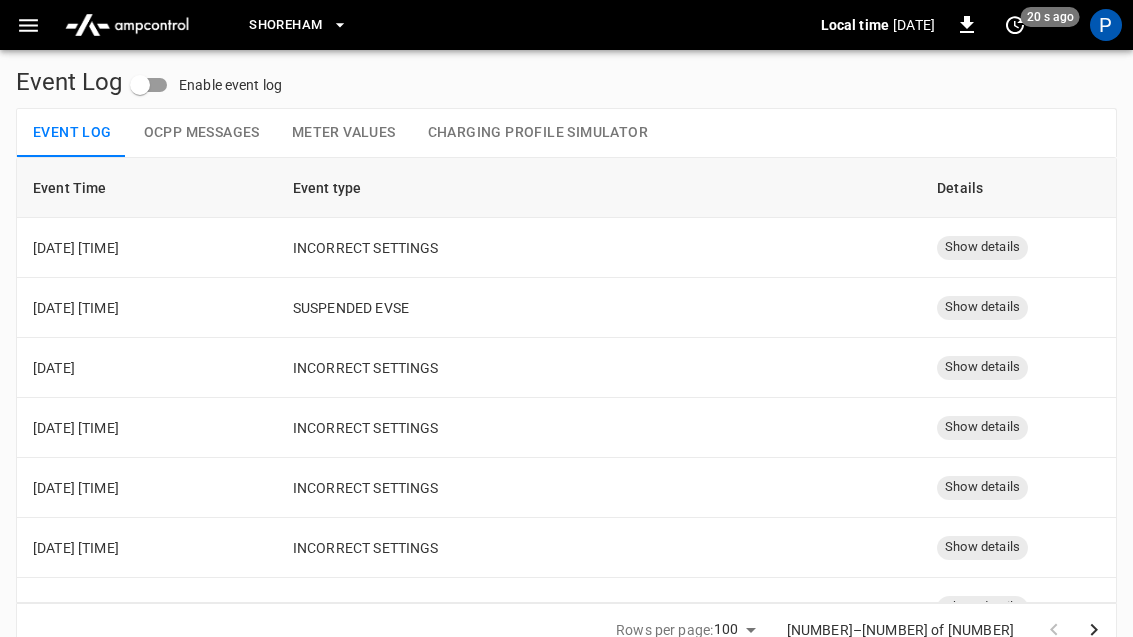 click 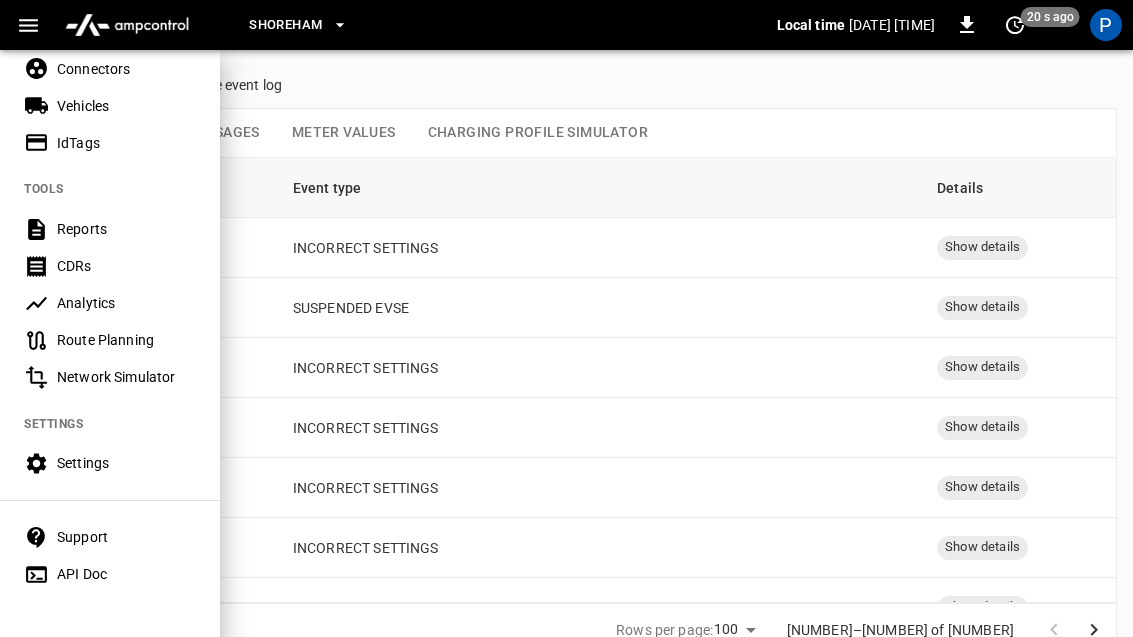 scroll, scrollTop: 489, scrollLeft: 0, axis: vertical 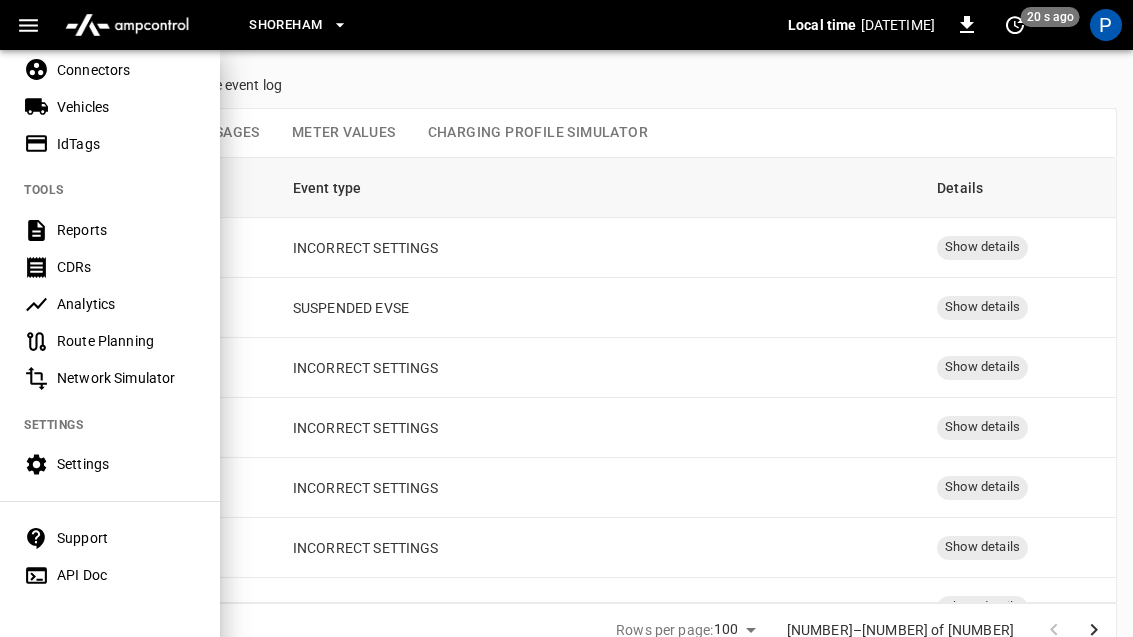 click on "Settings" at bounding box center [126, 464] 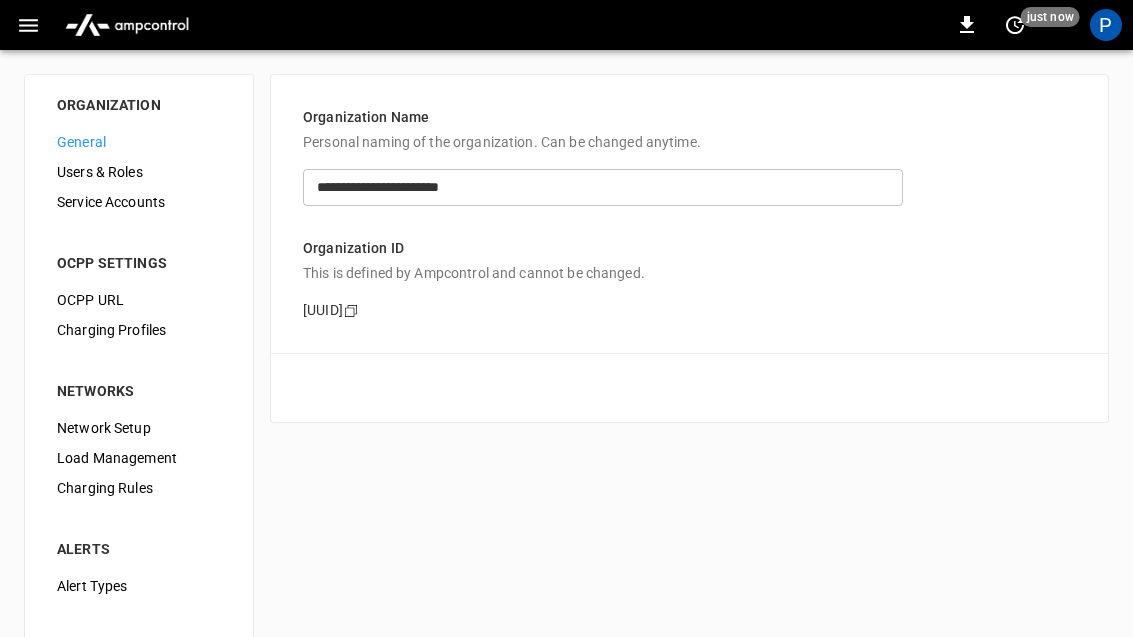 click on "Load Management" at bounding box center [139, 458] 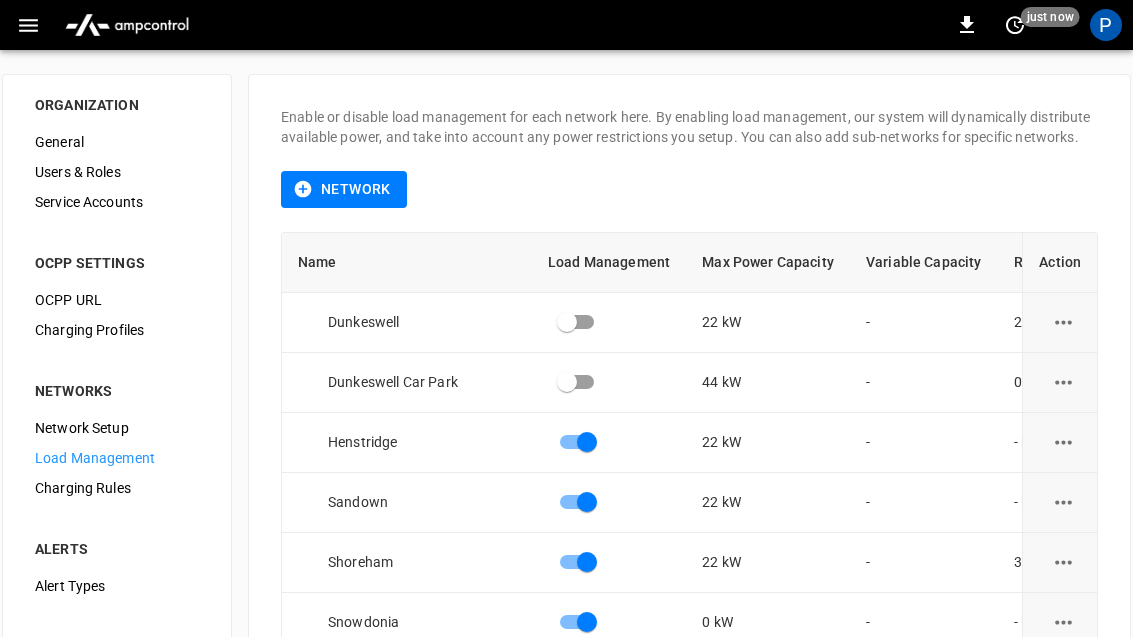 click on "Network Setup" at bounding box center (117, 428) 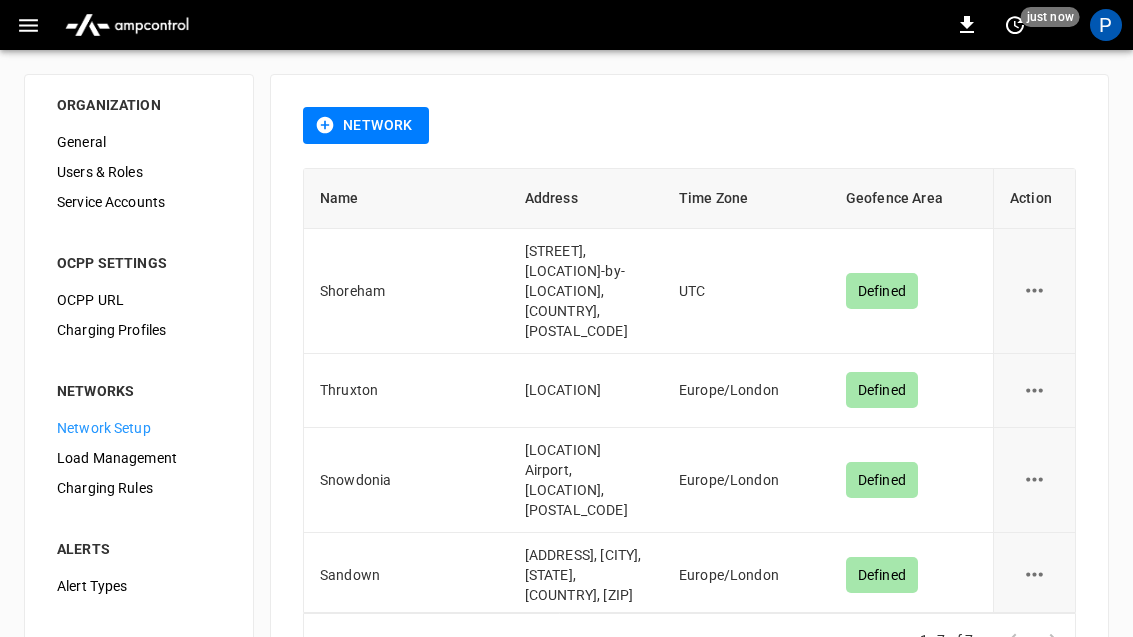click 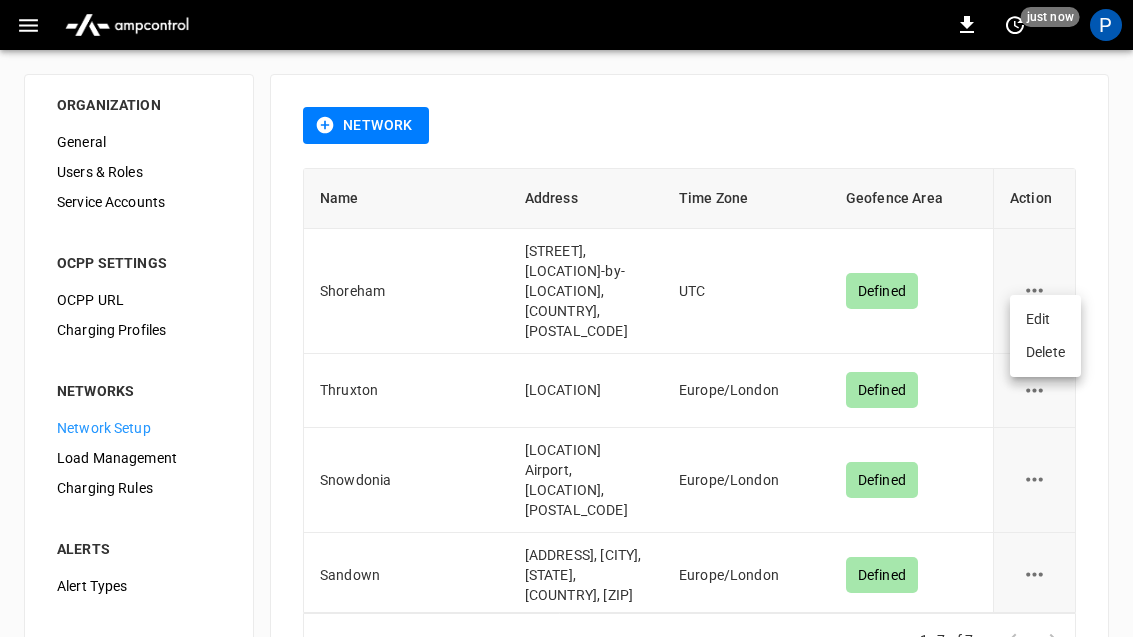 click on "Edit" at bounding box center [1045, 319] 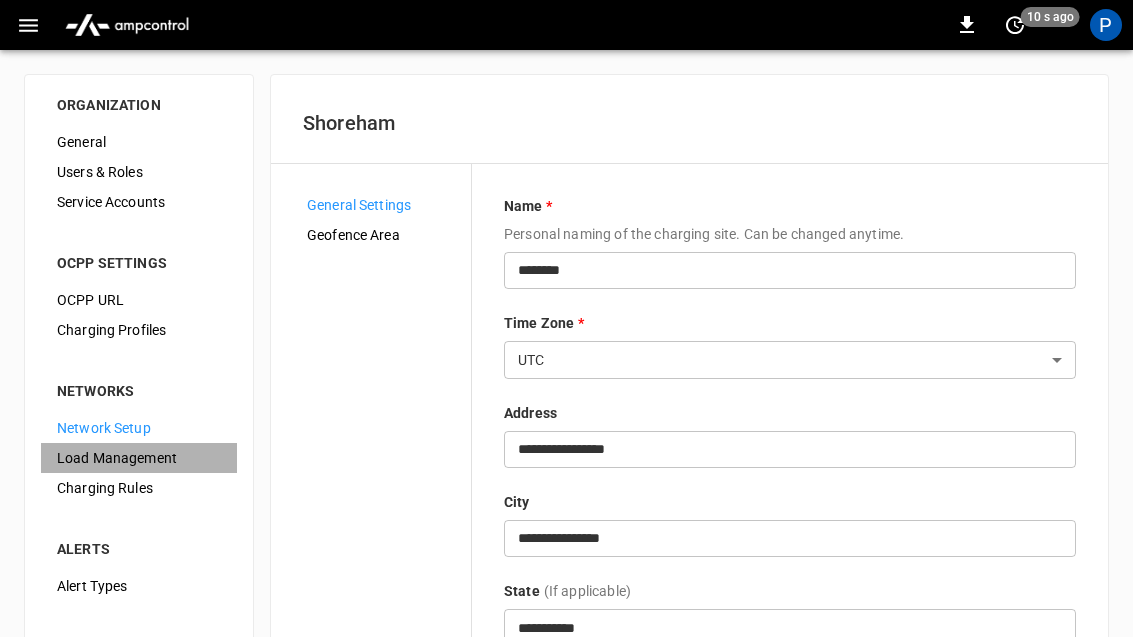 click on "Load Management" at bounding box center [139, 458] 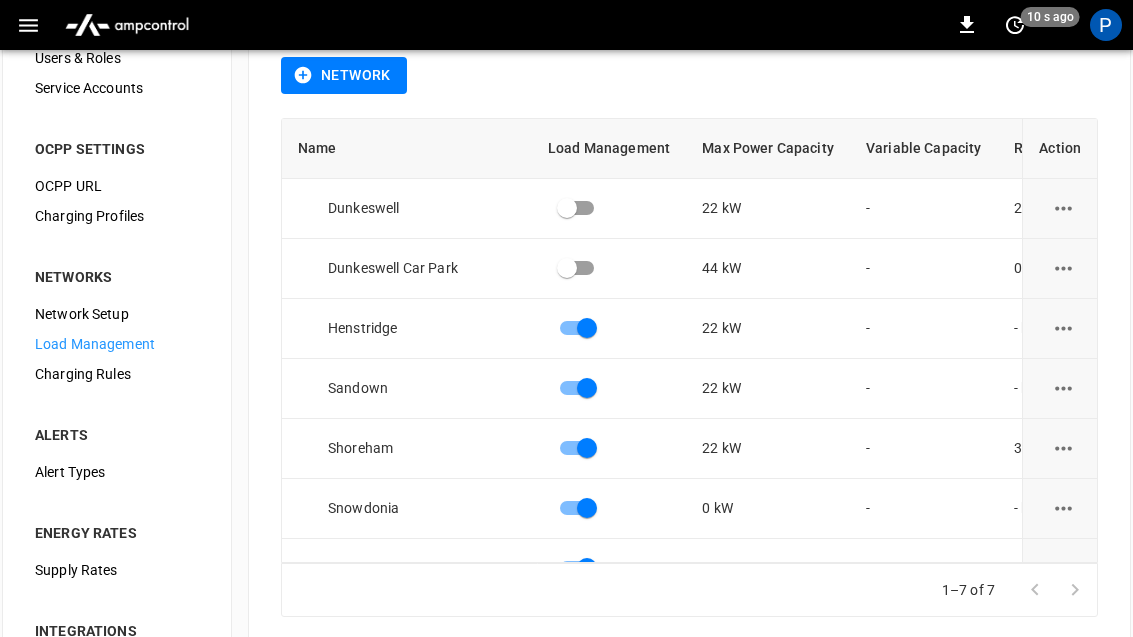 scroll, scrollTop: 131, scrollLeft: 0, axis: vertical 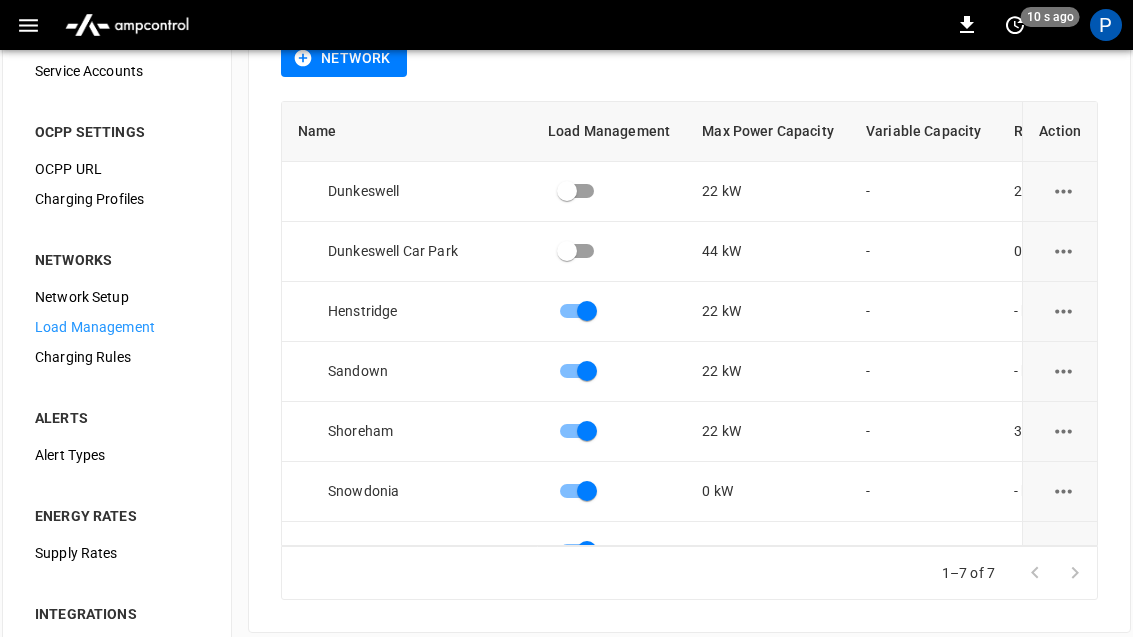 click 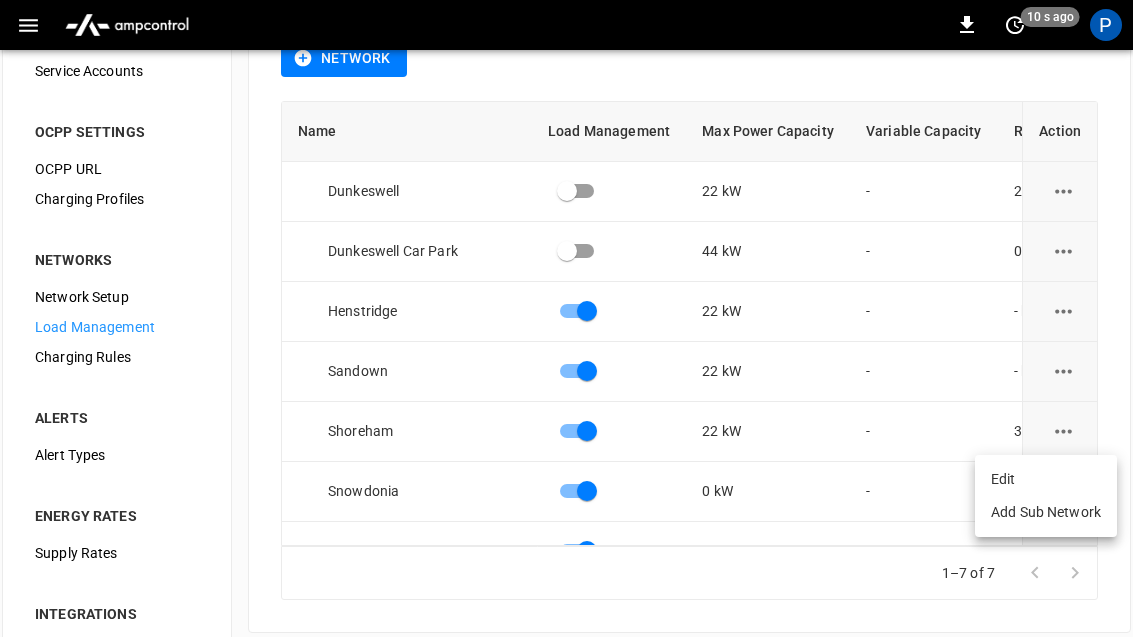 click on "Edit" at bounding box center [1046, 479] 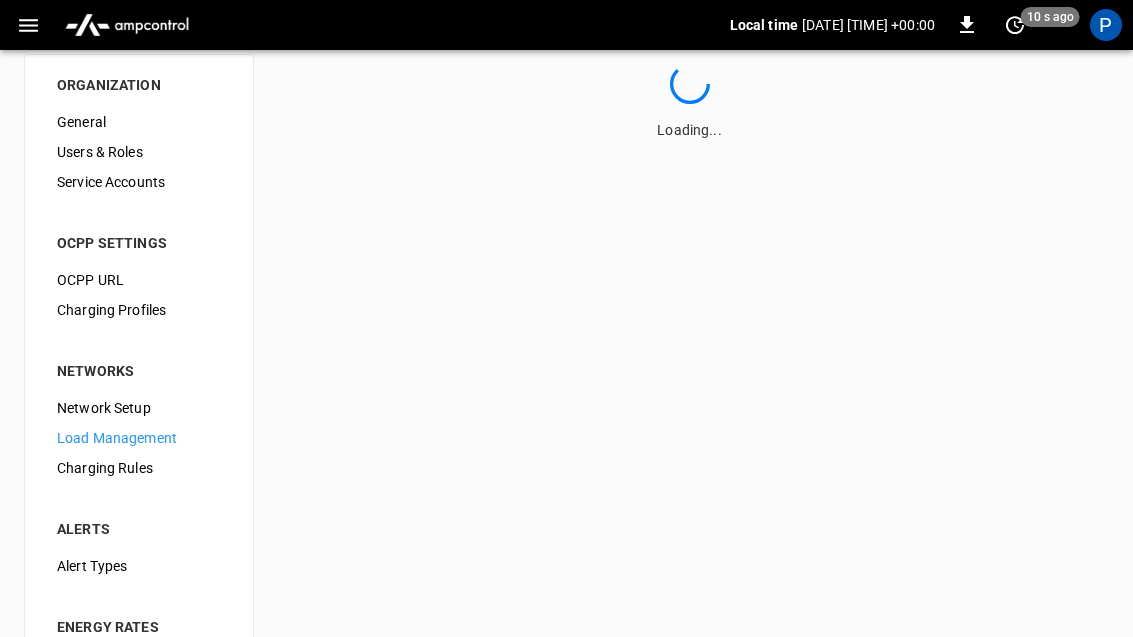scroll, scrollTop: 23, scrollLeft: 0, axis: vertical 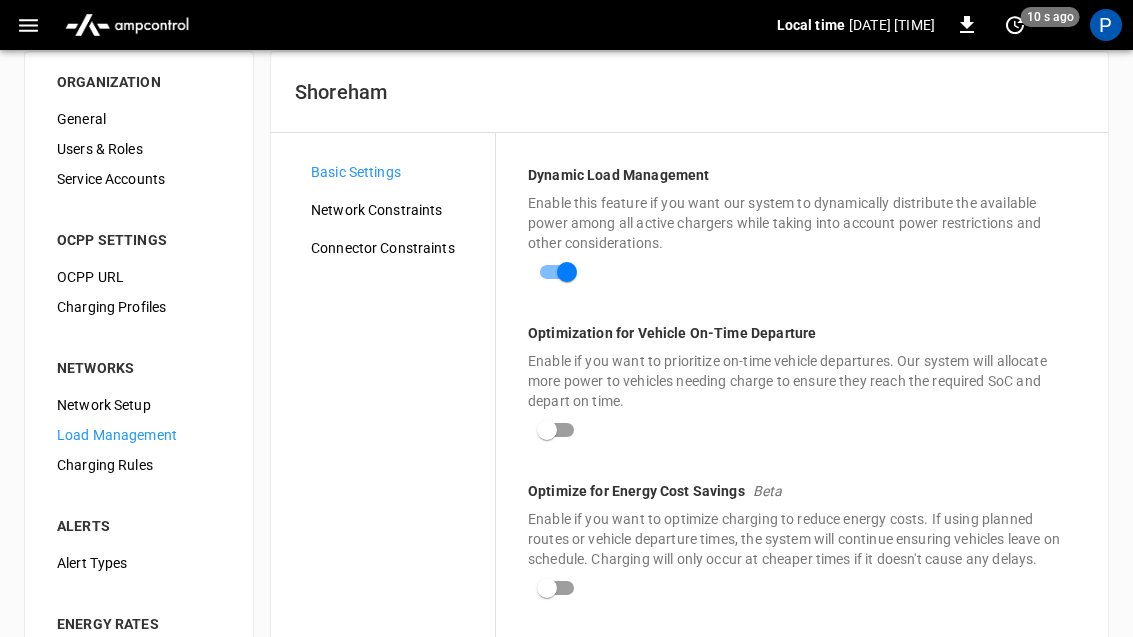 click on "Connector Constraints" at bounding box center [395, 248] 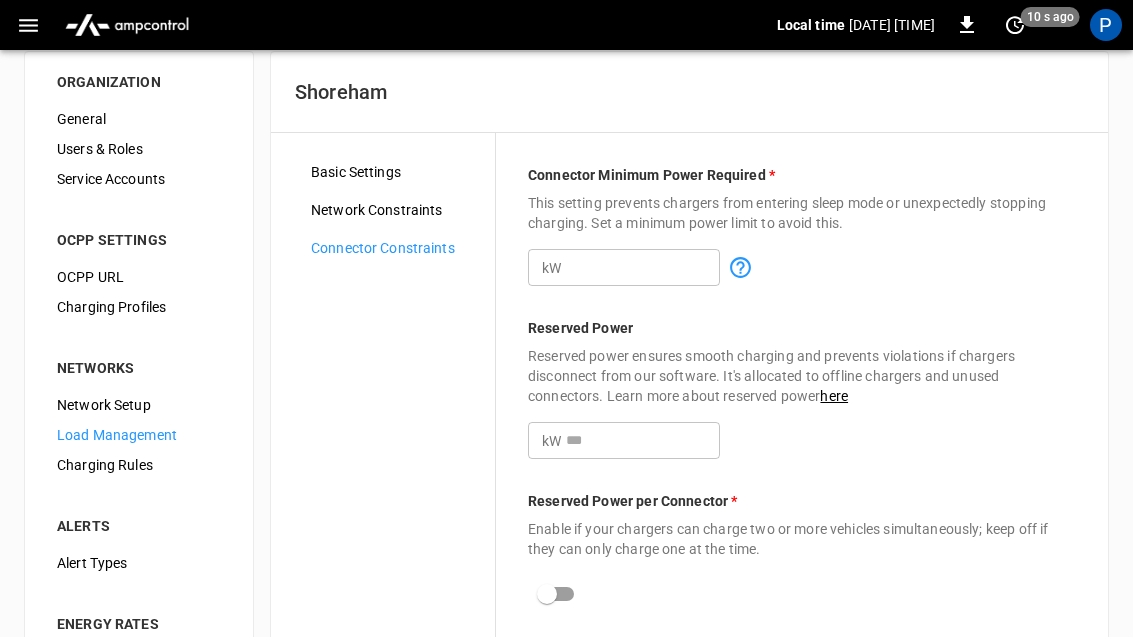 scroll, scrollTop: 0, scrollLeft: 0, axis: both 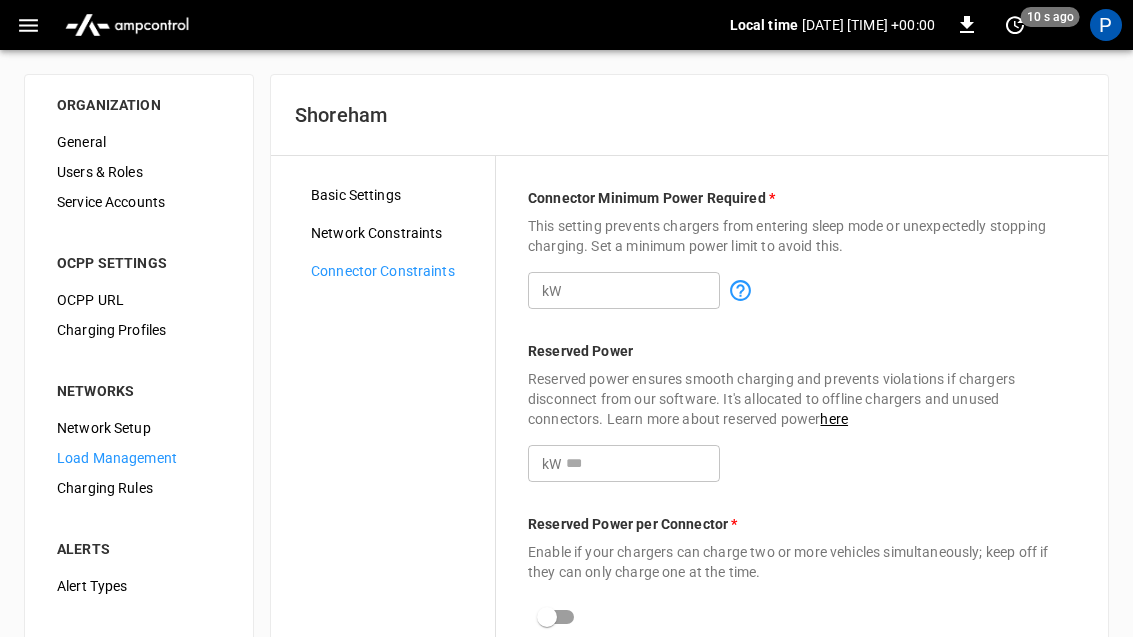 click 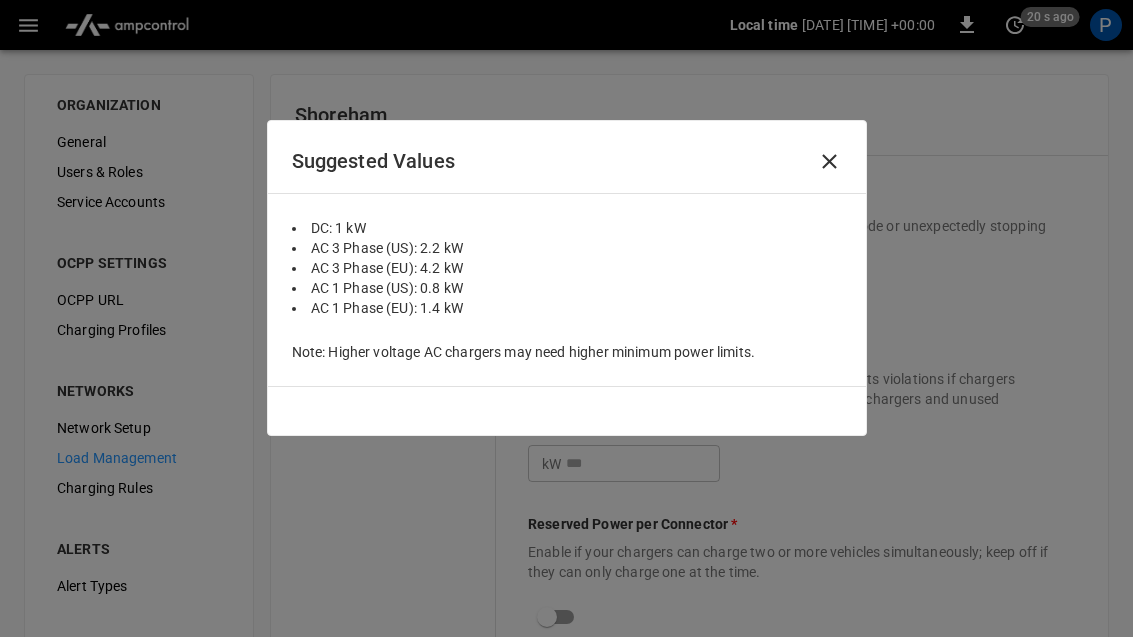click on "Suggested Values DC: 1 kW  AC 3 Phase (US): 2.2 kW AC 3 Phase (EU): 4.2 kW AC 1 Phase (US): 0.8 kW AC 1 Phase (EU): 1.4 kW   Note: Higher voltage AC chargers may need higher minimum power limits." at bounding box center [567, 278] 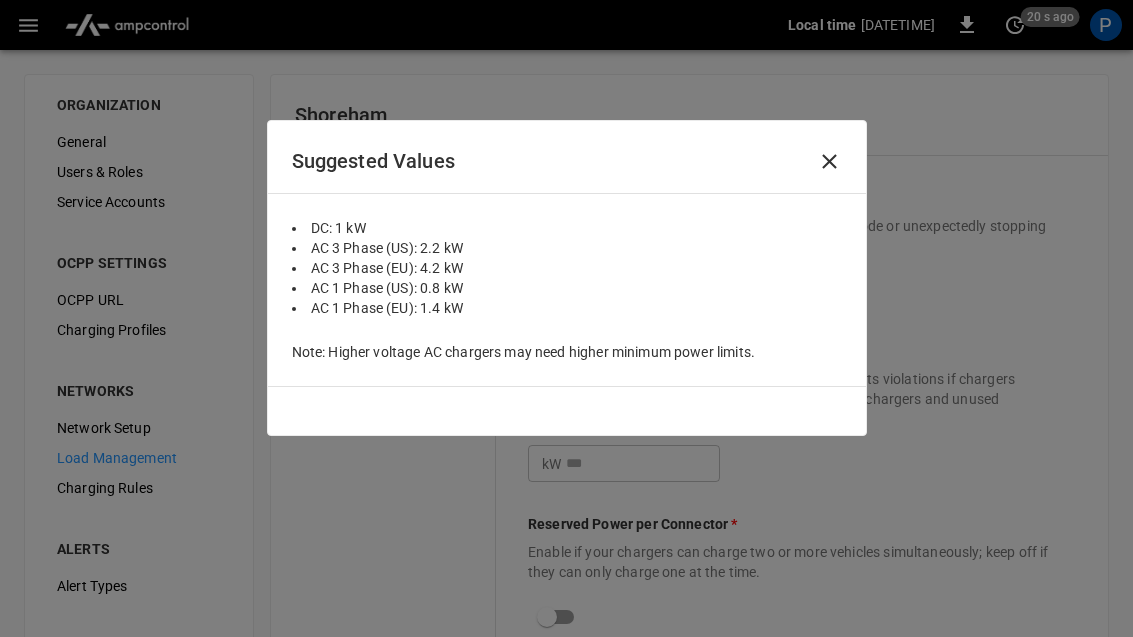 click on "Suggested Values DC: 1 kW  AC 3 Phase (US): 2.2 kW AC 3 Phase (EU): 4.2 kW AC 1 Phase (US): 0.8 kW AC 1 Phase (EU): 1.4 kW   Note: Higher voltage AC chargers may need higher minimum power limits." at bounding box center [567, 278] 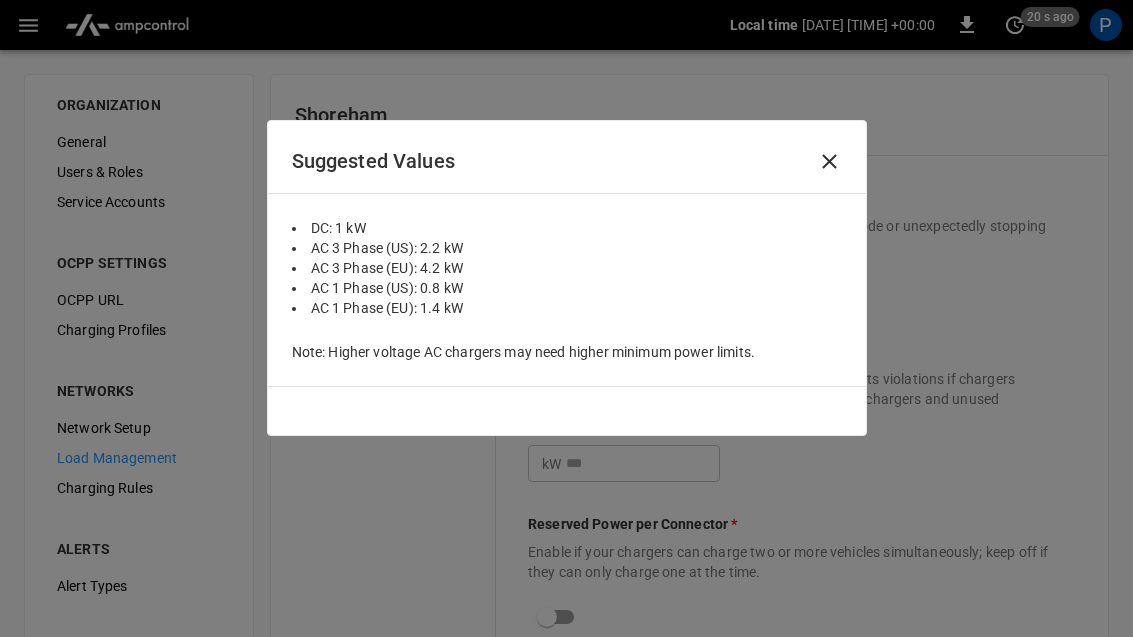 click on "Suggested Values DC: 1 kW  AC 3 Phase (US): 2.2 kW AC 3 Phase (EU): 4.2 kW AC 1 Phase (US): 0.8 kW AC 1 Phase (EU): 1.4 kW   Note: Higher voltage AC chargers may need higher minimum power limits." at bounding box center (567, 278) 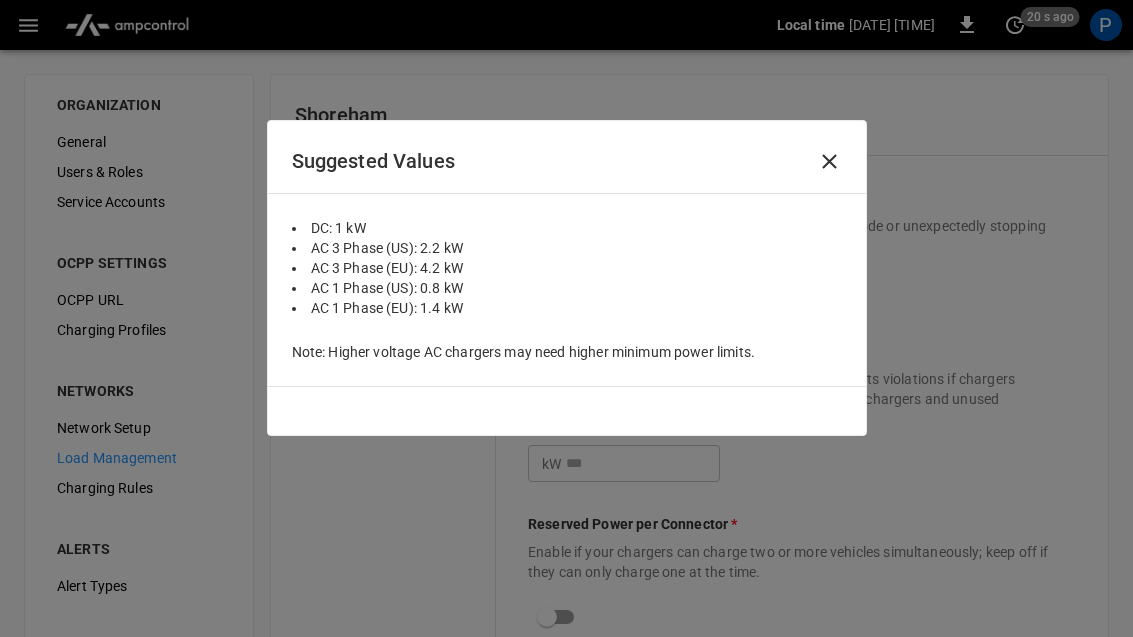 click at bounding box center [566, 318] 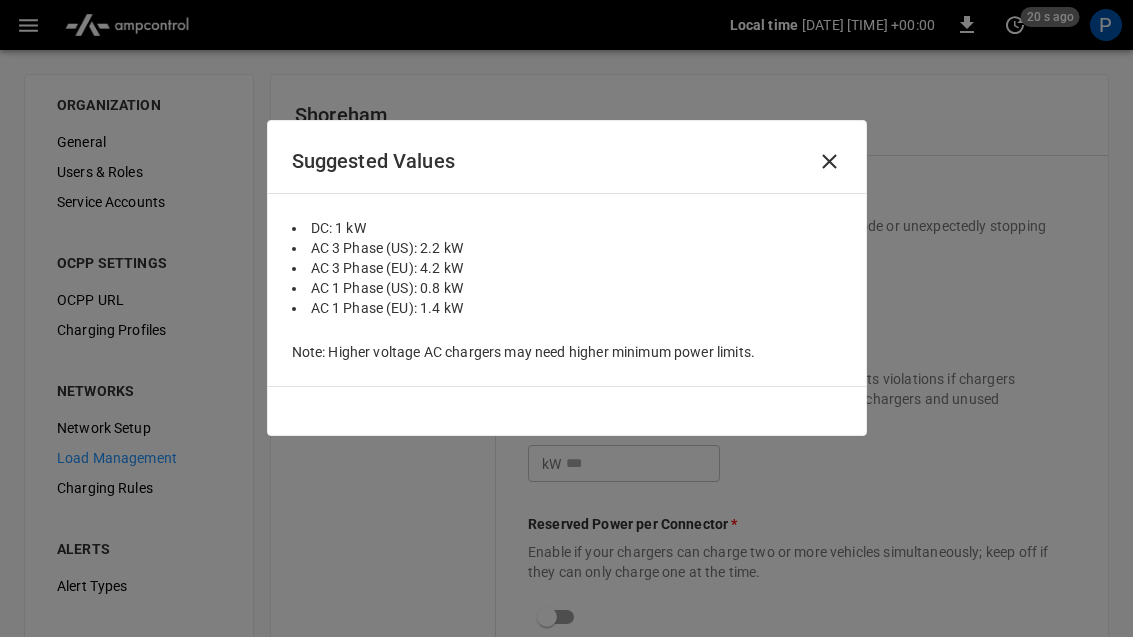 click 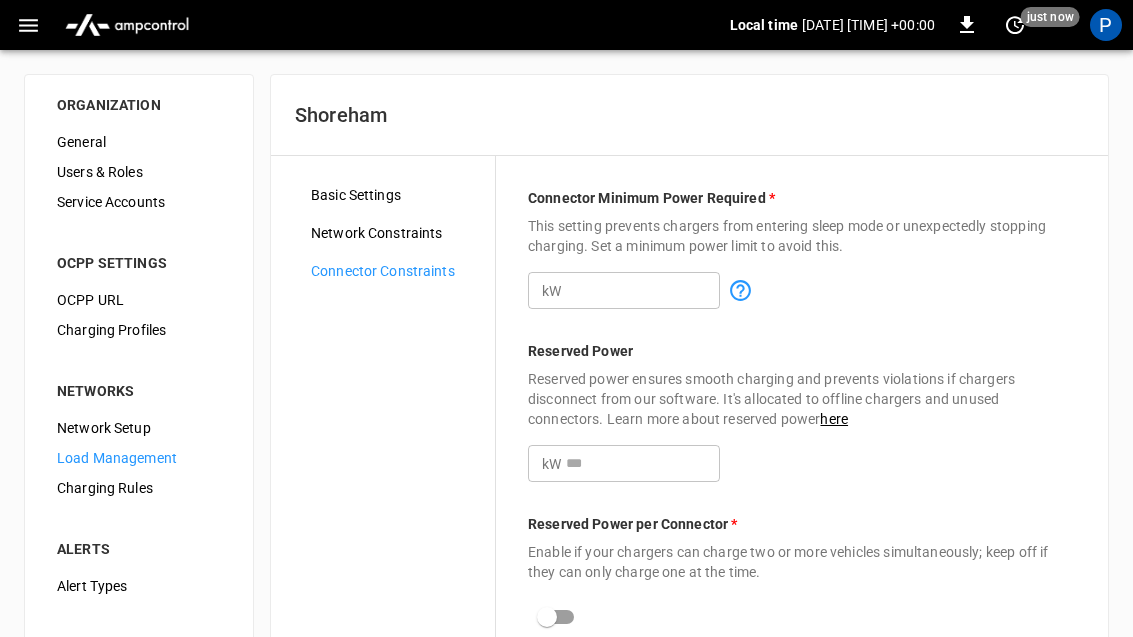 click on "Connector Minimum Power Required   * This setting prevents chargers from entering sleep mode or unexpectedly stopping charging. Set a minimum power limit to avoid this. kW * ​ Reserved Power Reserved power ensures smooth charging and prevents violations if chargers disconnect from our software. It's allocated to offline chargers and unused connectors. Learn more about reserved power  here kW * ​ Reserved Power per Connector   * Enable if your chargers can charge two or more vehicles simultaneously; keep off if they can only charge one at the time." at bounding box center (802, 428) 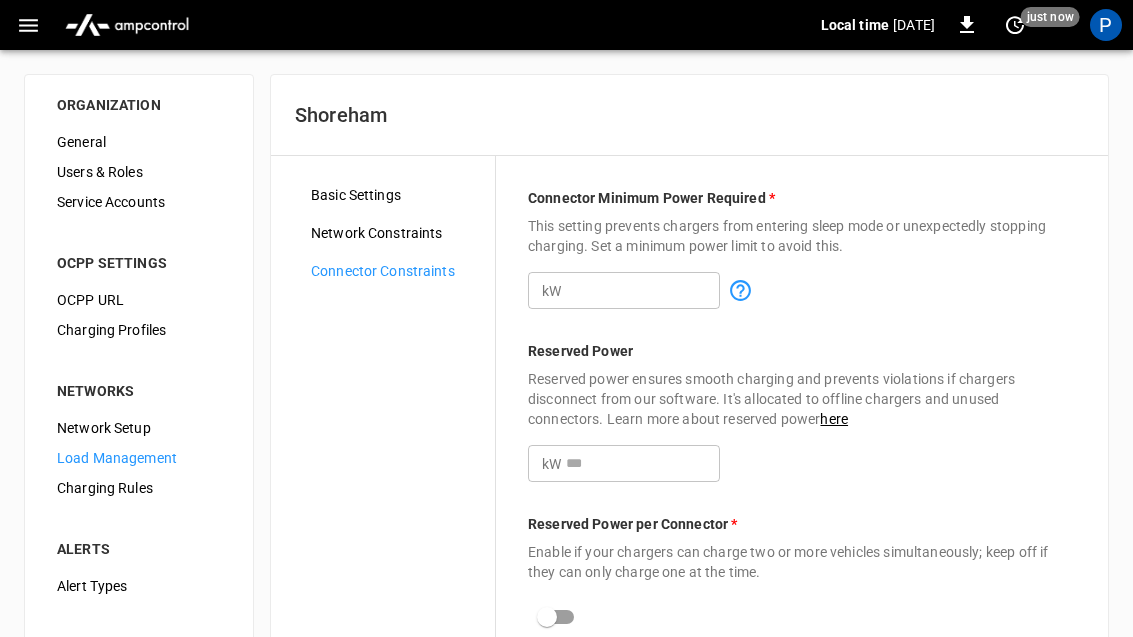 click on "*" at bounding box center (643, 290) 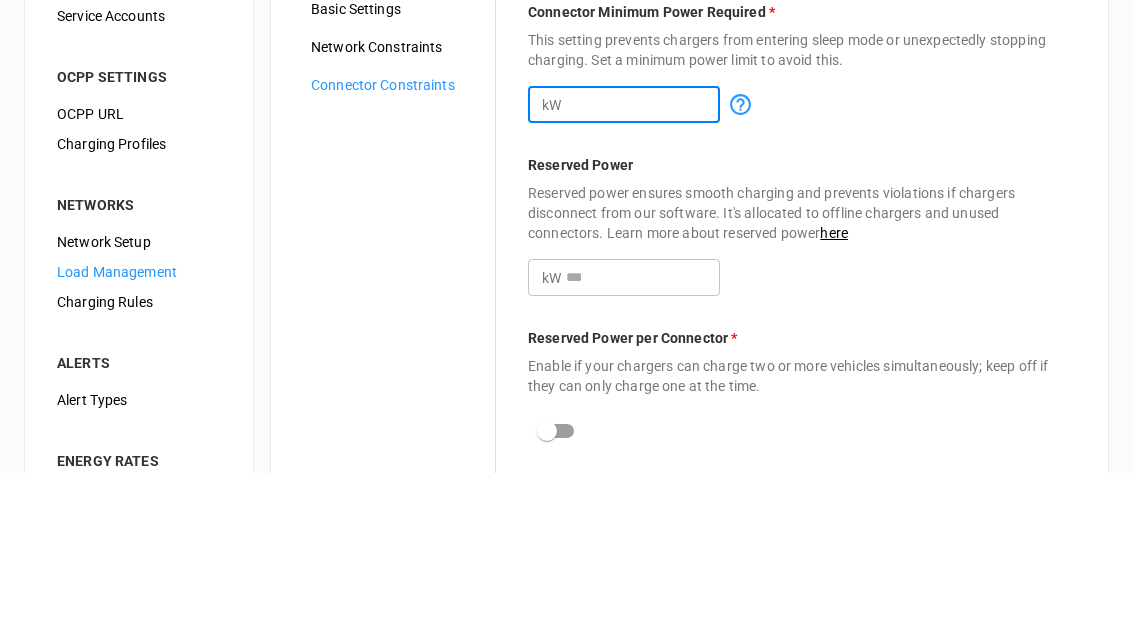 scroll, scrollTop: 187, scrollLeft: 0, axis: vertical 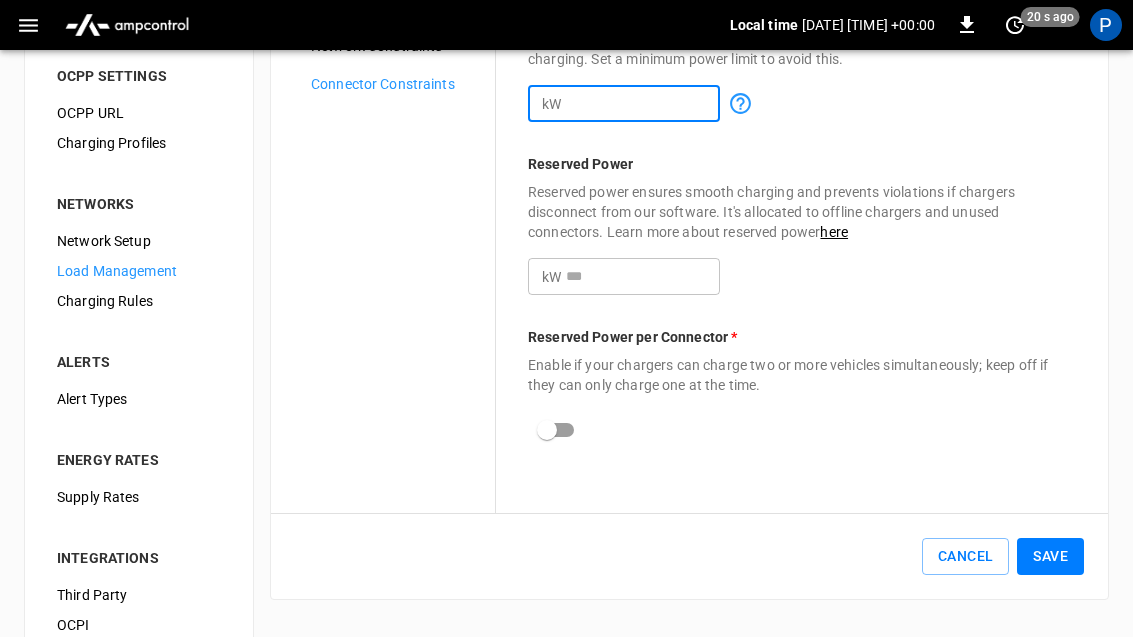type on "***" 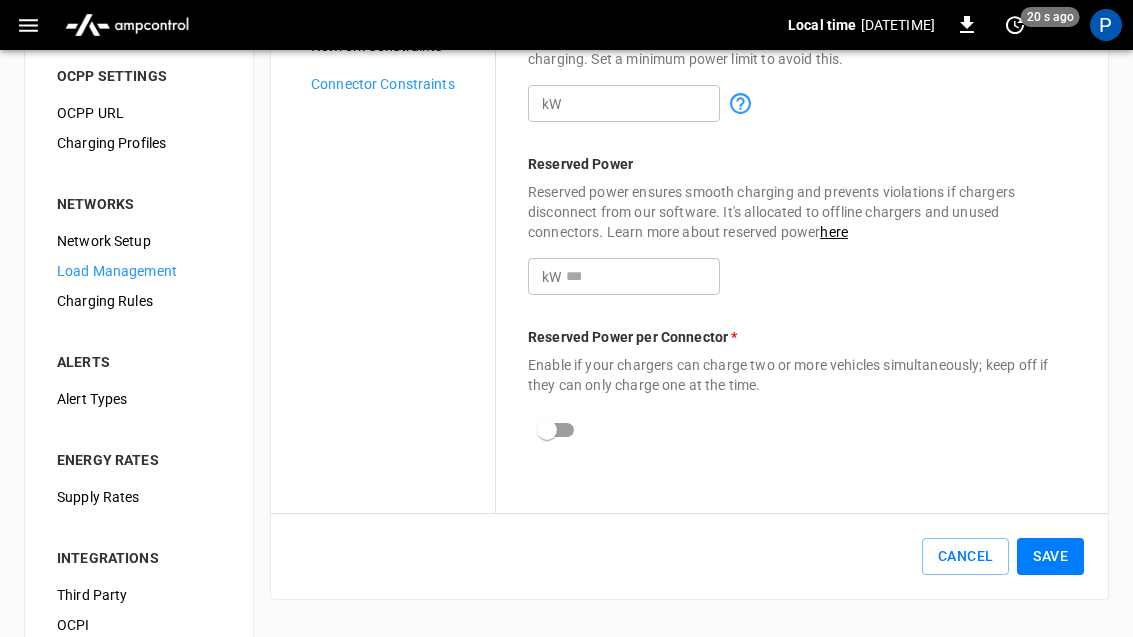 click on "*" at bounding box center (643, 276) 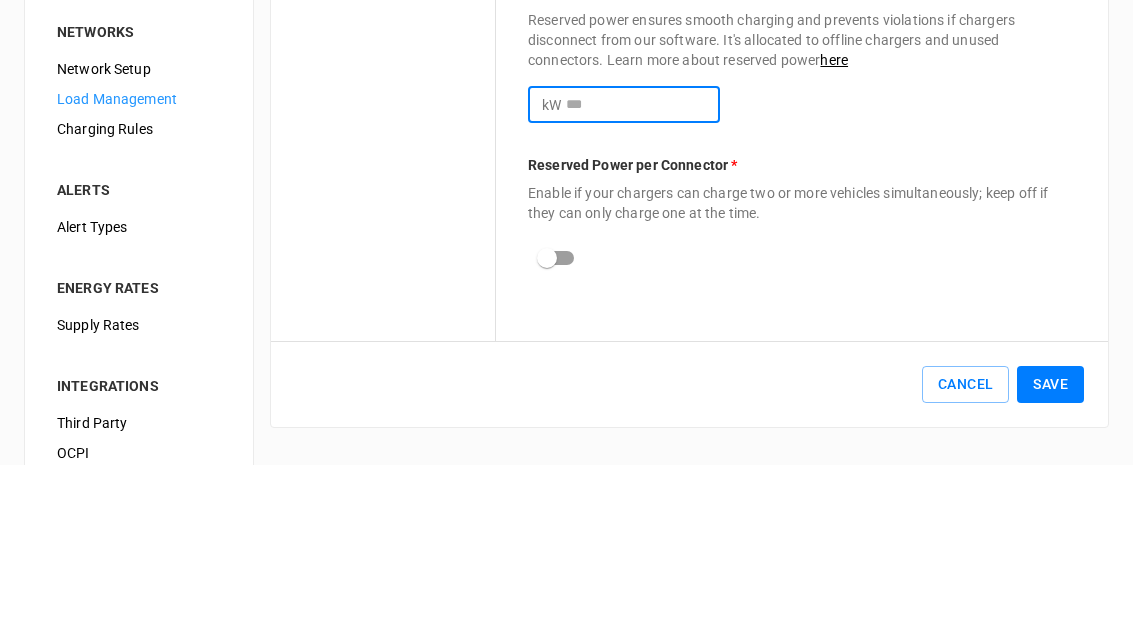 type on "*" 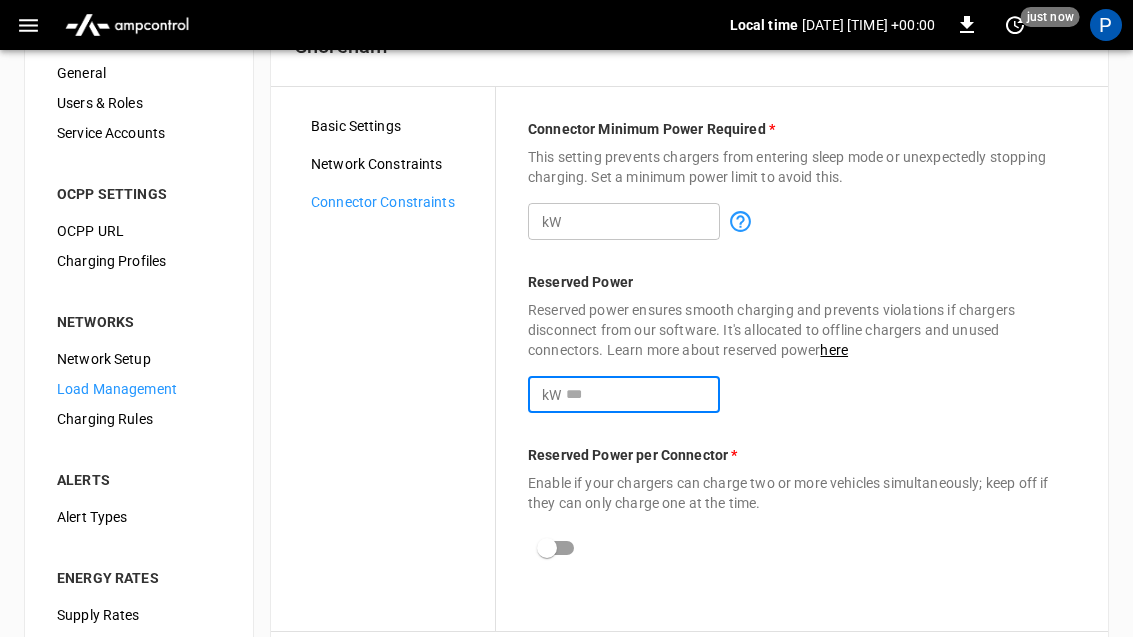 scroll, scrollTop: 84, scrollLeft: 0, axis: vertical 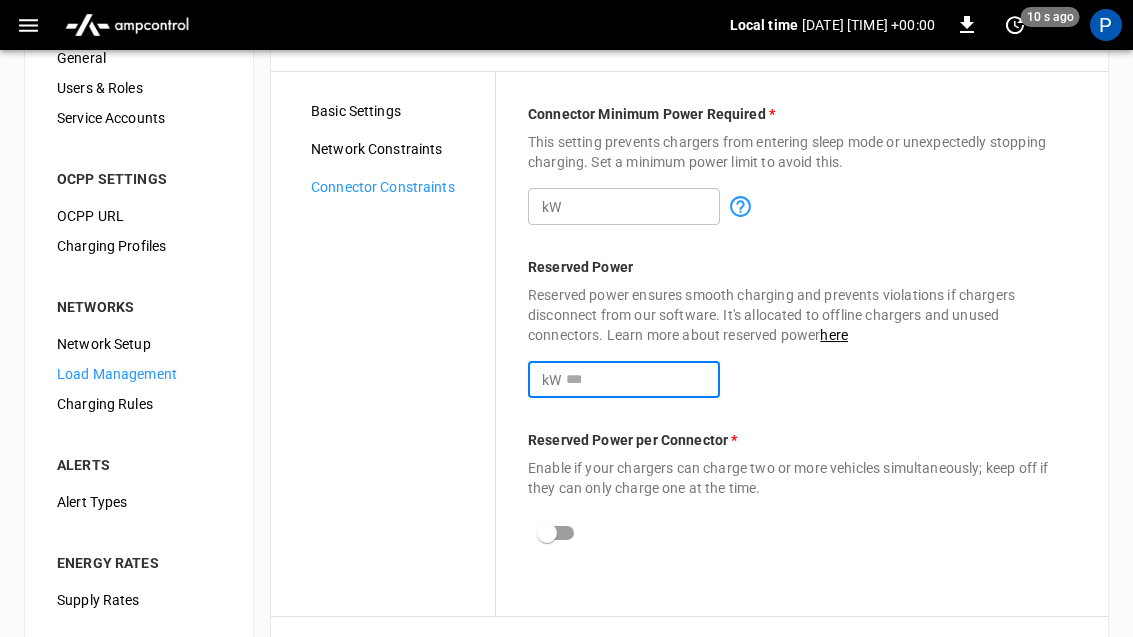 type on "**" 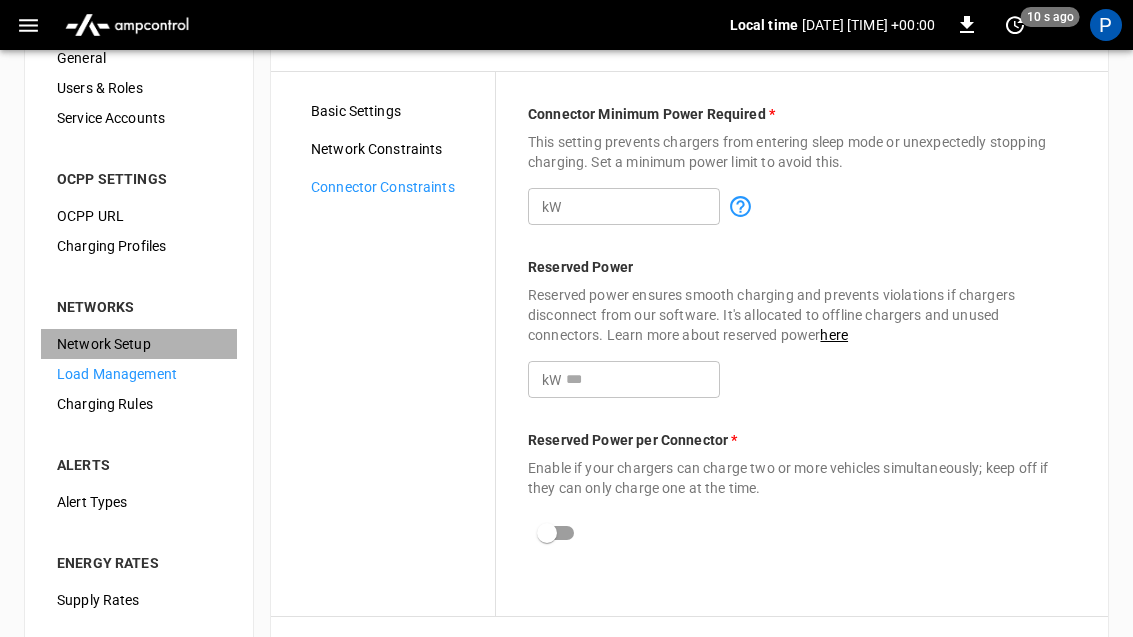 click on "Network Setup" at bounding box center (139, 344) 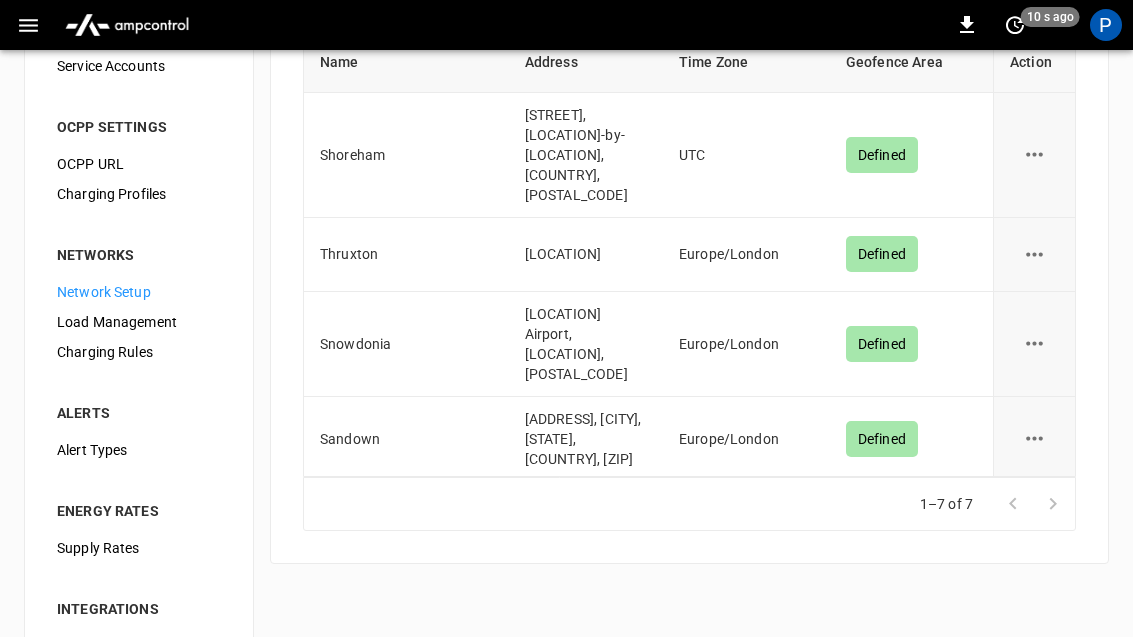 scroll, scrollTop: 0, scrollLeft: 0, axis: both 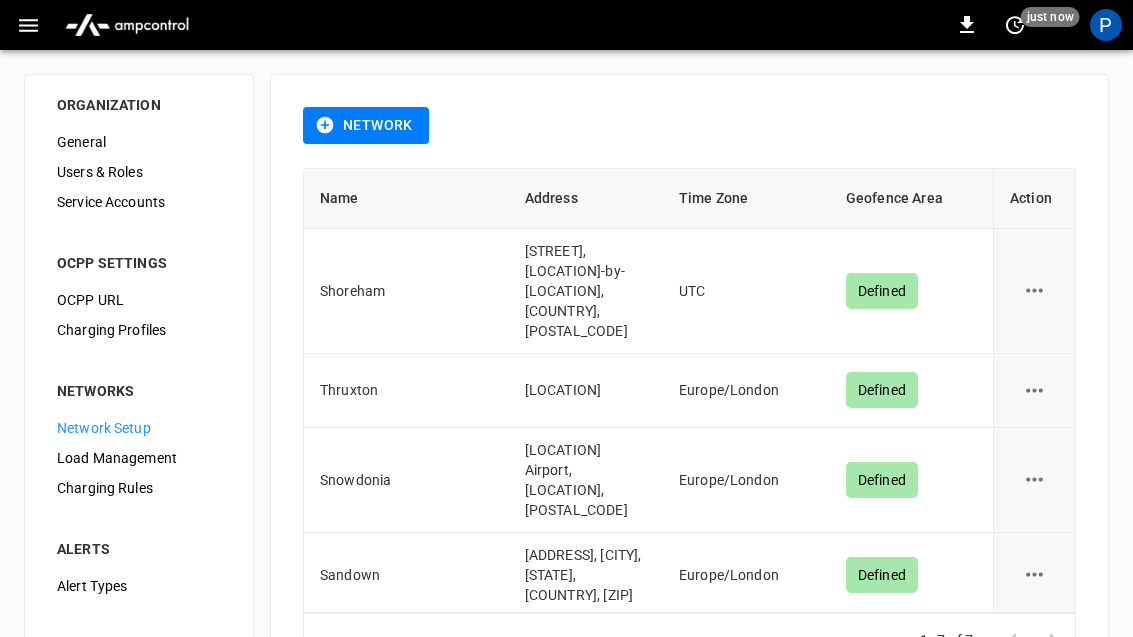 click on "Load Management" at bounding box center (139, 458) 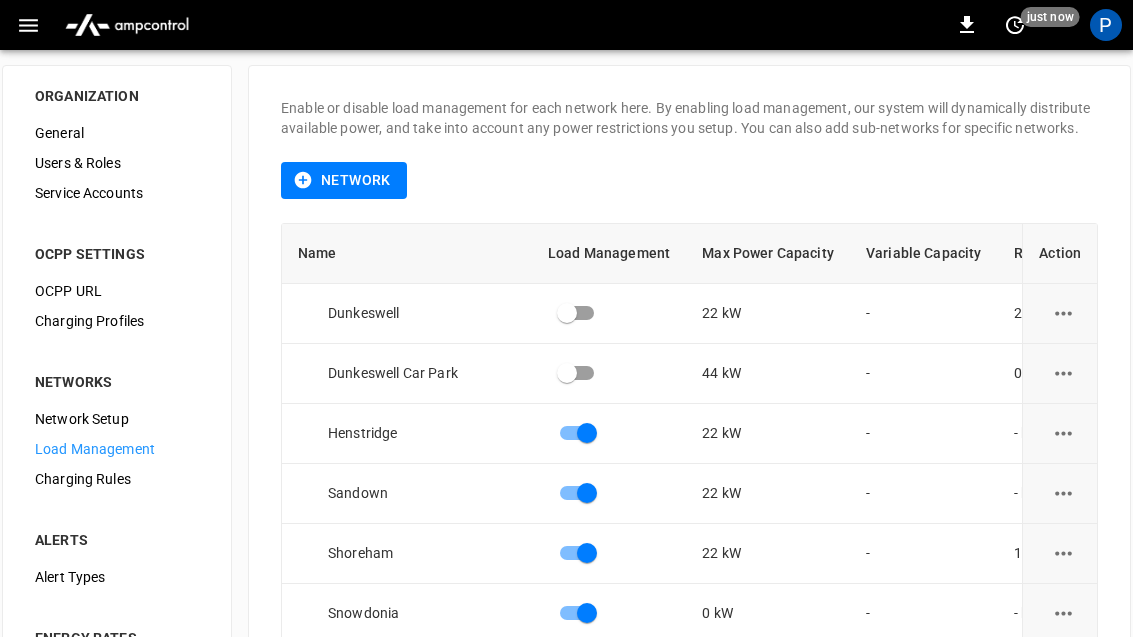 scroll, scrollTop: 1, scrollLeft: 0, axis: vertical 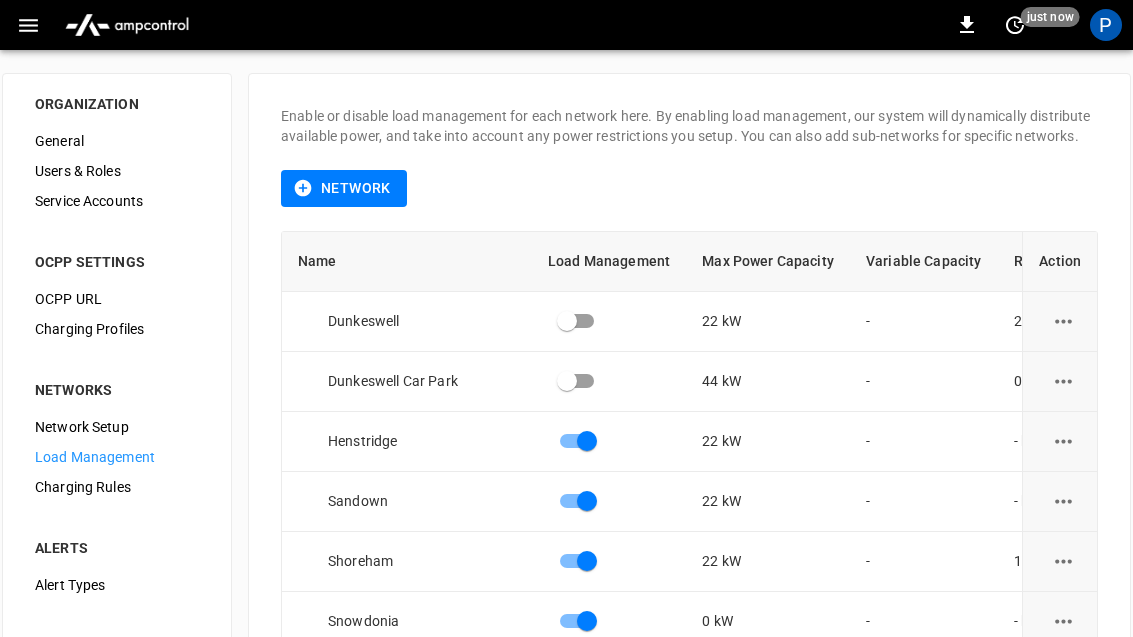 click 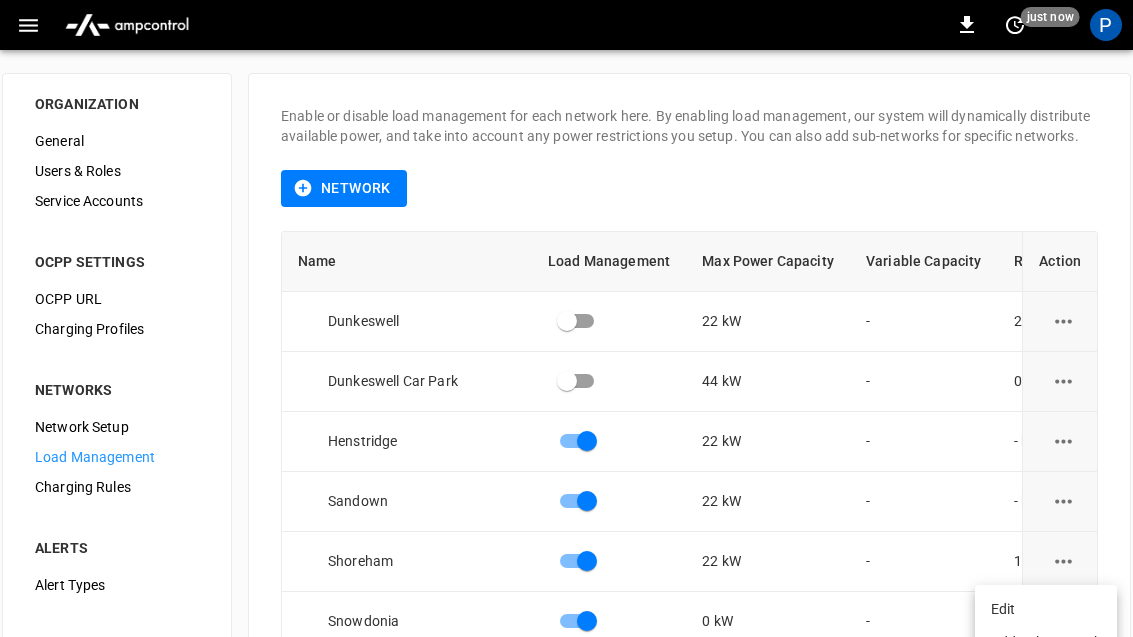 click on "Edit" at bounding box center (1046, 609) 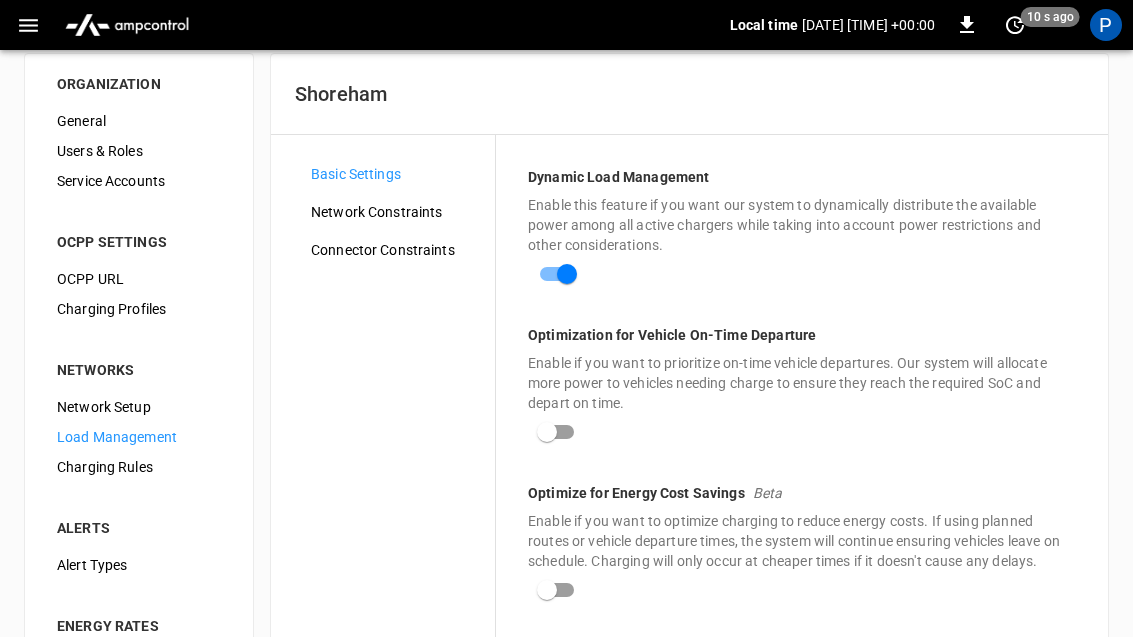 scroll, scrollTop: 20, scrollLeft: 0, axis: vertical 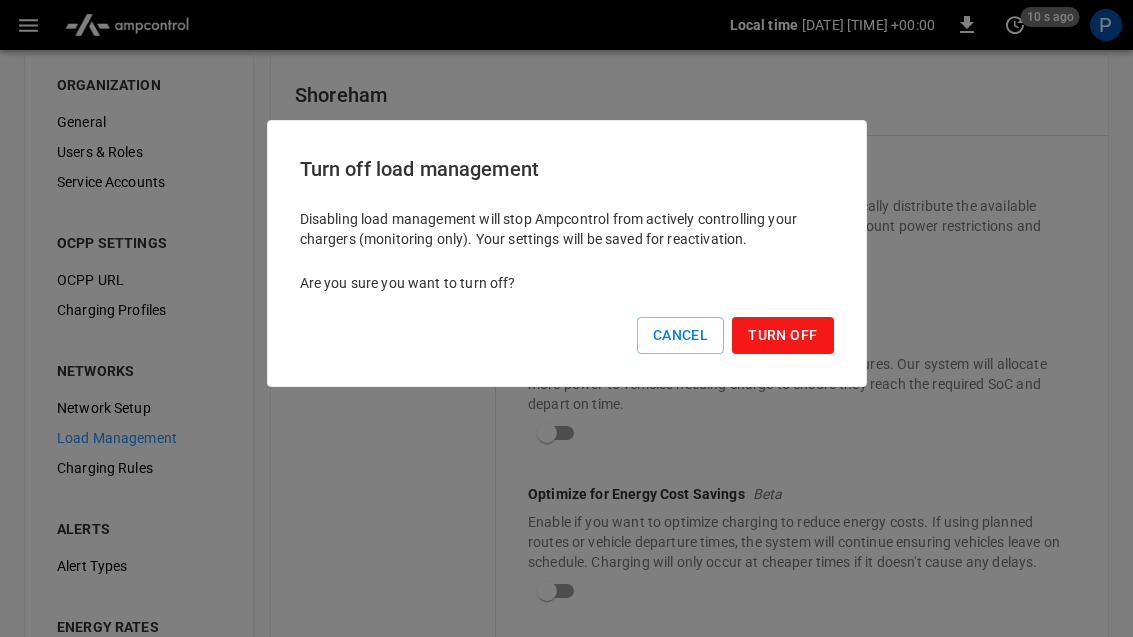 click on "Turn Off" at bounding box center [782, 335] 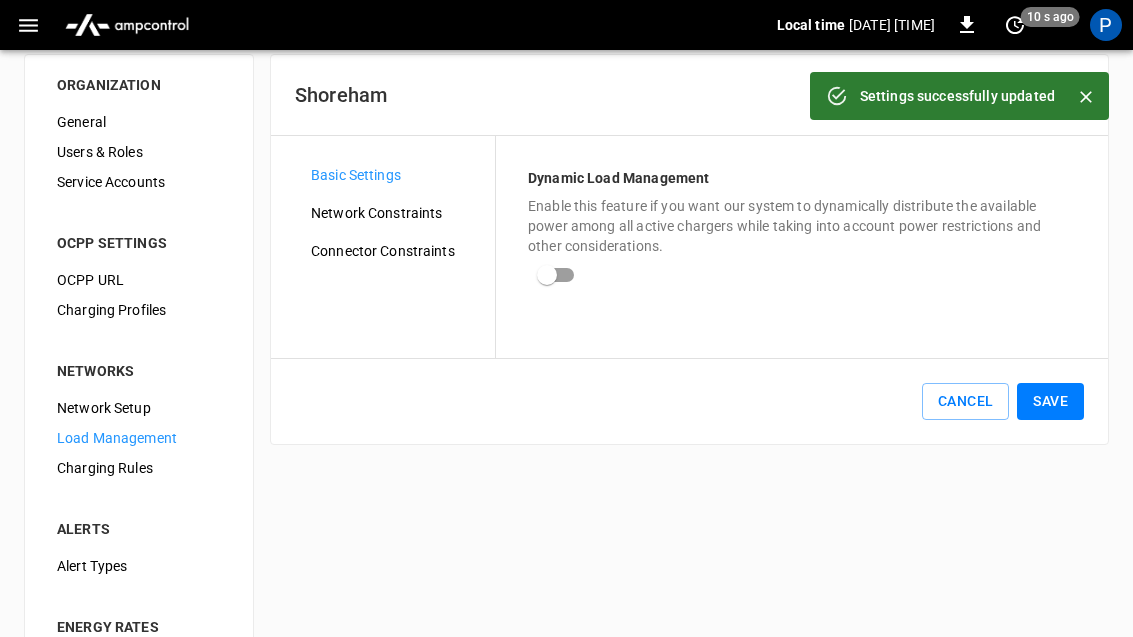 click on "Save" at bounding box center (1050, 401) 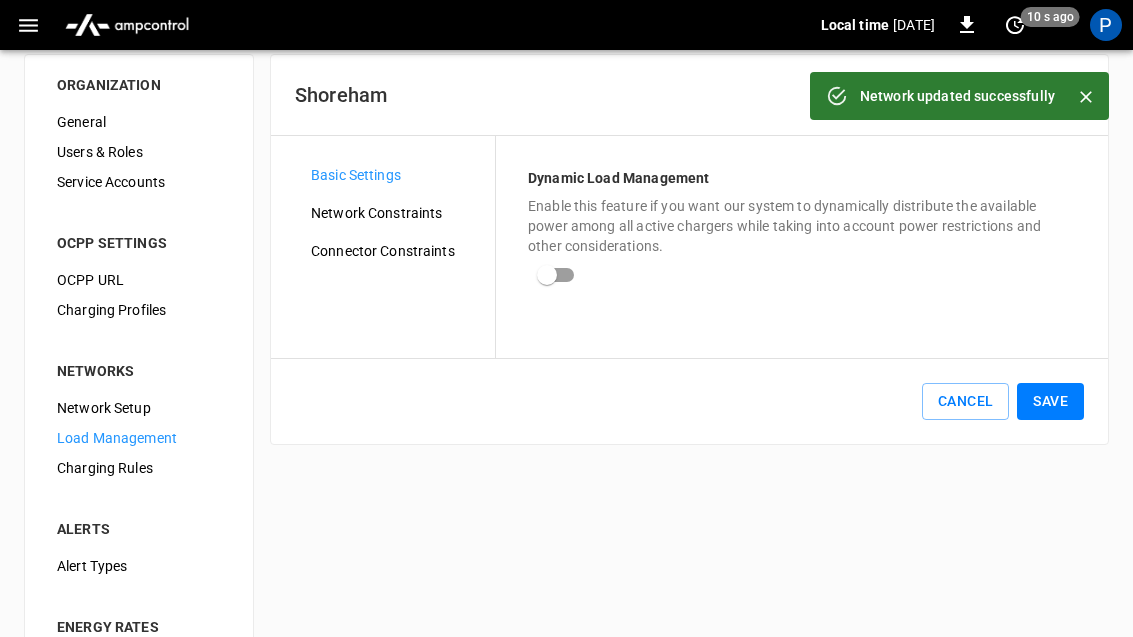click on "Save" at bounding box center (1050, 401) 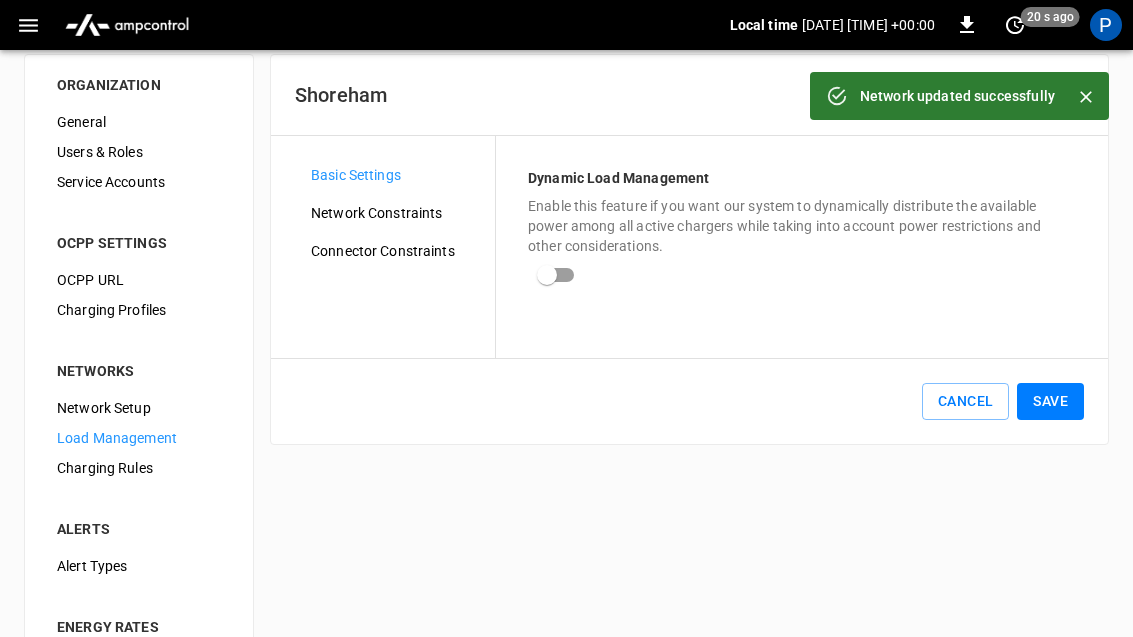 click on "Network Constraints" at bounding box center [395, 213] 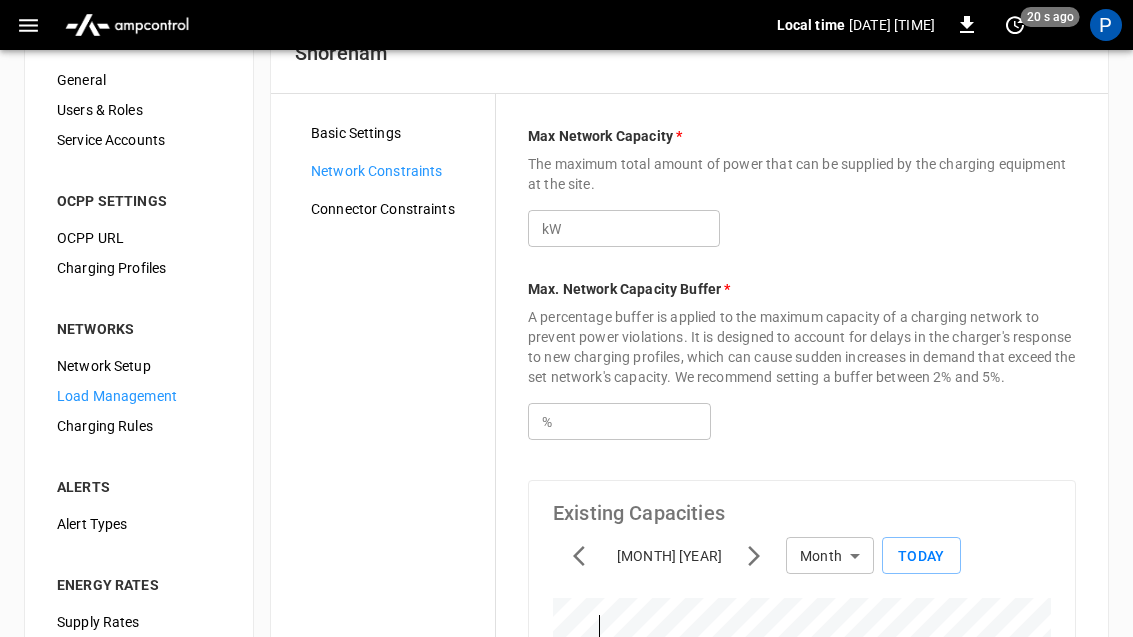 scroll, scrollTop: 62, scrollLeft: 0, axis: vertical 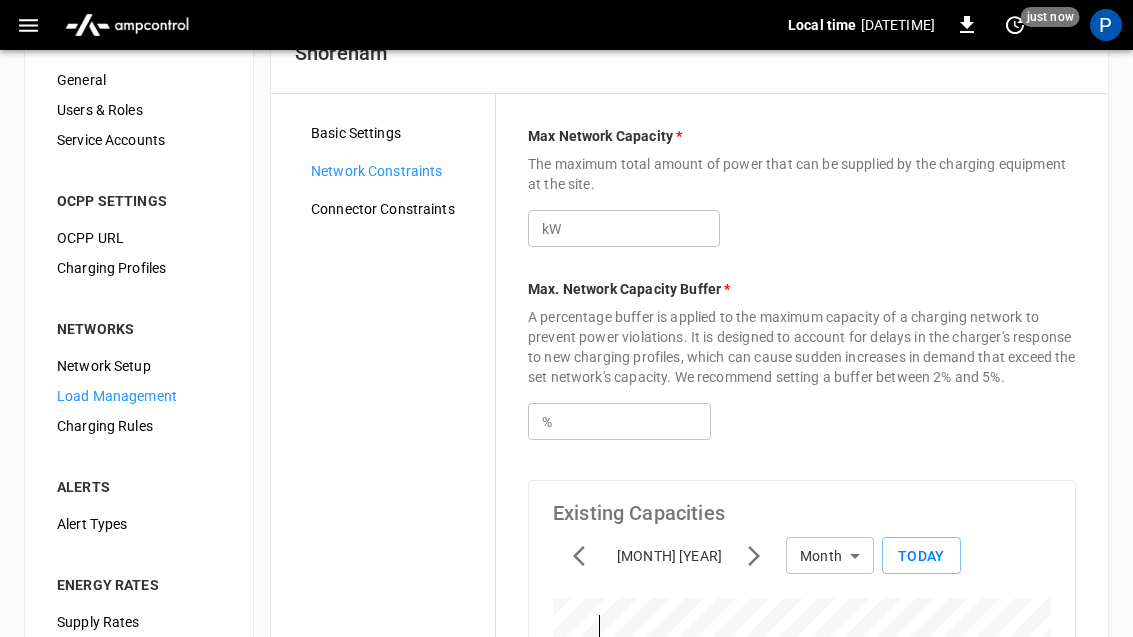 click on "*" at bounding box center [634, 421] 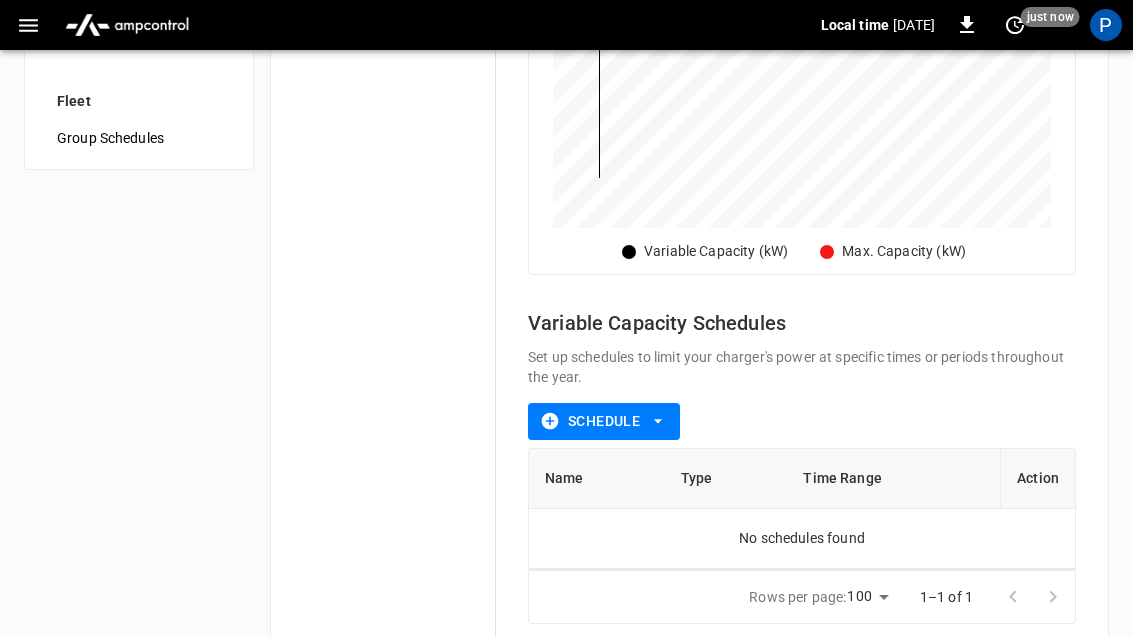 scroll, scrollTop: 856, scrollLeft: 0, axis: vertical 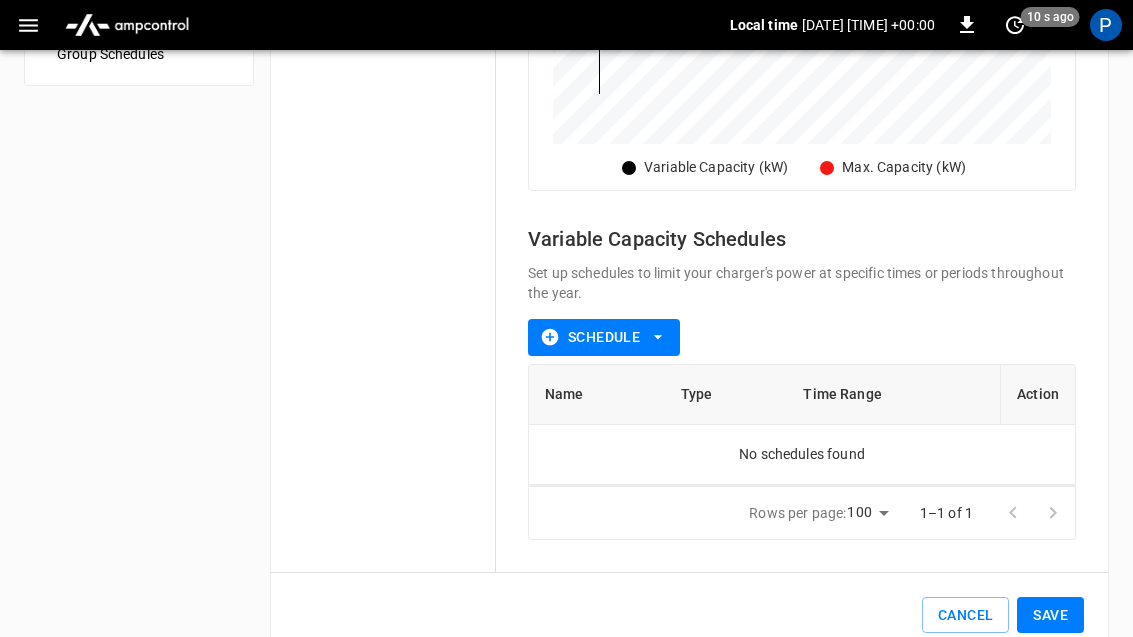 click on "Save" at bounding box center (1050, 615) 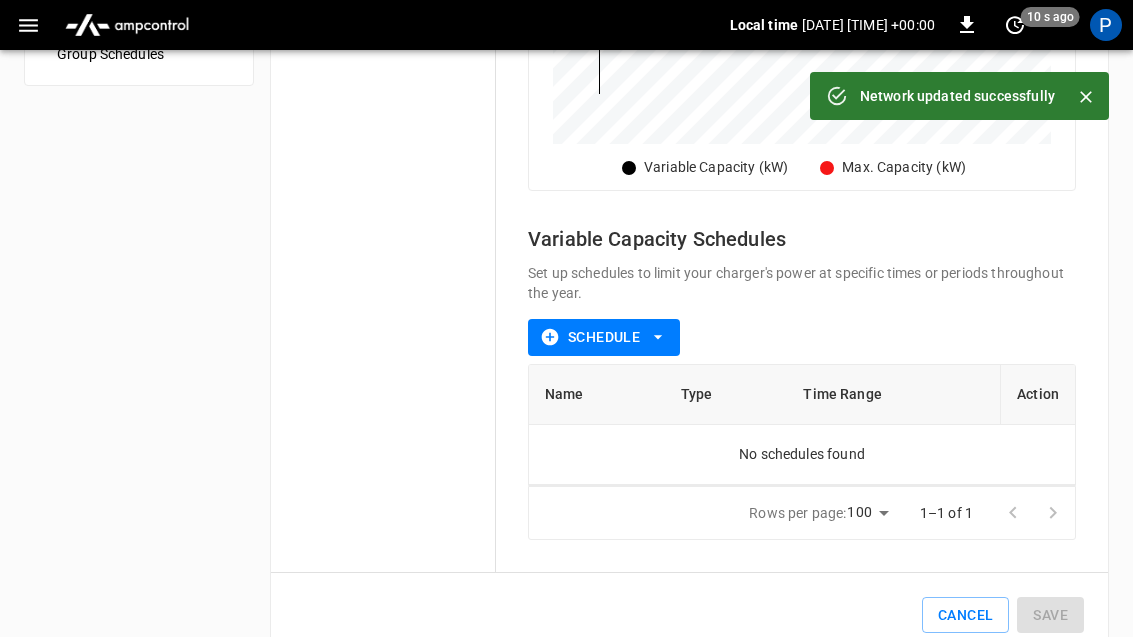 type on "***" 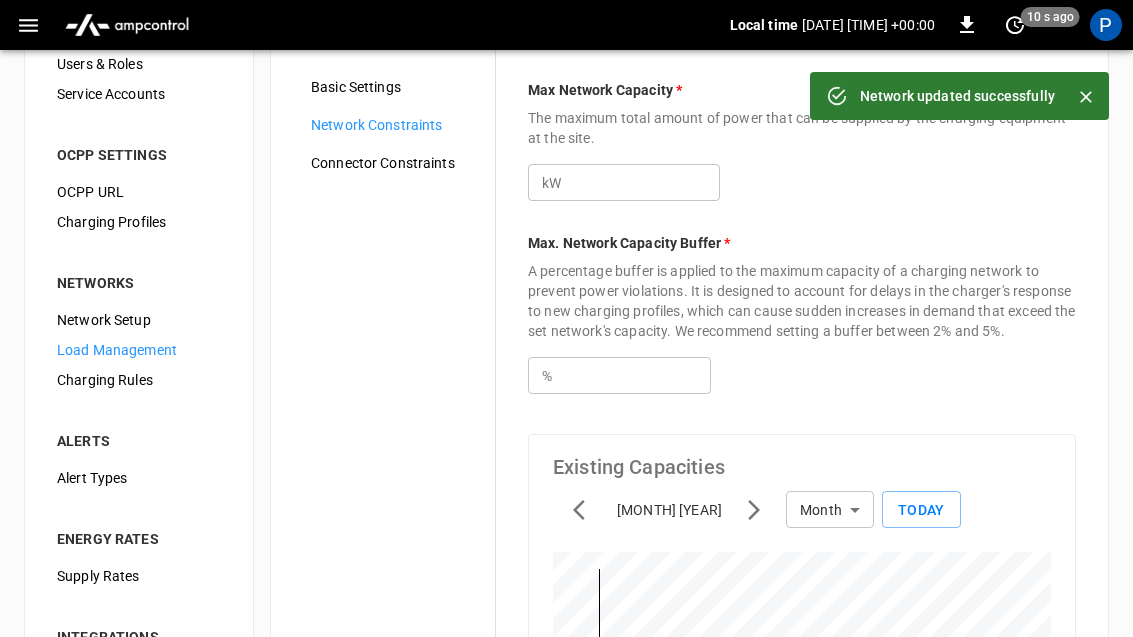 scroll, scrollTop: 0, scrollLeft: 0, axis: both 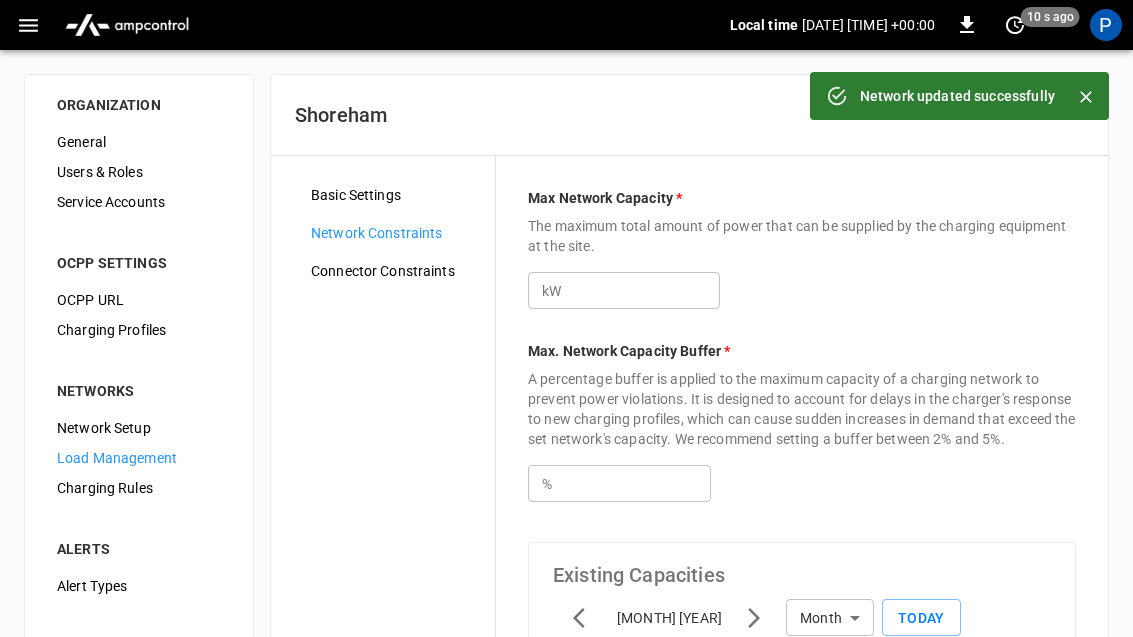 click 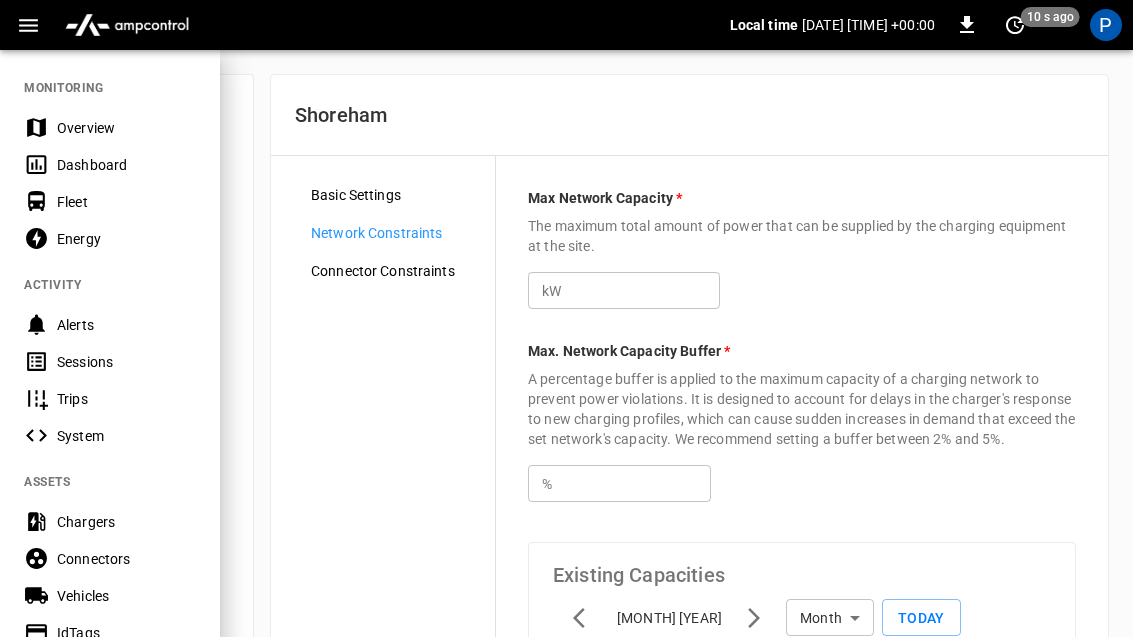 click on "Overview" at bounding box center (110, 127) 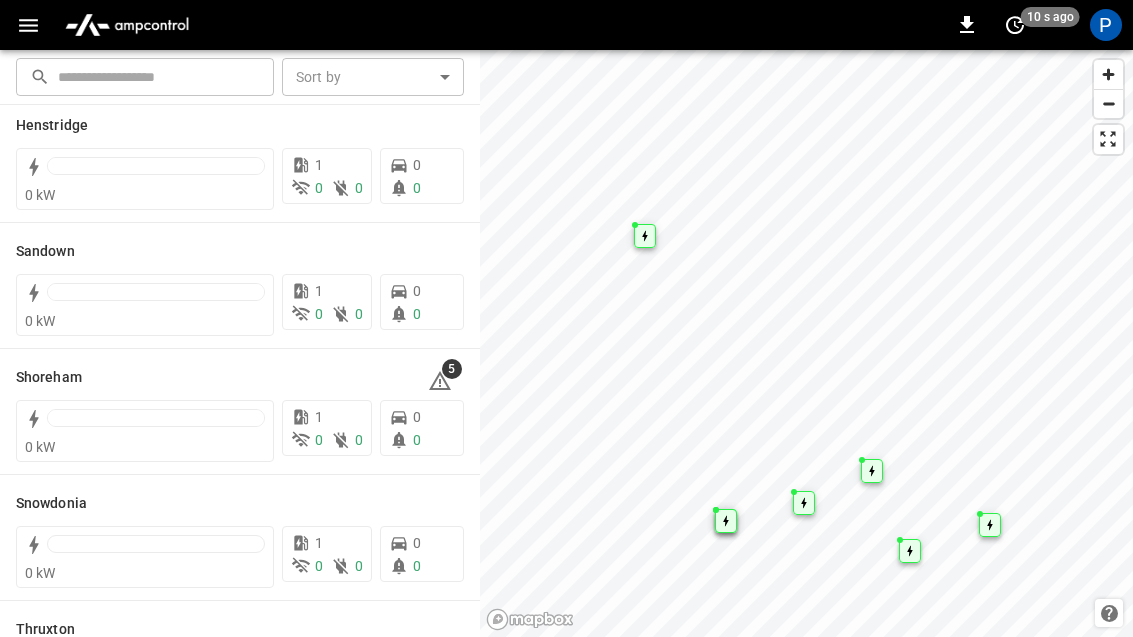 scroll, scrollTop: 293, scrollLeft: 0, axis: vertical 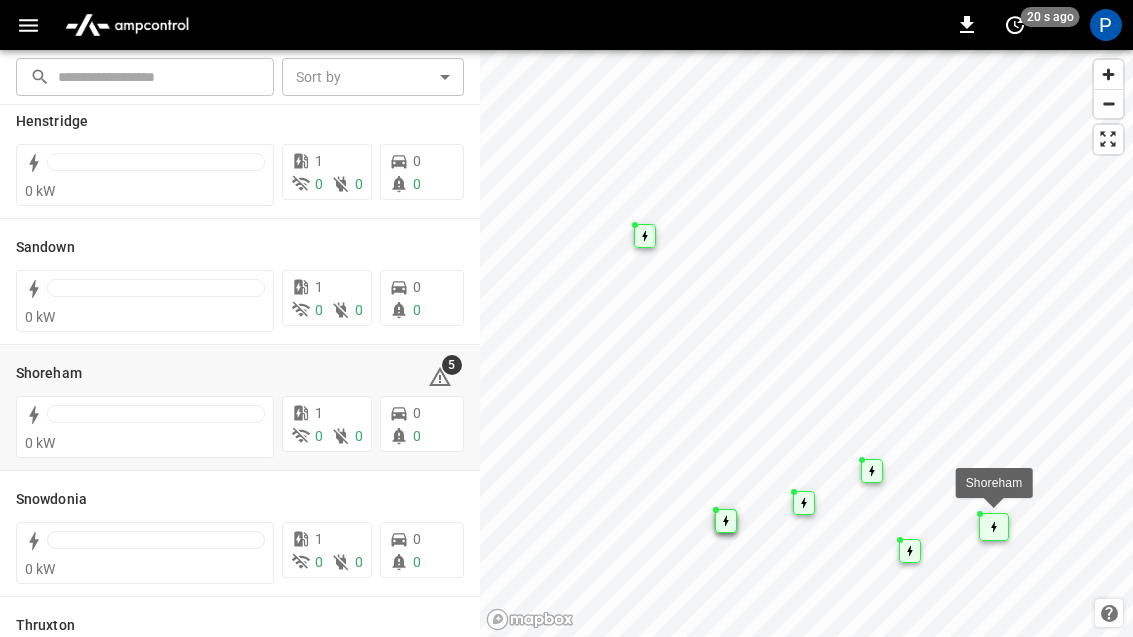 click at bounding box center [156, 414] 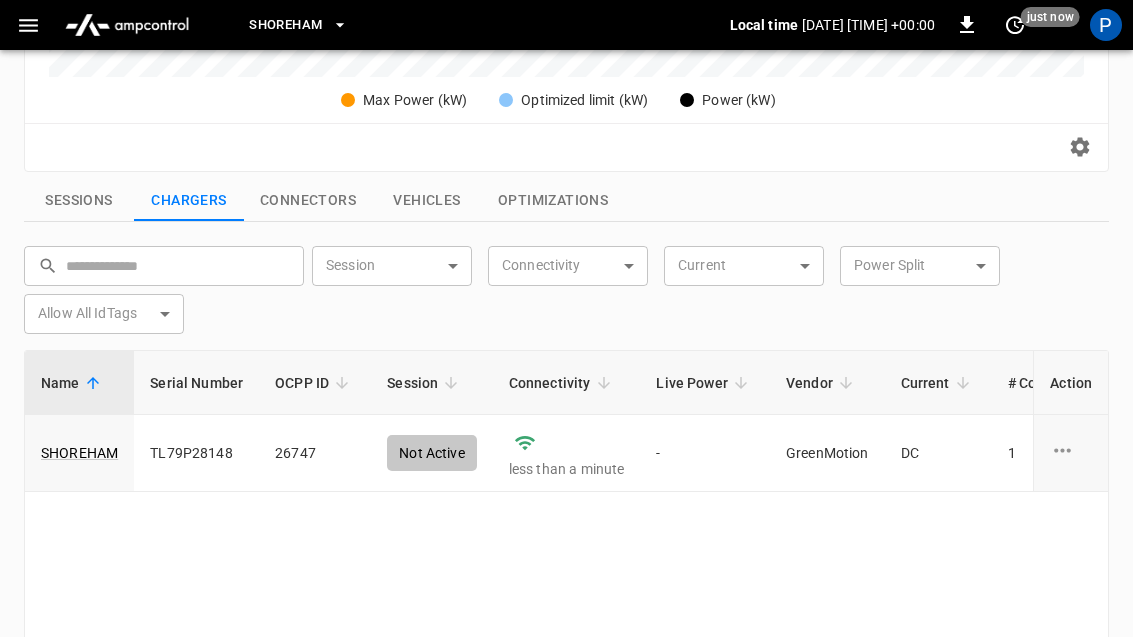 scroll, scrollTop: 611, scrollLeft: 0, axis: vertical 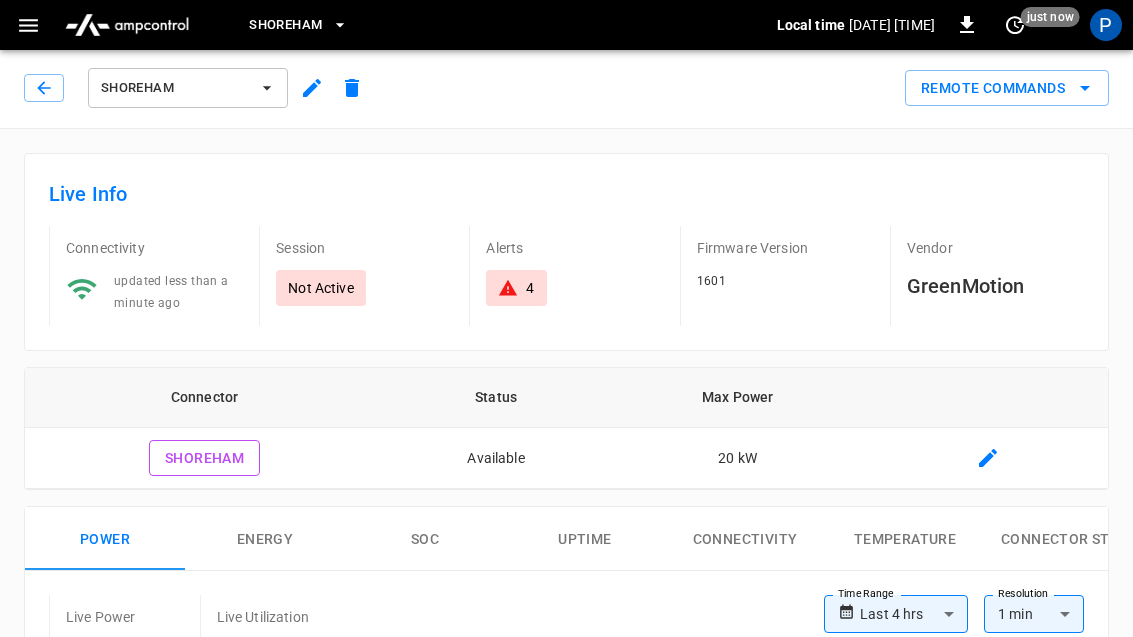 click on "Remote Commands" at bounding box center (1007, 88) 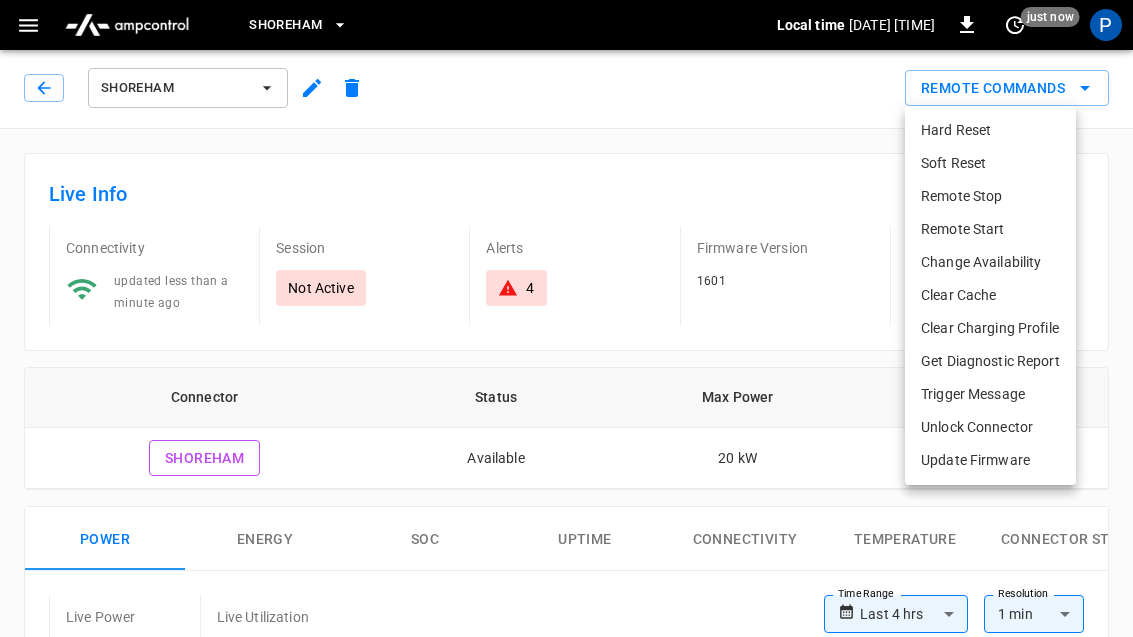click on "Remote Start" at bounding box center (990, 229) 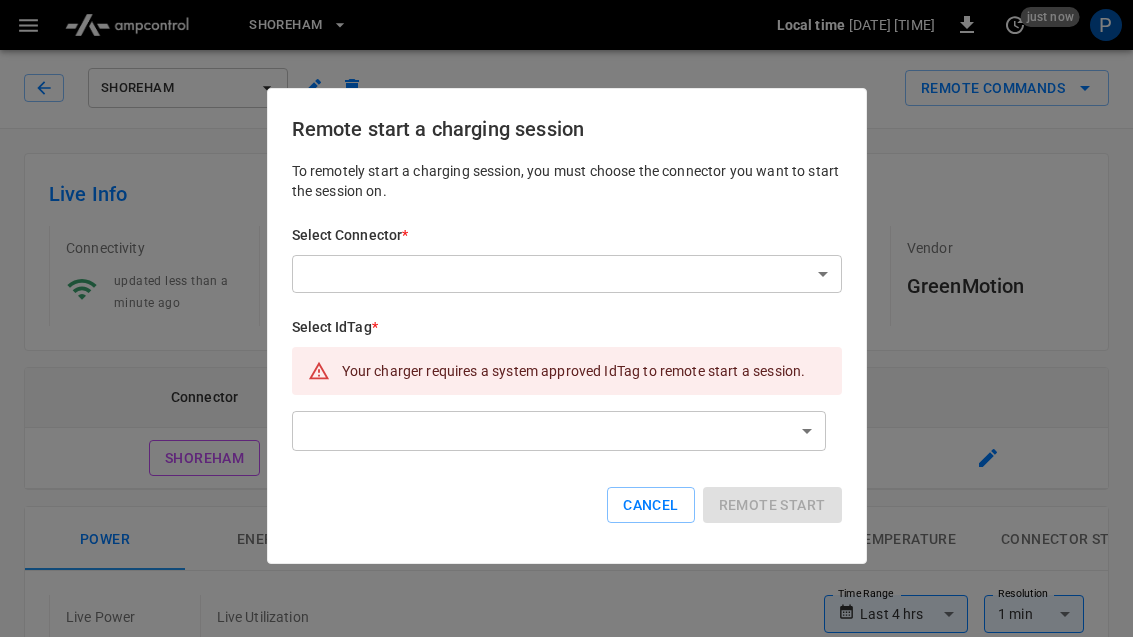 click on "**********" at bounding box center [566, 910] 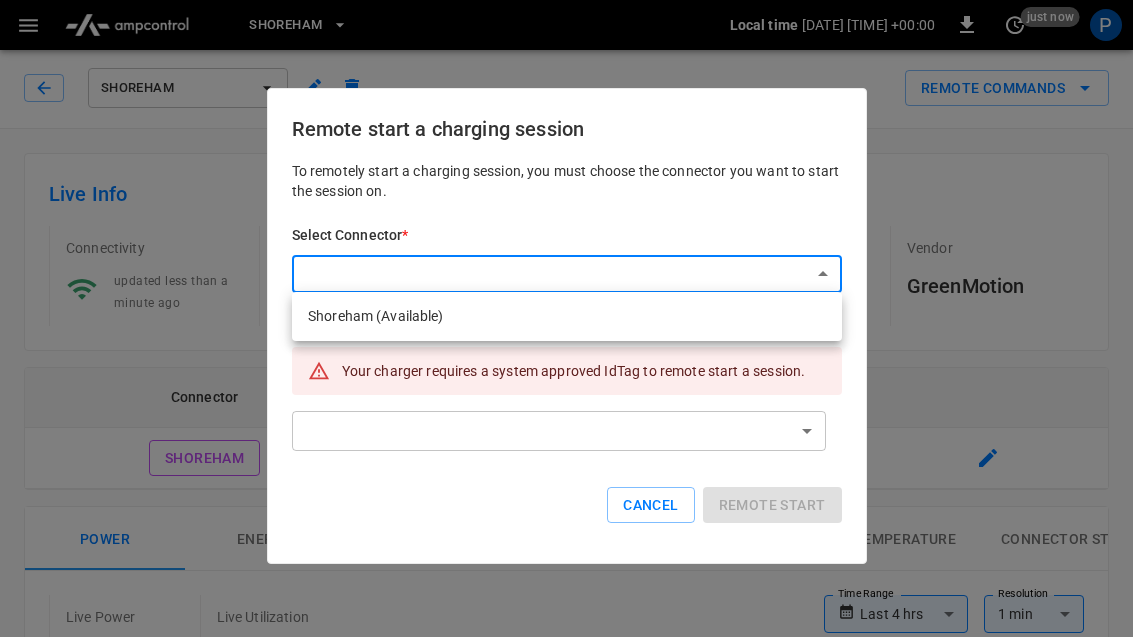 click on "Shoreham (Available)" at bounding box center [567, 316] 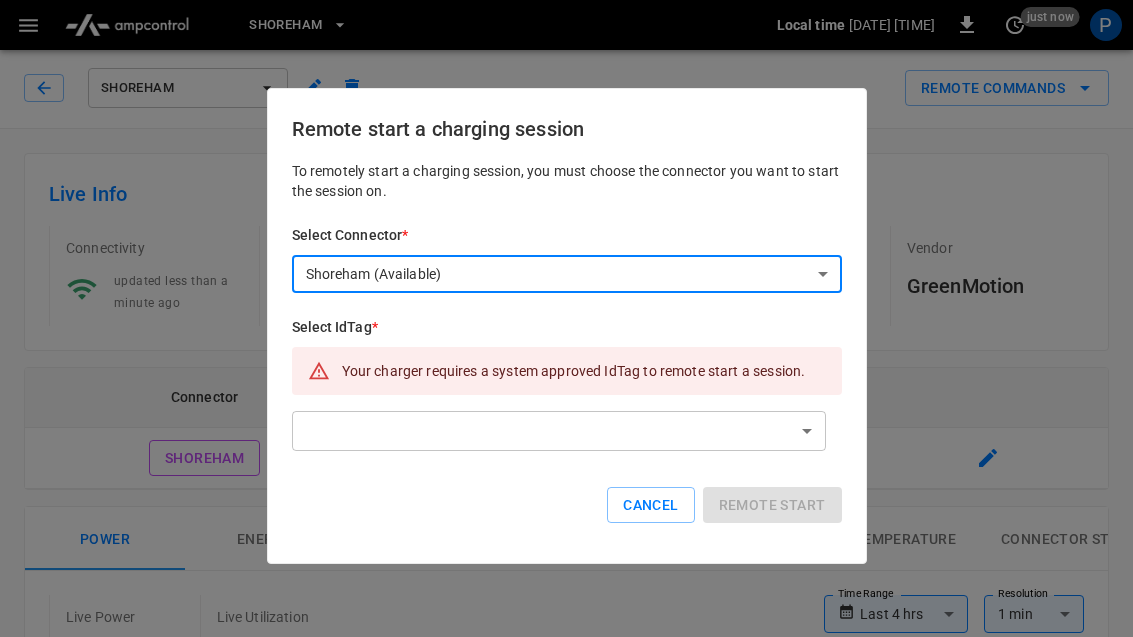 click on "Shoreham Local time [DATE] [TIME] +00:00 0 just now P SHOREHAM Remote Commands Live Info Connectivity updated less than a minute ago Session Not Active Alerts 4 Firmware Version 1601 Vendor GreenMotion Connector Status Max Power Shoreham Available 20 kW Power Energy SOC Uptime Connectivity Temperature Connector Status Live Power 0 kW Live Utilization 0% Time Range Last 4 hrs Time Range Resolution 1 min Resolution Max Power (kW) Optimized limit (kW) Charge Point (kW) Shoreham (kW) Reset zoom Sessions Ocpp logs Meter Values Alerts Optimization Last 4 hrs Connector Connector Vehicle Vehicle IdTag IdTag More Filters Export ID Session Connector Vehicle IdTag Transaction Id Start Time Start SoC End Time End SoC Duration Priority Energy Supply Cost Action 7939 ... Copy Not Active Shoreham - 0000 188146703 [DATE] [TIME] - [DATE] [TIME] - 00:00:10 High - - a4fe ... Copy Not Active Shoreham - 0000 892790152 [DATE] [TIME] - [DATE] [TIME] - High -" at bounding box center [566, 910] 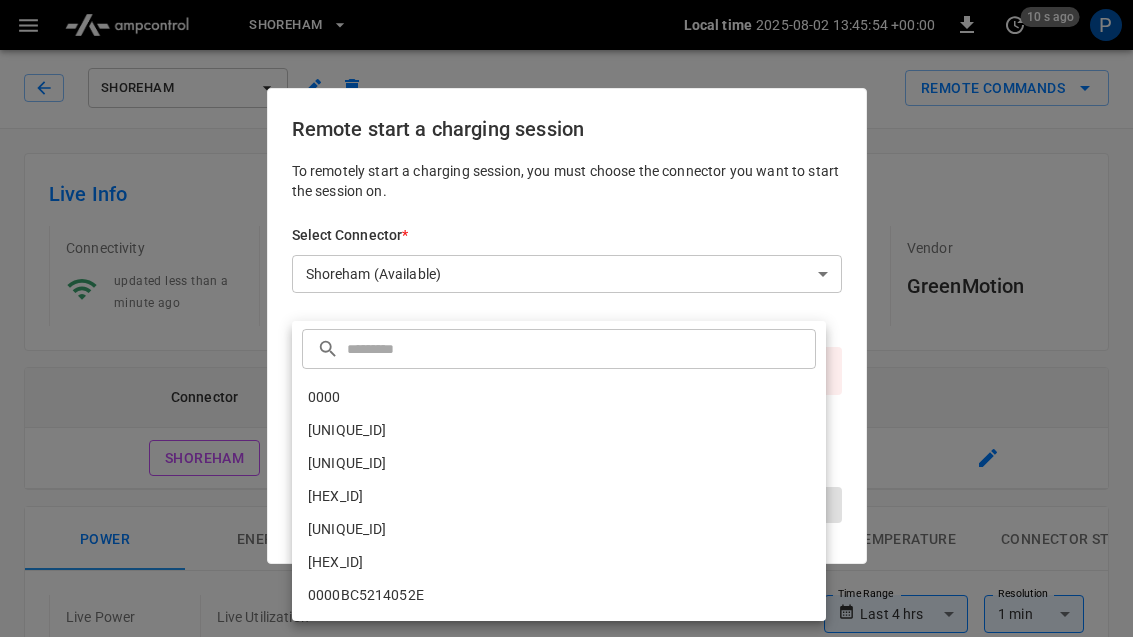 click on "0000" at bounding box center [559, 397] 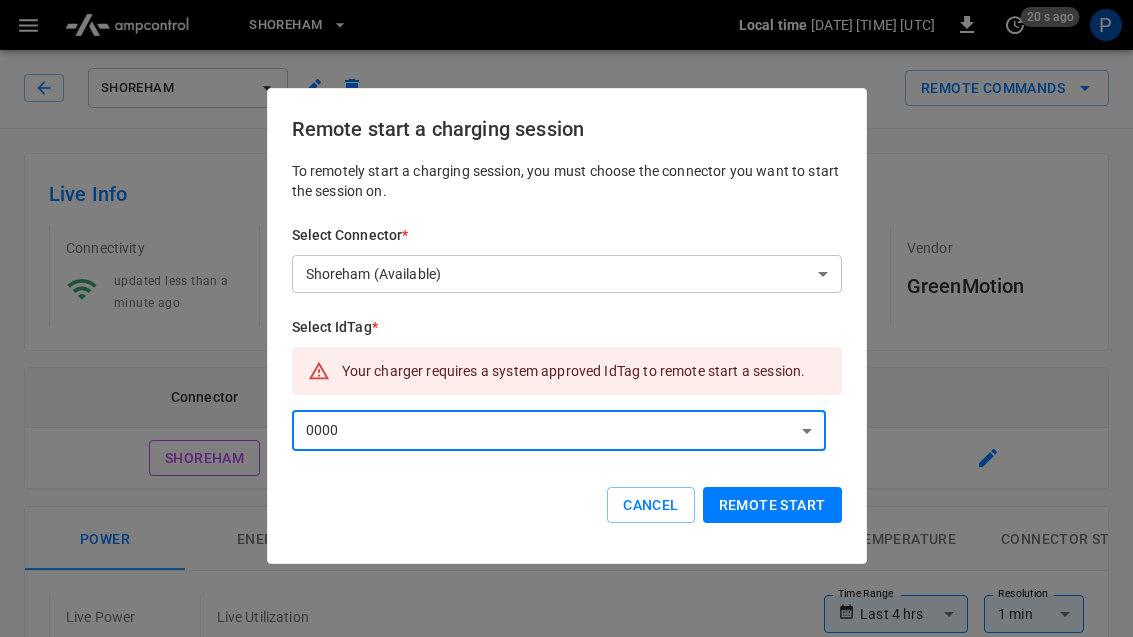 click on "Remote start" at bounding box center (772, 505) 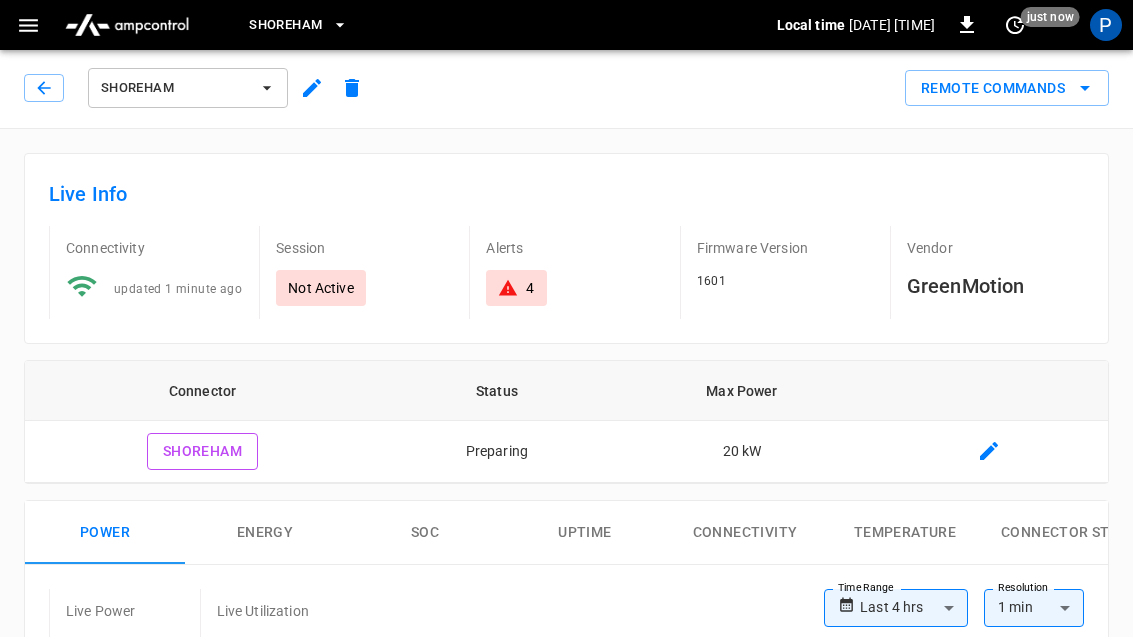 click 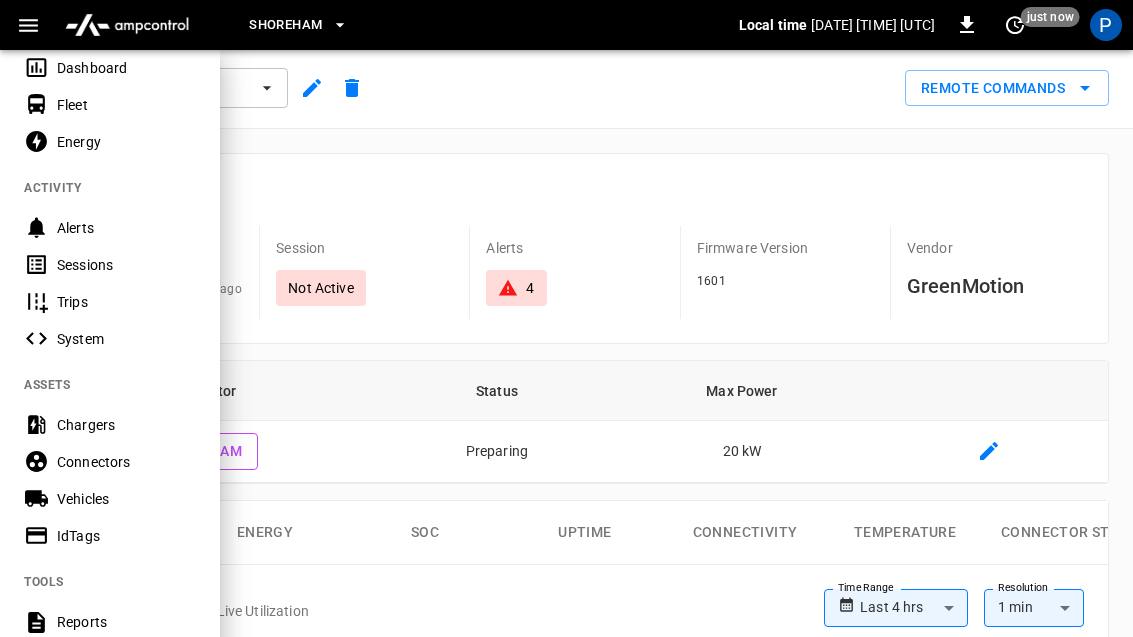 scroll, scrollTop: 101, scrollLeft: 0, axis: vertical 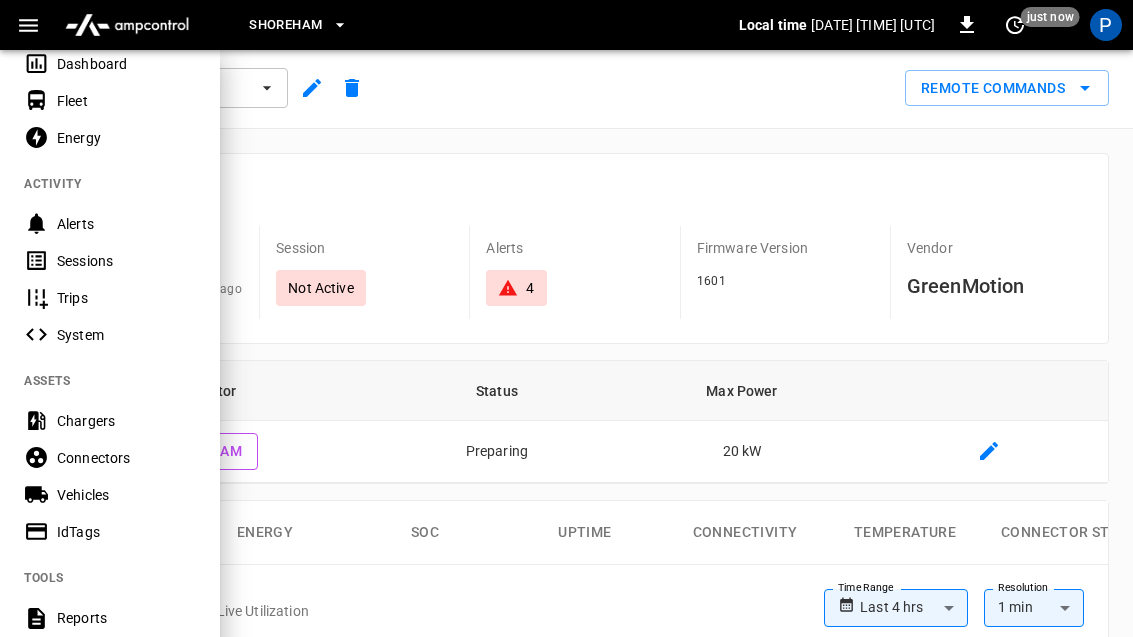 click on "Connectors" at bounding box center (126, 458) 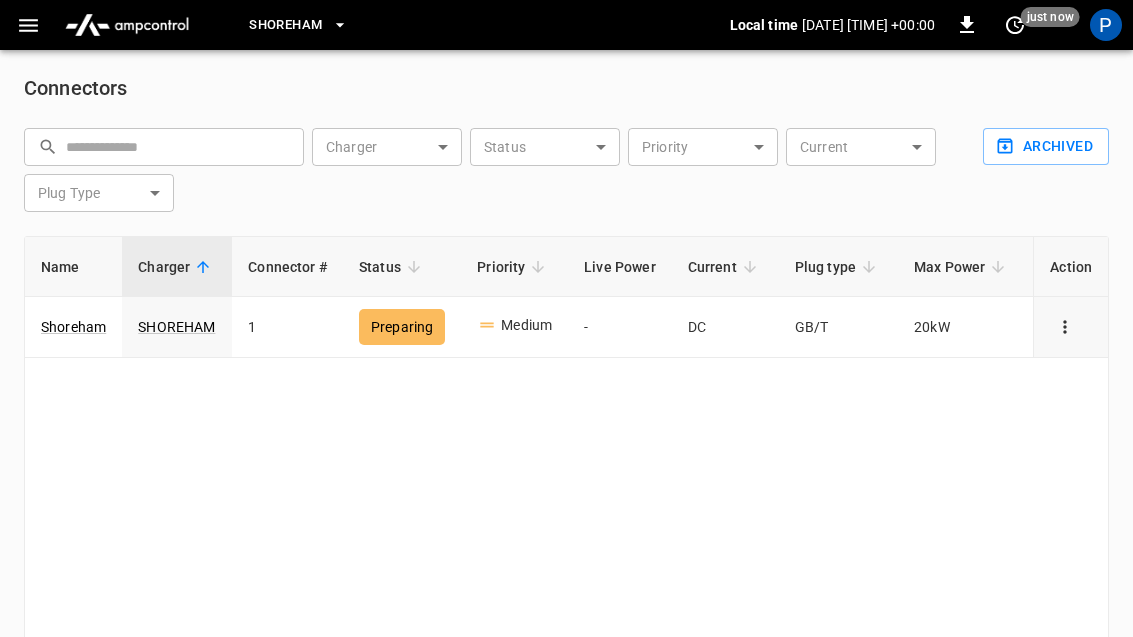 click 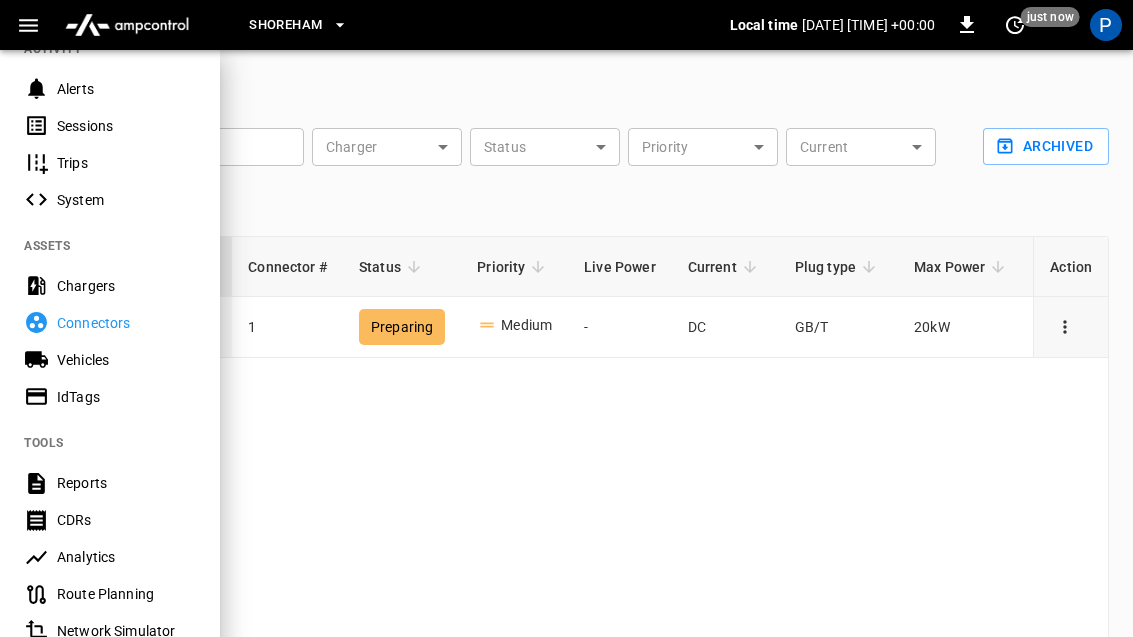 scroll, scrollTop: 239, scrollLeft: 0, axis: vertical 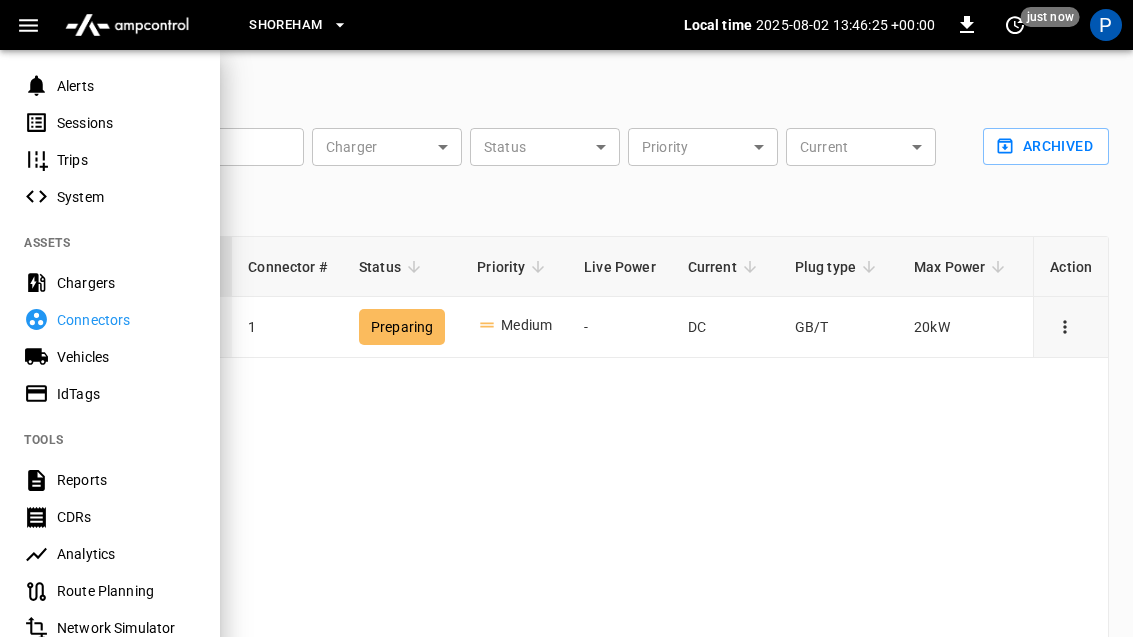 click on "System" at bounding box center (126, 197) 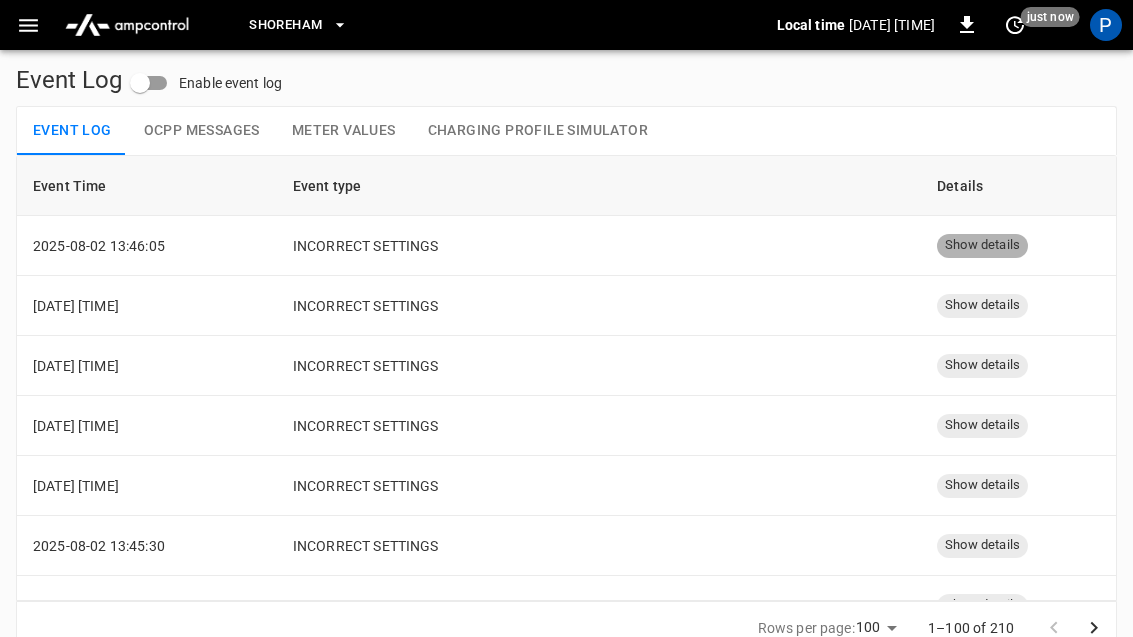click on "Show details" at bounding box center (982, 245) 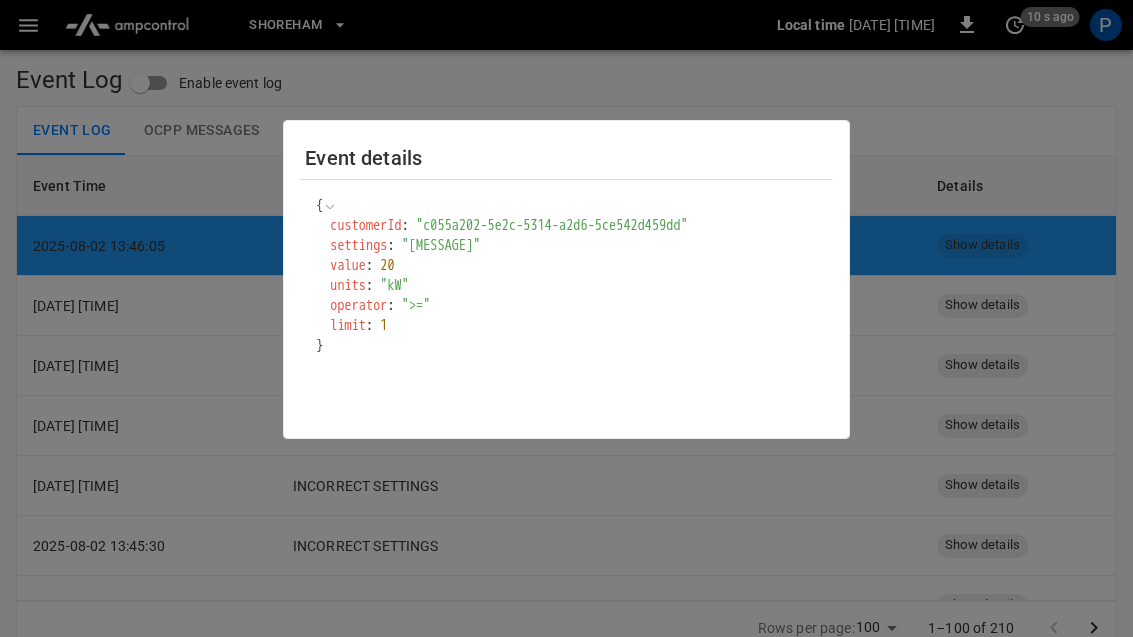 click at bounding box center [566, 318] 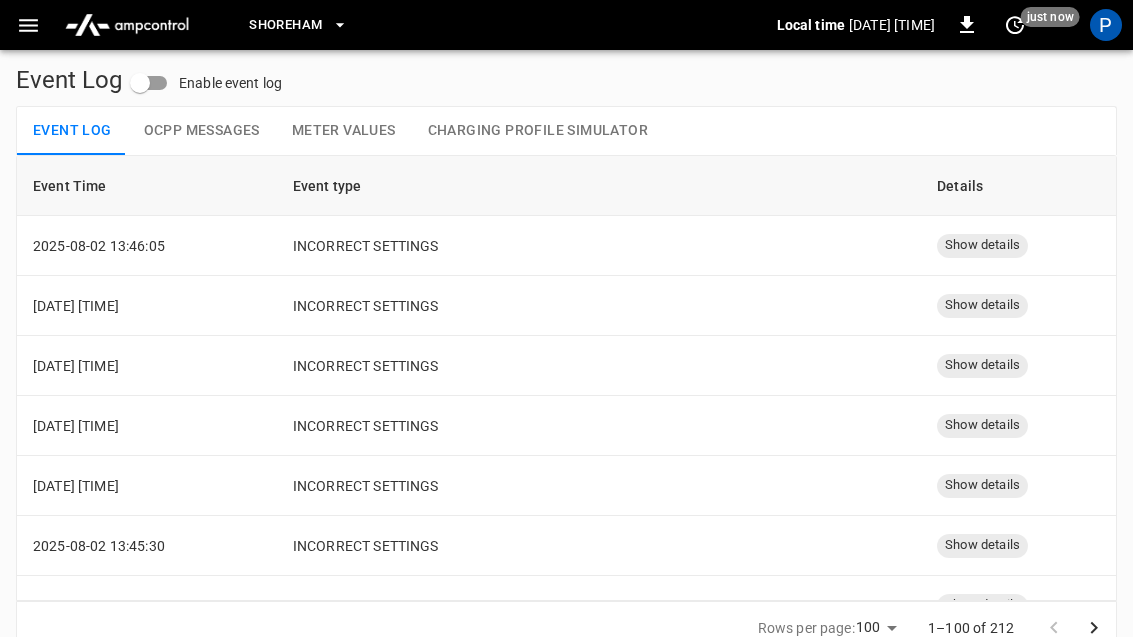 click 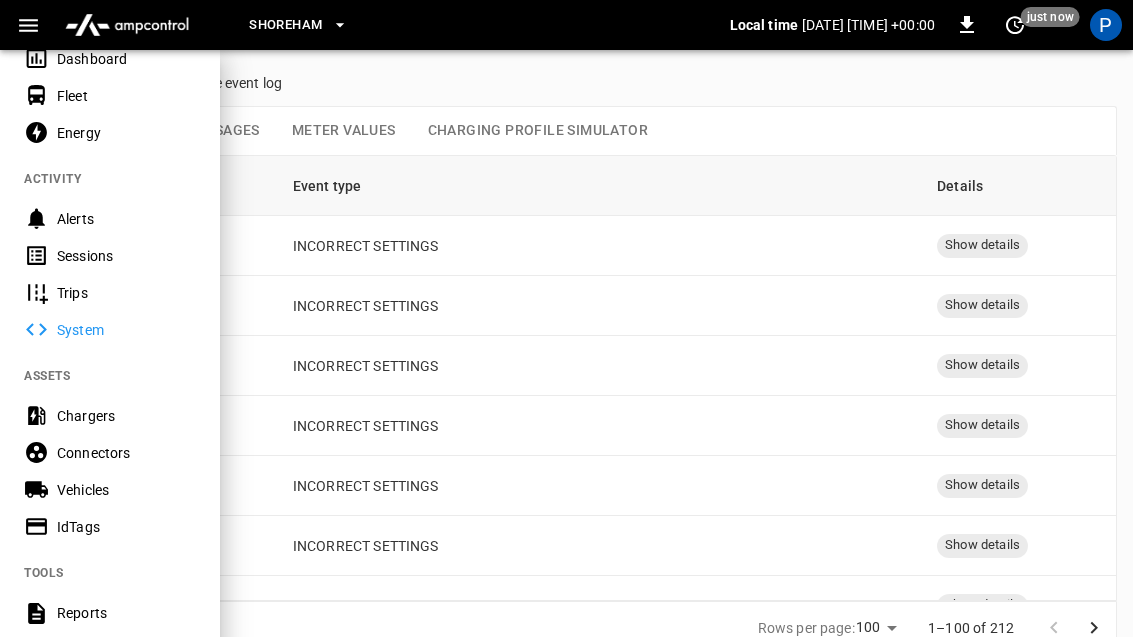 scroll, scrollTop: 111, scrollLeft: 0, axis: vertical 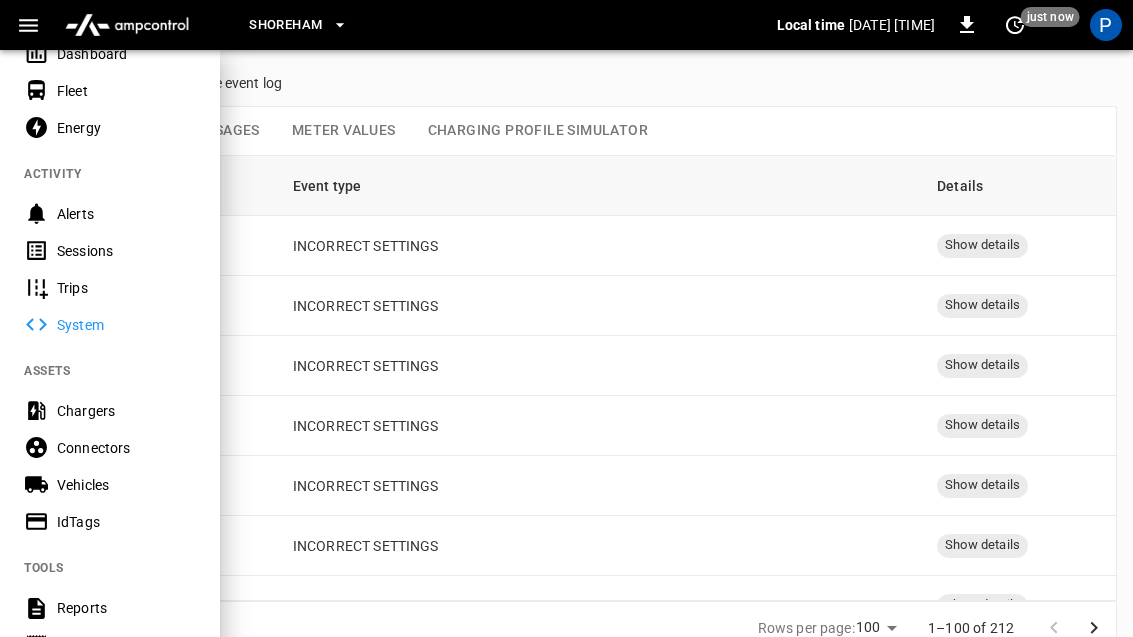 click on "Chargers" at bounding box center [126, 411] 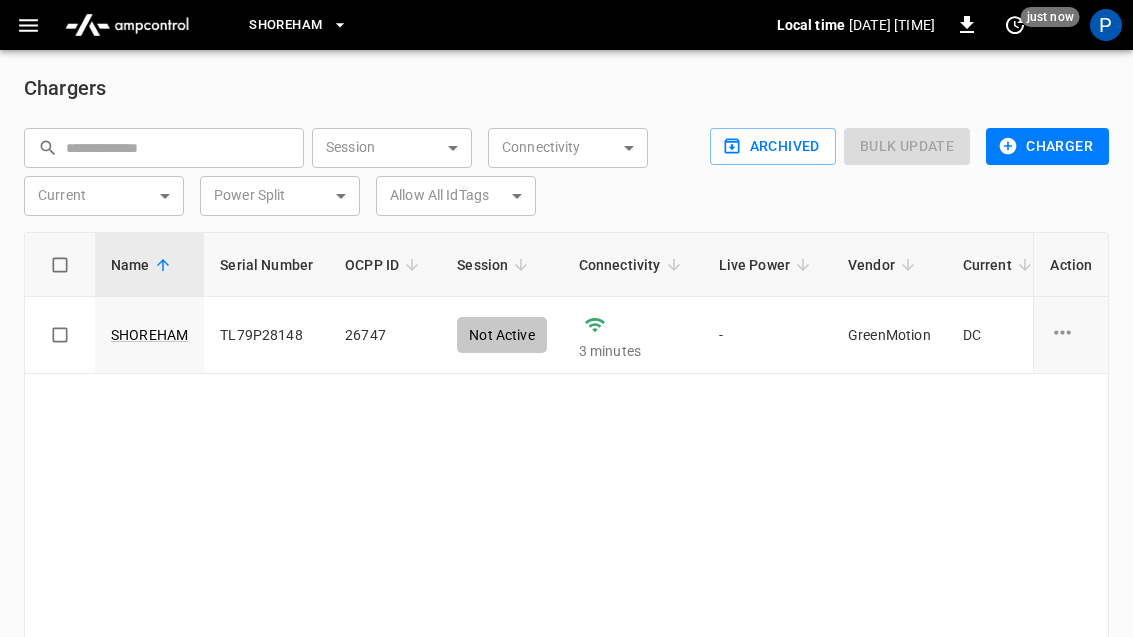 click on "[SHOREHAM]" at bounding box center [149, 335] 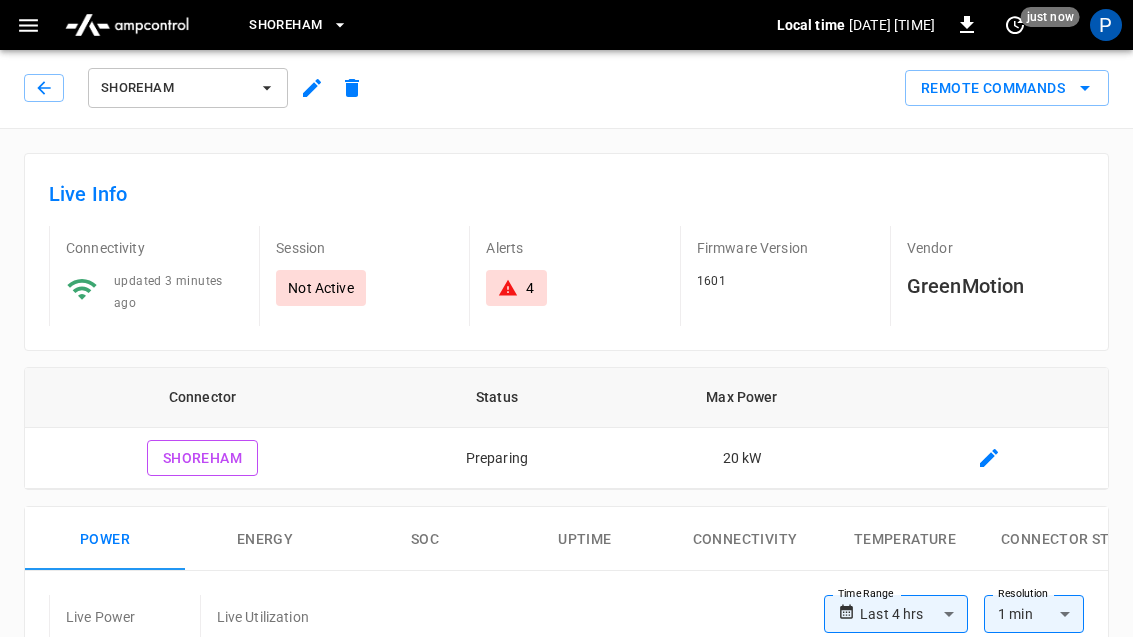scroll, scrollTop: 0, scrollLeft: 0, axis: both 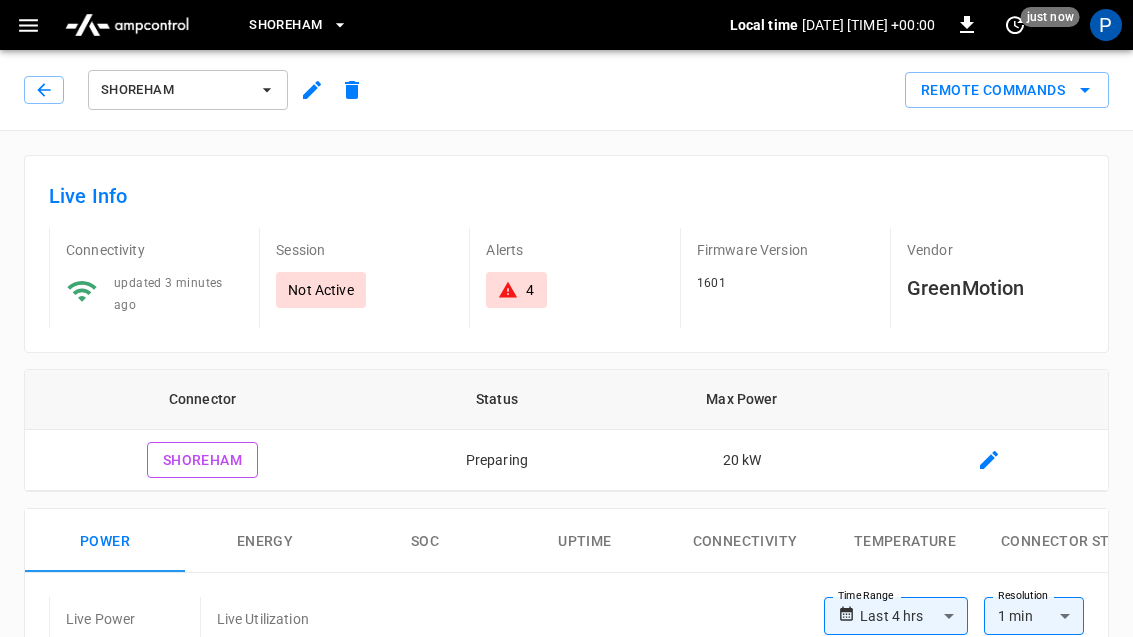 click 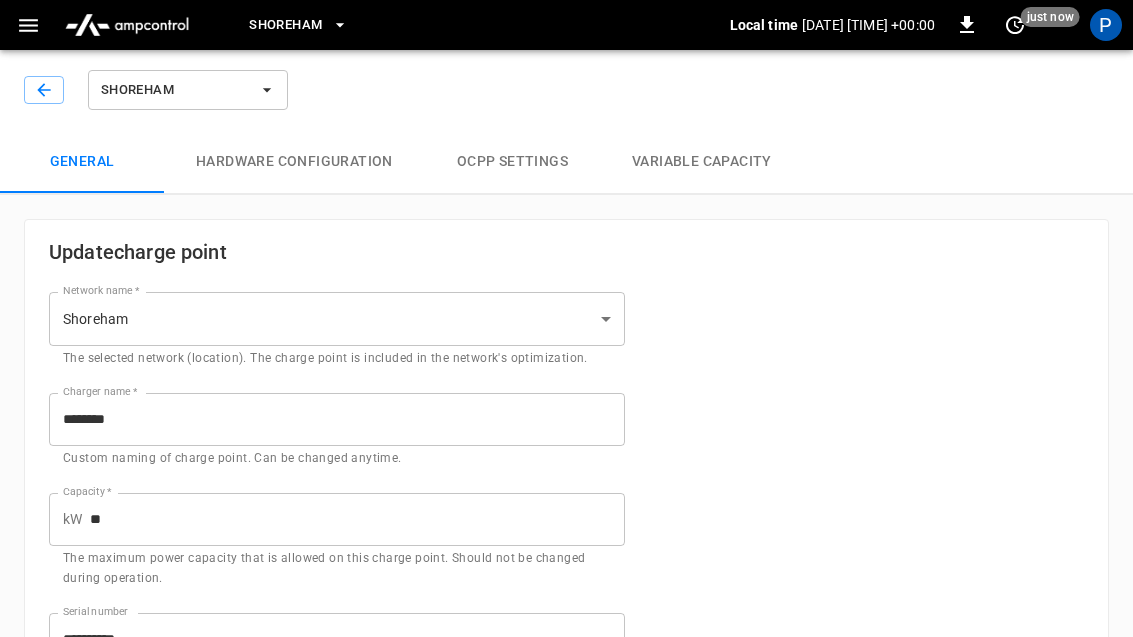 type on "**********" 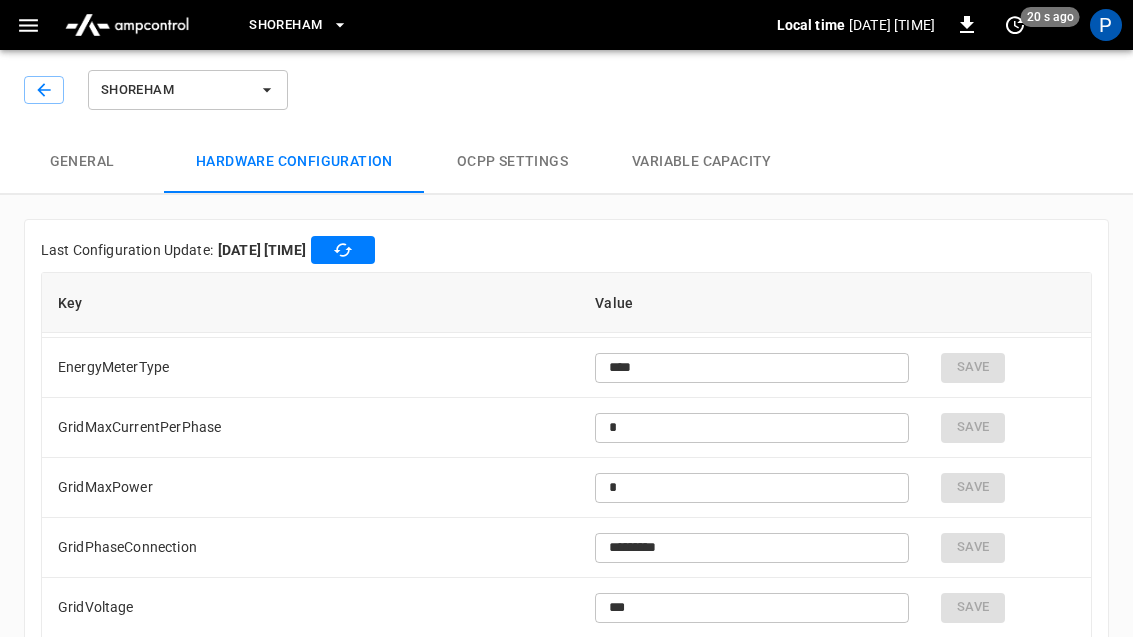 scroll, scrollTop: 894, scrollLeft: 0, axis: vertical 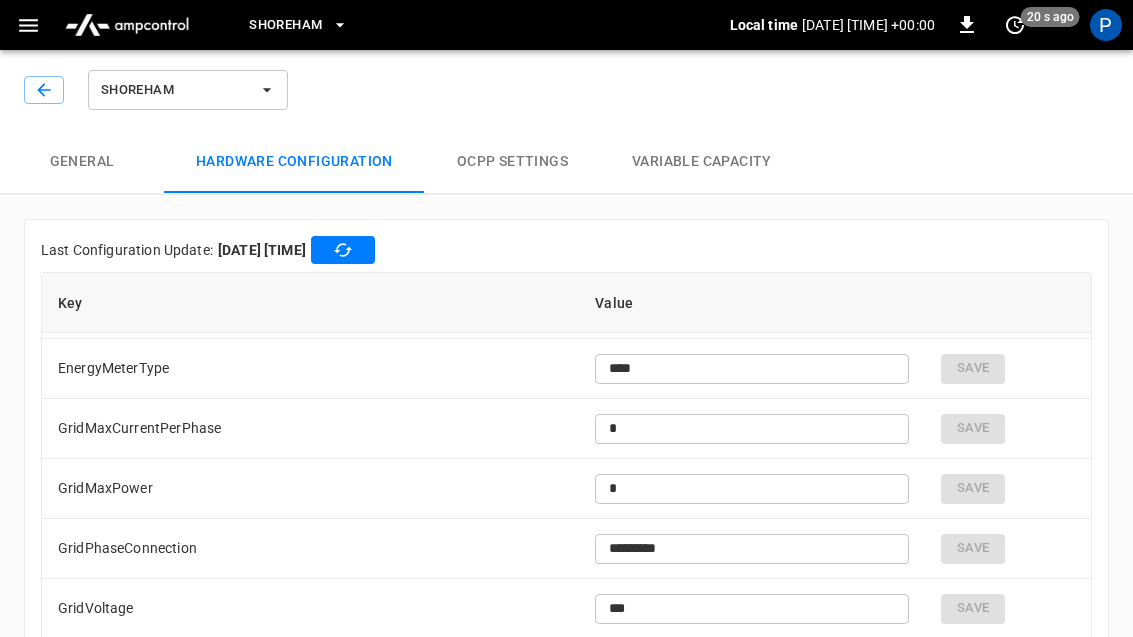 click on "*" at bounding box center [752, 488] 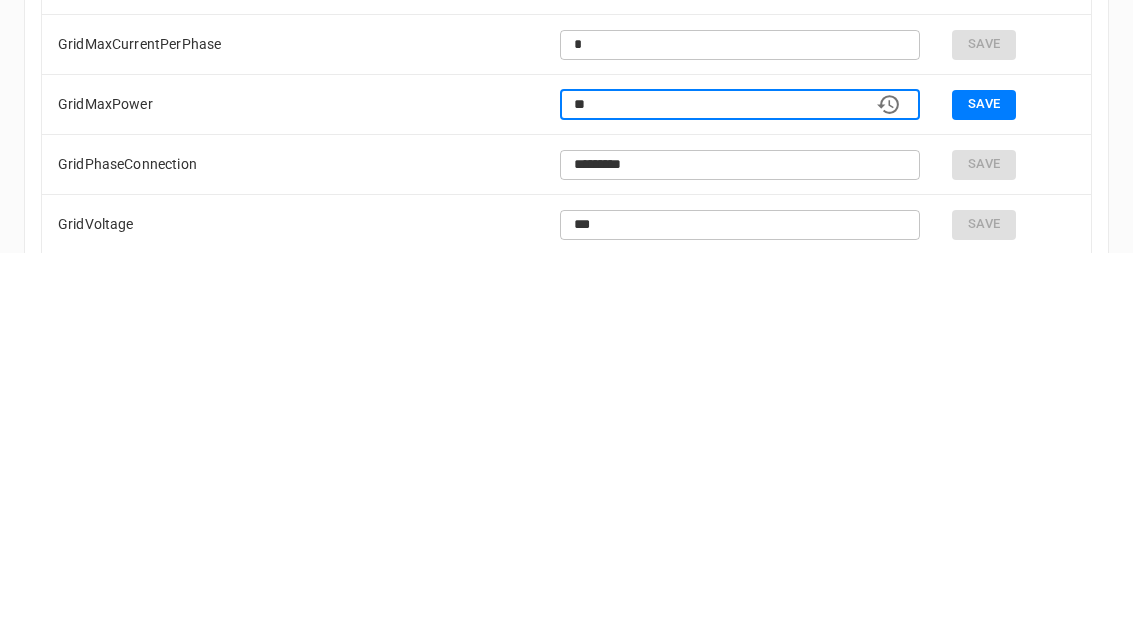 scroll, scrollTop: 167, scrollLeft: 0, axis: vertical 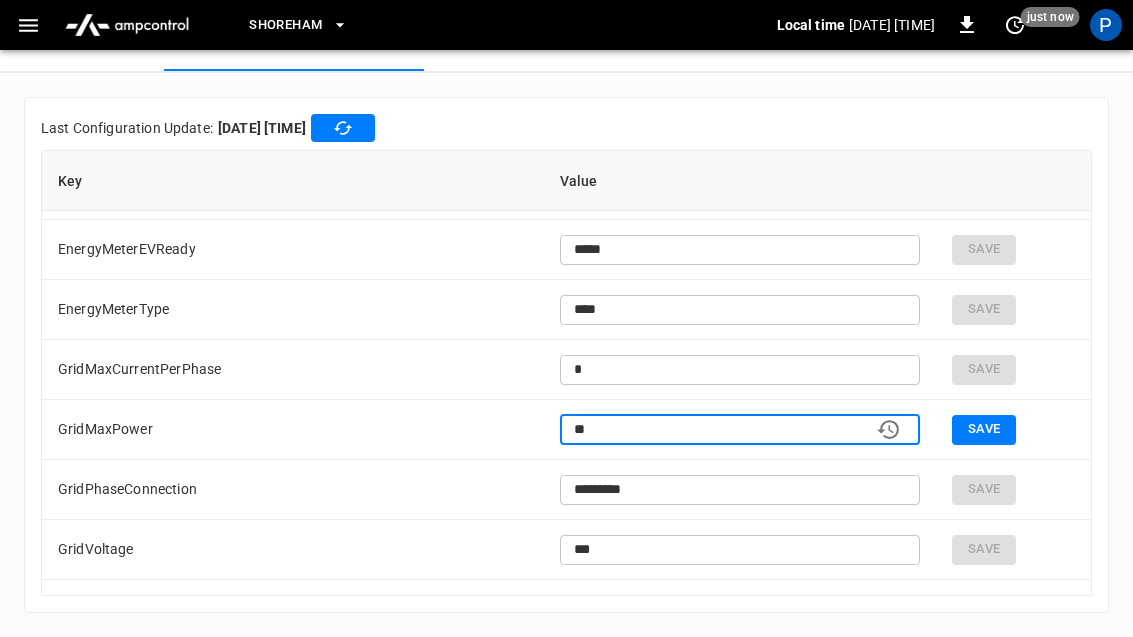 type on "**" 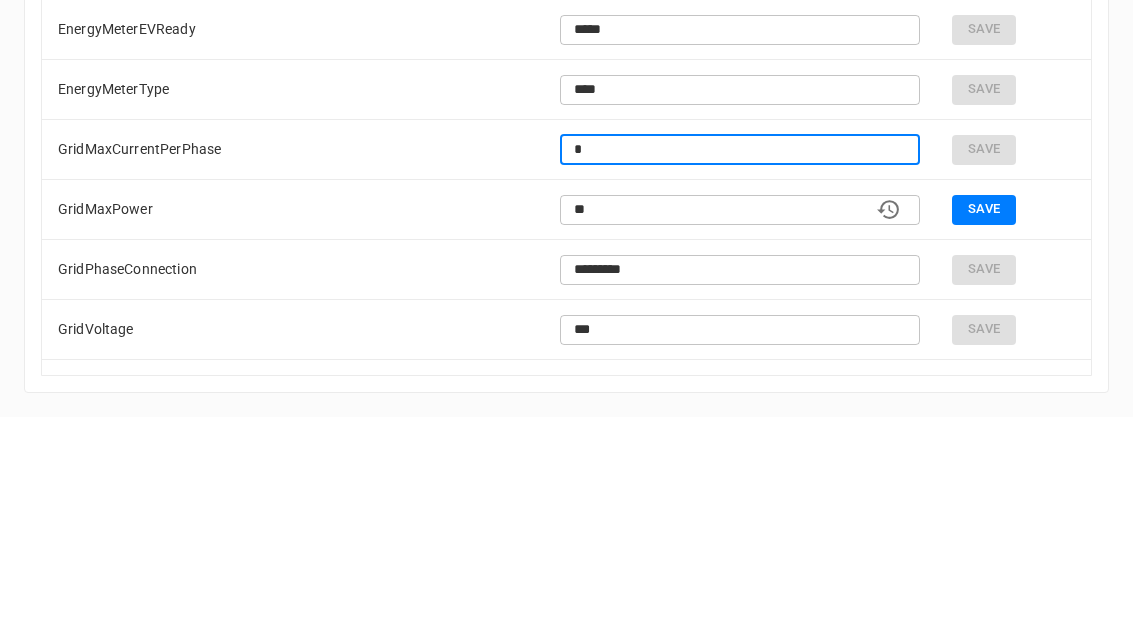 type 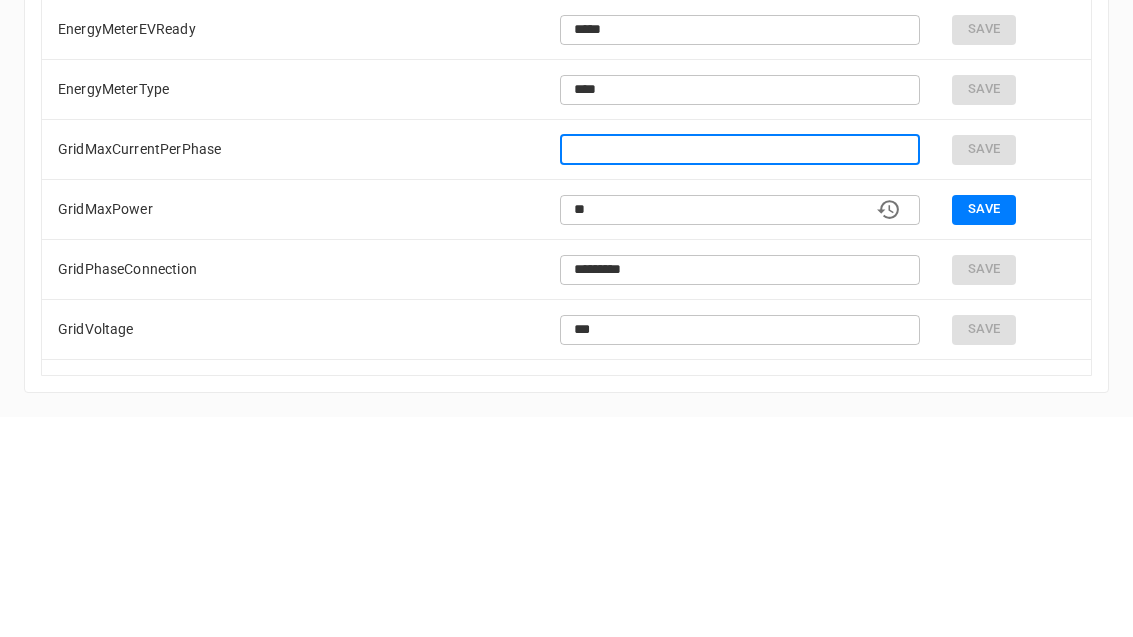 type on "*" 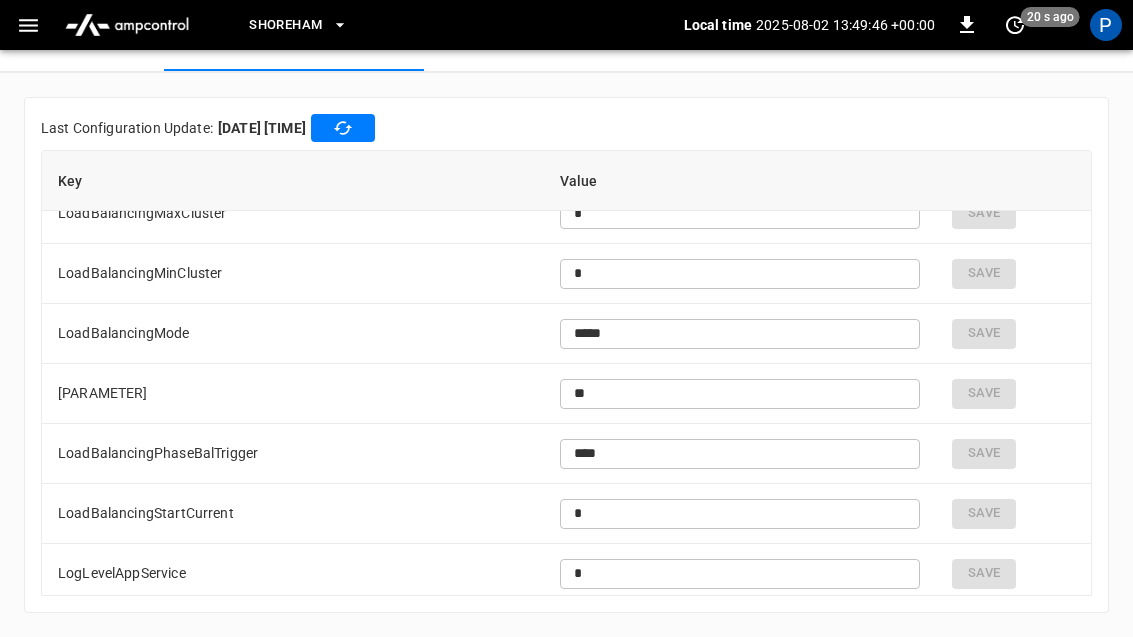 scroll, scrollTop: 1945, scrollLeft: 0, axis: vertical 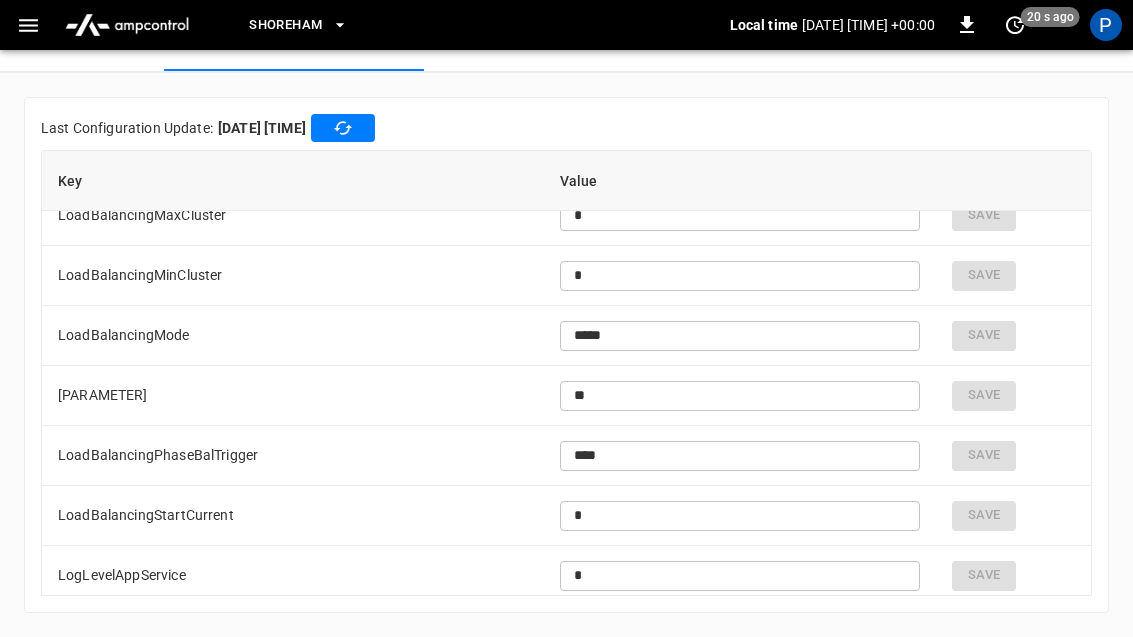 type on "**" 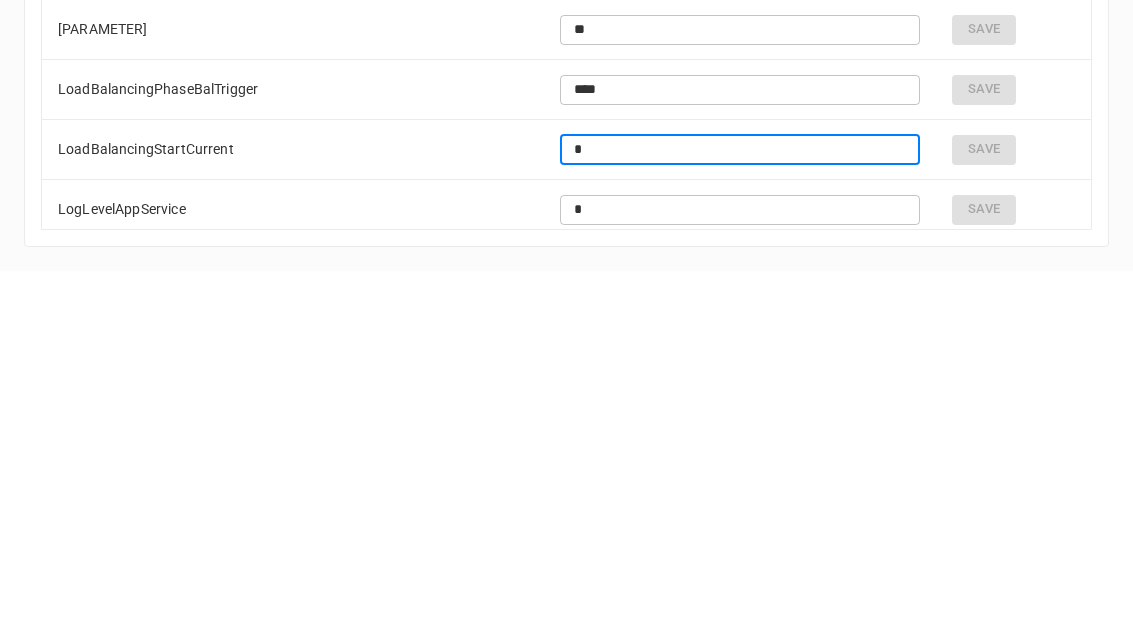 type 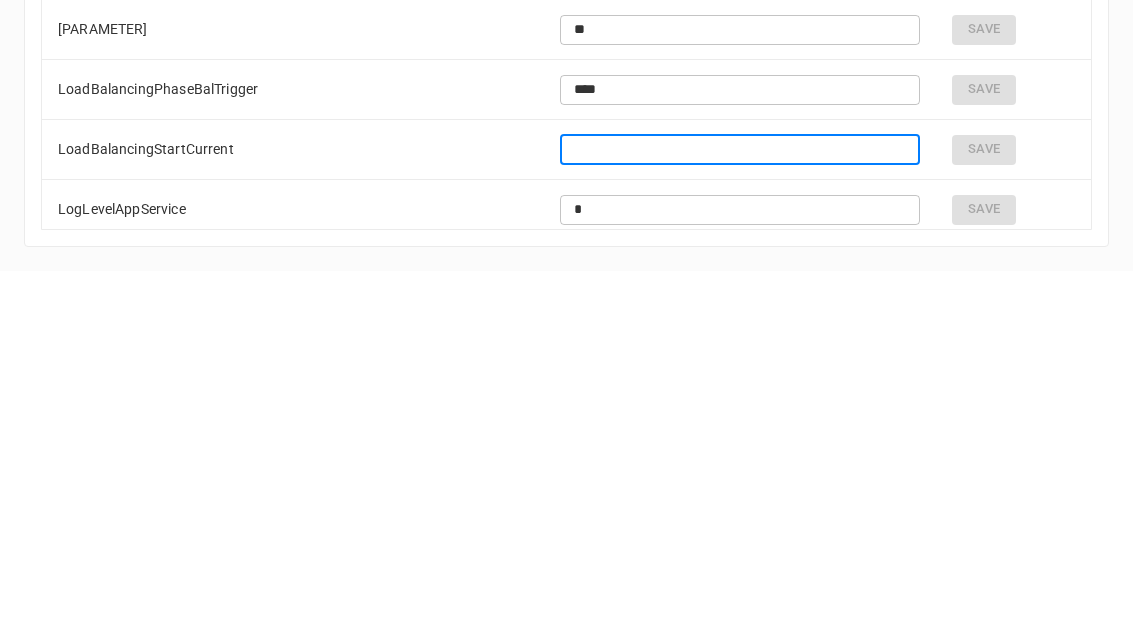 type on "*" 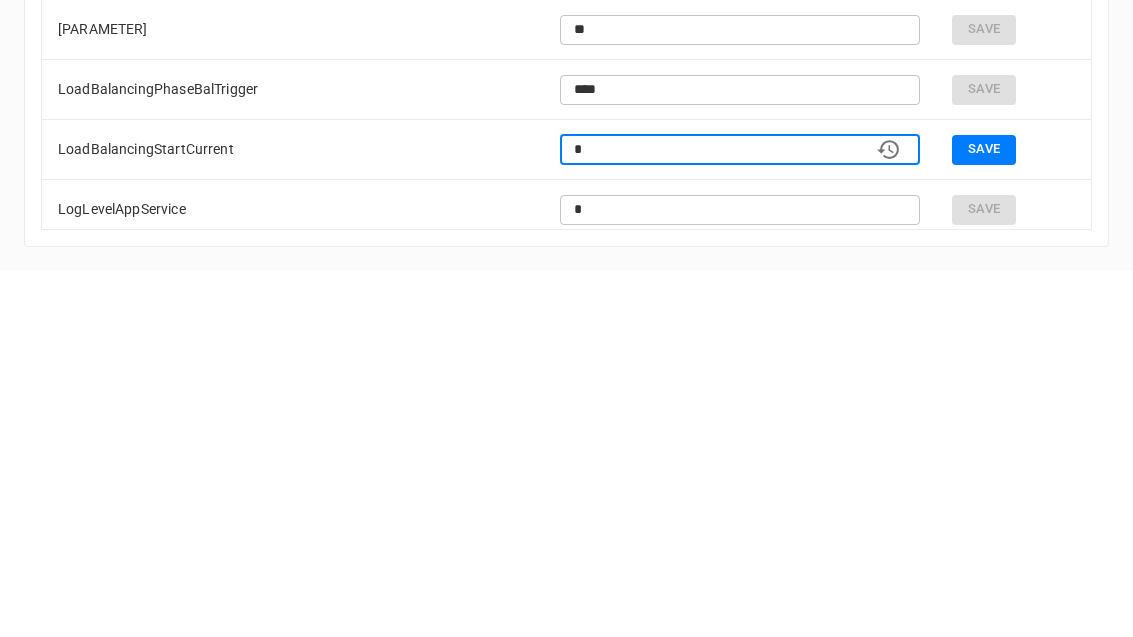 type on "**" 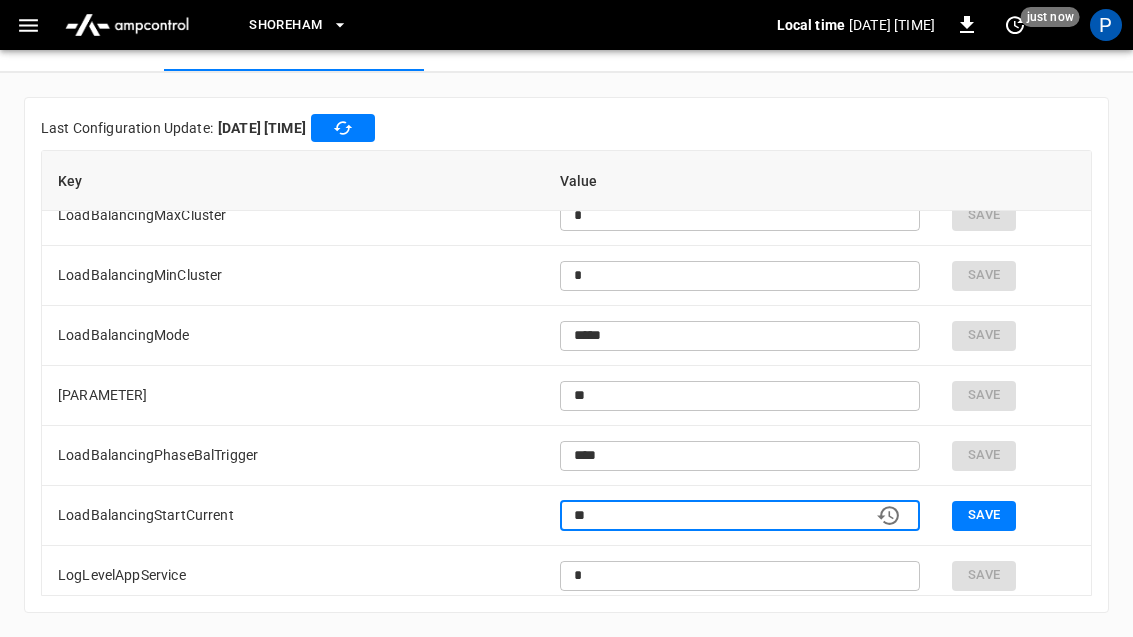 click on "Save" at bounding box center (984, 516) 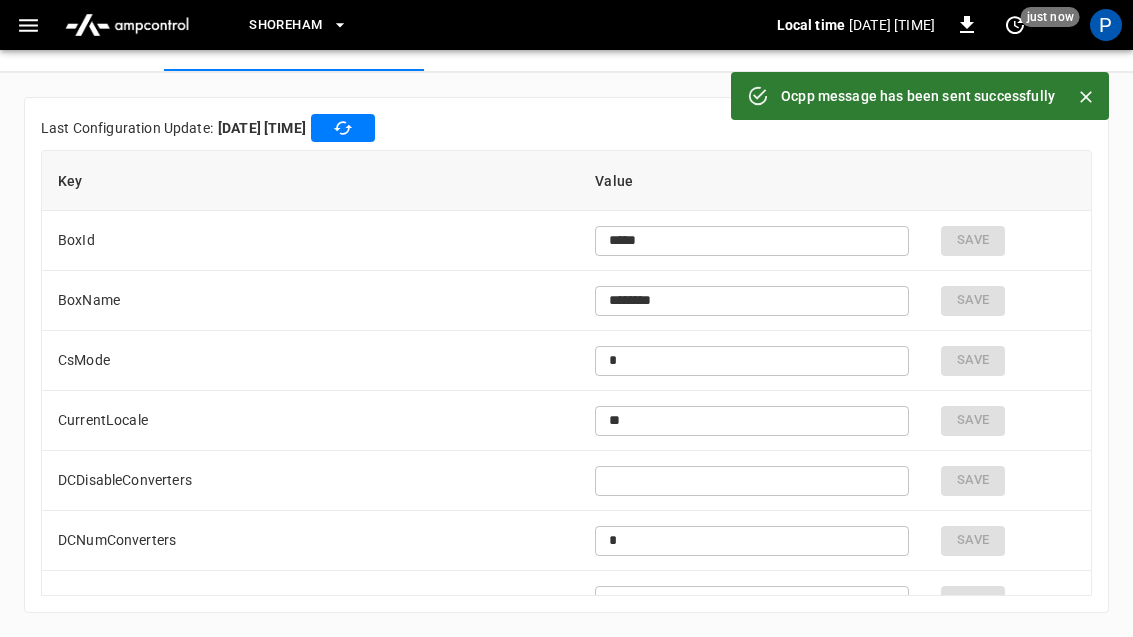 type on "**" 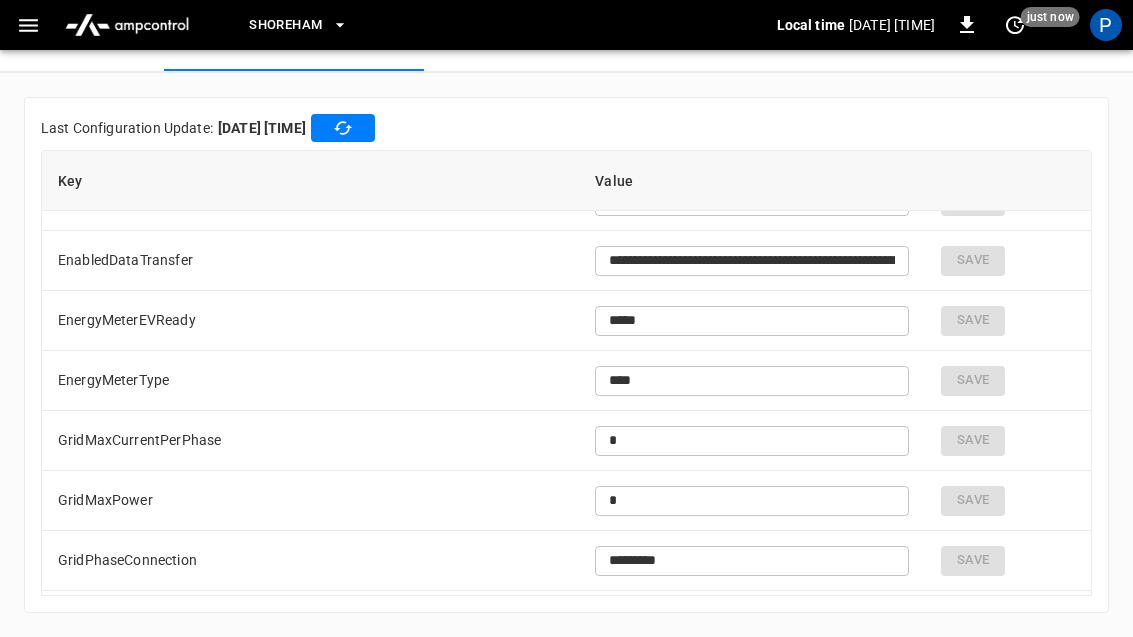 scroll, scrollTop: 812, scrollLeft: 0, axis: vertical 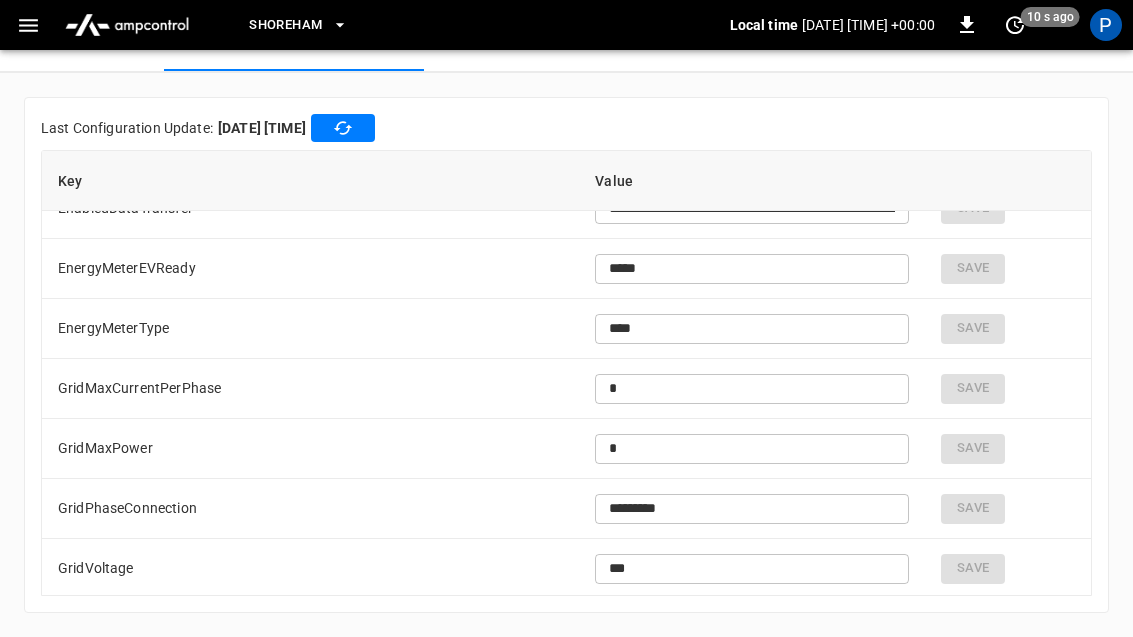 click on "*" at bounding box center (752, 388) 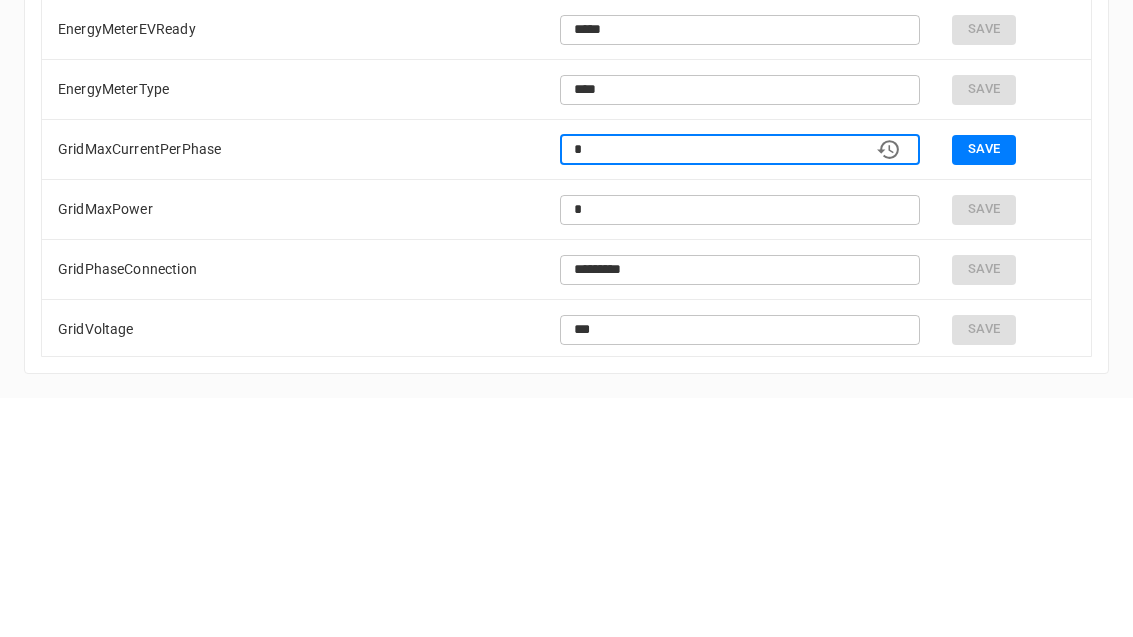 type on "**" 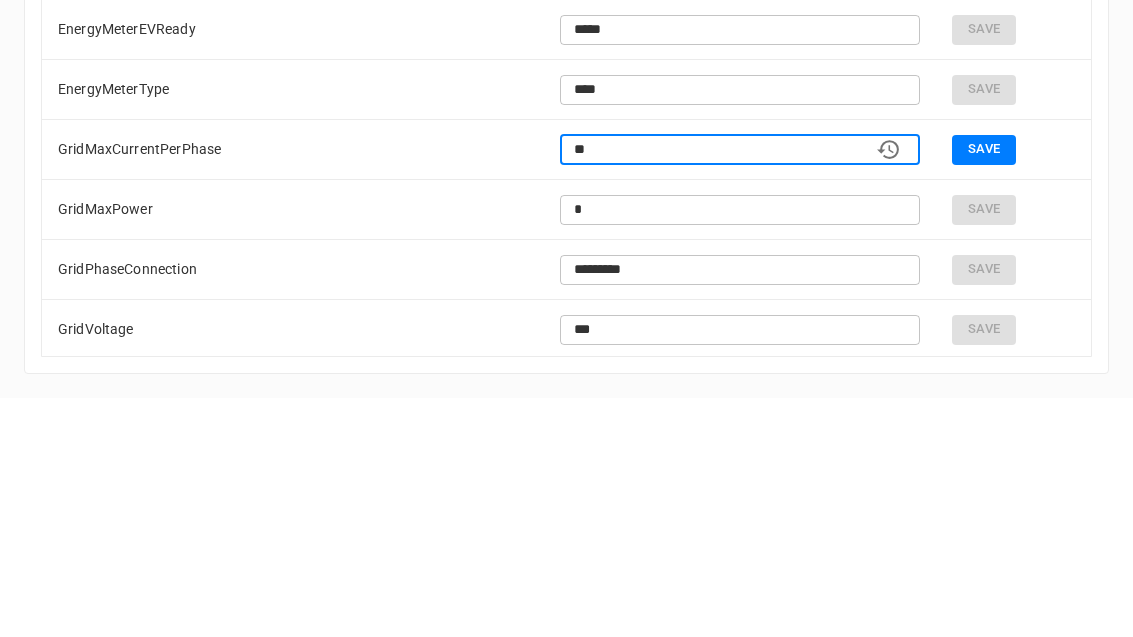 click on "Save" at bounding box center (984, 389) 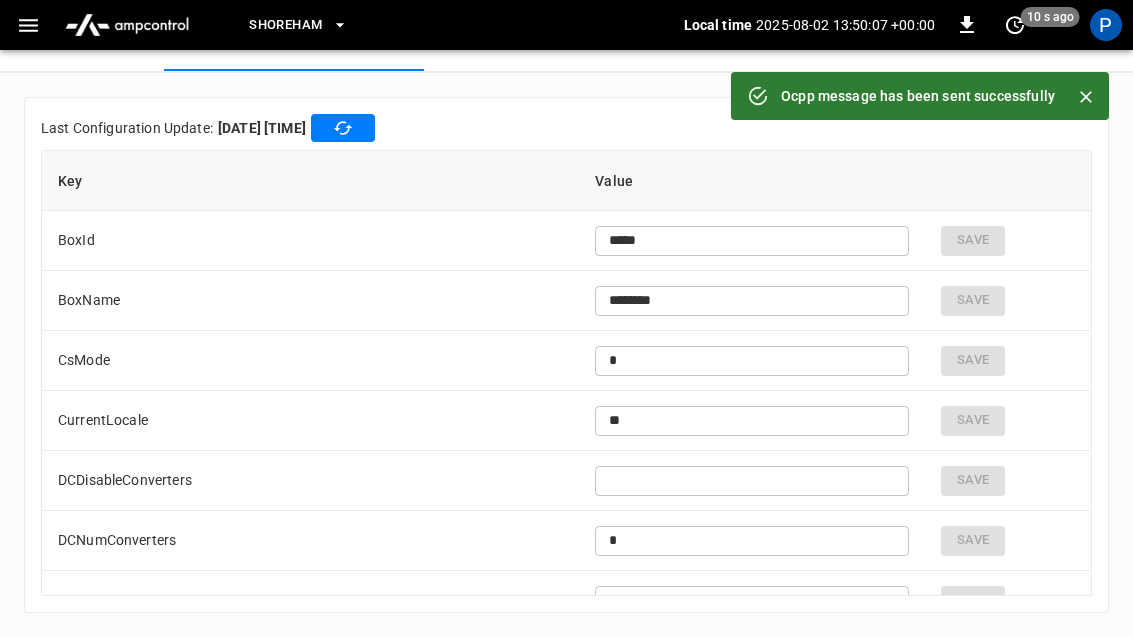 type on "**" 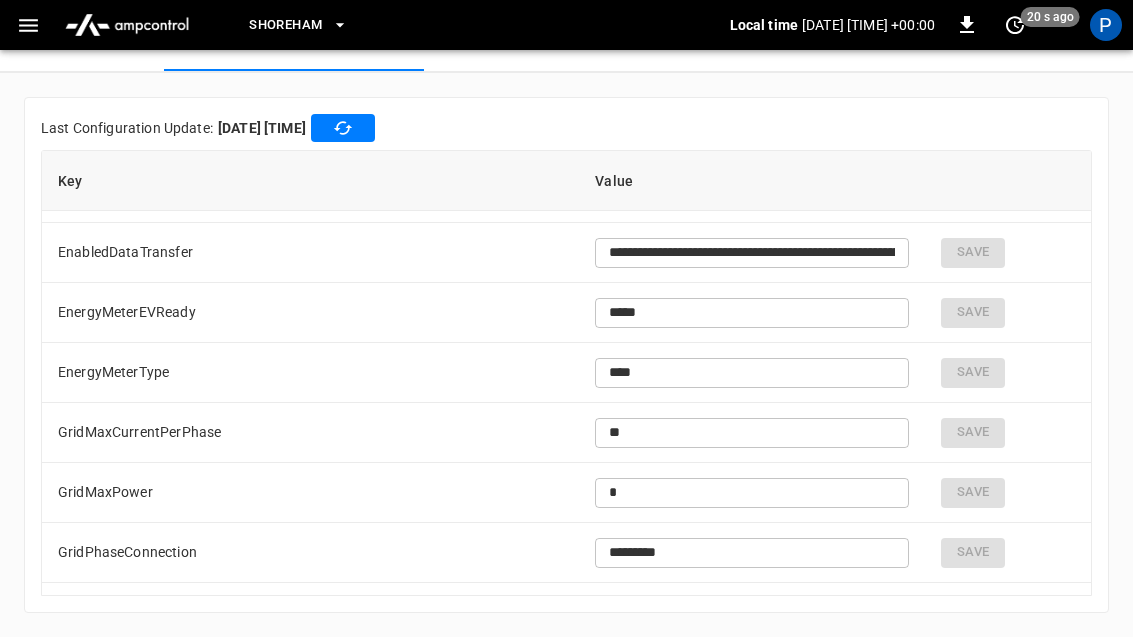 scroll, scrollTop: 813, scrollLeft: 0, axis: vertical 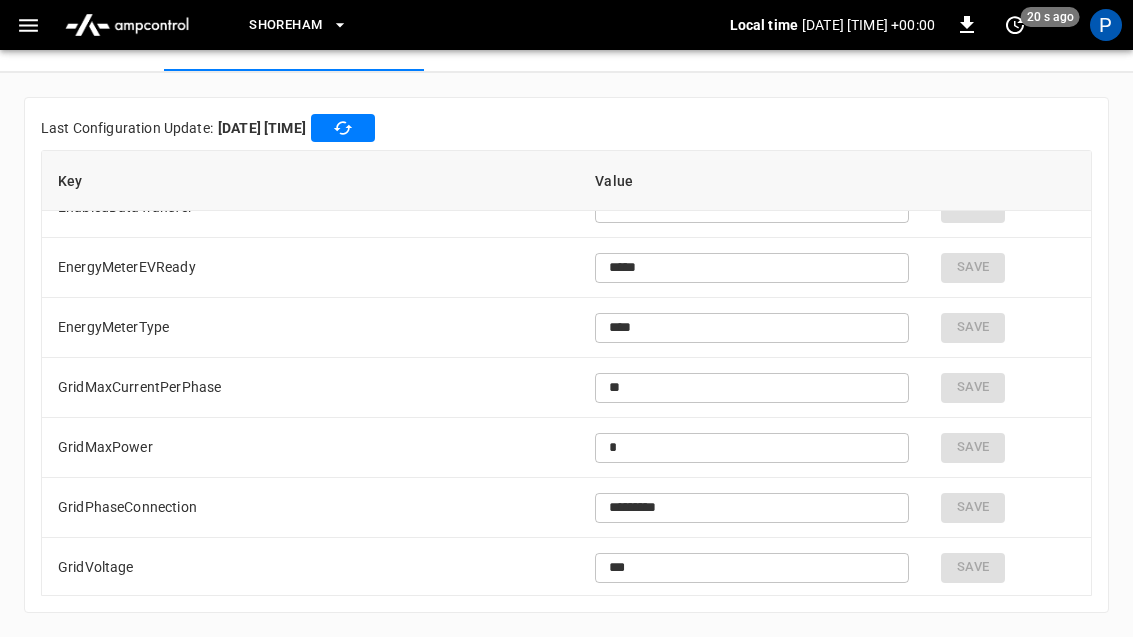 click on "*" at bounding box center [752, 447] 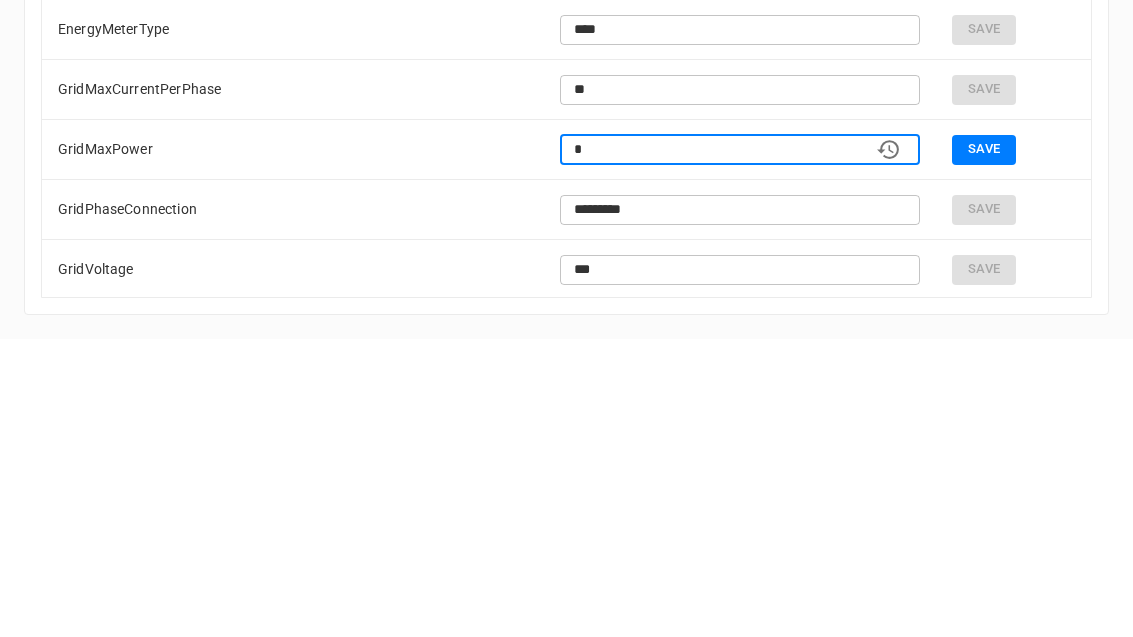 type on "**" 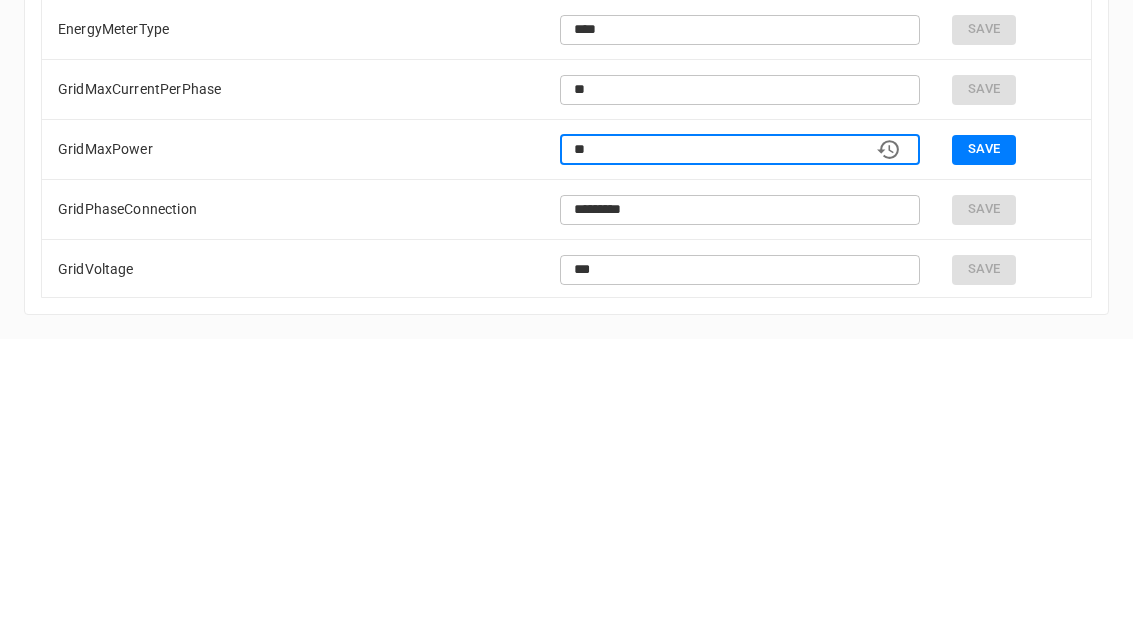 click on "Save" at bounding box center (984, 448) 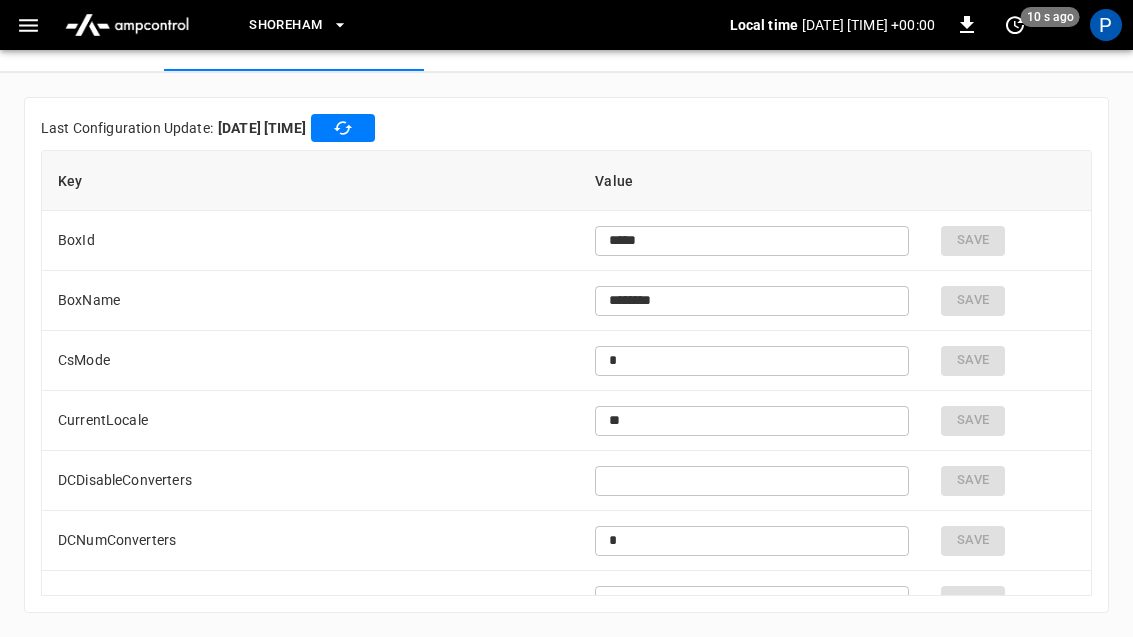 scroll, scrollTop: 0, scrollLeft: 0, axis: both 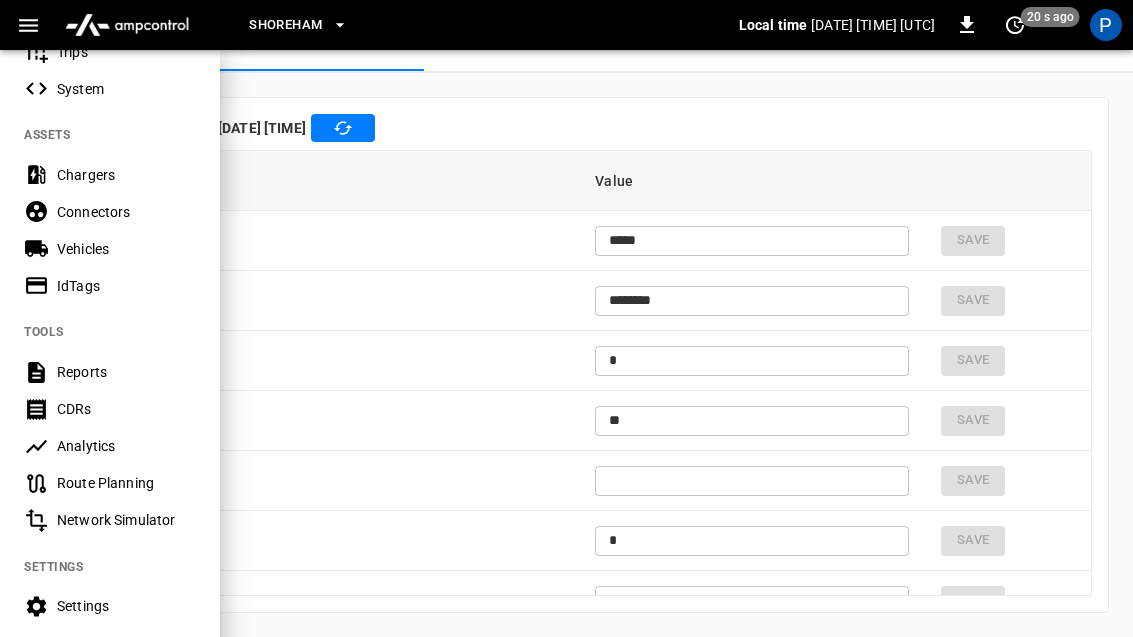 click on "Connectors" at bounding box center [126, 212] 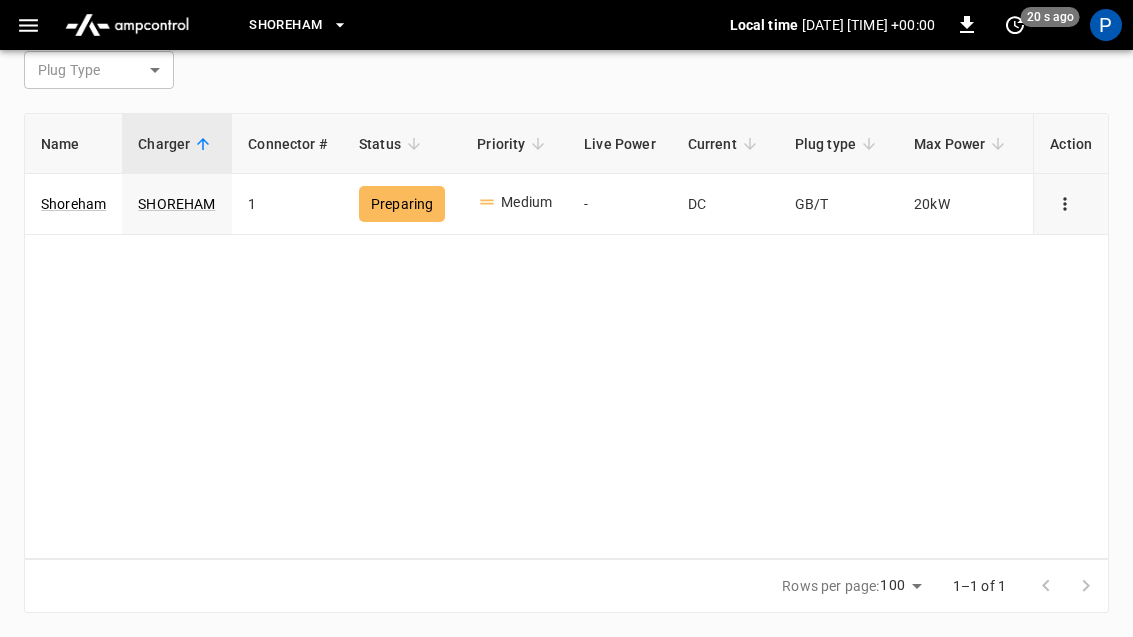 click on "Shoreham" at bounding box center [73, 204] 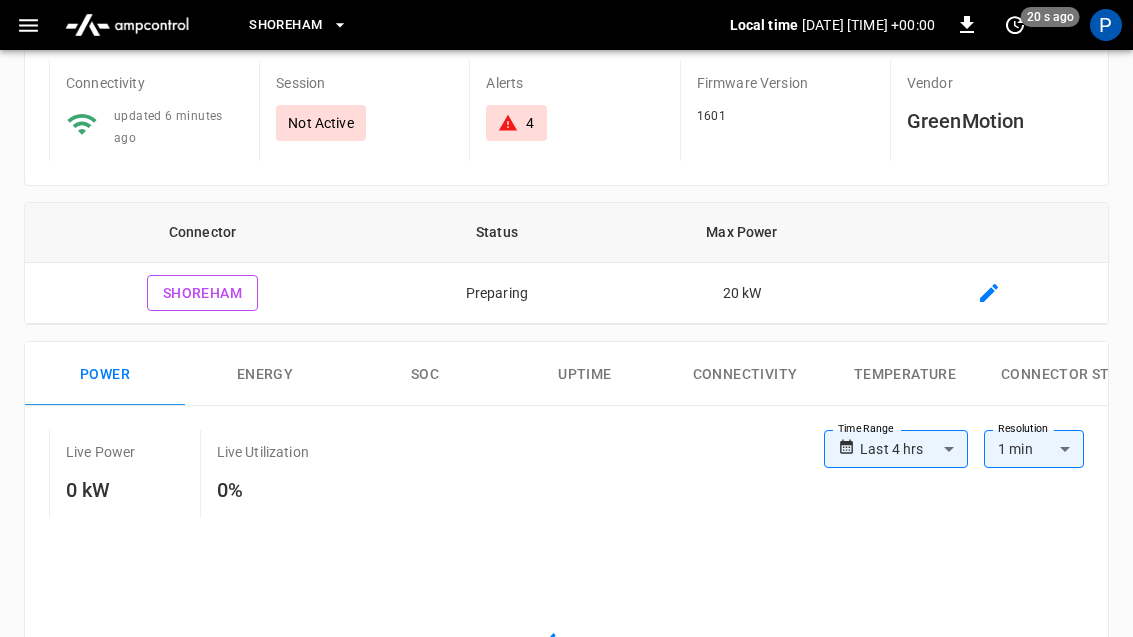 scroll, scrollTop: 0, scrollLeft: 0, axis: both 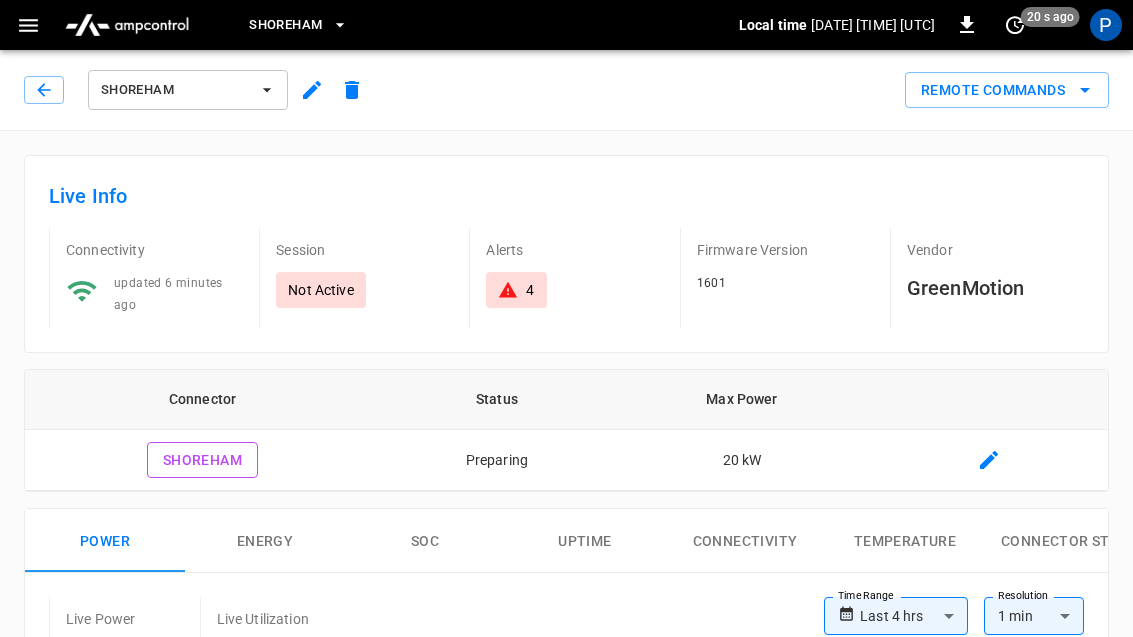 type on "**********" 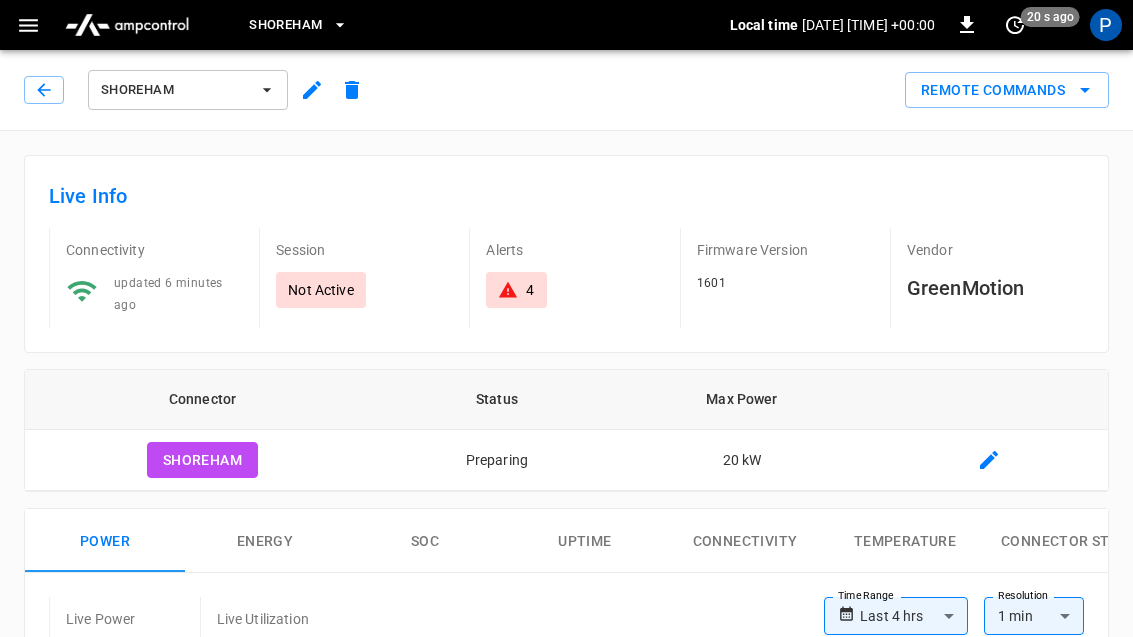 click 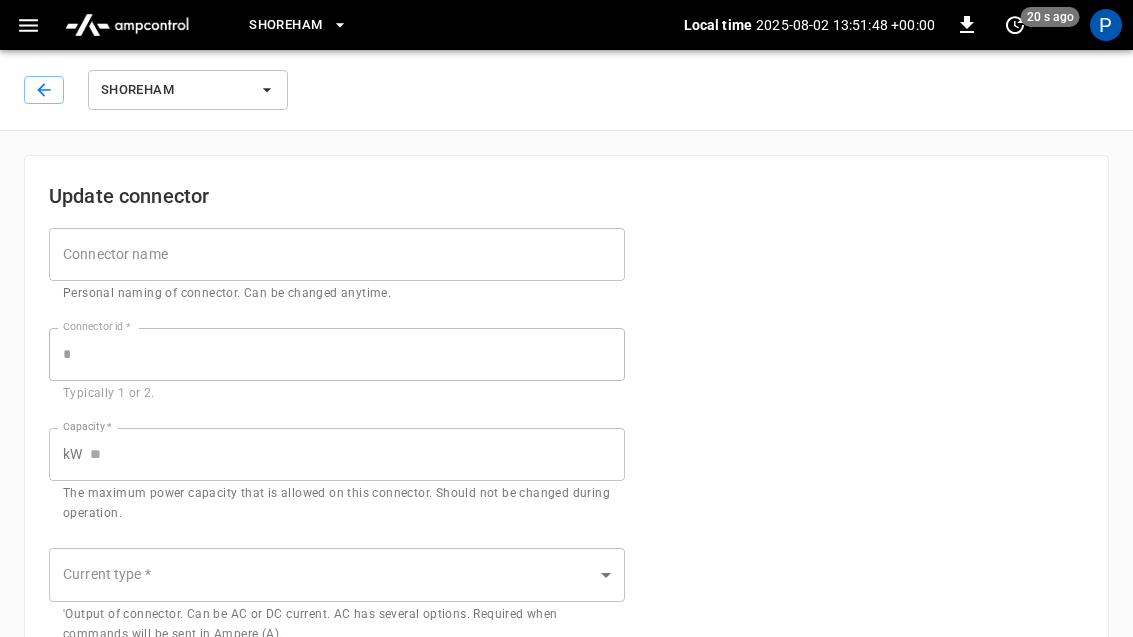 type on "********" 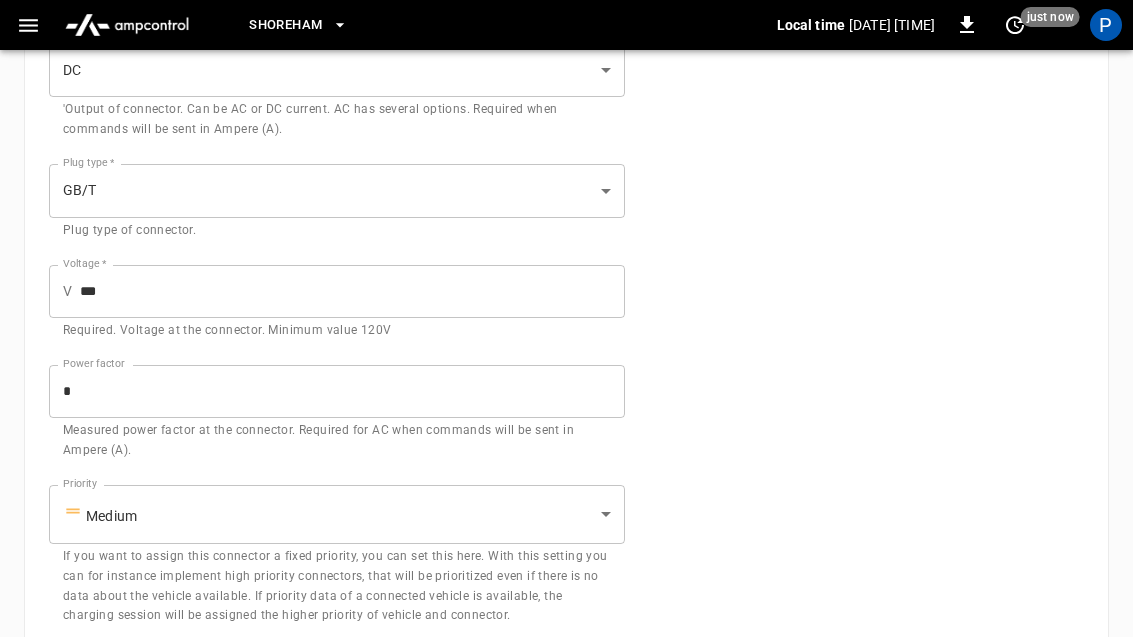 scroll, scrollTop: 635, scrollLeft: 0, axis: vertical 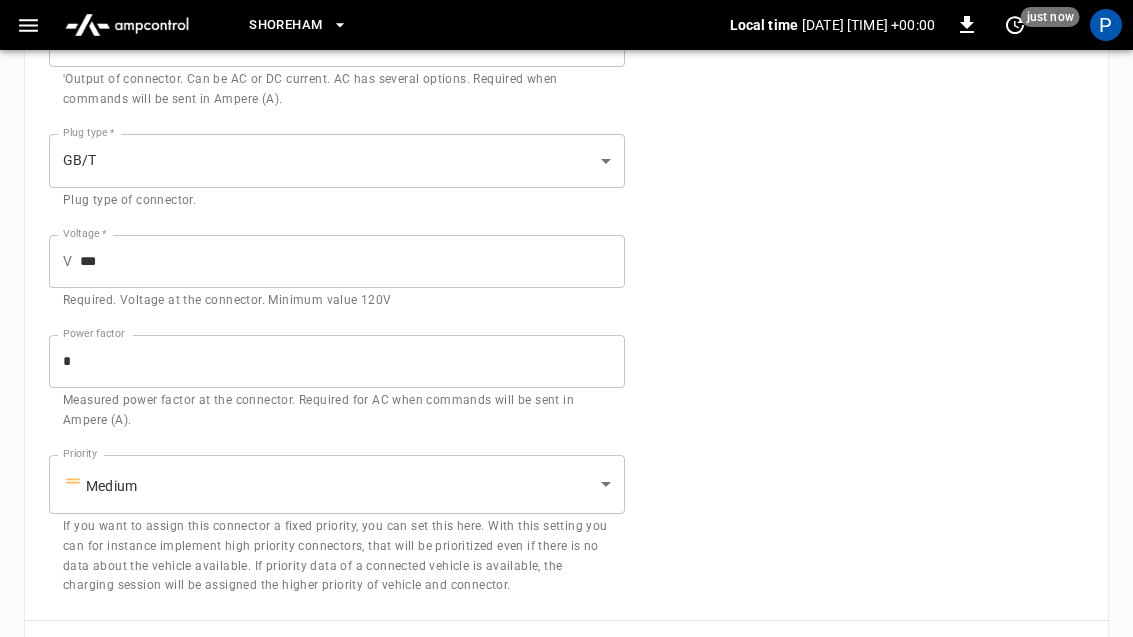 click on "Save" at bounding box center (1052, 652) 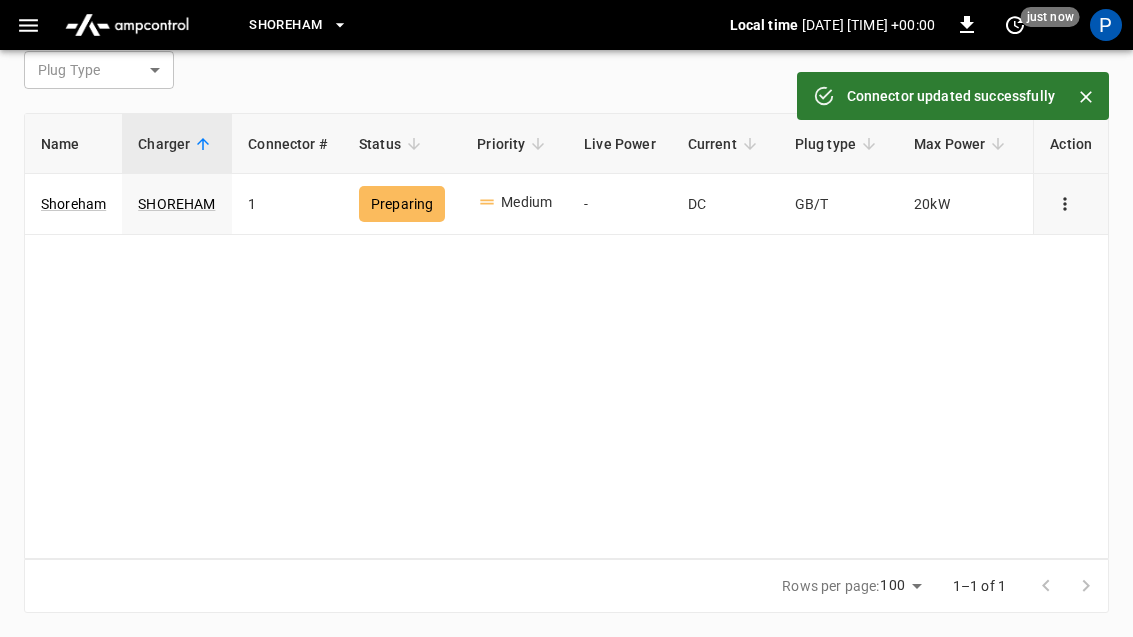 scroll, scrollTop: 106, scrollLeft: 0, axis: vertical 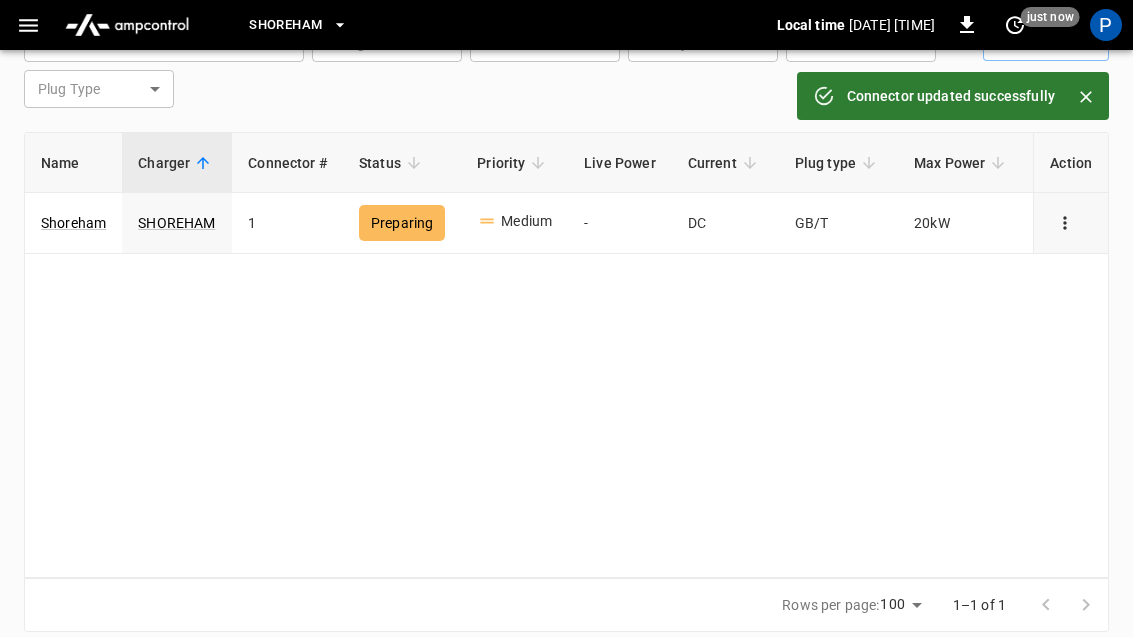 click 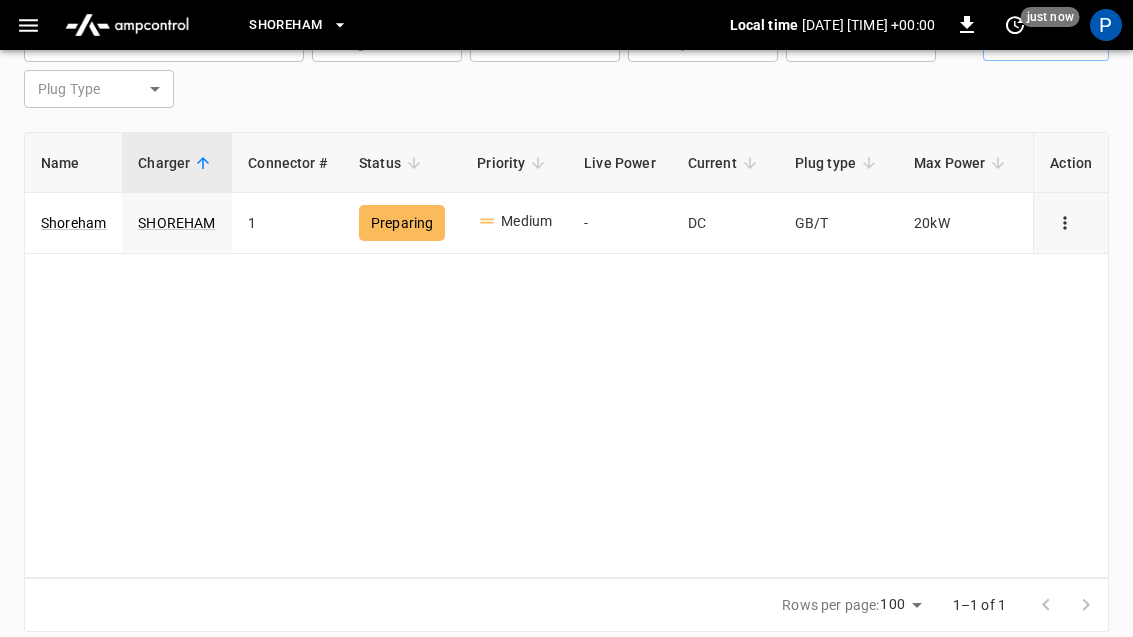 click on "​ ​" at bounding box center (164, 43) 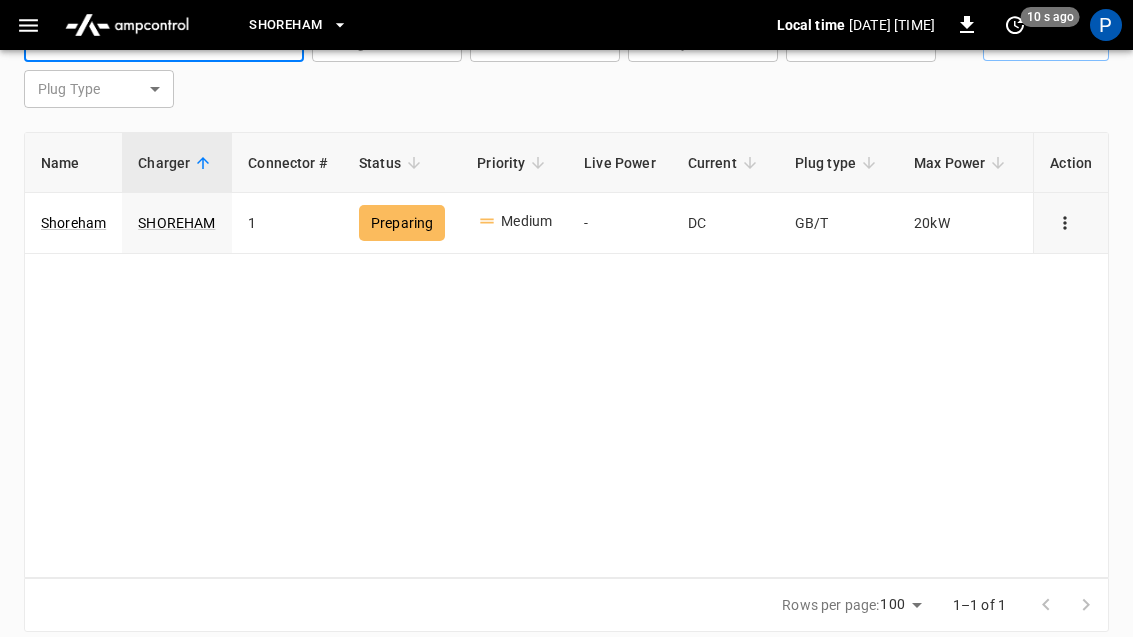 click 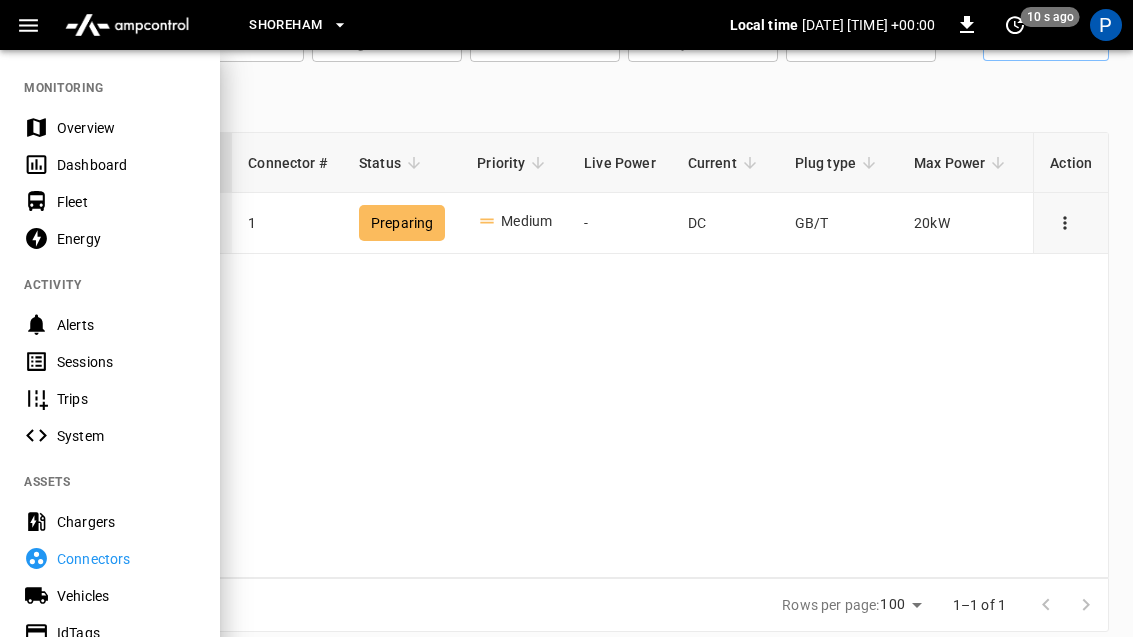click on "Chargers" at bounding box center (126, 522) 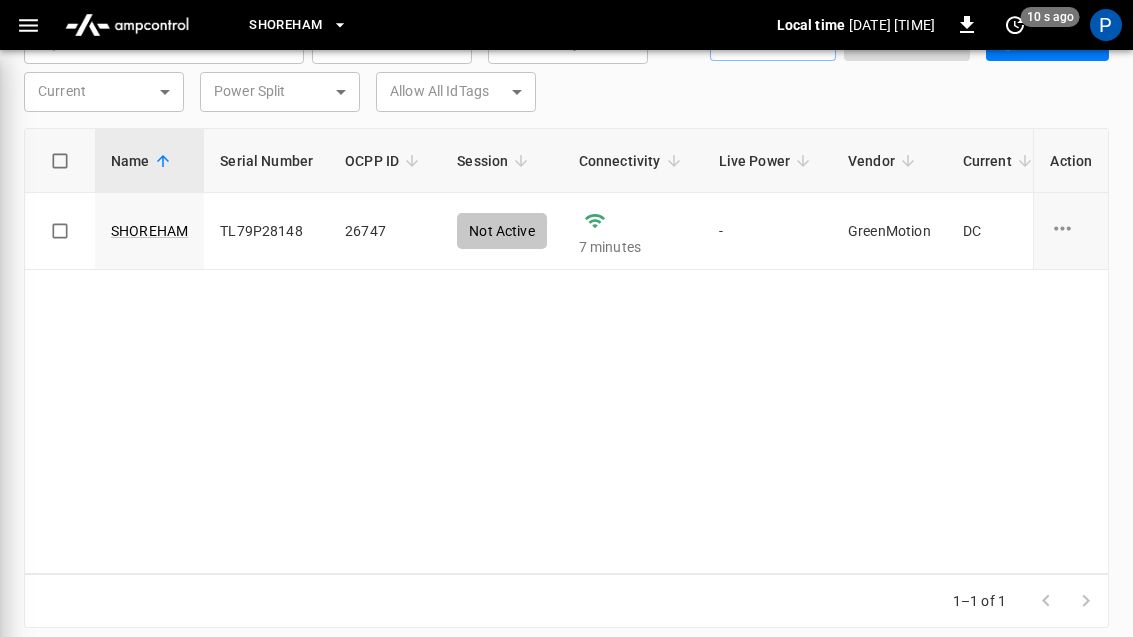 scroll, scrollTop: 112, scrollLeft: 0, axis: vertical 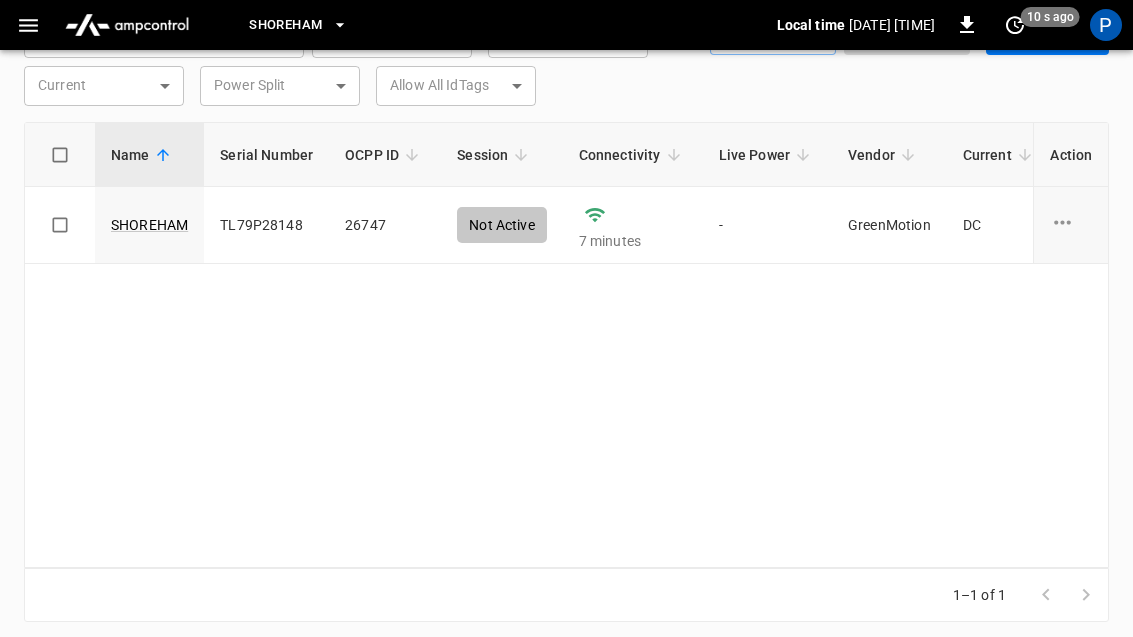 click on "[SHOREHAM]" at bounding box center [149, 225] 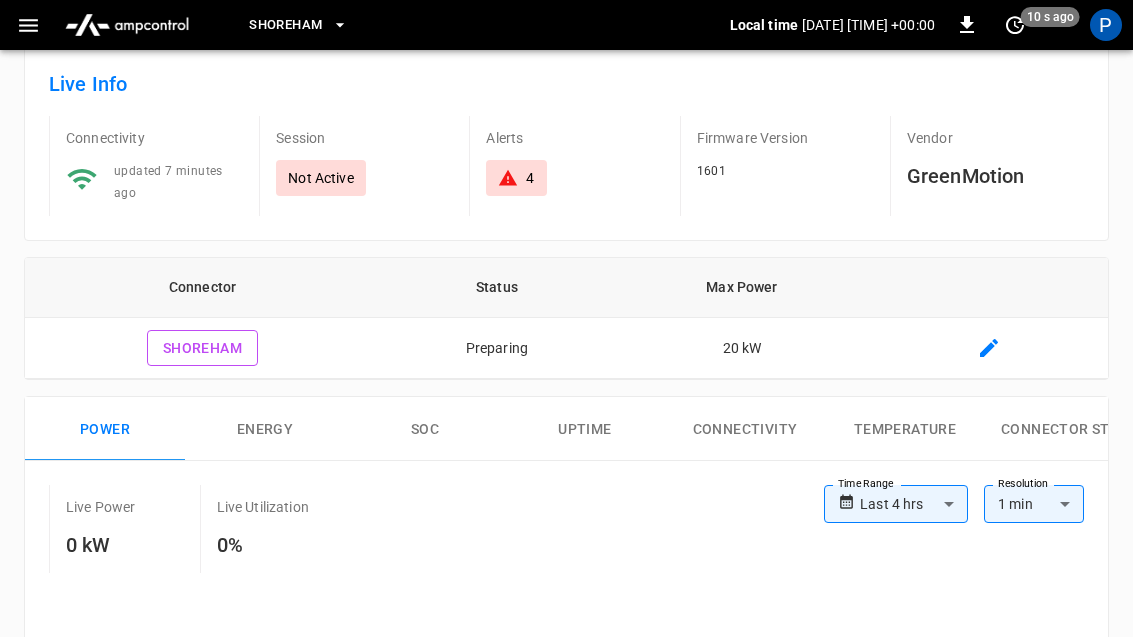 type on "**********" 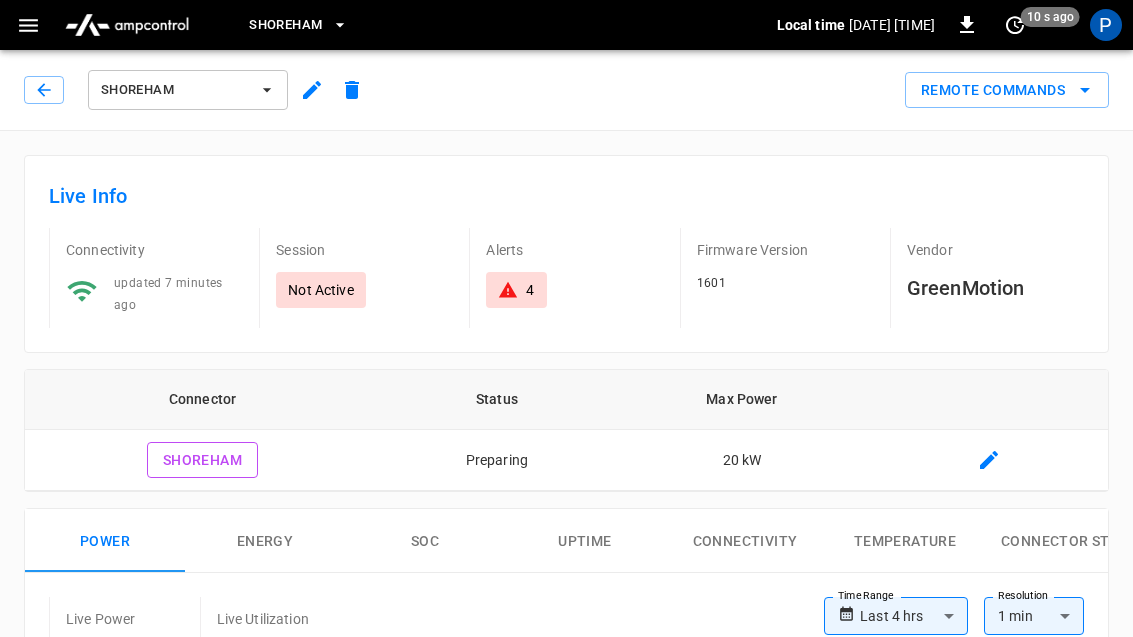 click on "Remote Commands" at bounding box center [1007, 90] 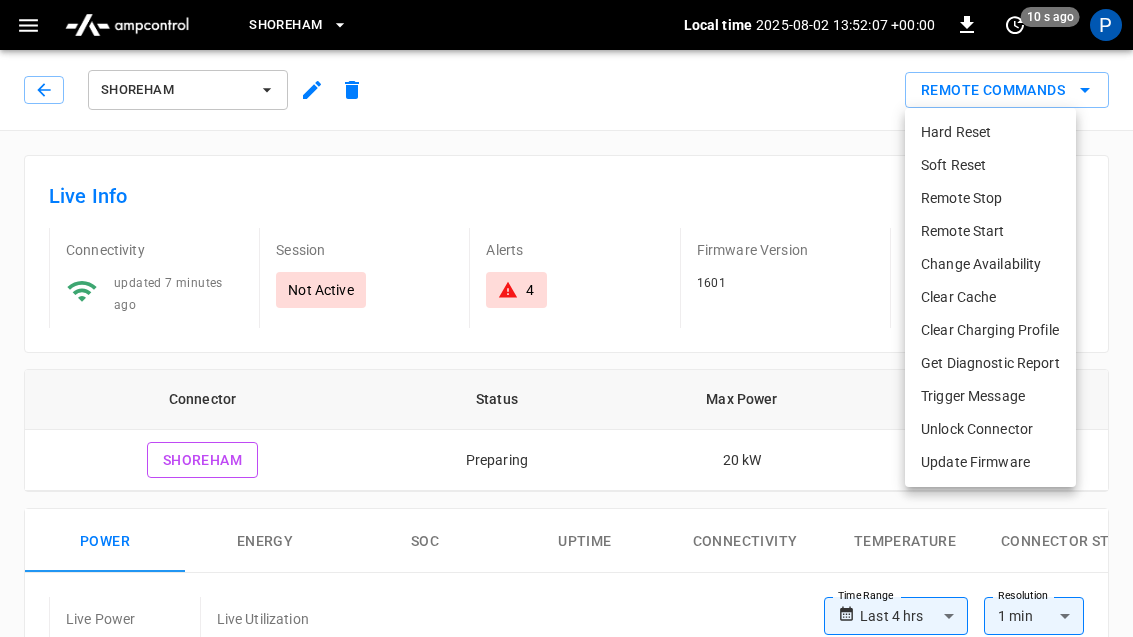 click on "Clear Cache" at bounding box center (990, 297) 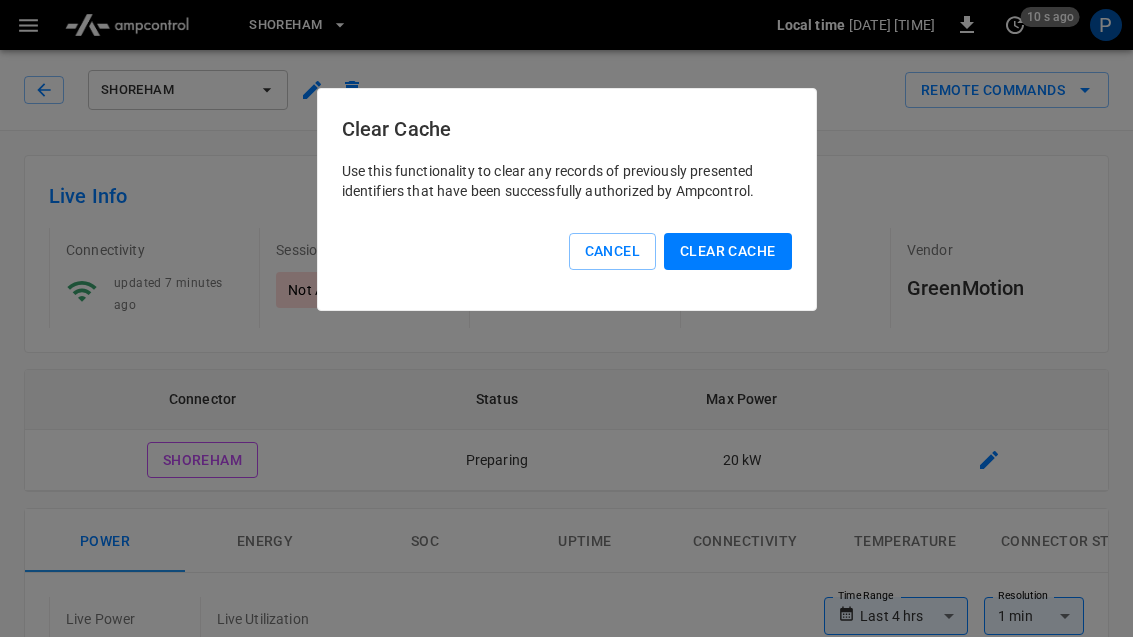 click on "Clear Cache" at bounding box center (727, 251) 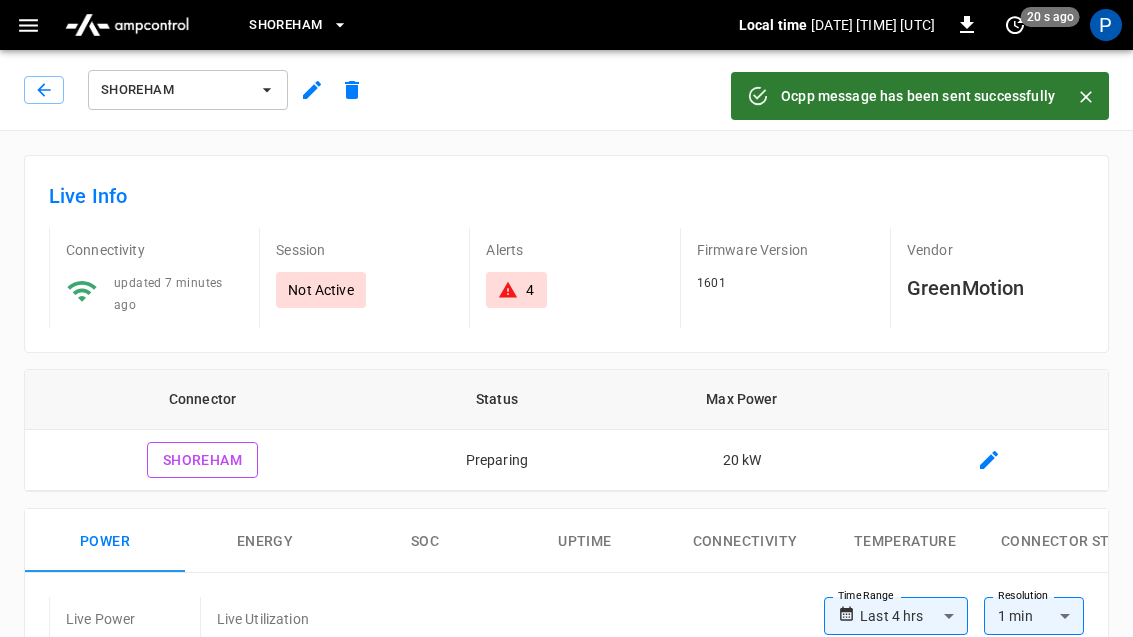 click 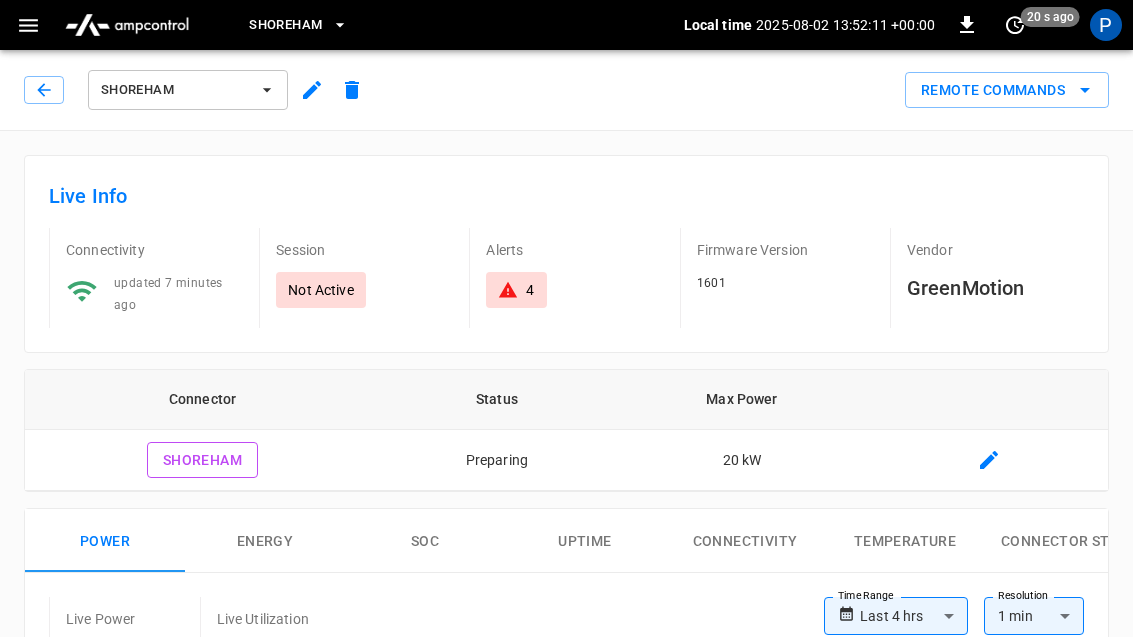 click 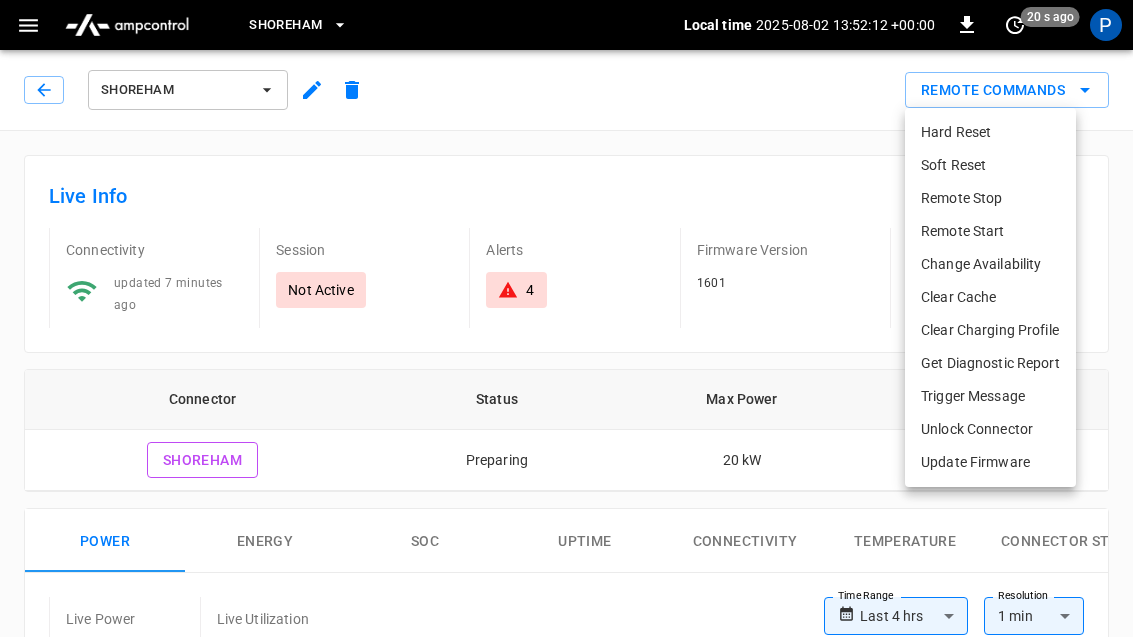 click on "Clear Charging Profile" at bounding box center (990, 330) 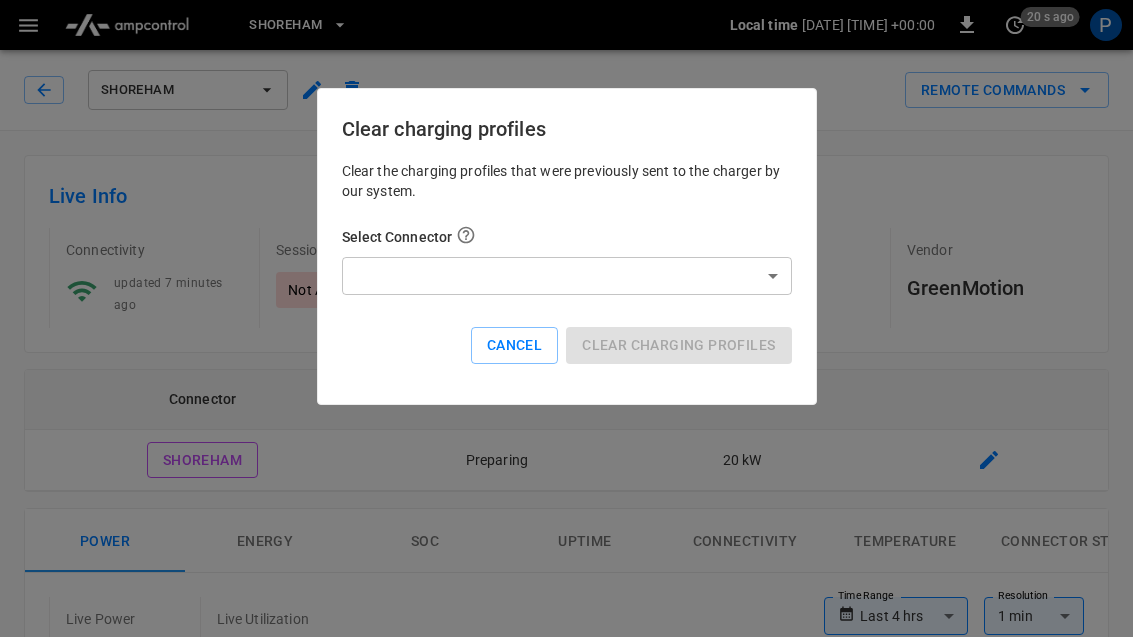 click on "**********" at bounding box center (566, 912) 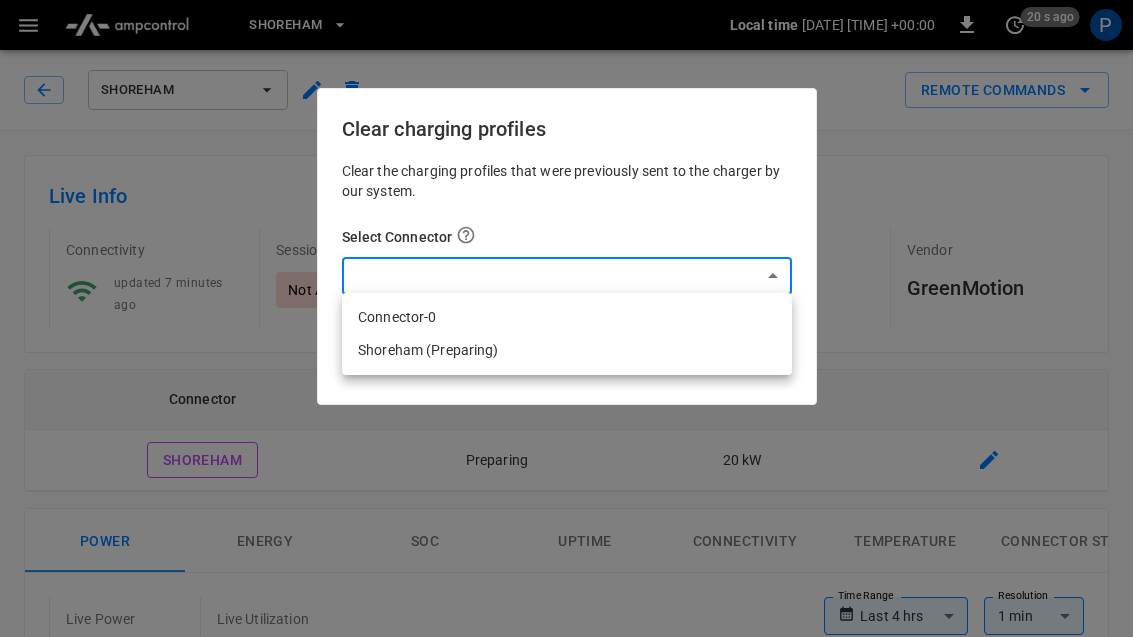 click on "Shoreham (Preparing)" at bounding box center (567, 350) 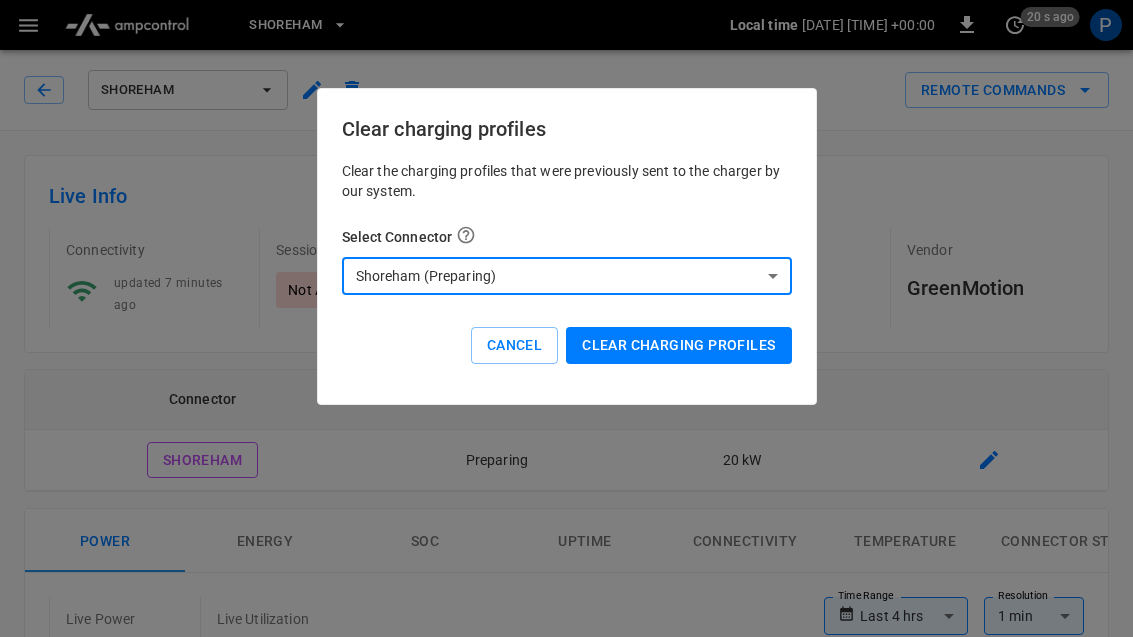 click on "Clear charging profiles" at bounding box center (678, 345) 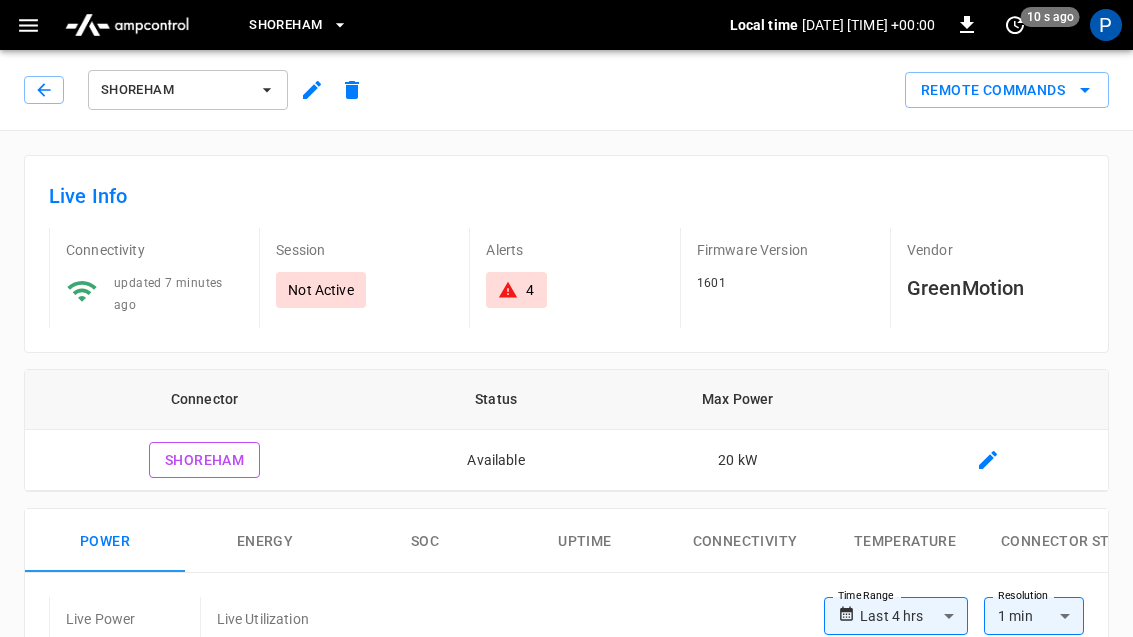 click at bounding box center [28, 25] 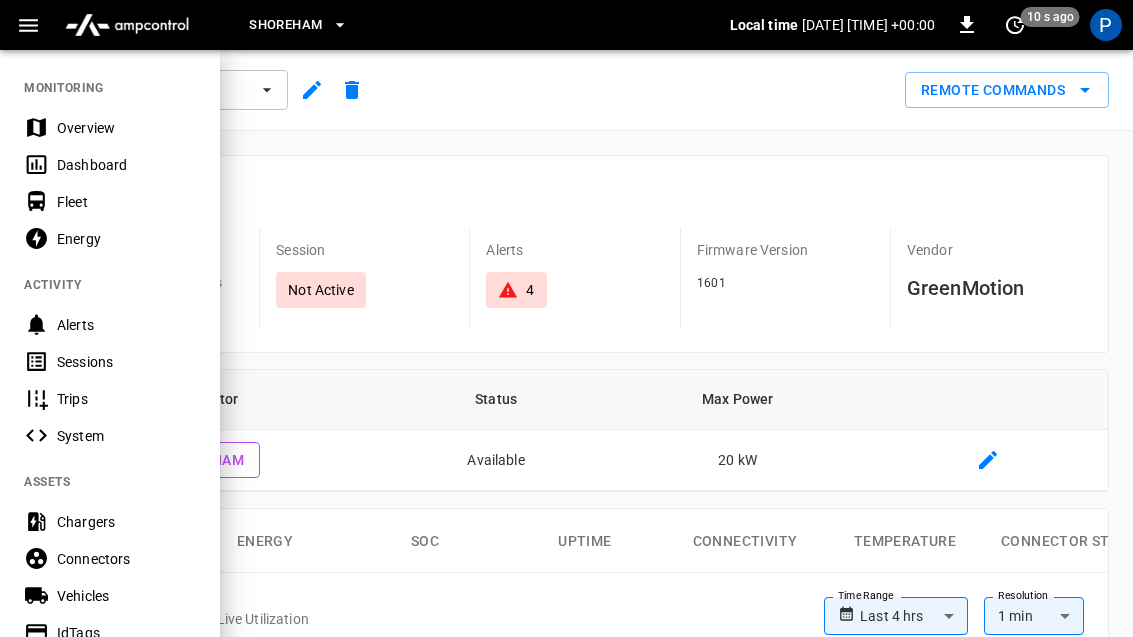 click on "System" at bounding box center (126, 436) 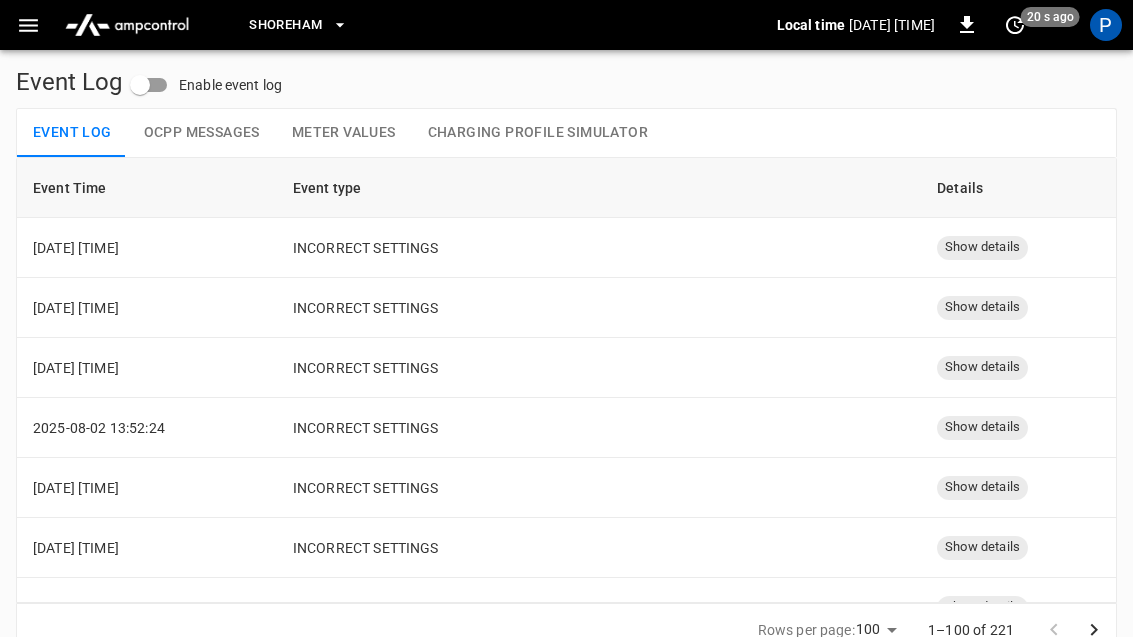 click on "Show details" at bounding box center [982, 247] 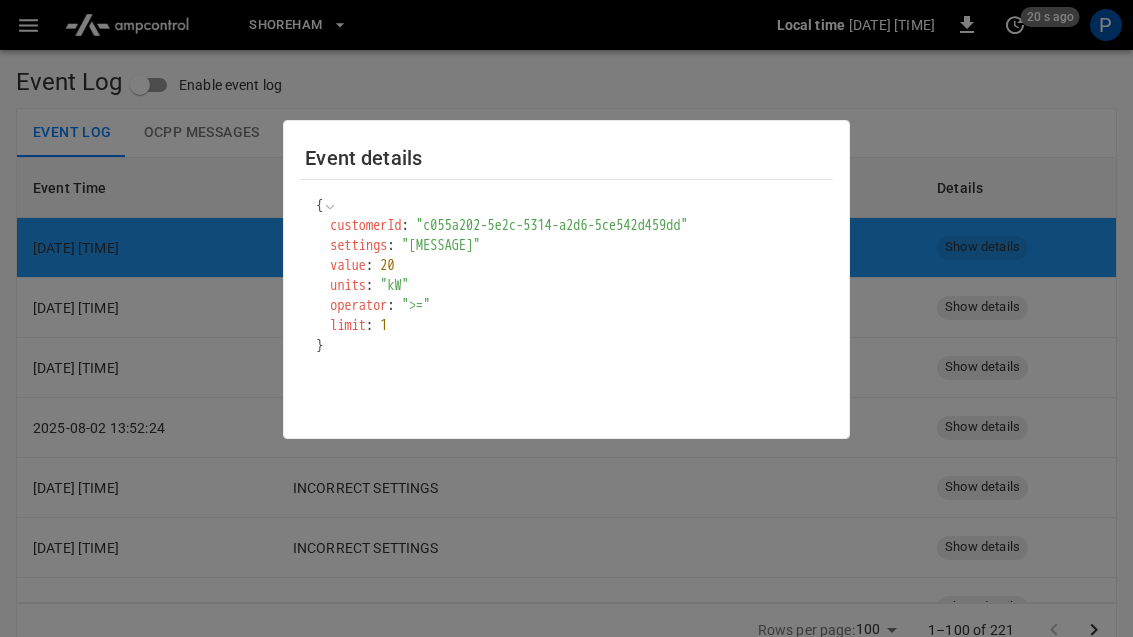 click at bounding box center [566, 318] 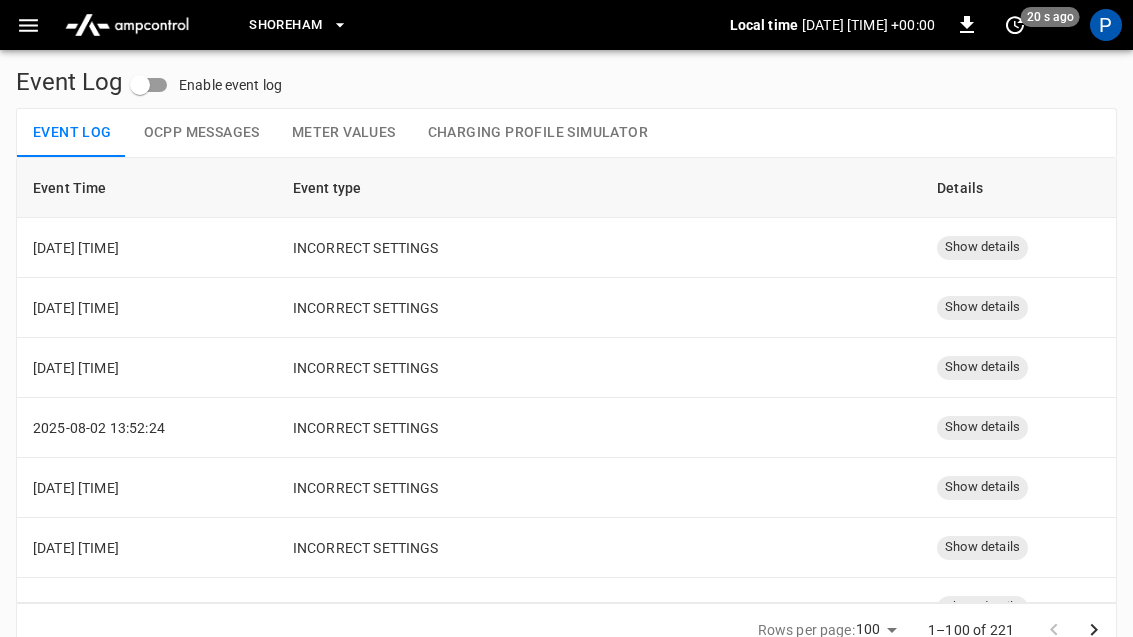 click 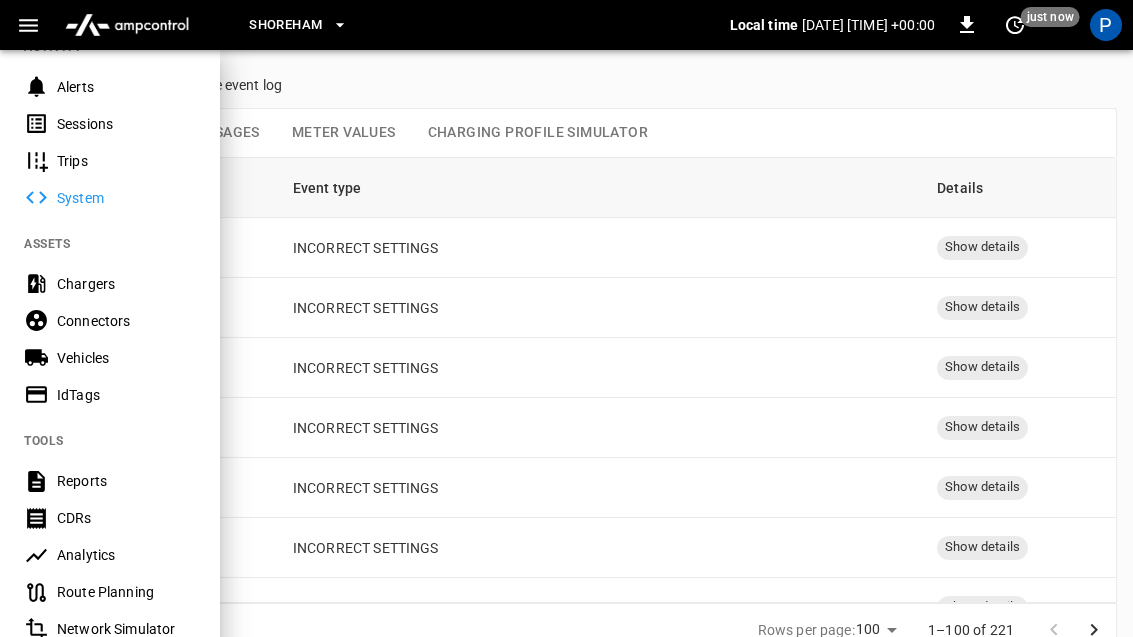 scroll, scrollTop: 326, scrollLeft: 0, axis: vertical 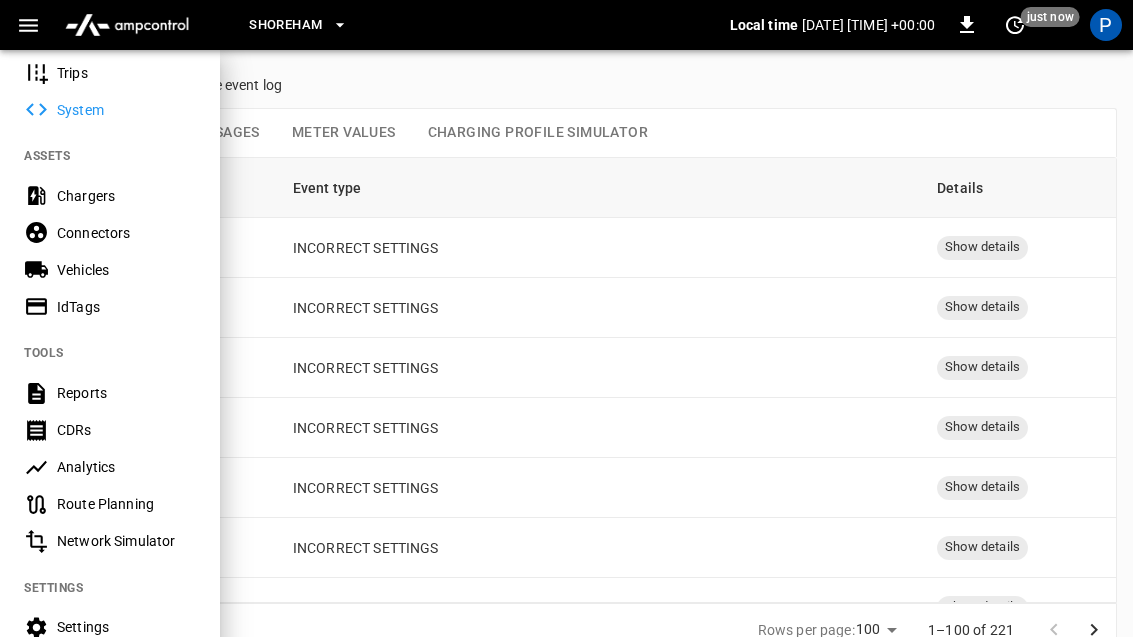 click on "Connectors" at bounding box center (126, 233) 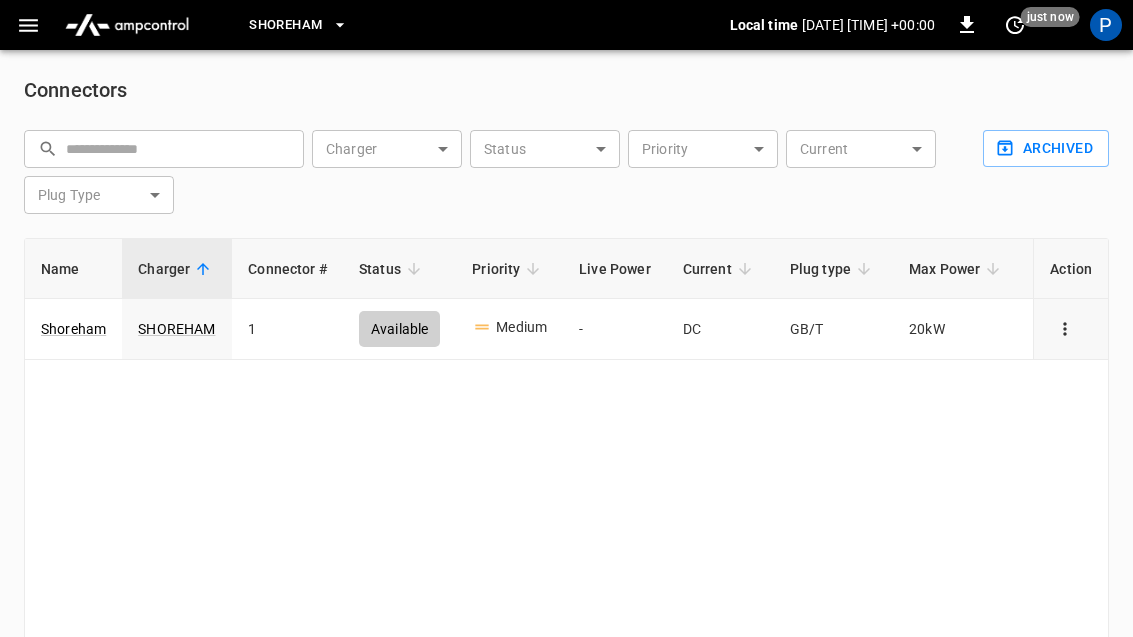 click 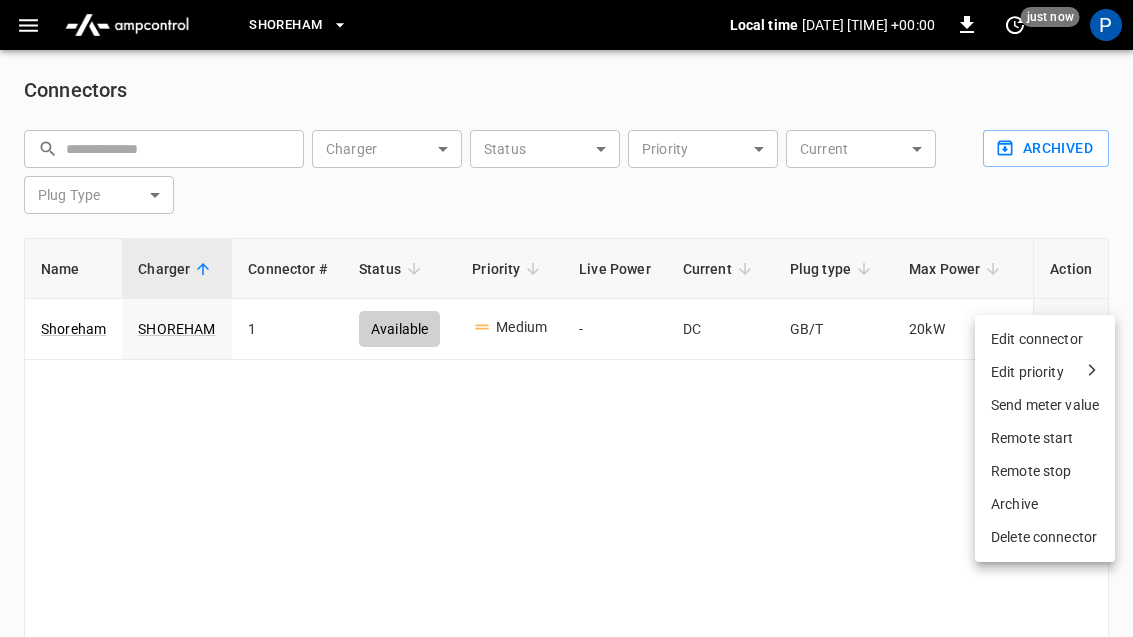 click on "Edit connector" at bounding box center [1045, 339] 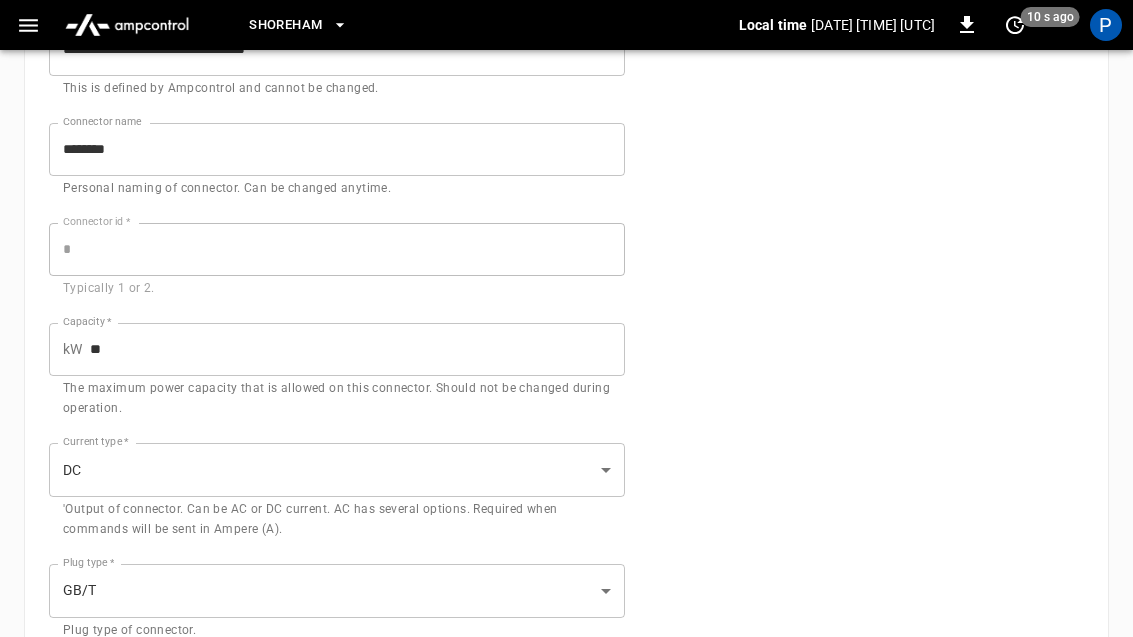 scroll, scrollTop: 205, scrollLeft: 0, axis: vertical 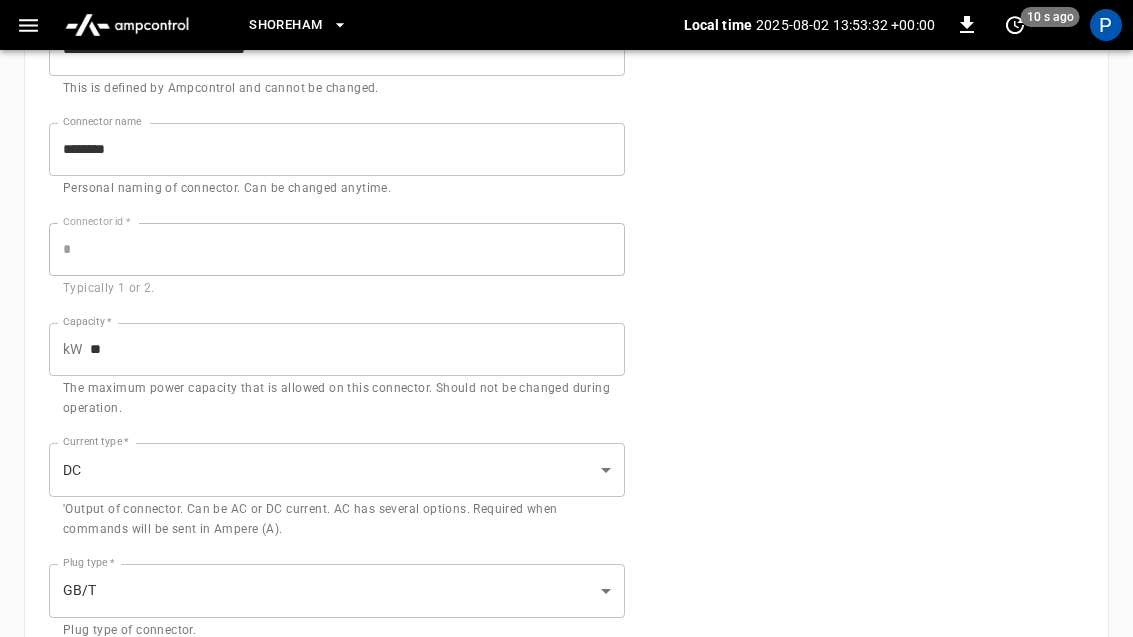 click on "**********" at bounding box center [566, 470] 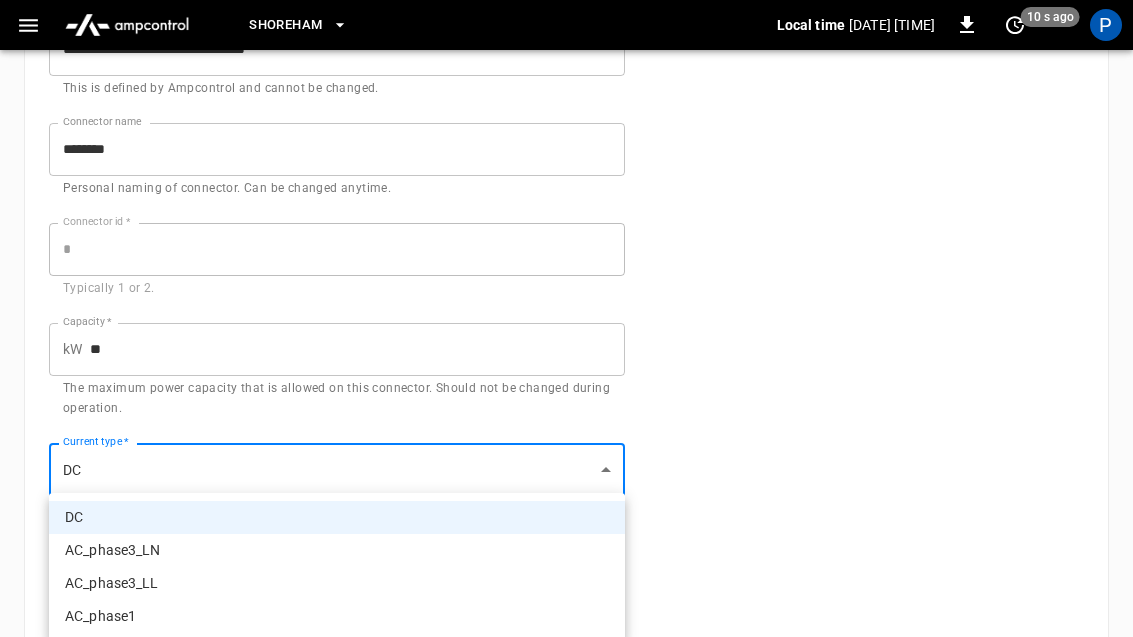 click at bounding box center (566, 318) 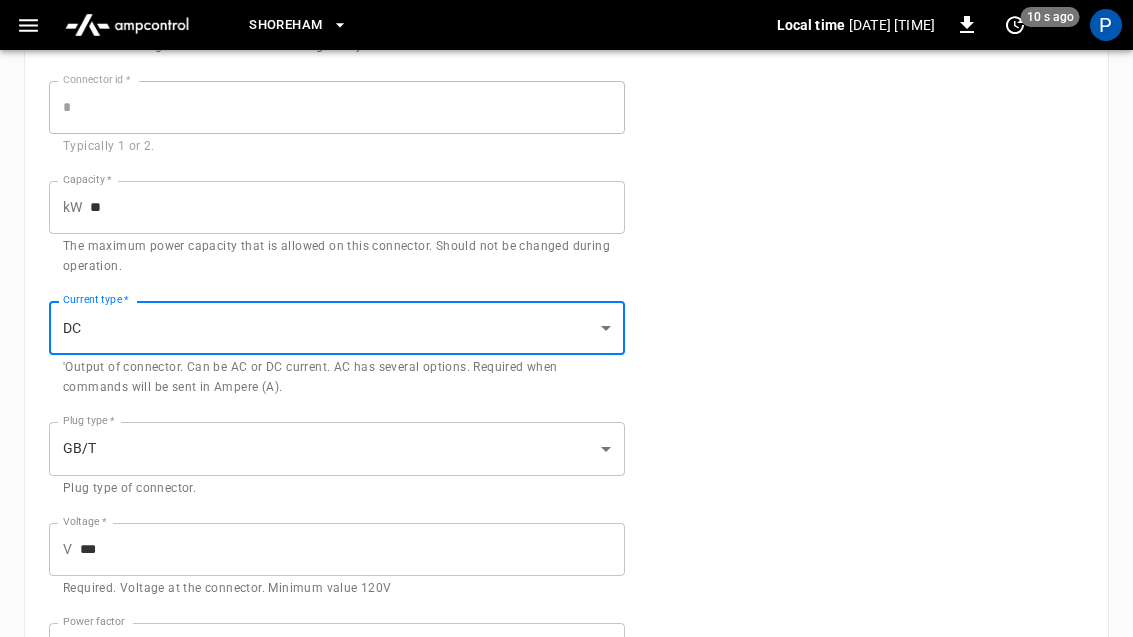 scroll, scrollTop: 279, scrollLeft: 0, axis: vertical 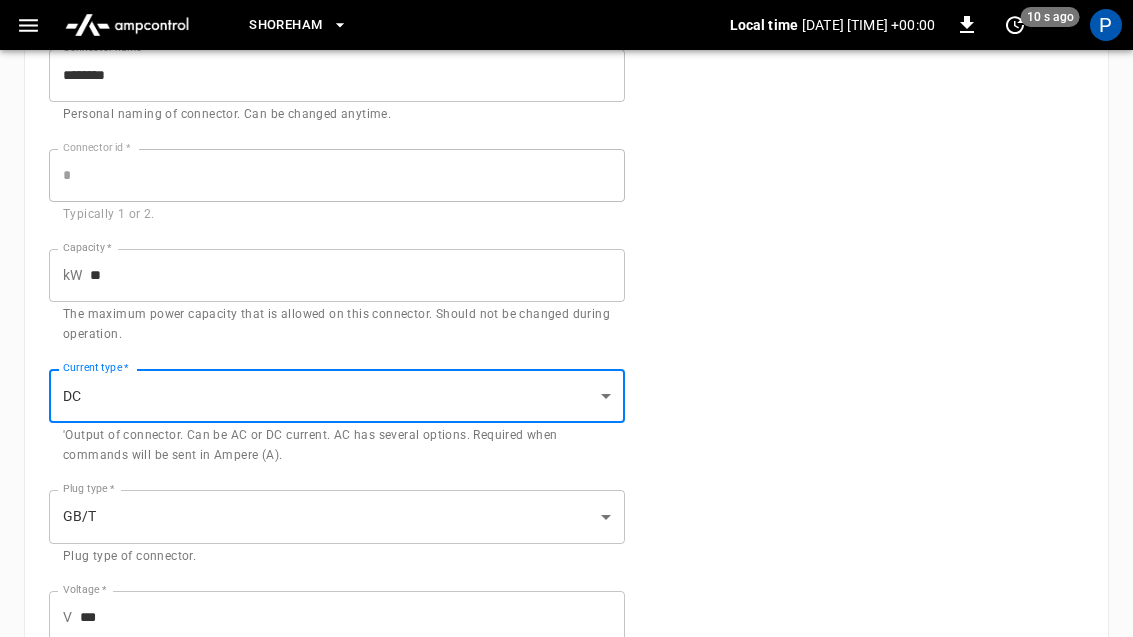 click on "**" at bounding box center [357, 275] 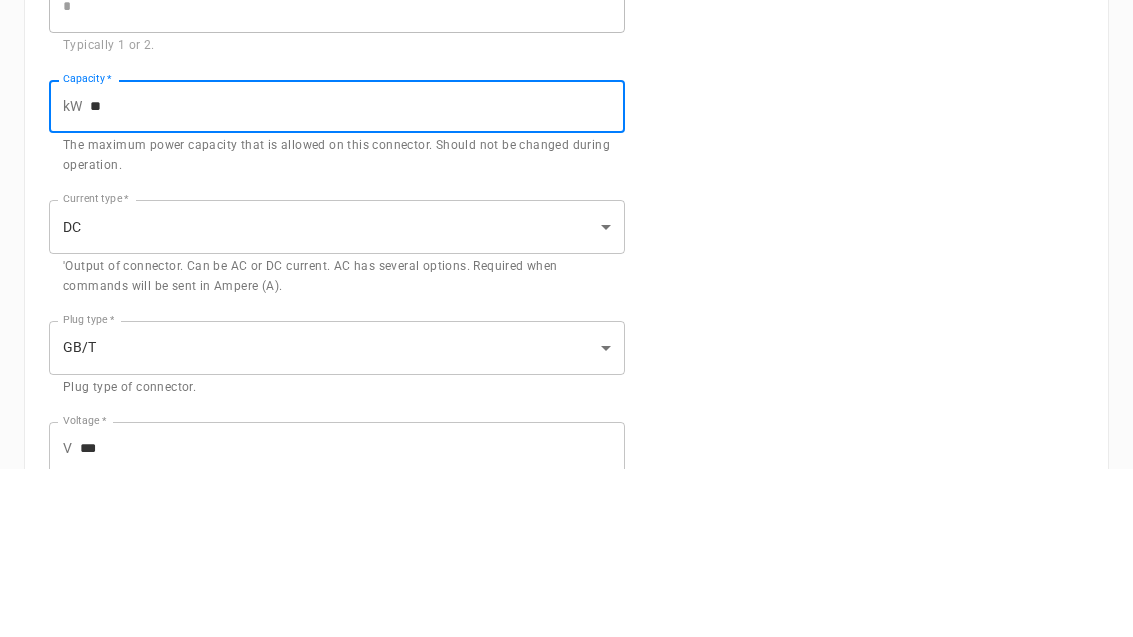 click on "**" at bounding box center [357, 275] 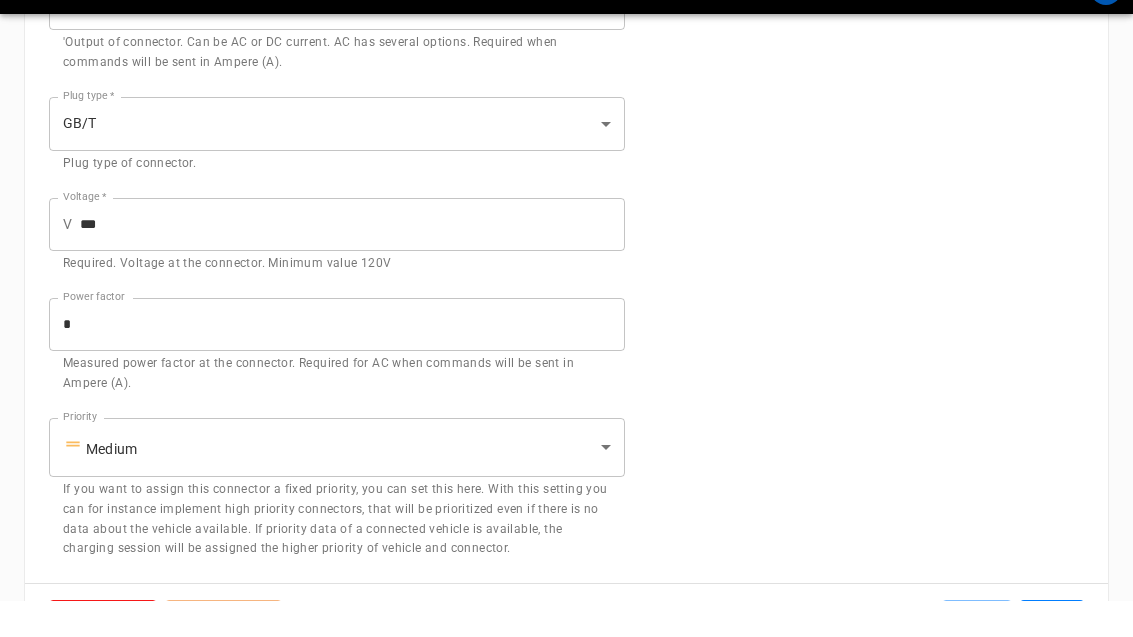 scroll, scrollTop: 635, scrollLeft: 0, axis: vertical 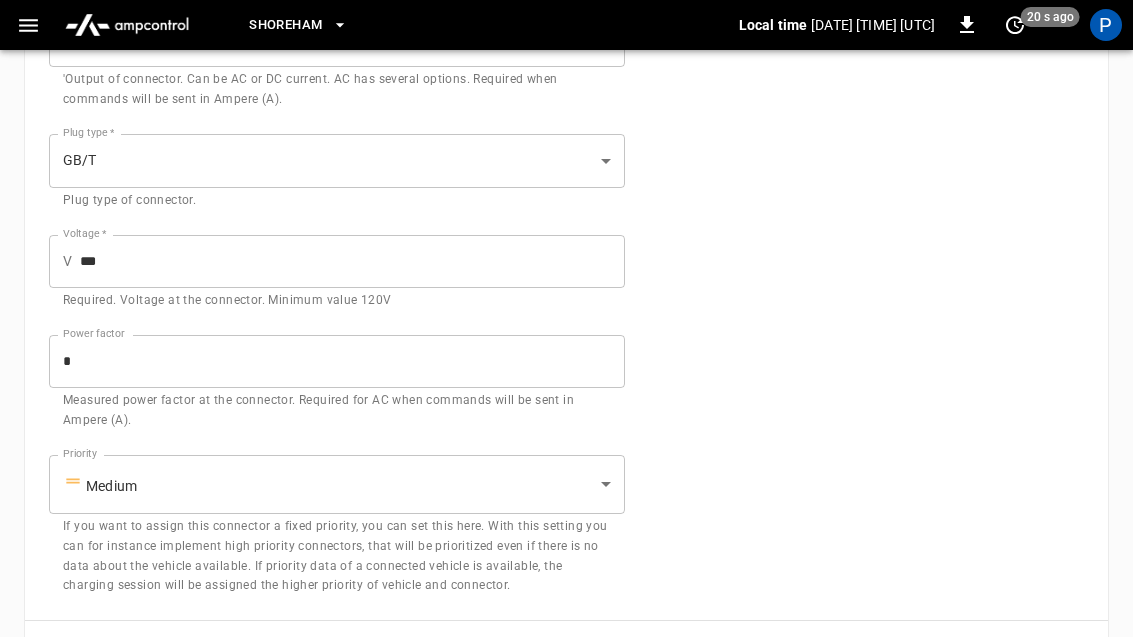 type on "**" 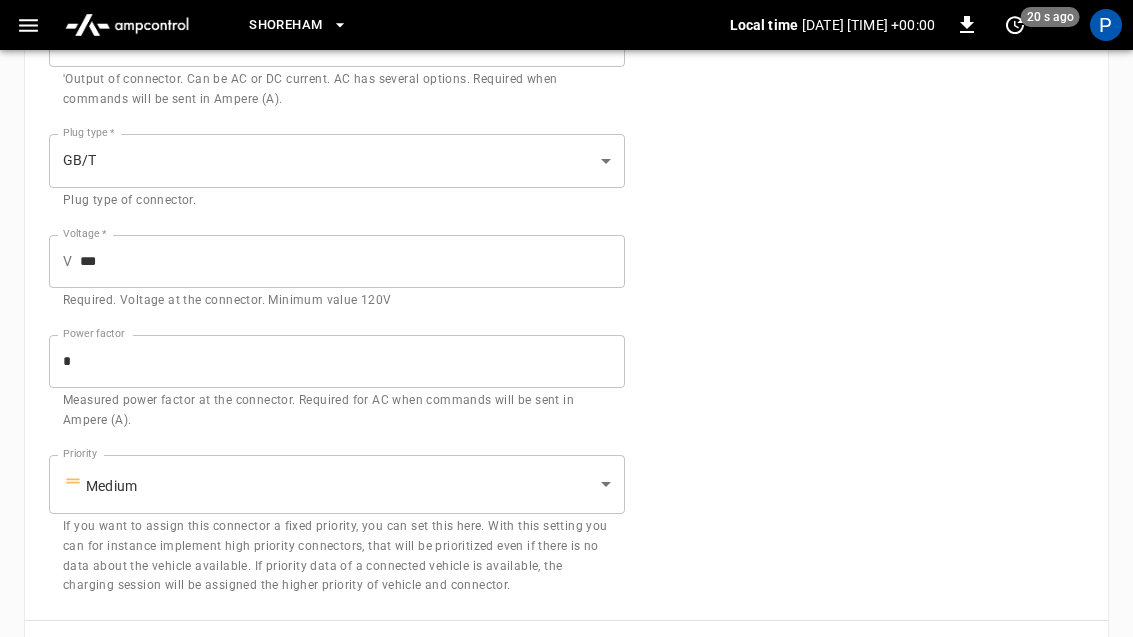 scroll, scrollTop: 106, scrollLeft: 0, axis: vertical 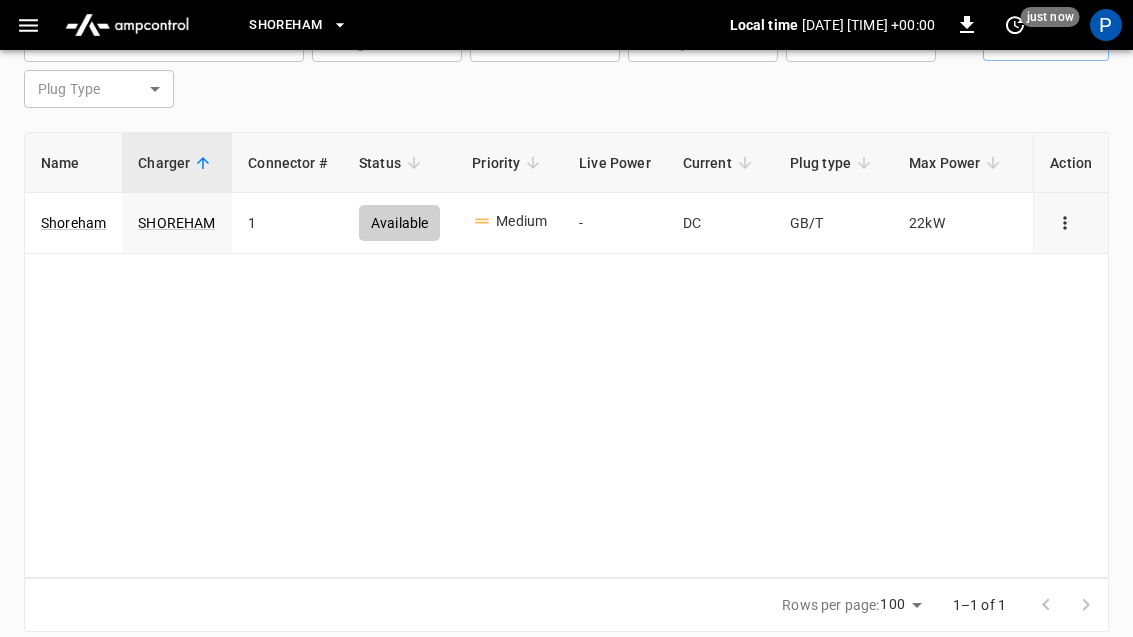 click at bounding box center [28, 25] 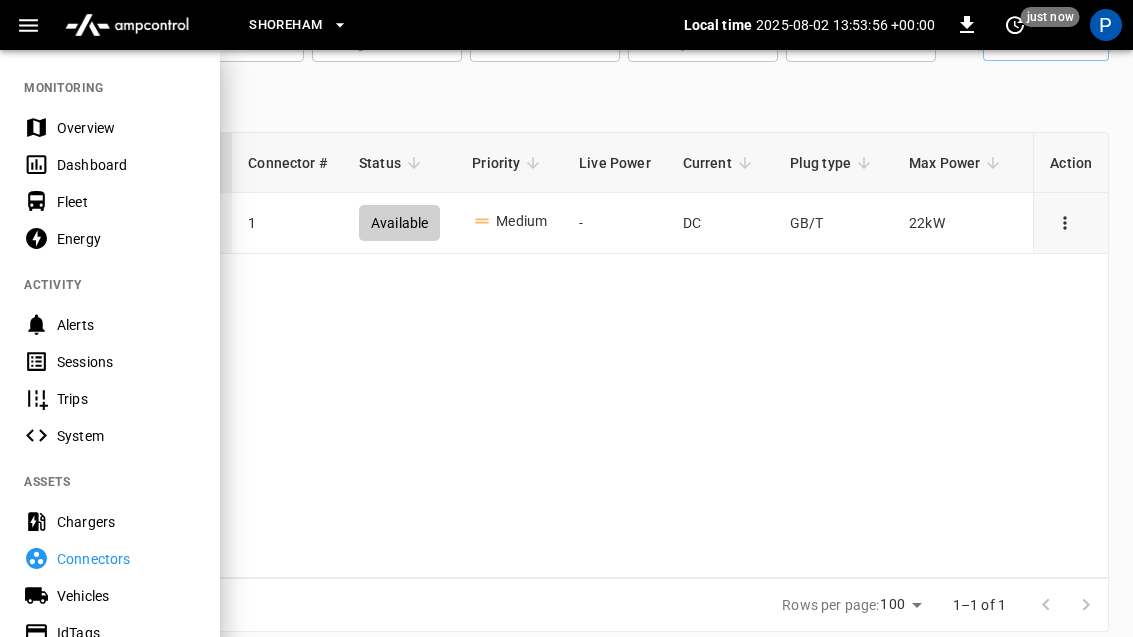 click on "System" at bounding box center (126, 436) 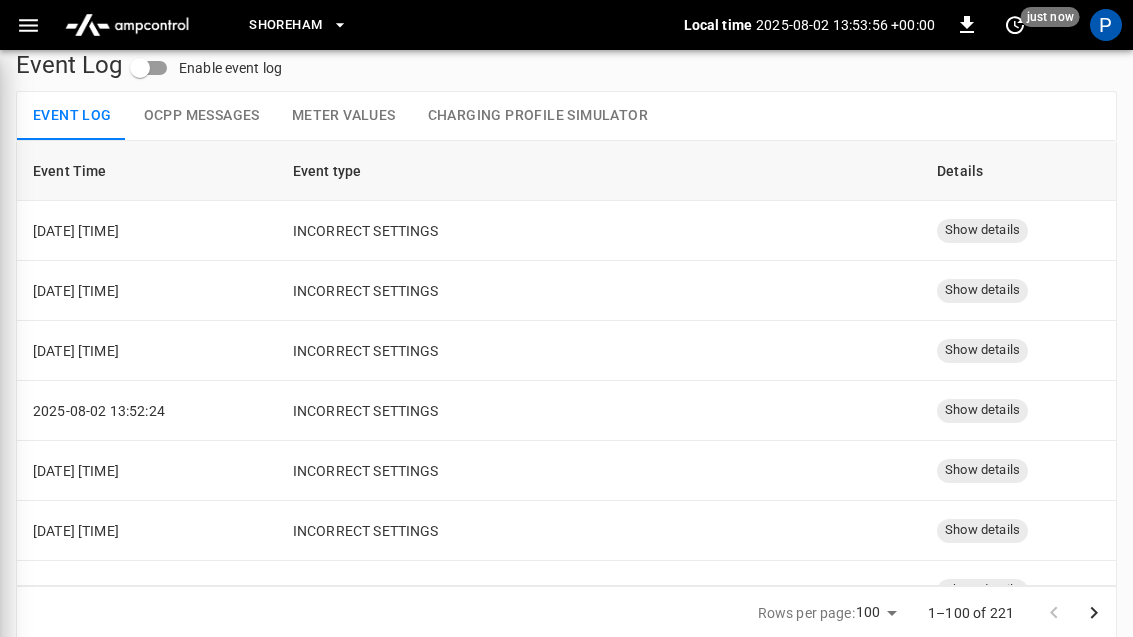 scroll, scrollTop: 20, scrollLeft: 0, axis: vertical 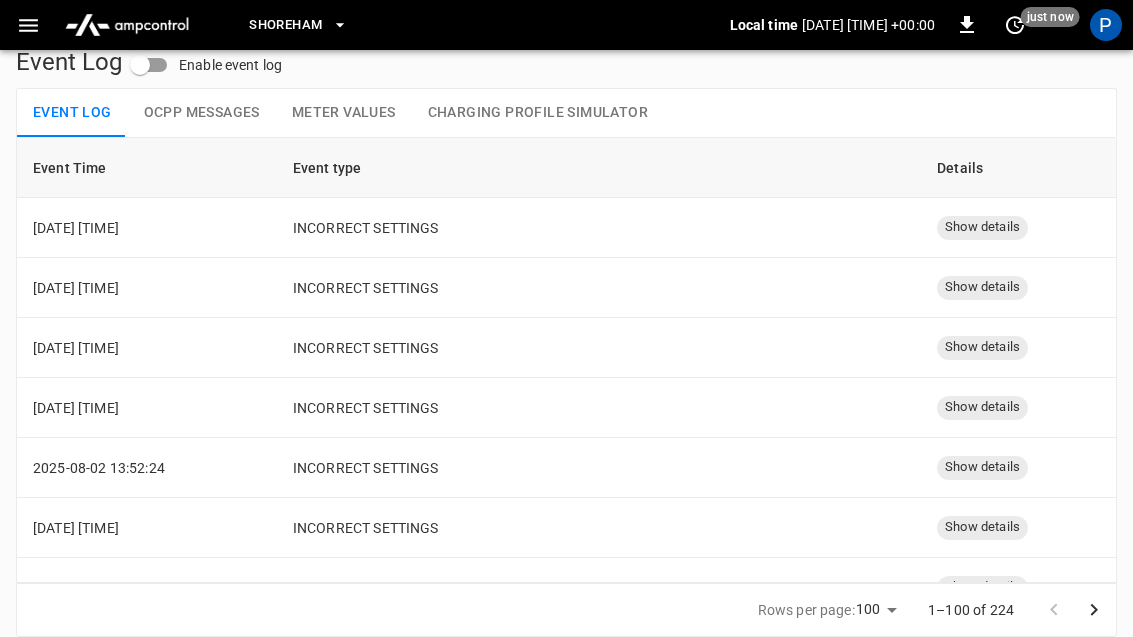 click on "Show details" at bounding box center [982, 227] 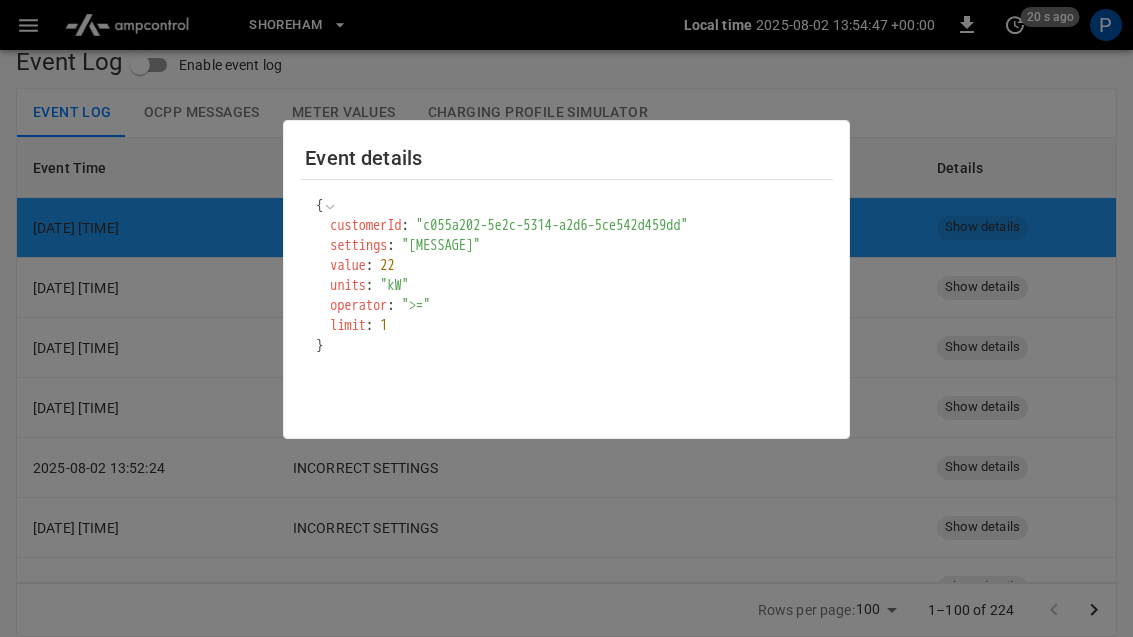 click at bounding box center [566, 318] 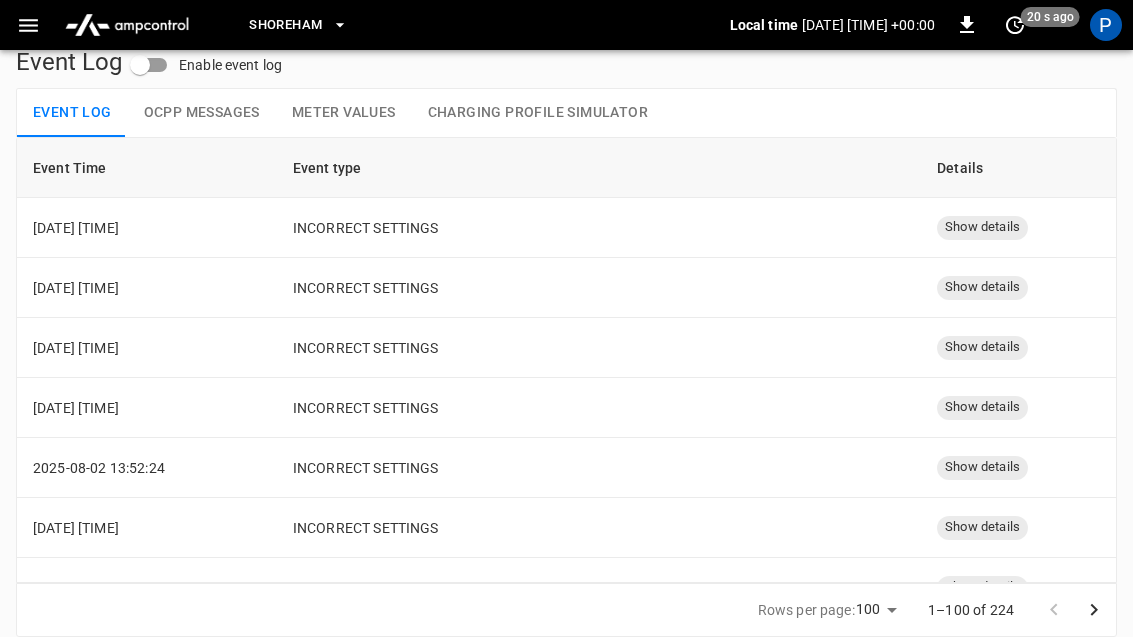 click at bounding box center (28, 25) 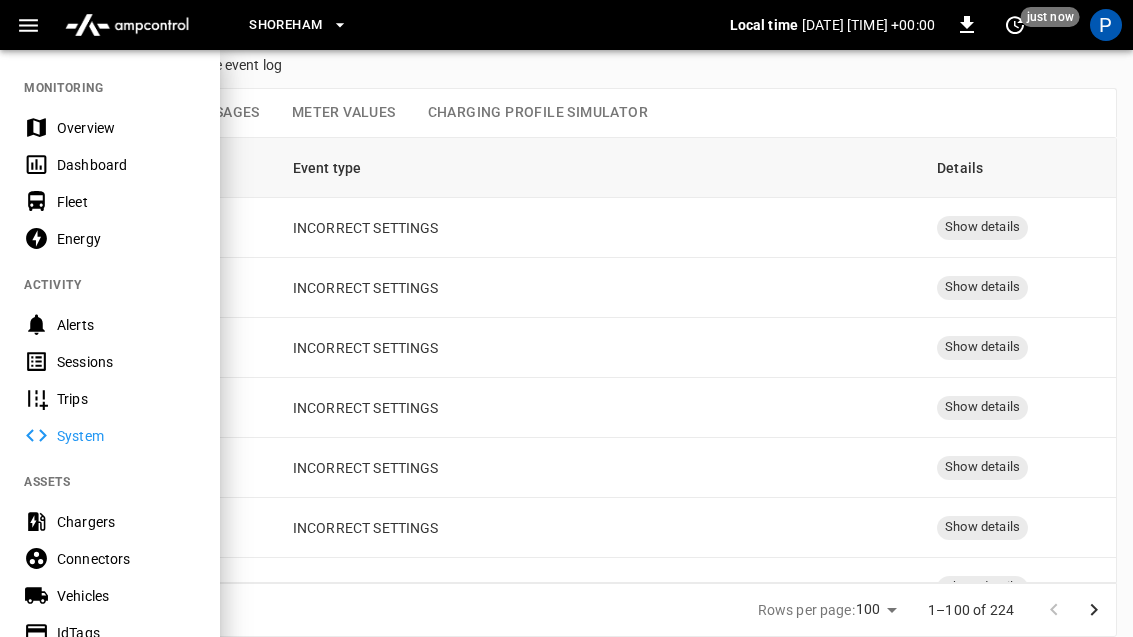 click on "Chargers" at bounding box center (126, 522) 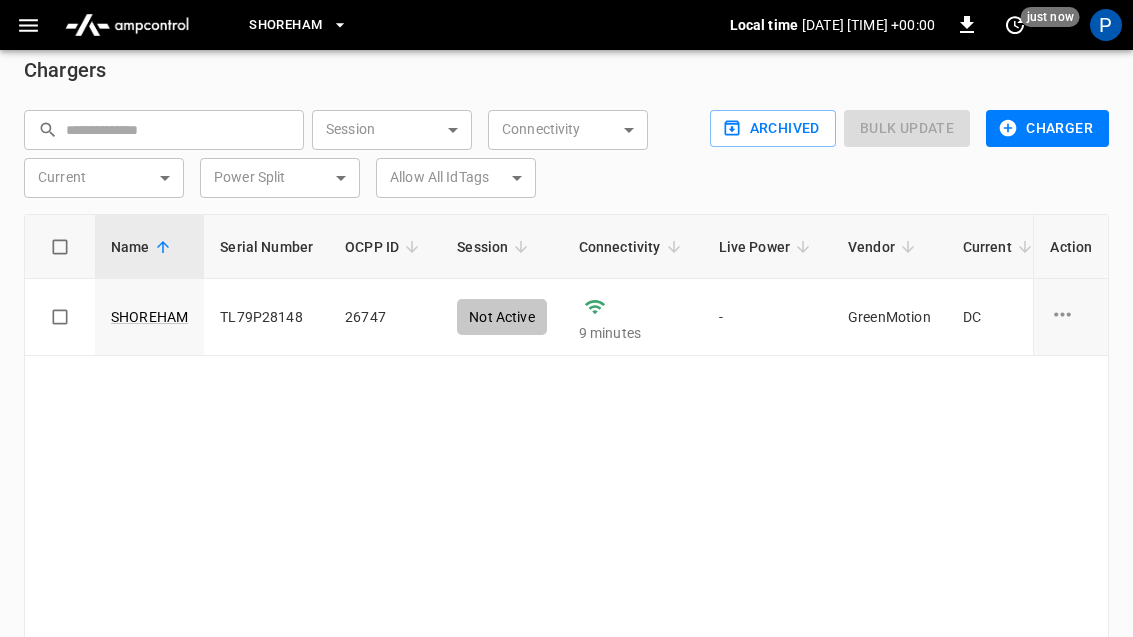 click on "[SHOREHAM]" at bounding box center [149, 317] 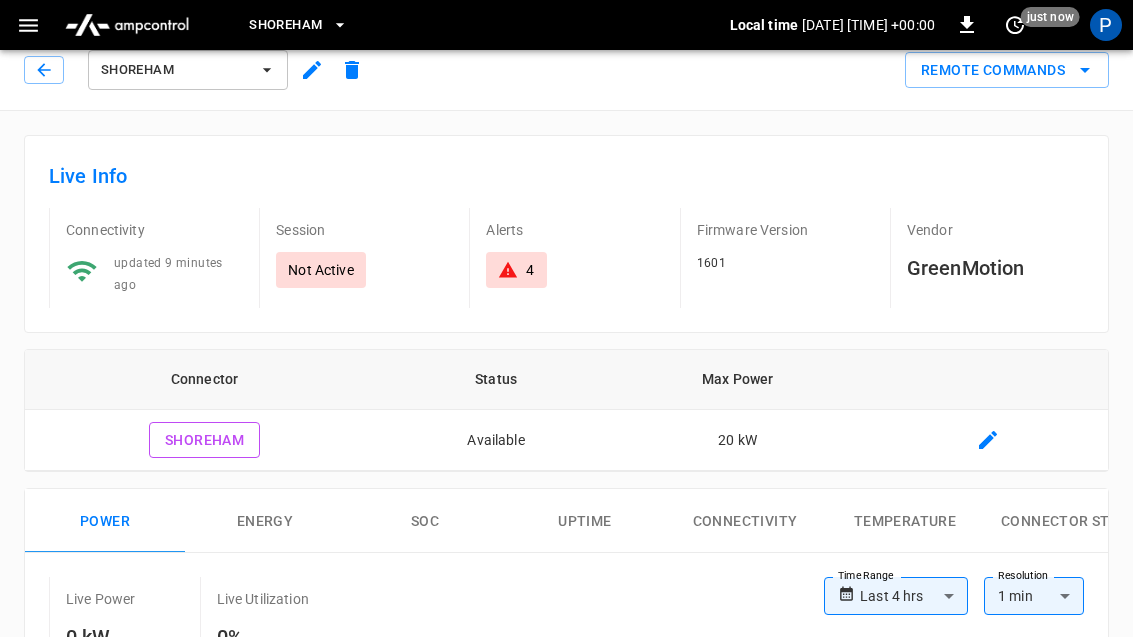 type on "**********" 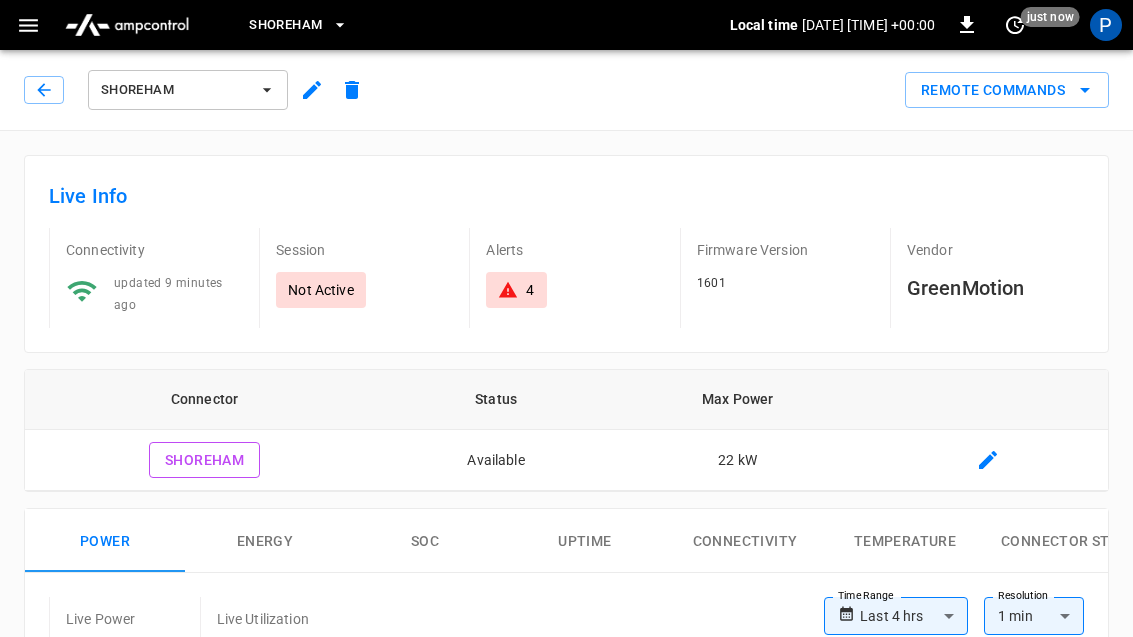 click 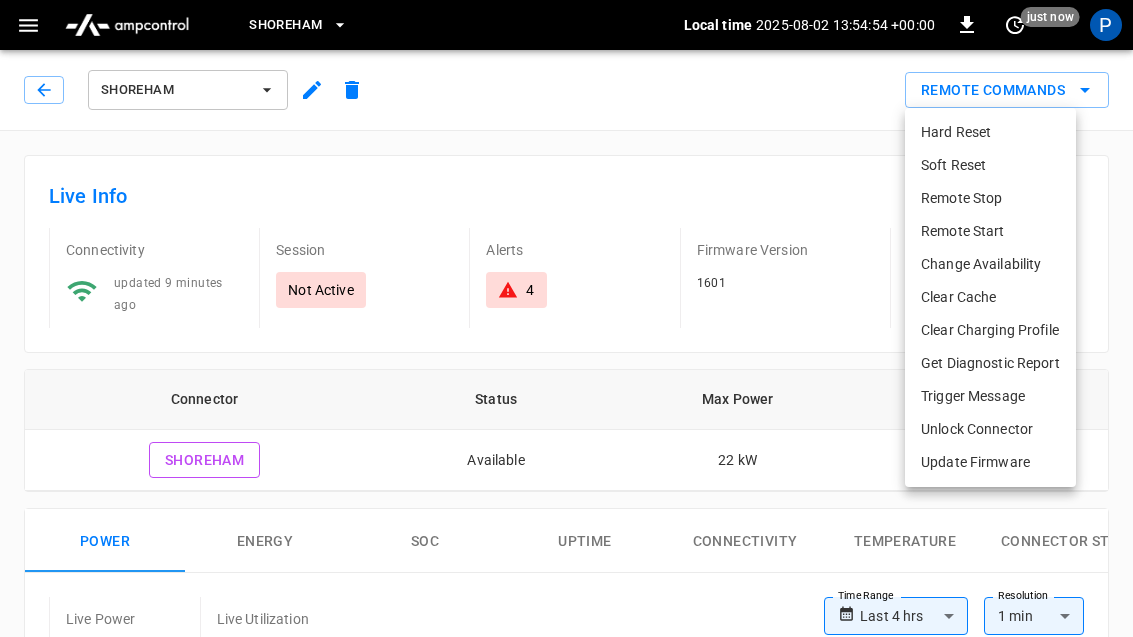 click on "Get Diagnostic Report" at bounding box center (990, 363) 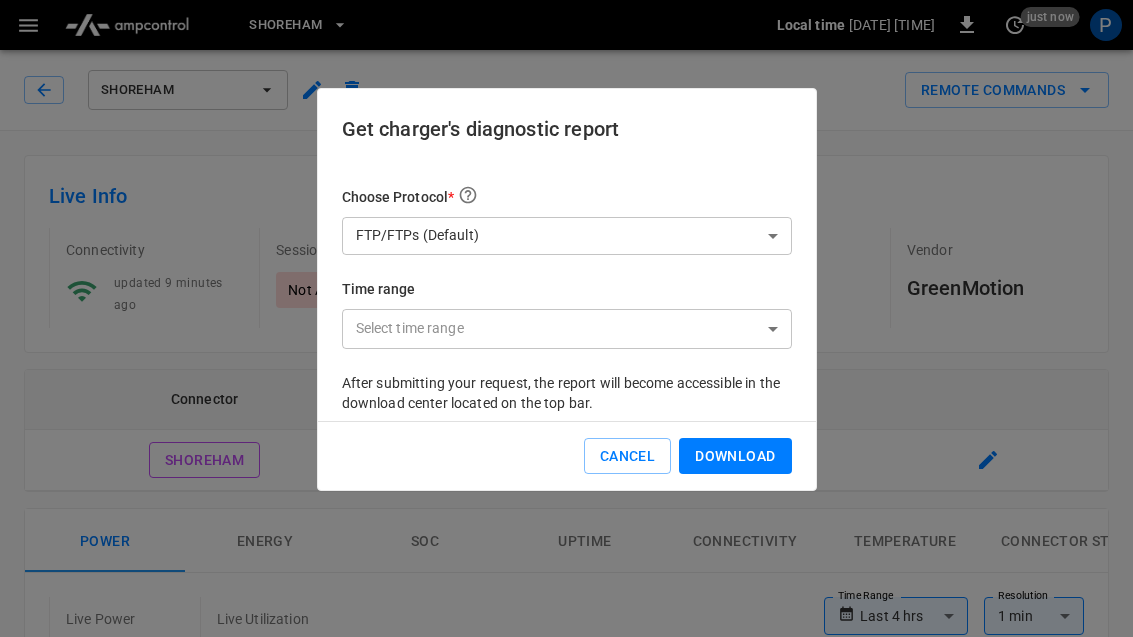 click on "Cancel" at bounding box center (627, 456) 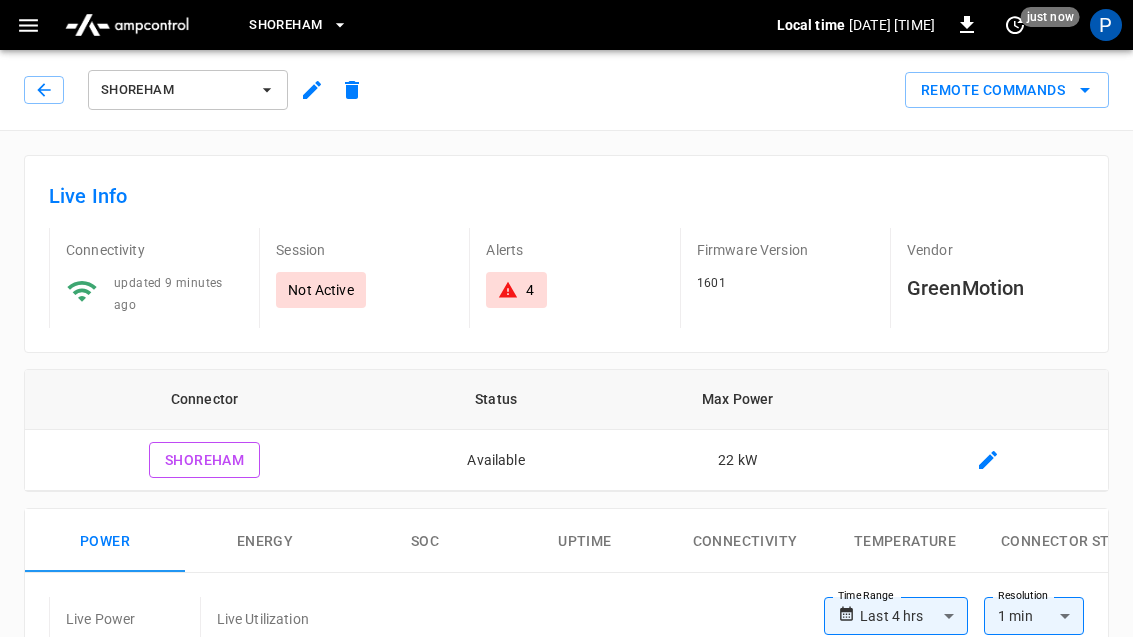 click on "Remote Commands" at bounding box center (1007, 90) 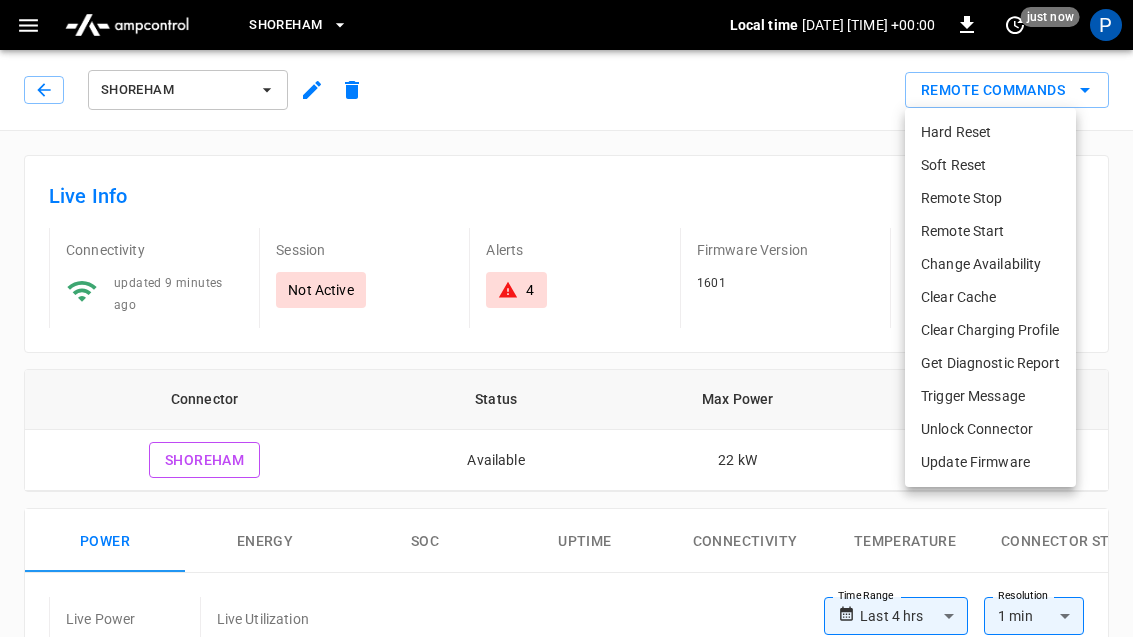 click on "Get Diagnostic Report" at bounding box center [990, 363] 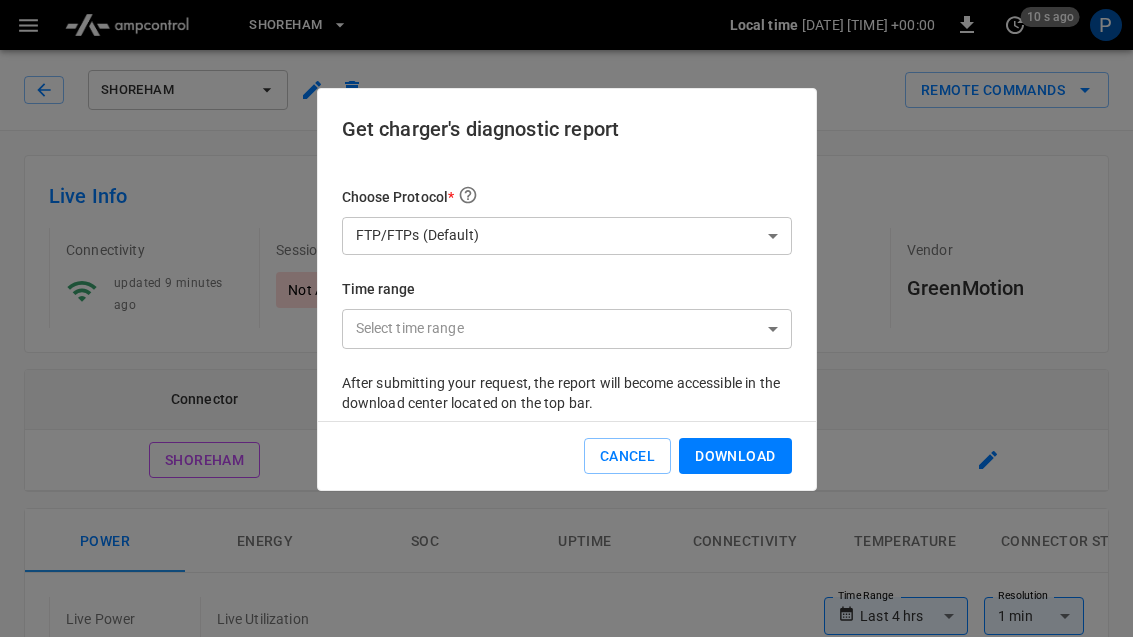 click on "Cancel" at bounding box center [627, 456] 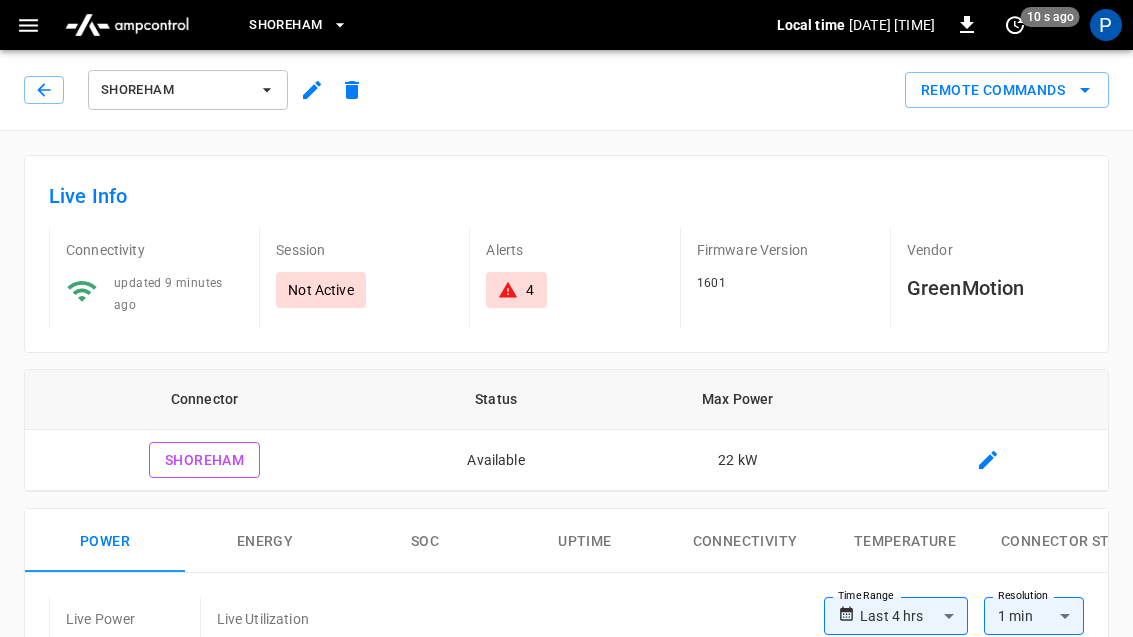 click on "Remote Commands" at bounding box center [1007, 90] 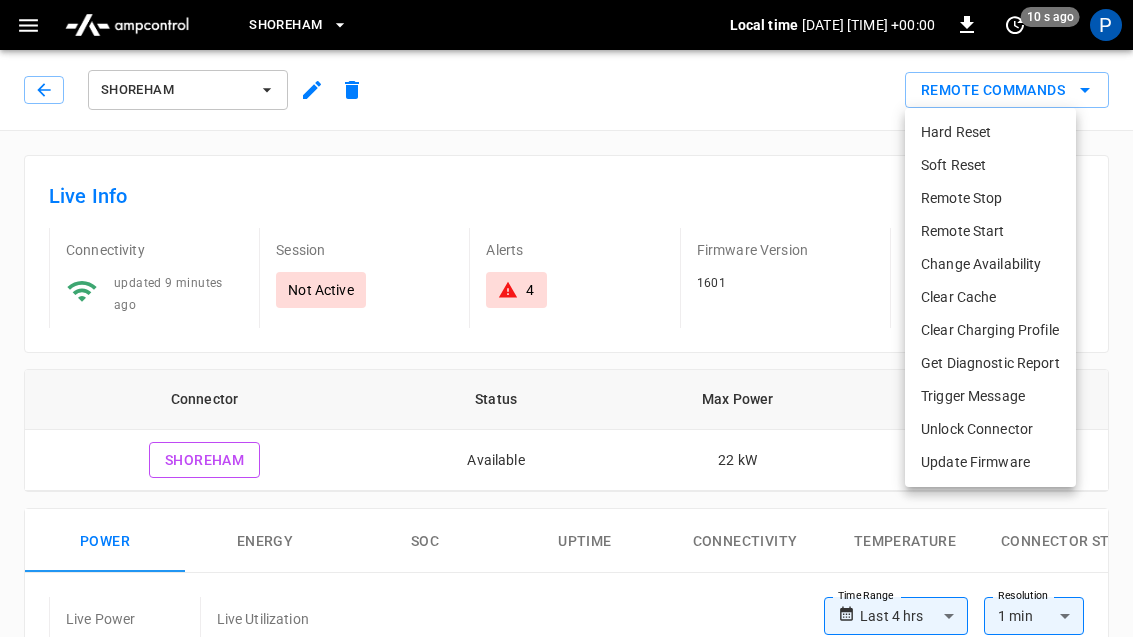 click on "Clear Charging Profile" at bounding box center [990, 330] 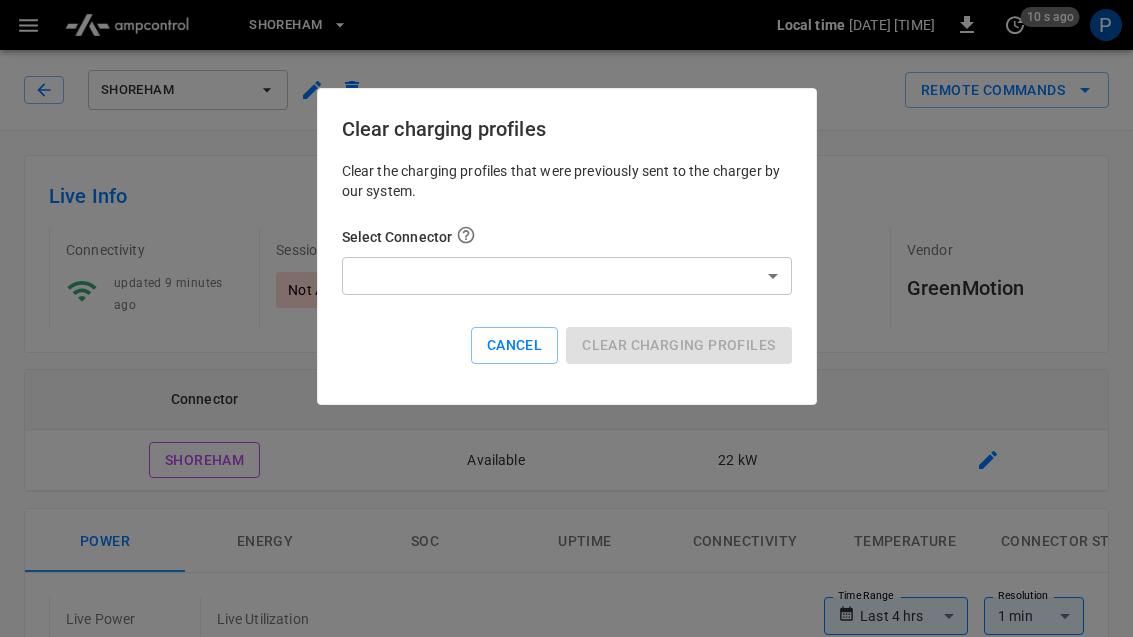 click on "**********" at bounding box center (566, 912) 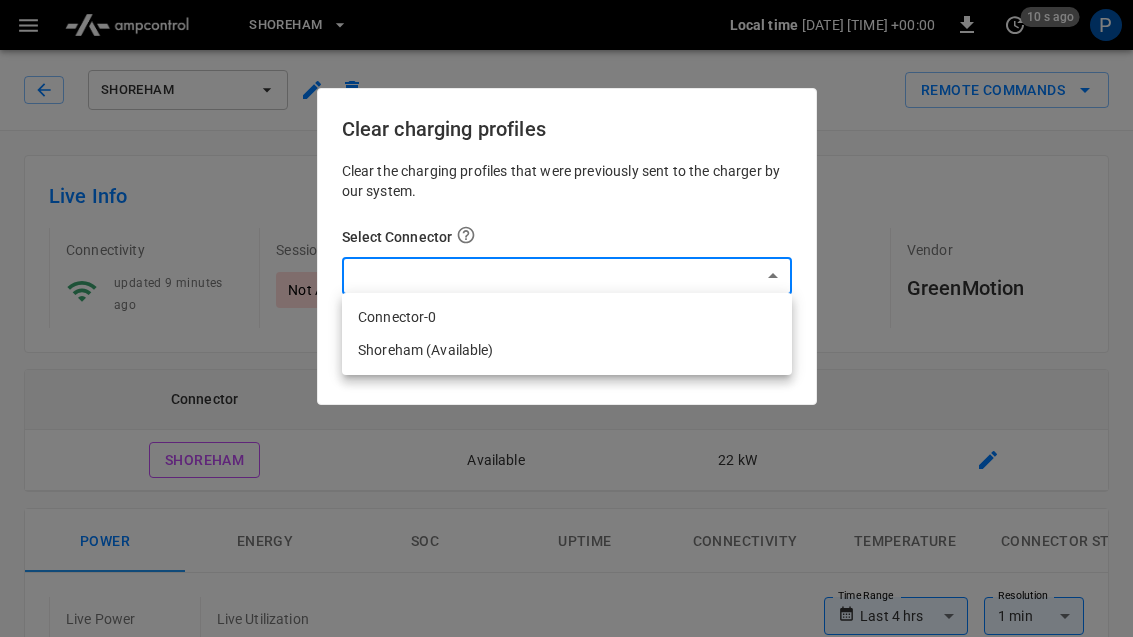 click on "Connector-0" at bounding box center (567, 317) 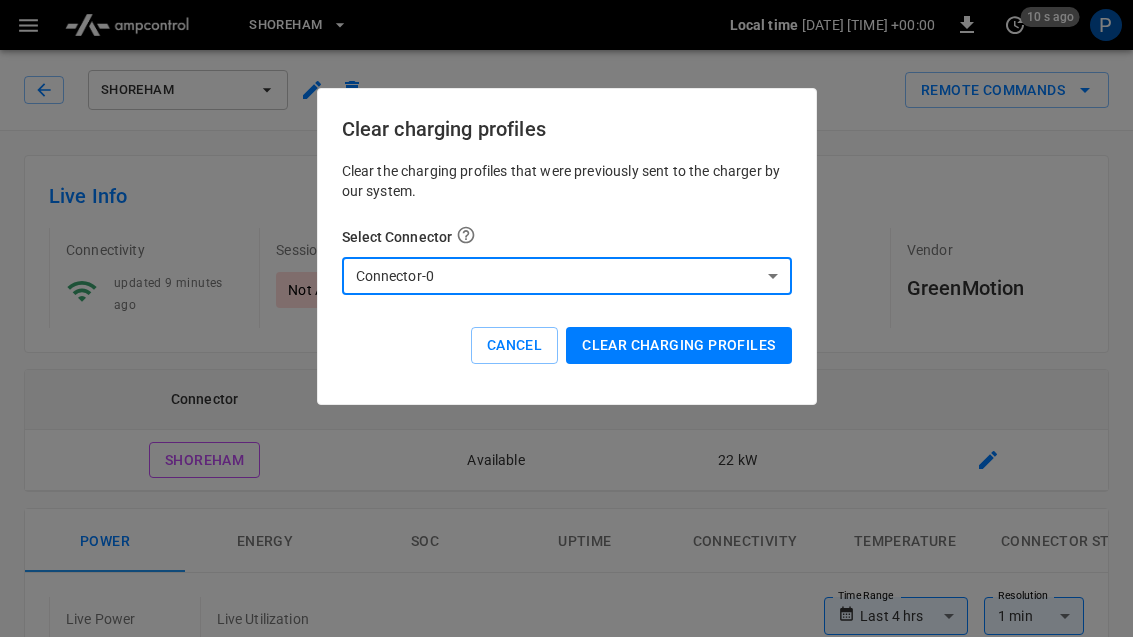 click on "Clear charging profiles" at bounding box center [678, 345] 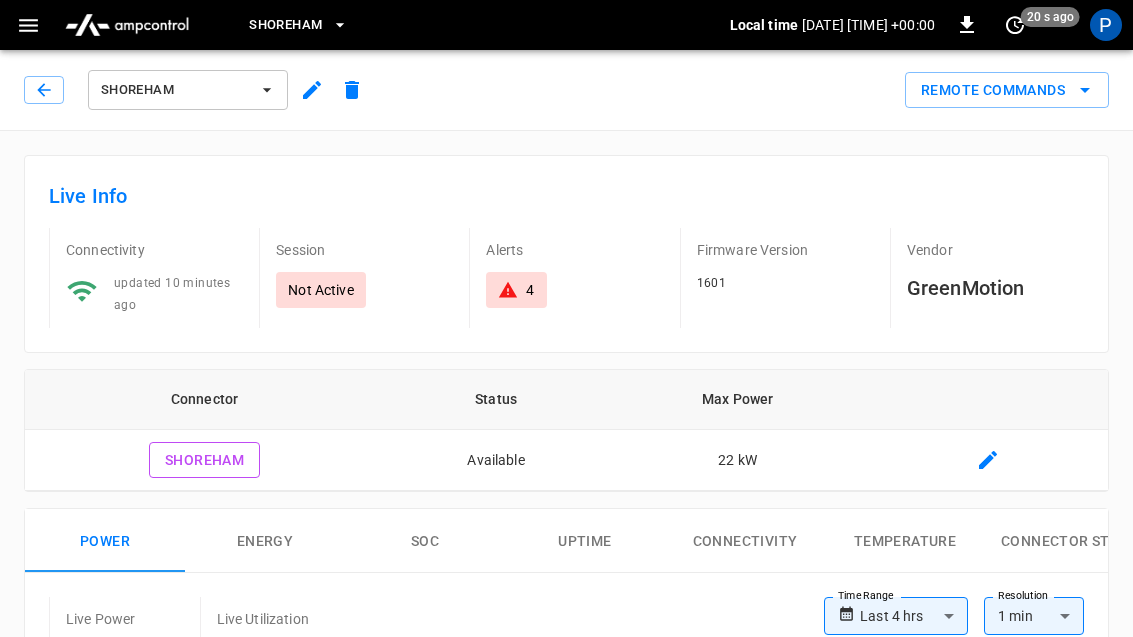 click on "Remote Commands" at bounding box center [1007, 90] 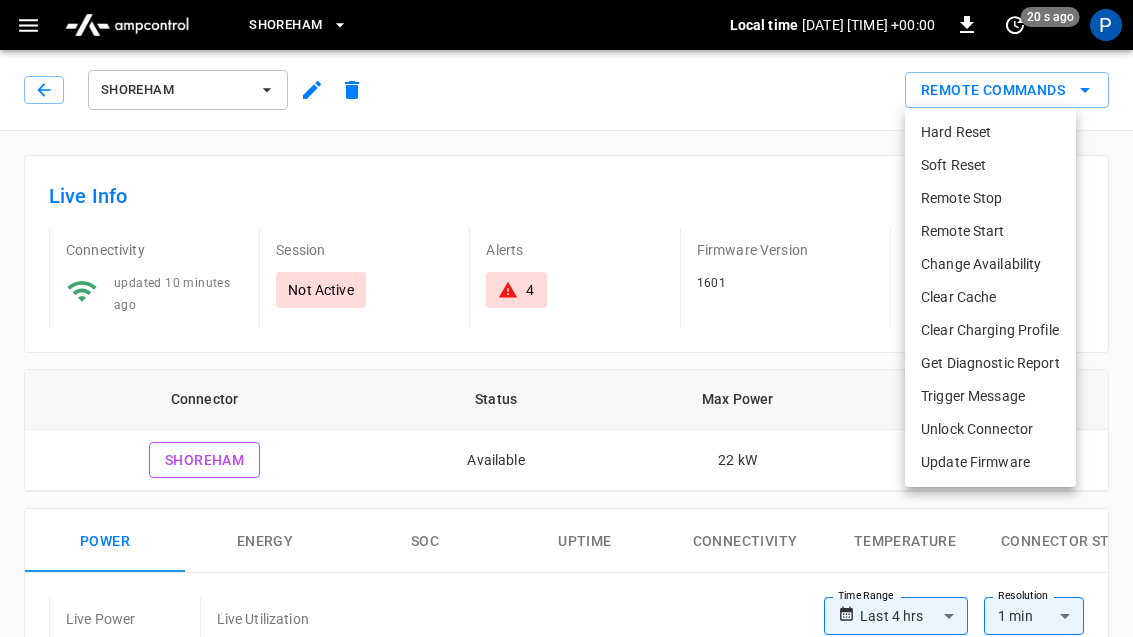 click on "Get Diagnostic Report" at bounding box center [990, 363] 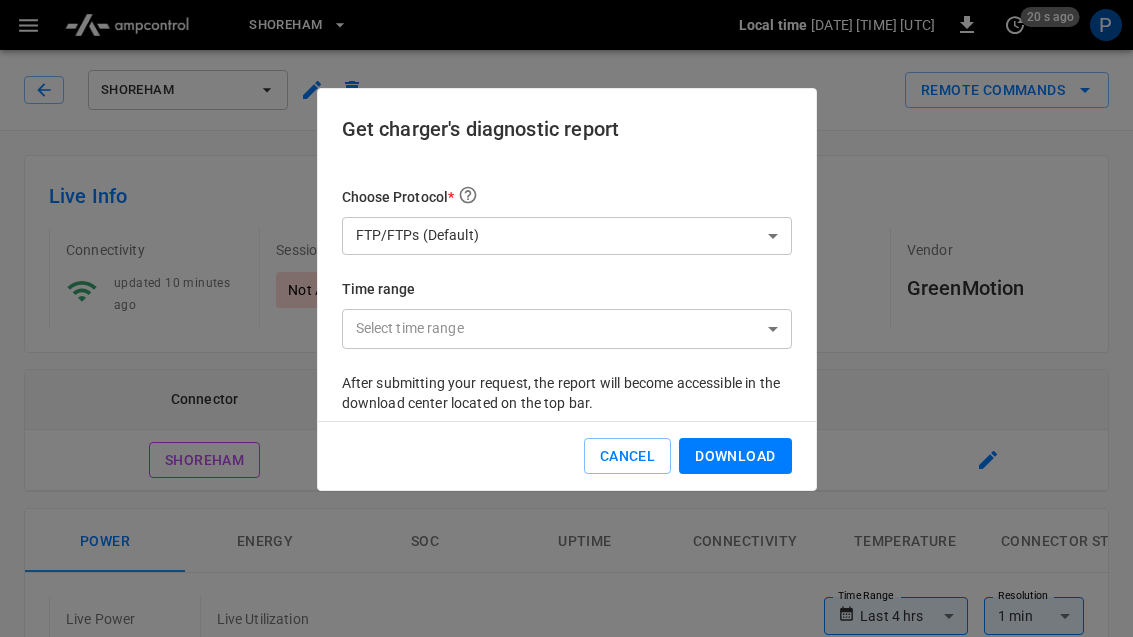 click on "Cancel" at bounding box center [627, 456] 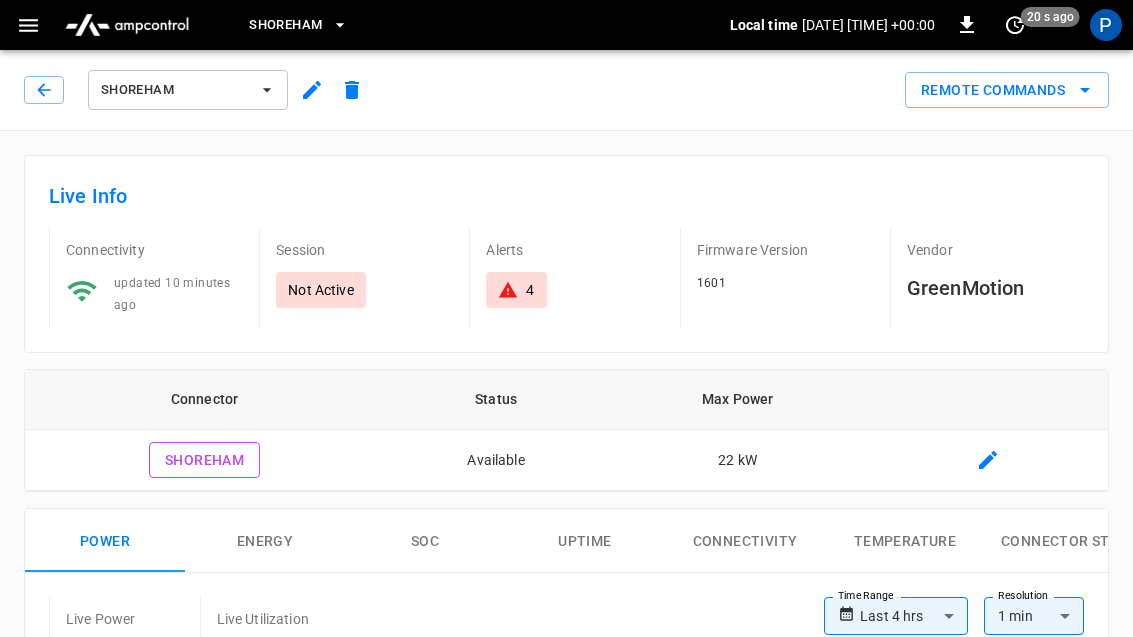 click on "Remote Commands" at bounding box center [1007, 90] 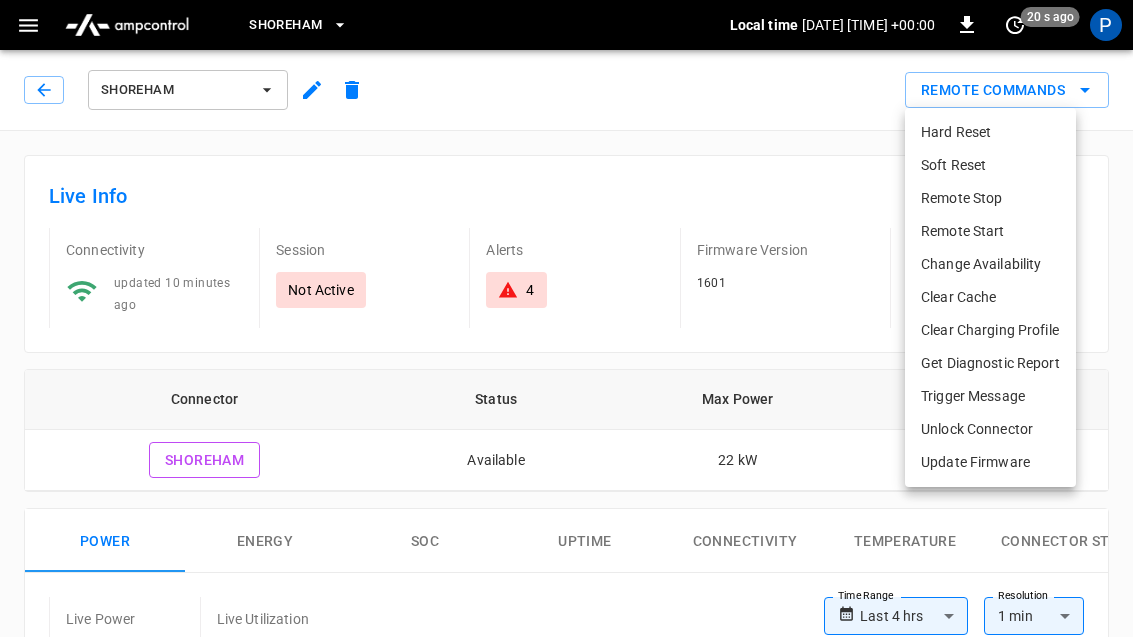 click on "Clear Charging Profile" at bounding box center [990, 330] 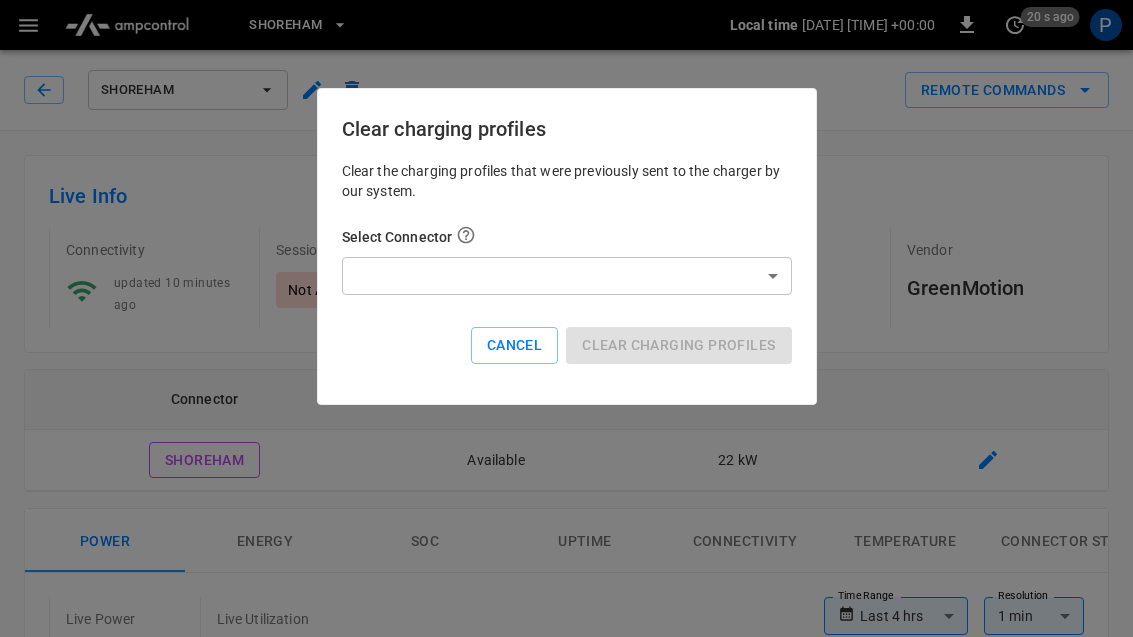 click on "**********" at bounding box center (566, 912) 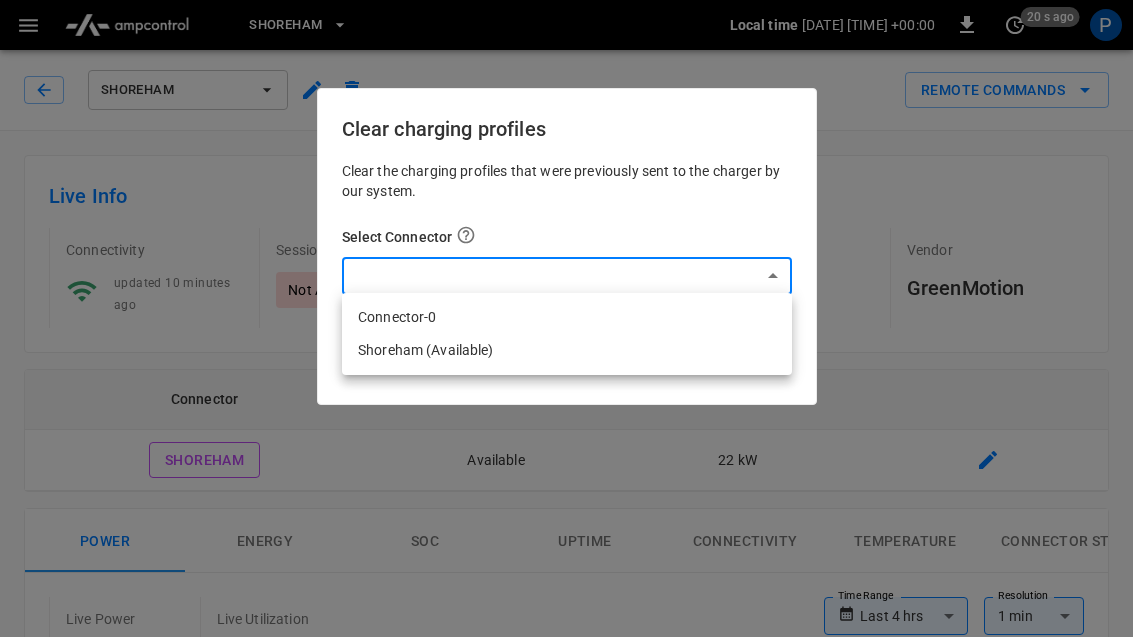 click at bounding box center [566, 318] 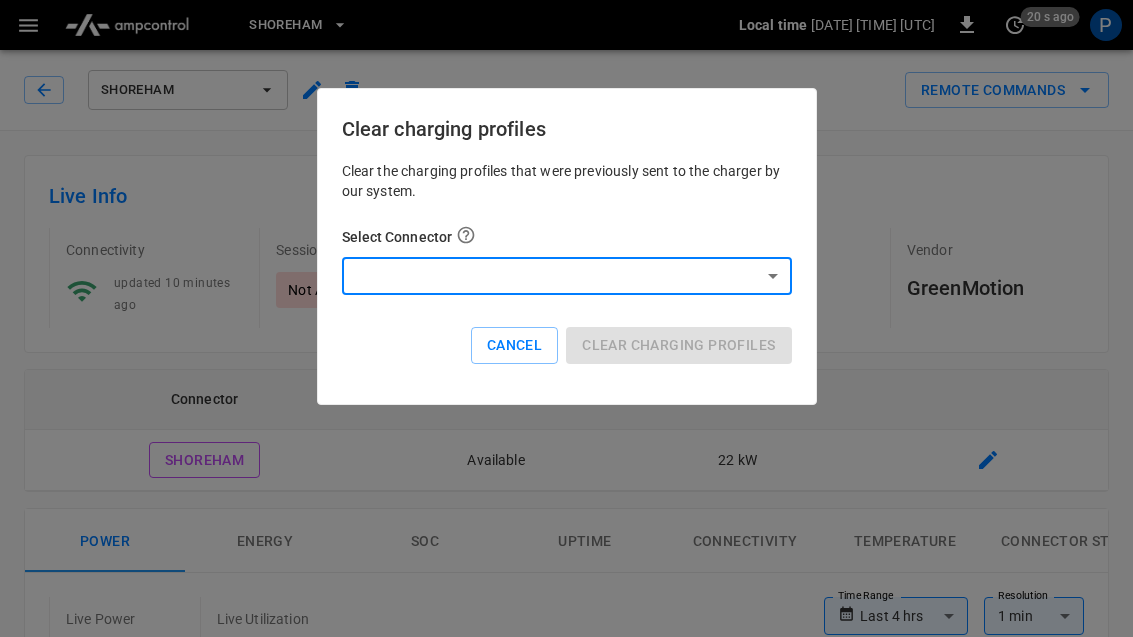 click on "**********" at bounding box center [566, 912] 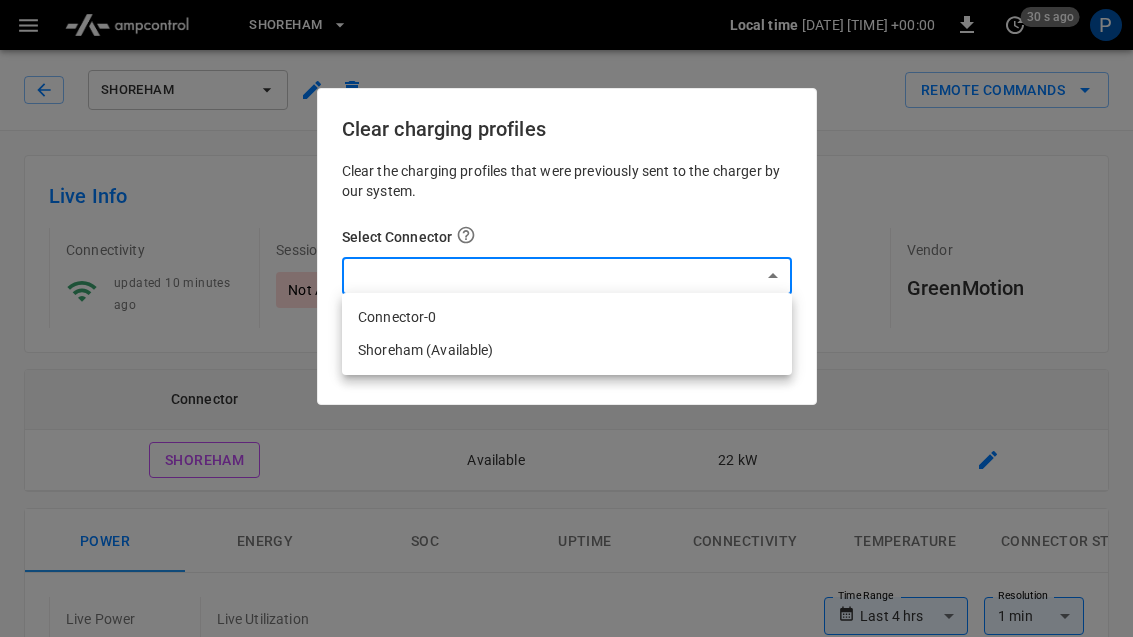 click on "Shoreham (Available)" at bounding box center [567, 350] 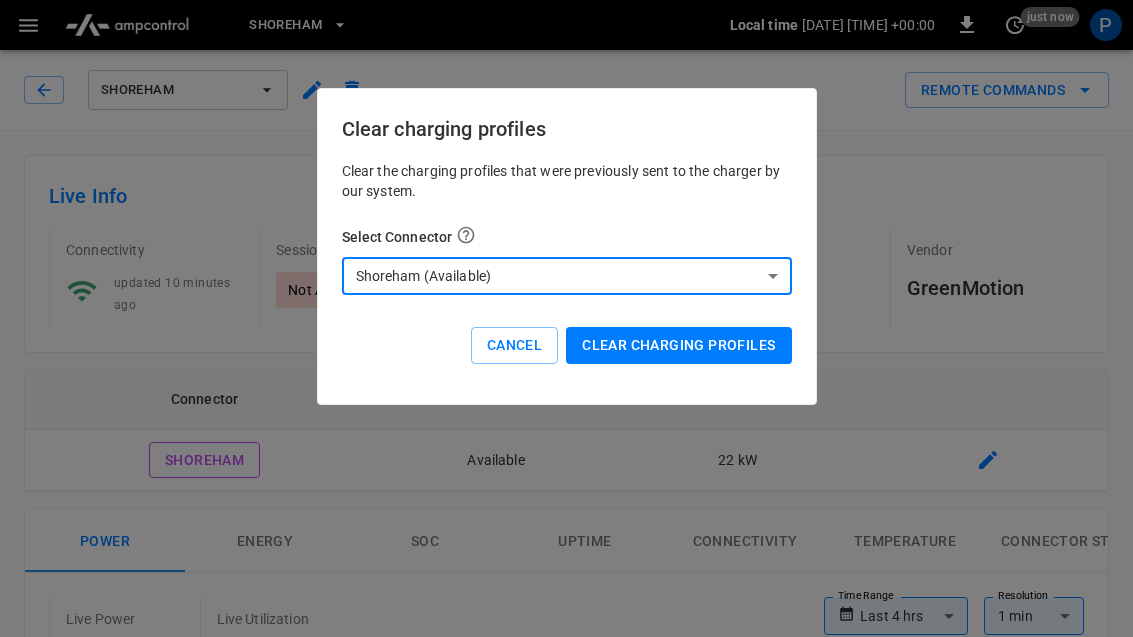 click on "Clear charging profiles" at bounding box center (678, 345) 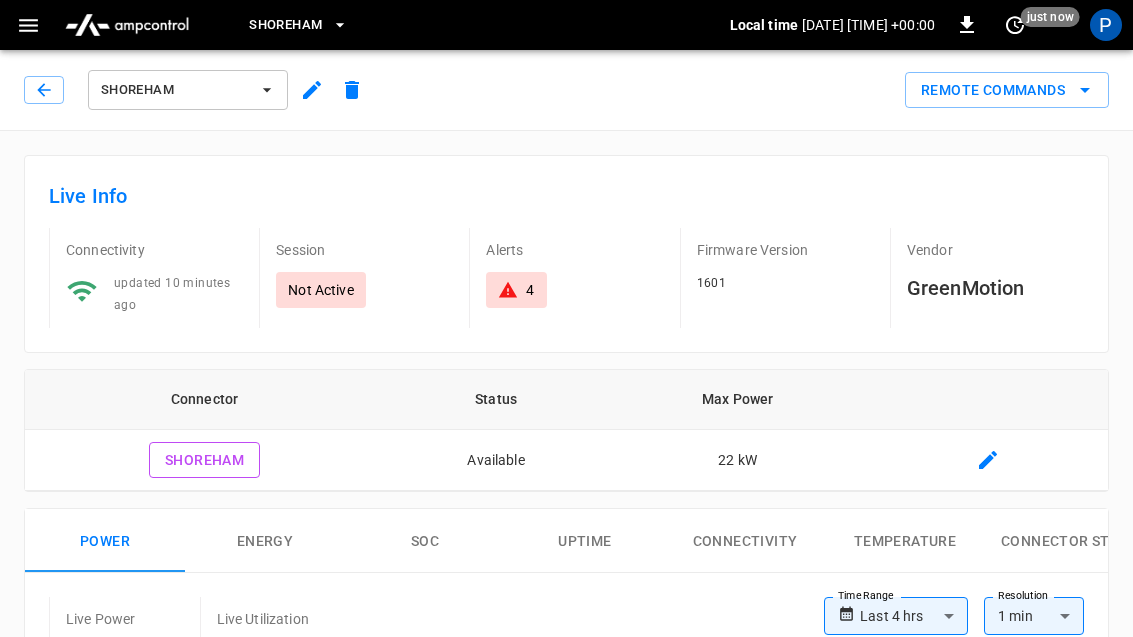 click at bounding box center (28, 25) 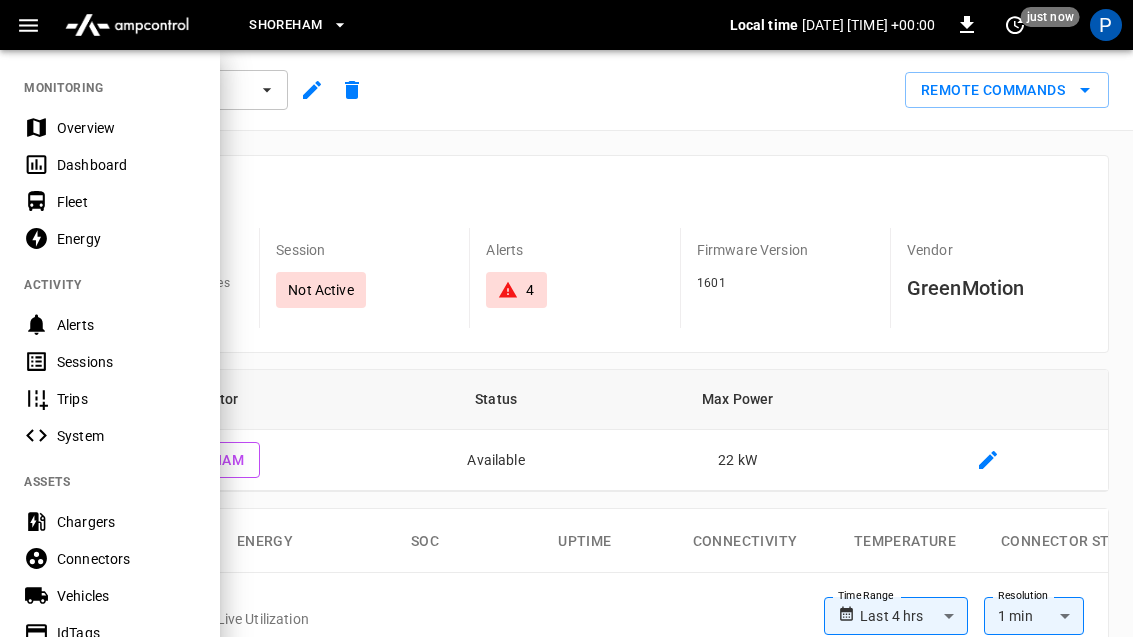 click at bounding box center [566, 318] 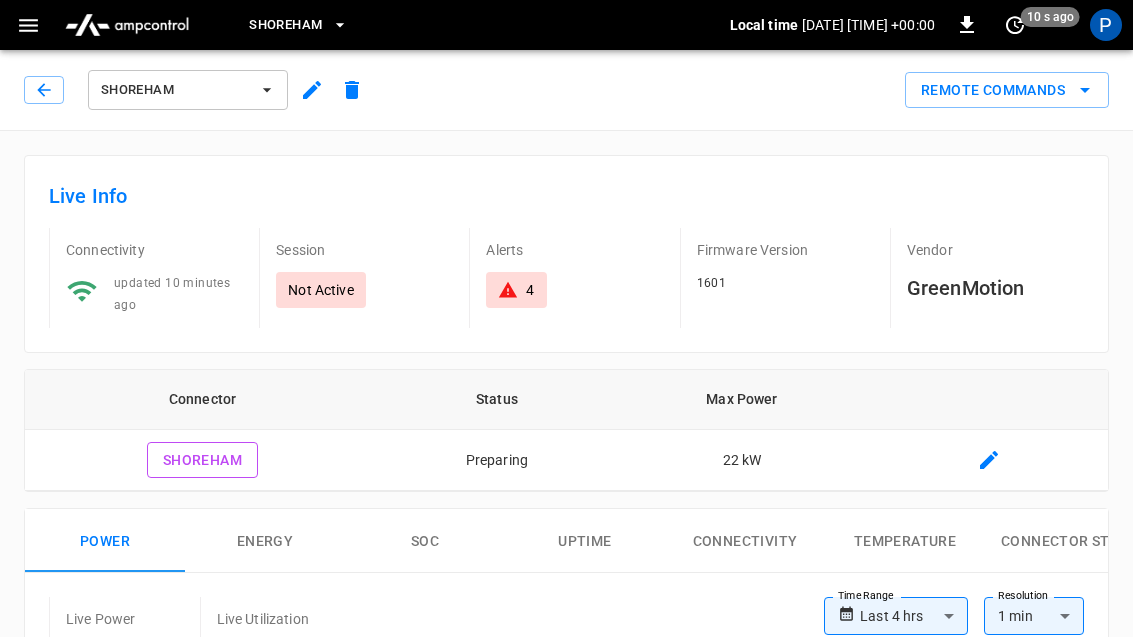 click at bounding box center [28, 25] 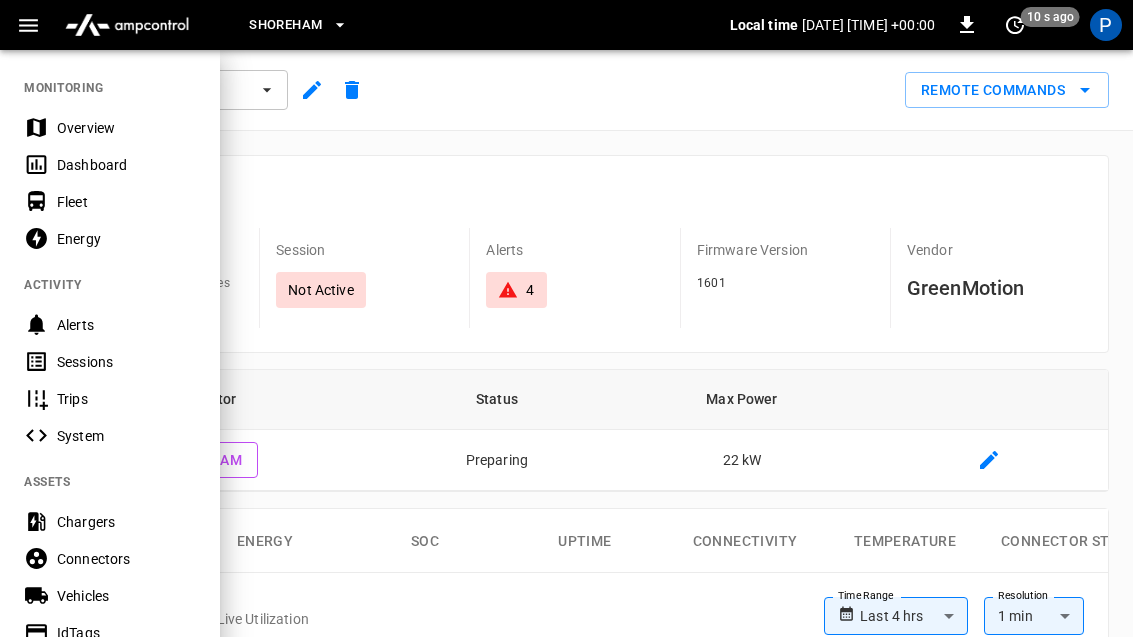 click on "System" at bounding box center (110, 435) 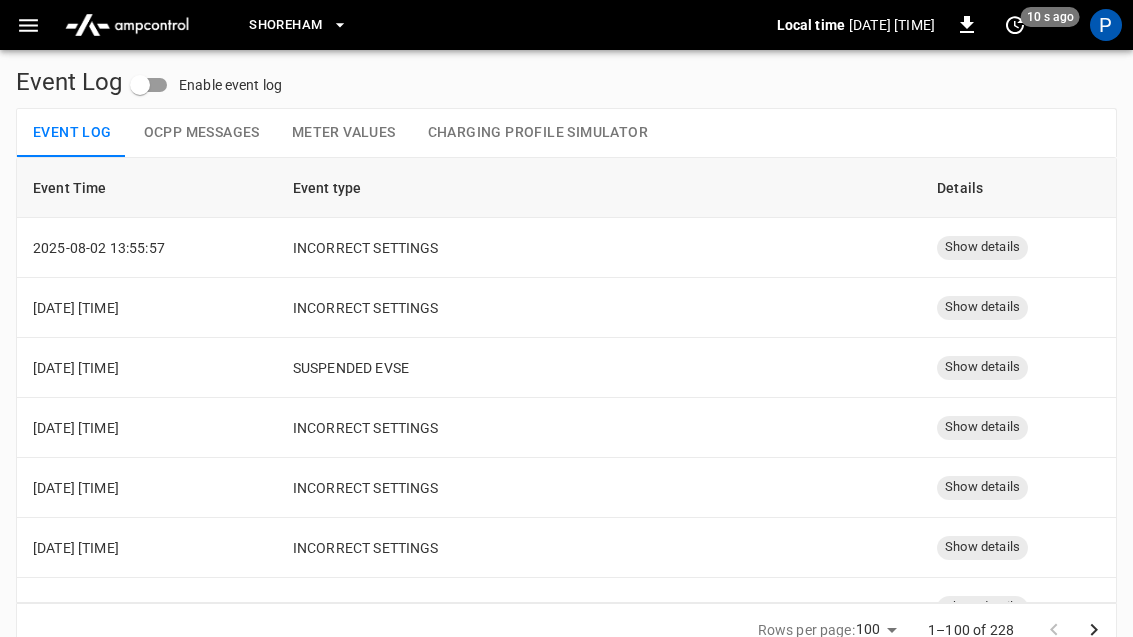 click on "Show details" at bounding box center [982, 247] 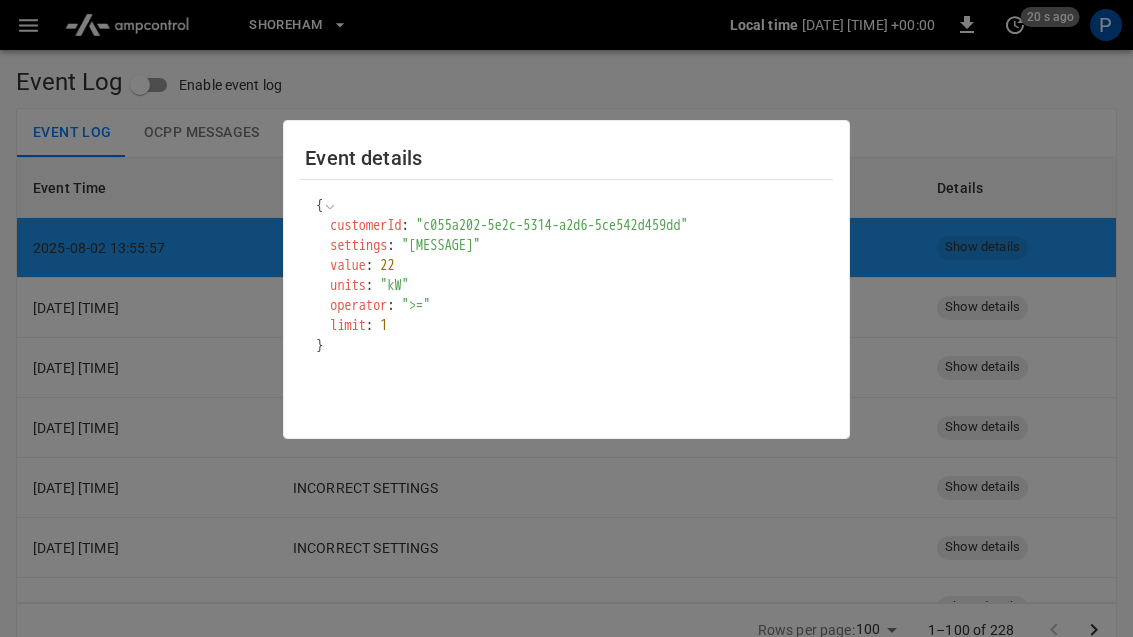 click at bounding box center (566, 318) 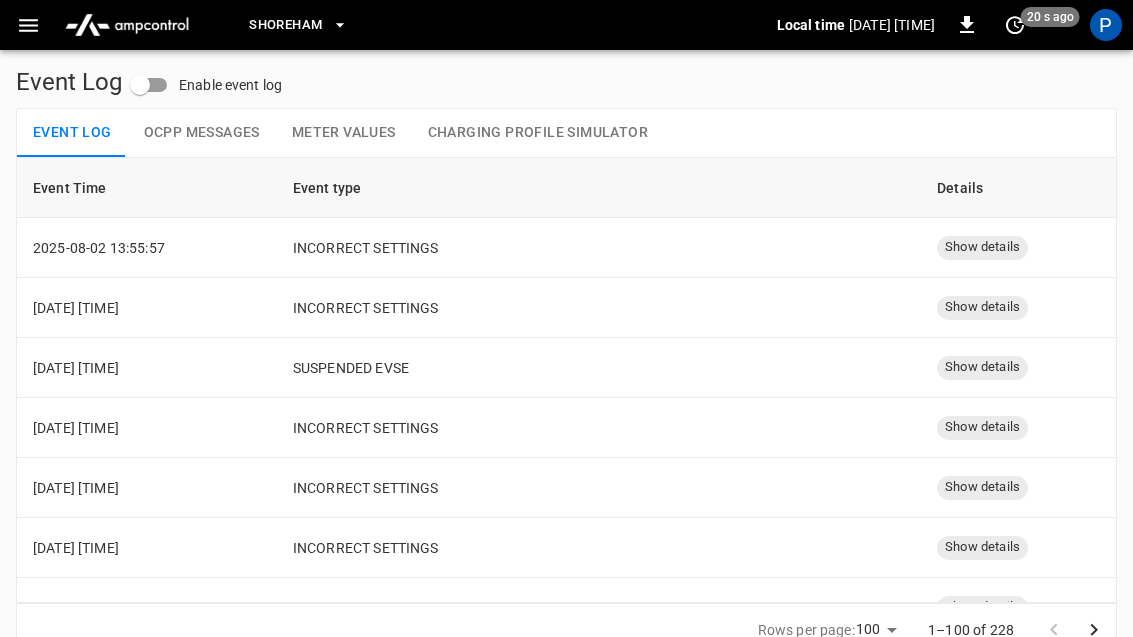 click on "Show details" at bounding box center [982, 367] 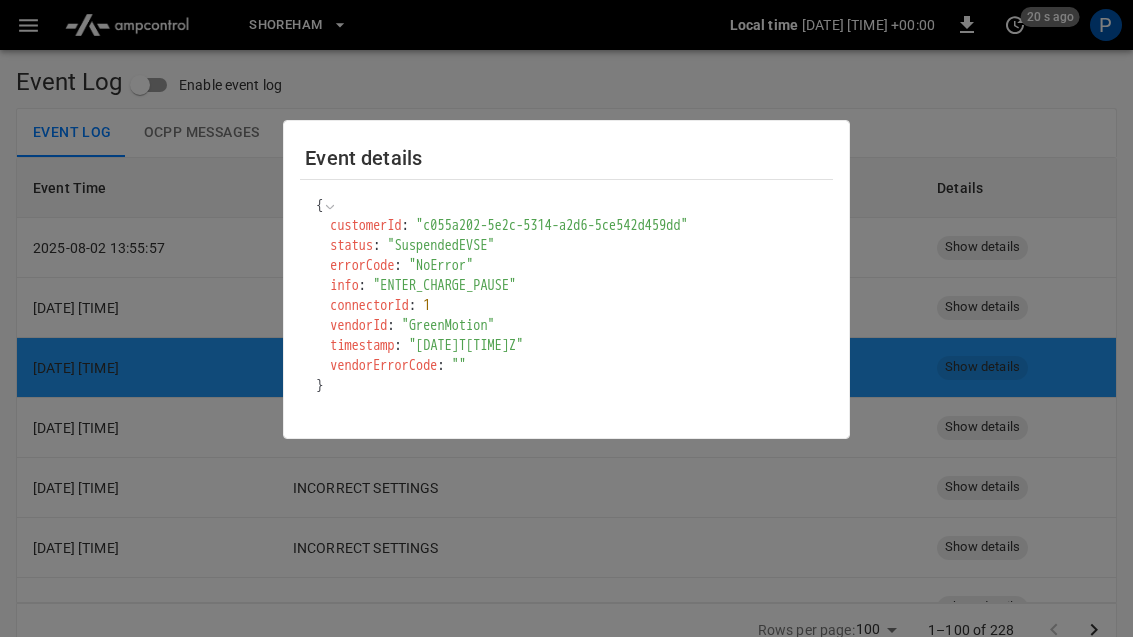 click at bounding box center (566, 318) 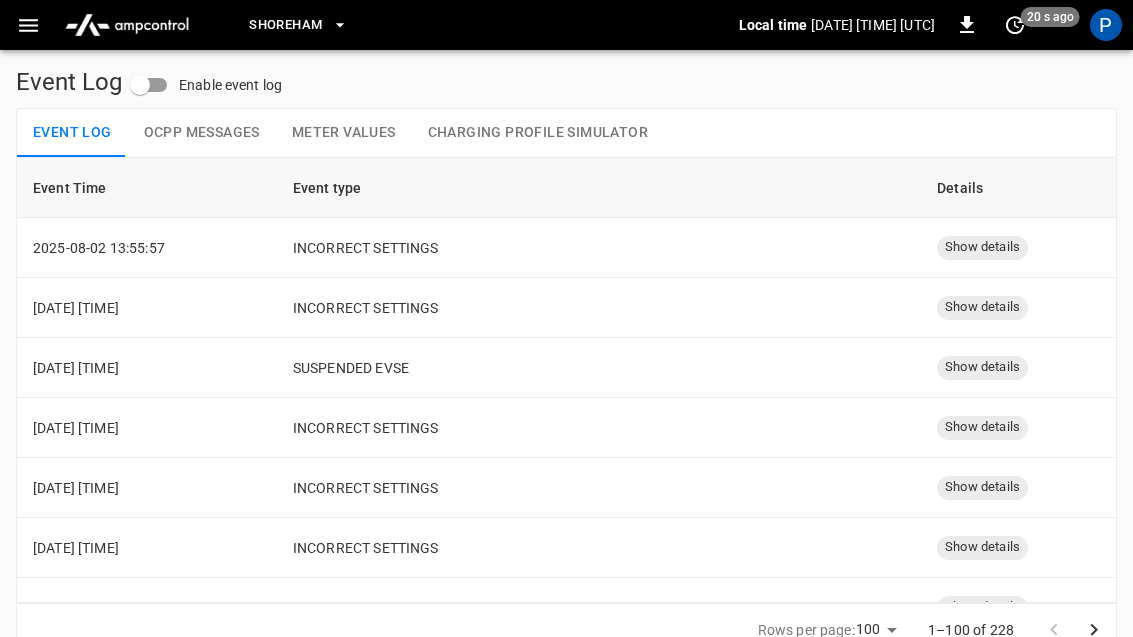 click on "Show details" at bounding box center [982, 247] 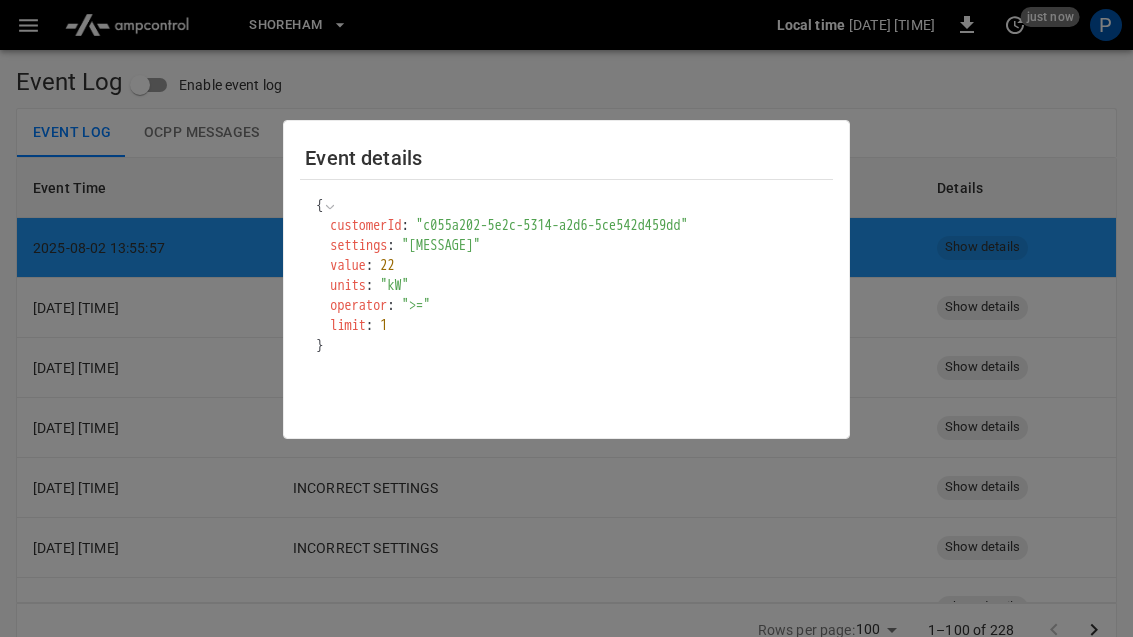 click at bounding box center (566, 318) 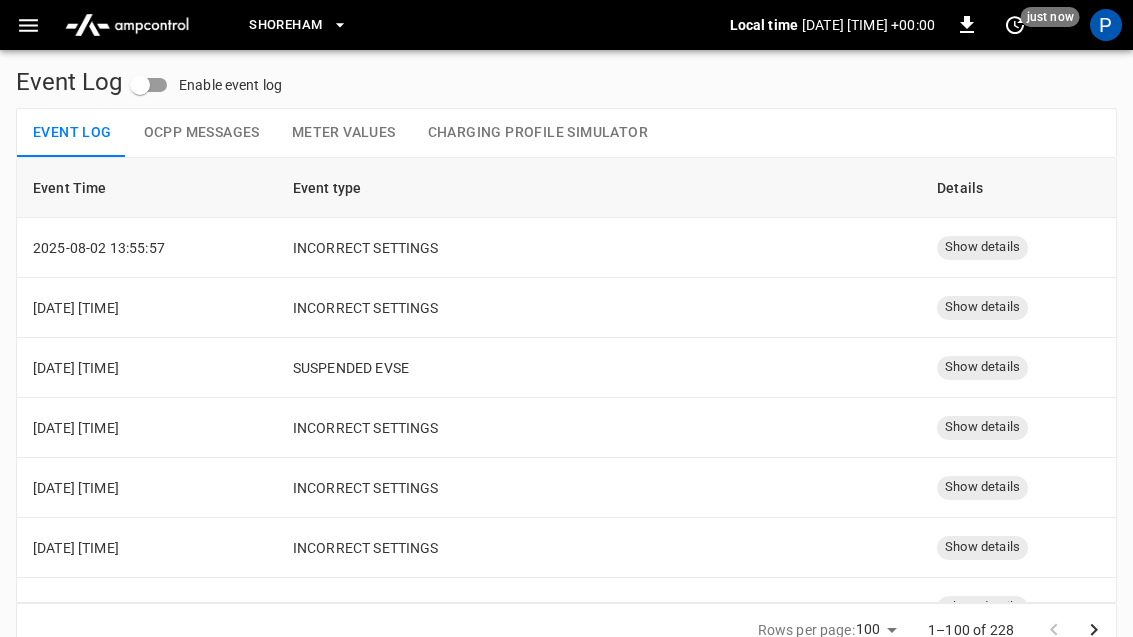 click at bounding box center [28, 25] 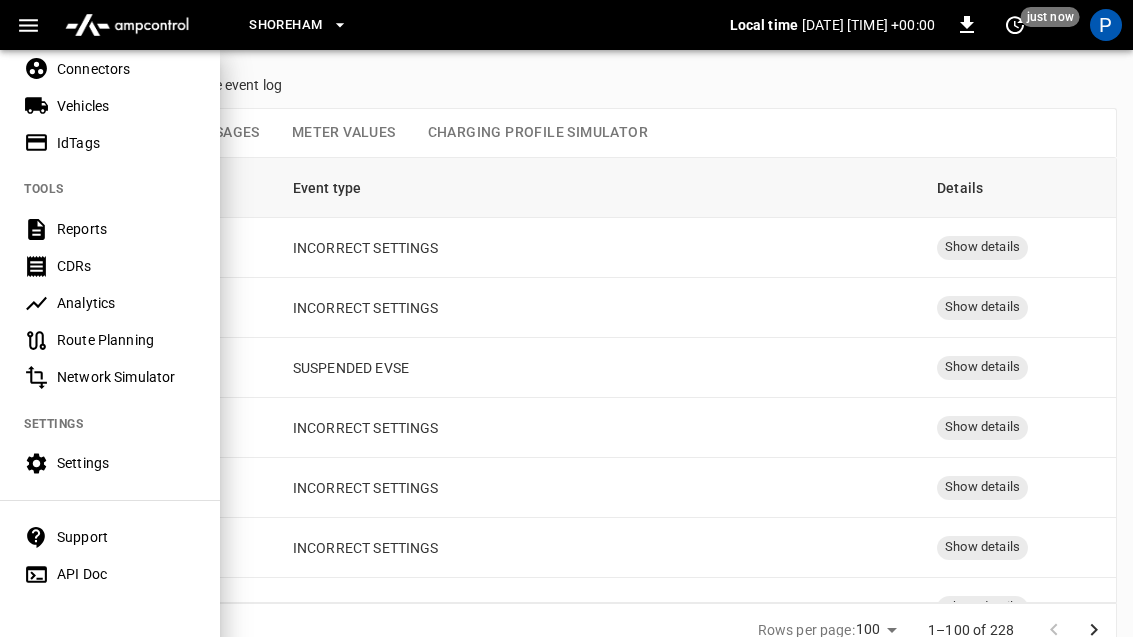 scroll, scrollTop: 489, scrollLeft: 0, axis: vertical 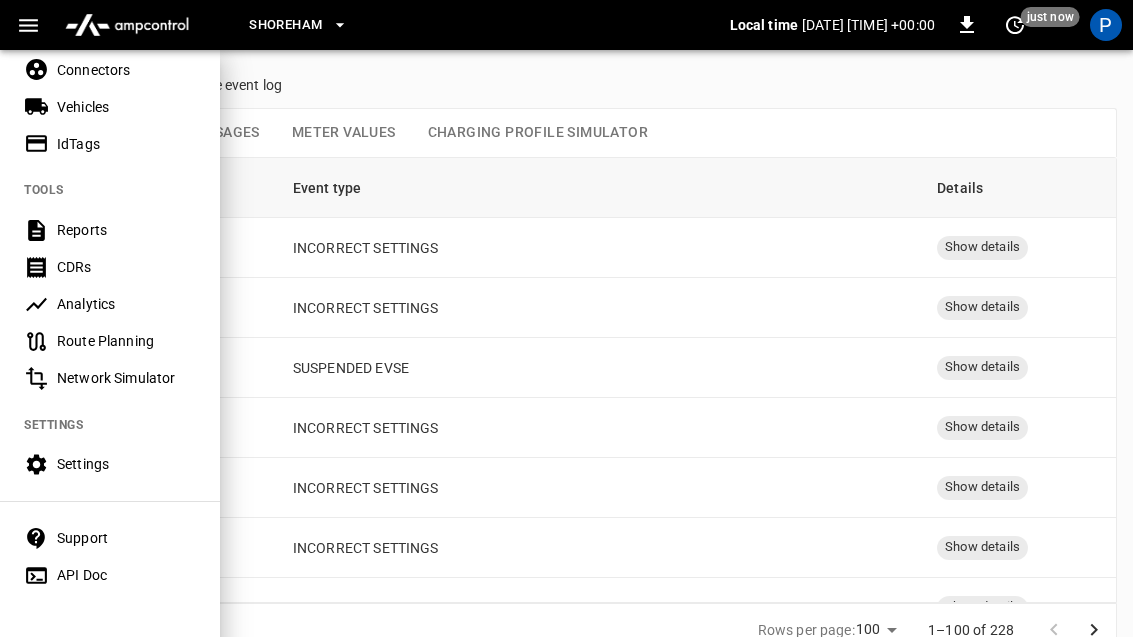 click on "Settings" at bounding box center [110, 464] 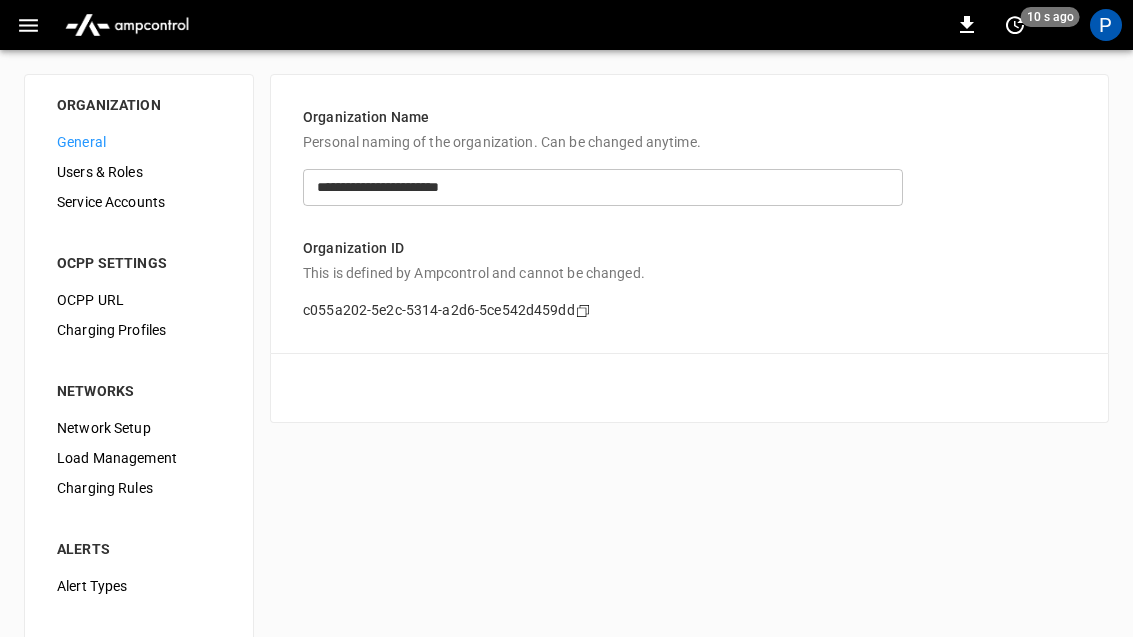 click on "Network Setup" at bounding box center [139, 428] 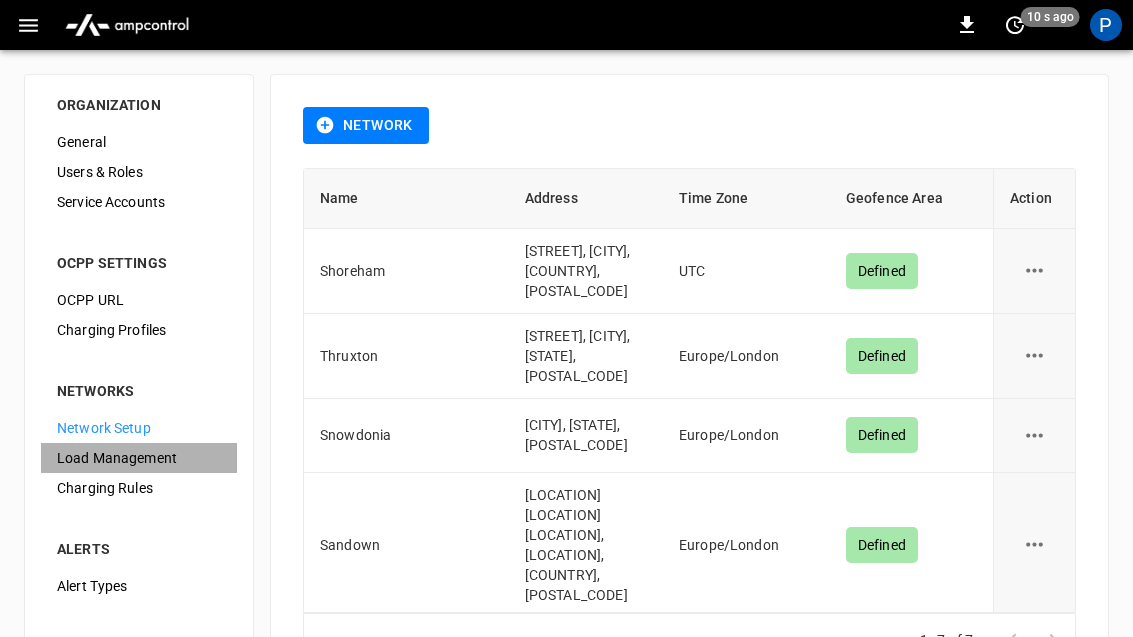 click on "Load Management" at bounding box center [139, 458] 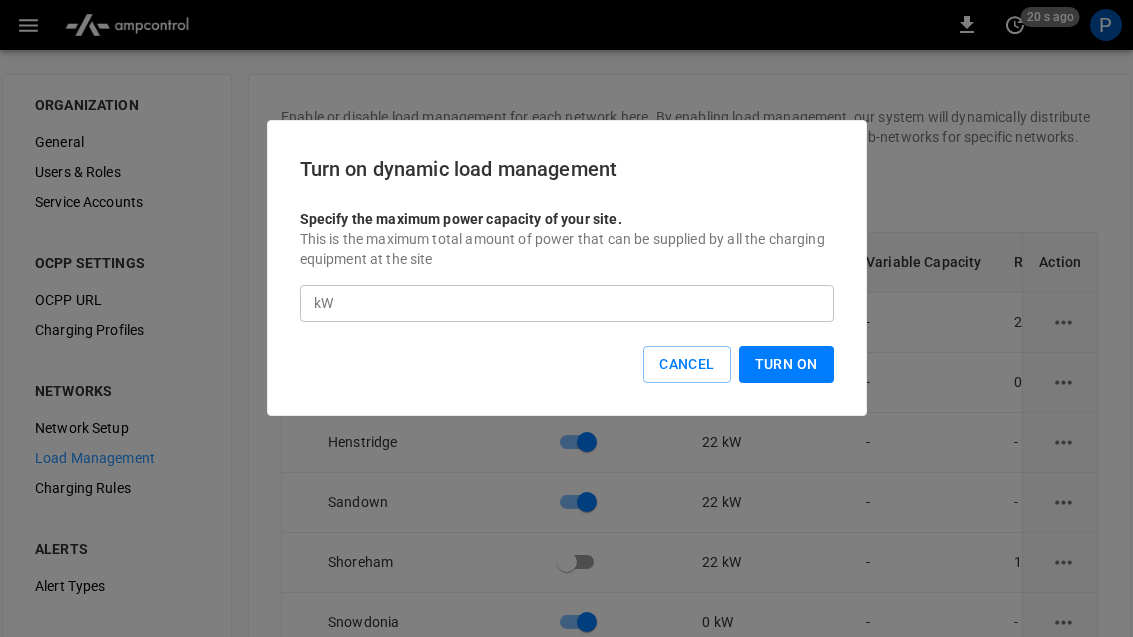 click on "Turn On" at bounding box center (786, 364) 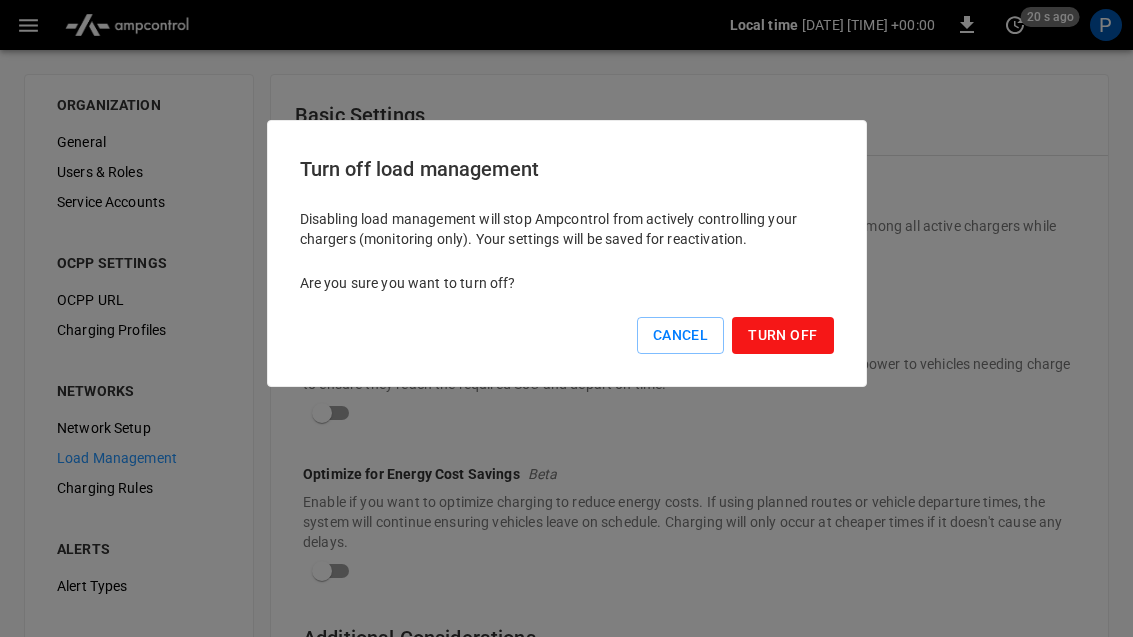 click on "Turn Off" at bounding box center [782, 335] 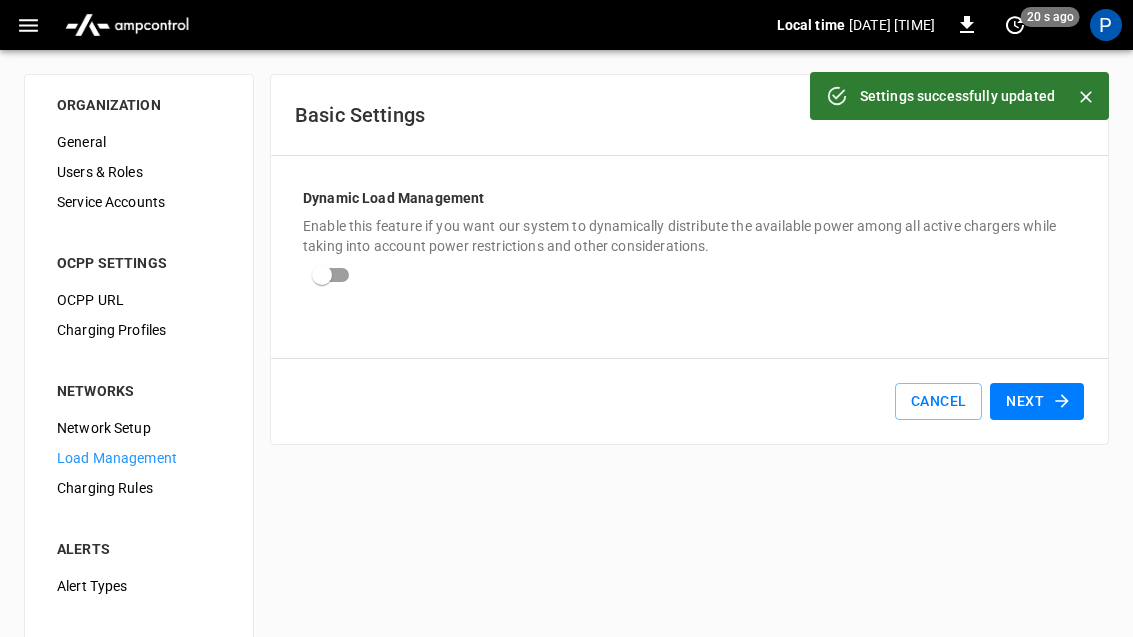click on "Next" at bounding box center (1037, 401) 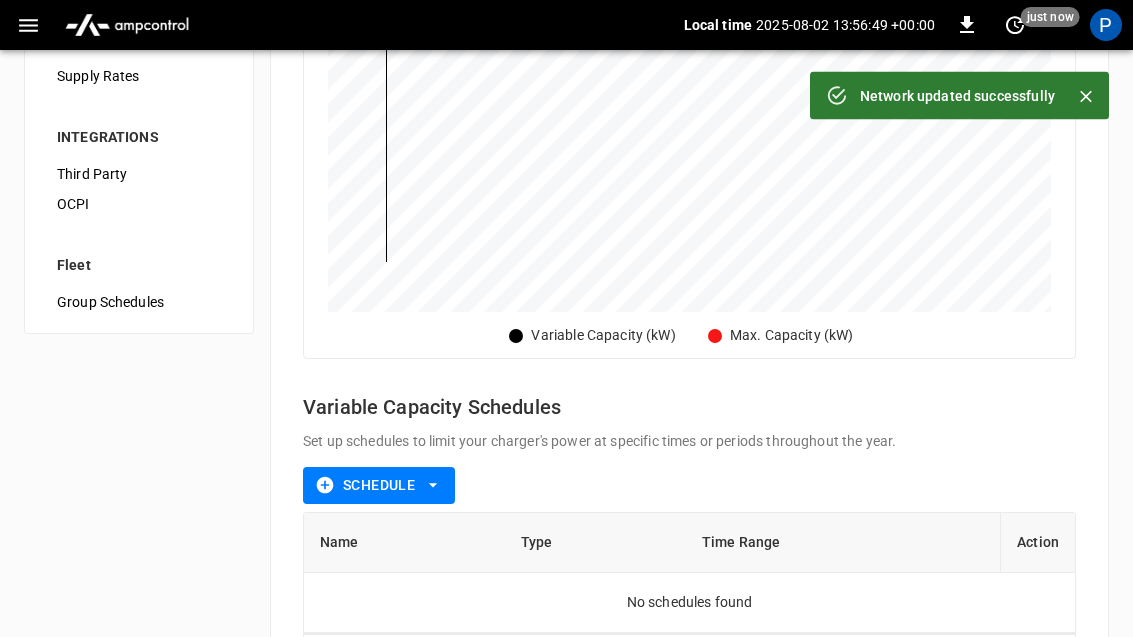 scroll, scrollTop: 736, scrollLeft: 0, axis: vertical 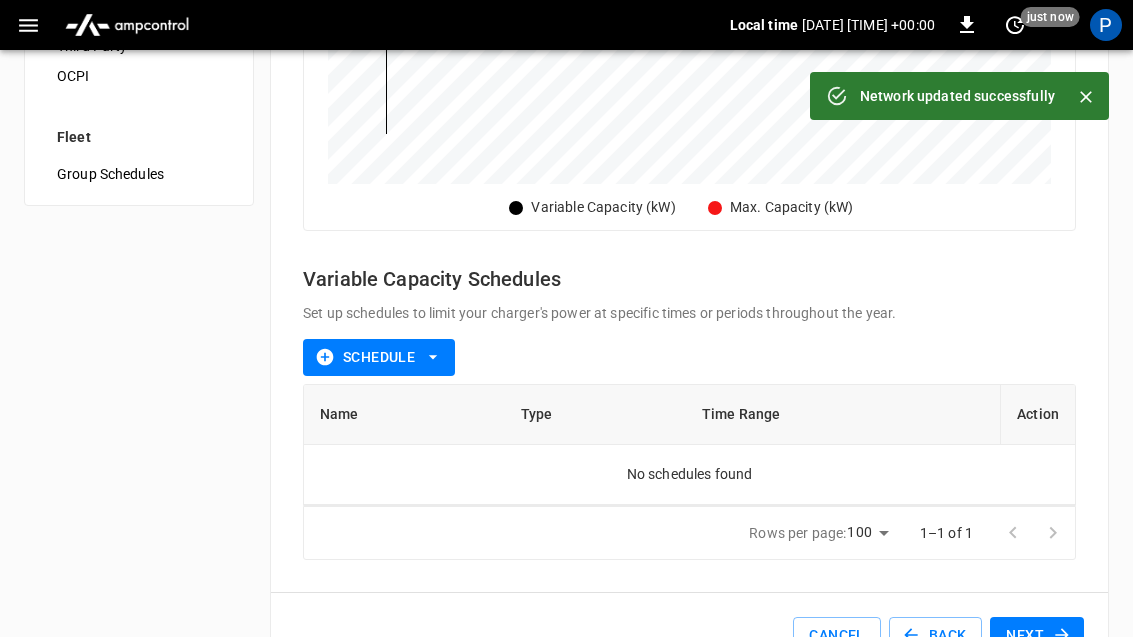 click 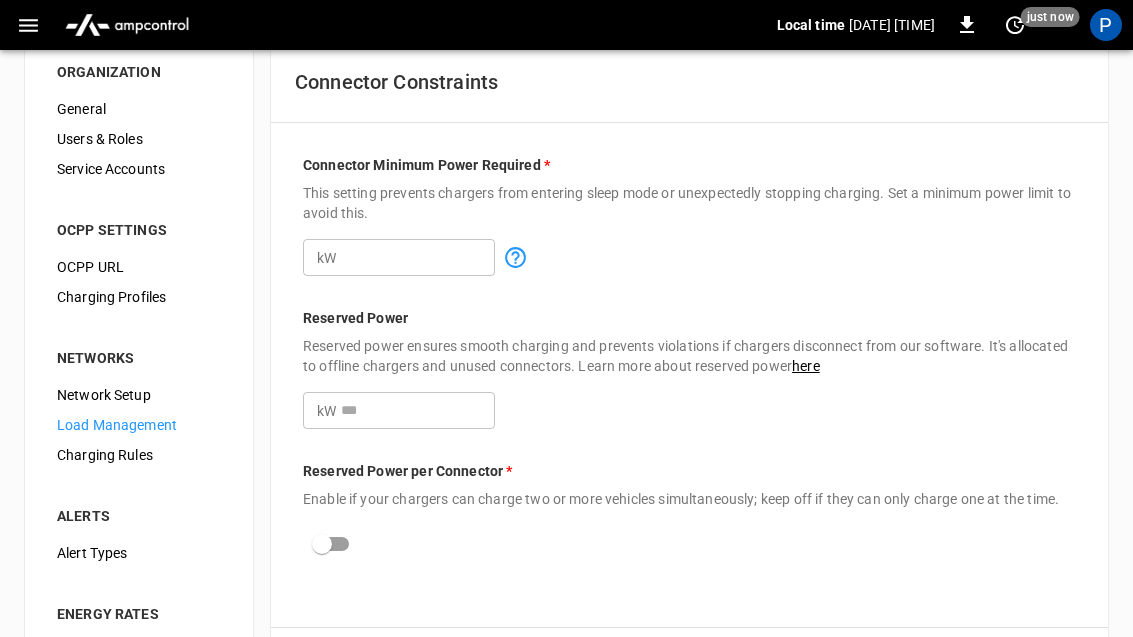 scroll, scrollTop: 34, scrollLeft: 0, axis: vertical 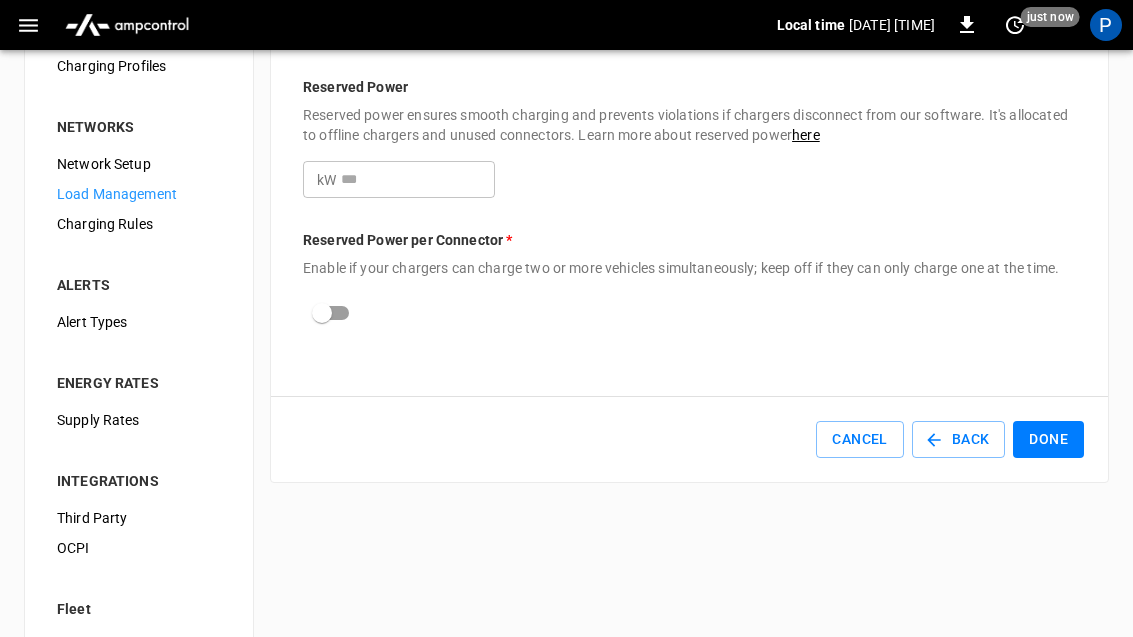click on "Done" at bounding box center (1048, 439) 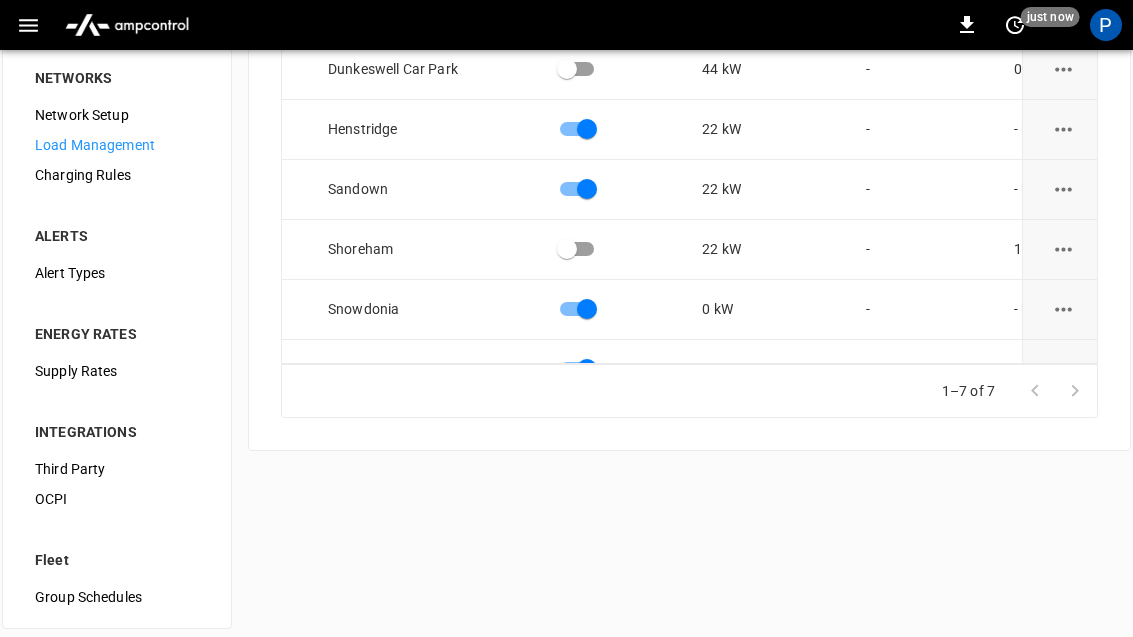 scroll, scrollTop: 15, scrollLeft: 0, axis: vertical 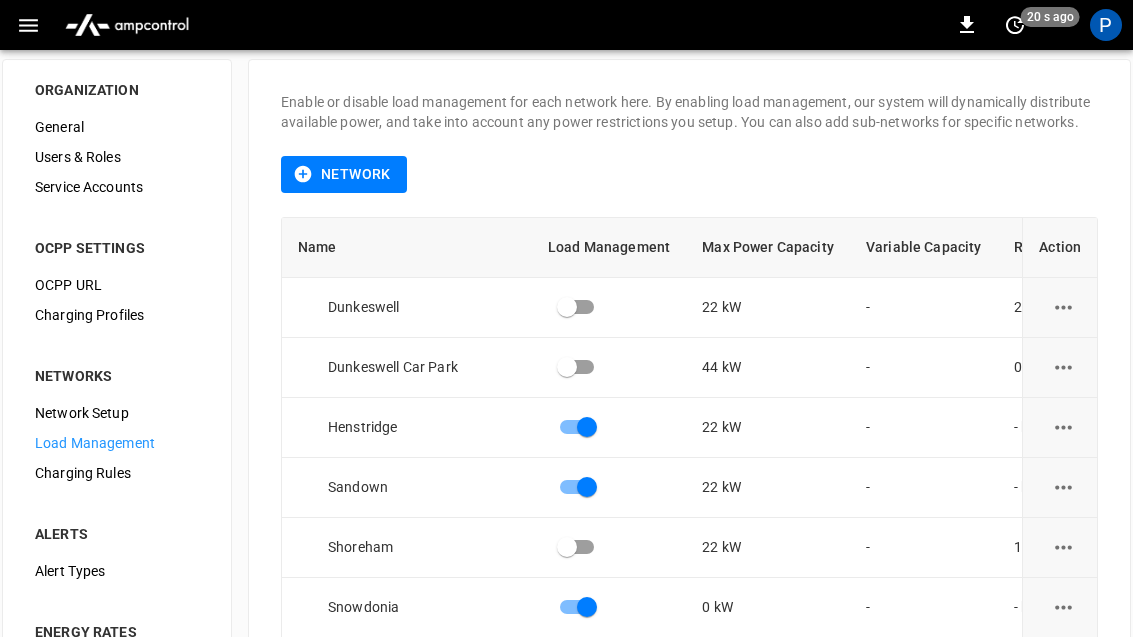 click on "Charging Rules" at bounding box center [117, 473] 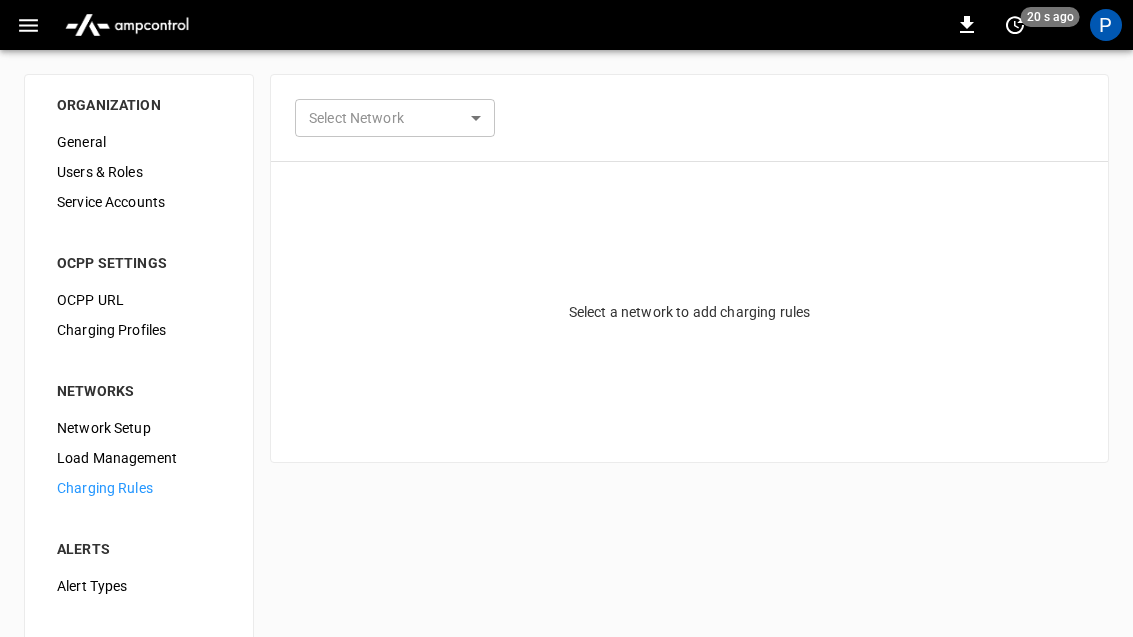 click on "Network Setup" at bounding box center (139, 428) 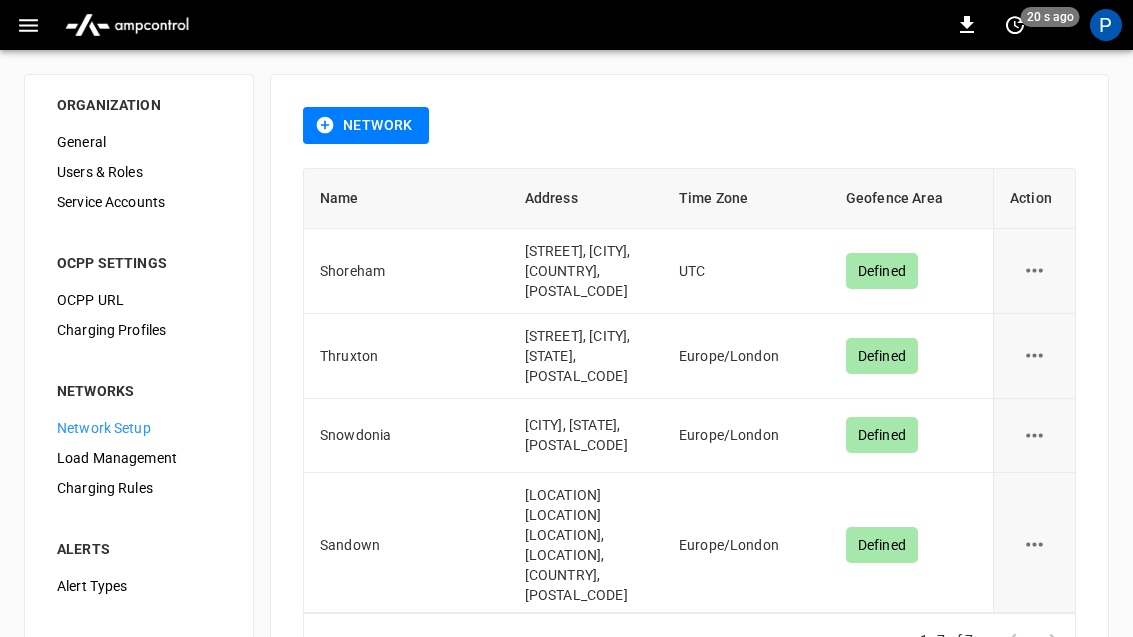 click 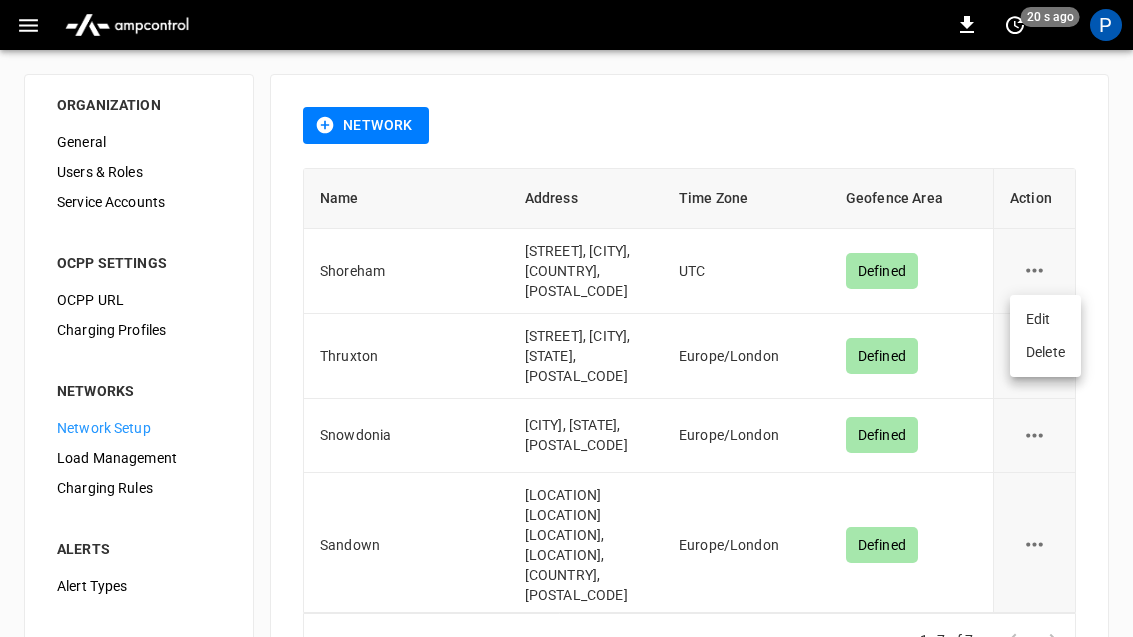 click on "Edit" at bounding box center [1045, 319] 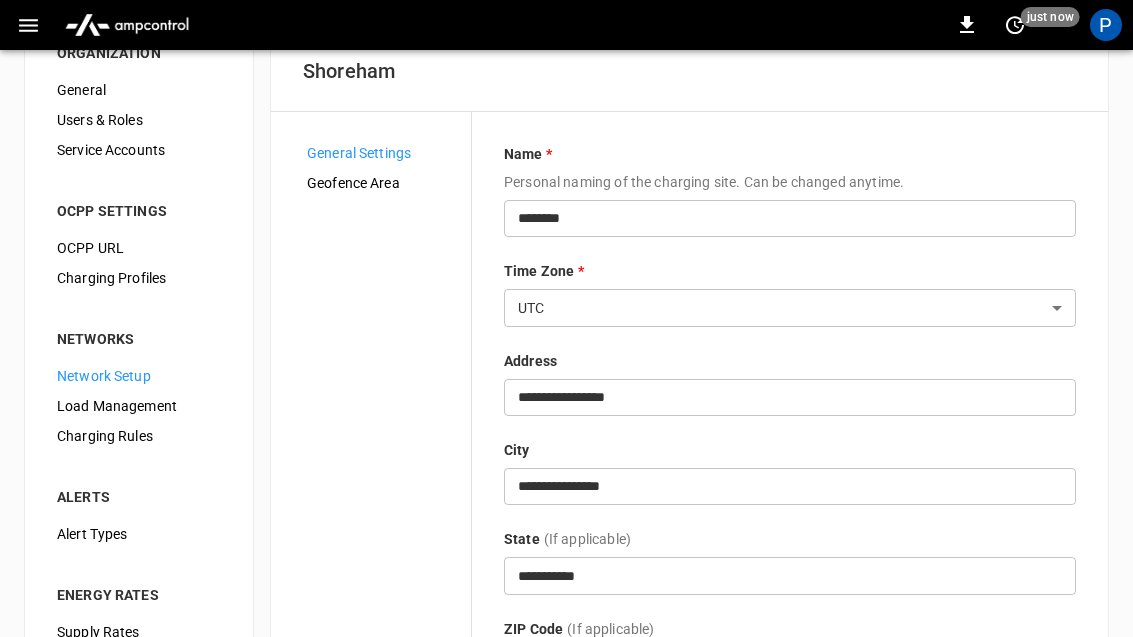 scroll, scrollTop: 43, scrollLeft: 0, axis: vertical 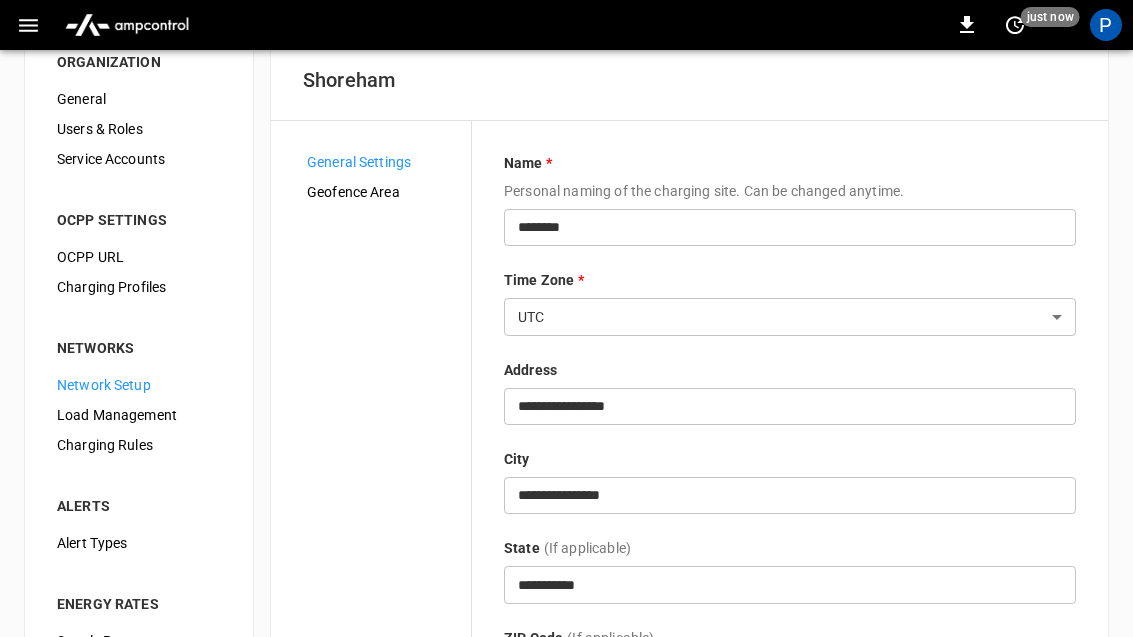 click on "Charging Profiles" at bounding box center [139, 287] 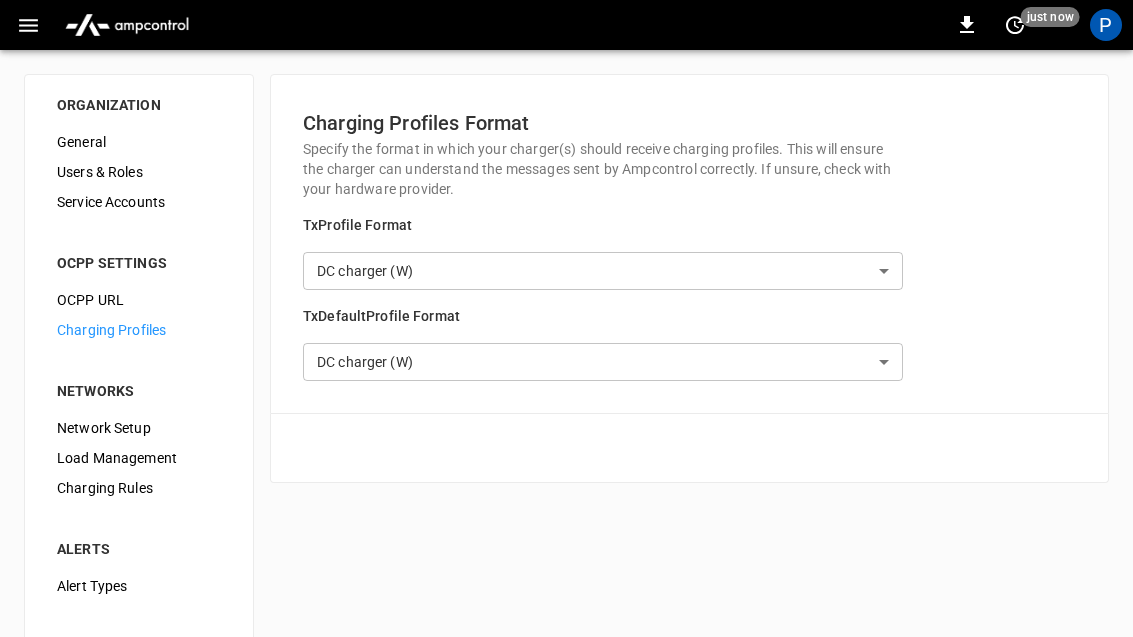 click on "**********" at bounding box center (566, 483) 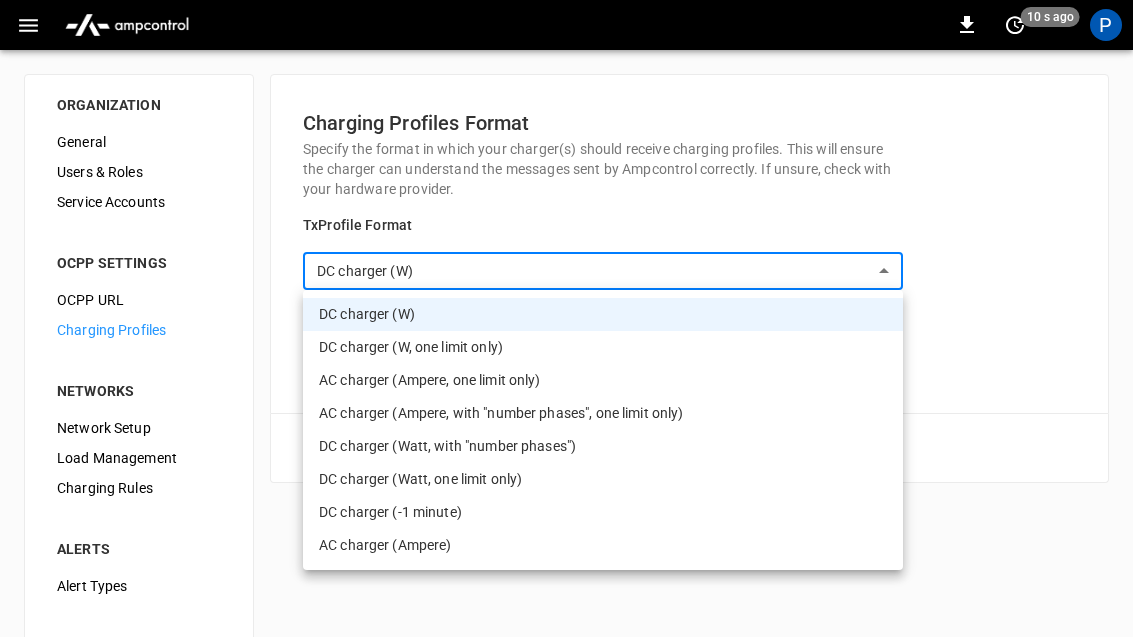 click at bounding box center [566, 318] 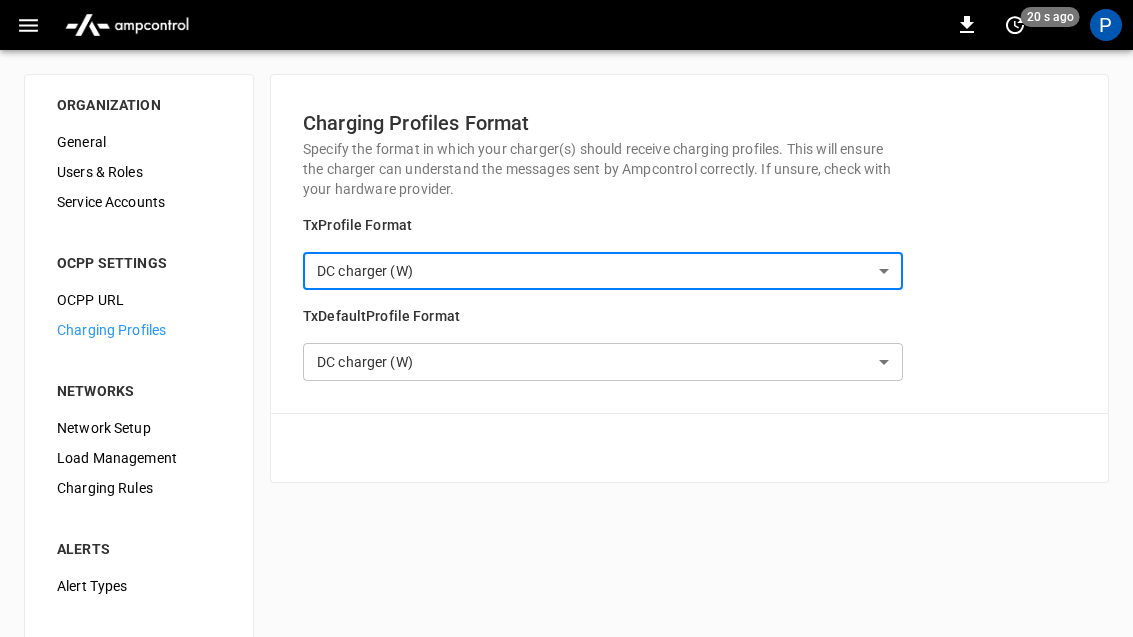 click on "**********" at bounding box center (566, 483) 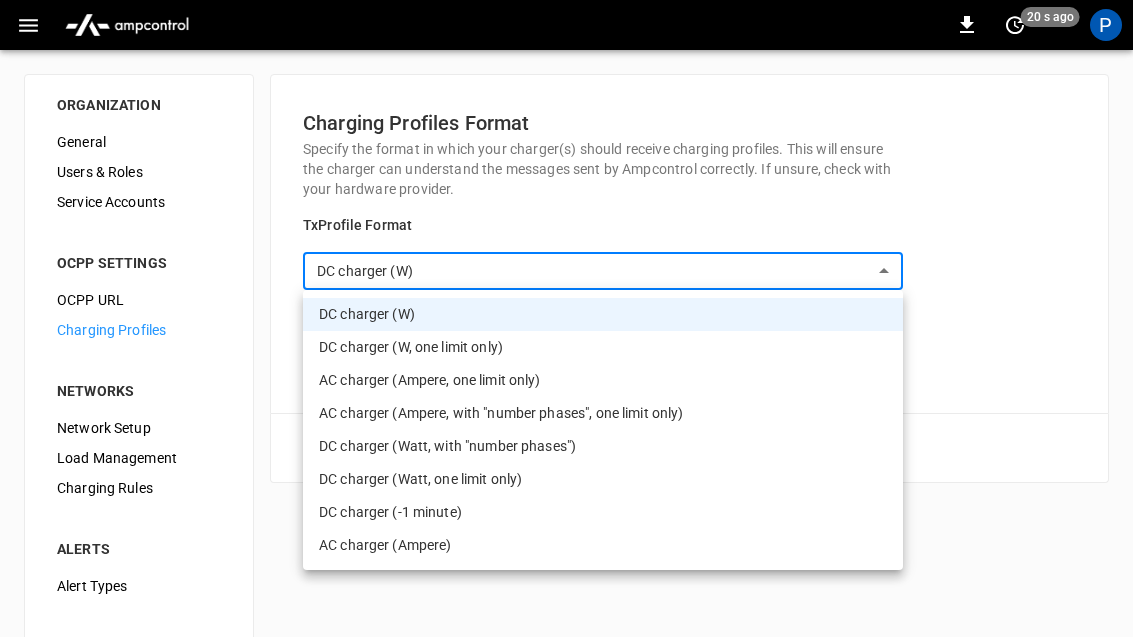 click on "DC charger (Watt, one limit only)" at bounding box center (603, 479) 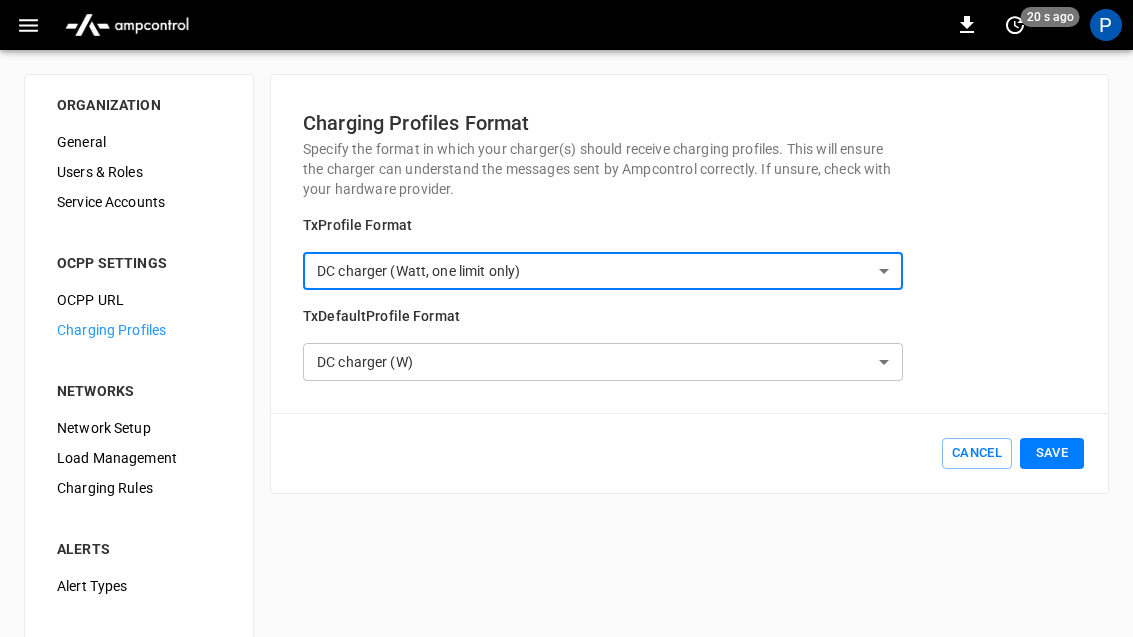click on "**********" at bounding box center [566, 483] 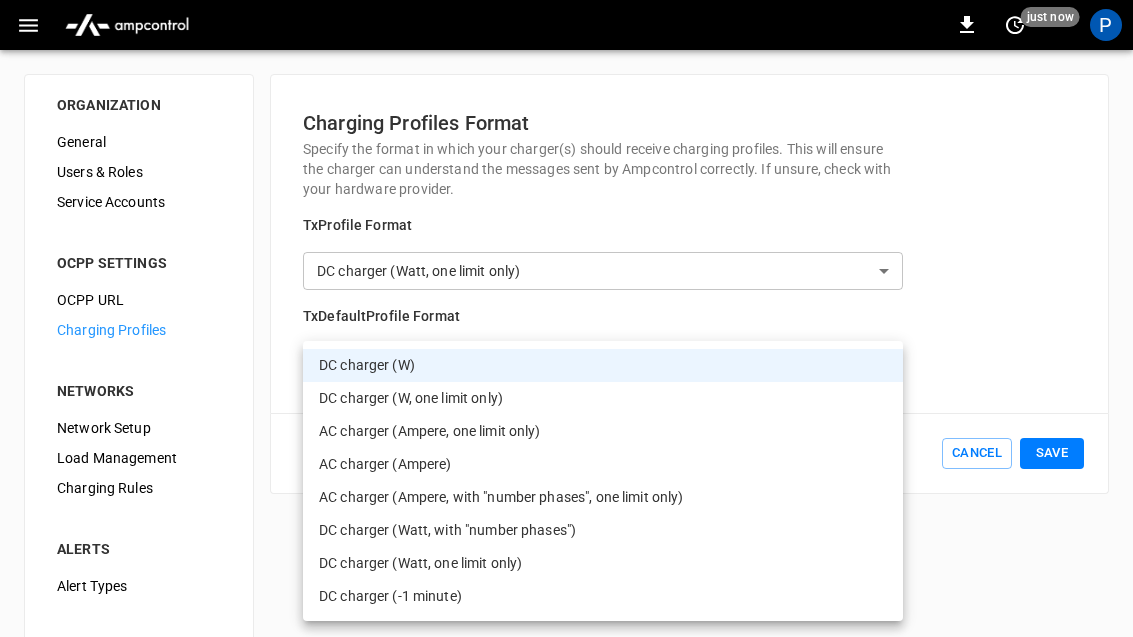 click on "DC charger (Watt, one limit only)" at bounding box center [603, 563] 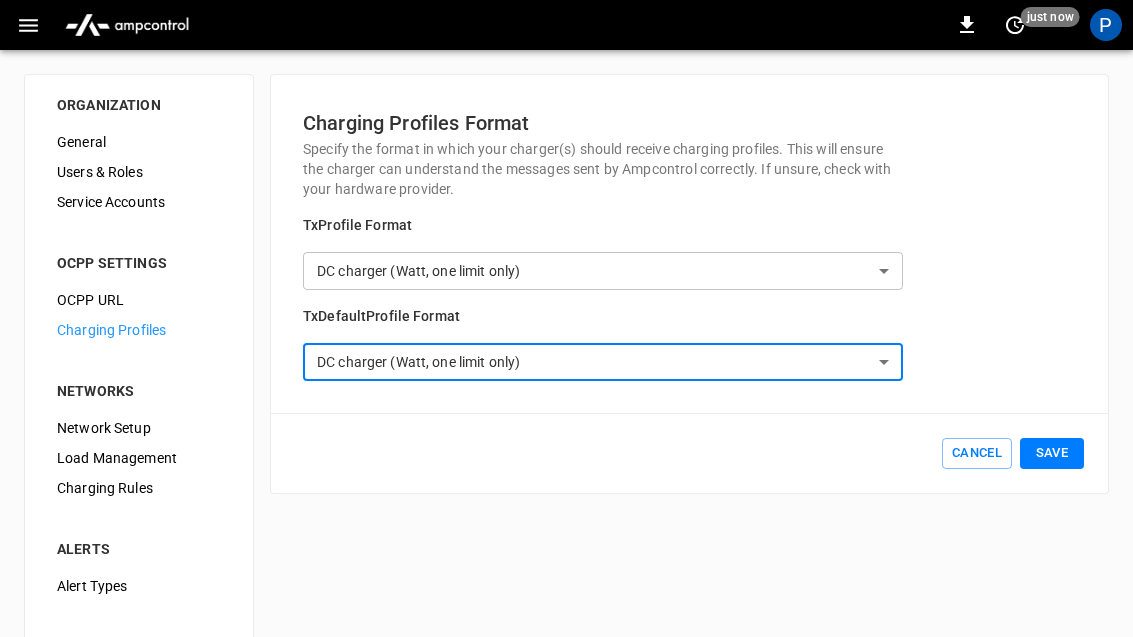 click on "Save" at bounding box center (1052, 453) 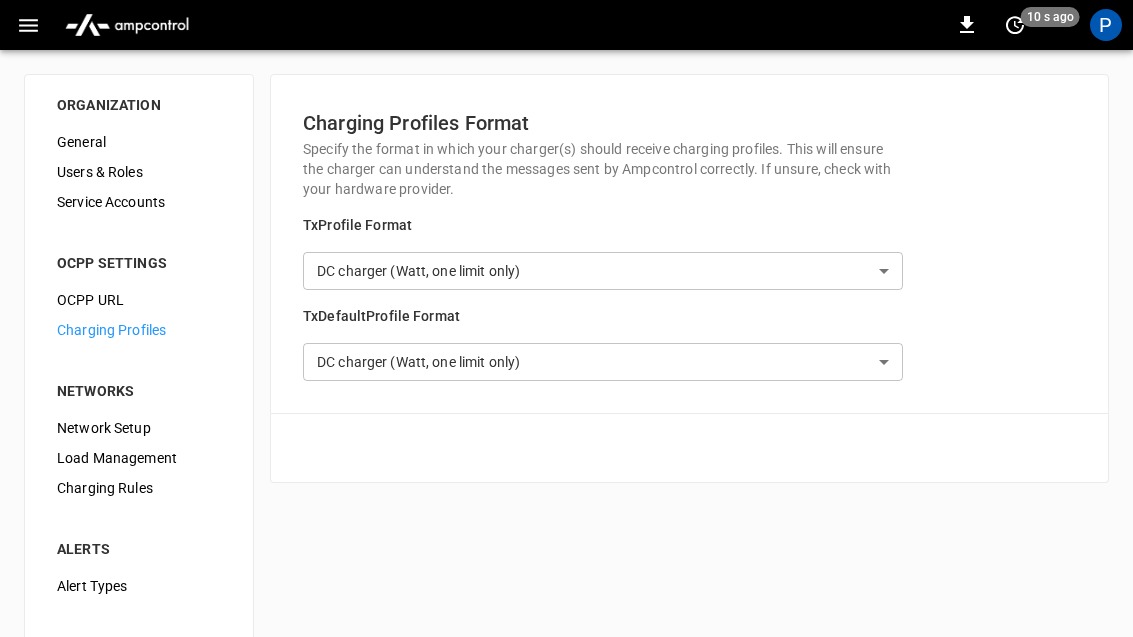 click on "ORGANIZATION General Users & Roles Service Accounts OCPP SETTINGS OCPP URL Charging Profiles NETWORKS Network Setup Load Management Charging Rules ALERTS Alert Types ENERGY RATES Supply Rates INTEGRATIONS Third Party OCPI Fleet Group Schedules" at bounding box center (139, 508) 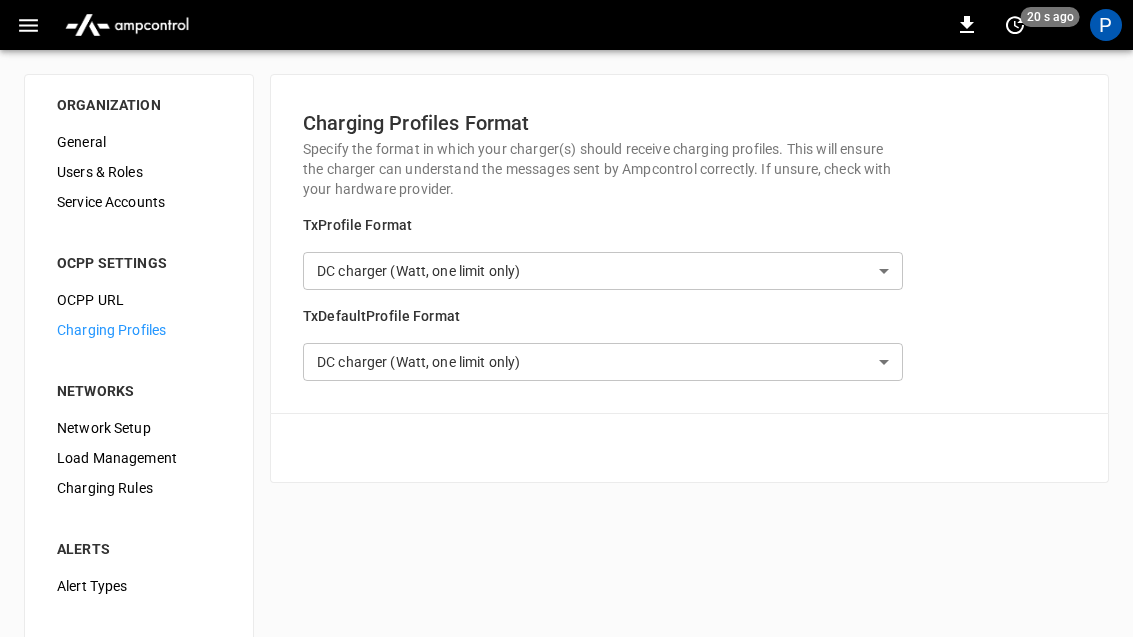 click at bounding box center [28, 25] 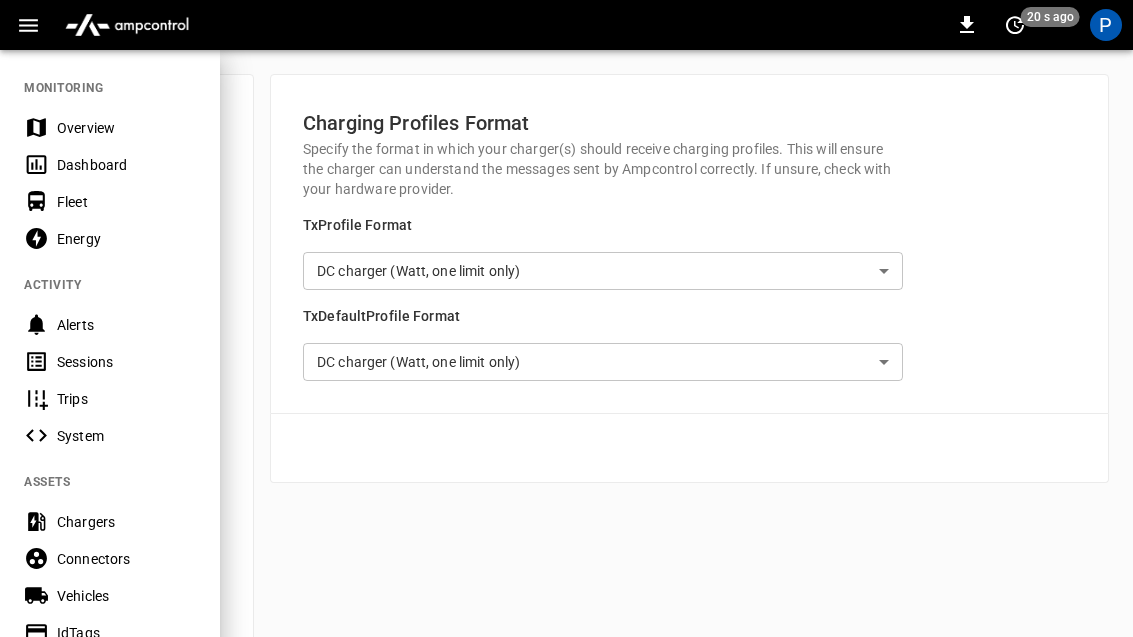click on "System" at bounding box center (126, 436) 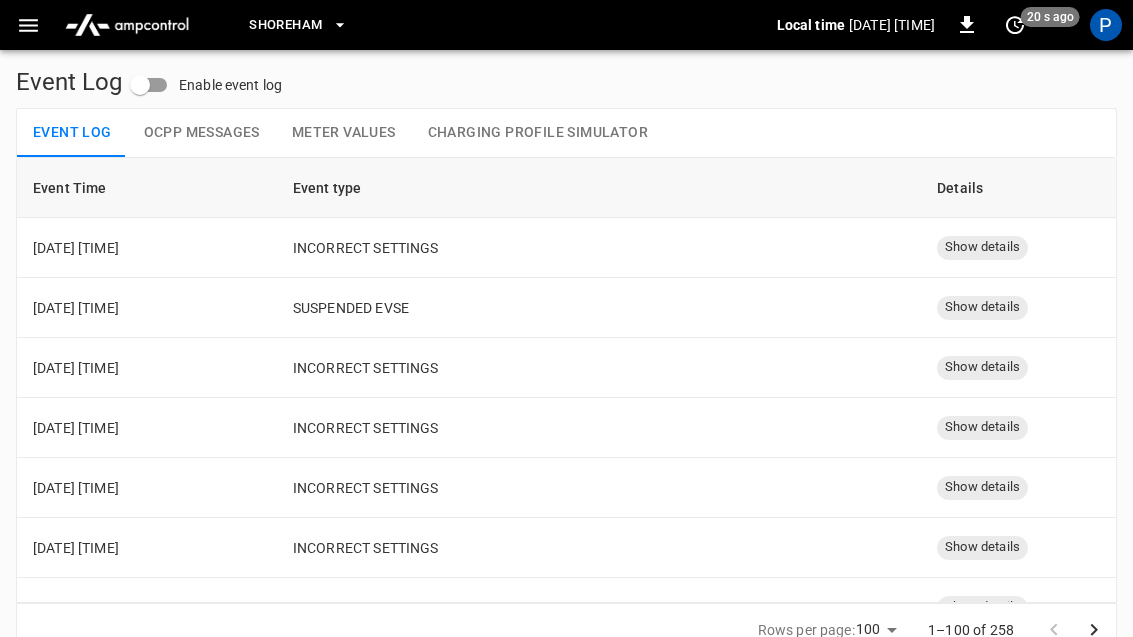 click on "Show details" at bounding box center (982, 247) 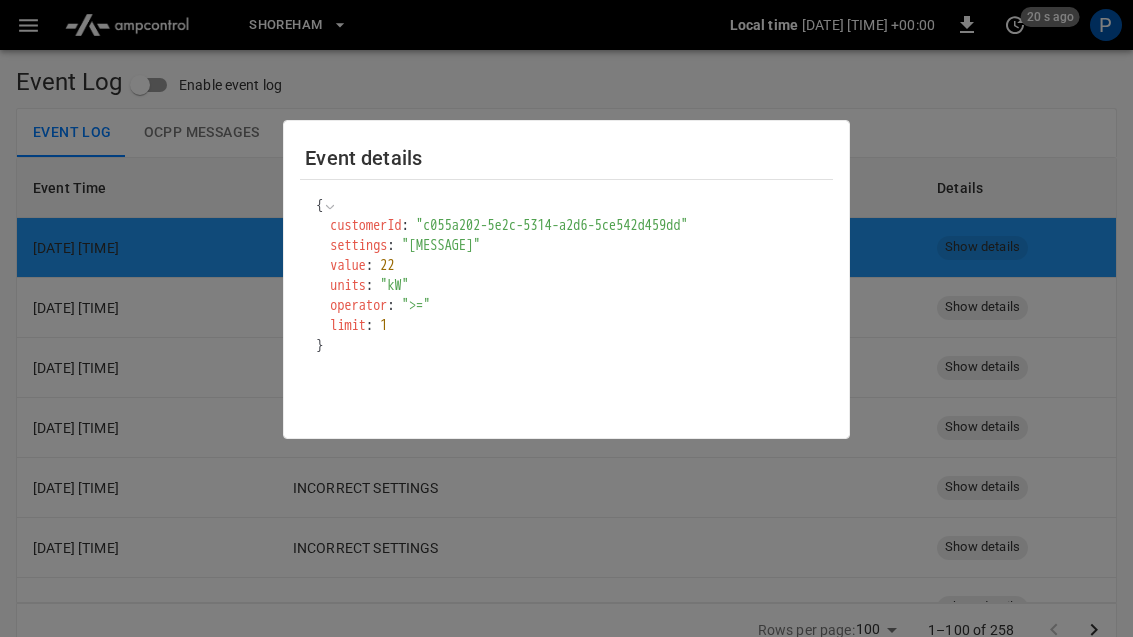 click at bounding box center [566, 318] 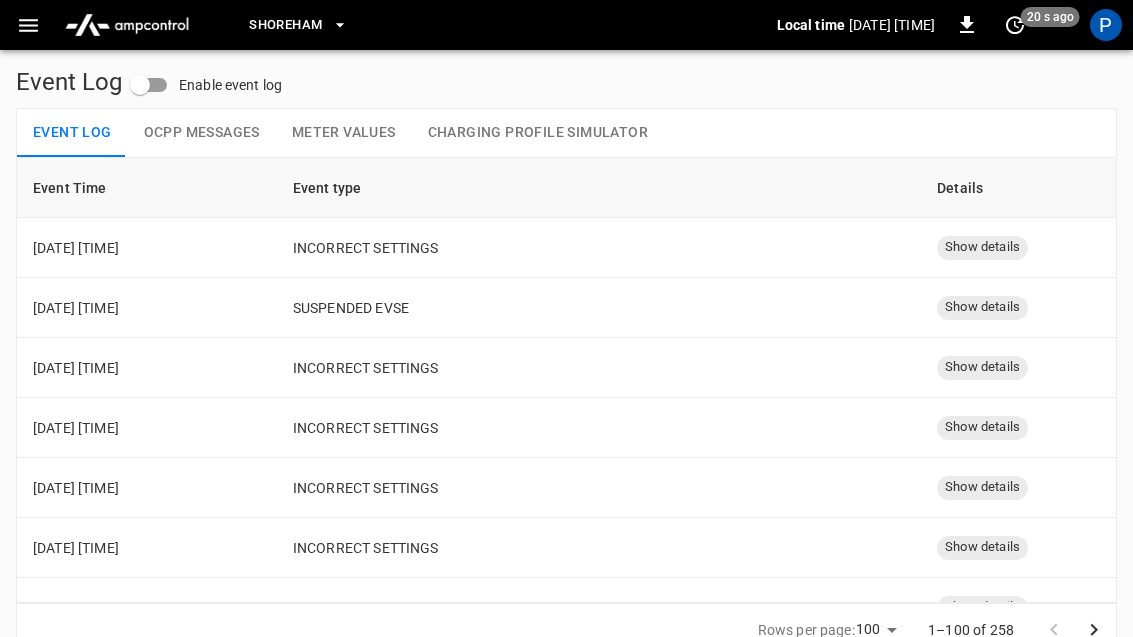 click on "Show details" at bounding box center (982, 307) 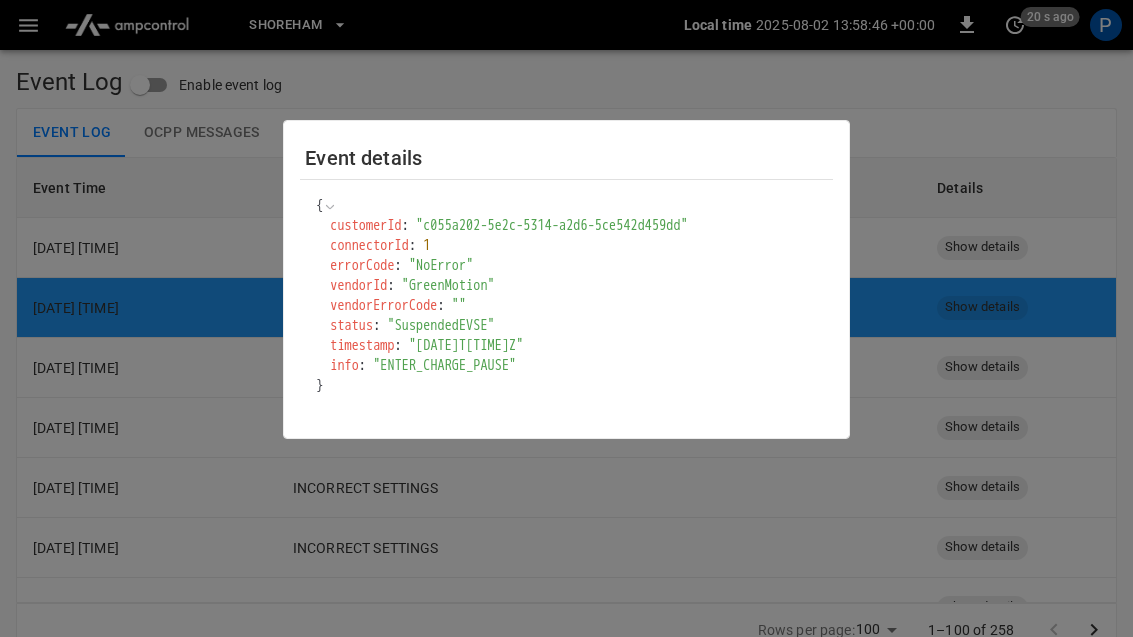 click at bounding box center (566, 318) 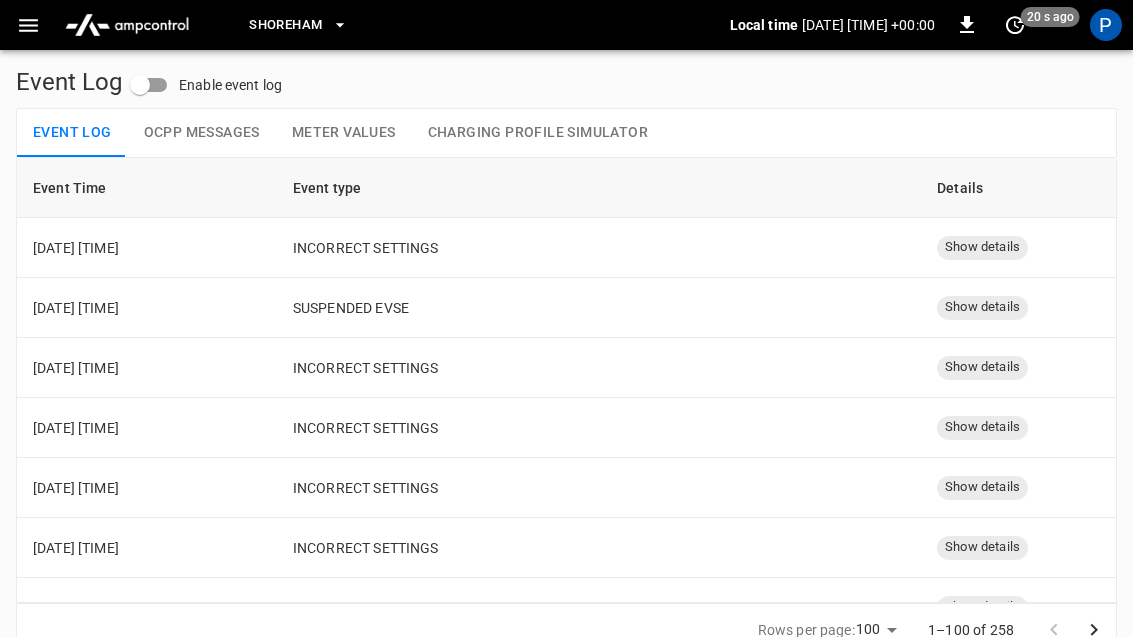 click at bounding box center (28, 25) 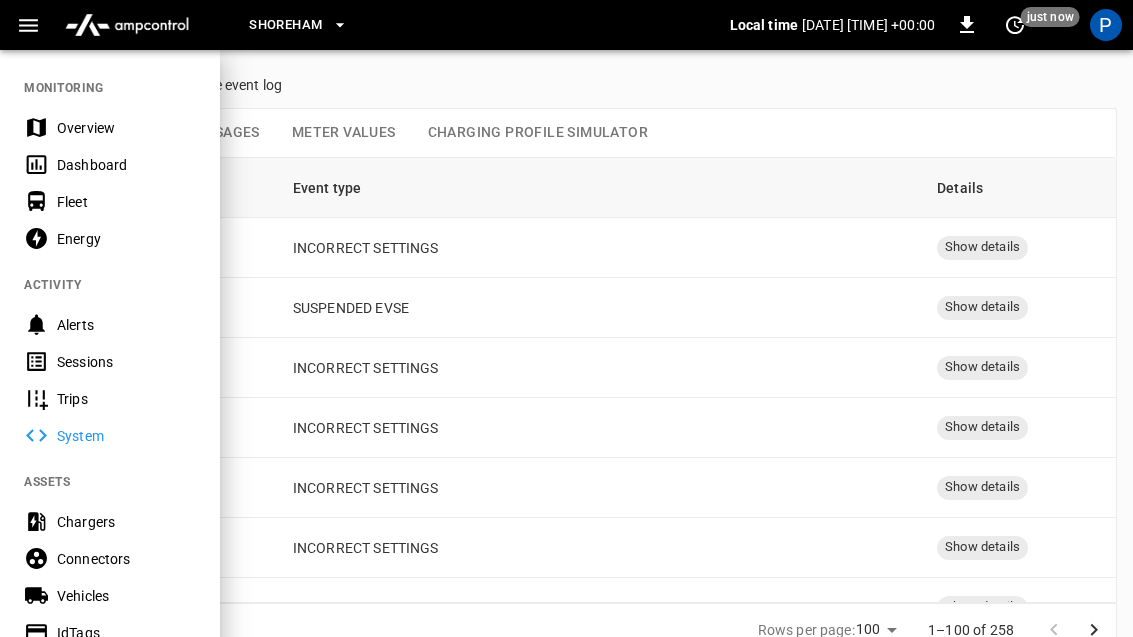 click on "Connectors" at bounding box center (126, 559) 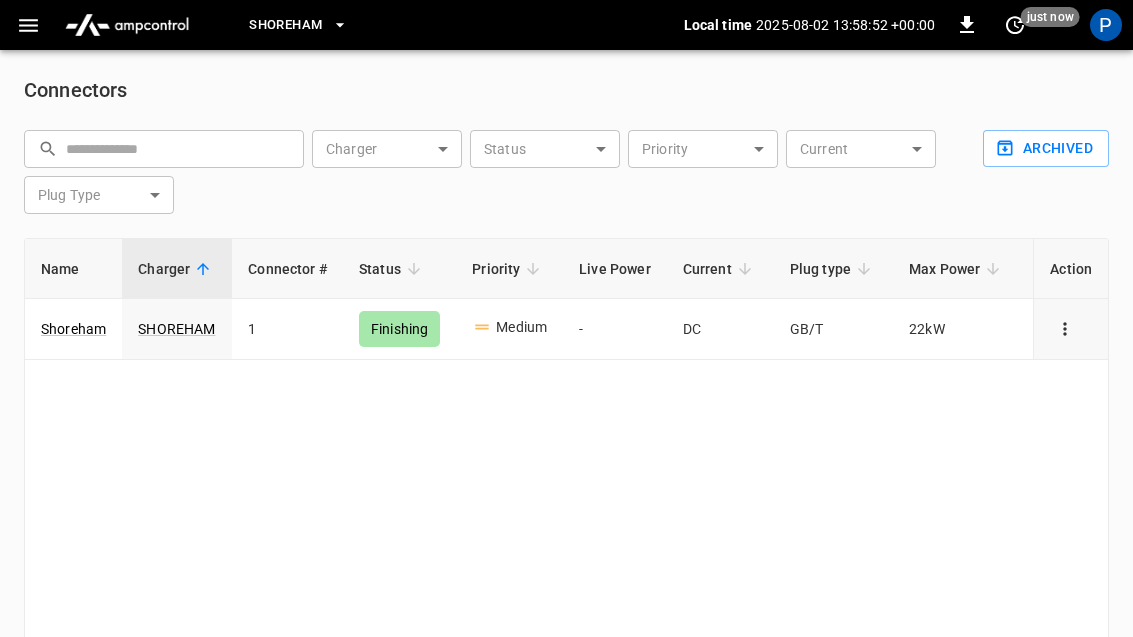 click 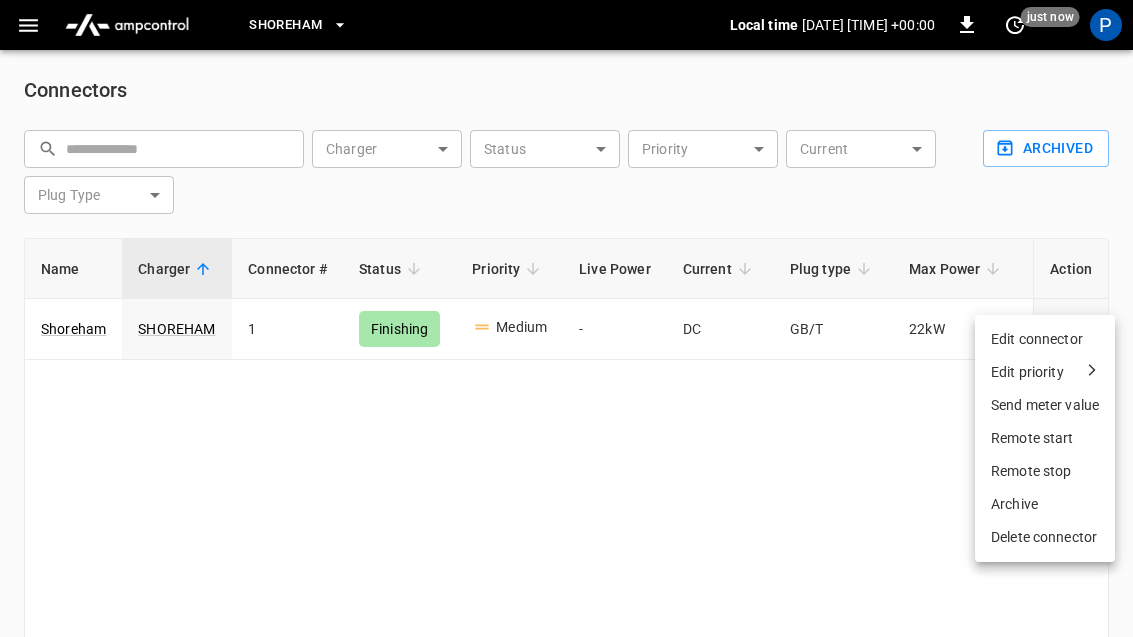 click on "Edit connector" at bounding box center [1045, 339] 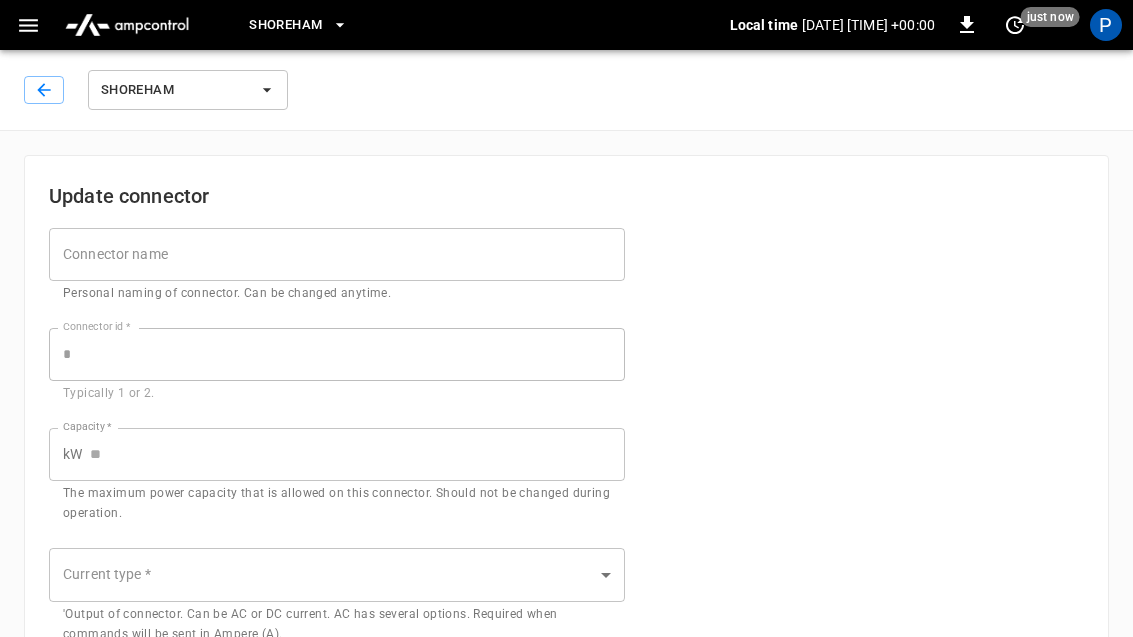 type on "********" 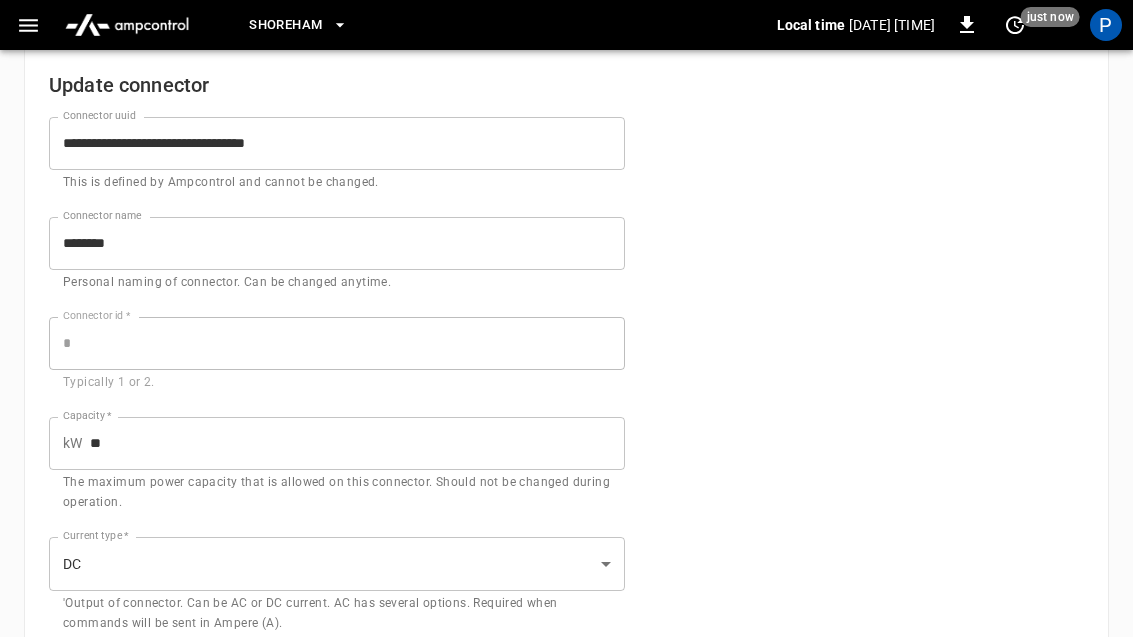 scroll, scrollTop: 152, scrollLeft: 0, axis: vertical 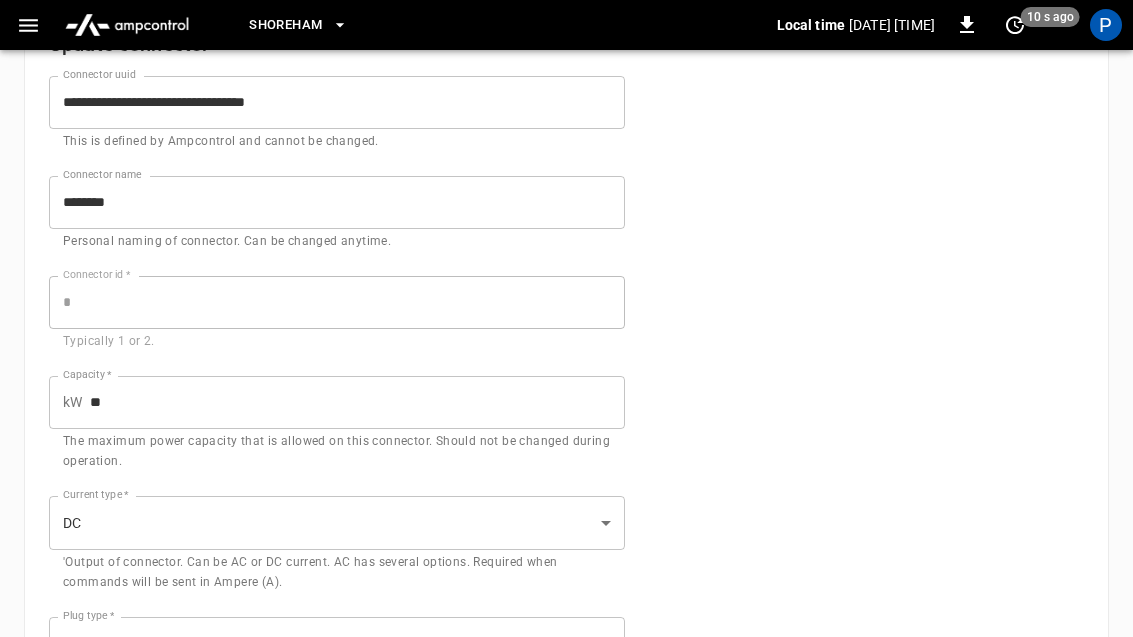 click on "**" at bounding box center (357, 402) 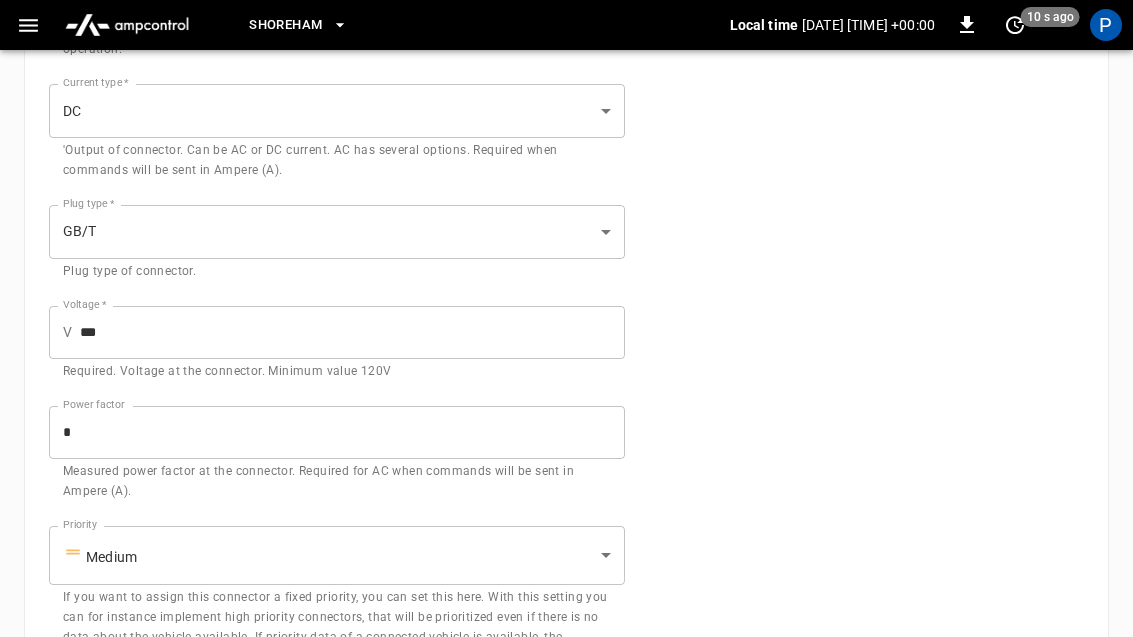 scroll, scrollTop: 540, scrollLeft: 0, axis: vertical 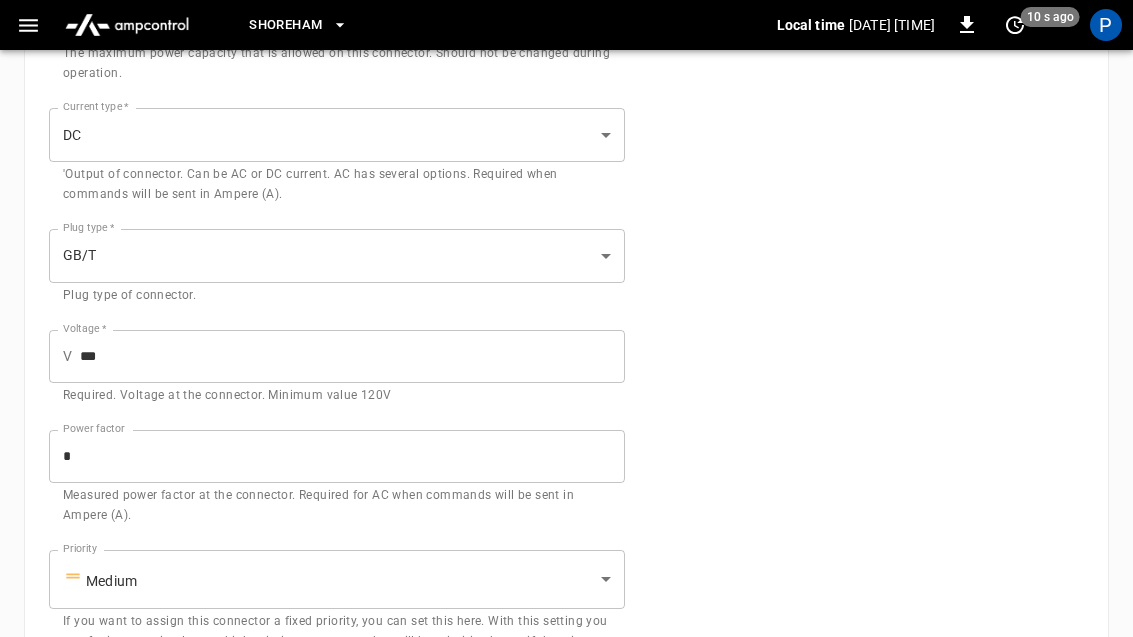 click on "***" at bounding box center [352, 356] 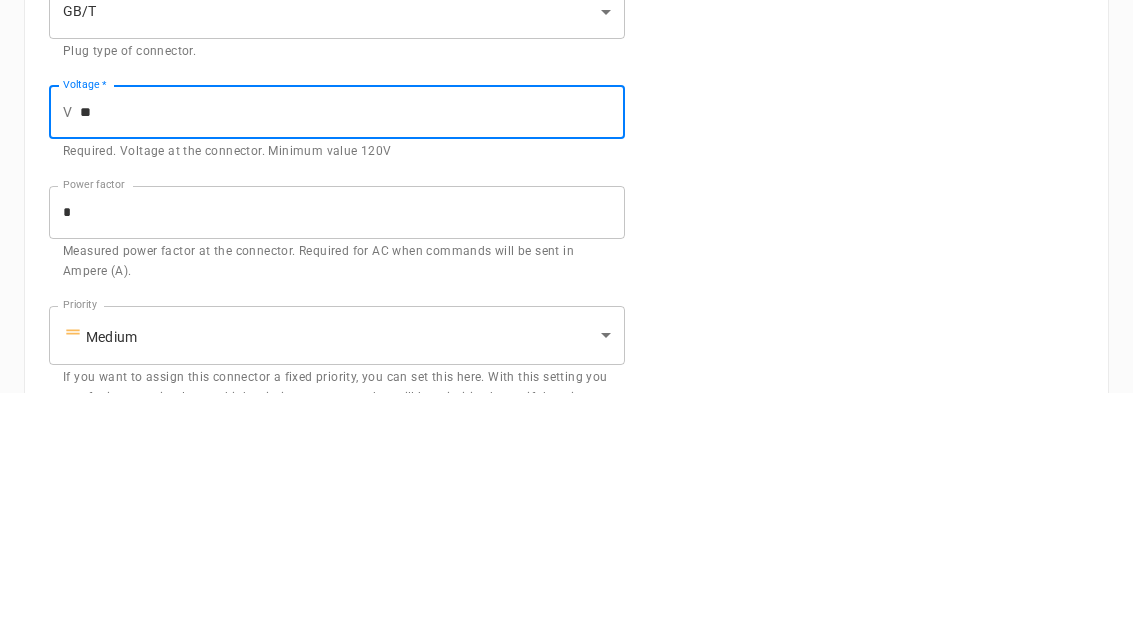 type on "*" 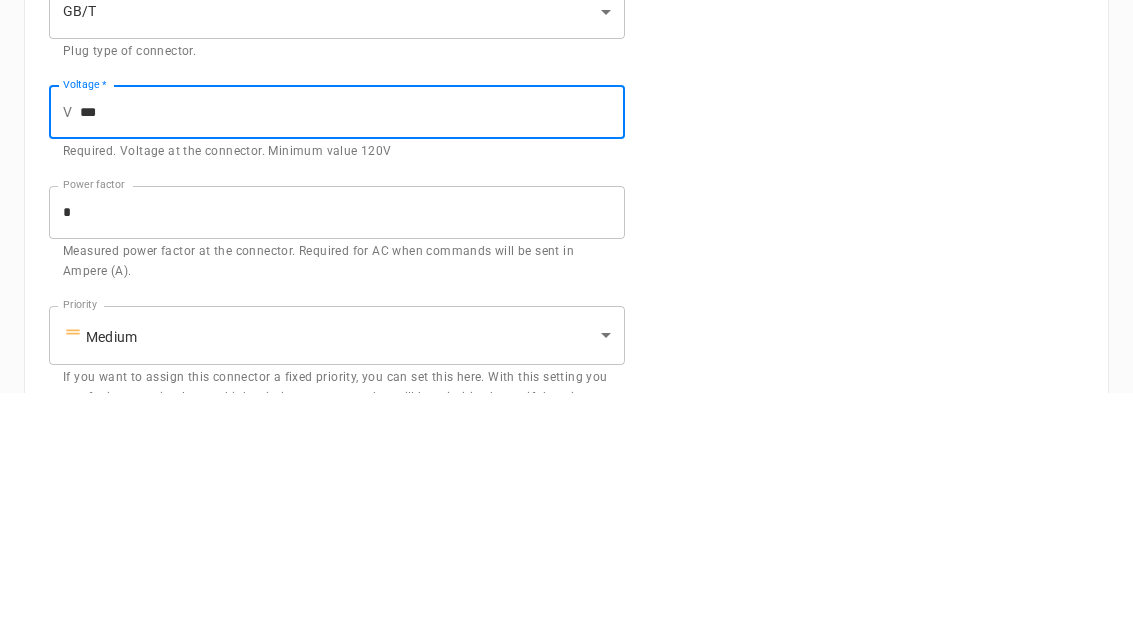 scroll, scrollTop: 699, scrollLeft: 0, axis: vertical 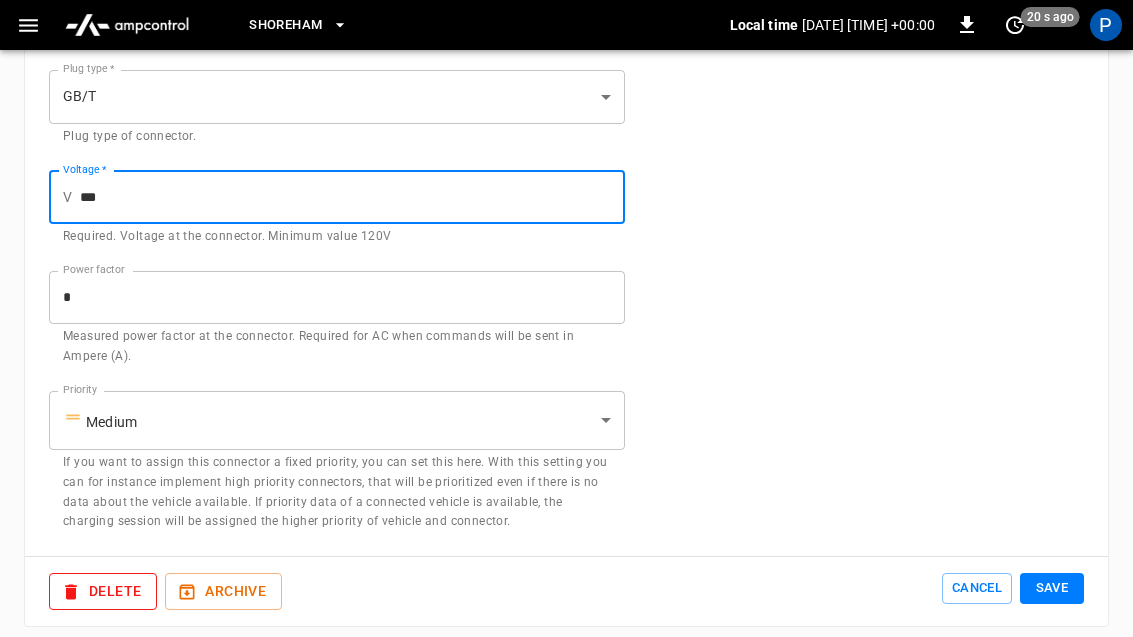 type on "***" 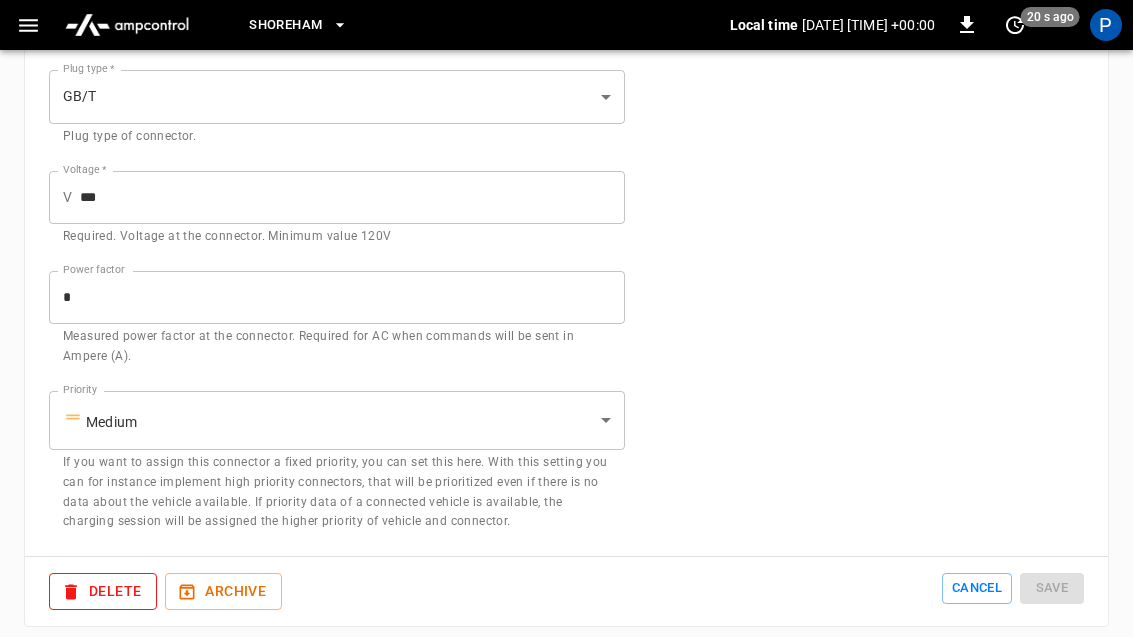 scroll, scrollTop: 170, scrollLeft: 0, axis: vertical 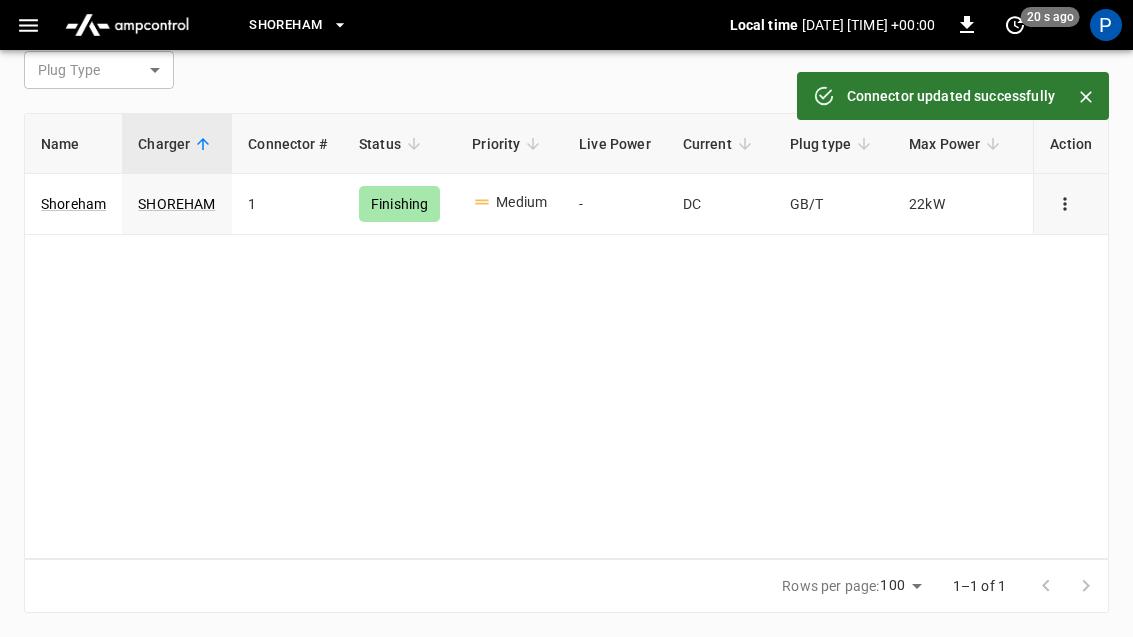 click at bounding box center [28, 25] 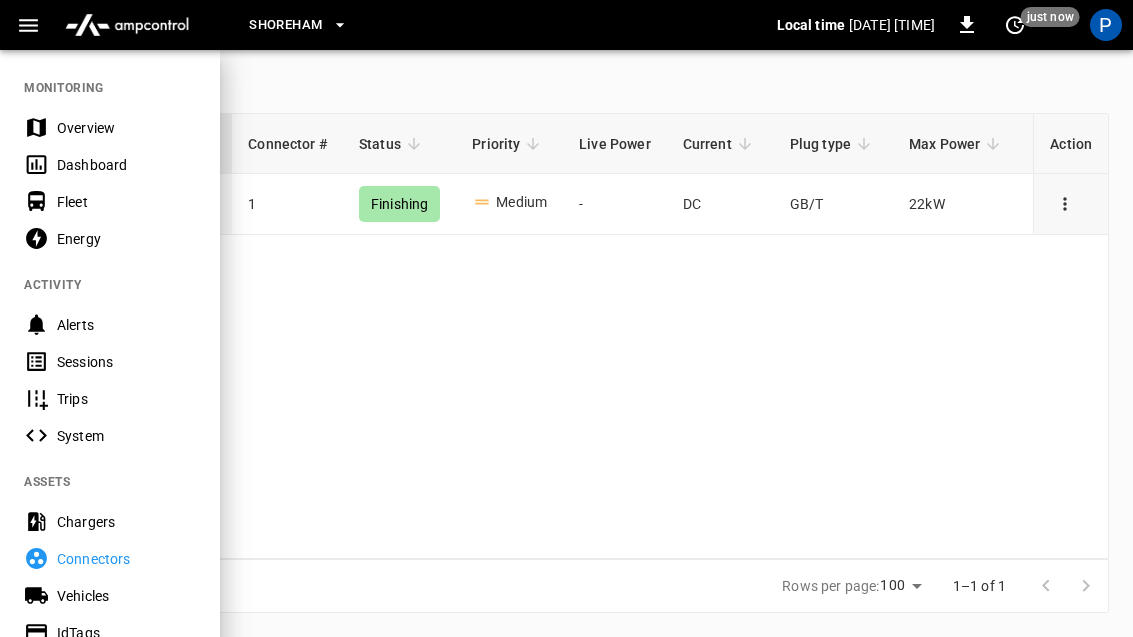 click on "Chargers" at bounding box center [126, 522] 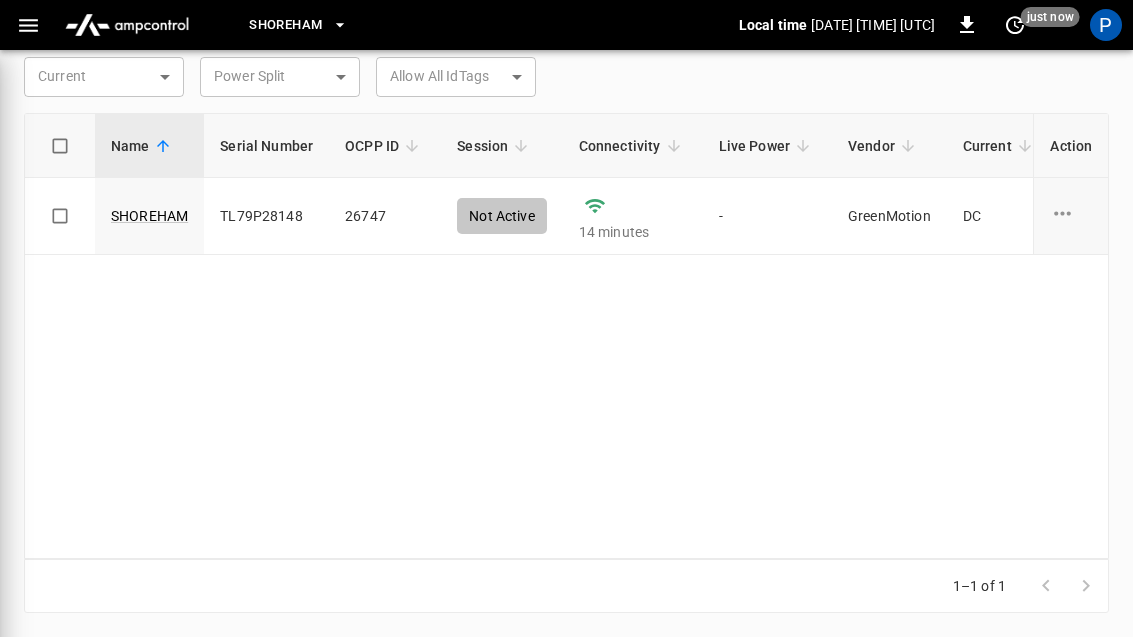 scroll, scrollTop: 166, scrollLeft: 0, axis: vertical 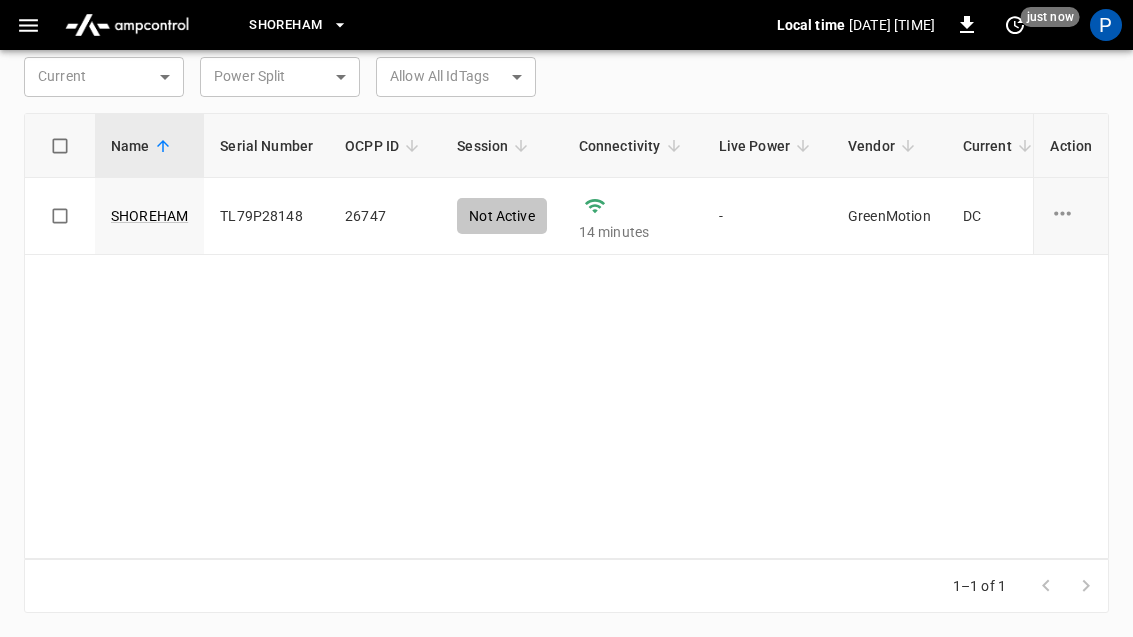 click on "[SHOREHAM]" at bounding box center [149, 216] 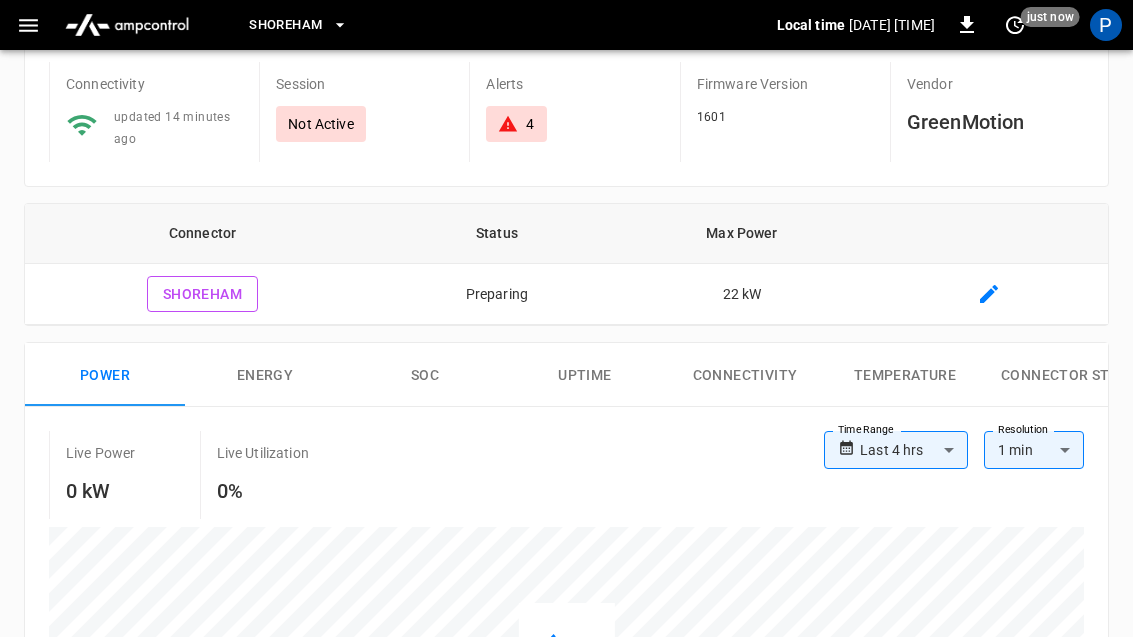 scroll, scrollTop: 0, scrollLeft: 0, axis: both 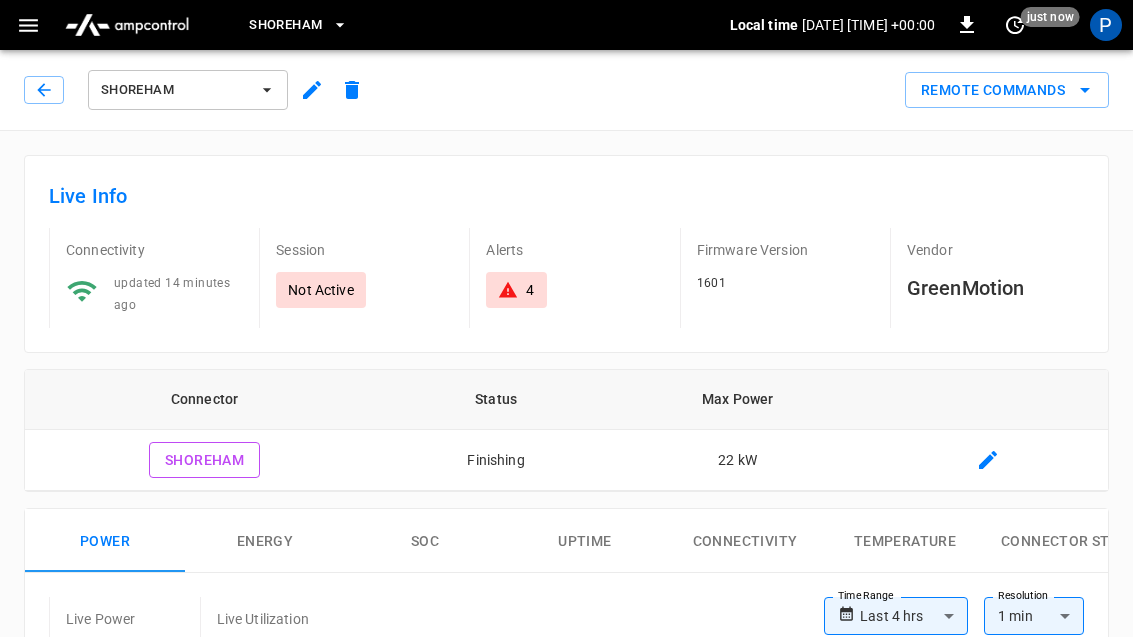 click 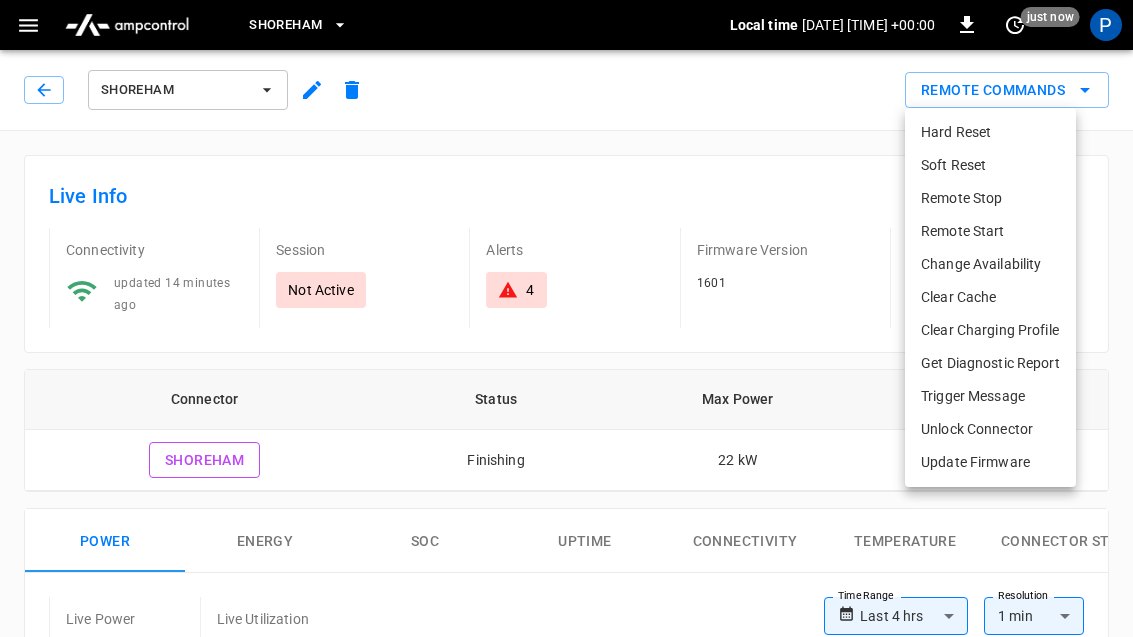 click on "Clear Cache" at bounding box center (990, 297) 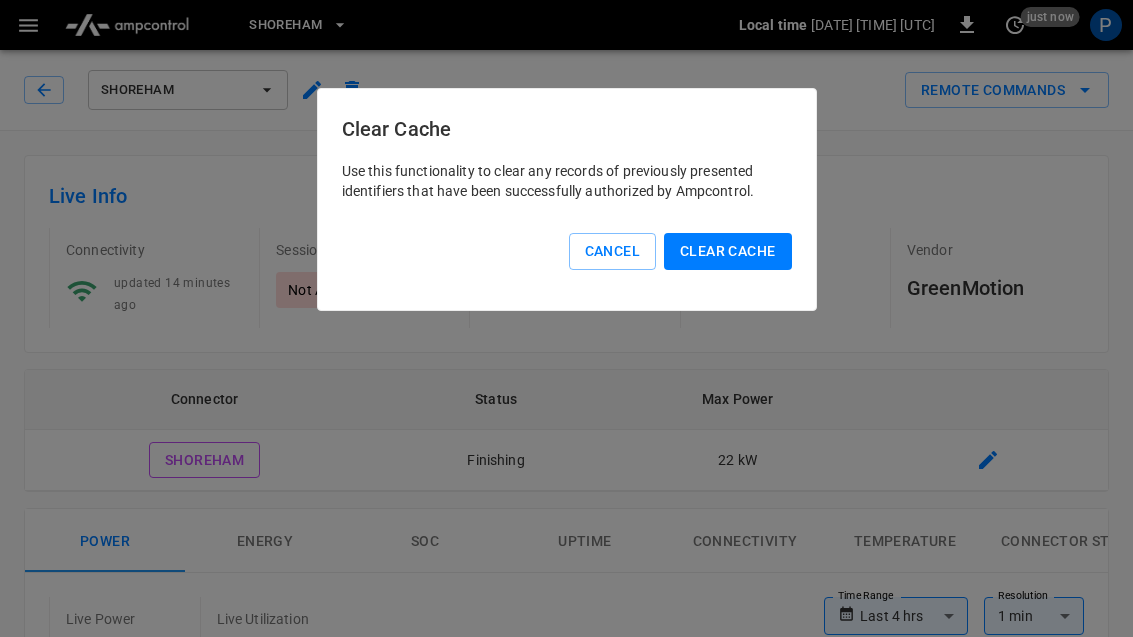 click on "Clear Cache" at bounding box center (727, 251) 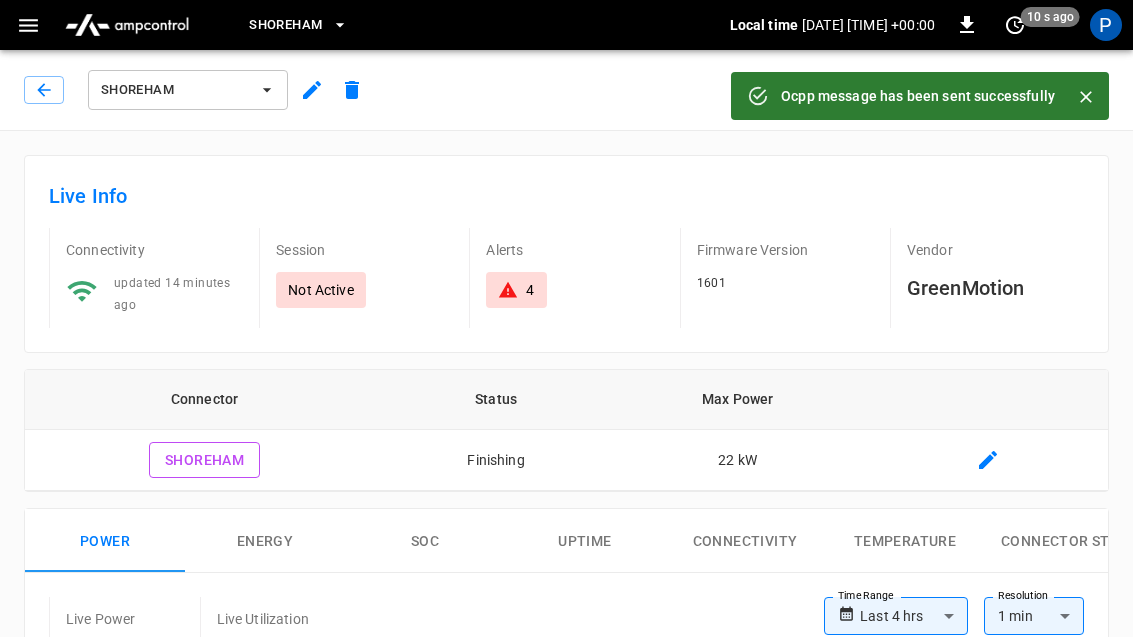 click at bounding box center [1086, 97] 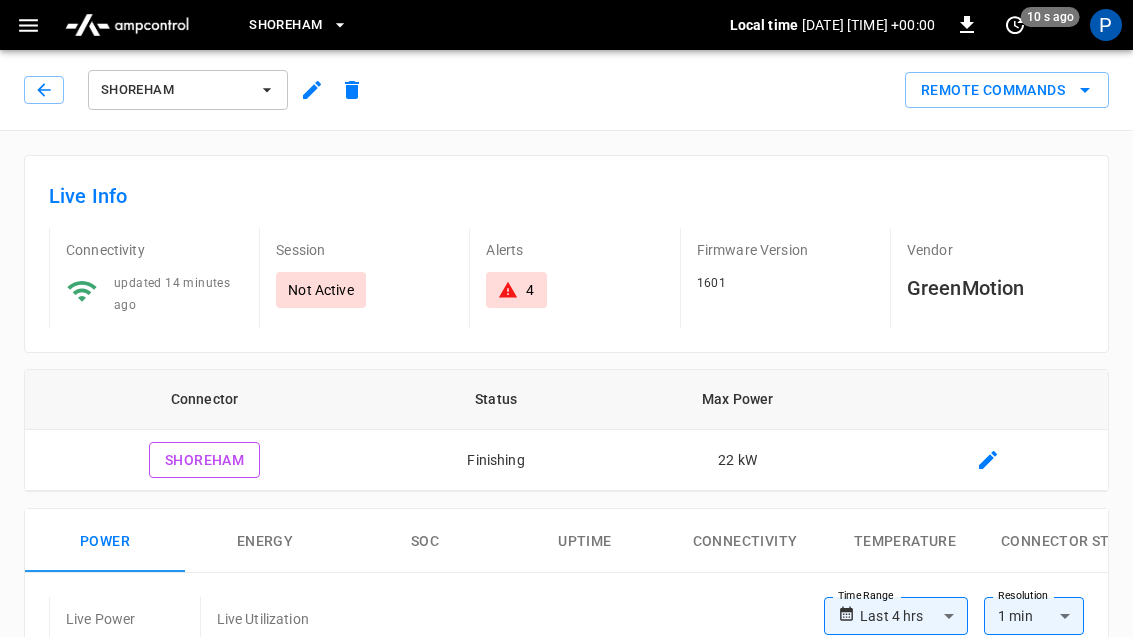 click 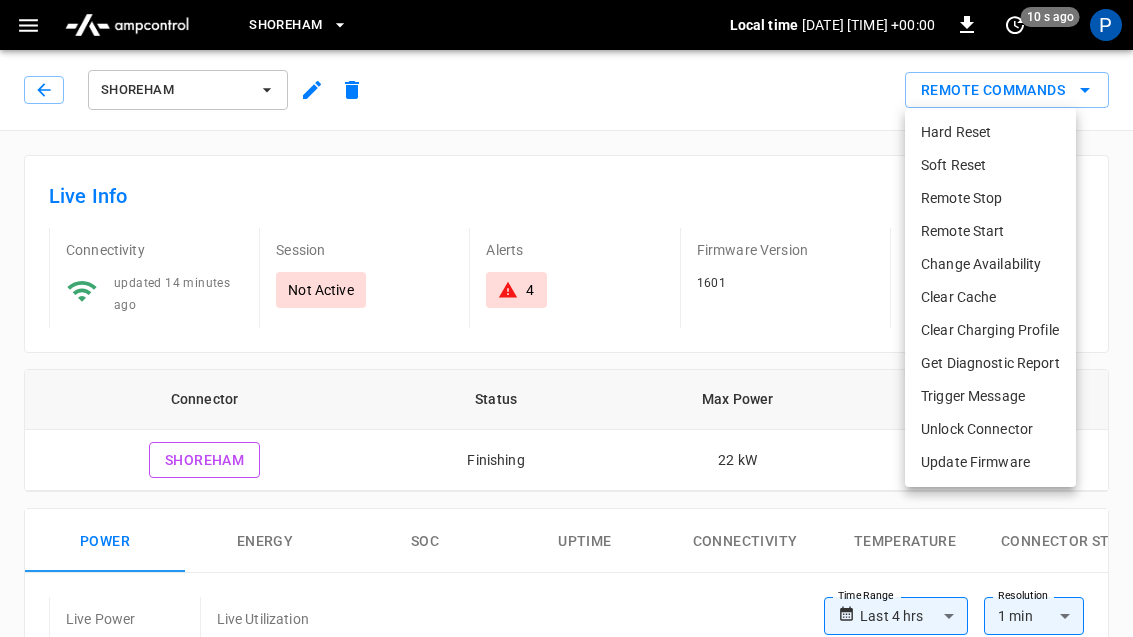 click on "Clear Charging Profile" at bounding box center [990, 330] 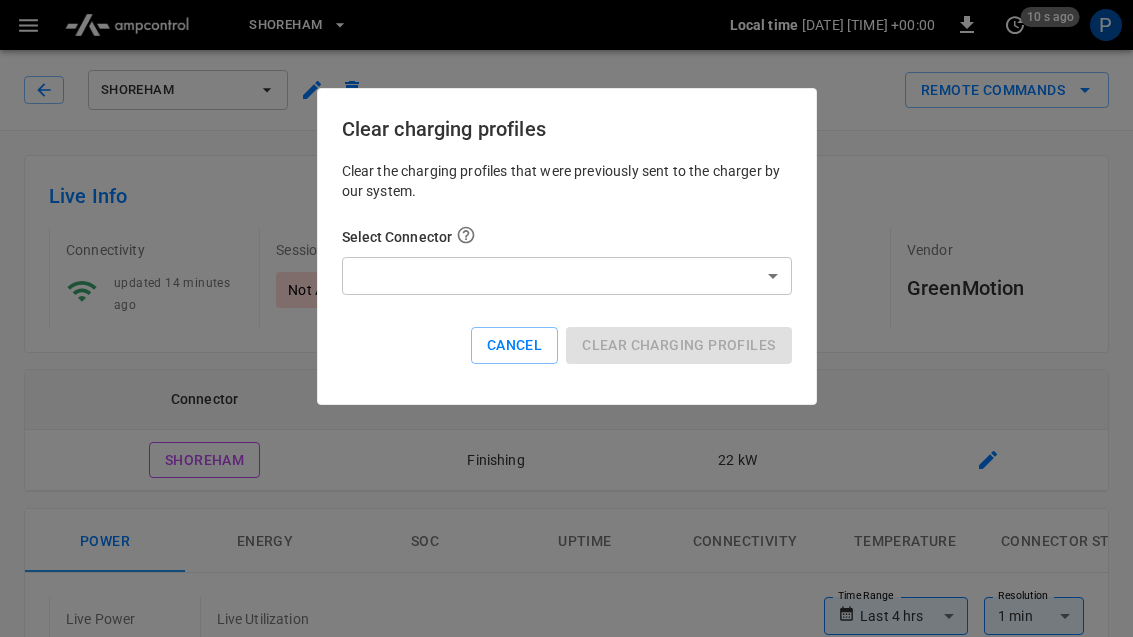 click on "**********" at bounding box center [566, 912] 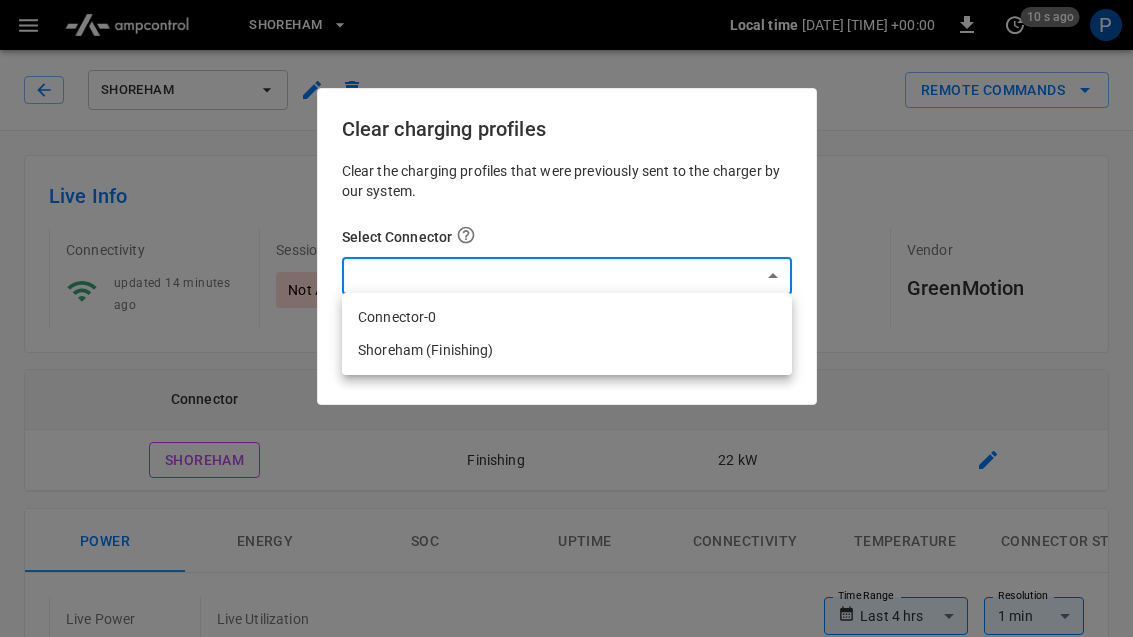 click on "Shoreham (Finishing)" at bounding box center (567, 350) 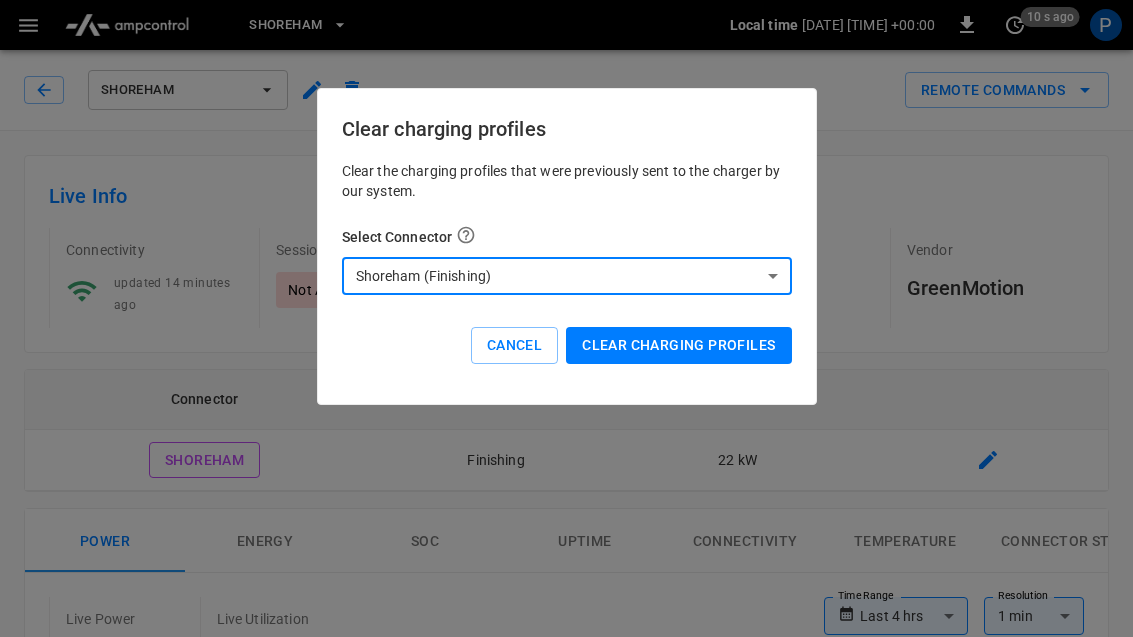 click on "Clear charging profiles" at bounding box center (678, 345) 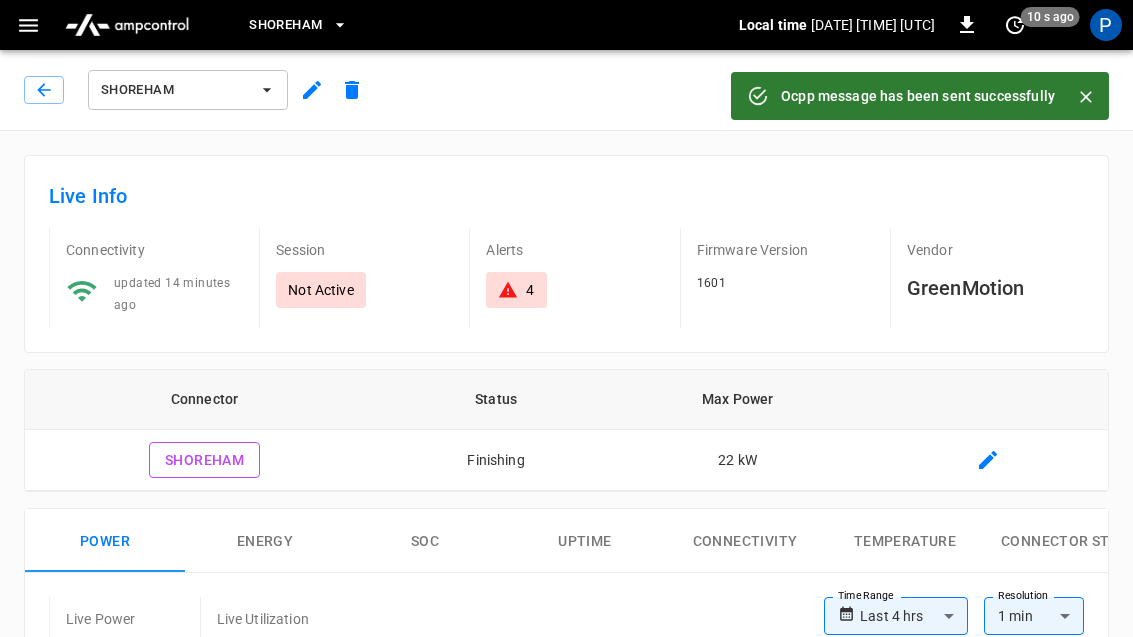 click 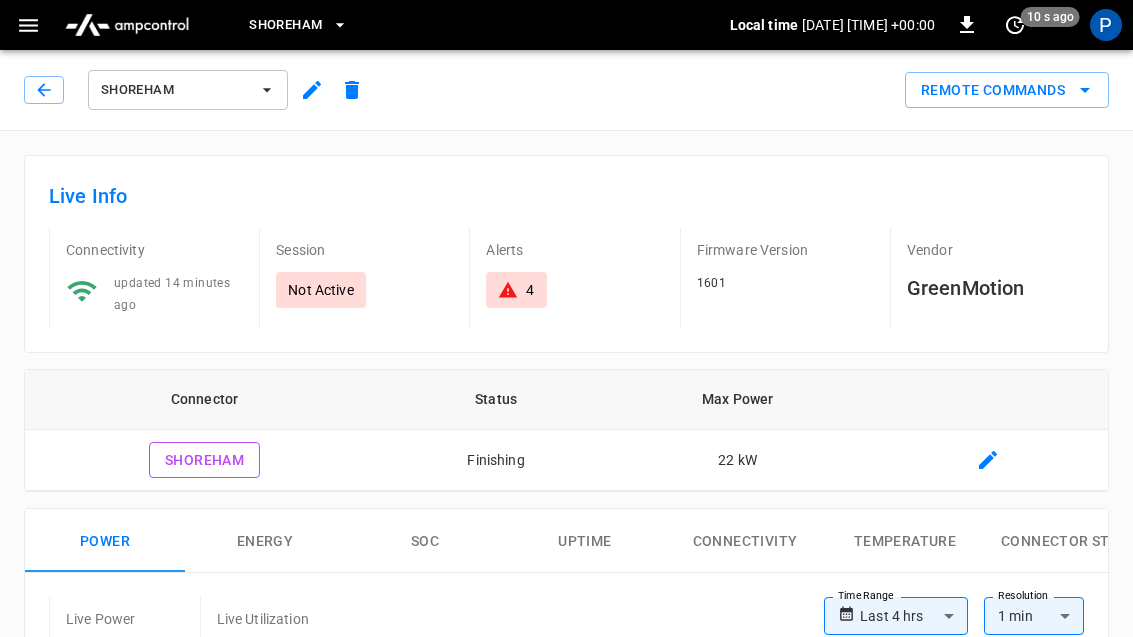 click on "Remote Commands" at bounding box center (1007, 90) 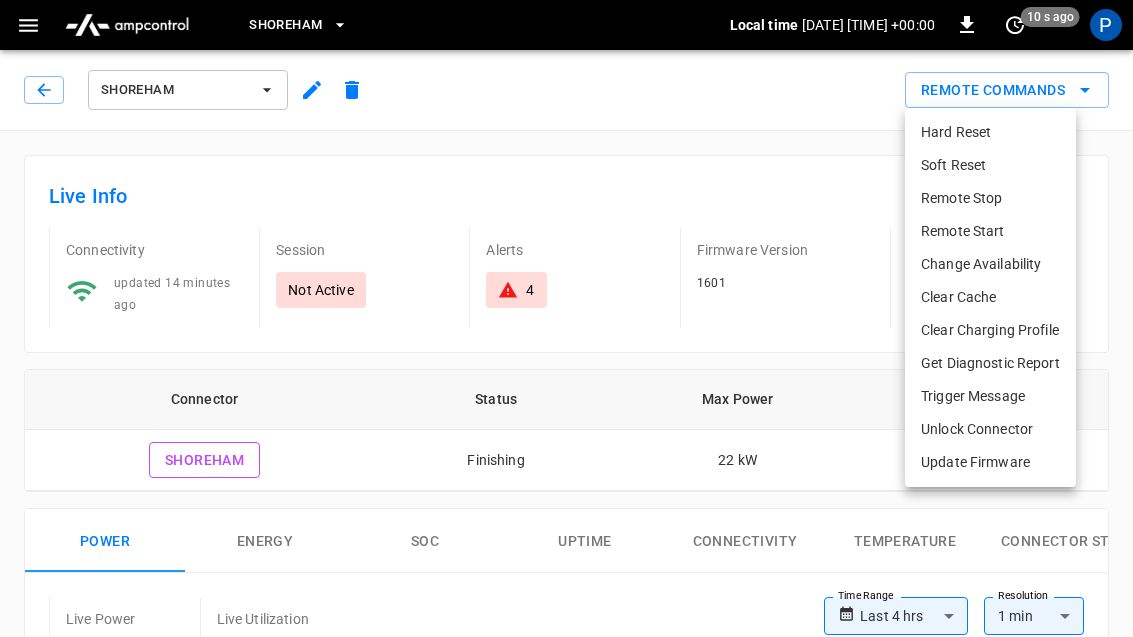 click on "Remote Start" at bounding box center [990, 231] 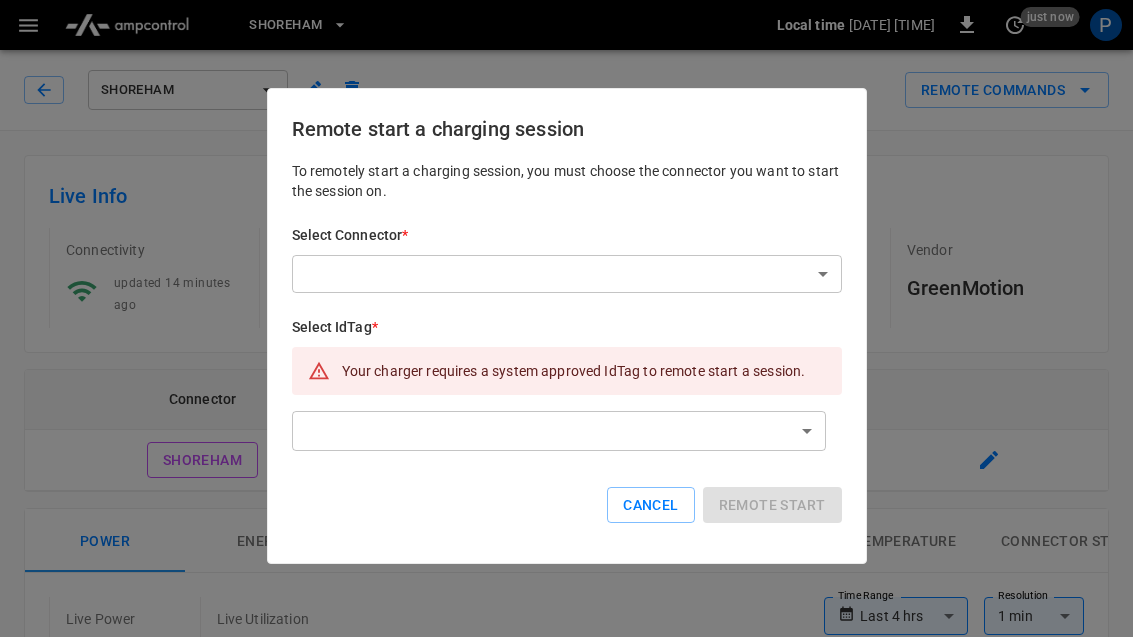 click at bounding box center [566, 318] 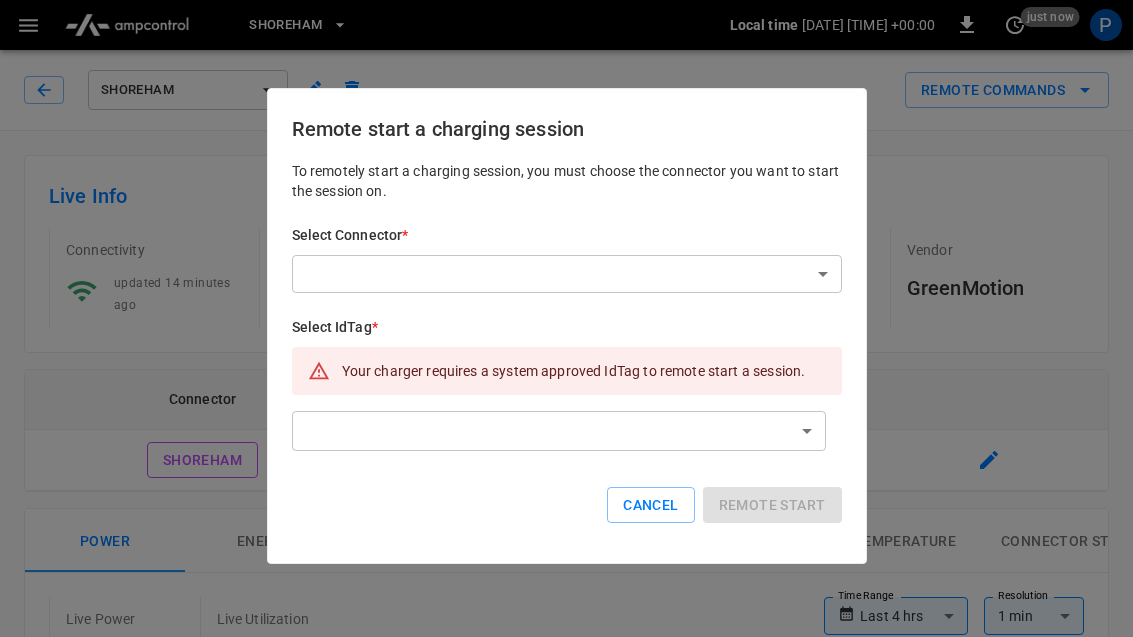 click on "Cancel" at bounding box center (650, 505) 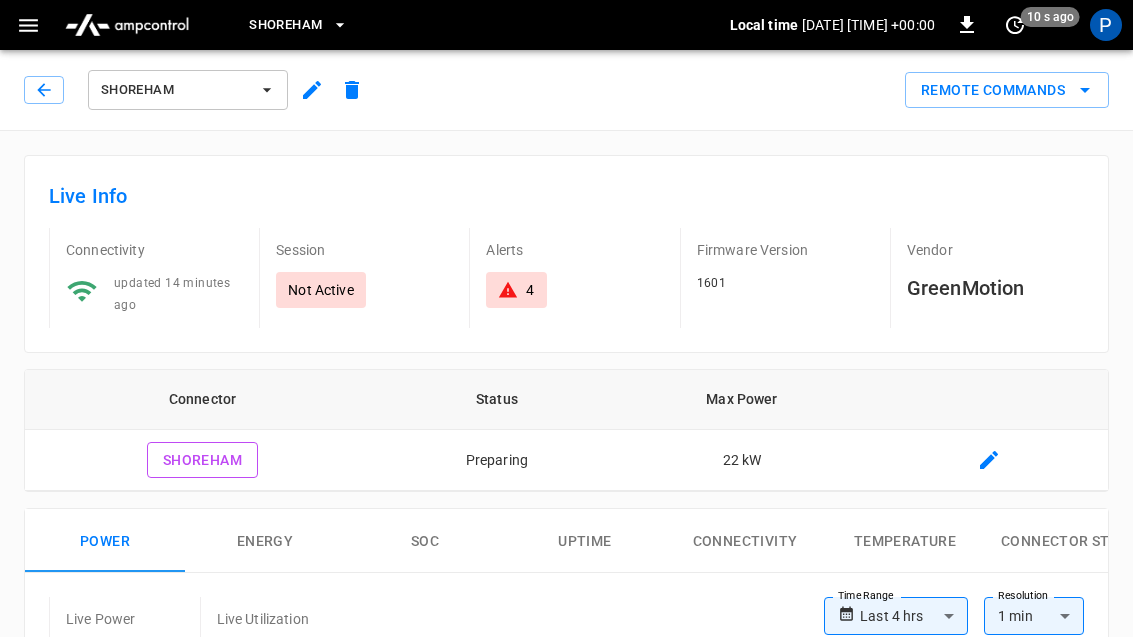 click at bounding box center (28, 25) 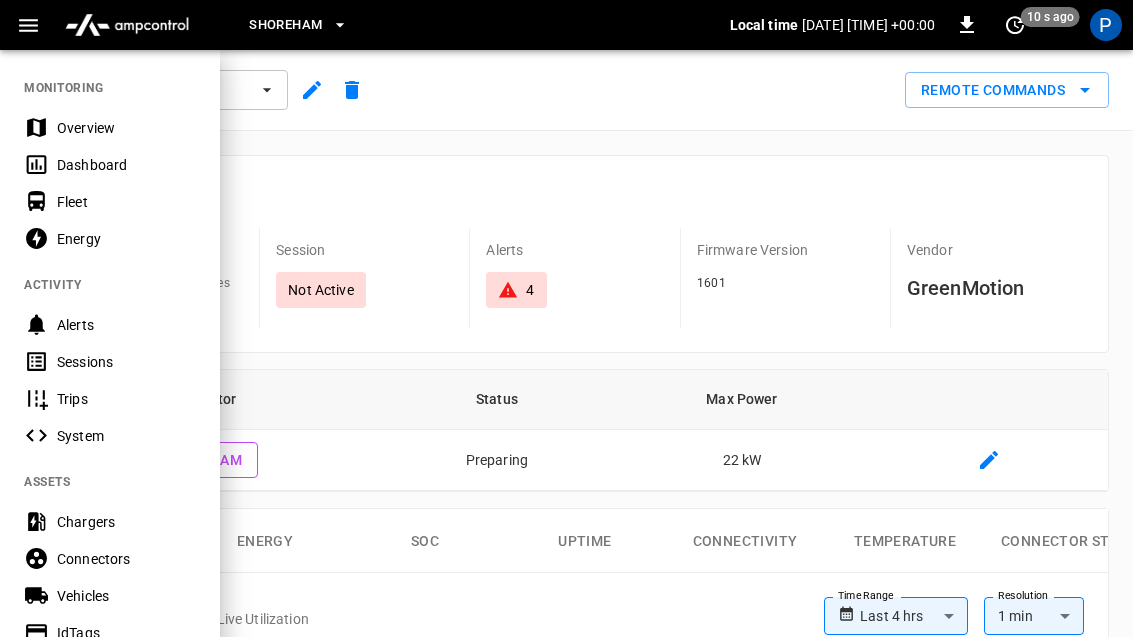 click on "System" at bounding box center (126, 436) 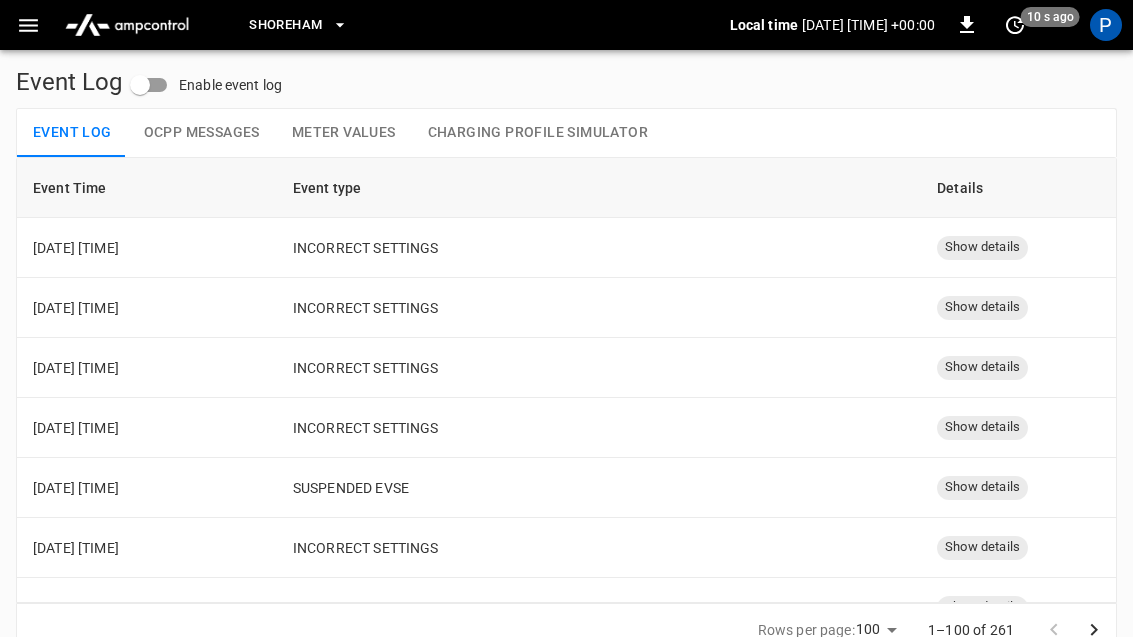 click on "Show details" at bounding box center (982, 247) 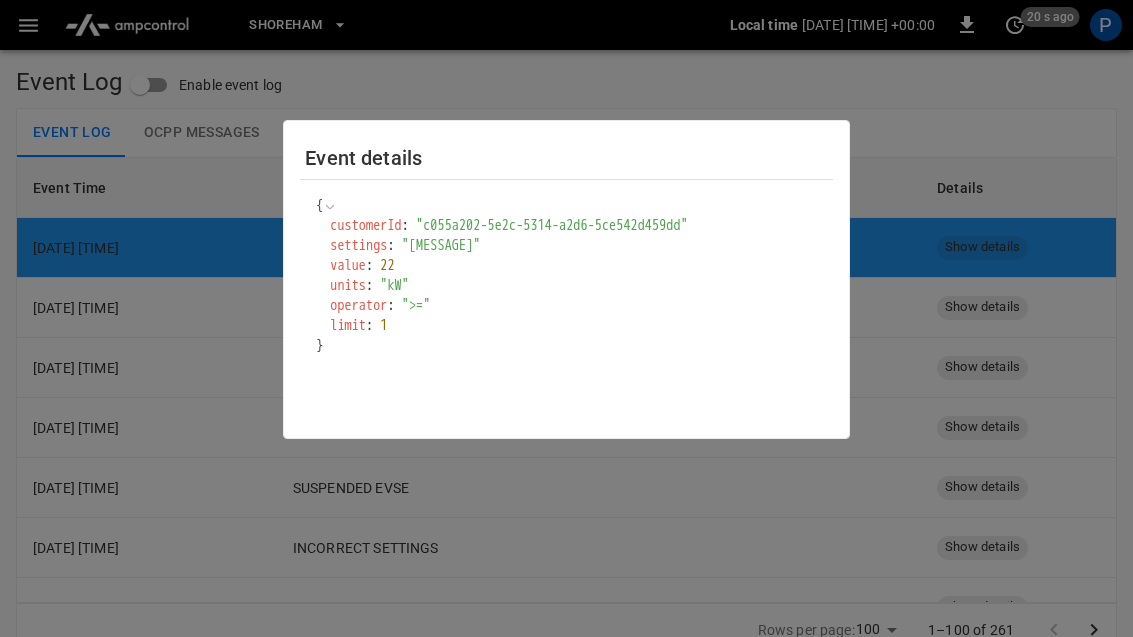 click at bounding box center (566, 318) 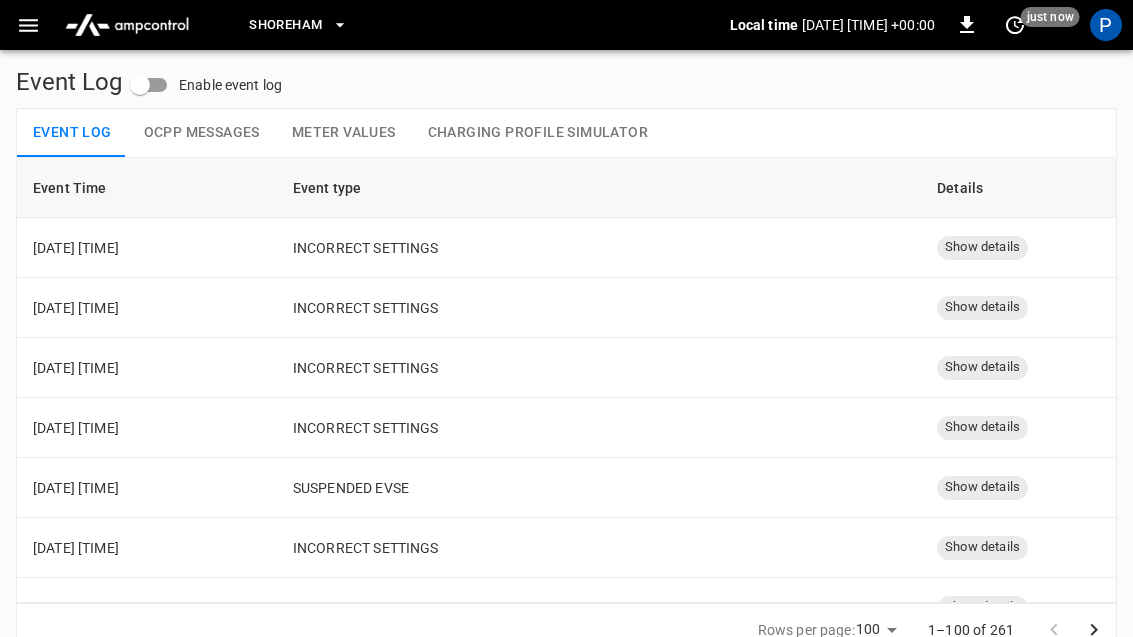 click on "Charging Profile Simulator" at bounding box center (538, 133) 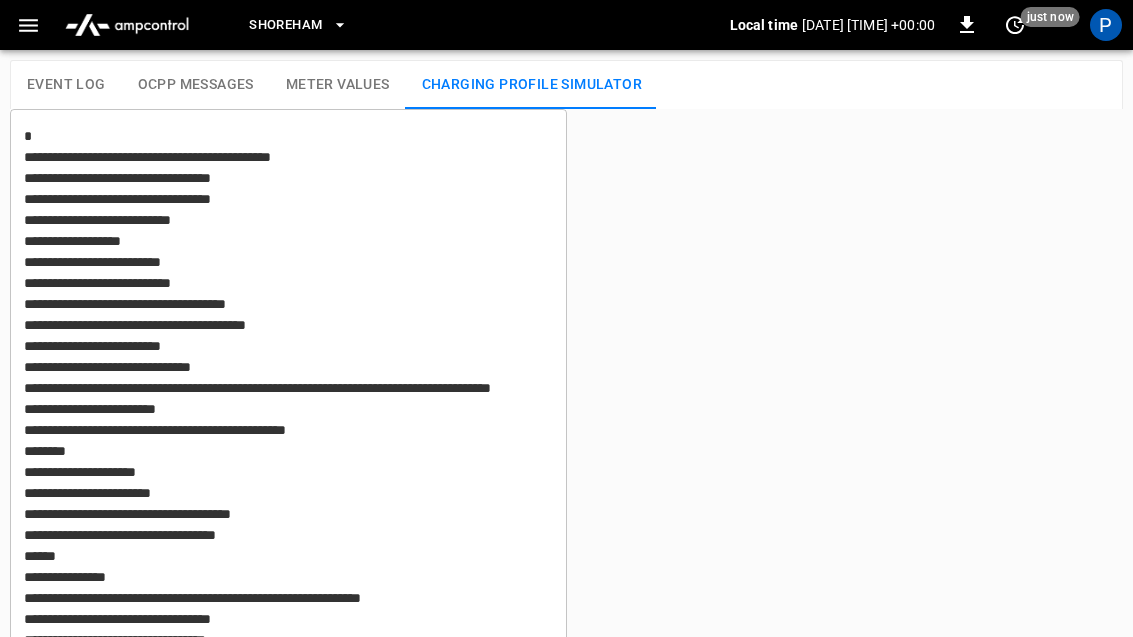 type on "**********" 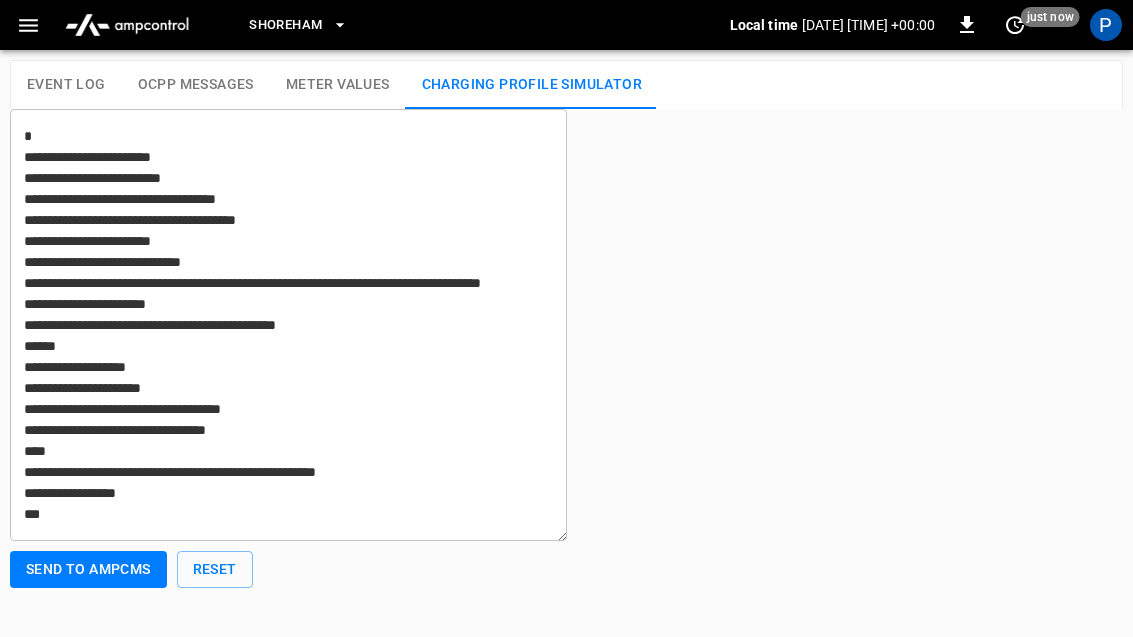 click on "Send to AmpCMS" at bounding box center (88, 569) 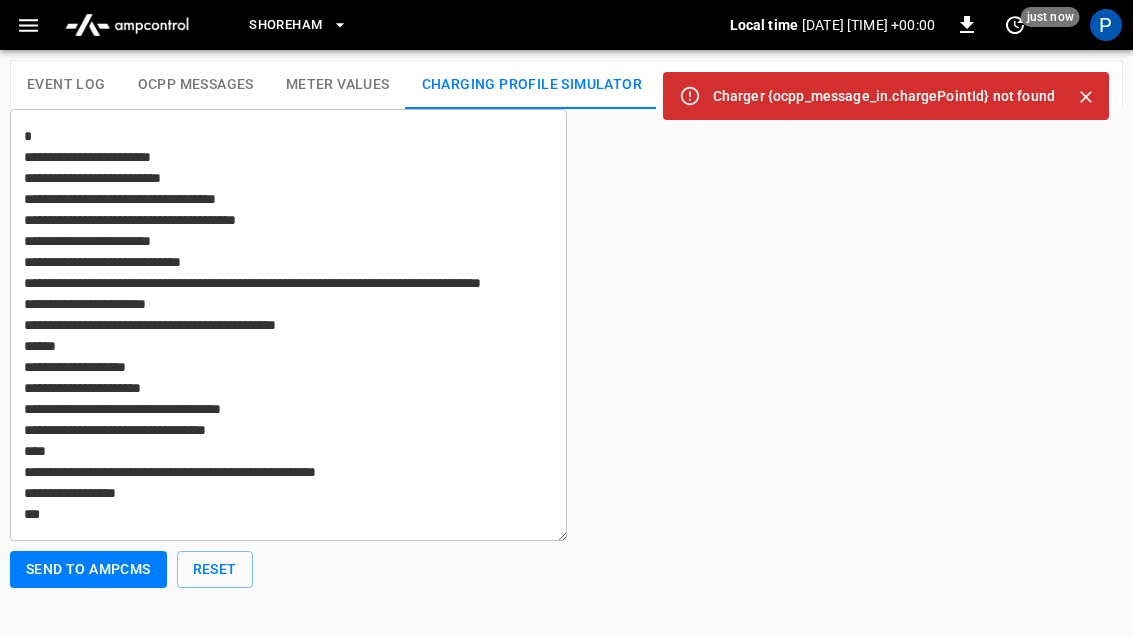 click at bounding box center [1086, 97] 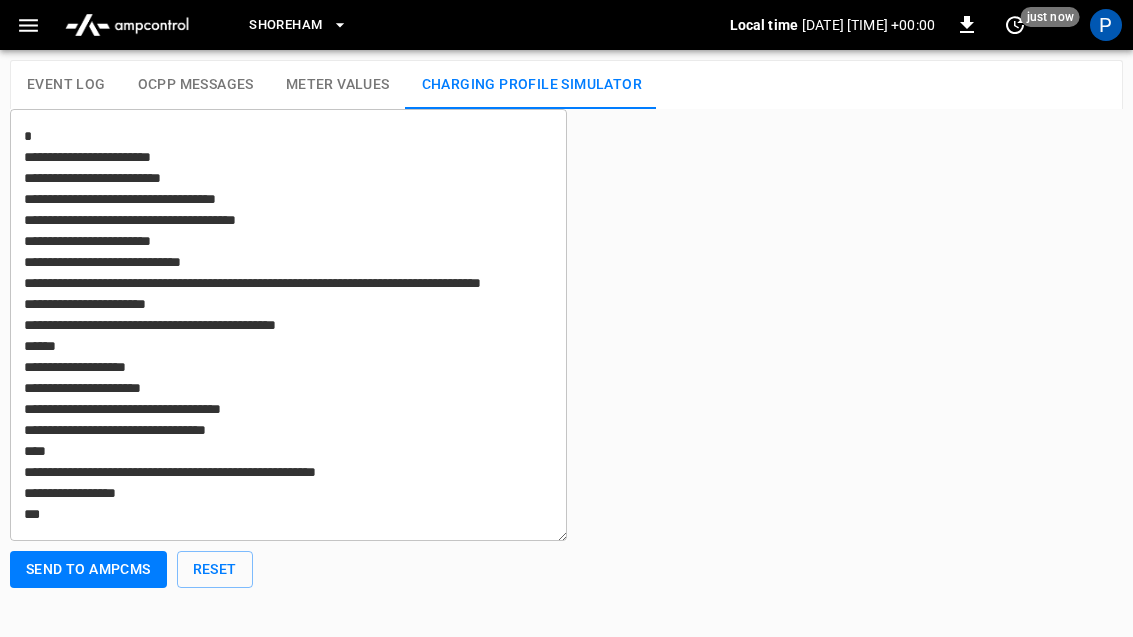 click on "Reset" at bounding box center (215, 569) 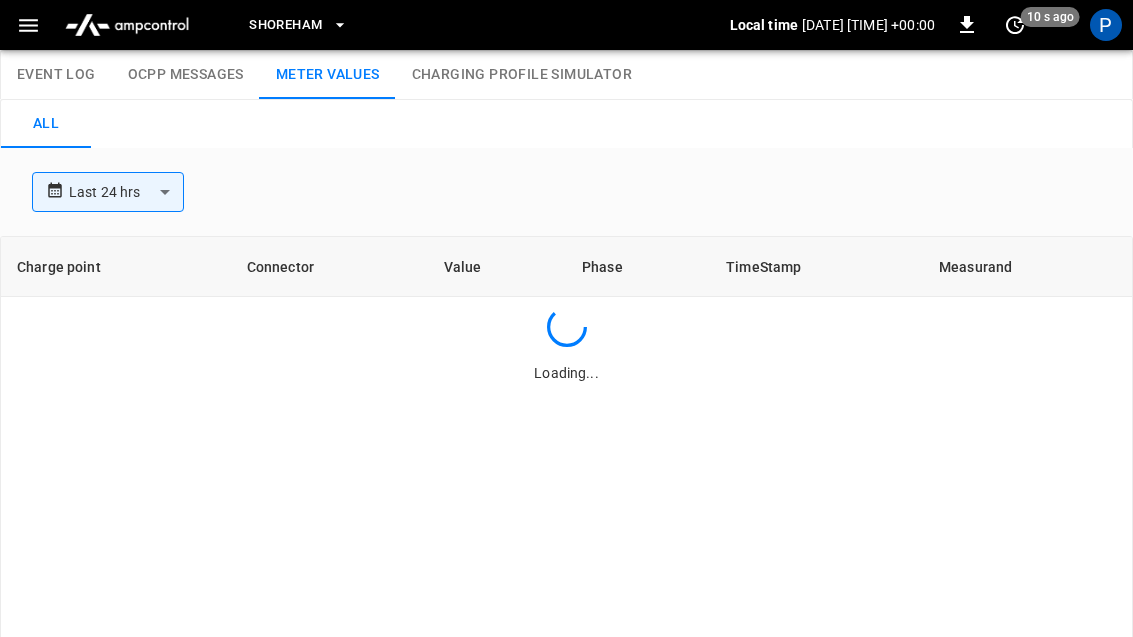 click on "Event Log" at bounding box center (56, 75) 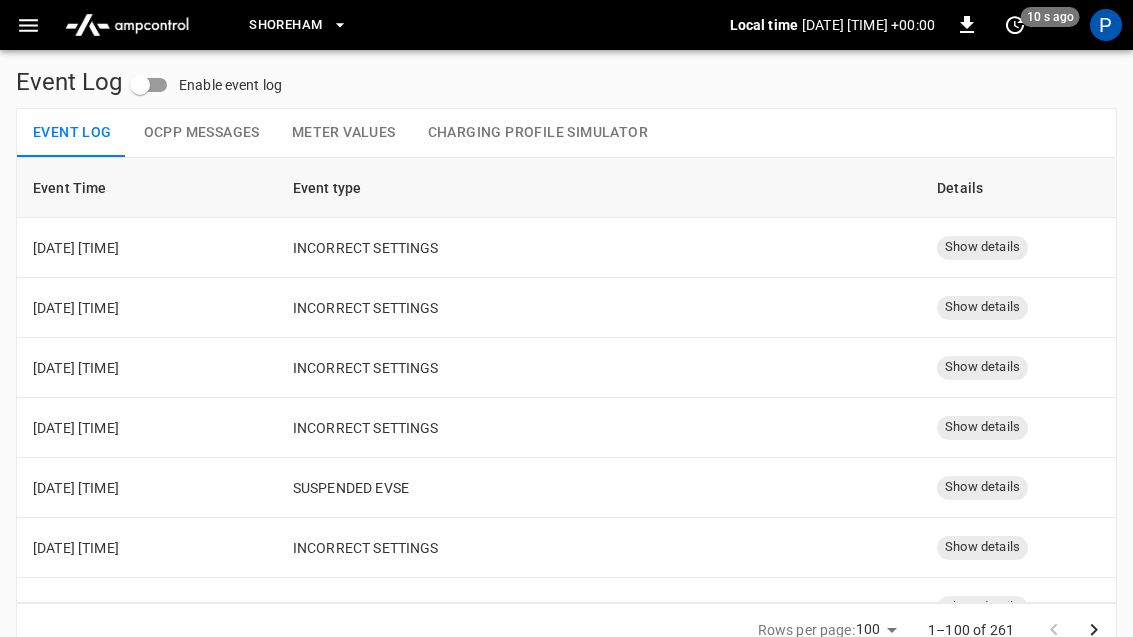click 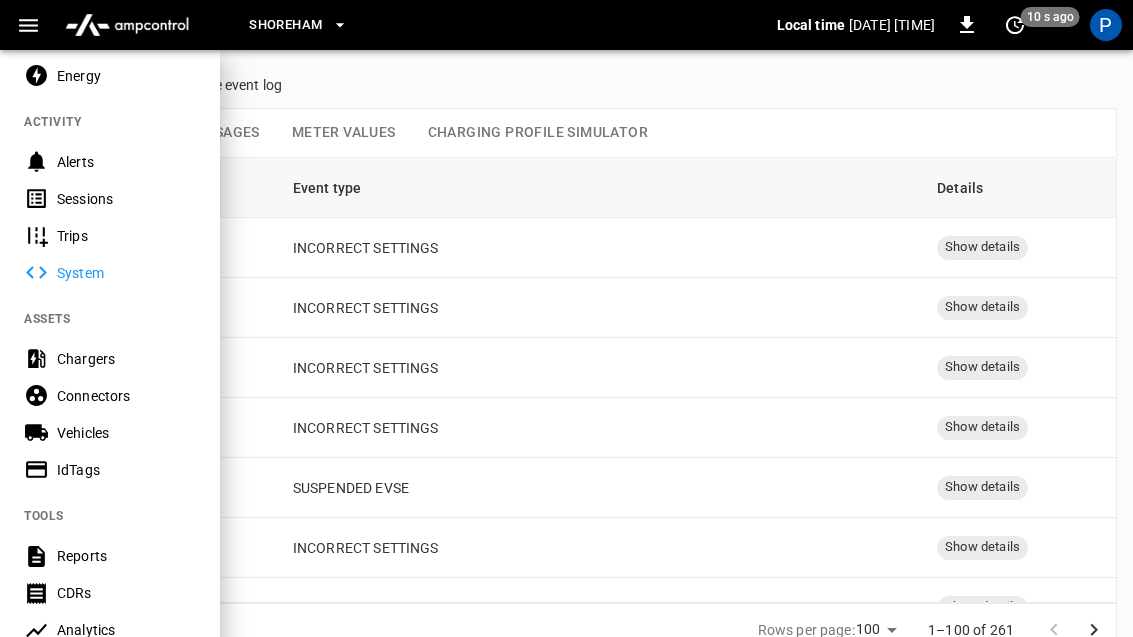 scroll, scrollTop: 164, scrollLeft: 0, axis: vertical 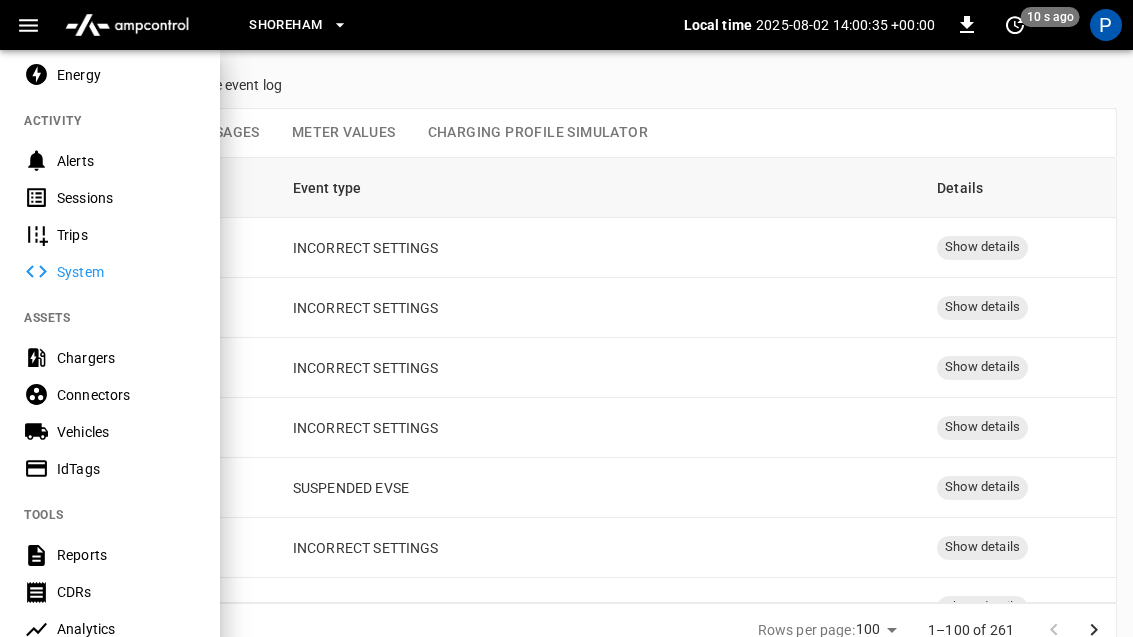 click on "Connectors" at bounding box center [126, 395] 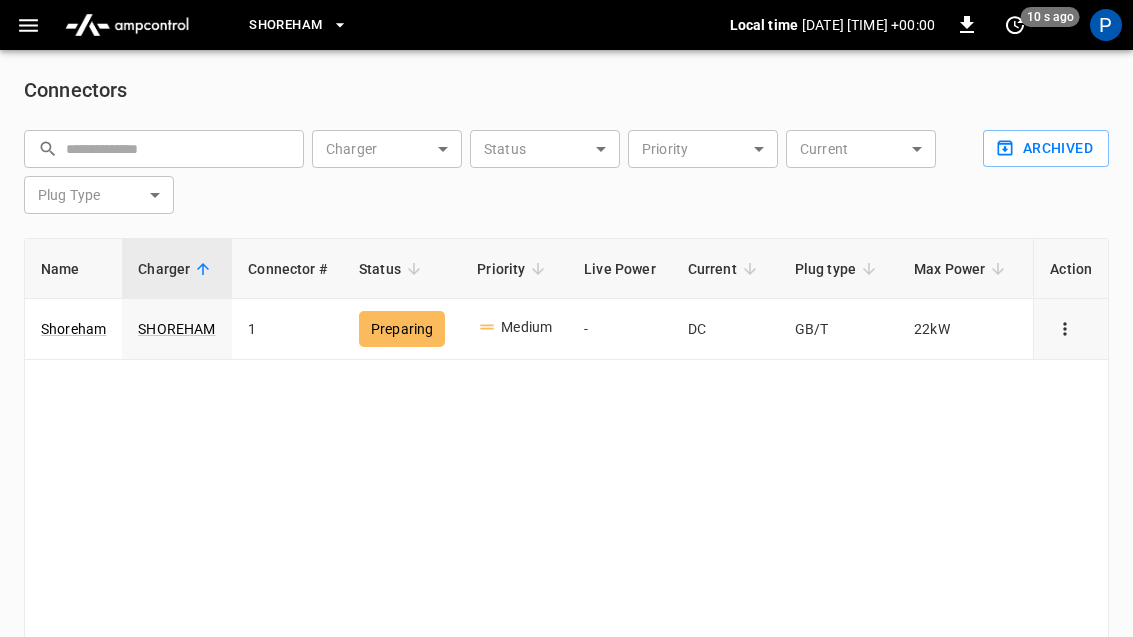 click at bounding box center (1065, 329) 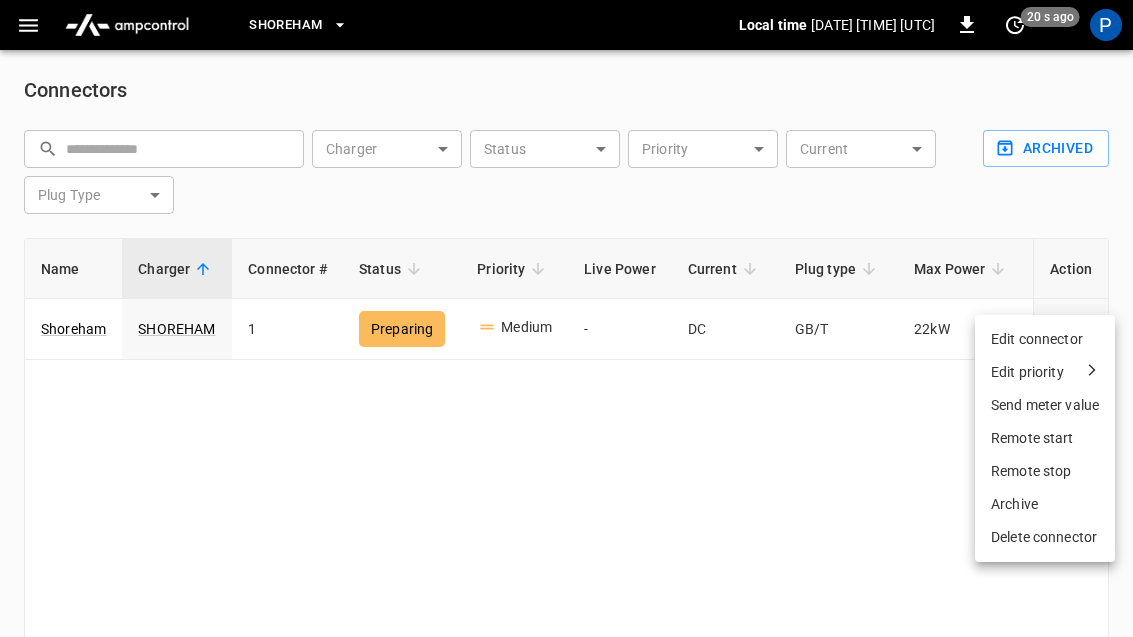 click on "Edit priority" at bounding box center (1027, 372) 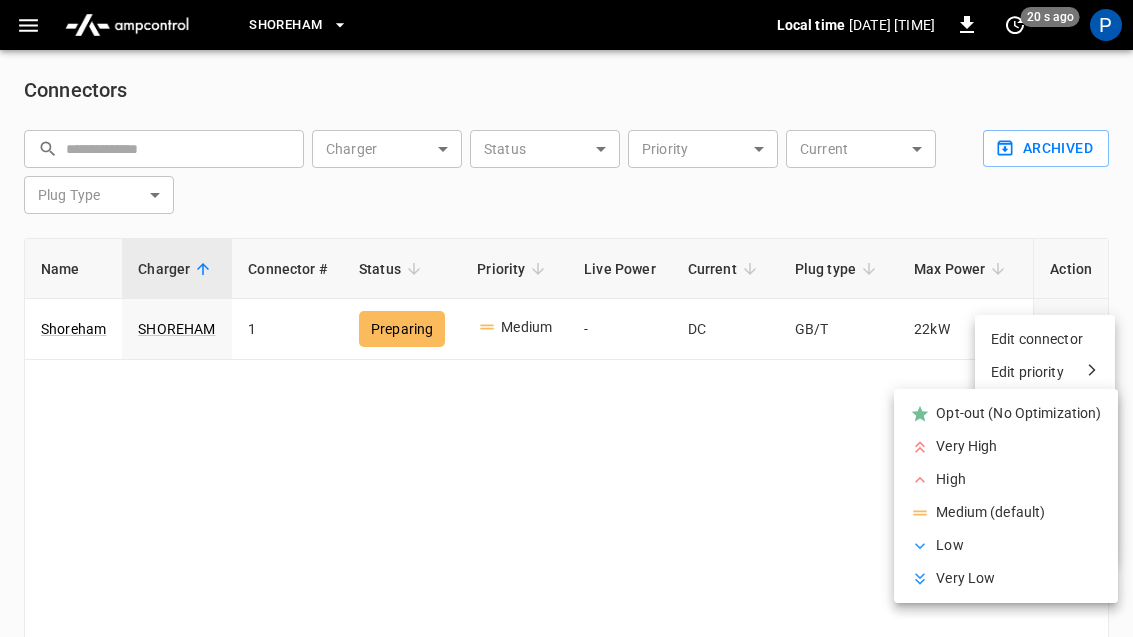 click on "Opt-out (No Optimization)" at bounding box center (1006, 413) 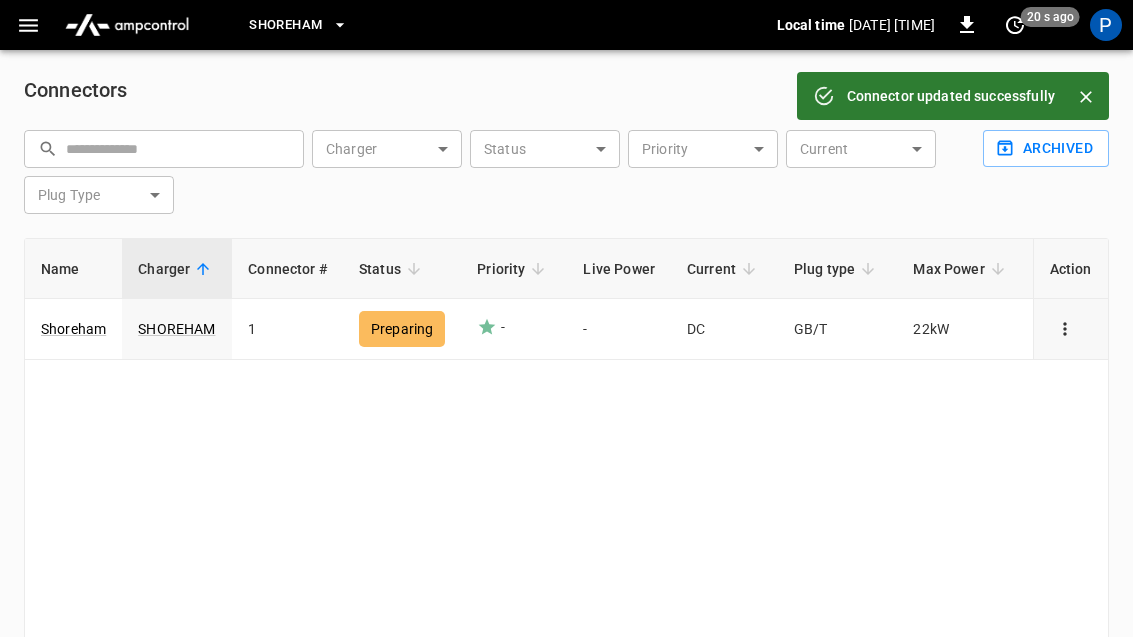 click 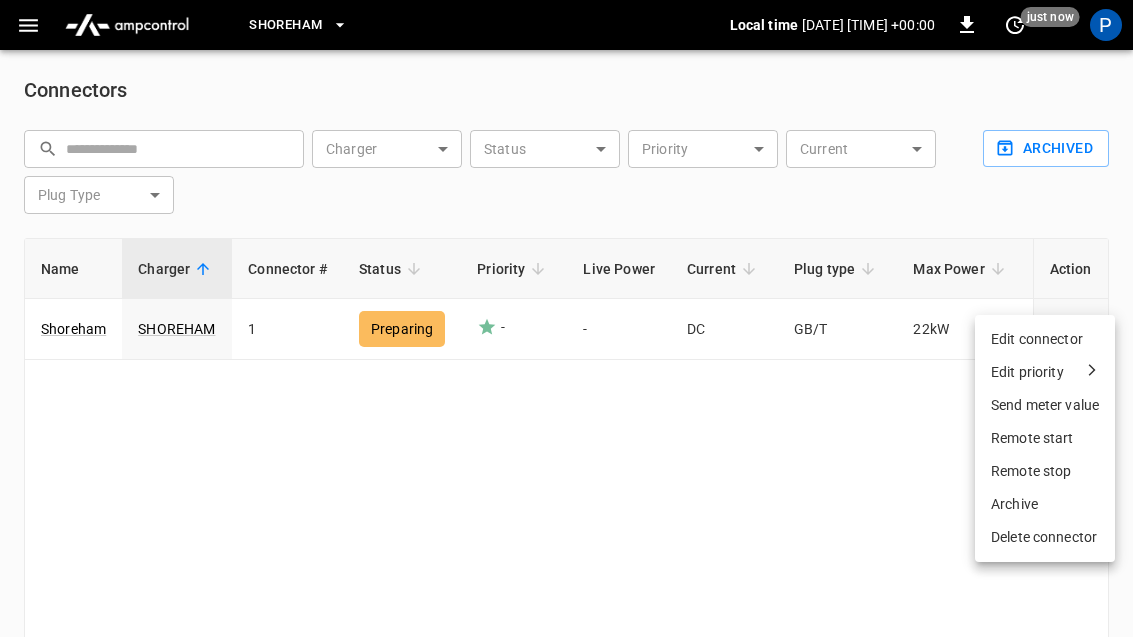 click on "Remote start" at bounding box center [1045, 438] 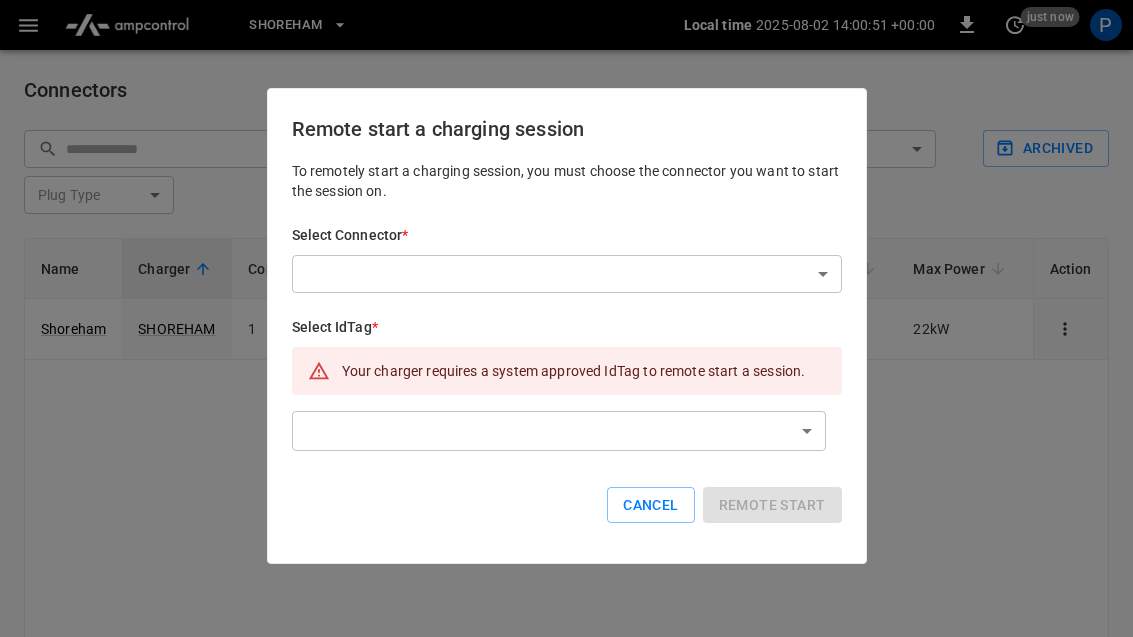 click on "Shoreham Local time 2025-08-02 14:00:51 +00:00 0 just now P Connectors ​ ​ Charger ​ Charger Status ​ Status Priority ​ Priority Current ​ Current Plug Type ​ Plug Type Archived Name Charger Connector # Status Priority Live Power Current Plug type Max Power Voltage Power Factor ID Action Shoreham SHOREHAM 1 Preparing -   - DC GB/T 22  kW 415 V 1 c15f ... Copy Rows per page: 100 *** 1–1 of 1 Refresh now Update every 5 sec Update every 30 sec Off Aerovolt OCPP Connection Phil DK phil@aerovolt.co.uk admin Profile Settings Notifications Settings Logout Edit connector Edit priority Send meter value Remote start Remote stop Archive Delete connector    Opt-out (No Optimization)    Very High    High    Medium (default)    Low    Very Low Remote start a charging session To remotely start a charging session, you must choose the connector you want to start the session on. Select Connector  * ​ ​ Select IdTag  * Your charger requires a system approved IdTag to remote start a session. ​" at bounding box center (566, 381) 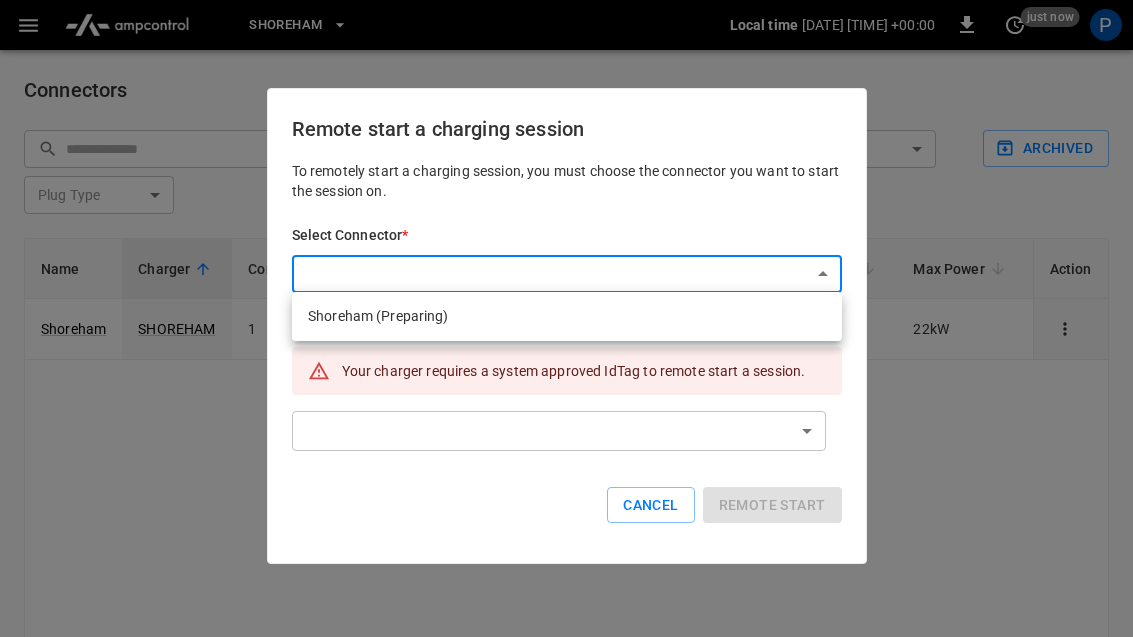 click on "Shoreham (Preparing)" at bounding box center (567, 316) 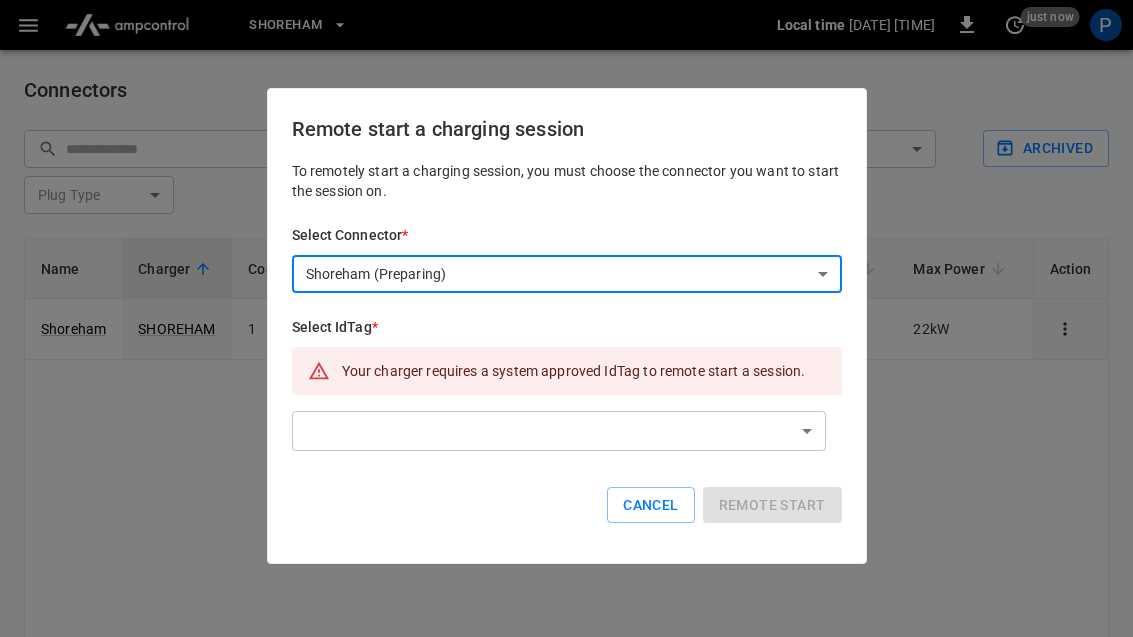click on "**********" at bounding box center [566, 381] 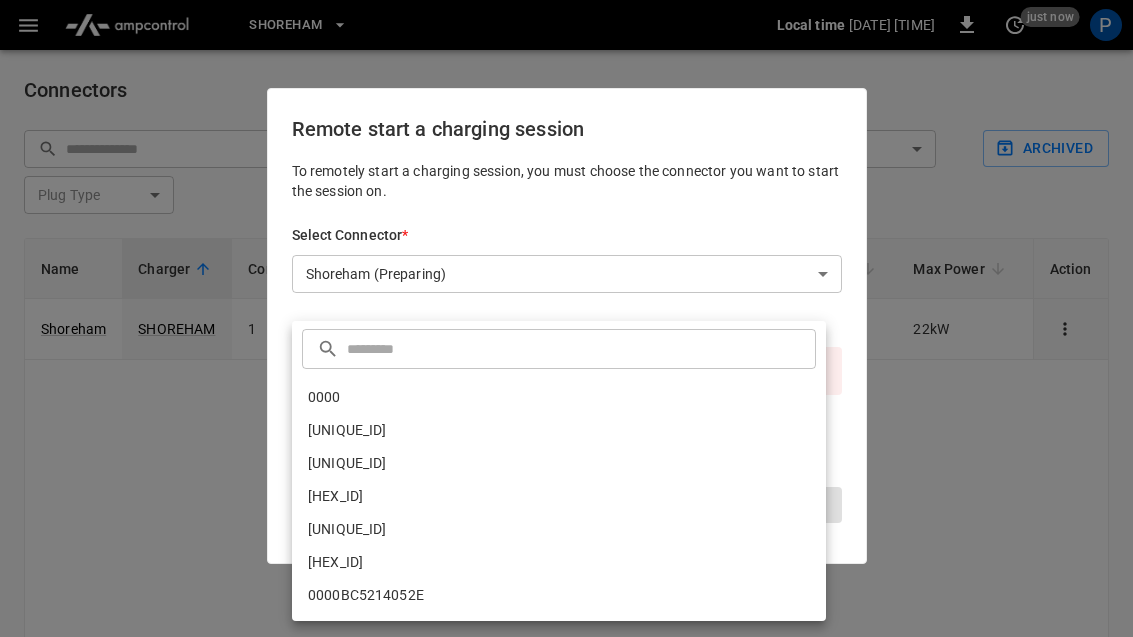 click on "[IDTAG]" at bounding box center (559, 397) 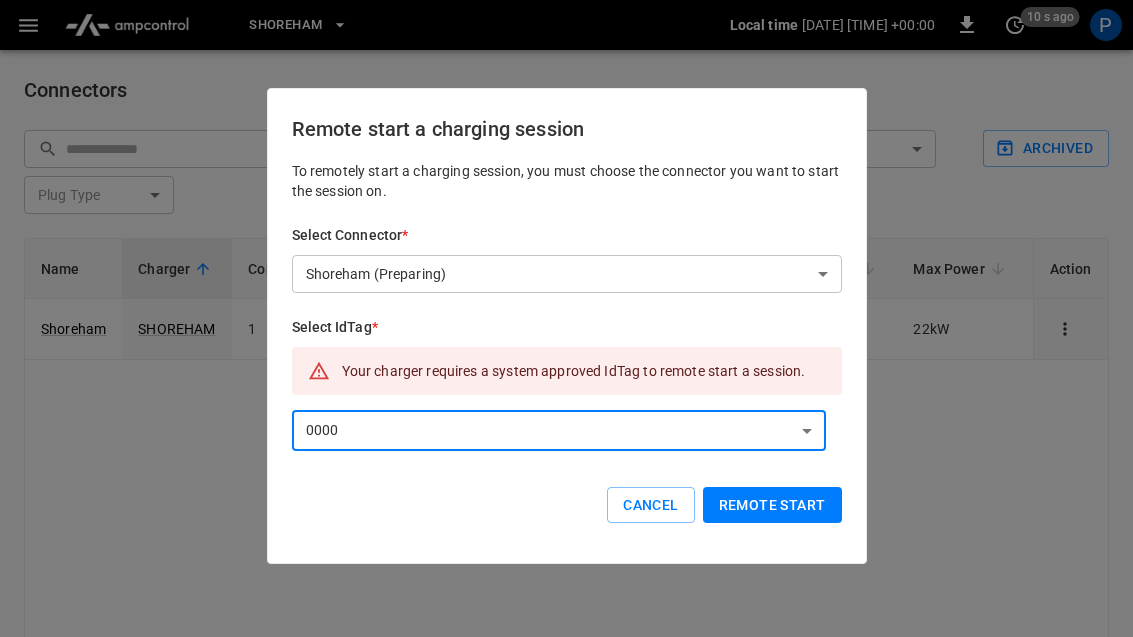 click on "Remote start" at bounding box center (772, 505) 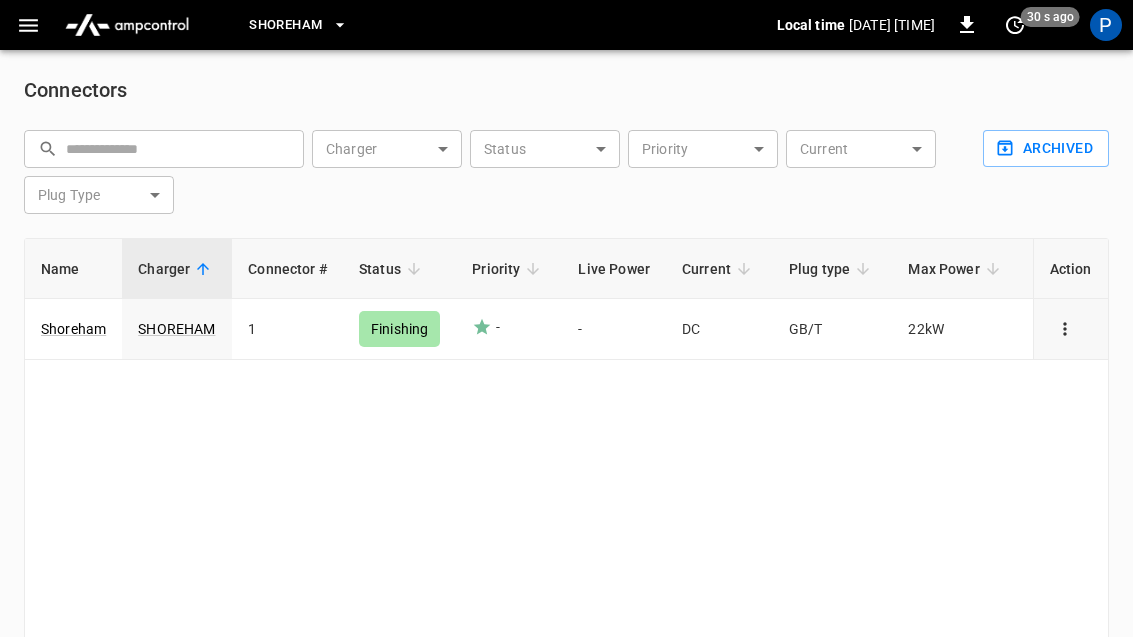 click 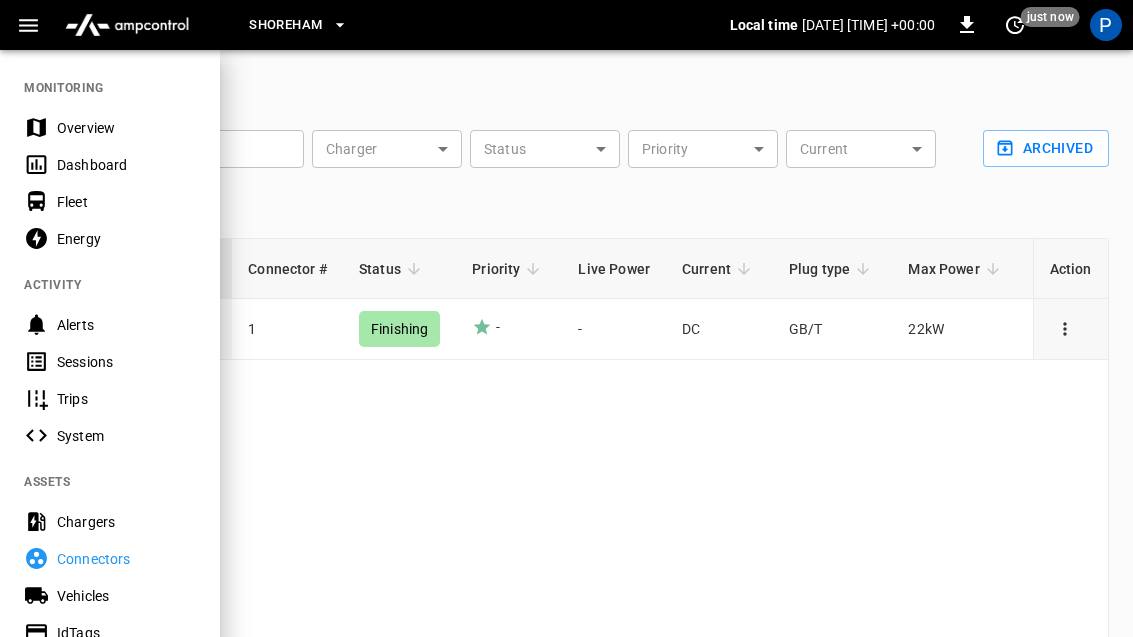 click on "System" at bounding box center [126, 436] 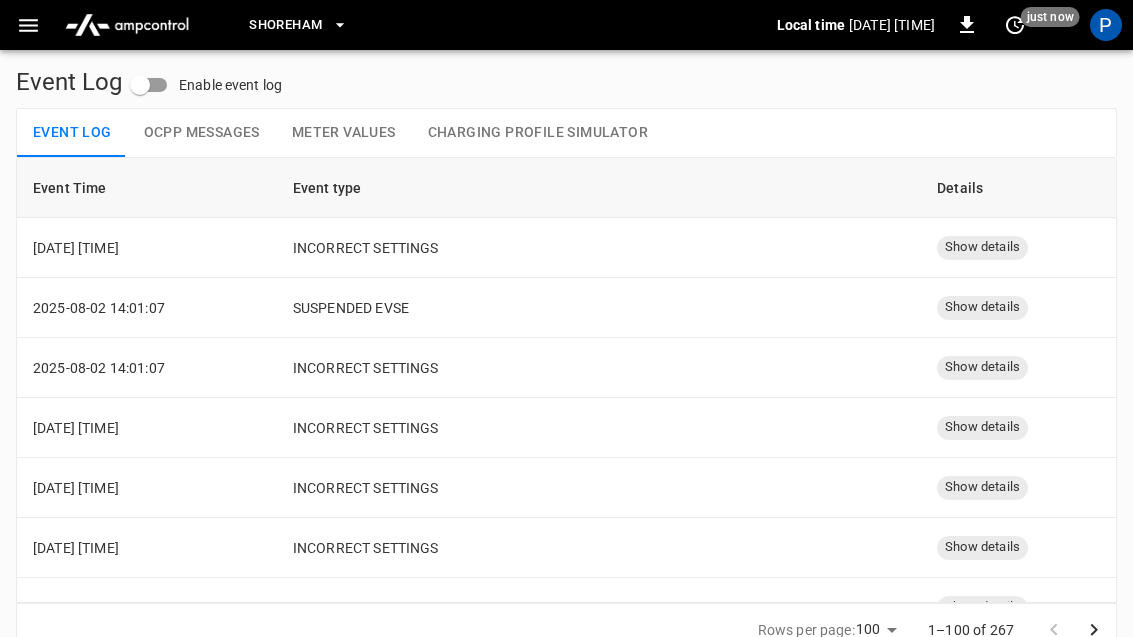 click on "Show details" at bounding box center (982, 247) 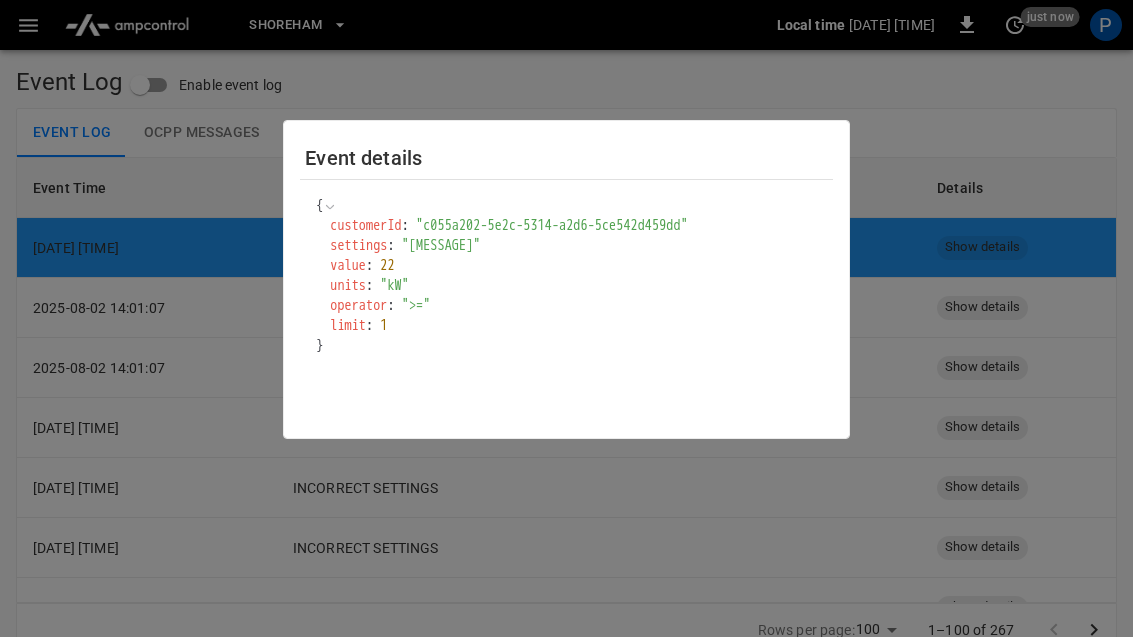 click at bounding box center [566, 318] 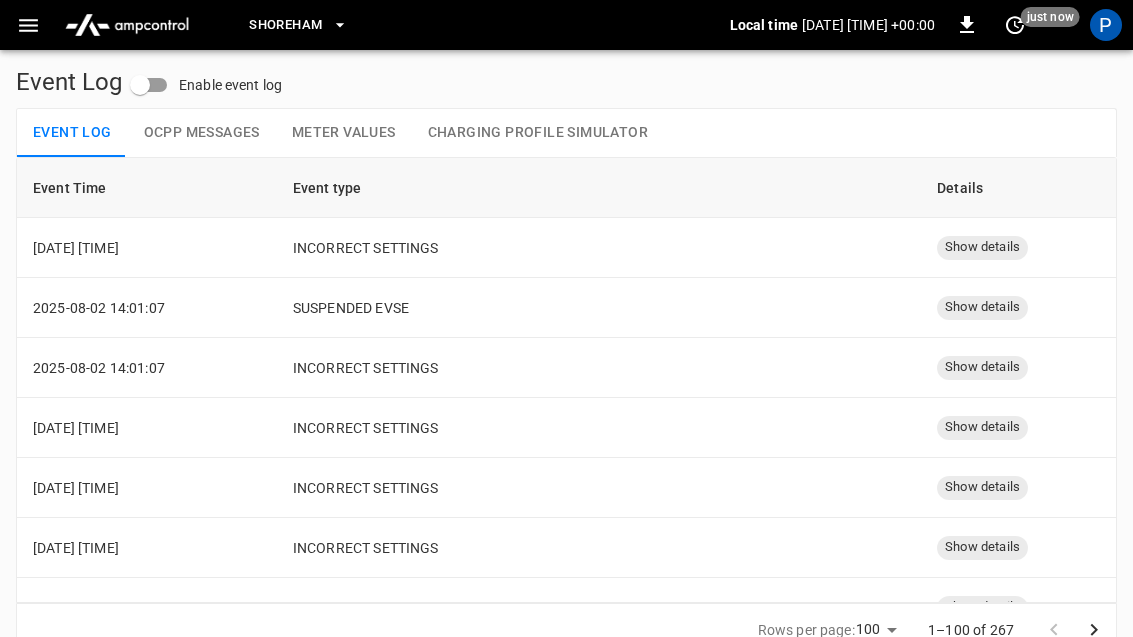 click 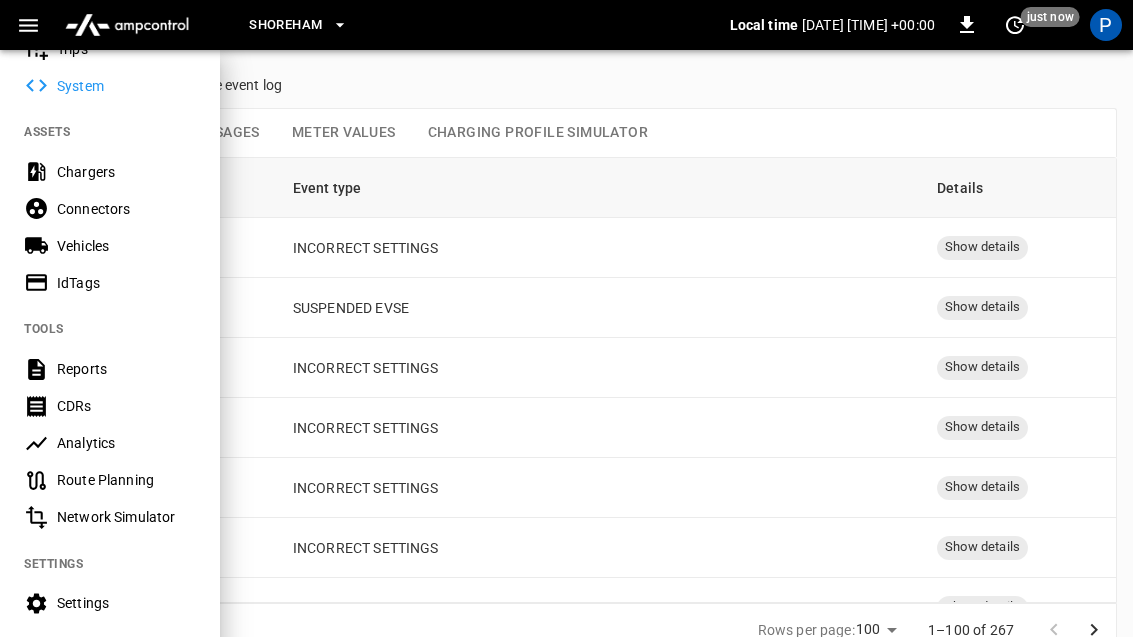 scroll, scrollTop: 347, scrollLeft: 0, axis: vertical 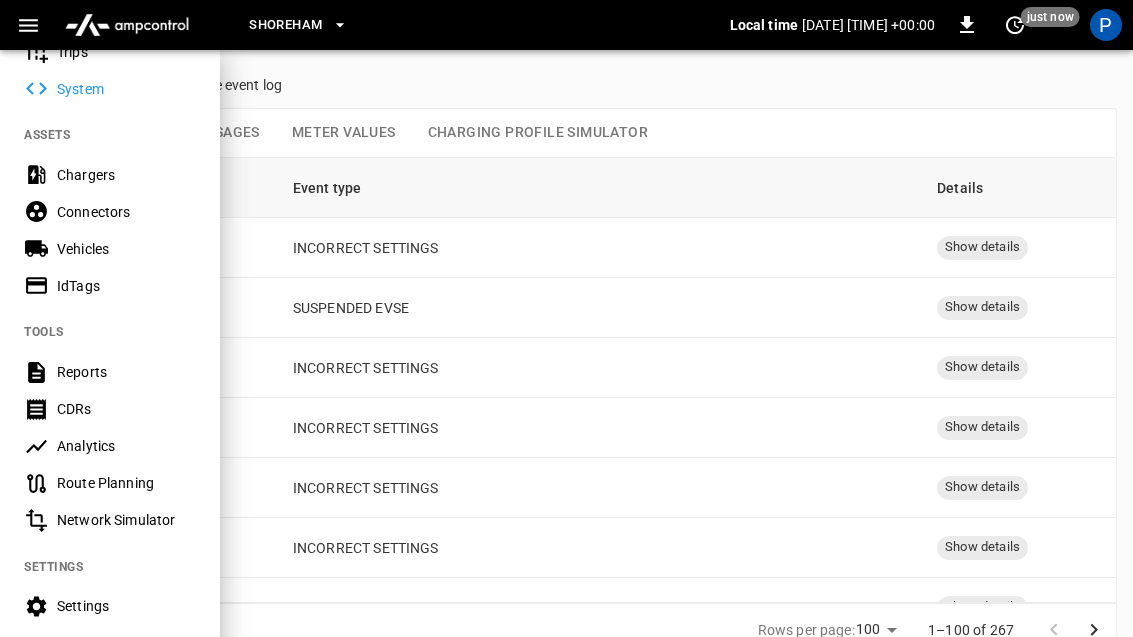 click on "Connectors" at bounding box center (126, 212) 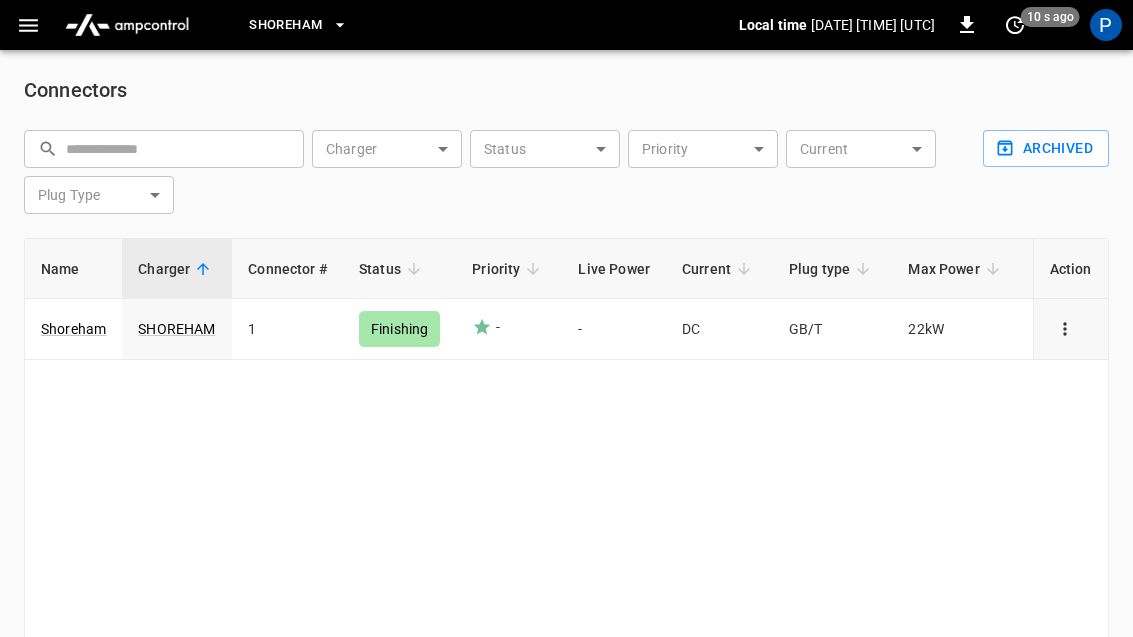 click 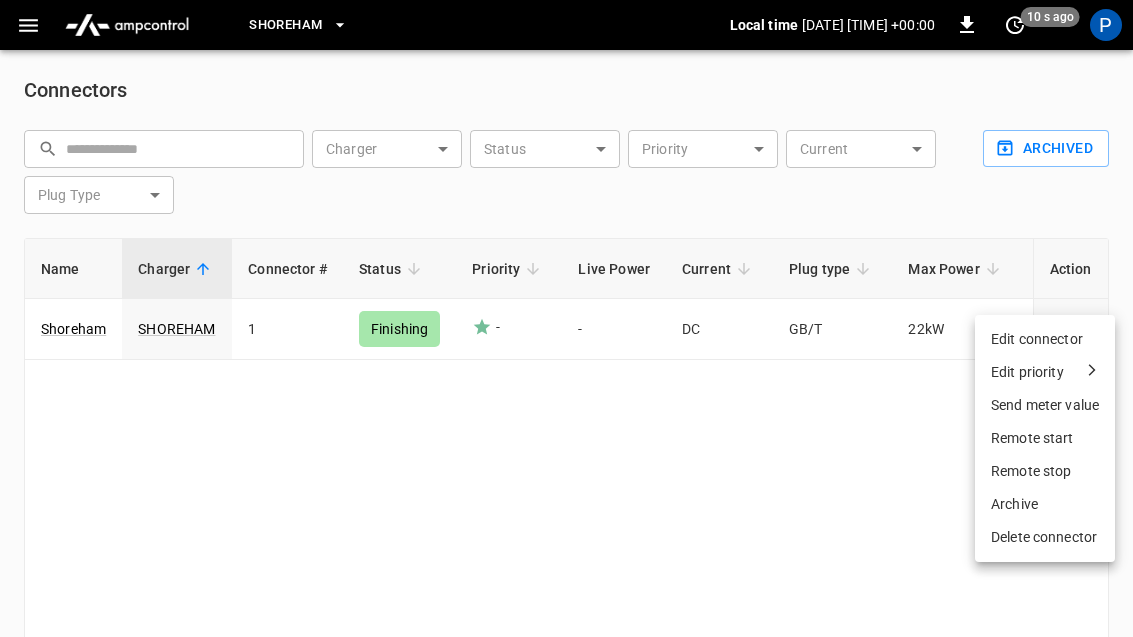 click at bounding box center (566, 318) 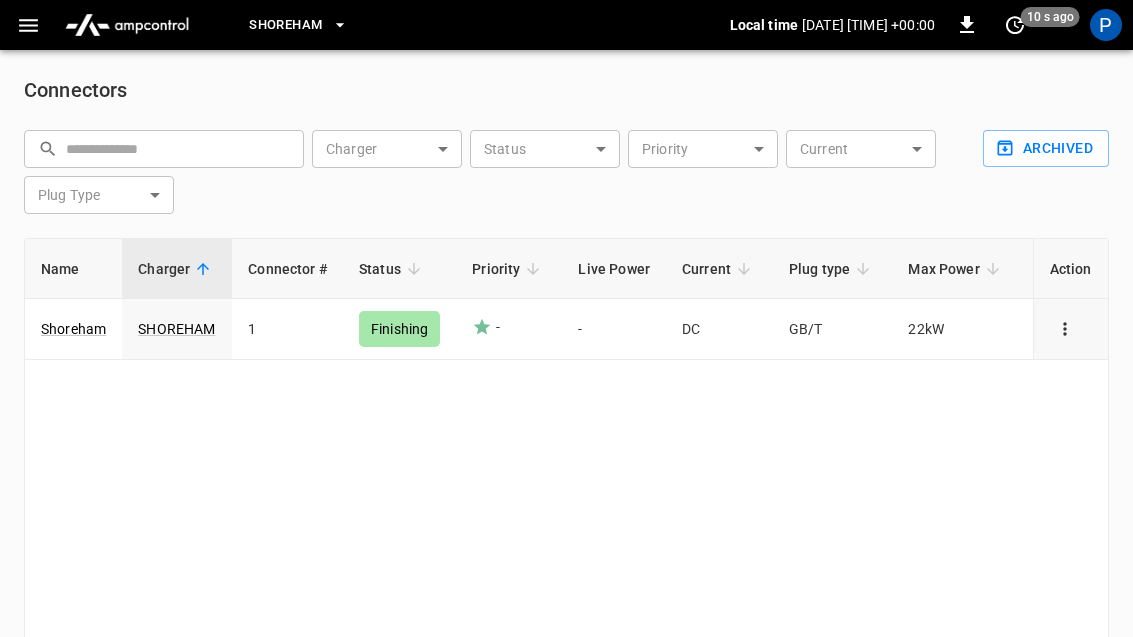 click at bounding box center [1065, 329] 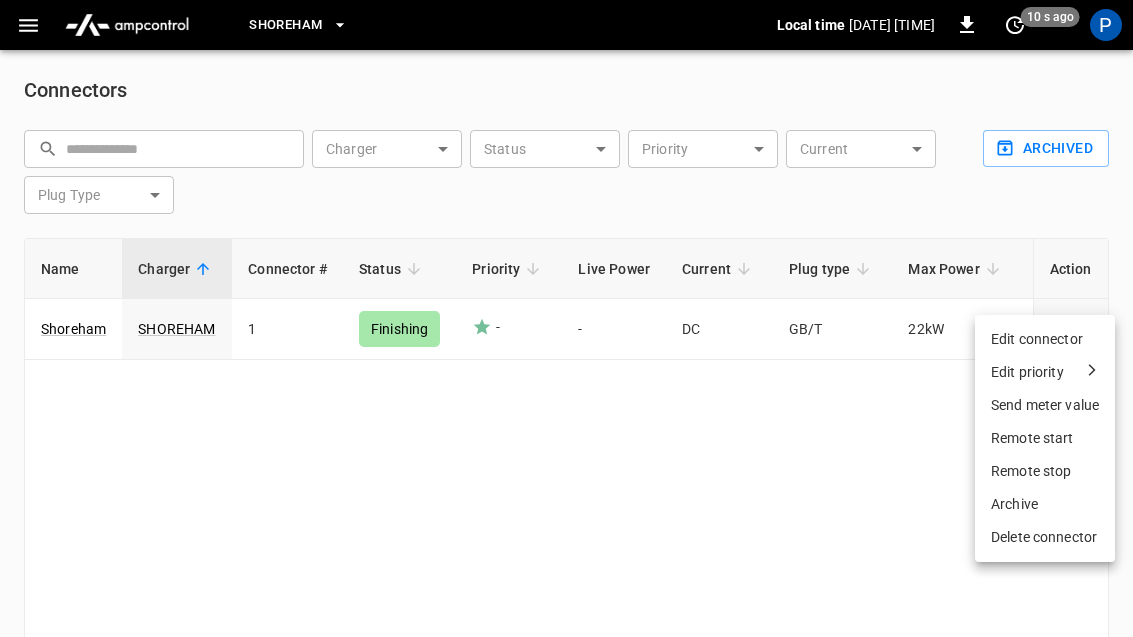 click on "Edit connector" at bounding box center [1045, 339] 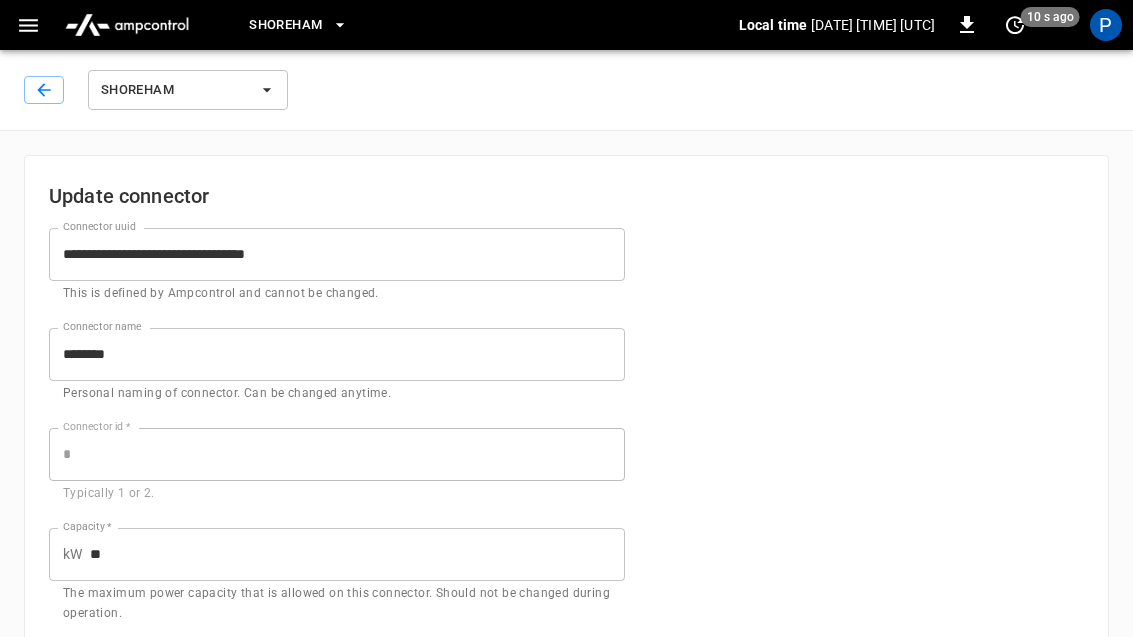 type on "***" 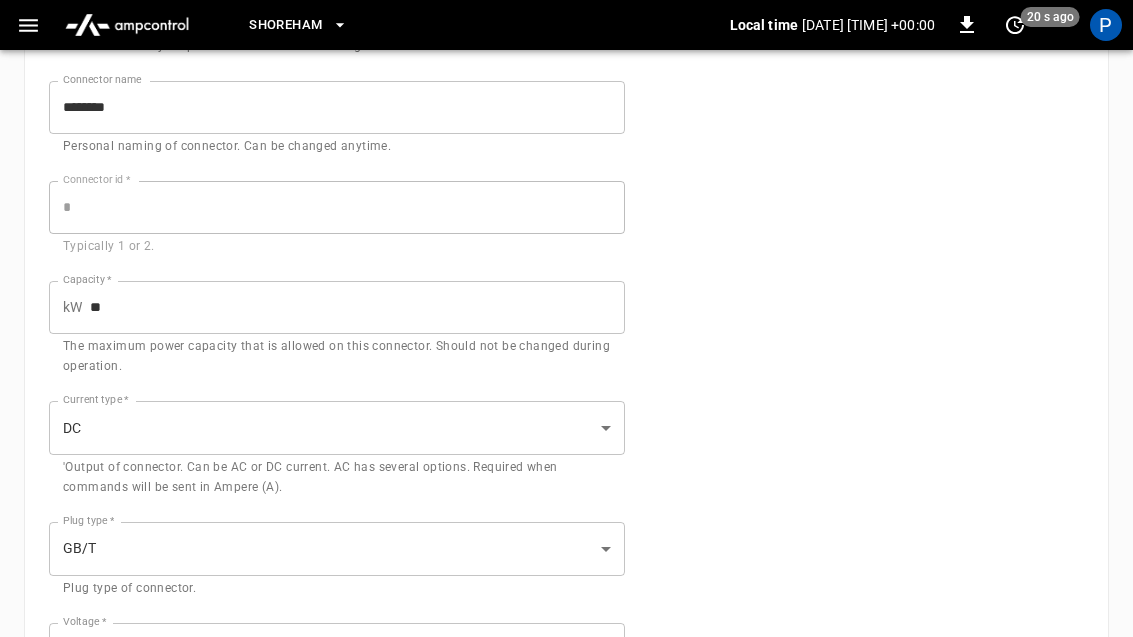 scroll, scrollTop: 246, scrollLeft: 0, axis: vertical 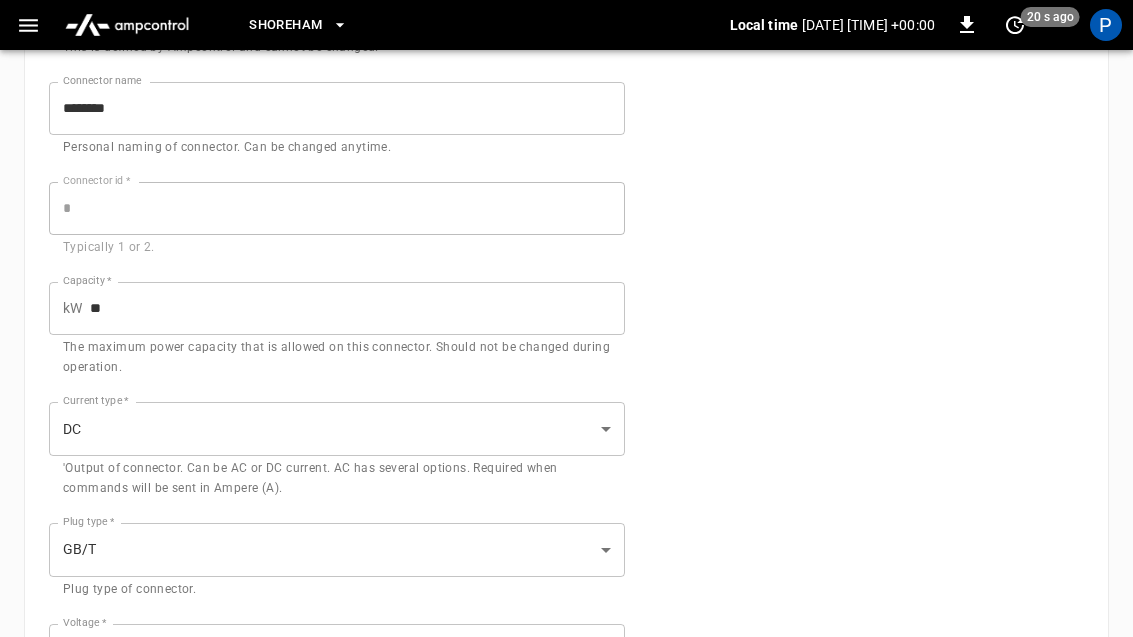 click 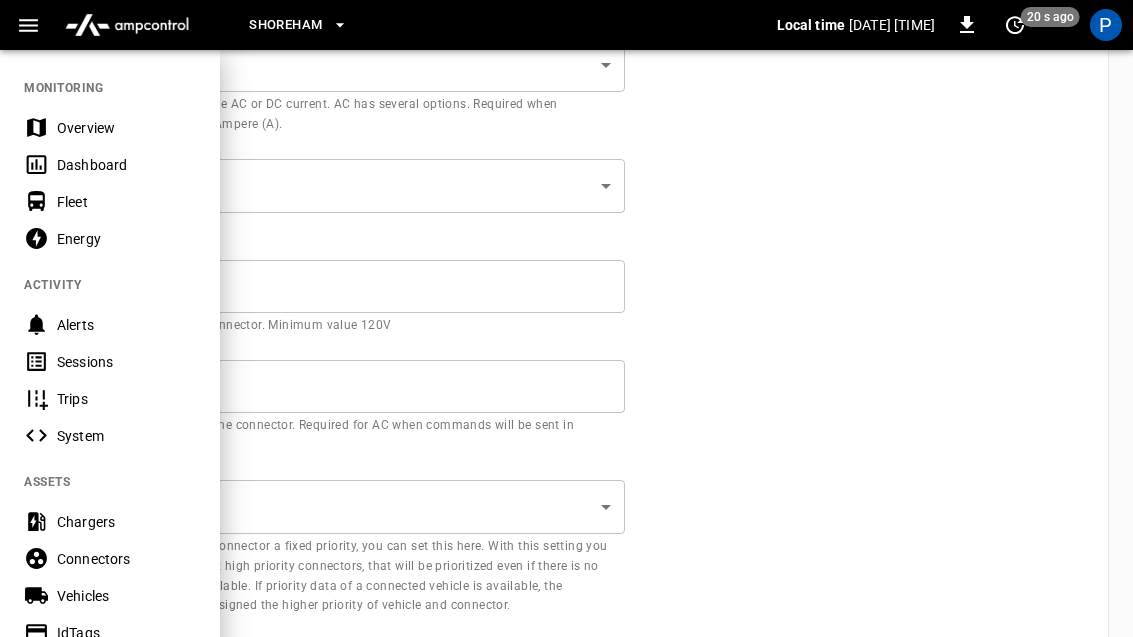 scroll, scrollTop: 630, scrollLeft: 0, axis: vertical 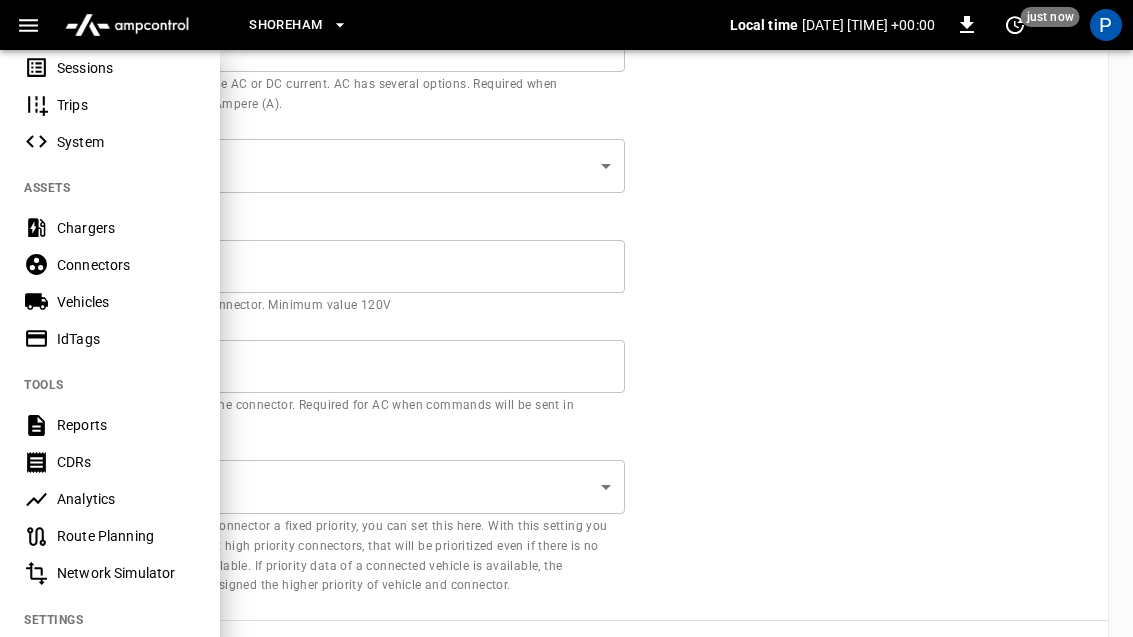 click on "Settings" at bounding box center (126, 659) 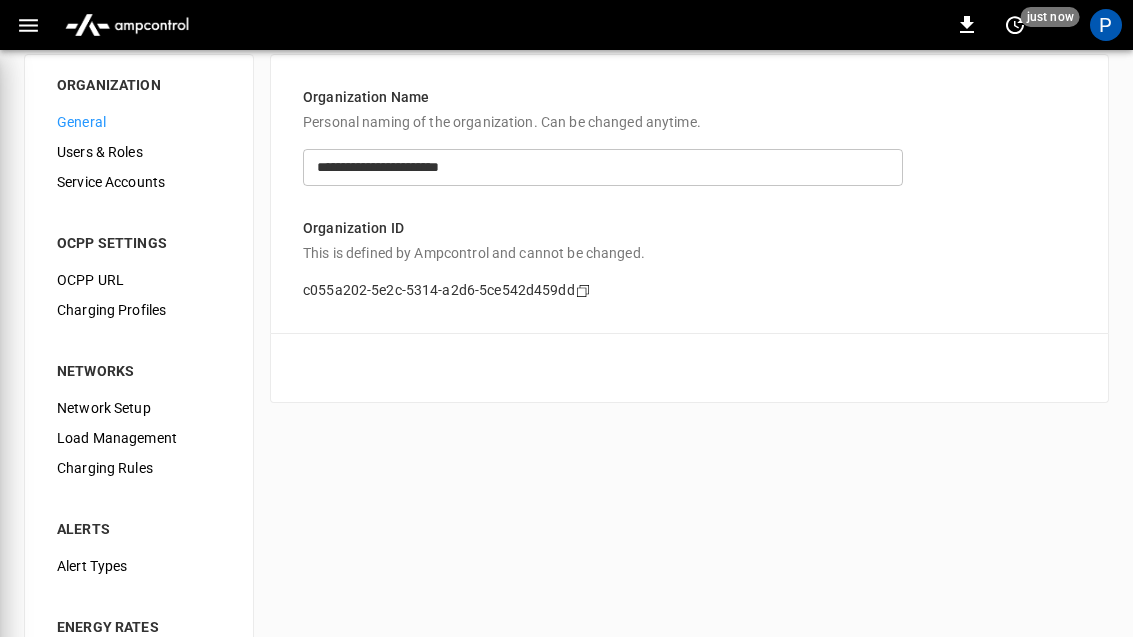 scroll, scrollTop: 23, scrollLeft: 0, axis: vertical 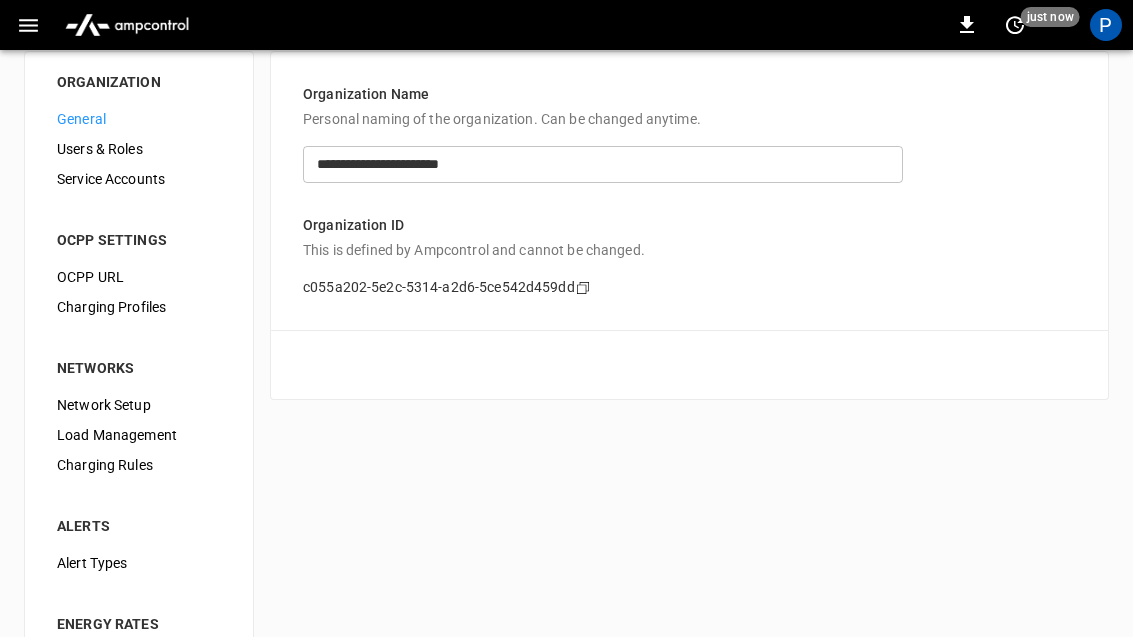 click on "Charging Rules" at bounding box center [139, 465] 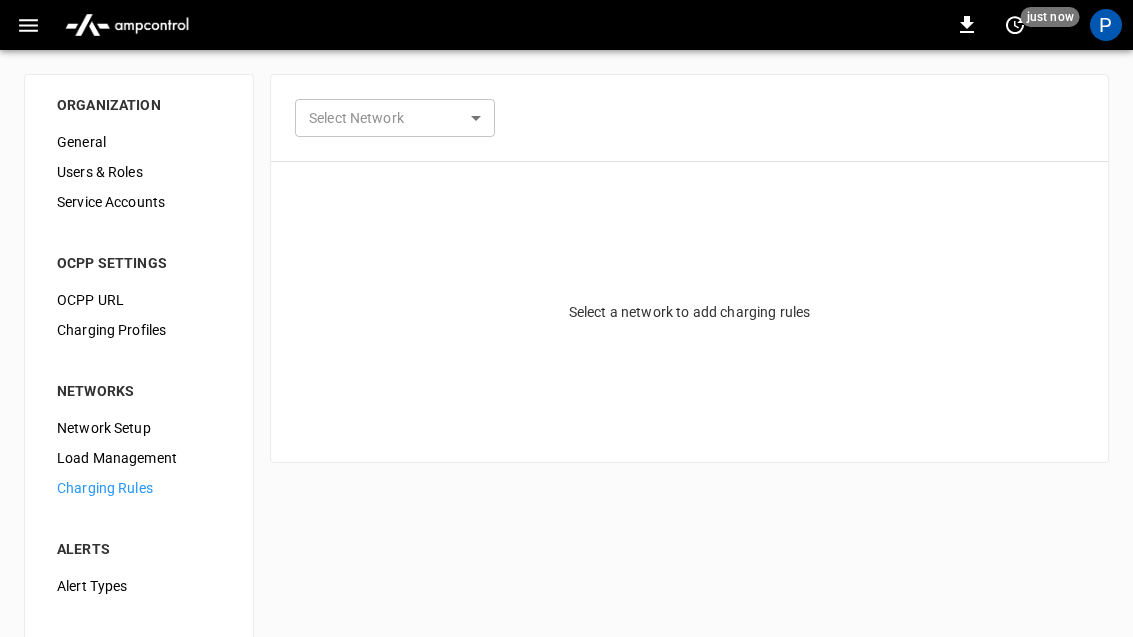click on "Network Setup" at bounding box center [139, 428] 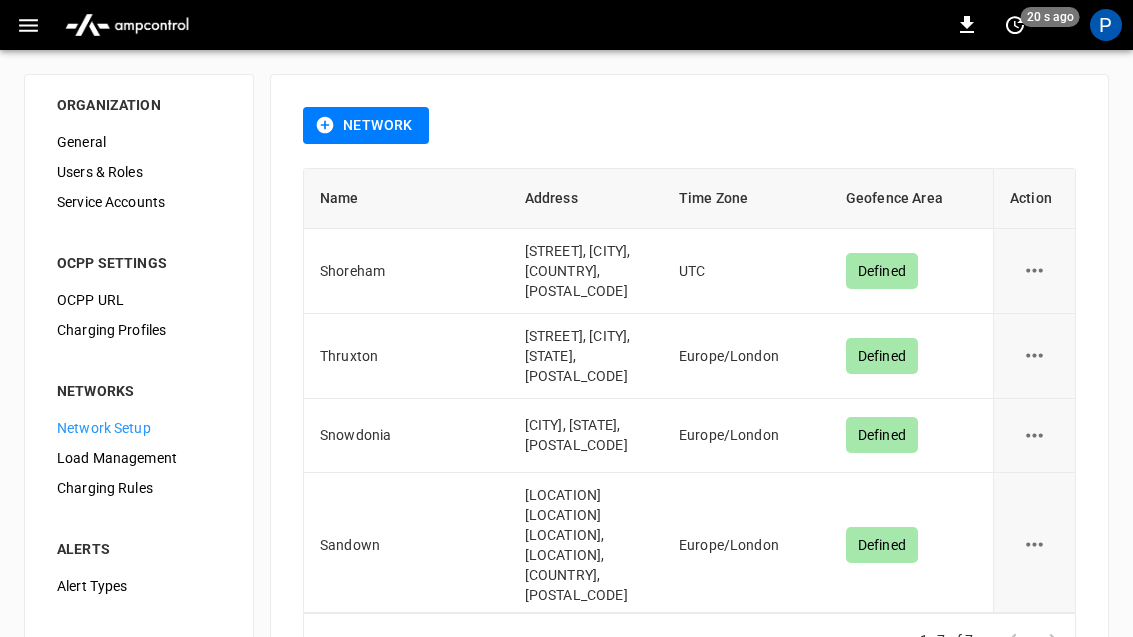 click 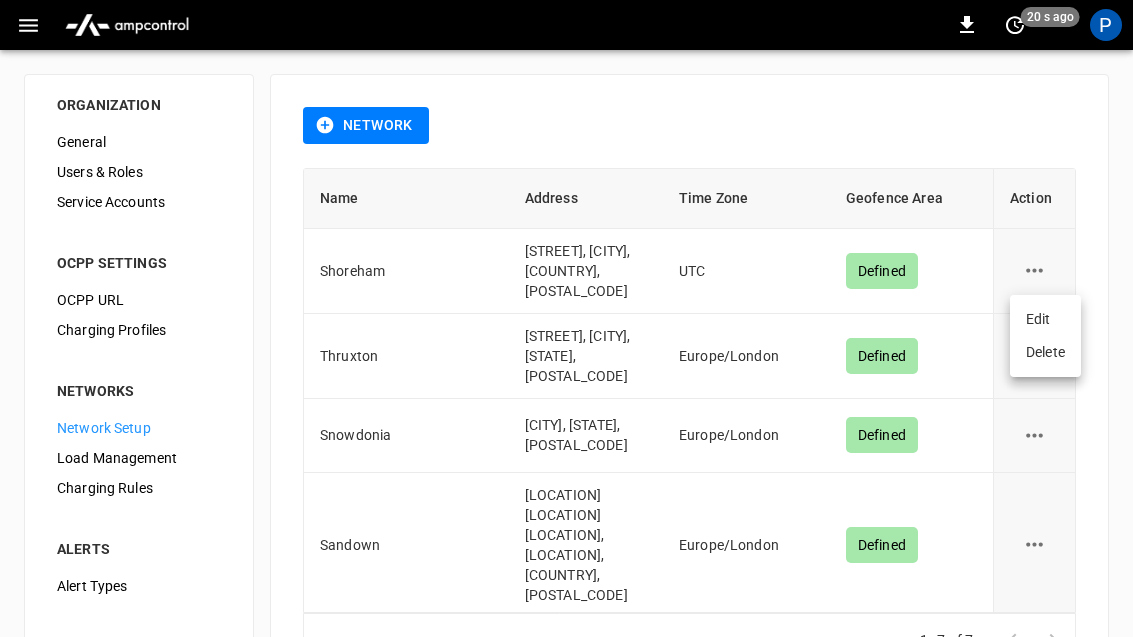 click on "Edit" at bounding box center (1045, 319) 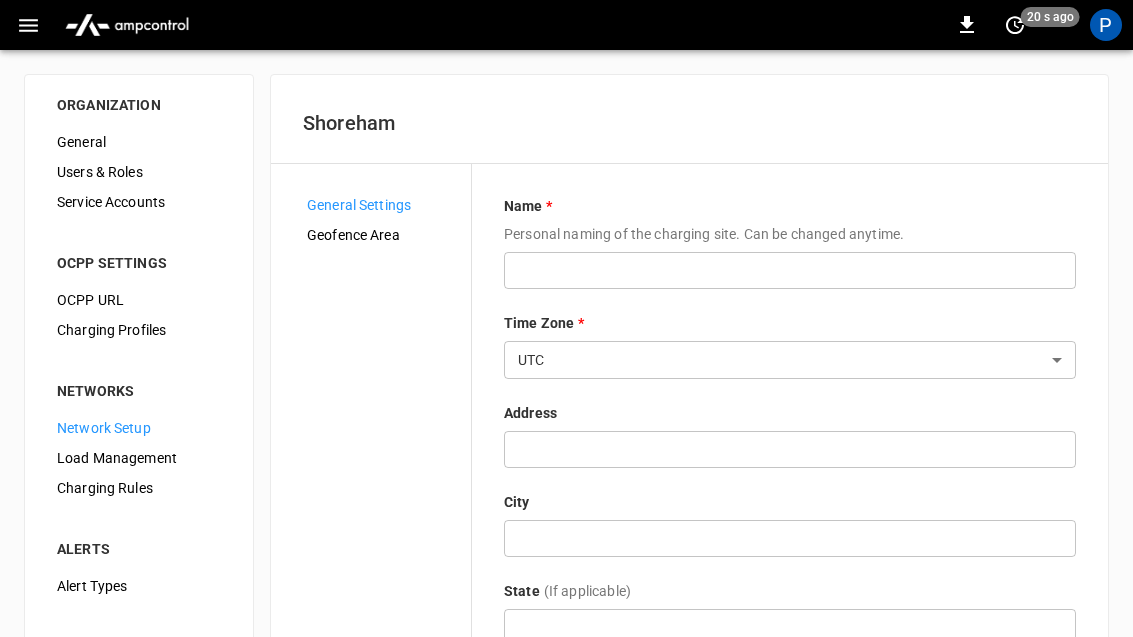 type on "********" 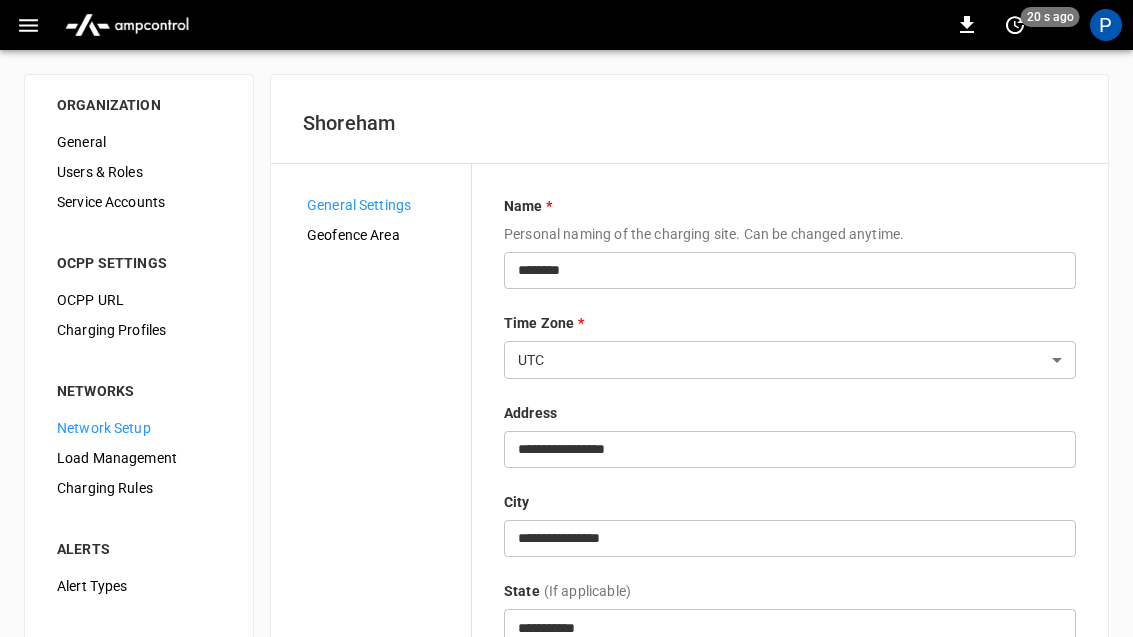 click on "Load Management" at bounding box center (139, 458) 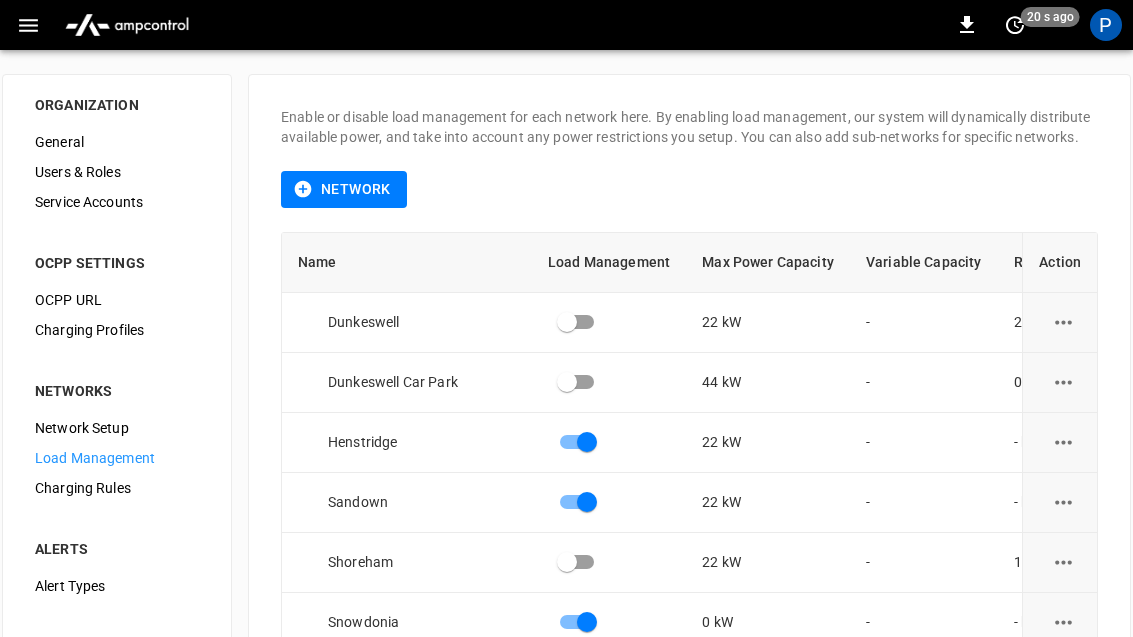 click 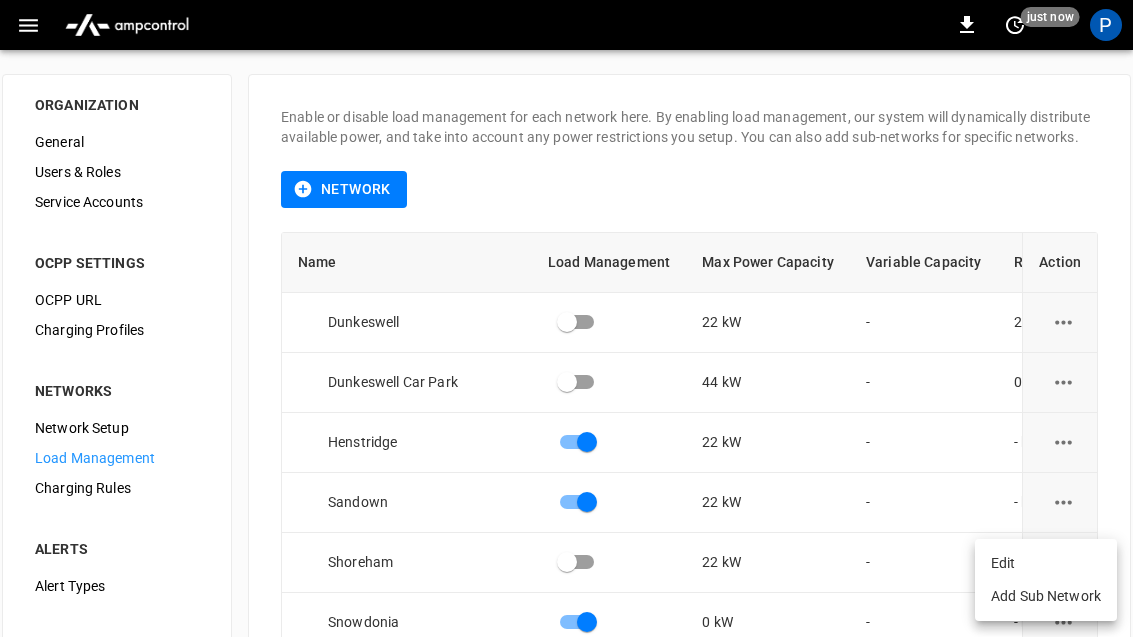 click on "Add Sub Network" at bounding box center (1046, 596) 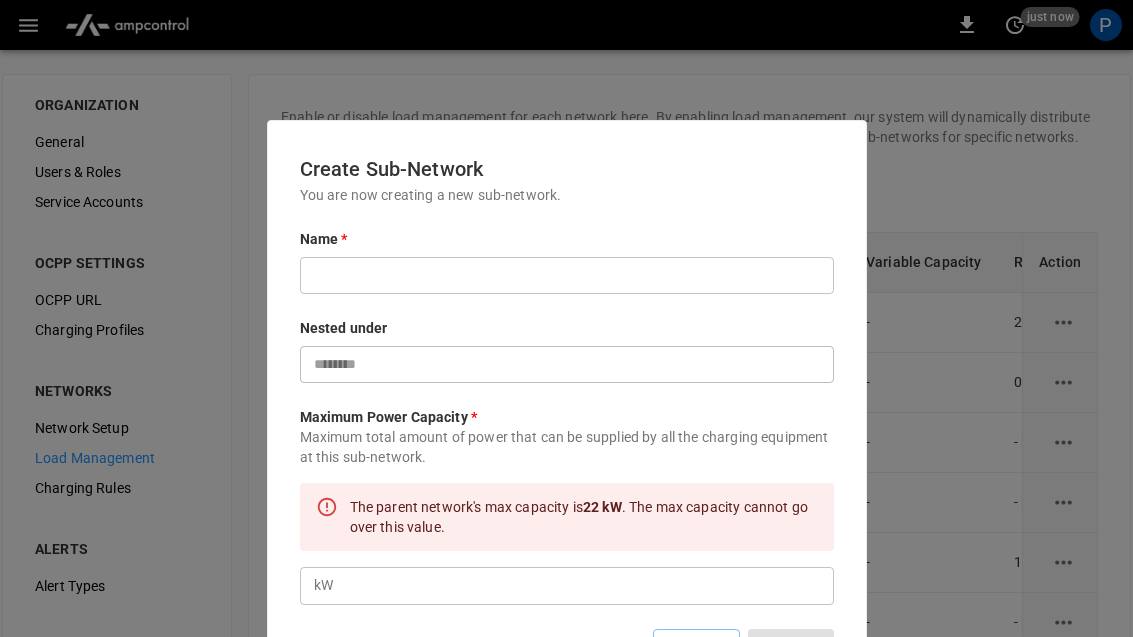 click at bounding box center (566, 318) 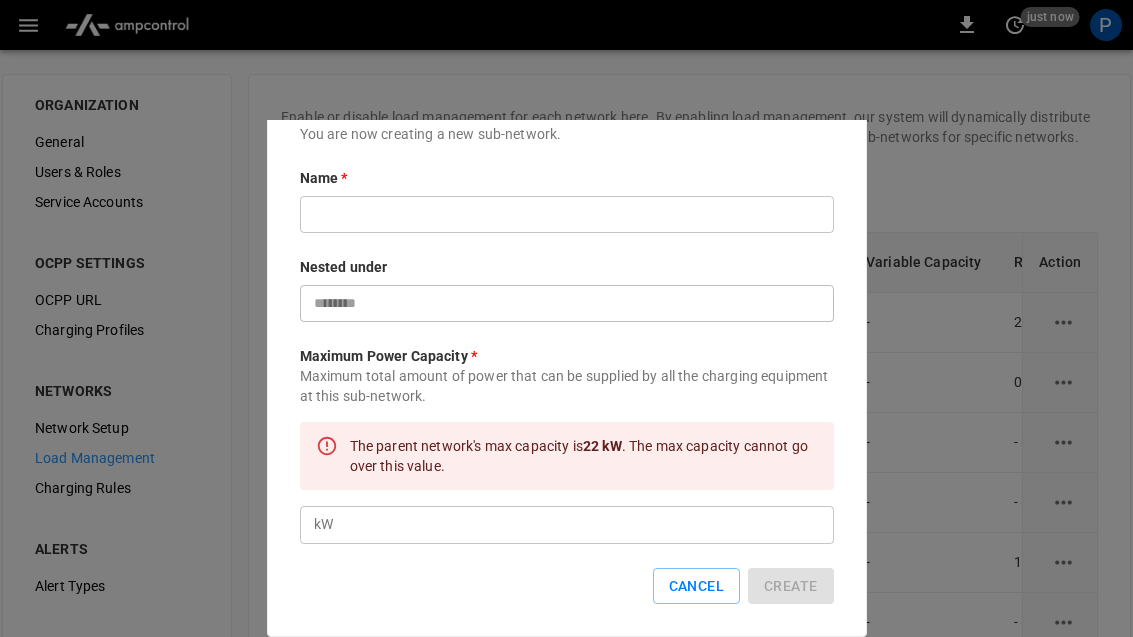 scroll, scrollTop: 60, scrollLeft: 0, axis: vertical 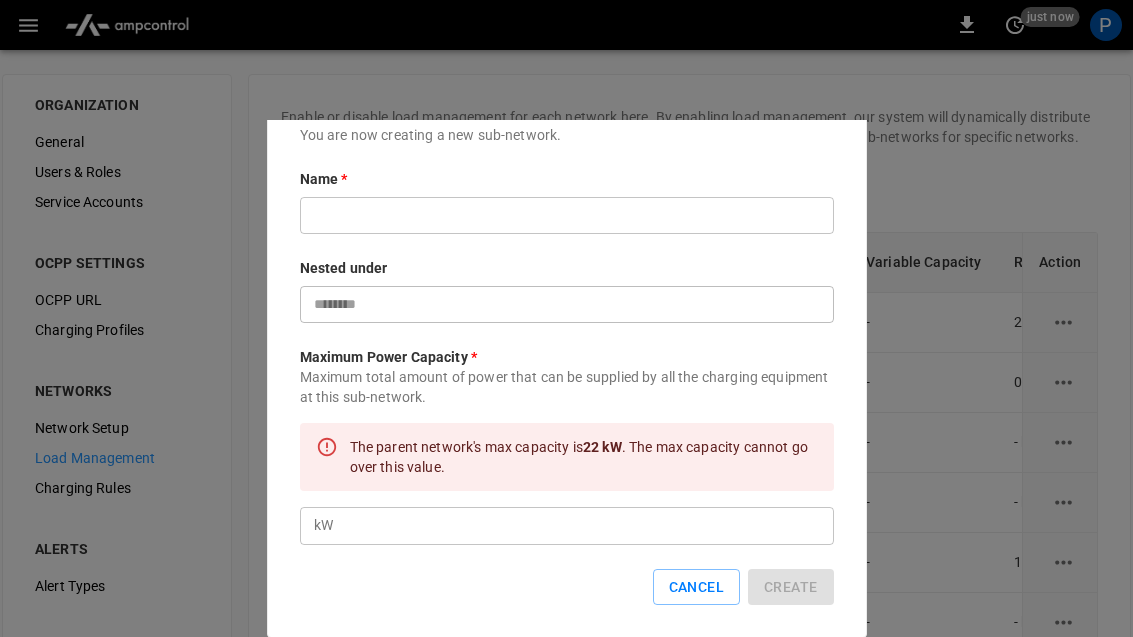click on "Cancel" at bounding box center (696, 587) 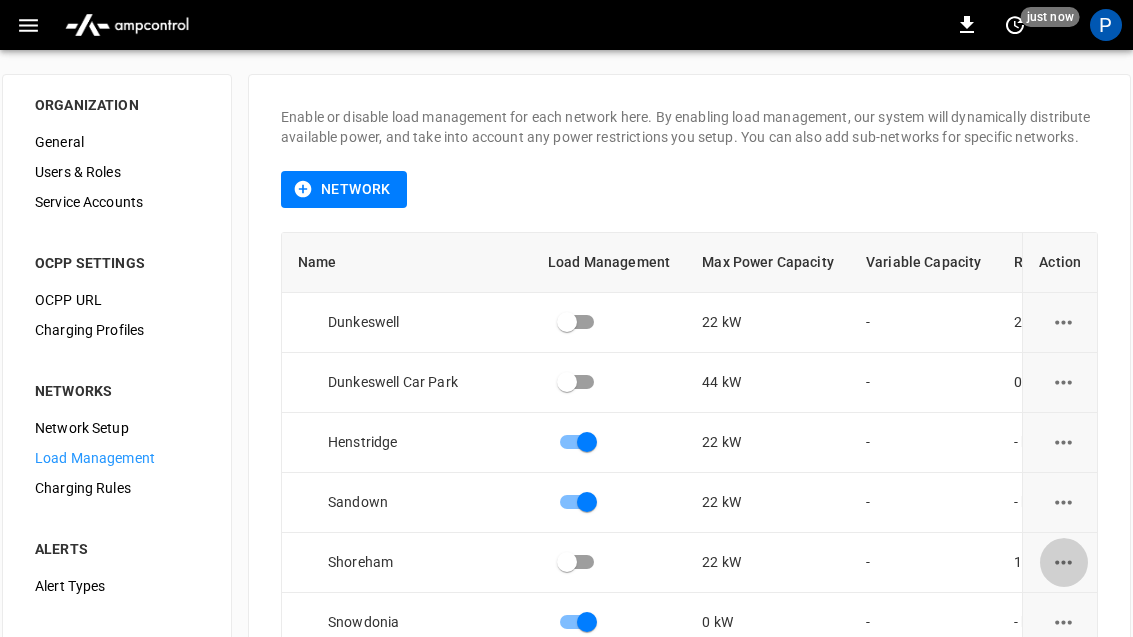 click 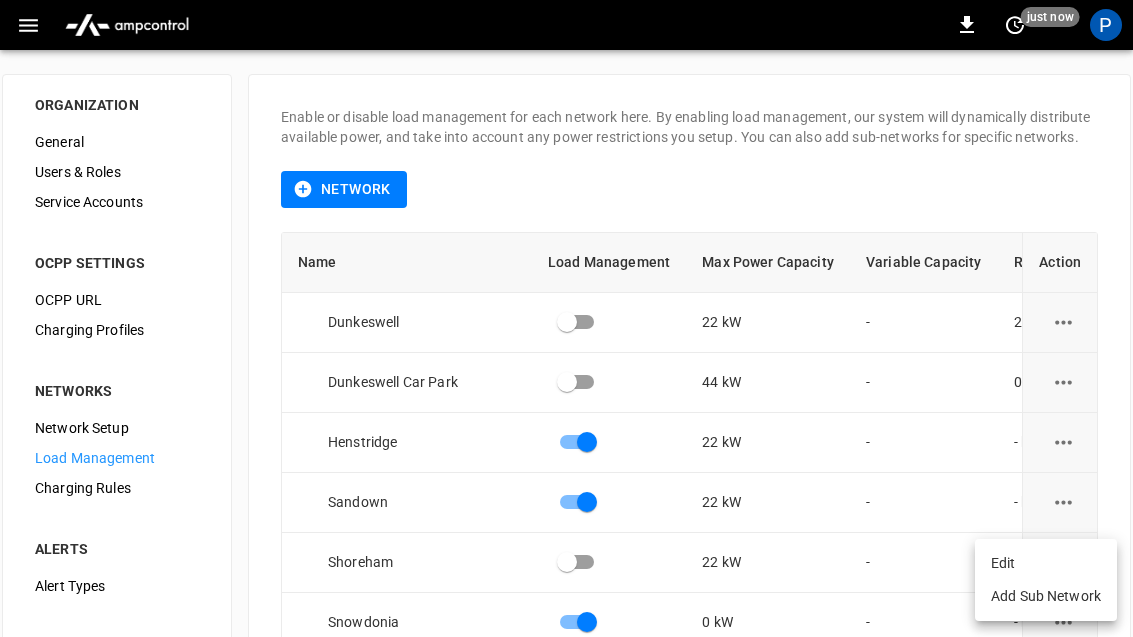 click on "Edit" at bounding box center (1046, 563) 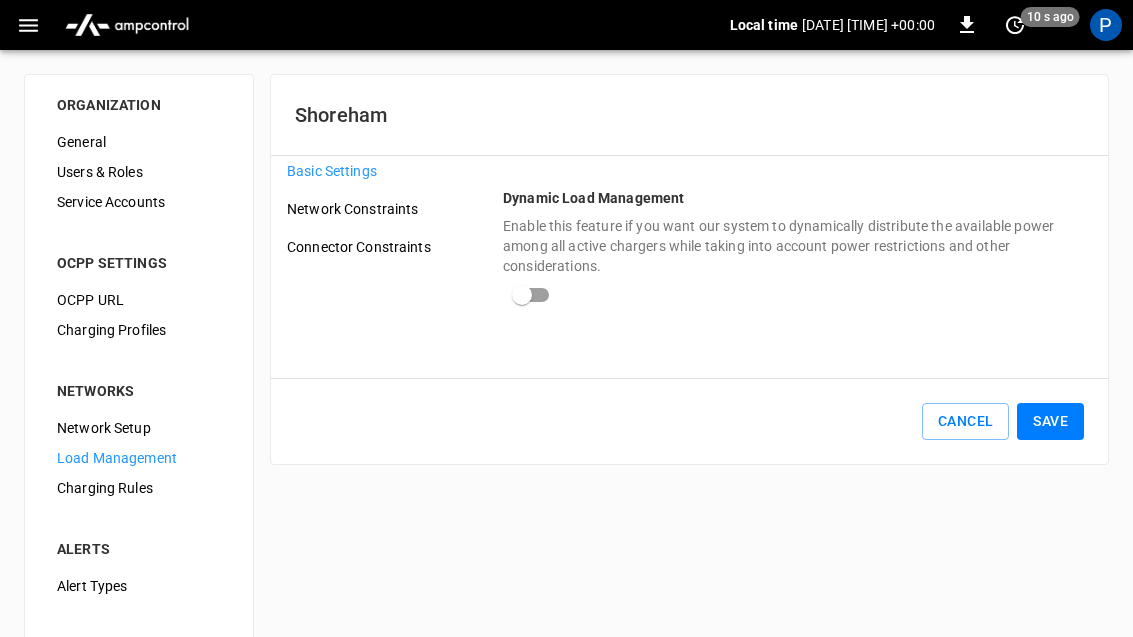 click on "Connector Constraints" at bounding box center [371, 247] 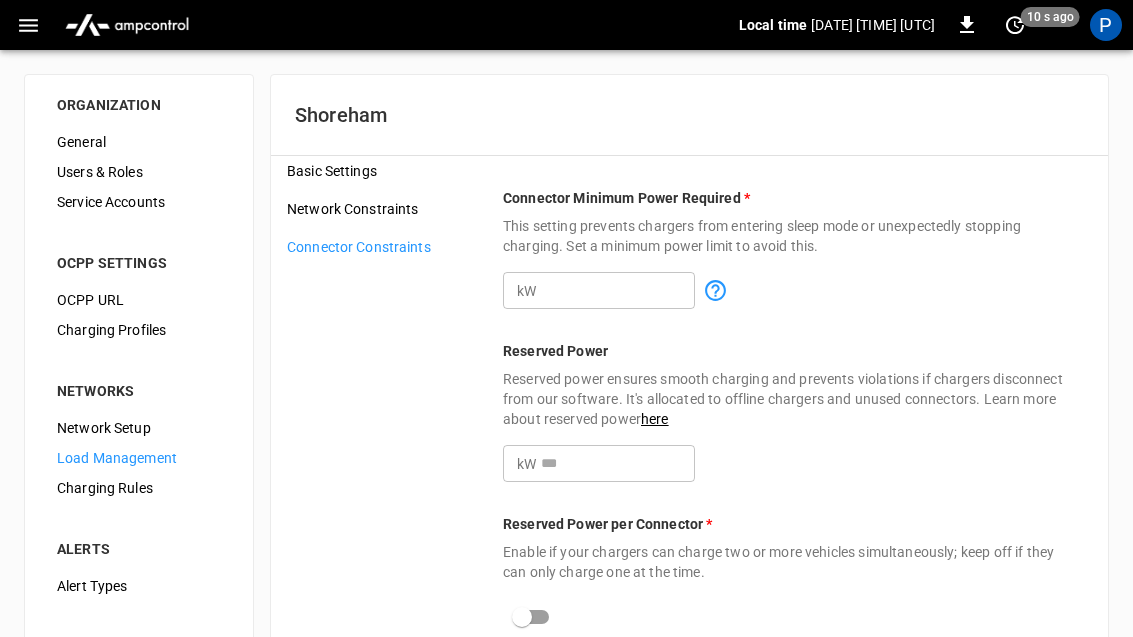 click on "***" at bounding box center (618, 290) 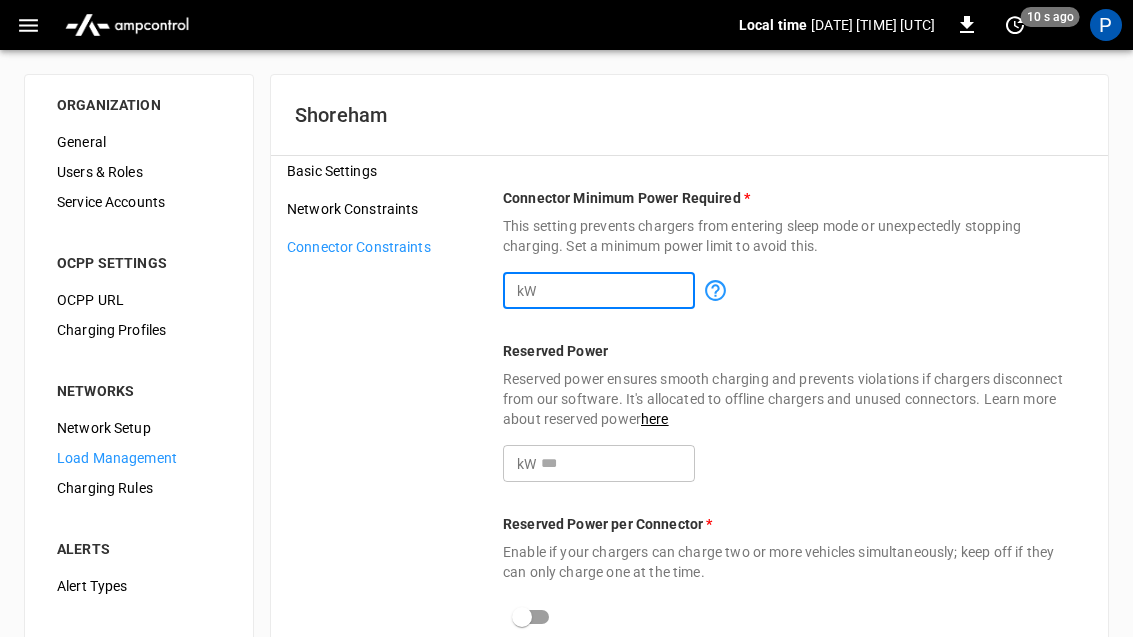 scroll, scrollTop: 22, scrollLeft: 0, axis: vertical 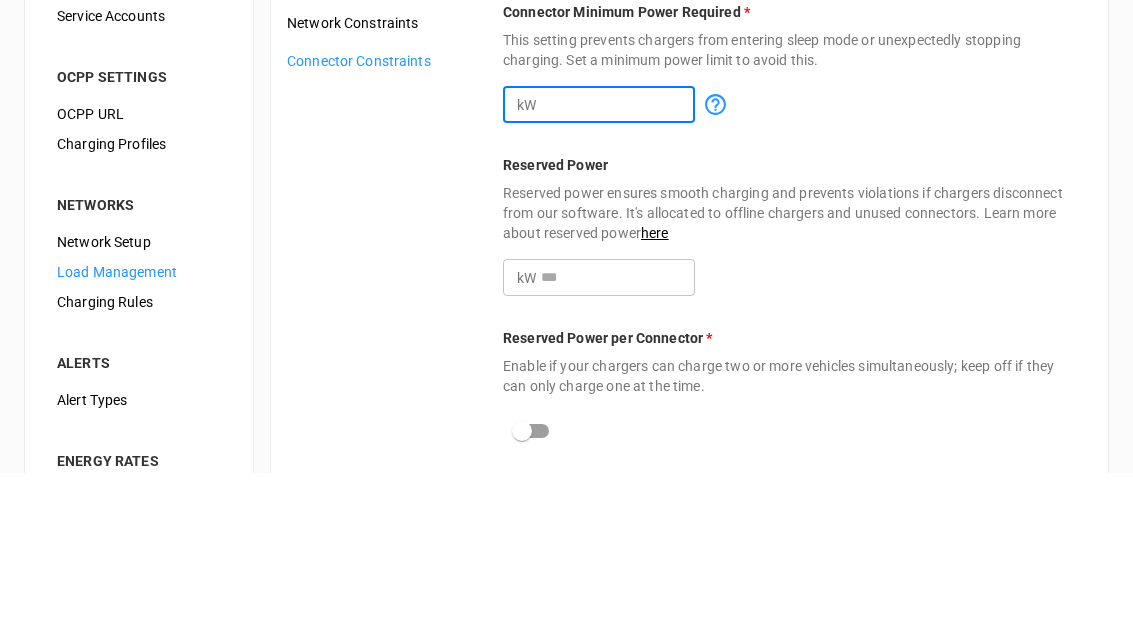 type on "*" 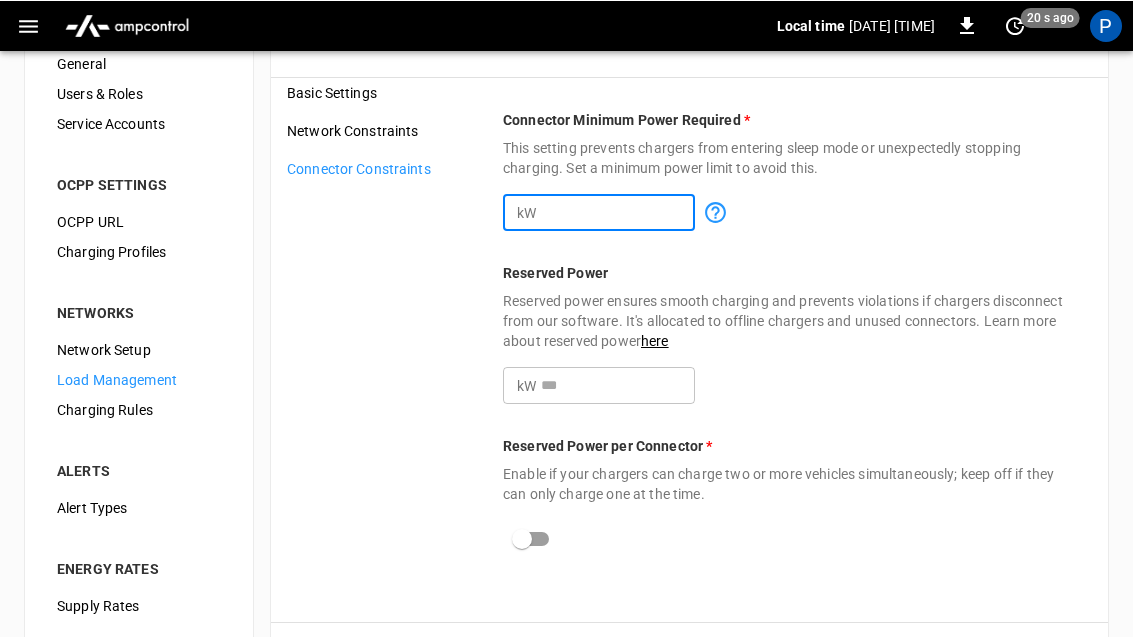 type on "**" 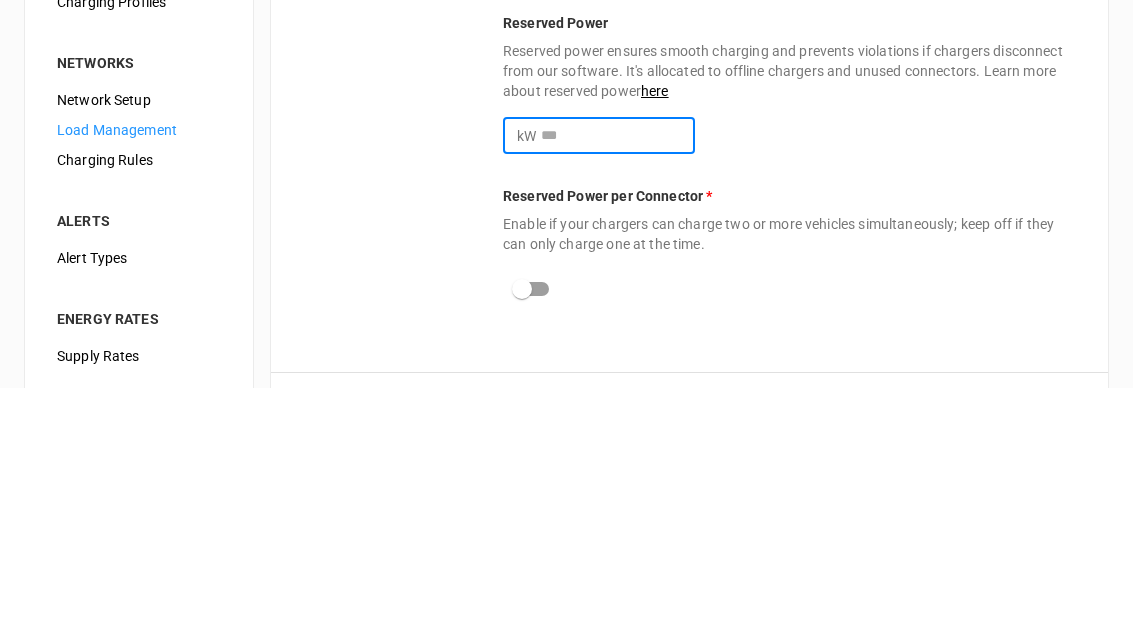 scroll, scrollTop: 265, scrollLeft: 0, axis: vertical 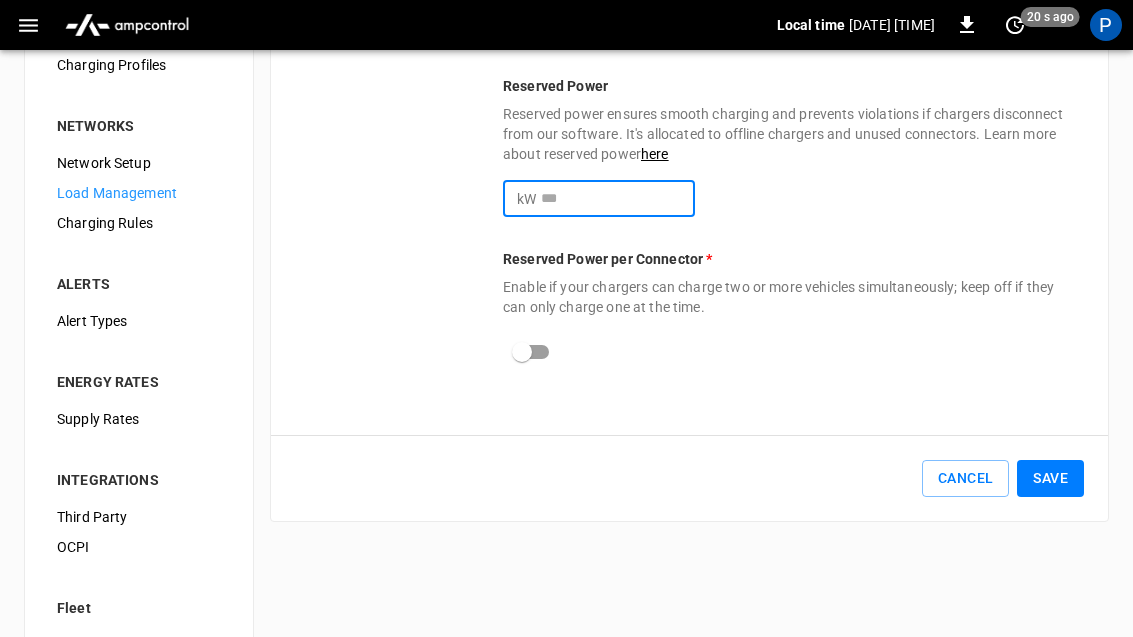 click on "Save" at bounding box center [1050, 478] 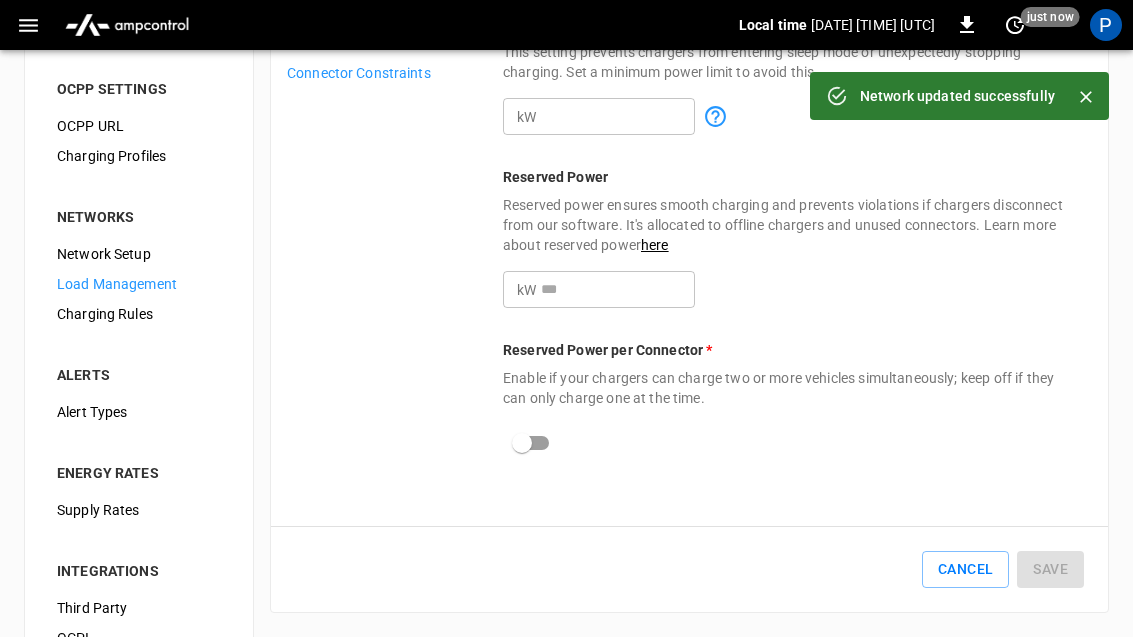 scroll, scrollTop: 0, scrollLeft: 0, axis: both 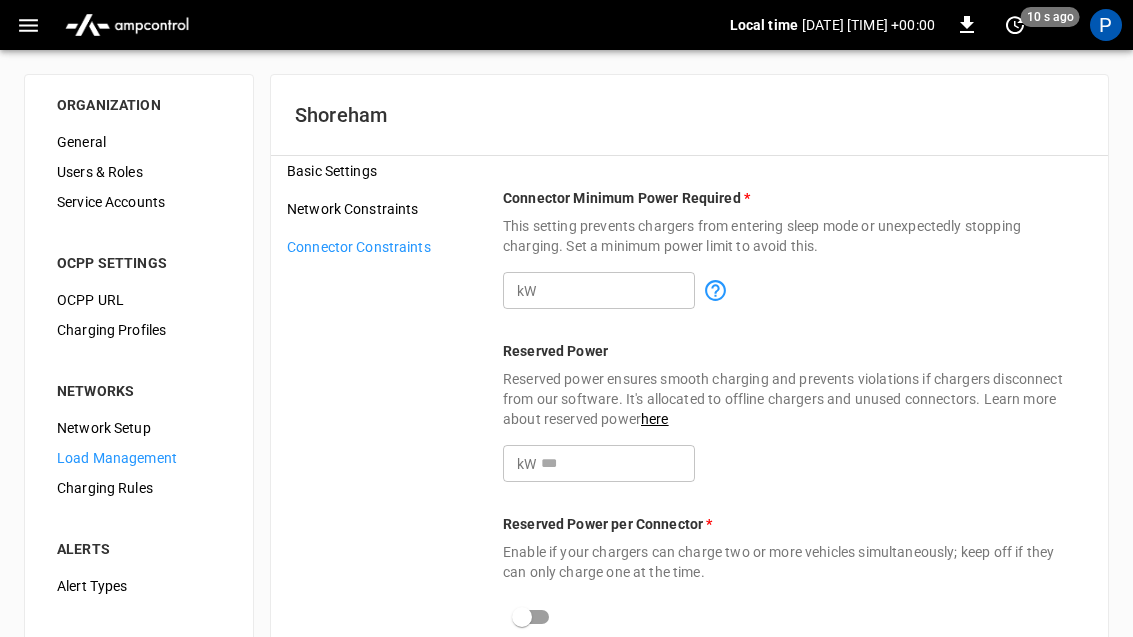 click 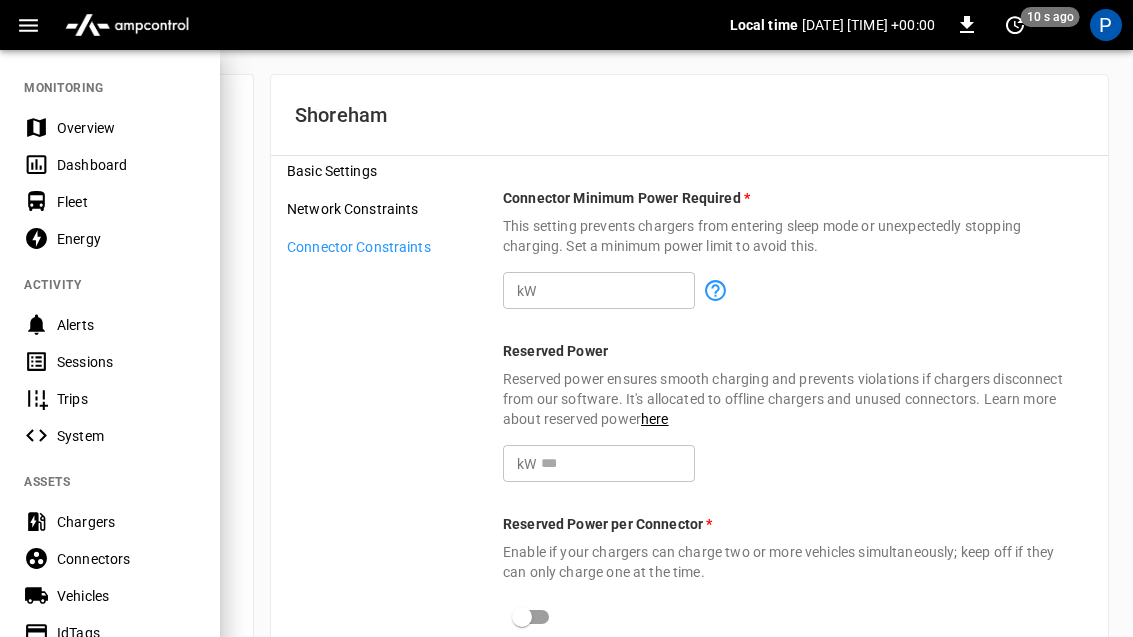 click on "Chargers" at bounding box center (126, 522) 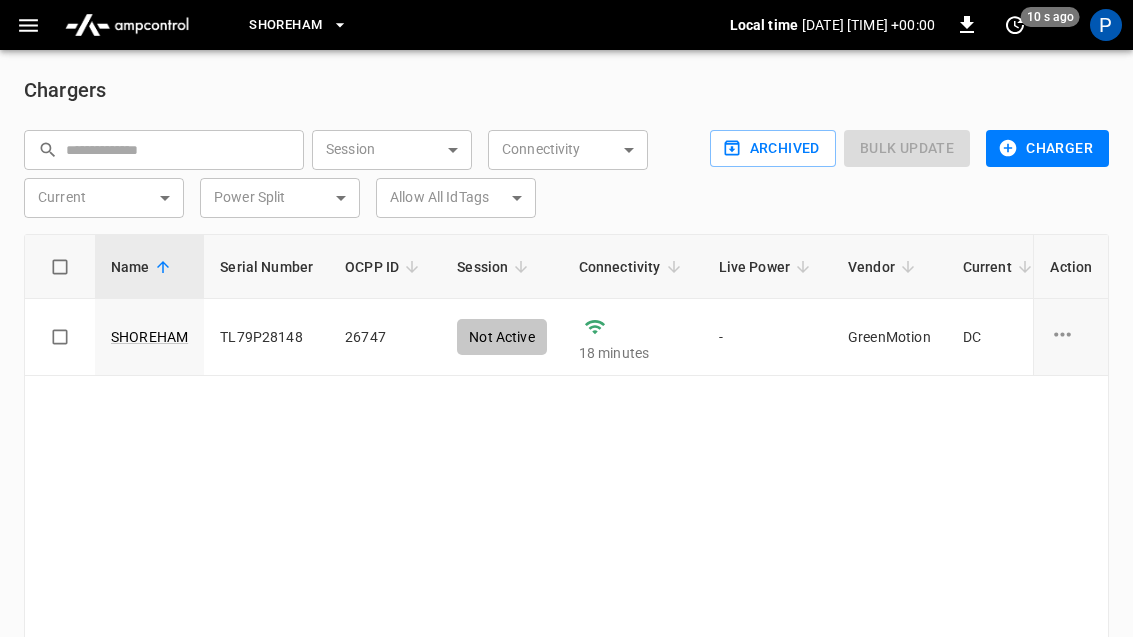 click on "[SHOREHAM]" at bounding box center (149, 337) 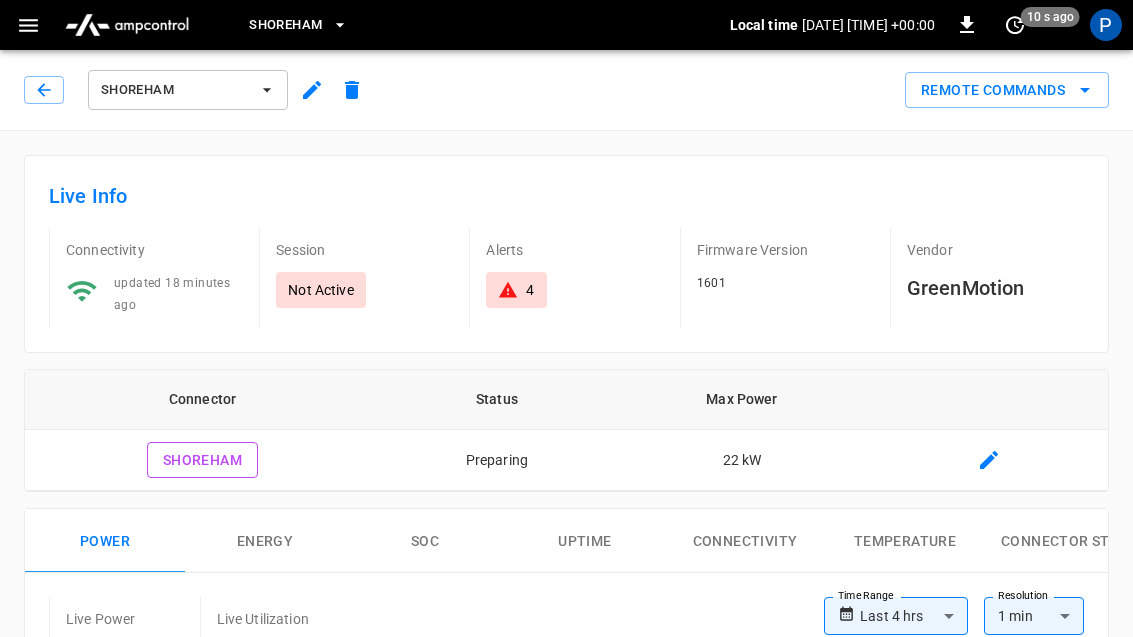 type on "**********" 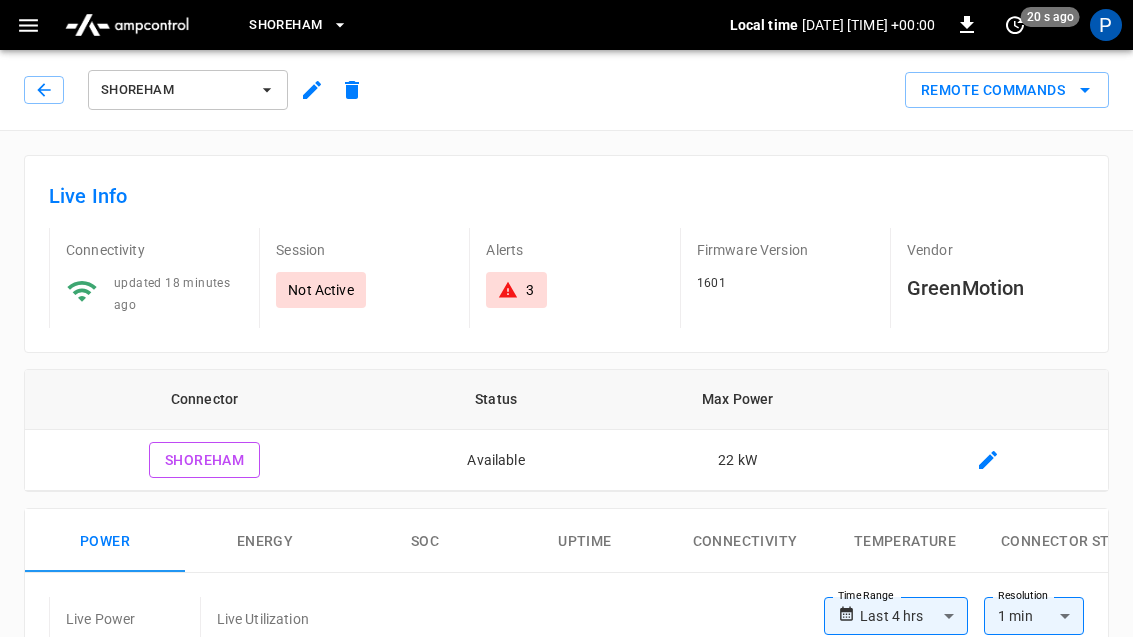 click on "Remote Commands" at bounding box center (1007, 90) 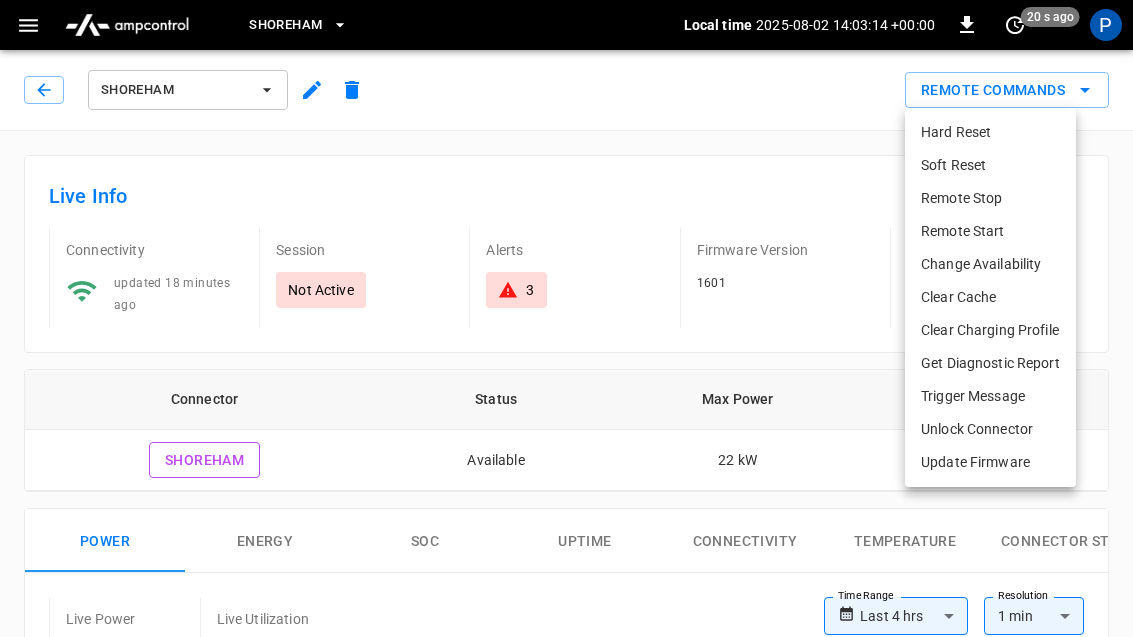 click on "Remote Start" at bounding box center (990, 231) 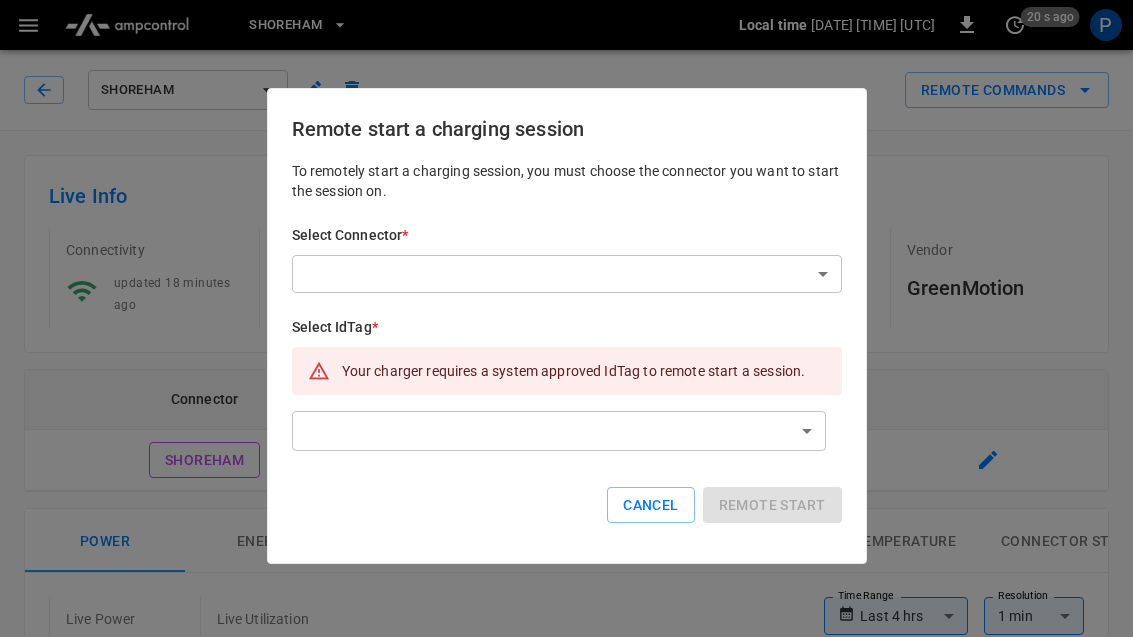 click on "**********" at bounding box center (566, 912) 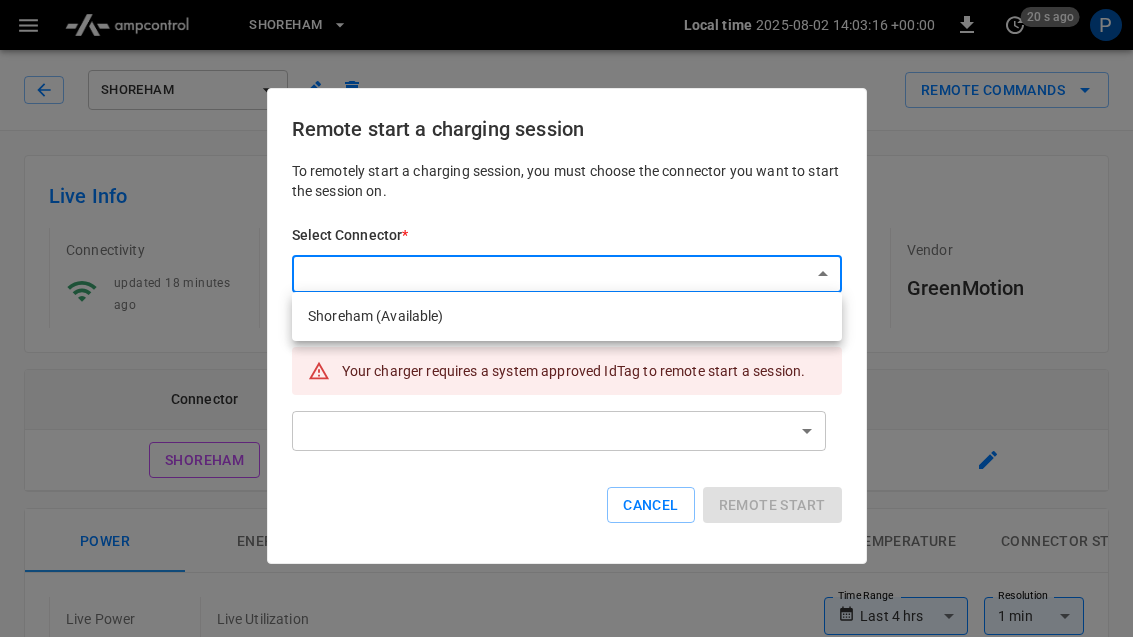 click on "Shoreham (Available)" at bounding box center (567, 316) 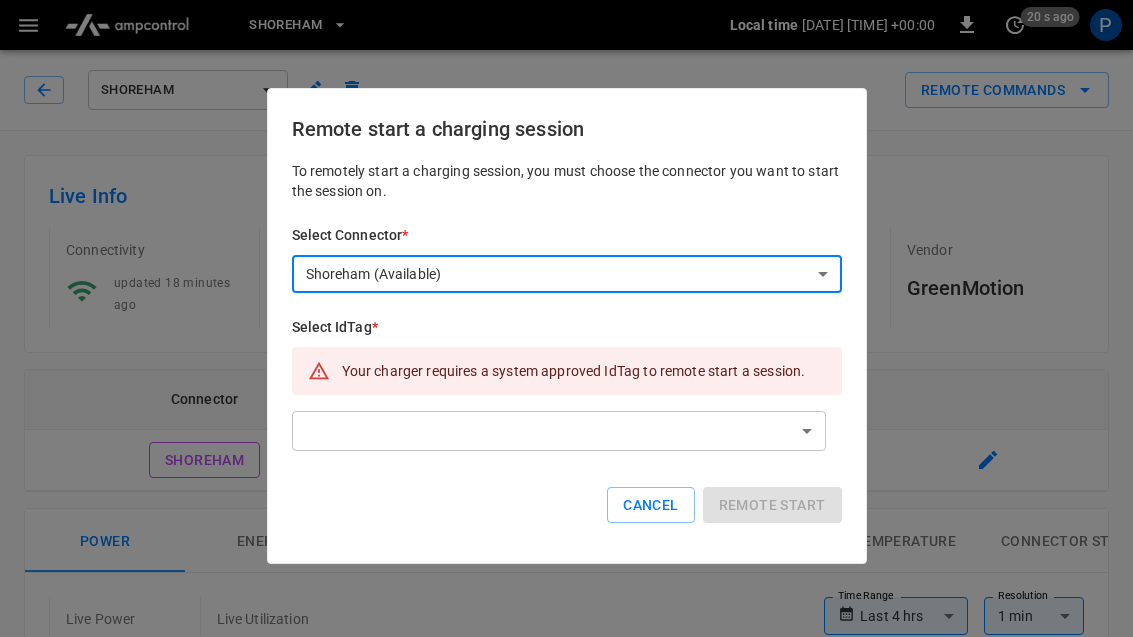 click on "**********" at bounding box center [566, 912] 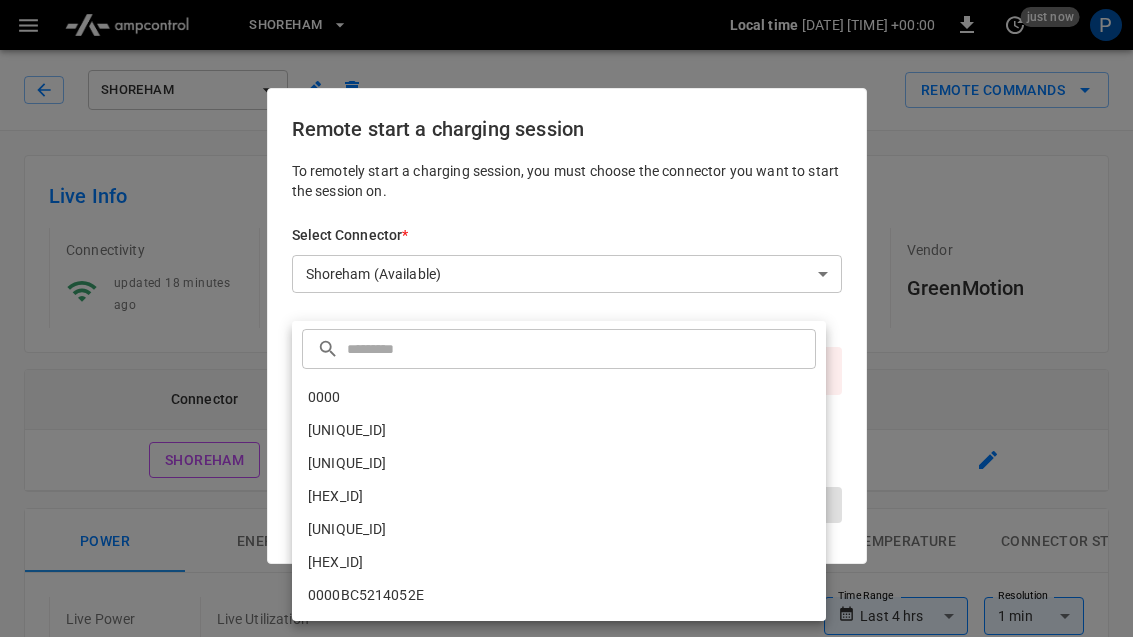 click on "[IDTAG]" at bounding box center [559, 397] 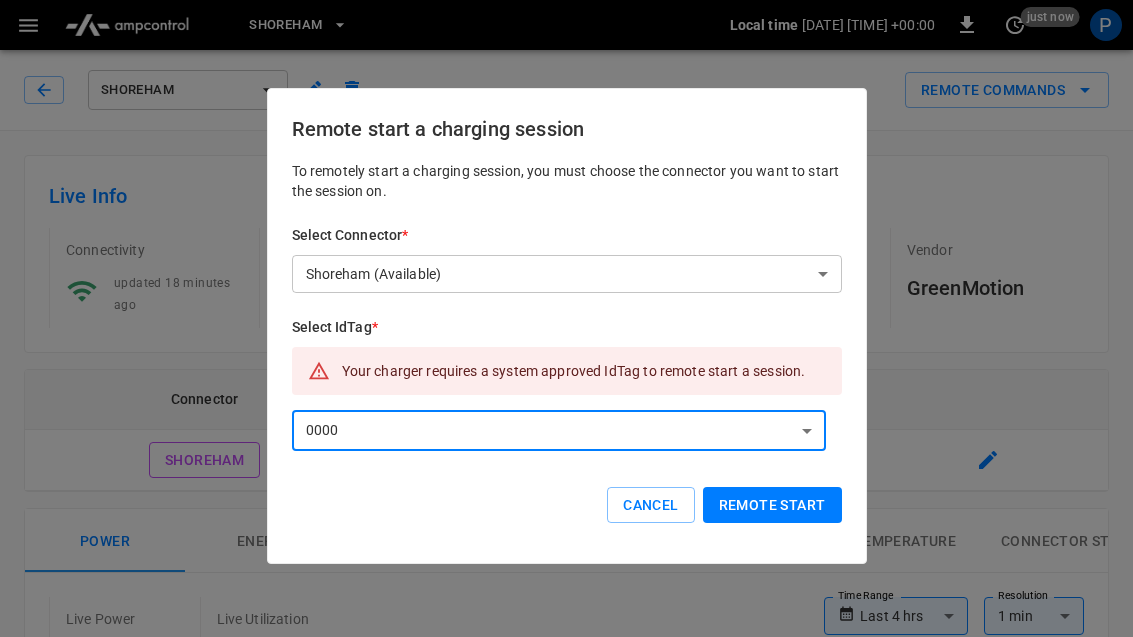 click on "Remote start" at bounding box center (772, 505) 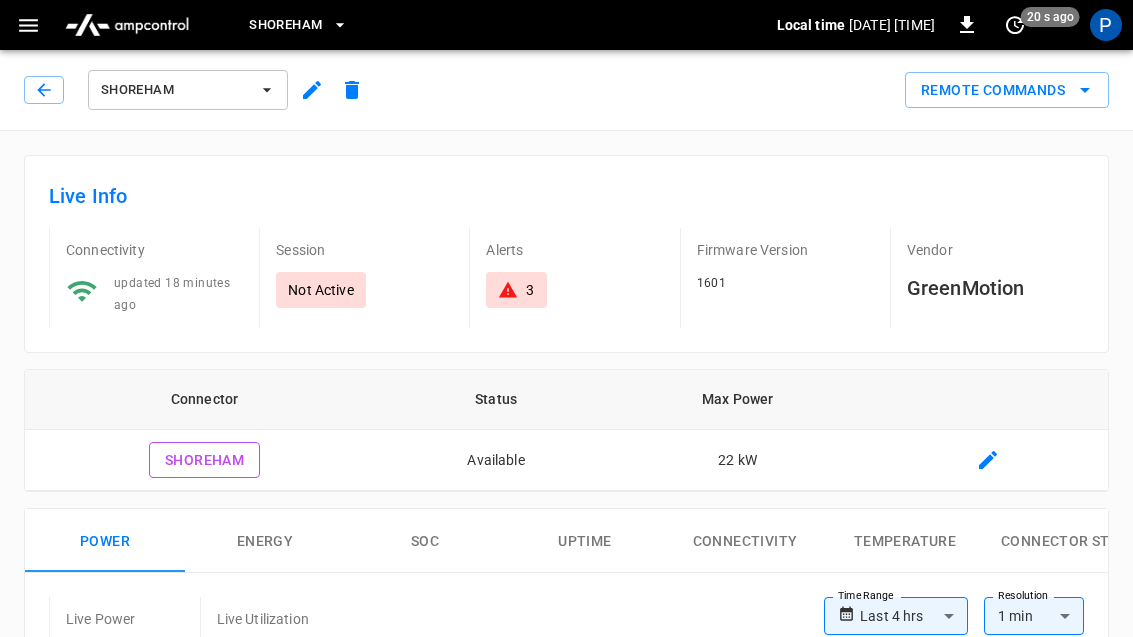 click 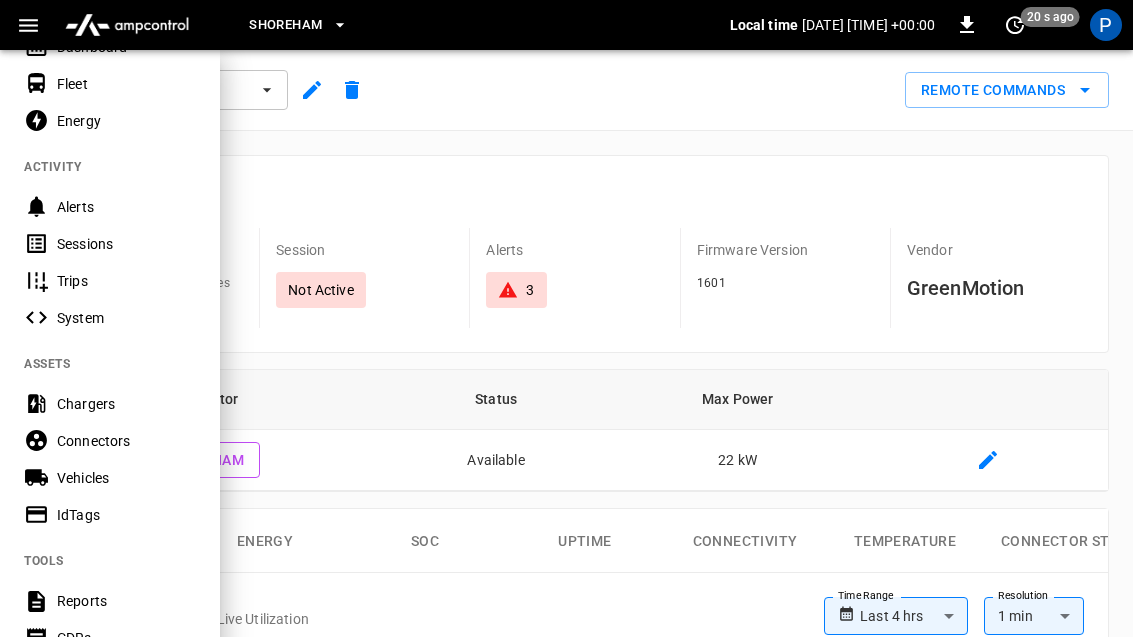 scroll, scrollTop: 306, scrollLeft: 0, axis: vertical 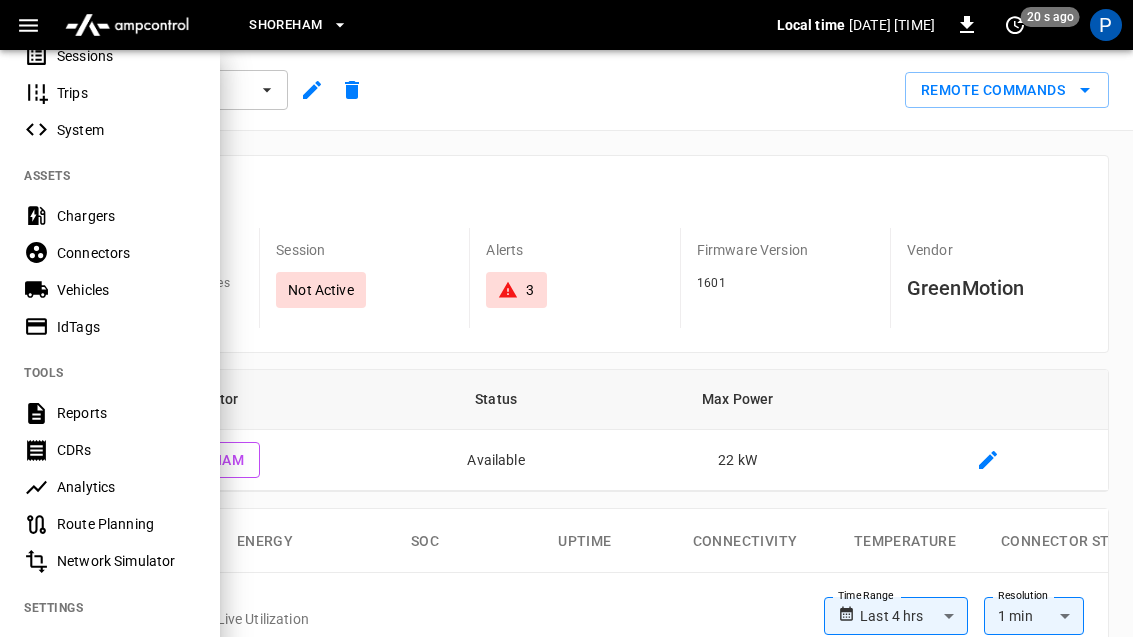 click on "Chargers" at bounding box center (126, 216) 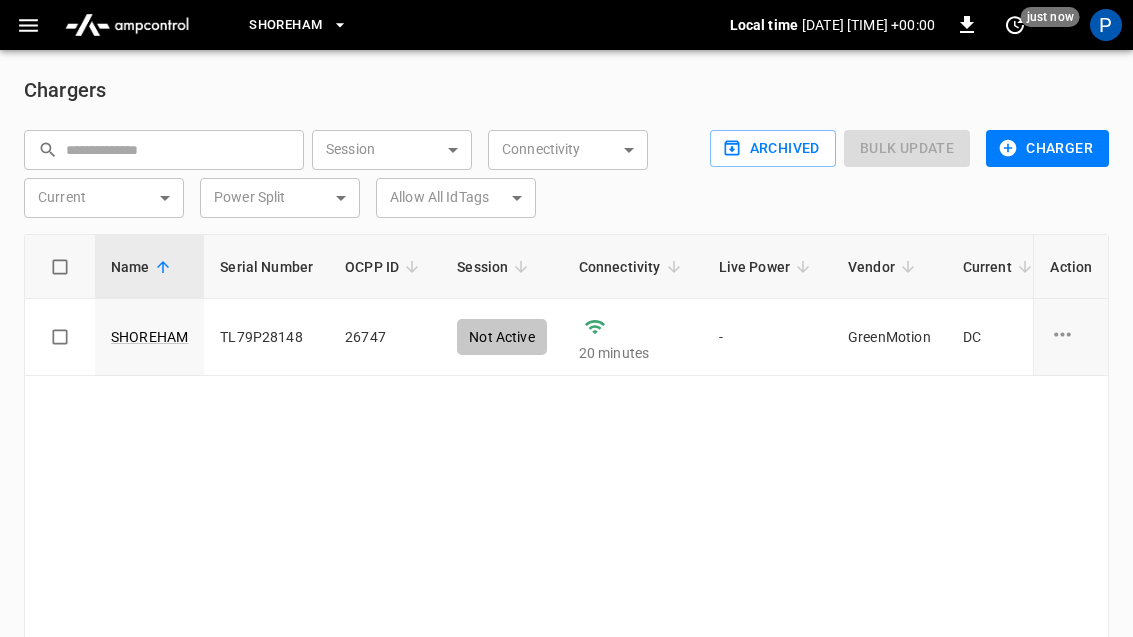 click on "[SHOREHAM]" at bounding box center [149, 337] 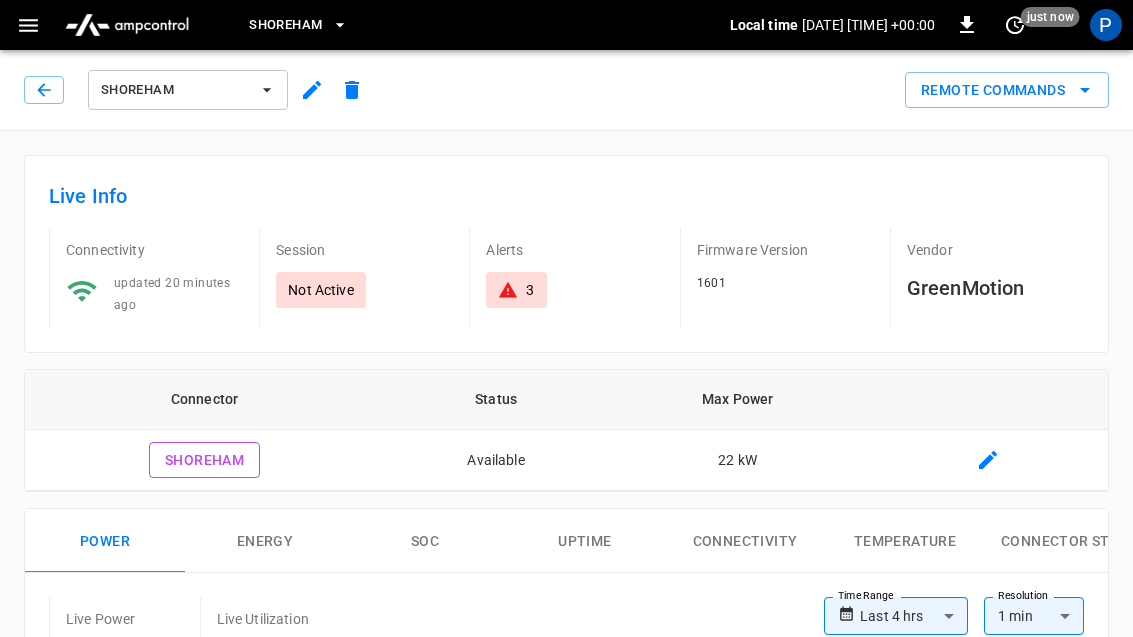 type on "**********" 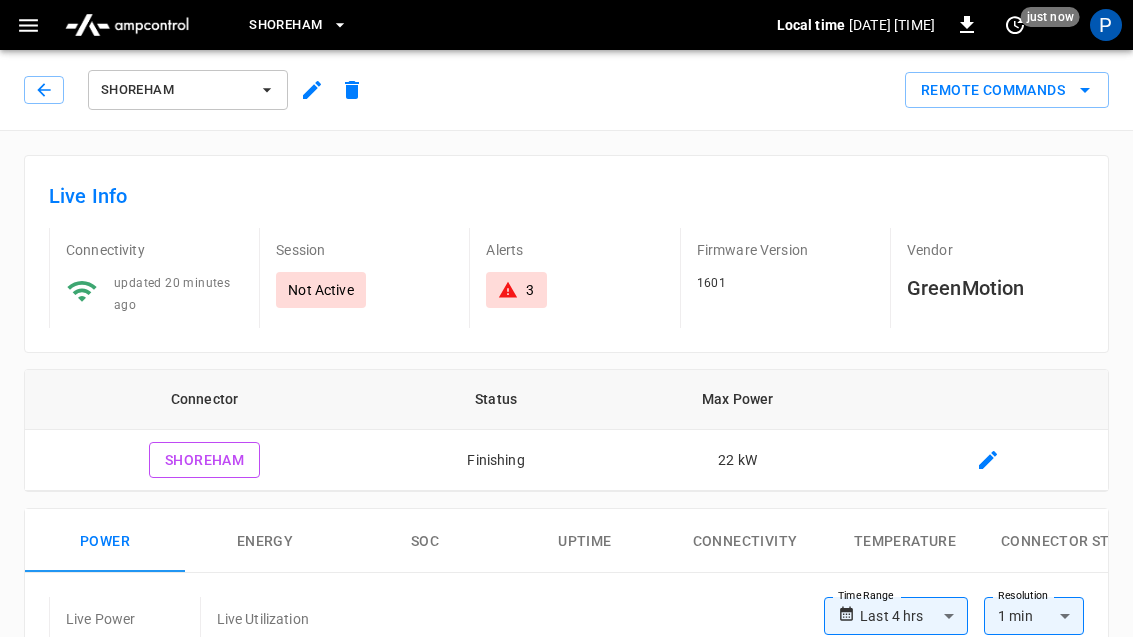 click at bounding box center [312, 90] 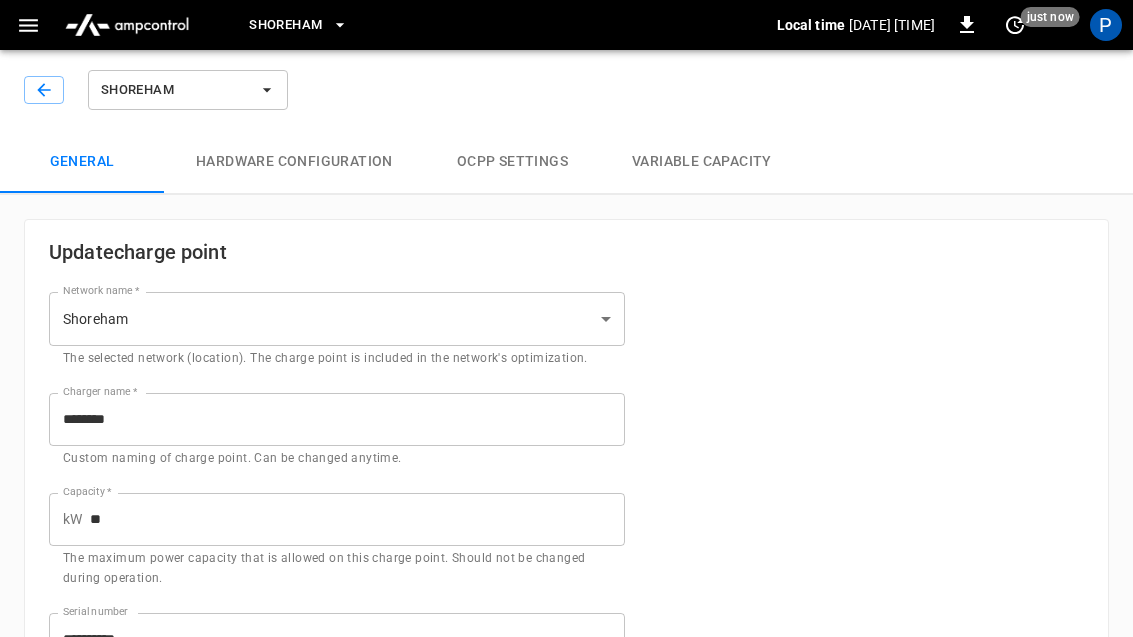 type on "**********" 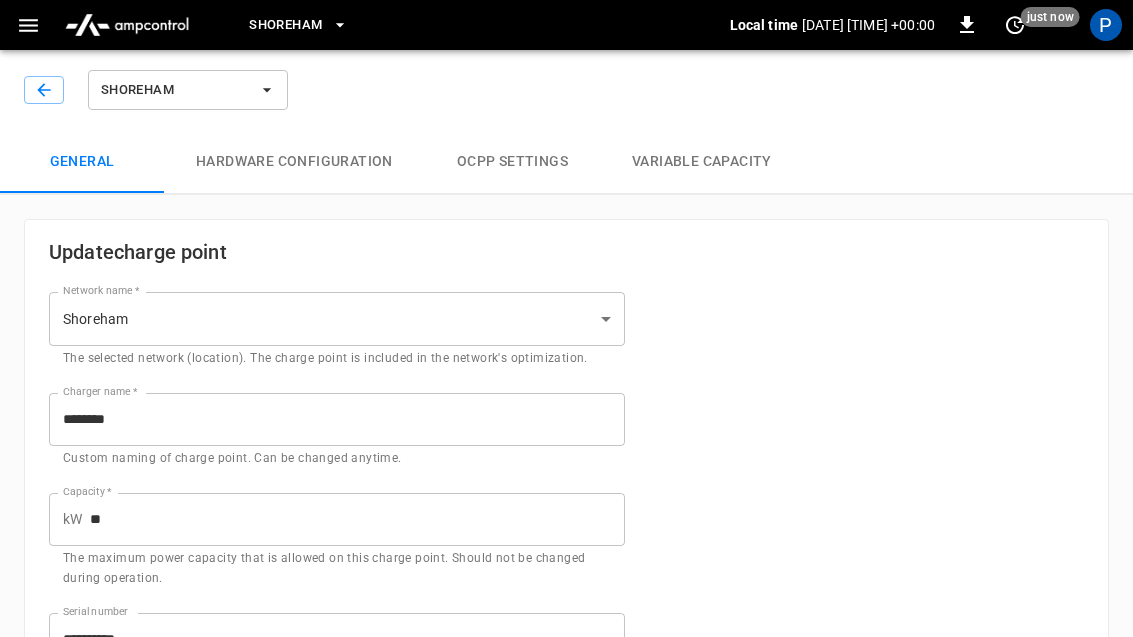 click on "OCPP settings" at bounding box center (512, 162) 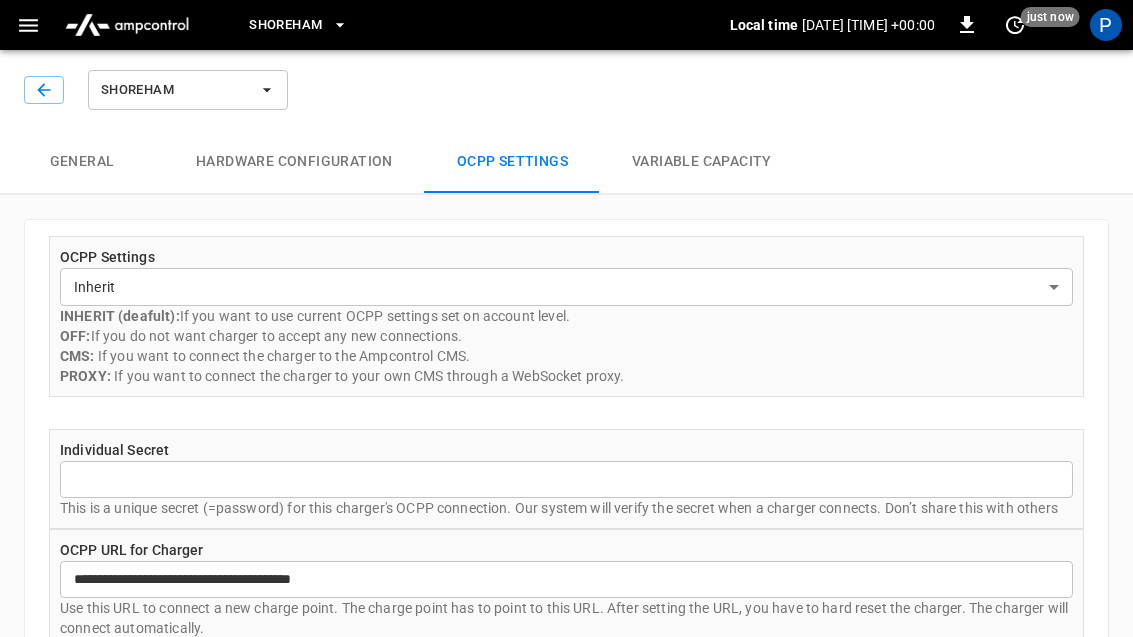 type on "**********" 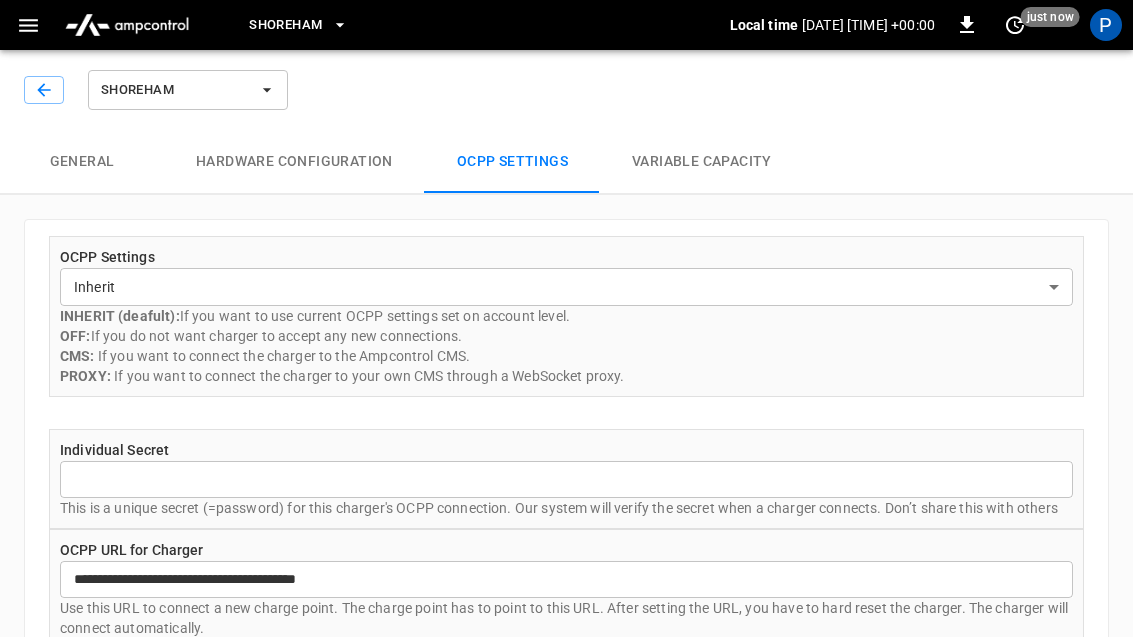 type on "*******" 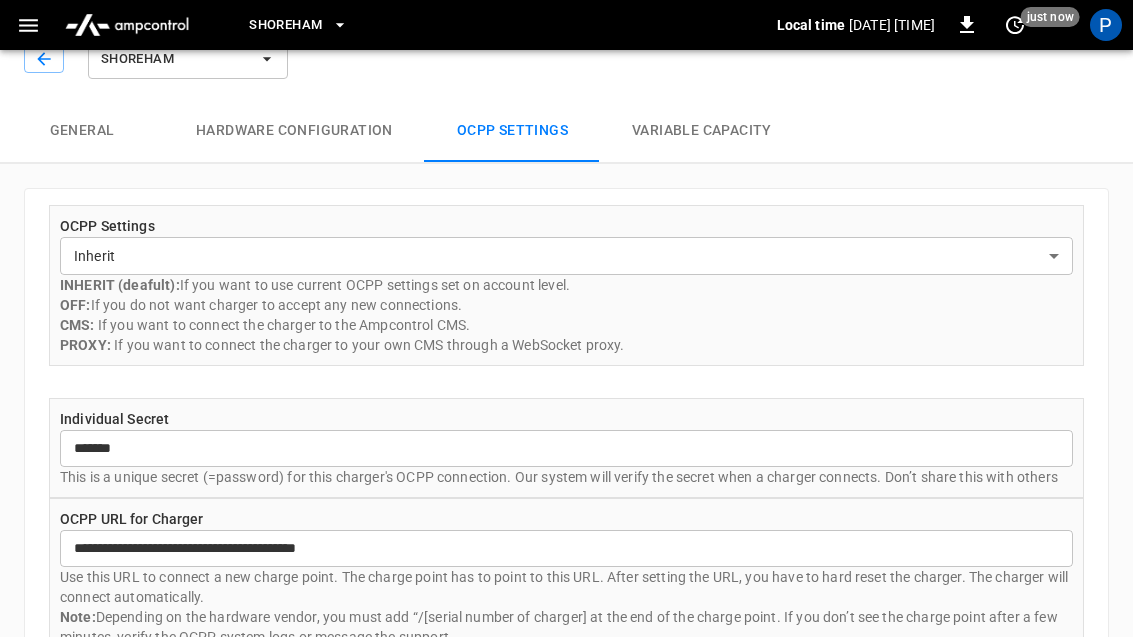 scroll, scrollTop: 0, scrollLeft: 0, axis: both 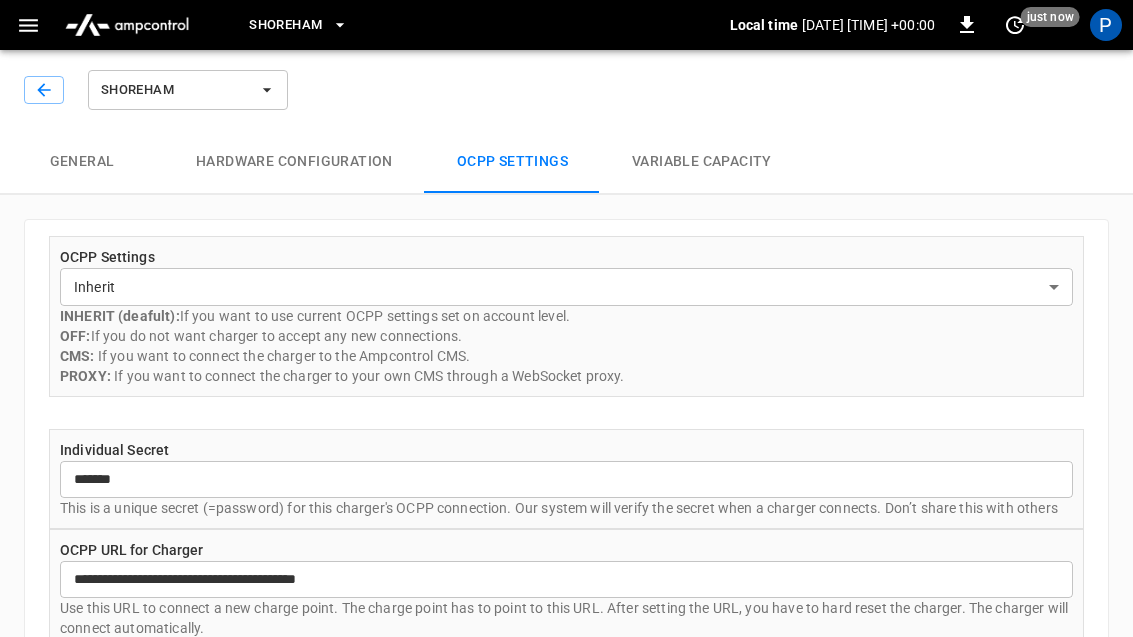 click on "Hardware configuration" at bounding box center [294, 162] 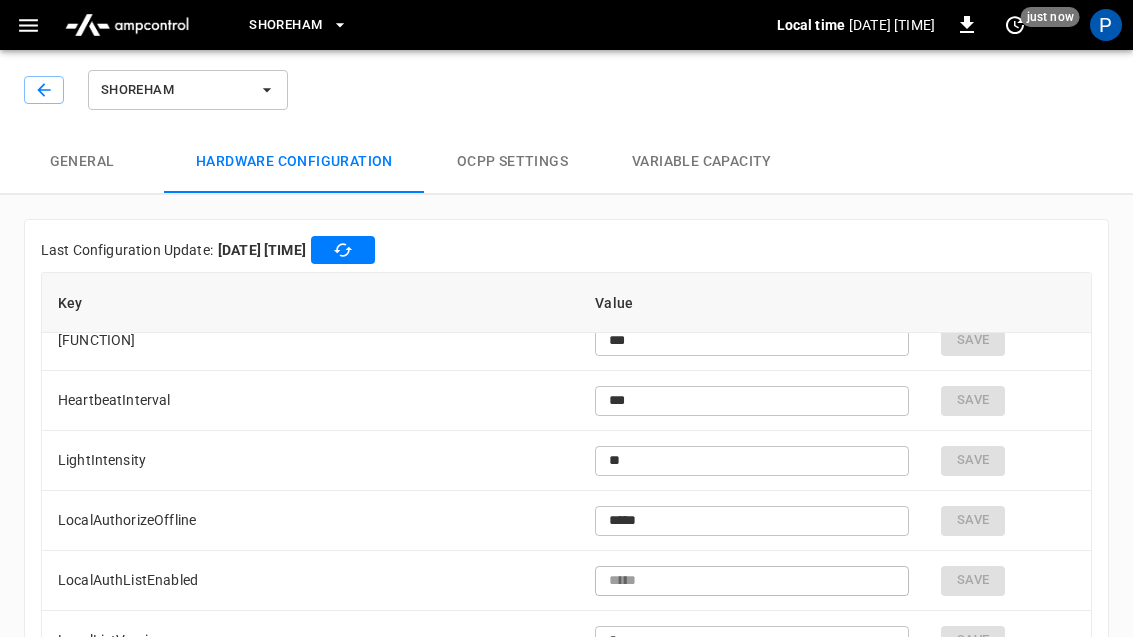 scroll, scrollTop: 3858, scrollLeft: 0, axis: vertical 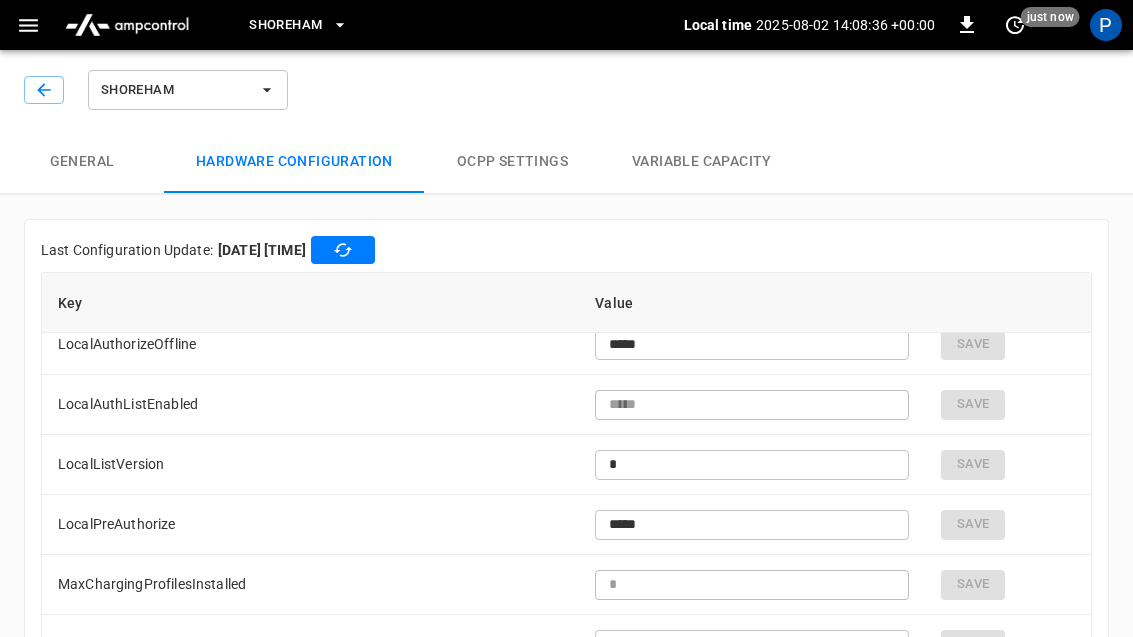 click 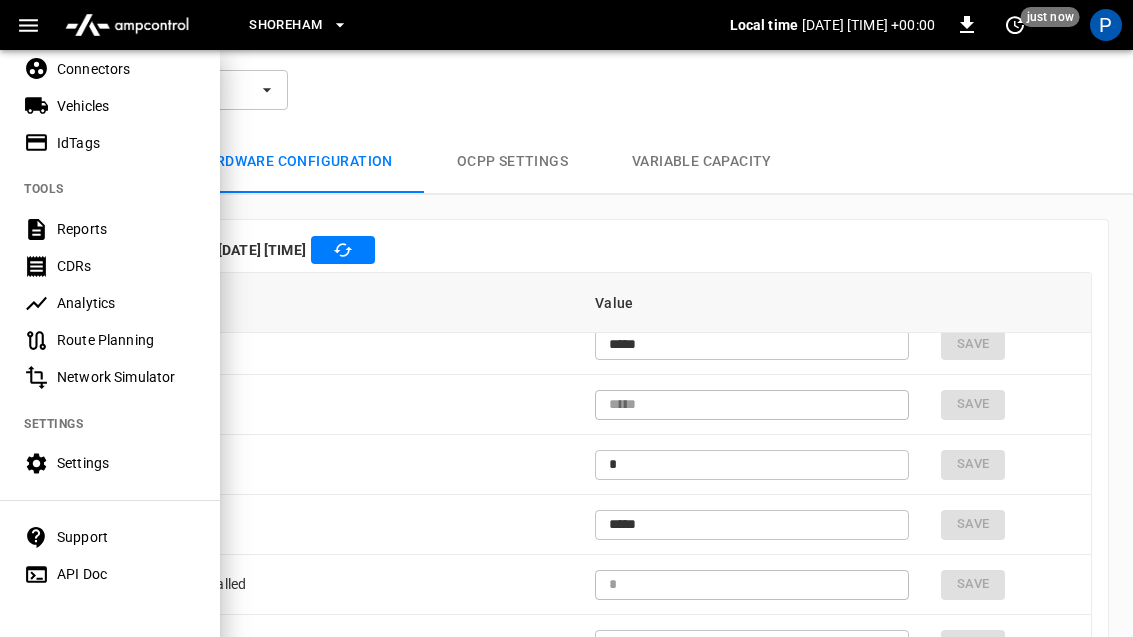 scroll, scrollTop: 489, scrollLeft: 0, axis: vertical 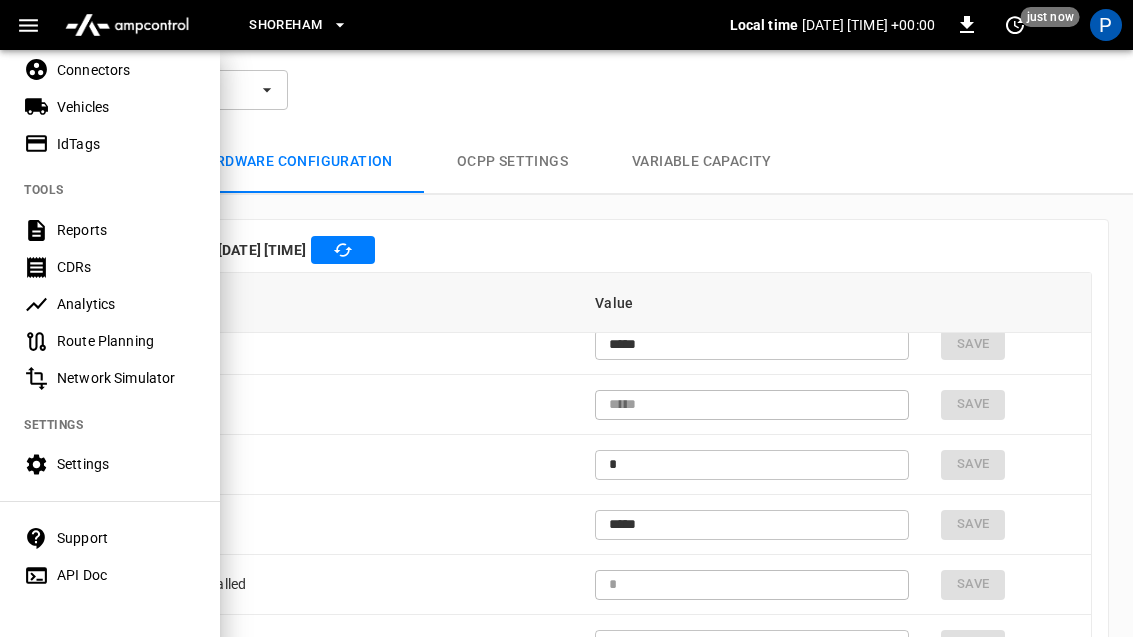 click on "Settings" at bounding box center (126, 464) 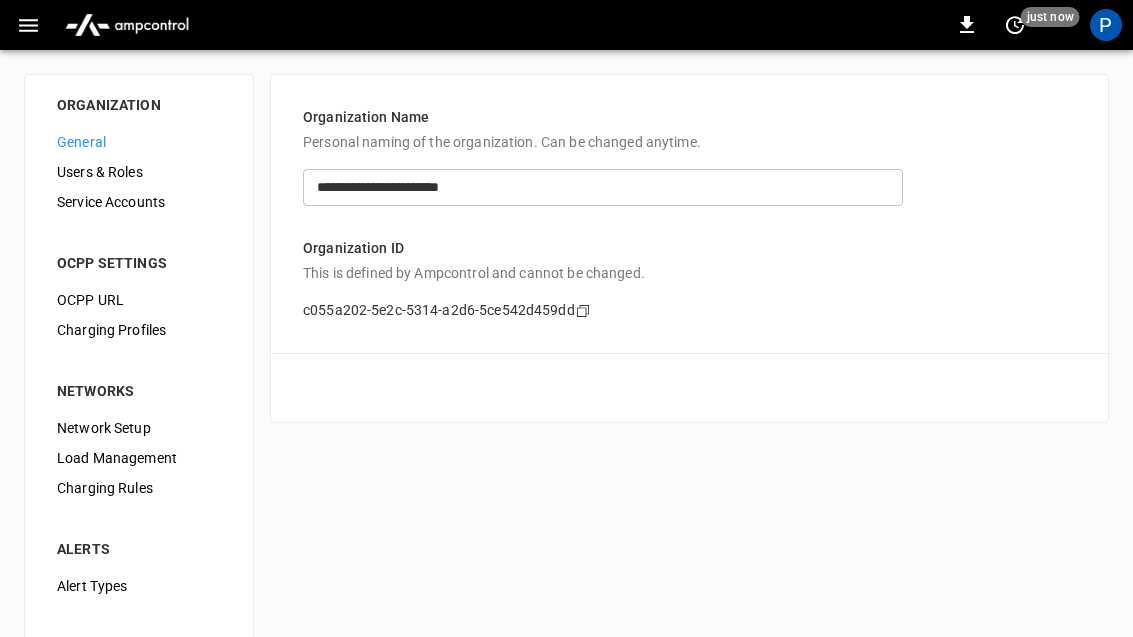 click on "Network Setup" at bounding box center (139, 428) 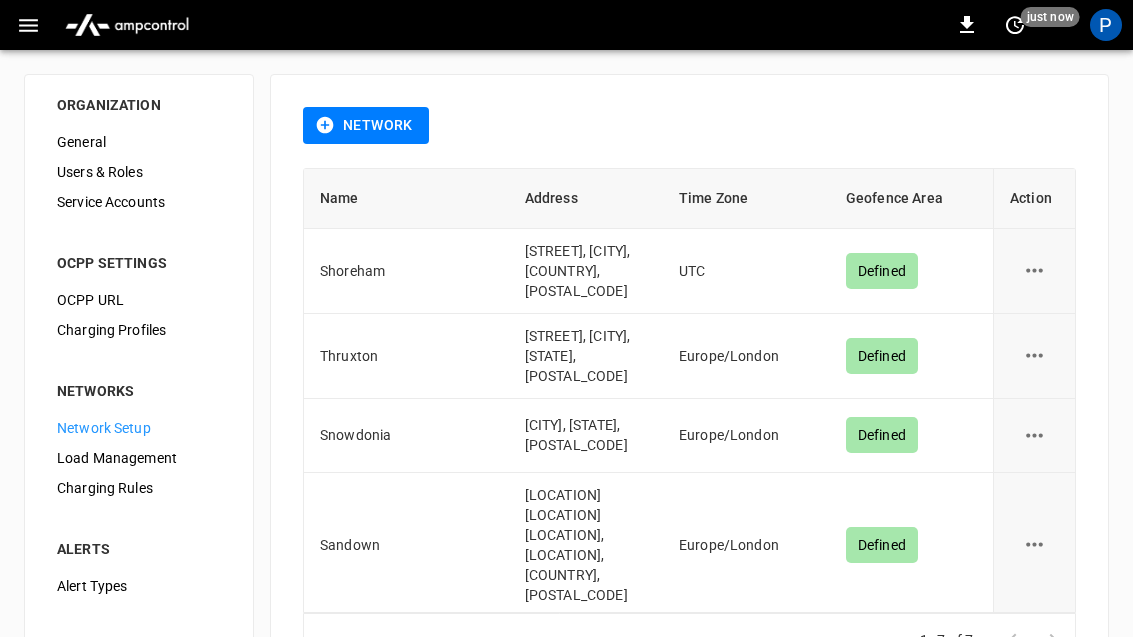 click on "Load Management" at bounding box center (139, 458) 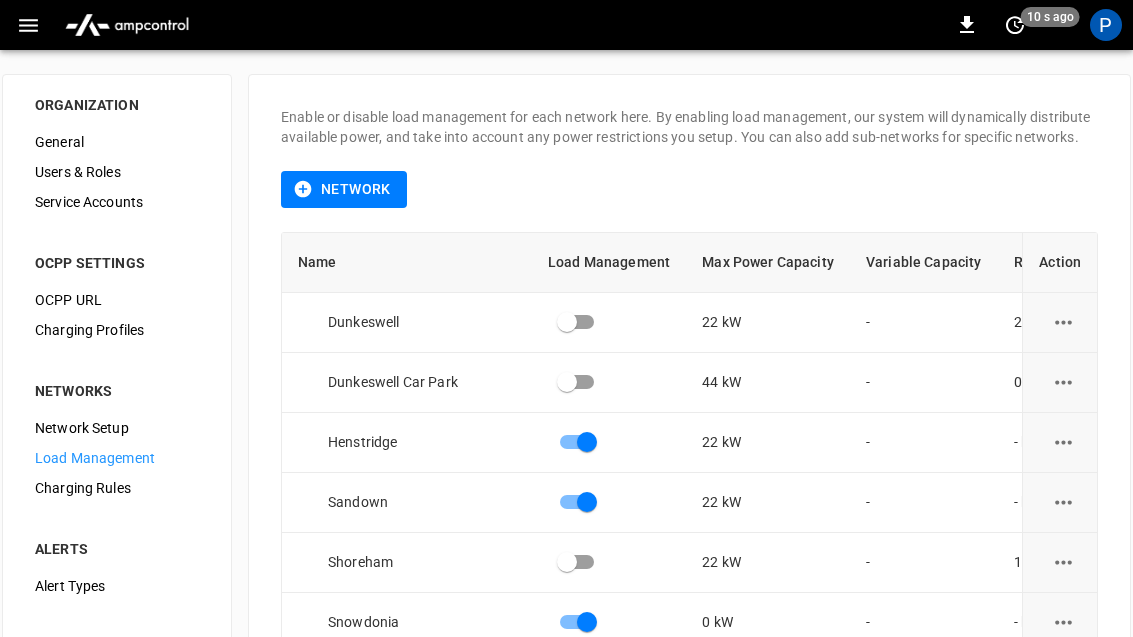 click on "Network Setup" at bounding box center [117, 428] 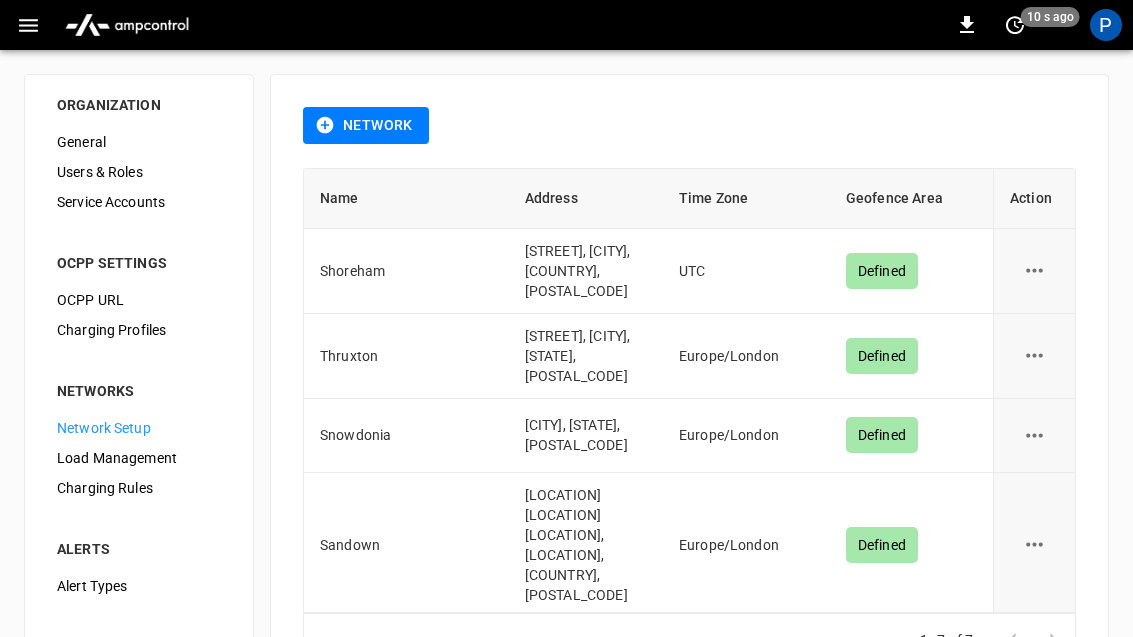 click on "Charging Profiles" at bounding box center [139, 330] 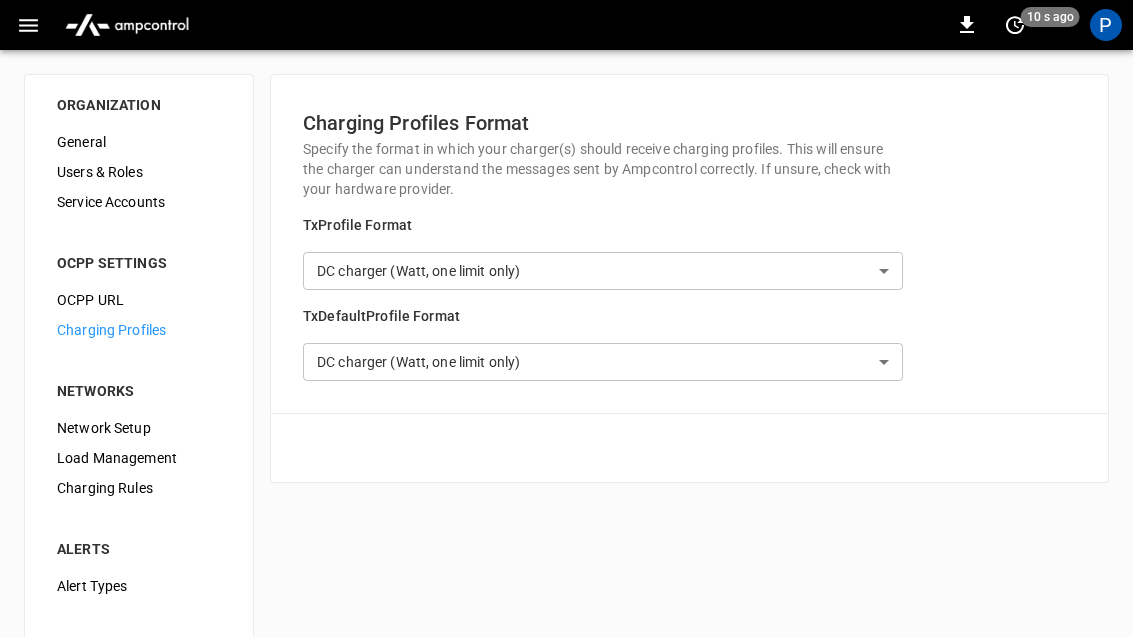 click on "**********" at bounding box center [566, 483] 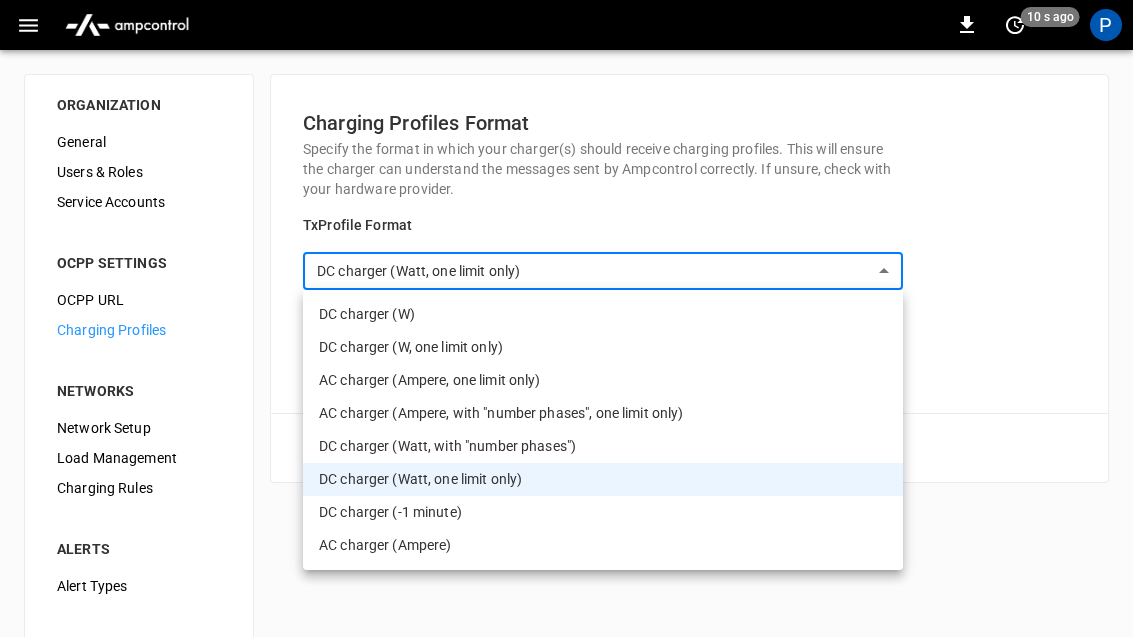 click on "DC charger (W)" at bounding box center (603, 314) 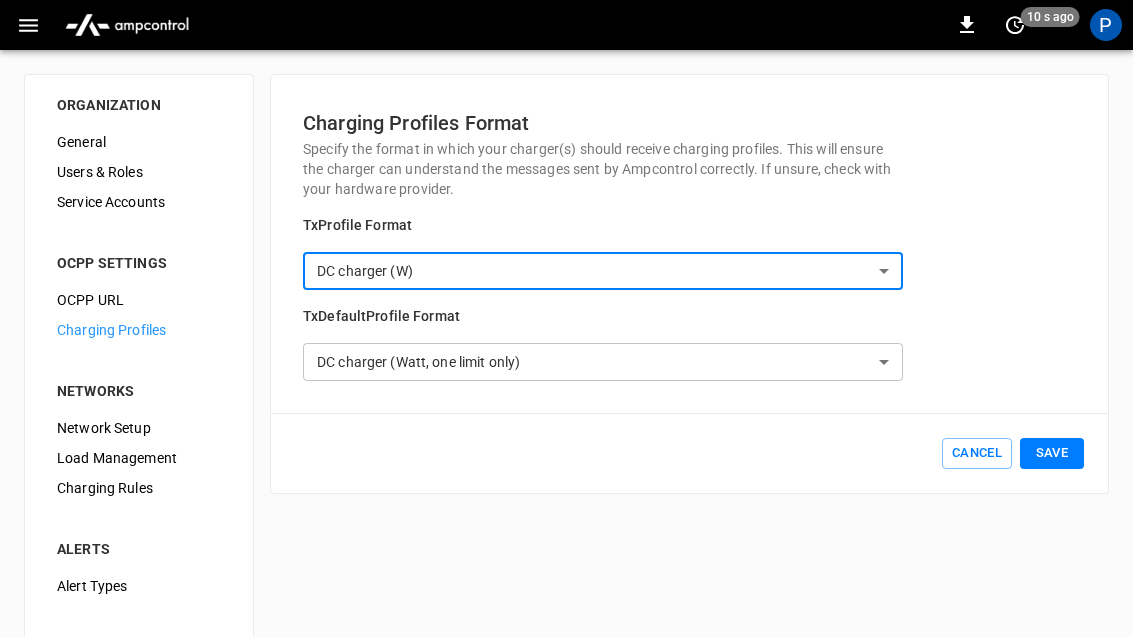 click on "**********" at bounding box center (566, 483) 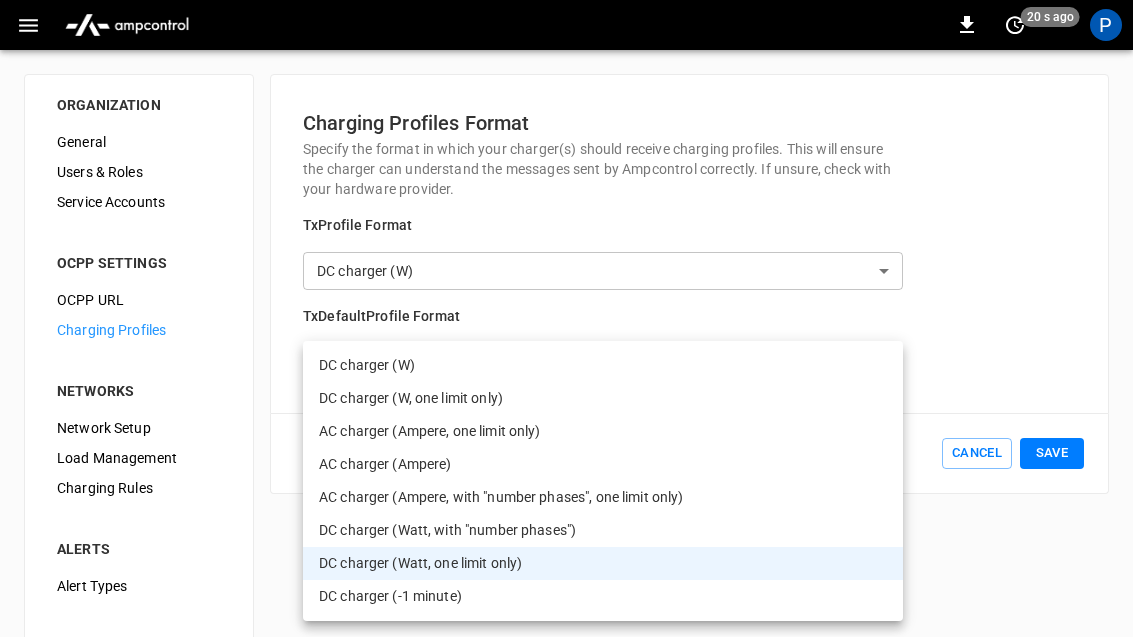 click on "DC charger (W)" at bounding box center (603, 365) 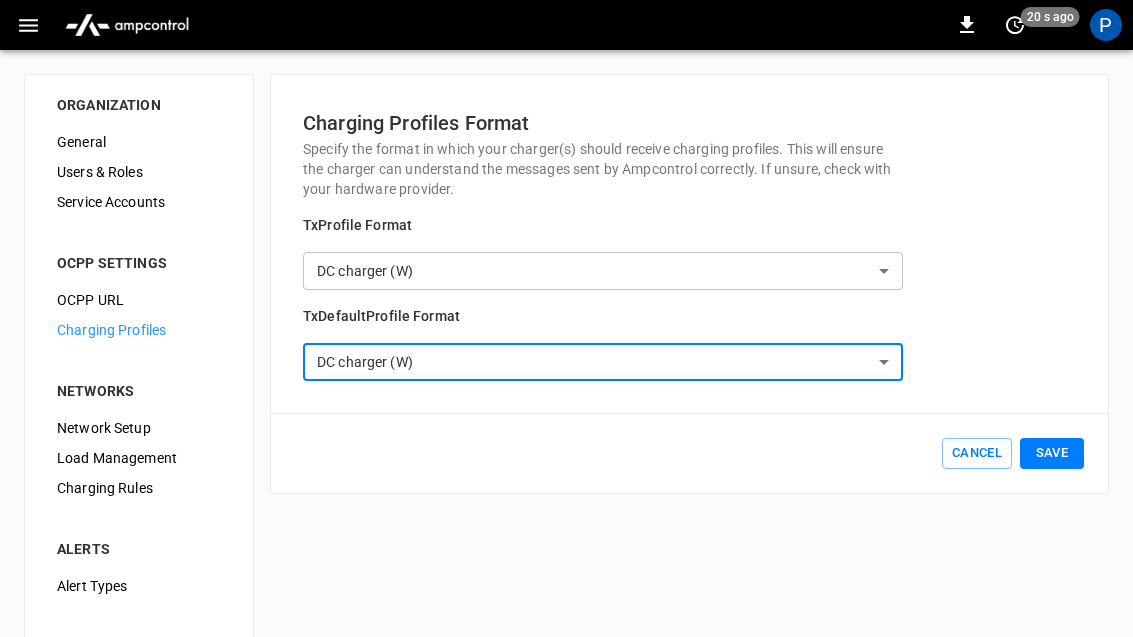 click on "Save" at bounding box center (1052, 453) 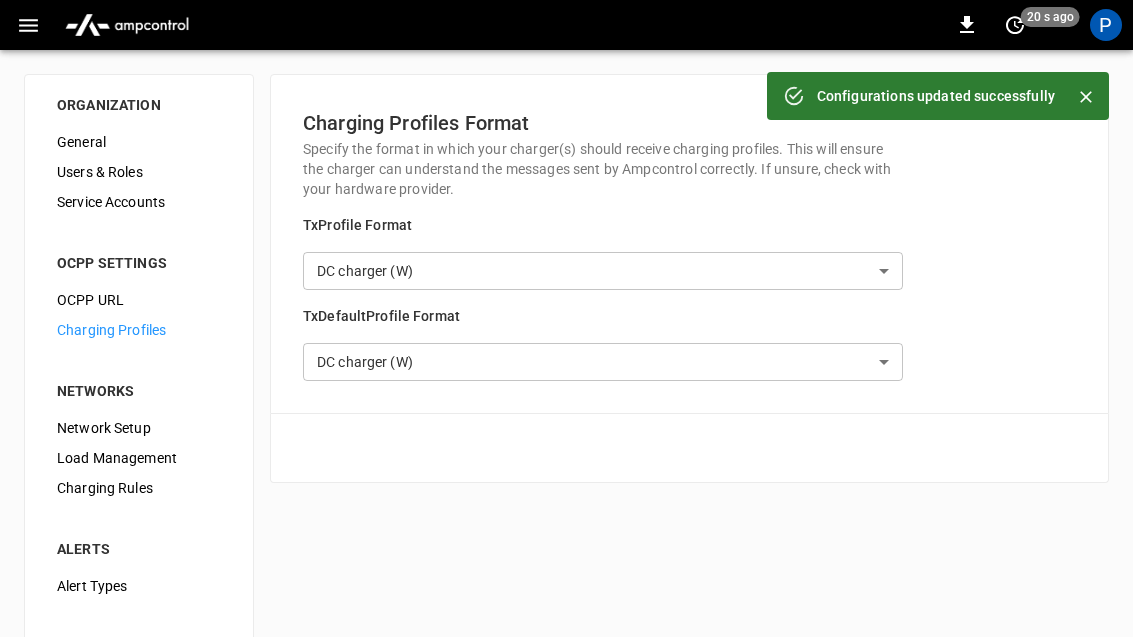 click 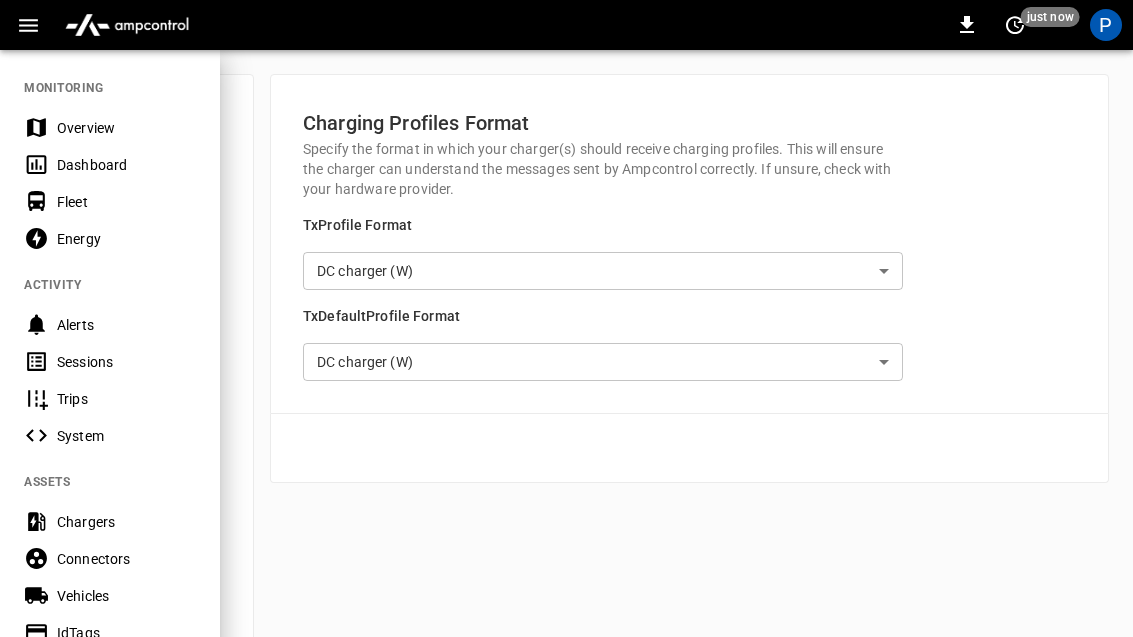 click on "Chargers" at bounding box center [126, 522] 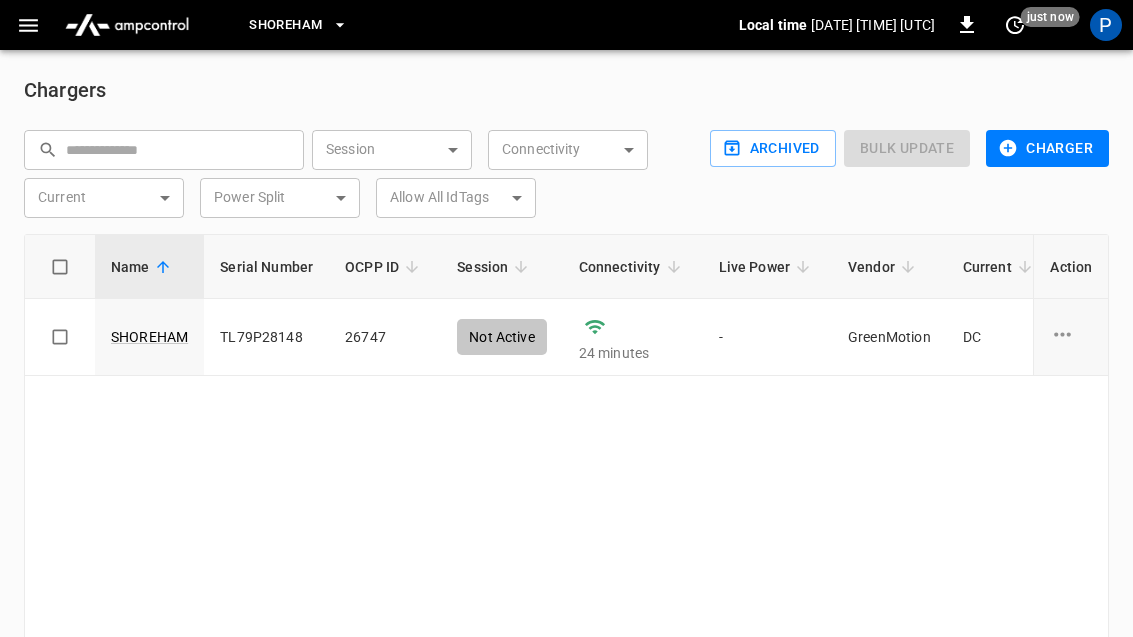 click on "[SHOREHAM]" at bounding box center (149, 337) 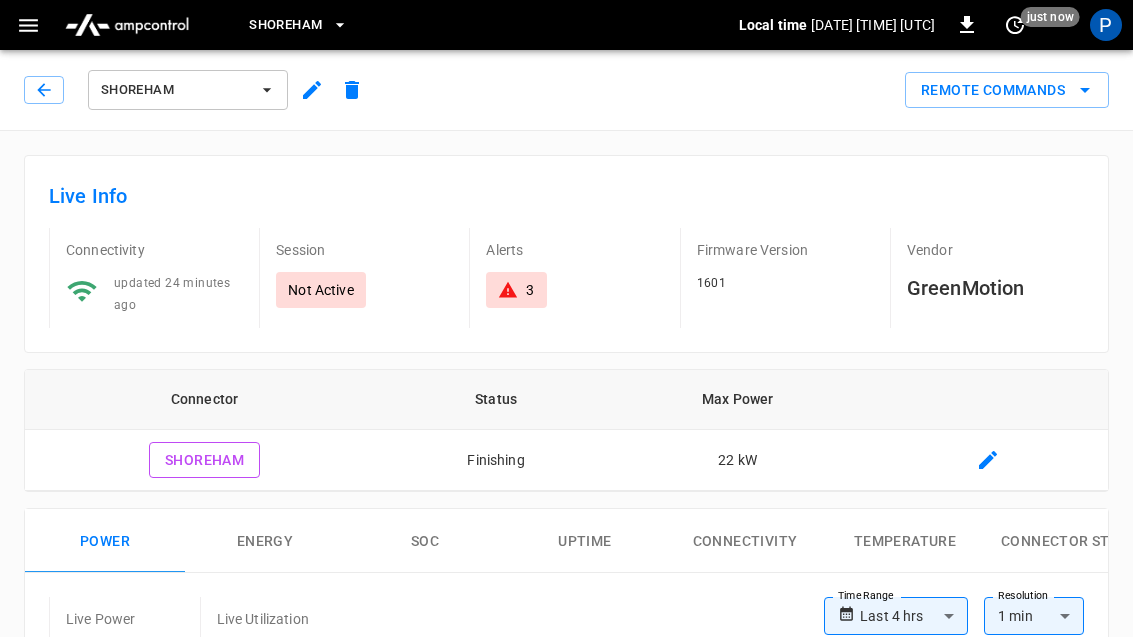 type on "**********" 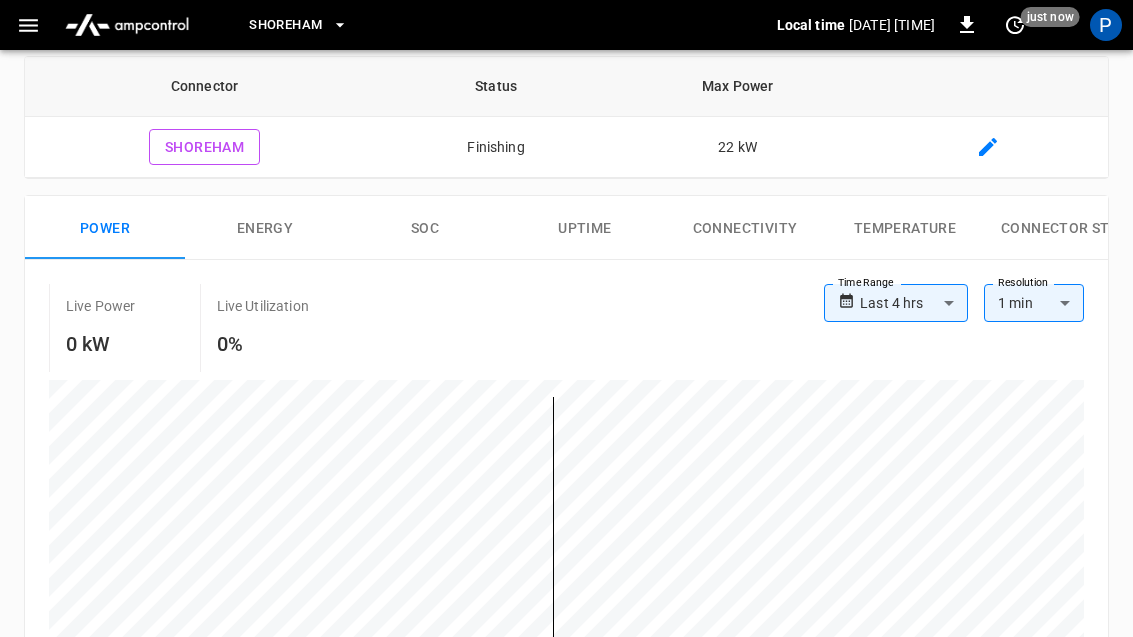scroll, scrollTop: 0, scrollLeft: 0, axis: both 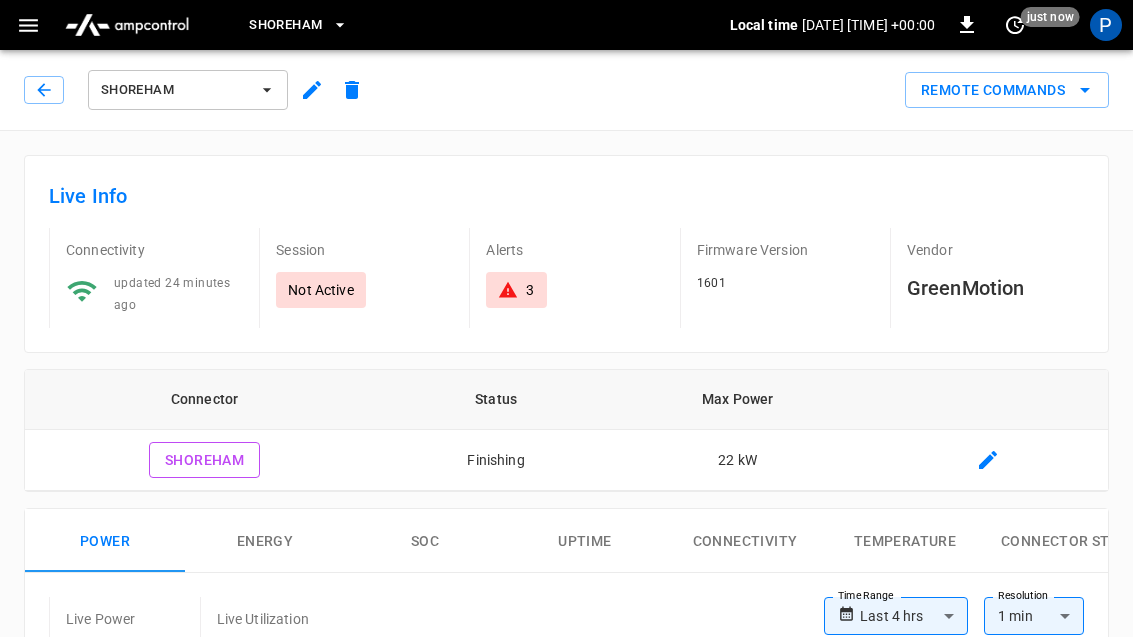 click on "Remote Commands" at bounding box center [1007, 90] 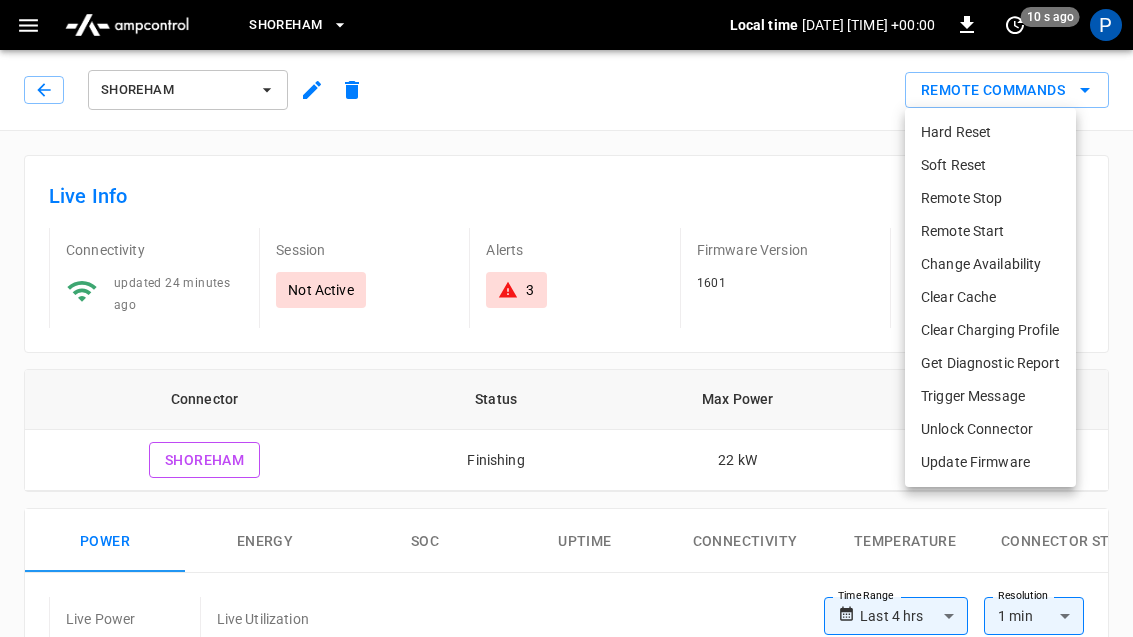 click on "Remote Start" at bounding box center [990, 231] 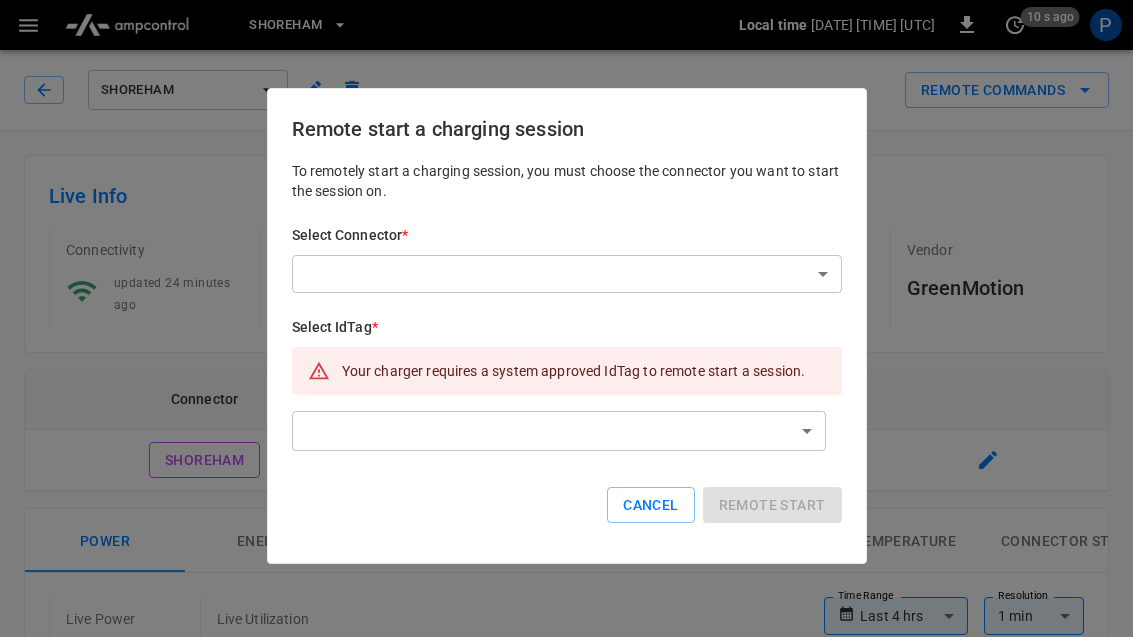 click on "**********" at bounding box center [566, 912] 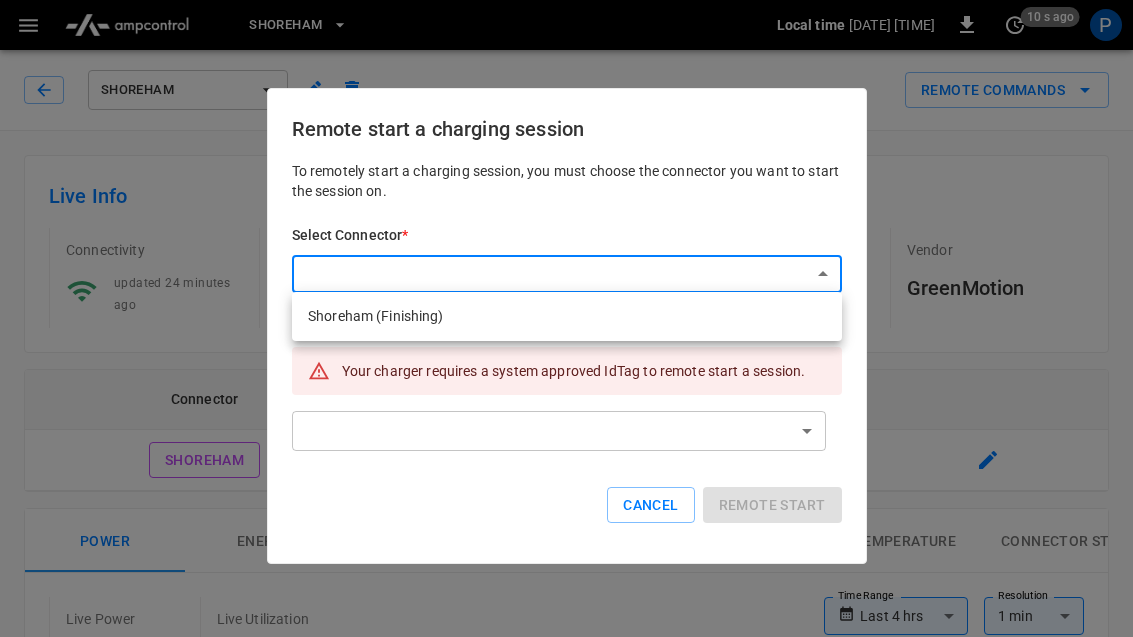 click on "Shoreham (Finishing)" at bounding box center (567, 316) 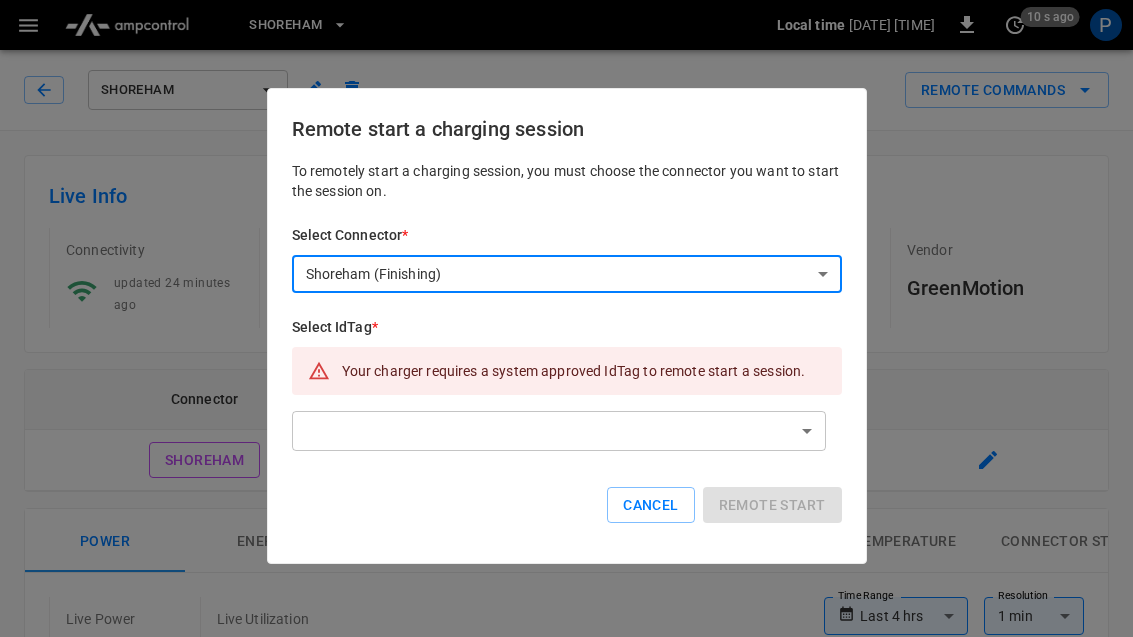 click on "**********" at bounding box center (566, 912) 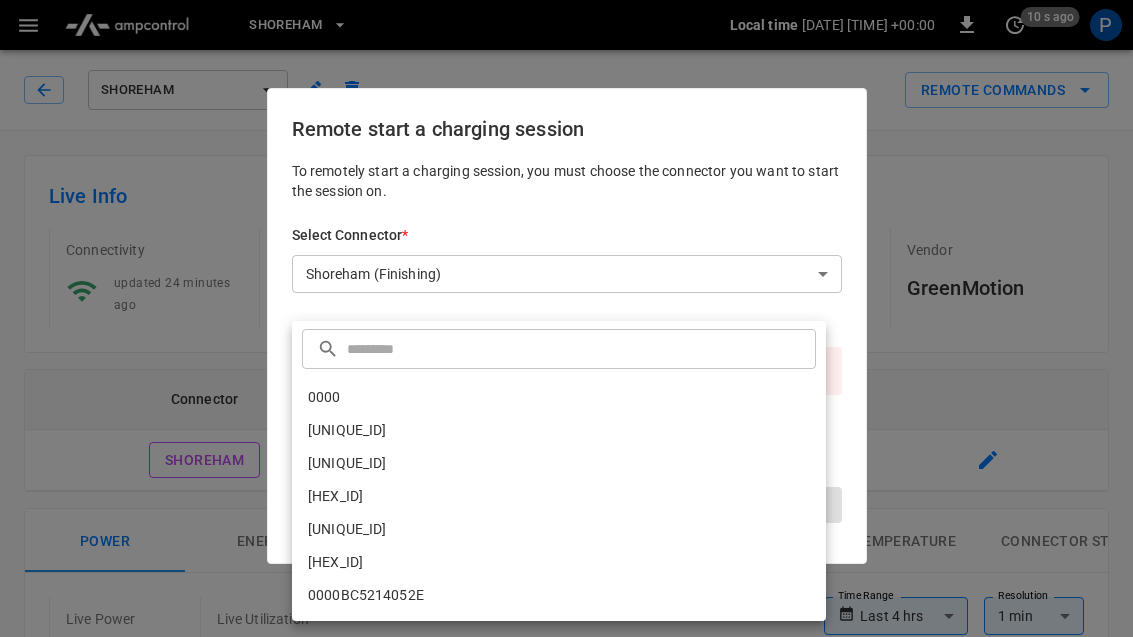 click on "[IDTAG]" at bounding box center [559, 397] 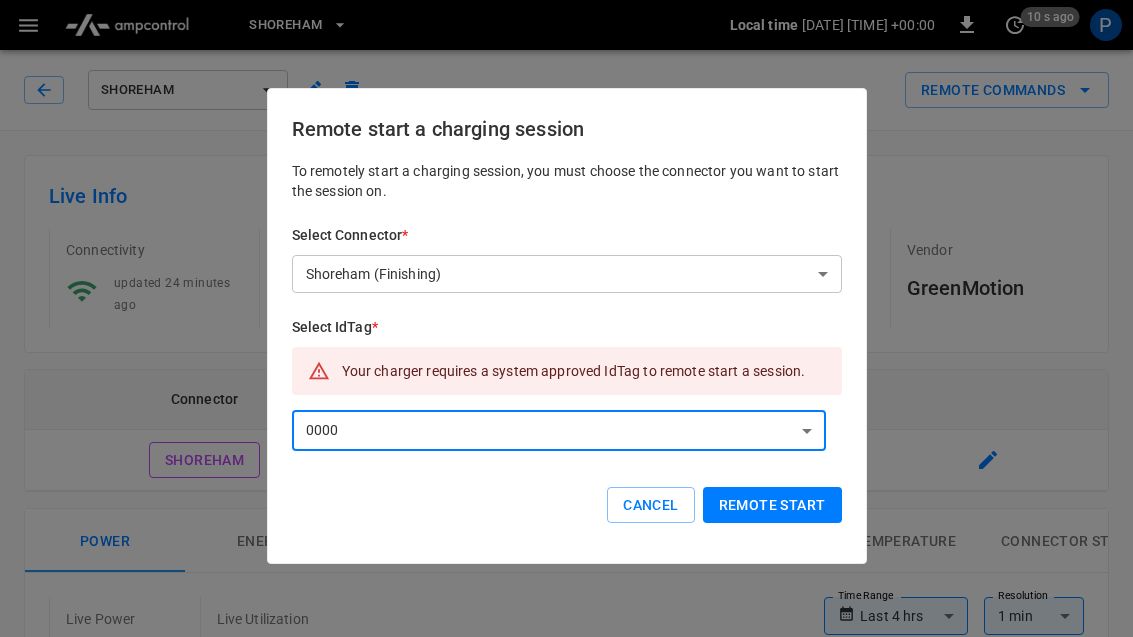 type on "****" 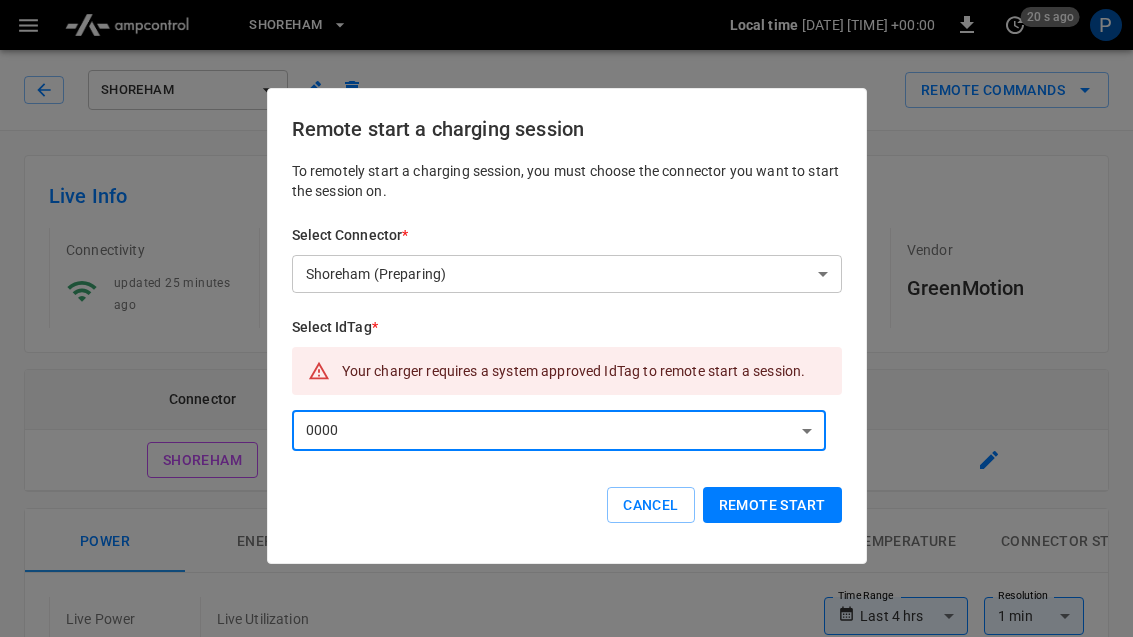 click at bounding box center (566, 318) 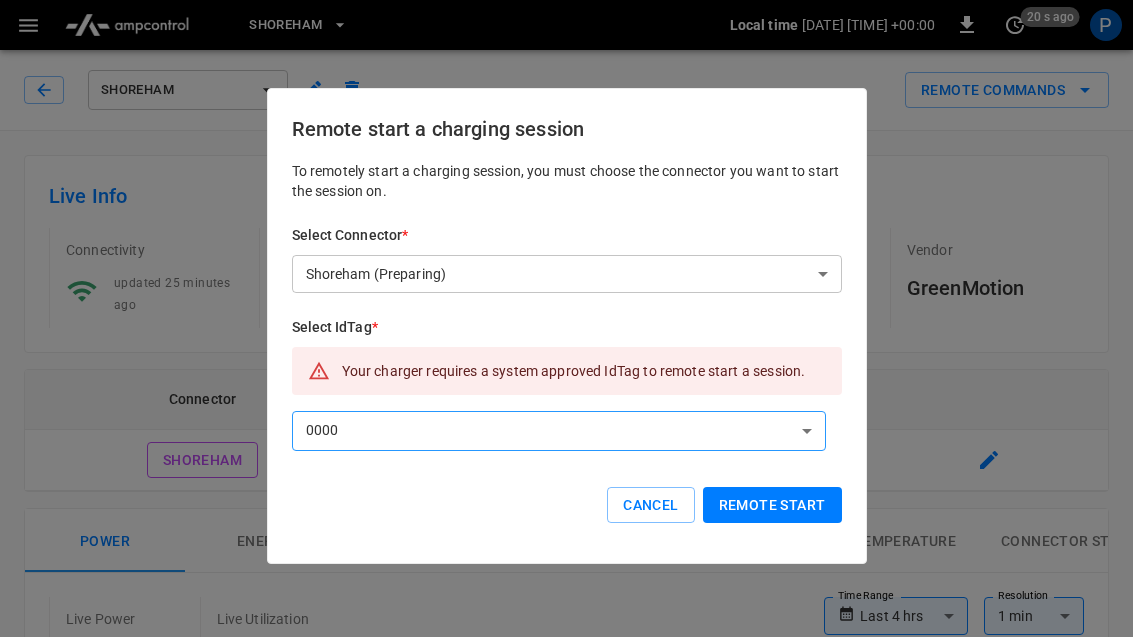 click at bounding box center (566, 318) 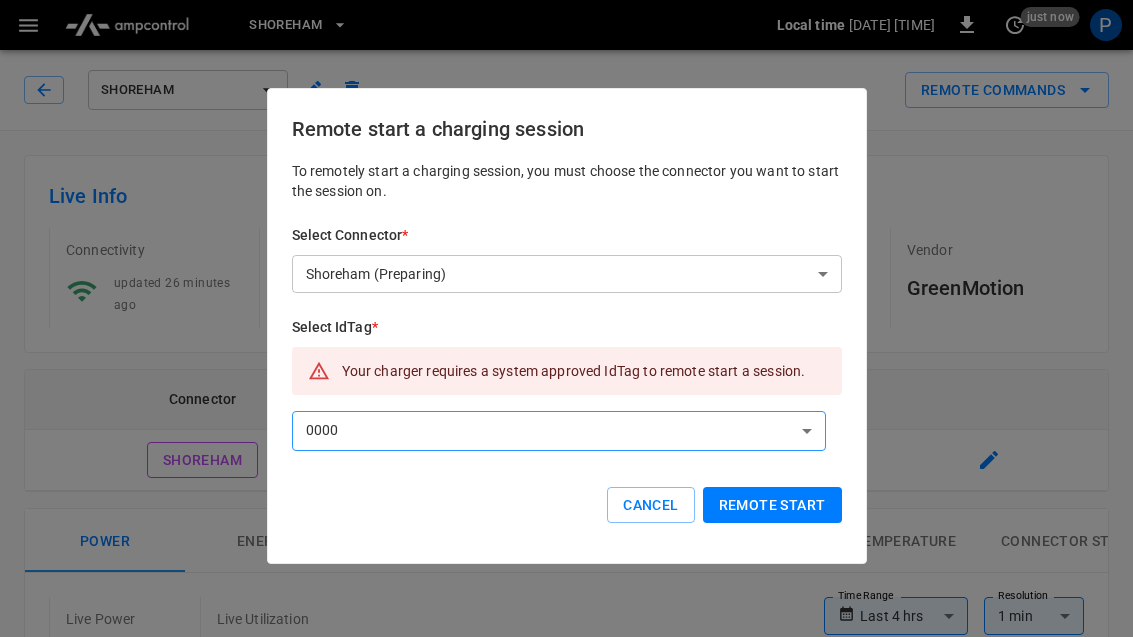 click on "Cancel" at bounding box center (650, 505) 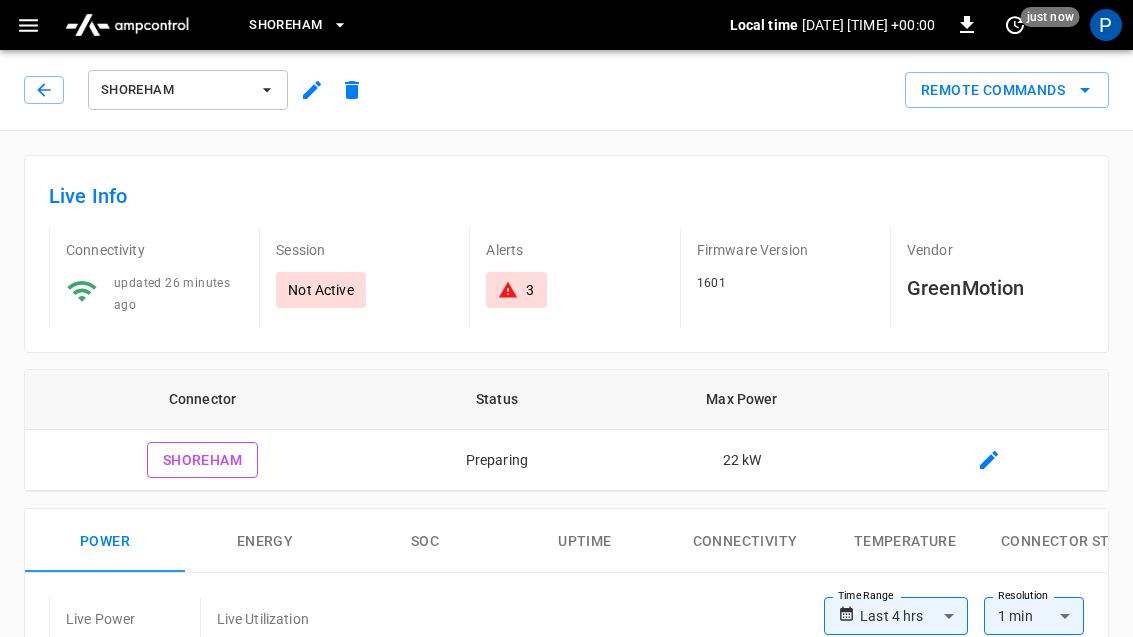 click 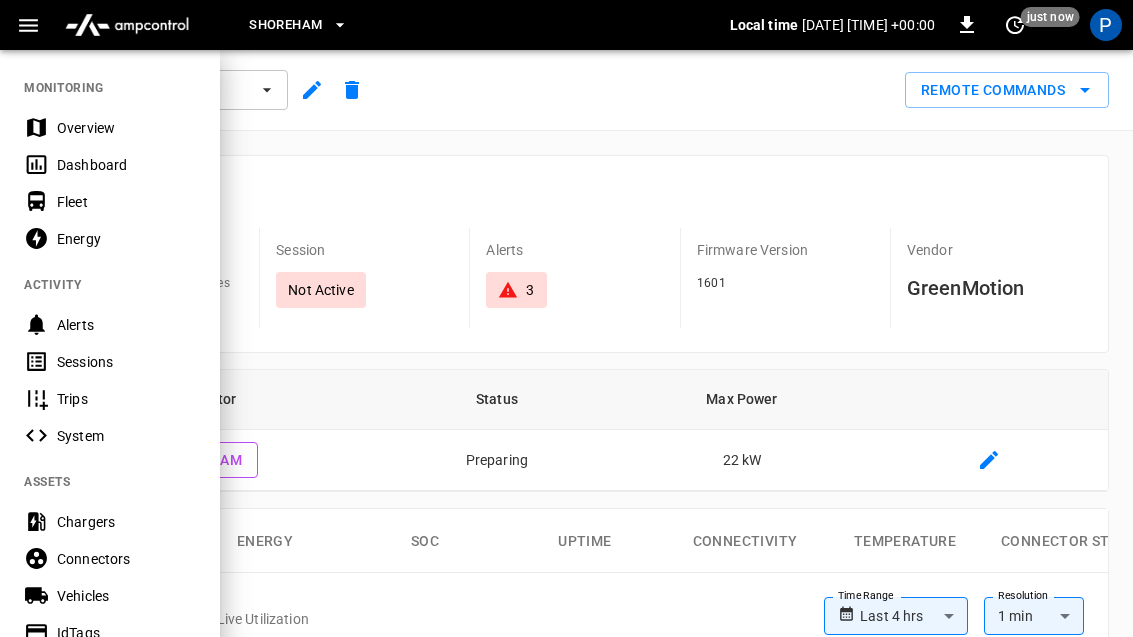 click on "System" at bounding box center (110, 435) 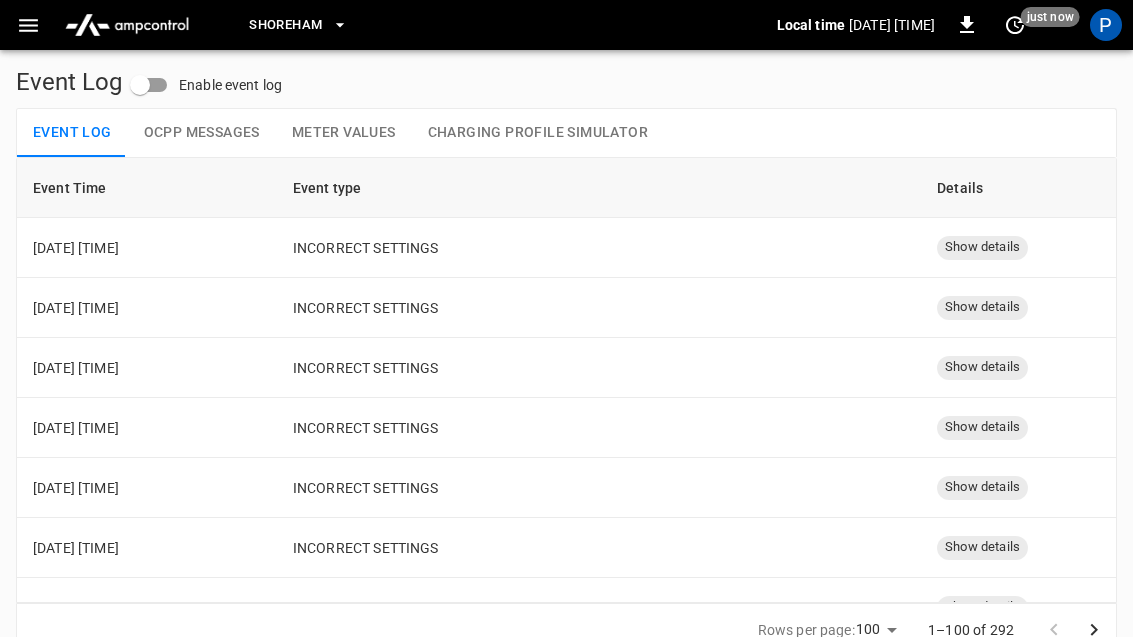 click on "Show details" at bounding box center [982, 247] 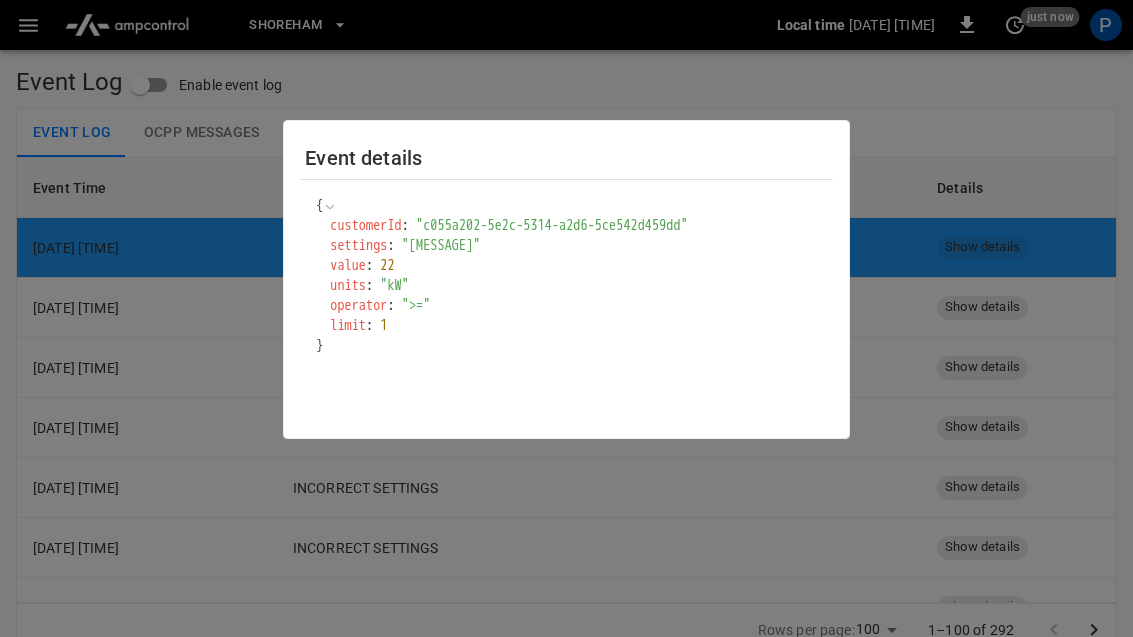 click at bounding box center (566, 318) 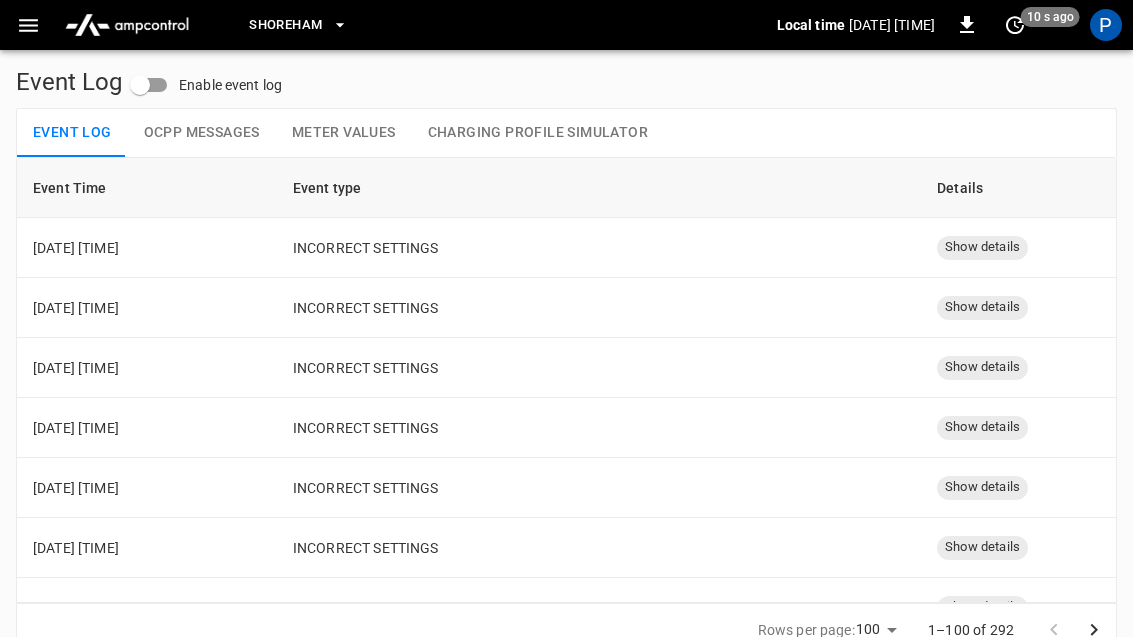 click at bounding box center (28, 25) 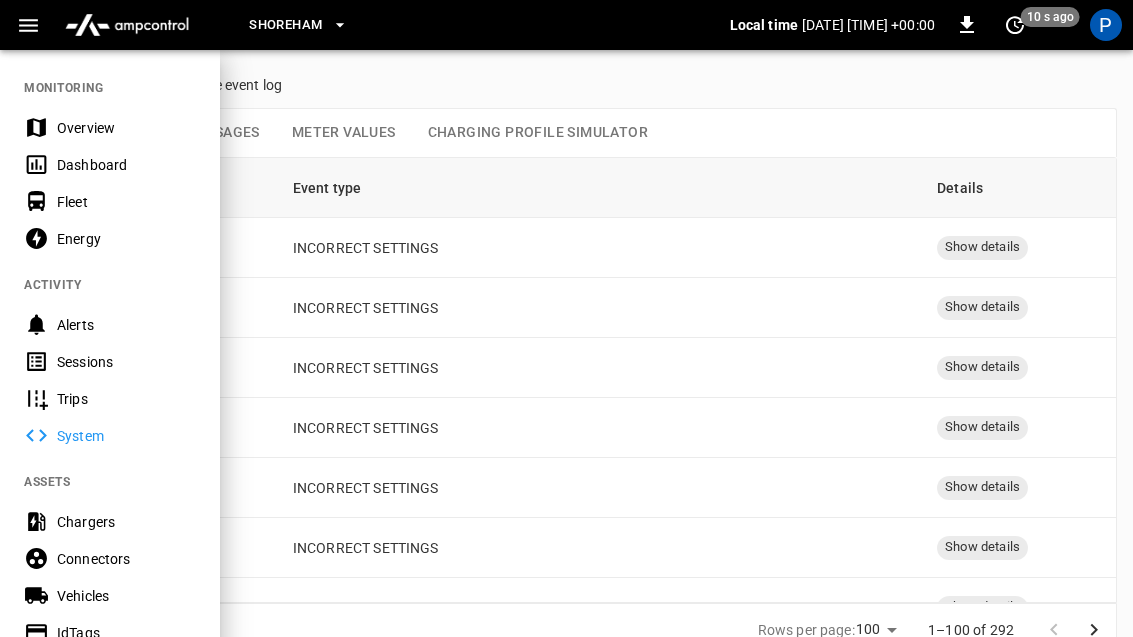 click on "Connectors" at bounding box center (110, 558) 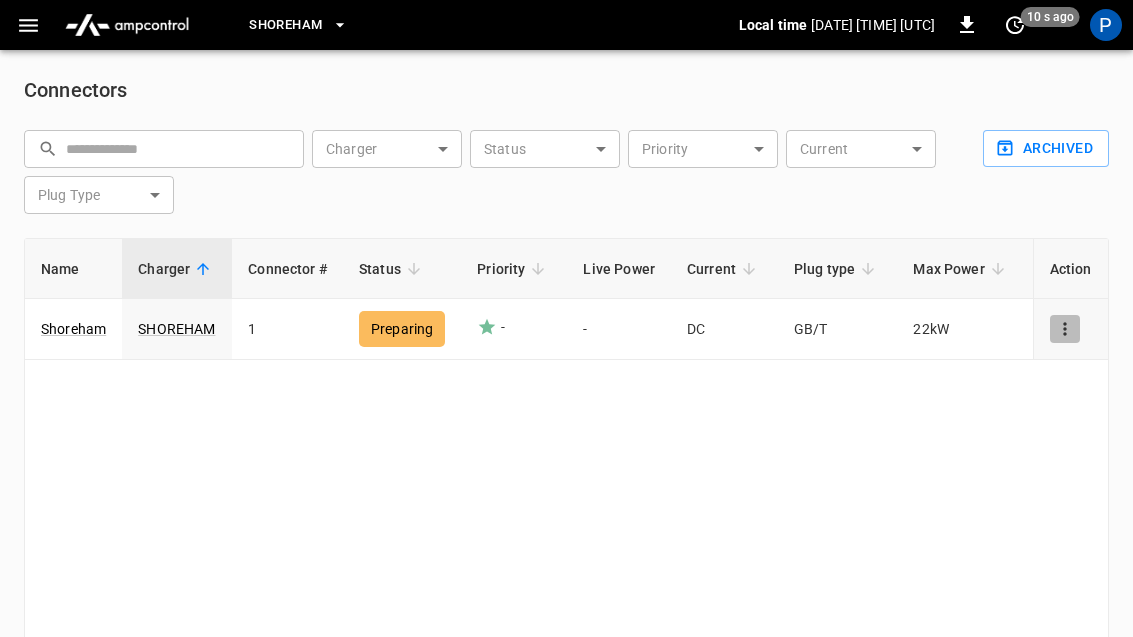 click 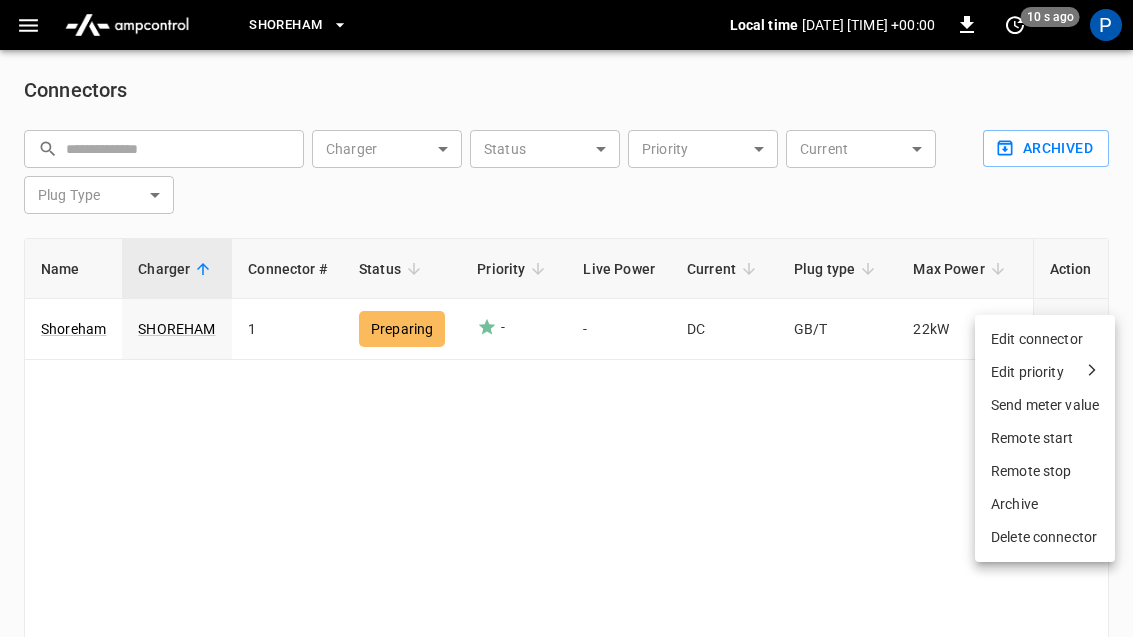 click on "Edit connector" at bounding box center [1045, 339] 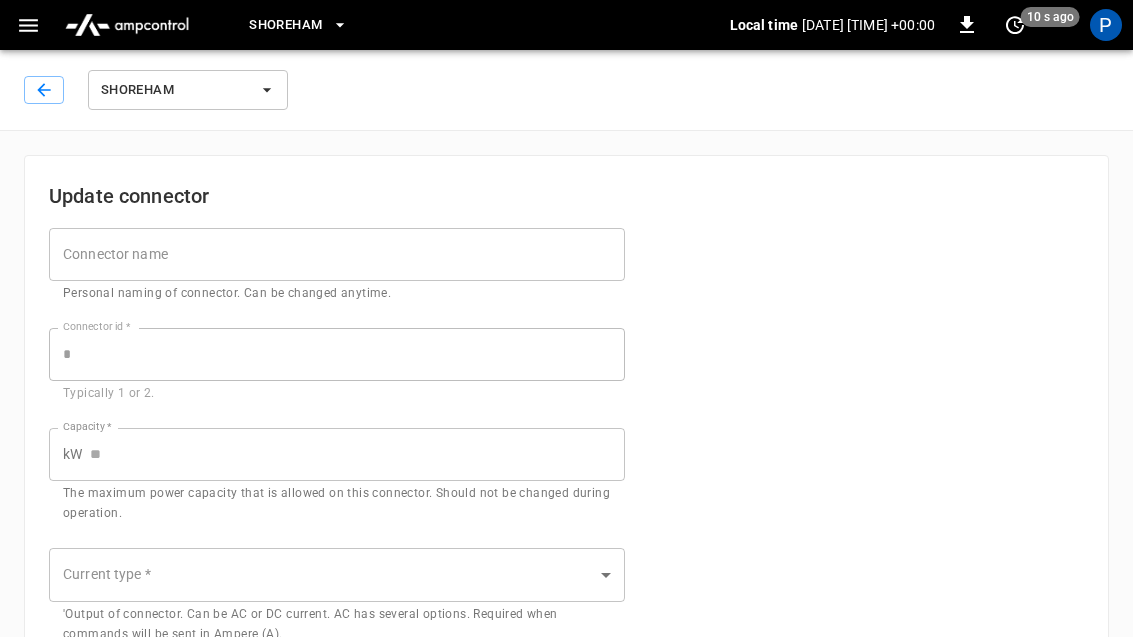 type on "********" 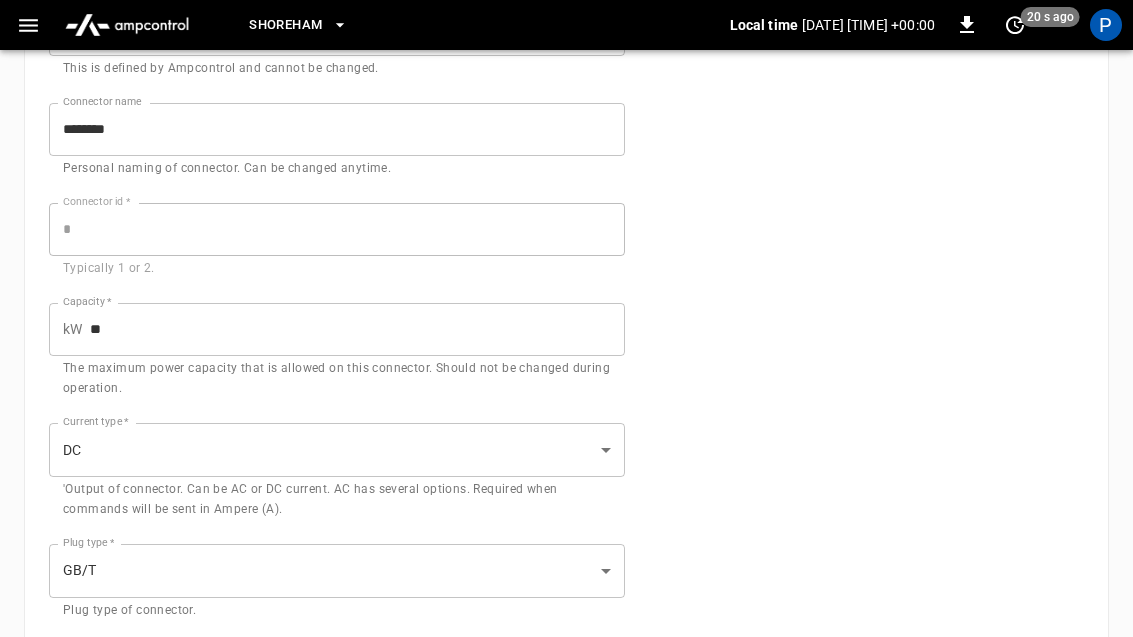 scroll, scrollTop: 224, scrollLeft: 0, axis: vertical 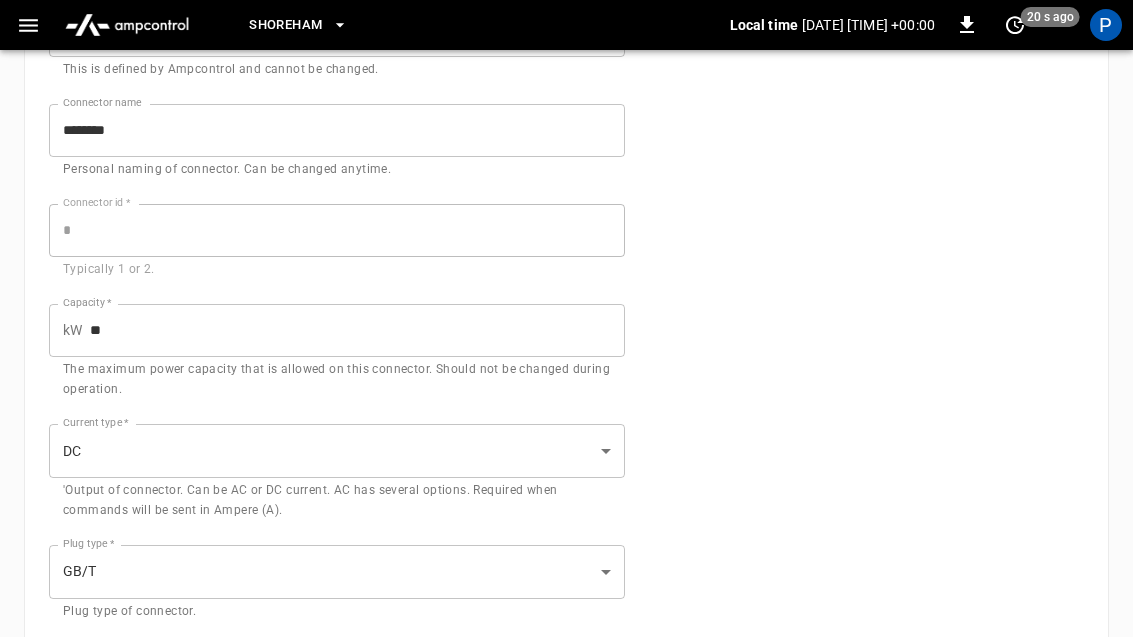 click on "**********" at bounding box center [566, 448] 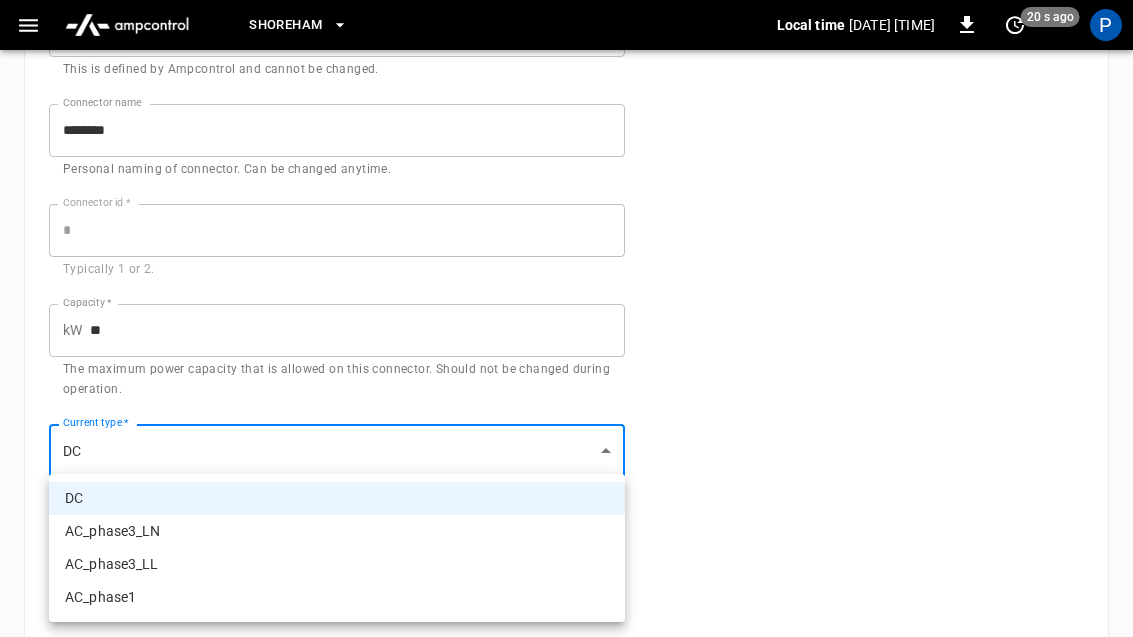 click at bounding box center (566, 318) 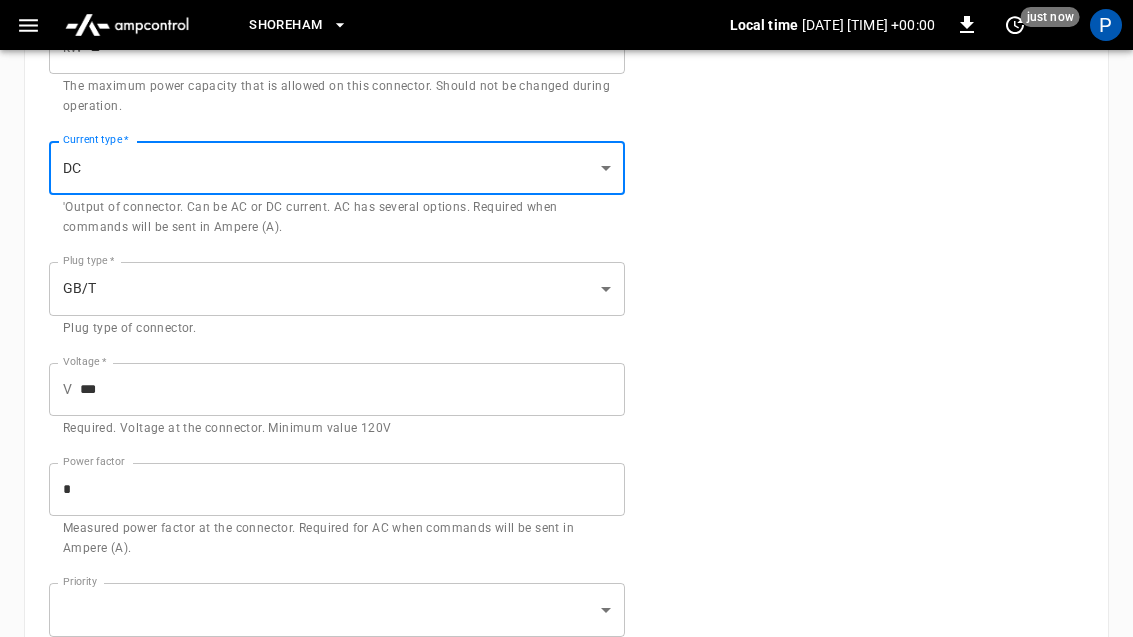 scroll, scrollTop: 630, scrollLeft: 0, axis: vertical 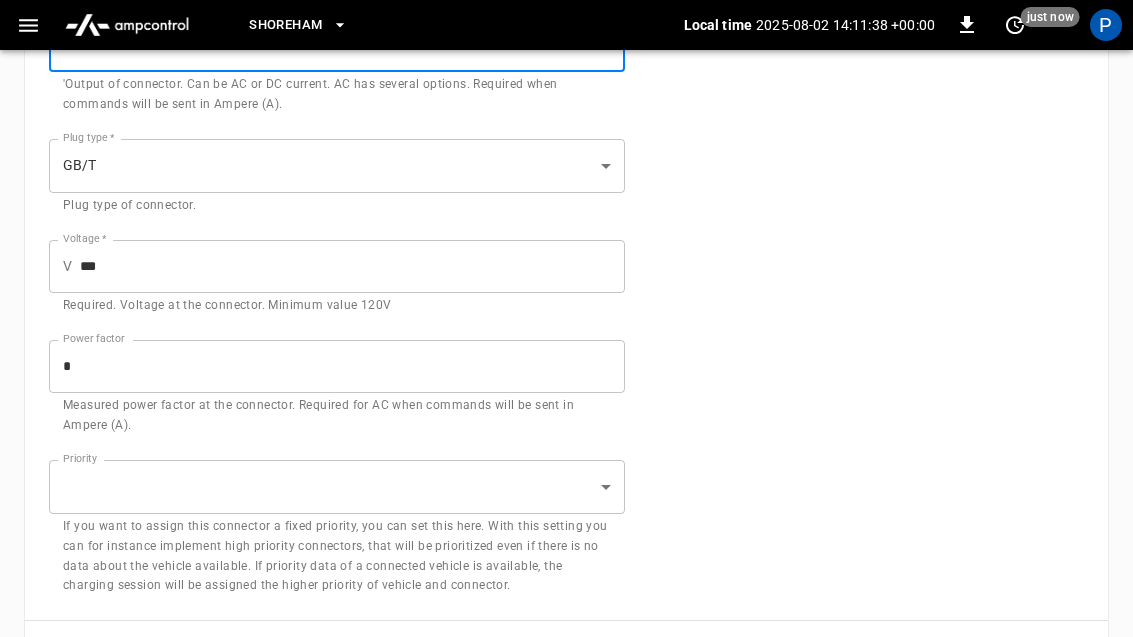 click on "**********" at bounding box center (566, 42) 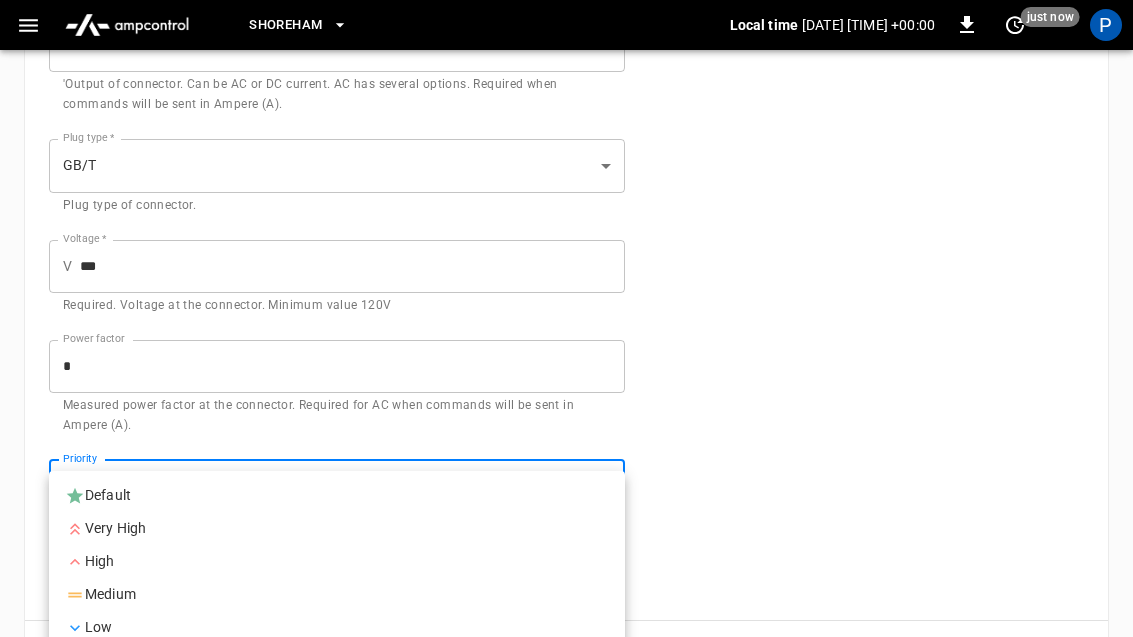 click on "Default" at bounding box center (337, 495) 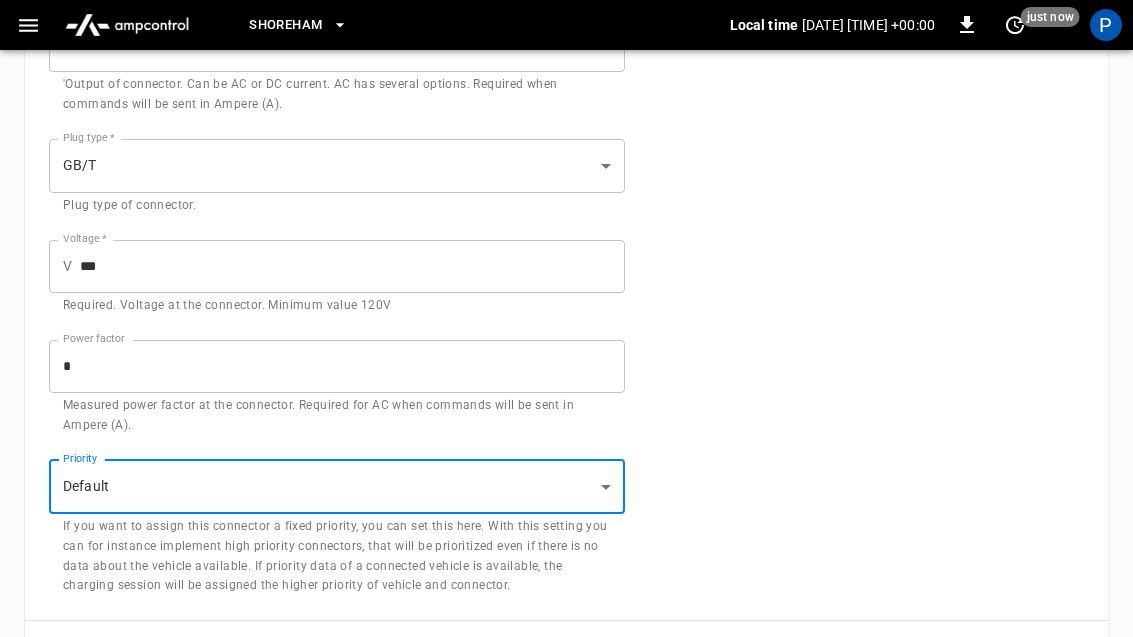click on "Save" at bounding box center [1052, 652] 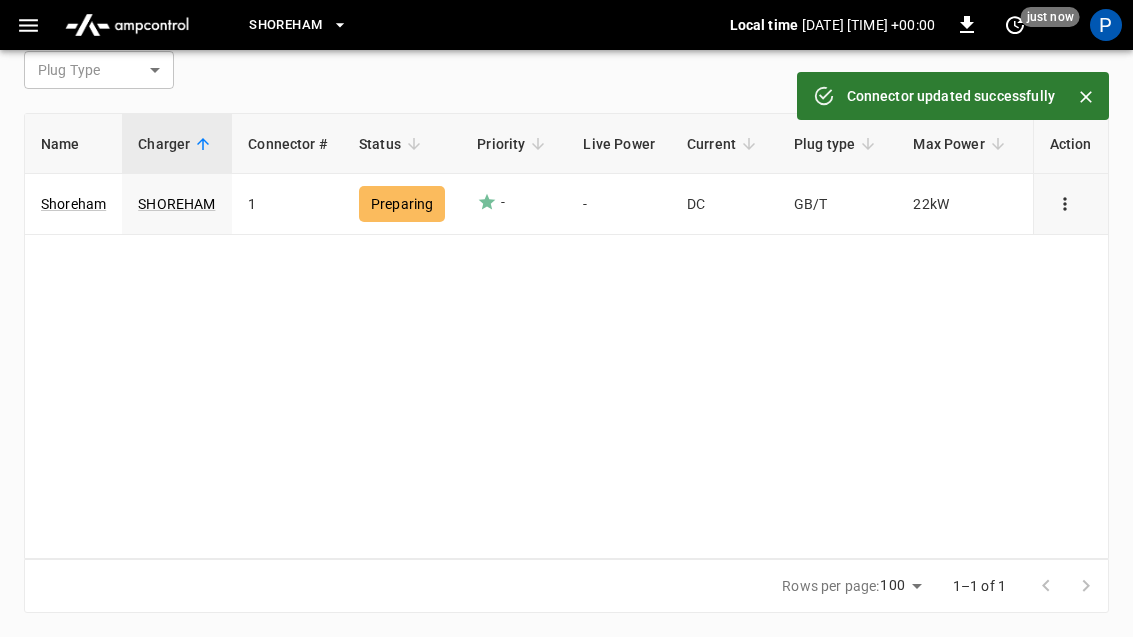 scroll, scrollTop: 106, scrollLeft: 0, axis: vertical 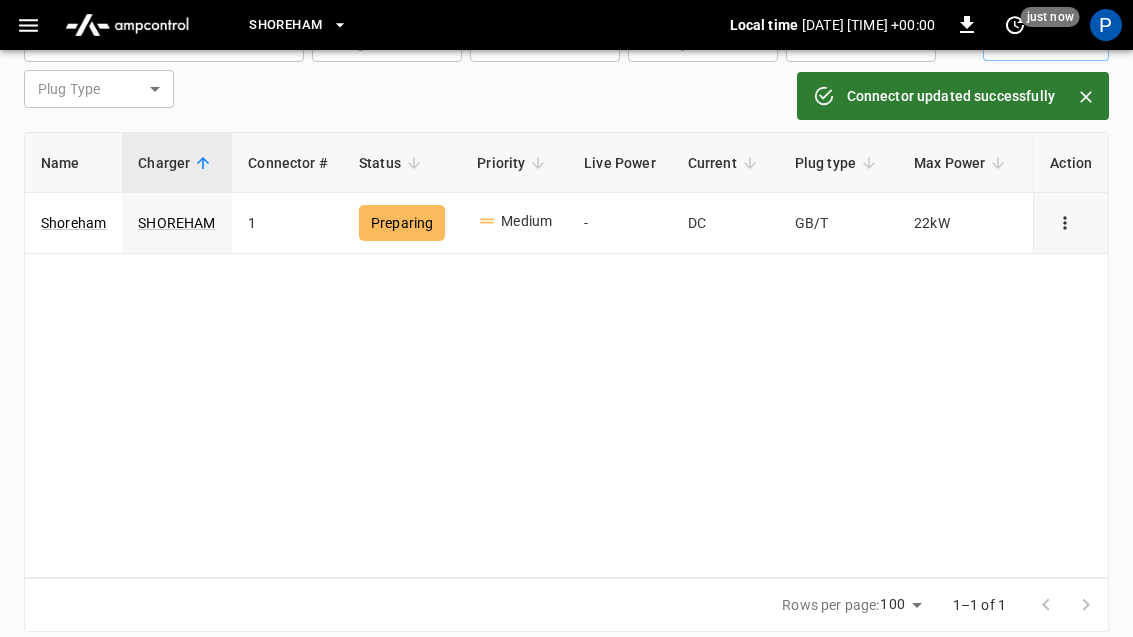 click on "Connector updated successfully Shoreham Local time 2025-08-02 14:11:43 +00:00 0 just now P Connectors ​ ​ Charger ​ Charger Status ​ Status Priority ​ Priority Current ​ Current Plug Type ​ Plug Type Archived Name Charger Connector # Status Priority Live Power Current Plug type Max Power Voltage Power Factor ID Action Shoreham SHOREHAM 1 Preparing Medium   - DC GB/T 22  kW 415 V 1 c15f ... Copy Rows per page: 100 *** 1–1 of 1 Refresh now Update every 5 sec Update every 30 sec Off Aerovolt OCPP Connection Phil DK phil@aerovolt.co.uk admin Profile Settings Notifications Settings Logout Edit connector Edit priority Send meter value Remote start Remote stop Archive Delete connector    Opt-out (No Optimization)    Very High    High    Medium (default)    Low    Very Low" at bounding box center (566, 275) 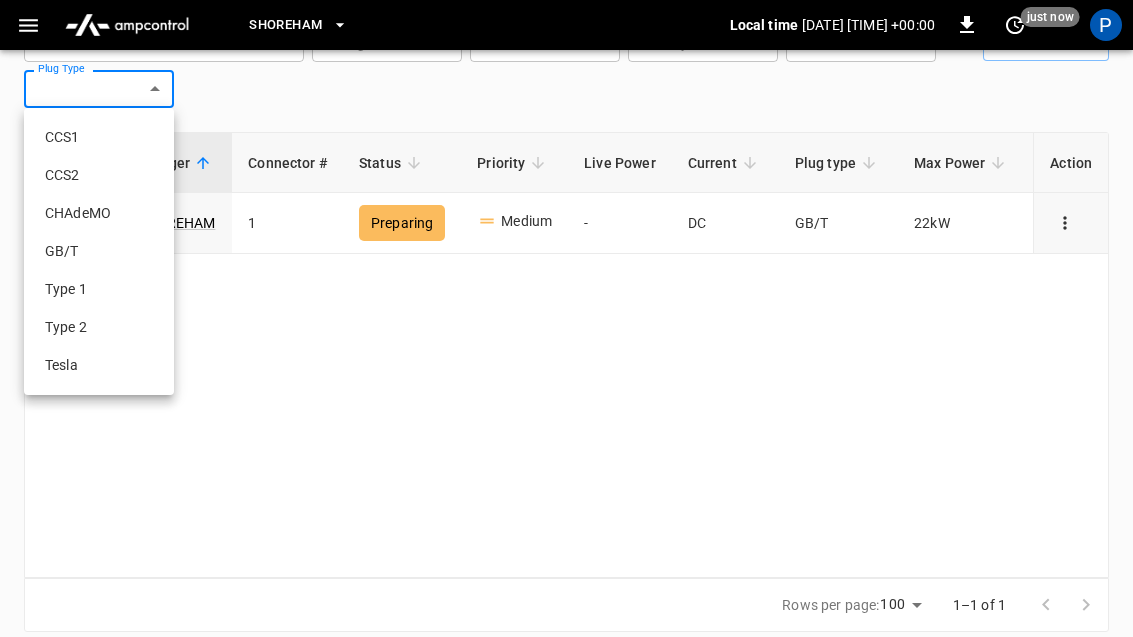 click at bounding box center [566, 318] 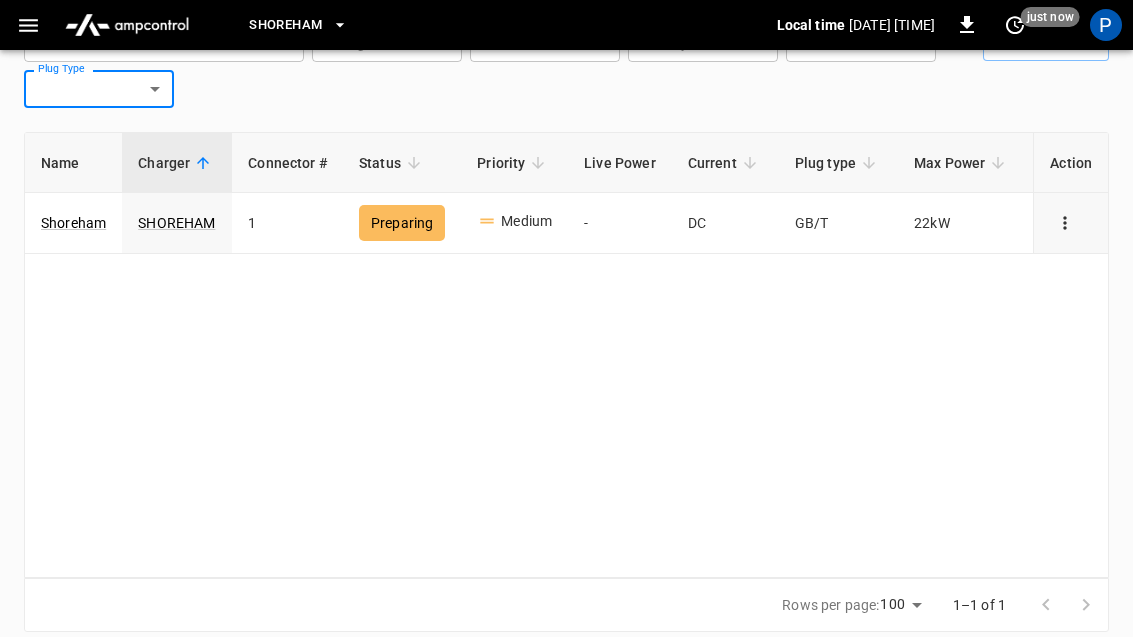 click at bounding box center [28, 25] 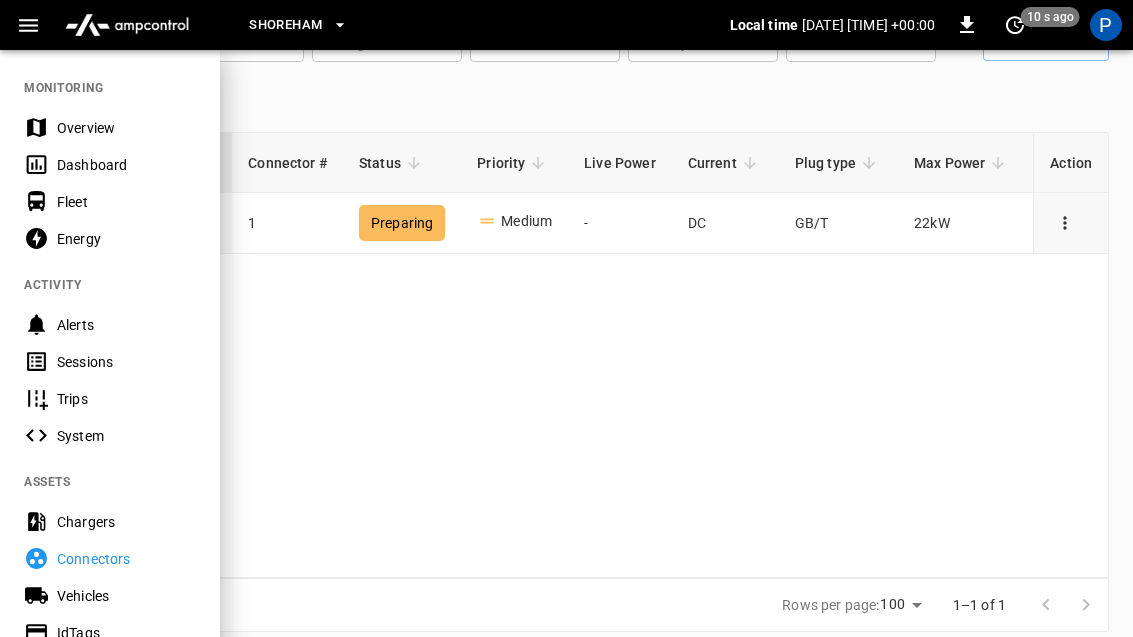 click on "System" at bounding box center (126, 436) 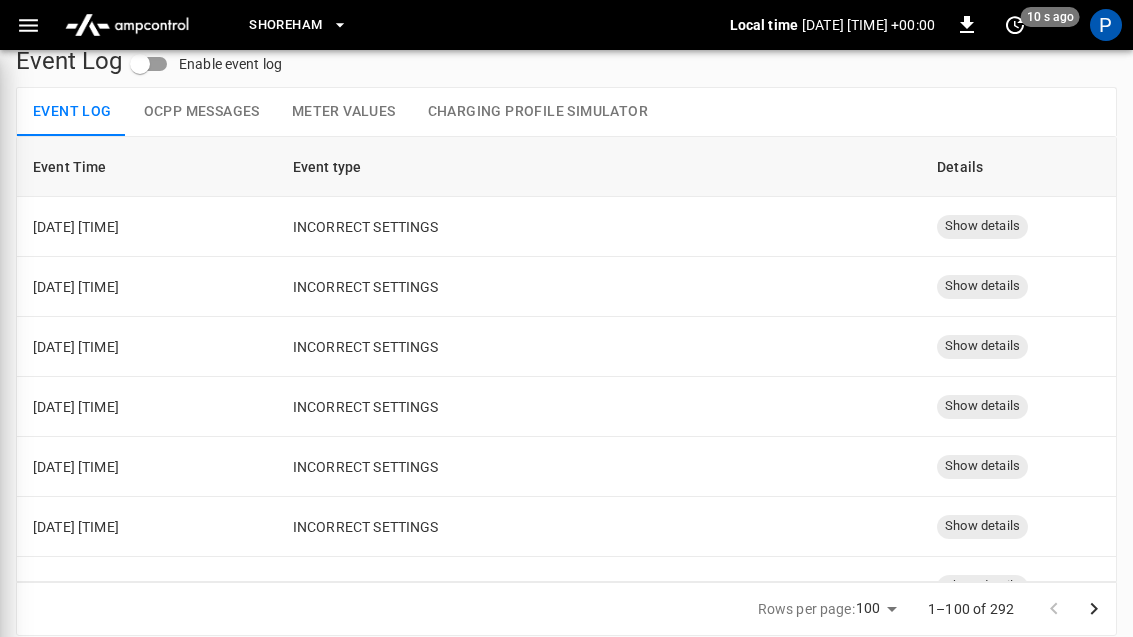 scroll, scrollTop: 22, scrollLeft: 0, axis: vertical 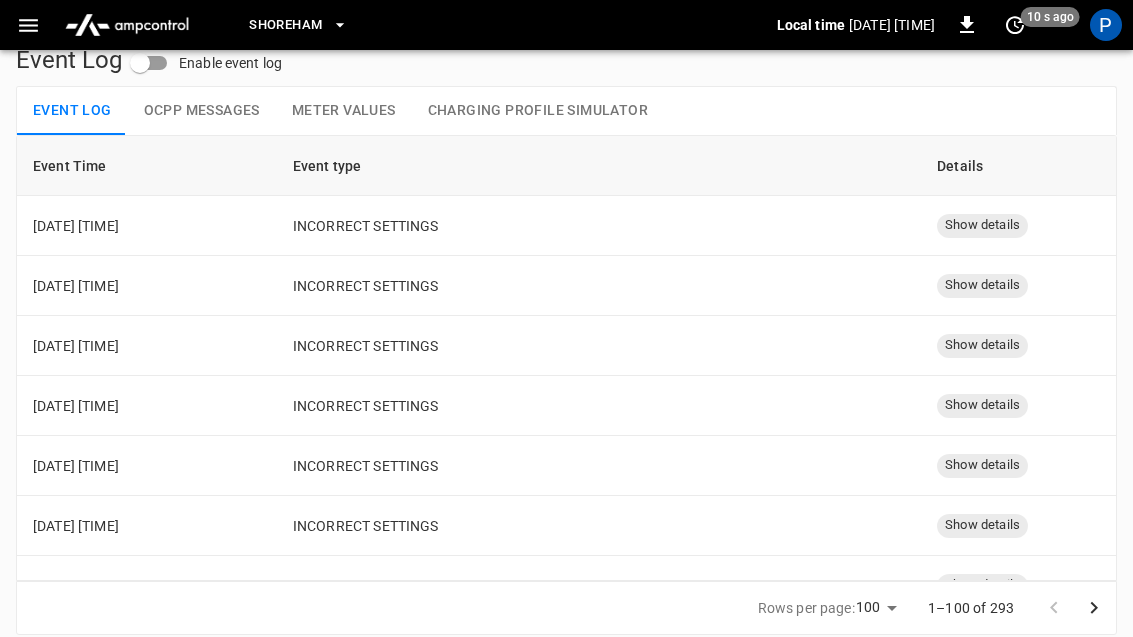 click on "Show details" at bounding box center (982, 225) 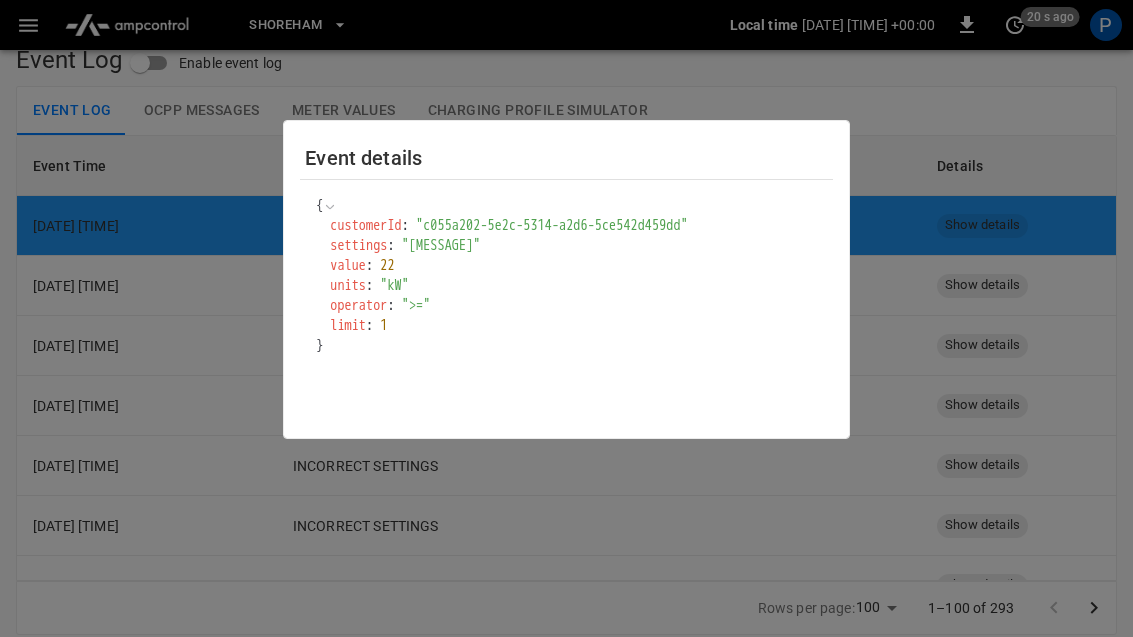 click at bounding box center [566, 318] 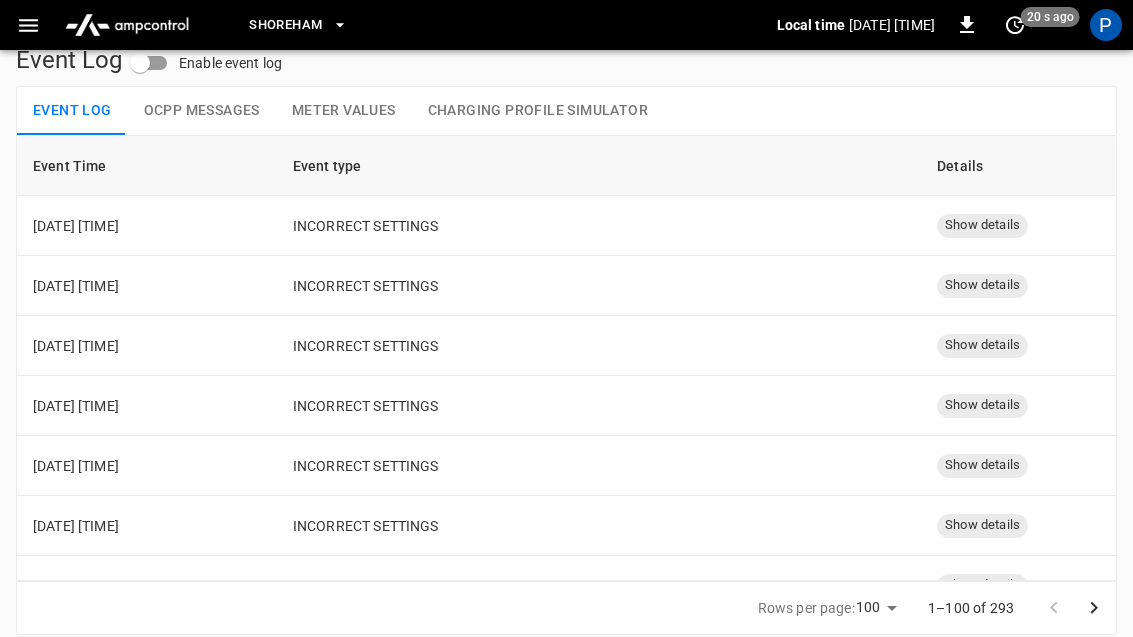 scroll, scrollTop: 0, scrollLeft: 0, axis: both 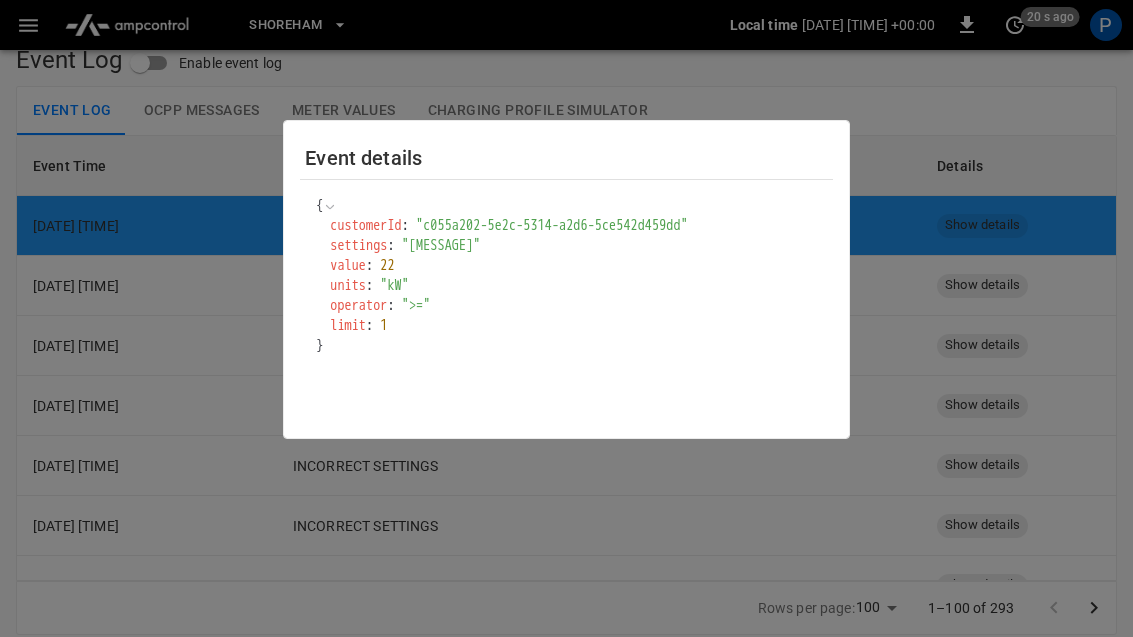 click at bounding box center (566, 318) 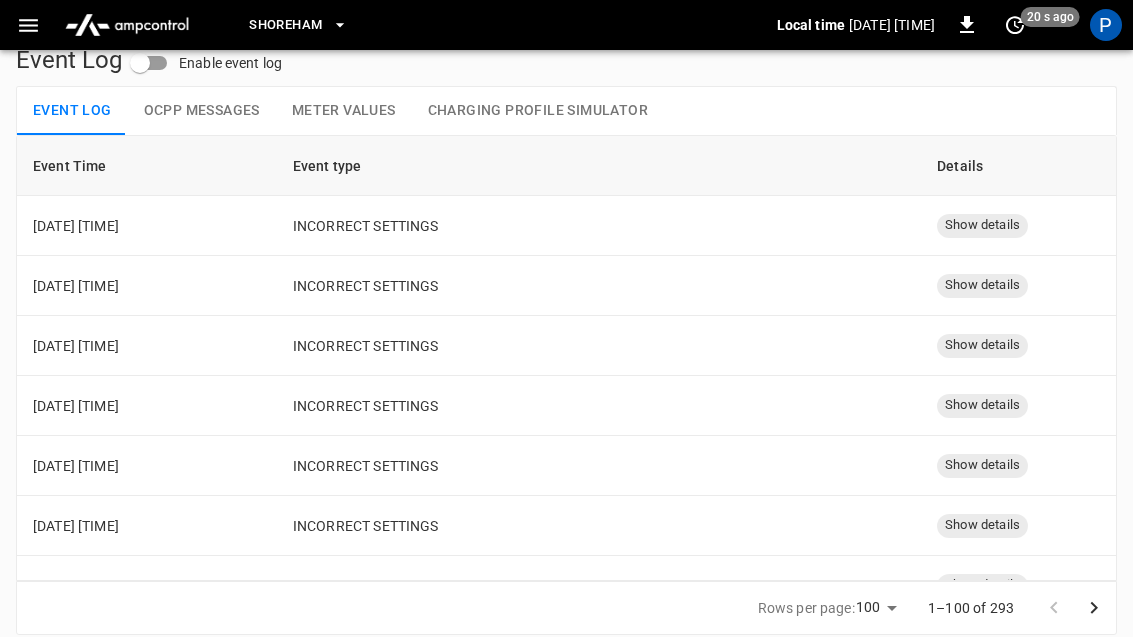 click on "Charging Profile Simulator" at bounding box center [538, 111] 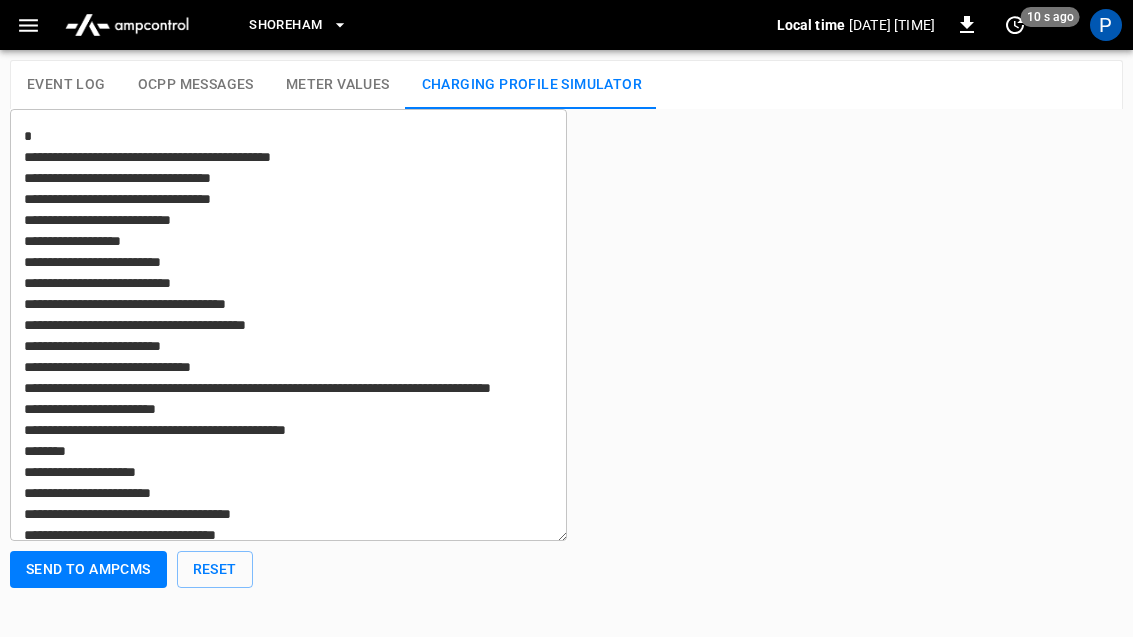 click on "Send to AmpCMS" at bounding box center (88, 569) 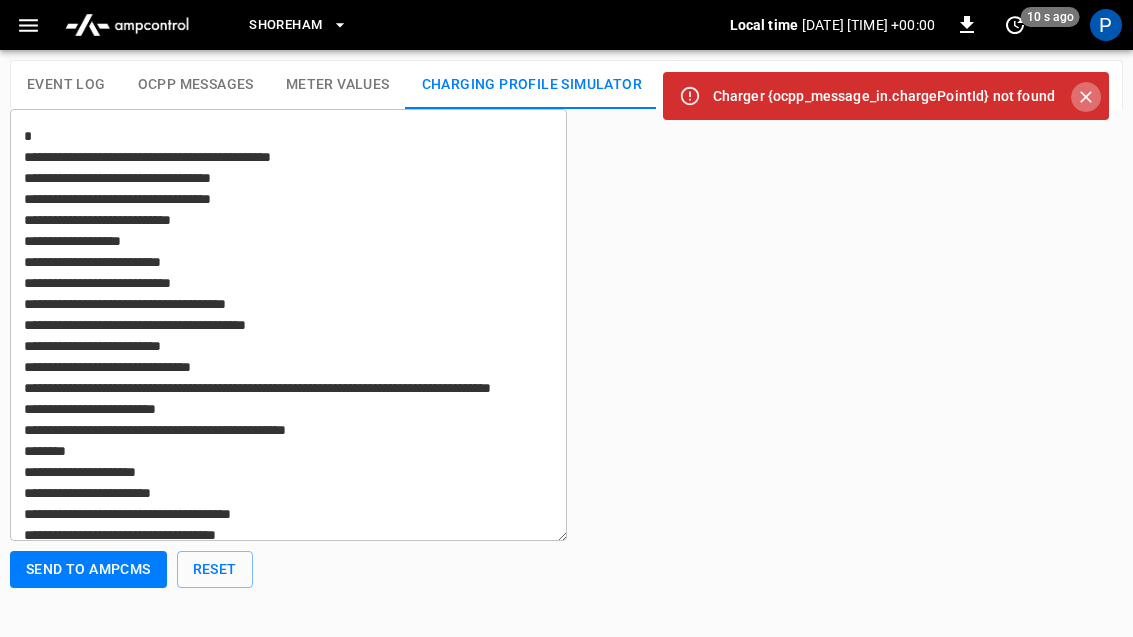 click at bounding box center [1086, 97] 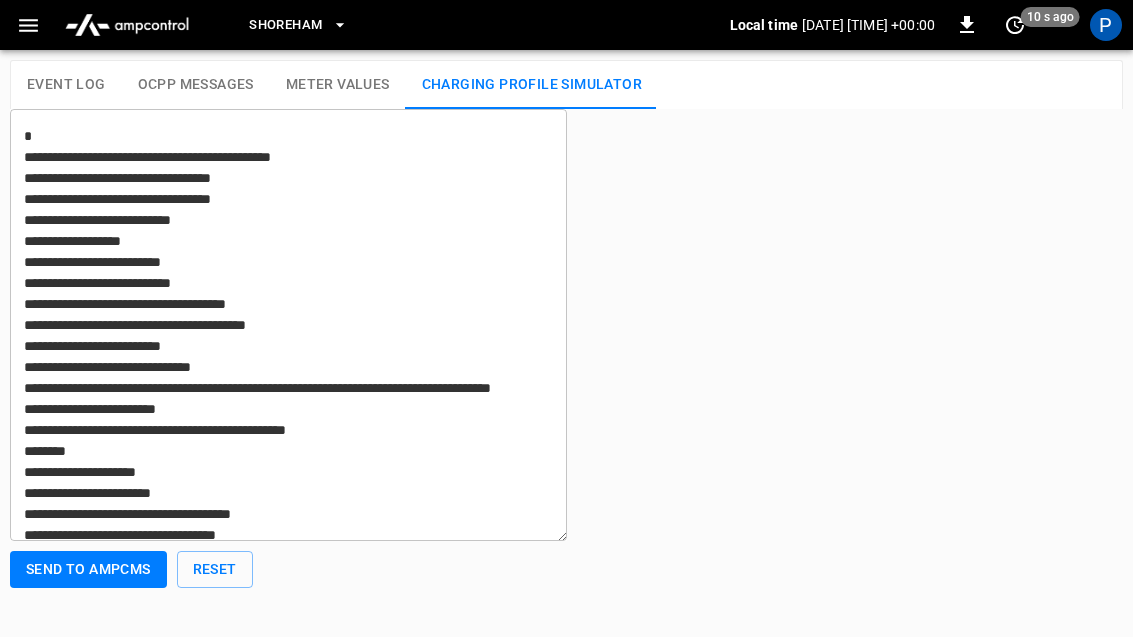 click on "Meter Values" at bounding box center (338, 85) 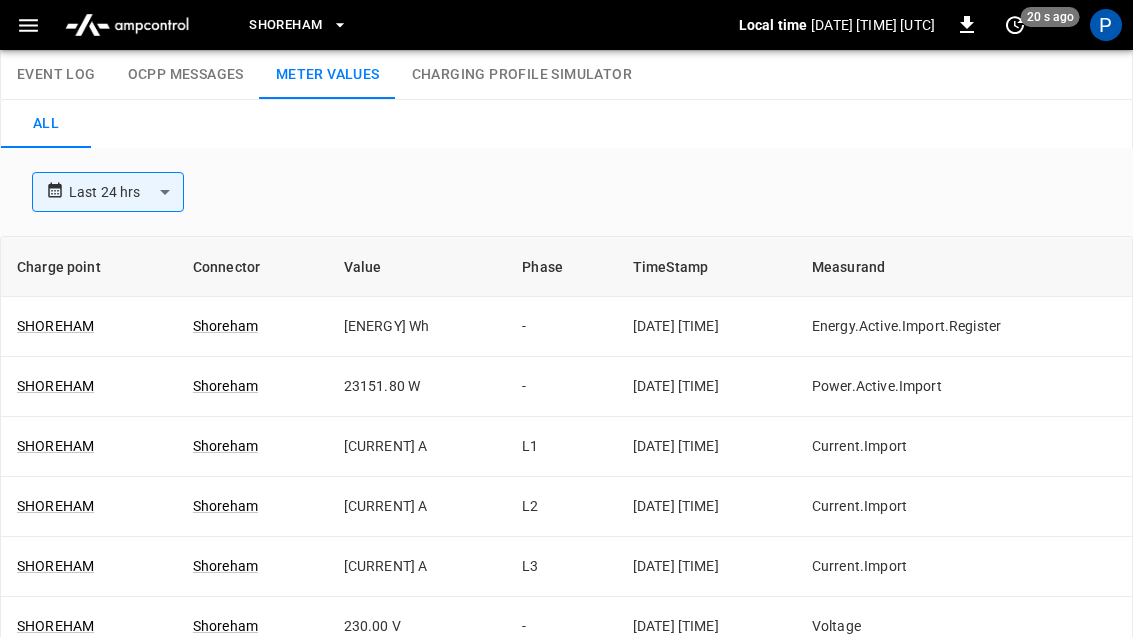 click on "Event Log" at bounding box center [56, 75] 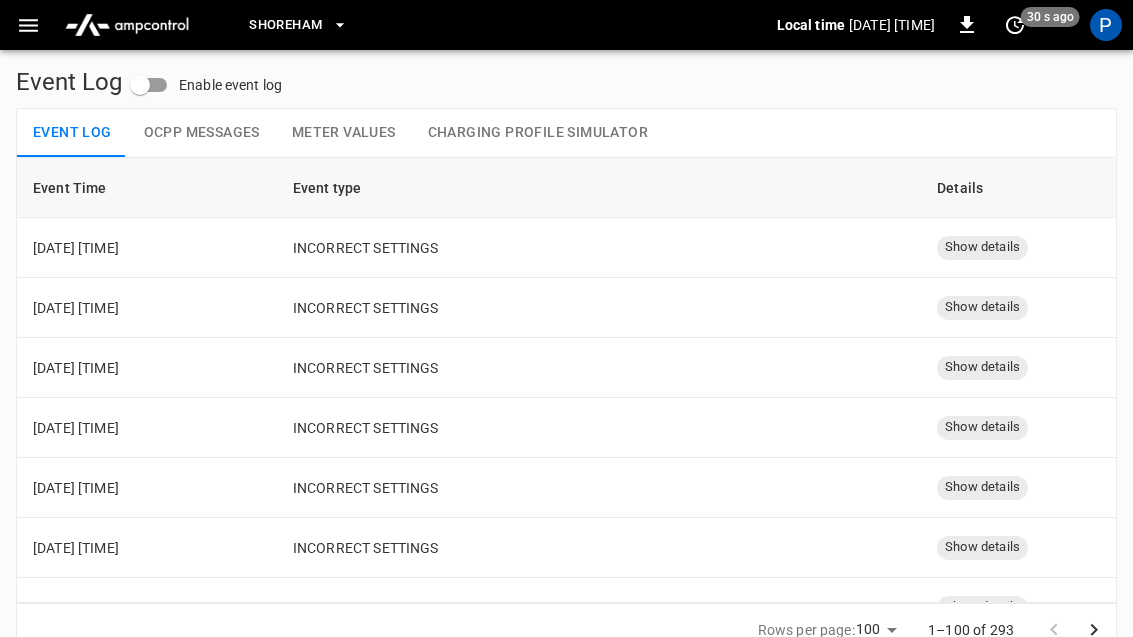 click on "Show details" at bounding box center [982, 247] 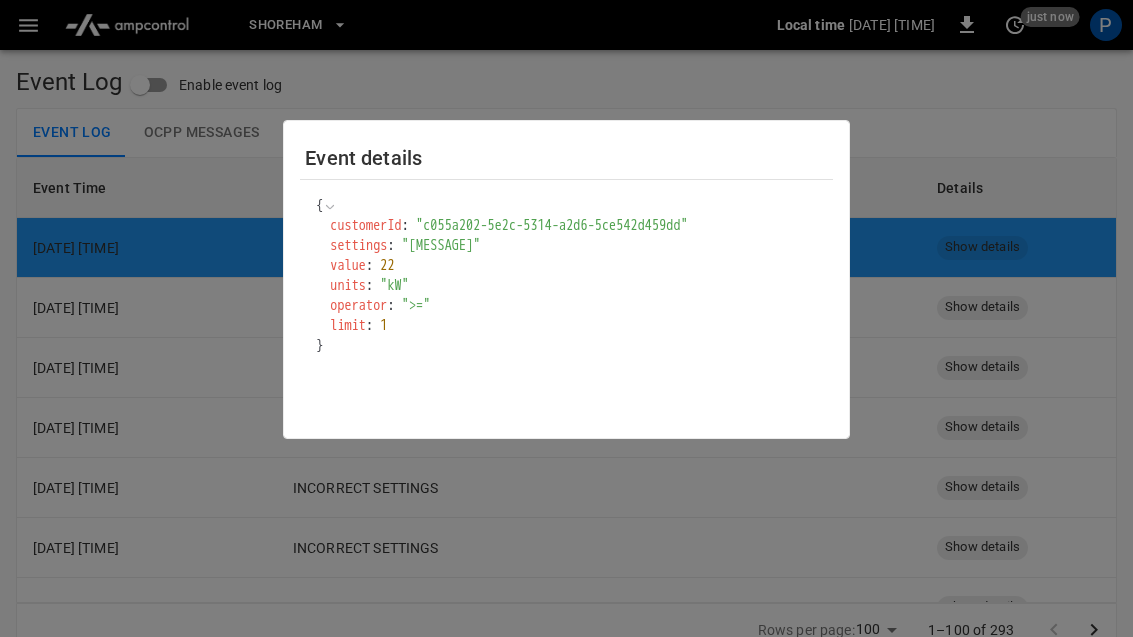 click at bounding box center [566, 318] 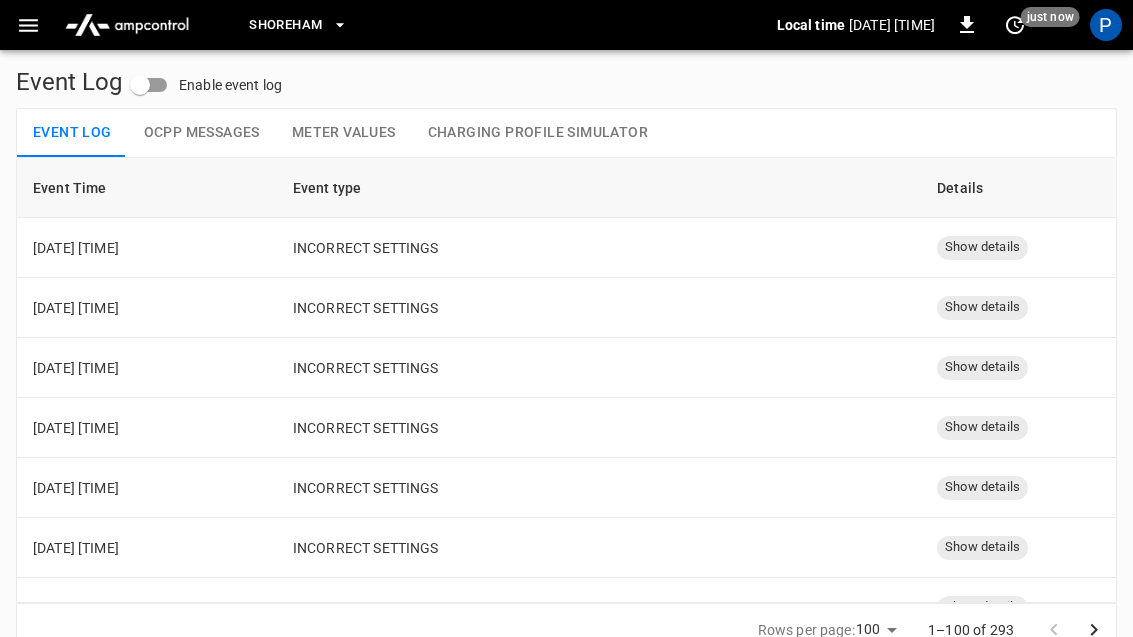click on "OCPP Messages" at bounding box center (202, 133) 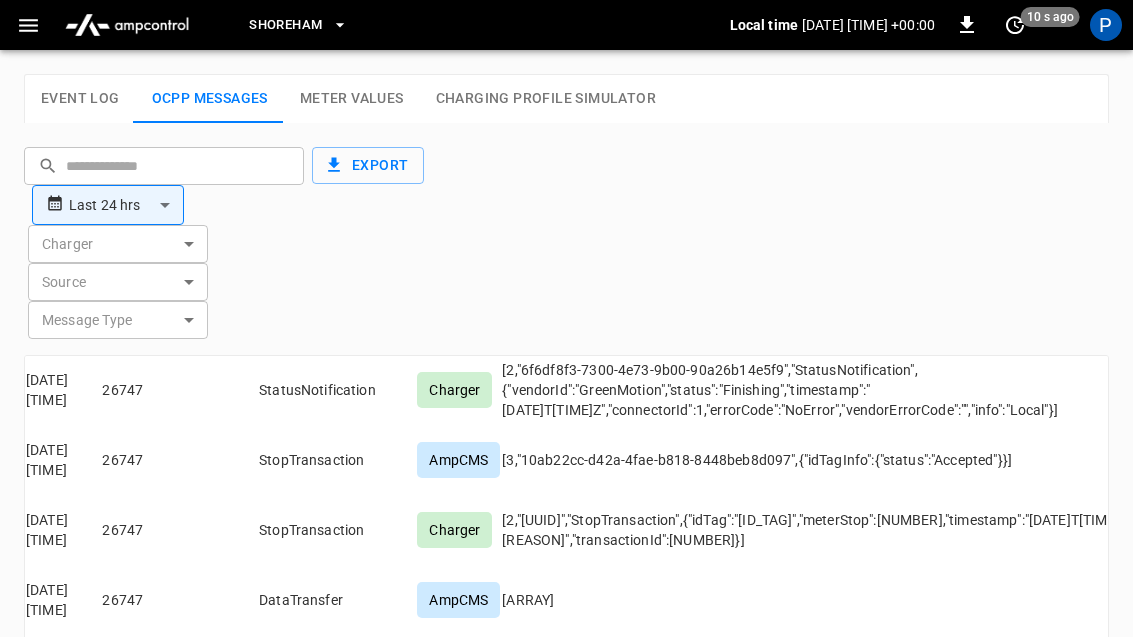 scroll, scrollTop: 2085, scrollLeft: -1, axis: both 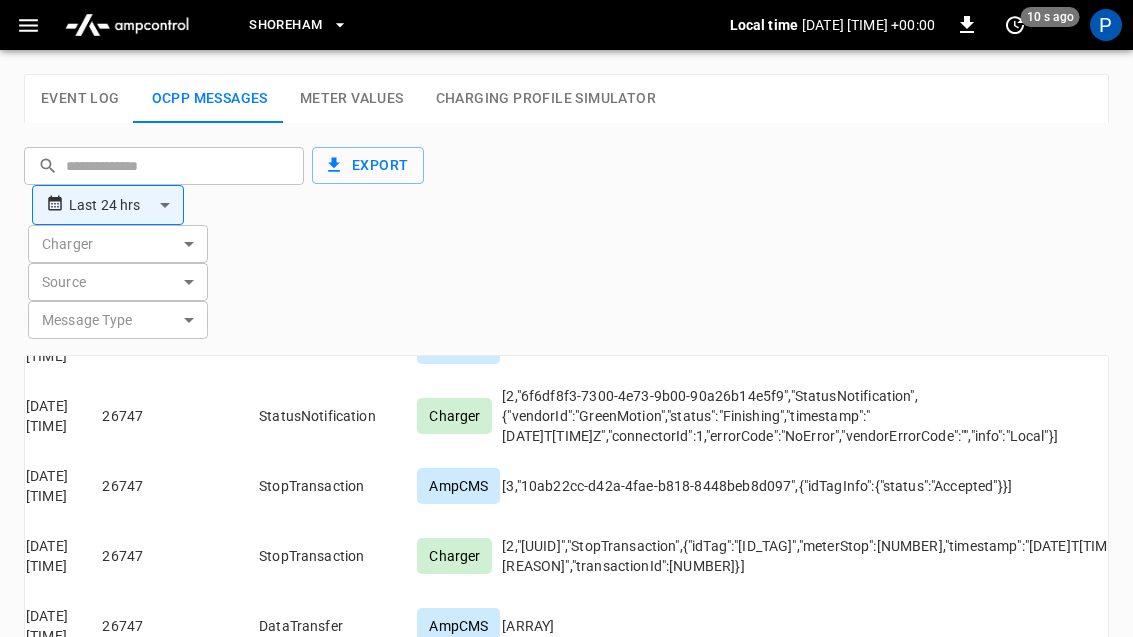 click at bounding box center [28, 25] 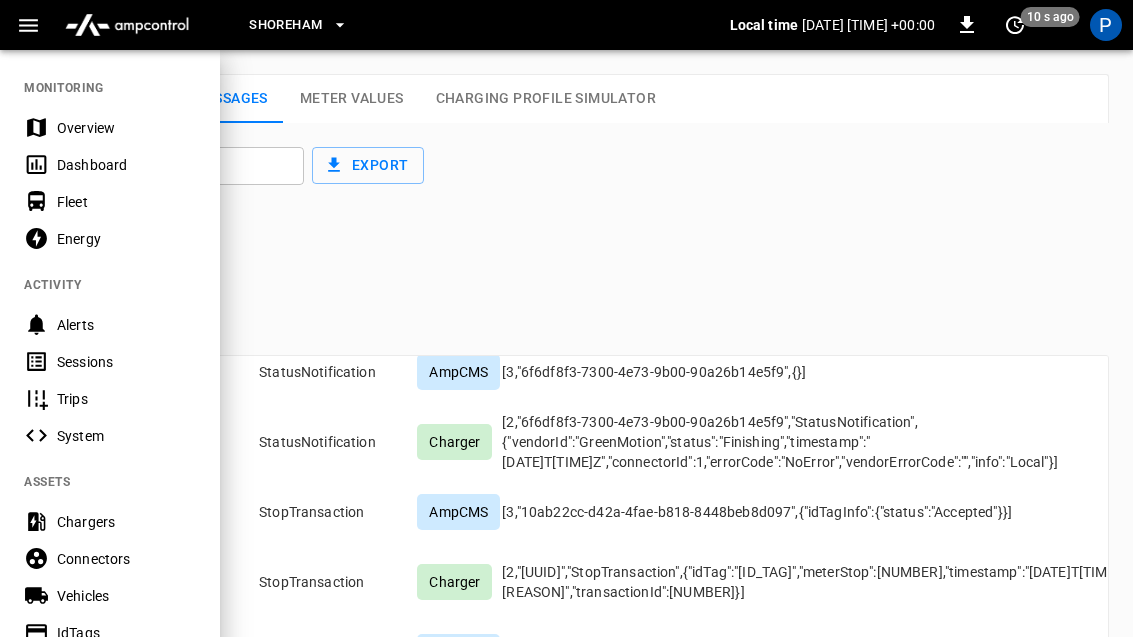 click at bounding box center [28, 25] 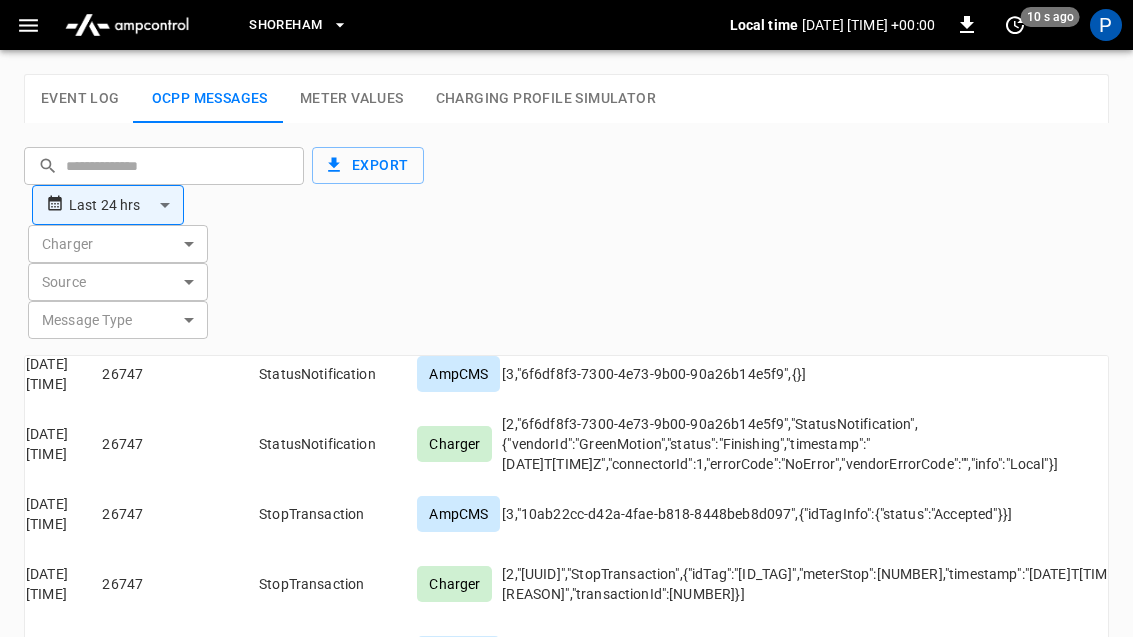 click on "Event Log" at bounding box center [80, 99] 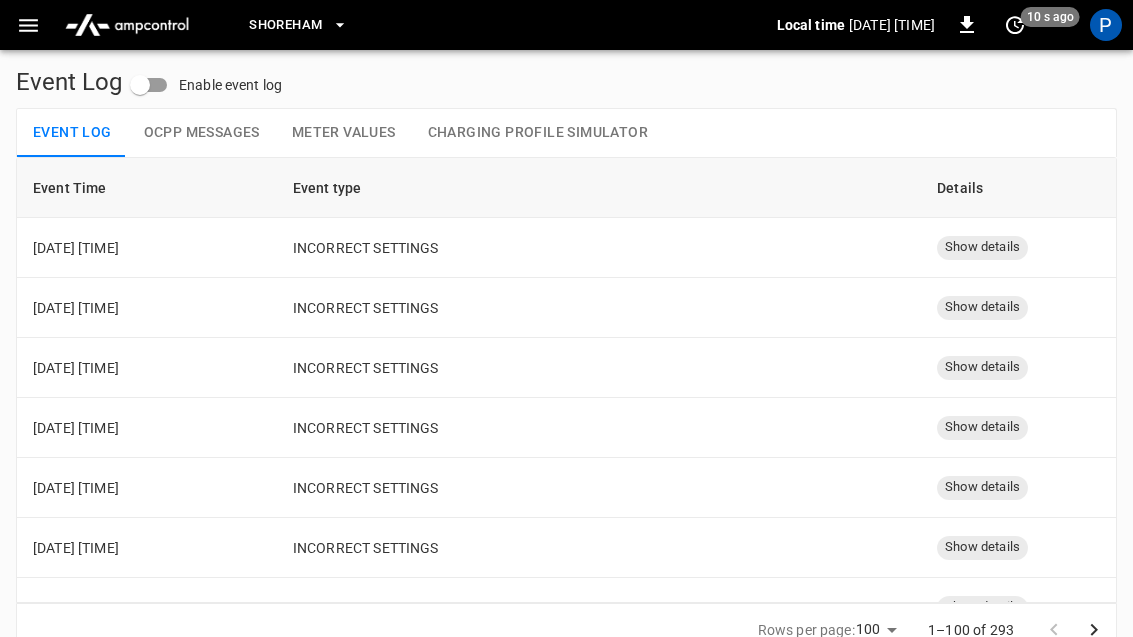 click on "Show details" at bounding box center [982, 247] 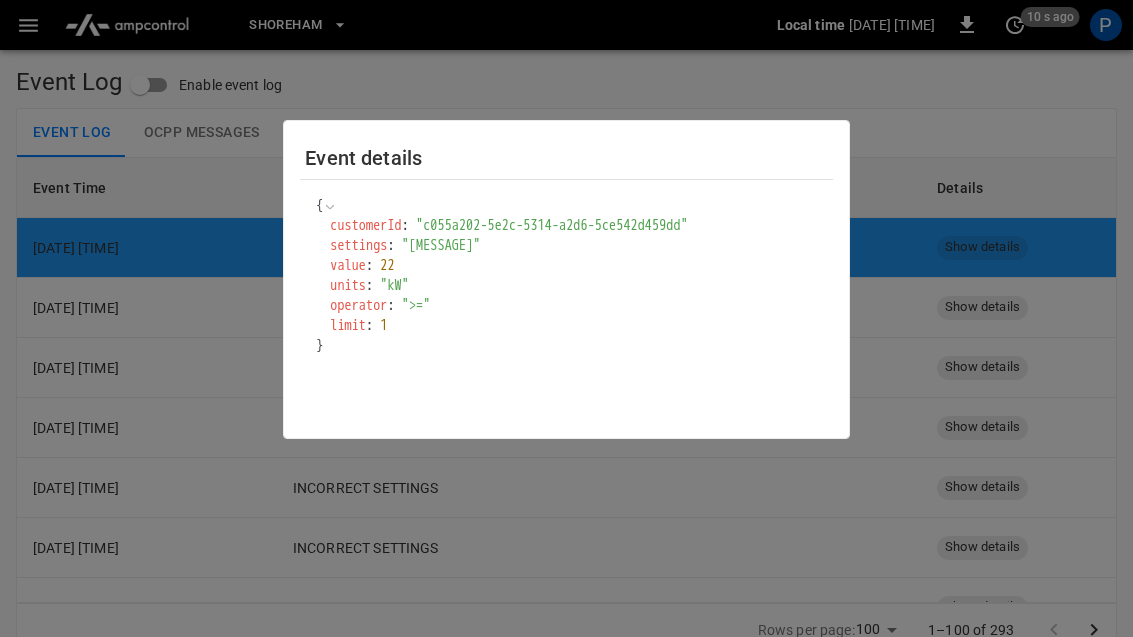 click at bounding box center [566, 318] 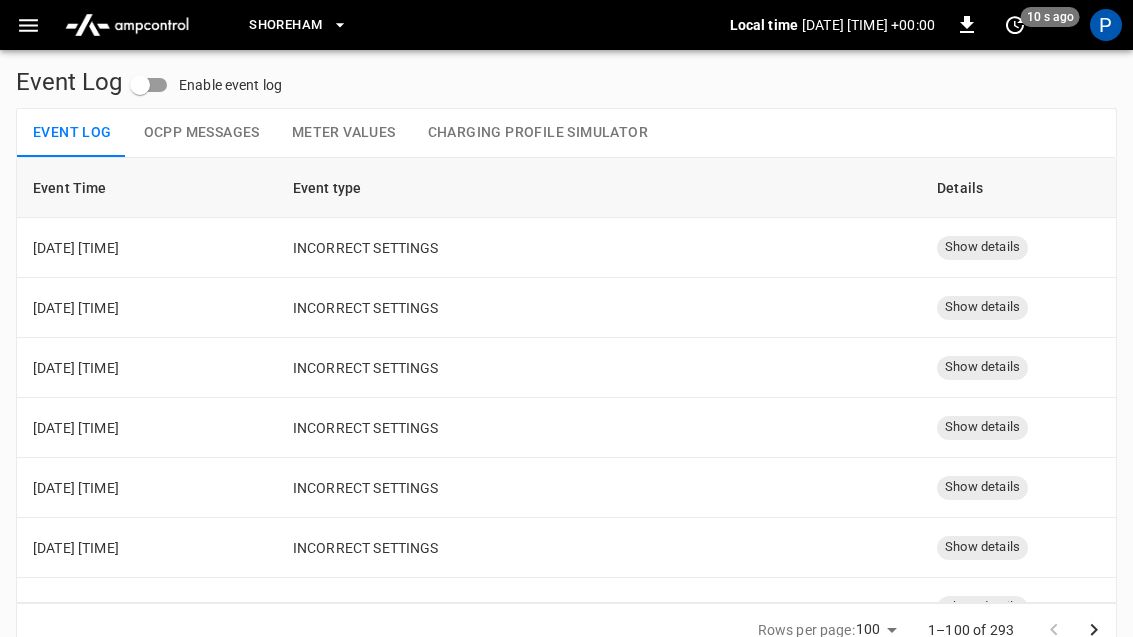 click 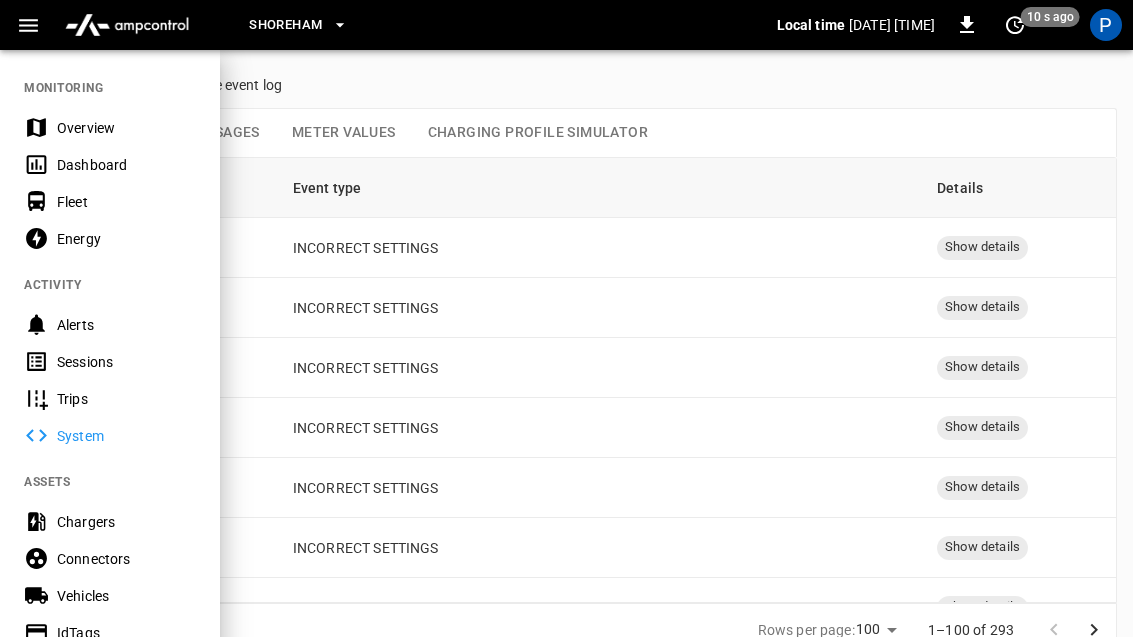 click on "Chargers" at bounding box center (110, 521) 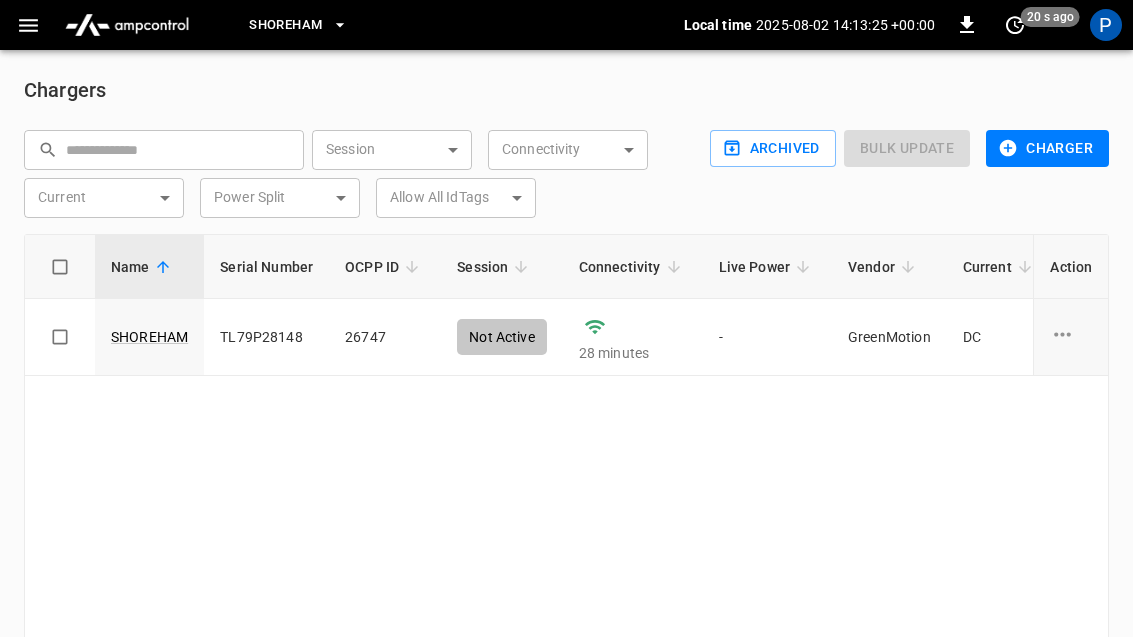 click on "[SHOREHAM]" at bounding box center [149, 337] 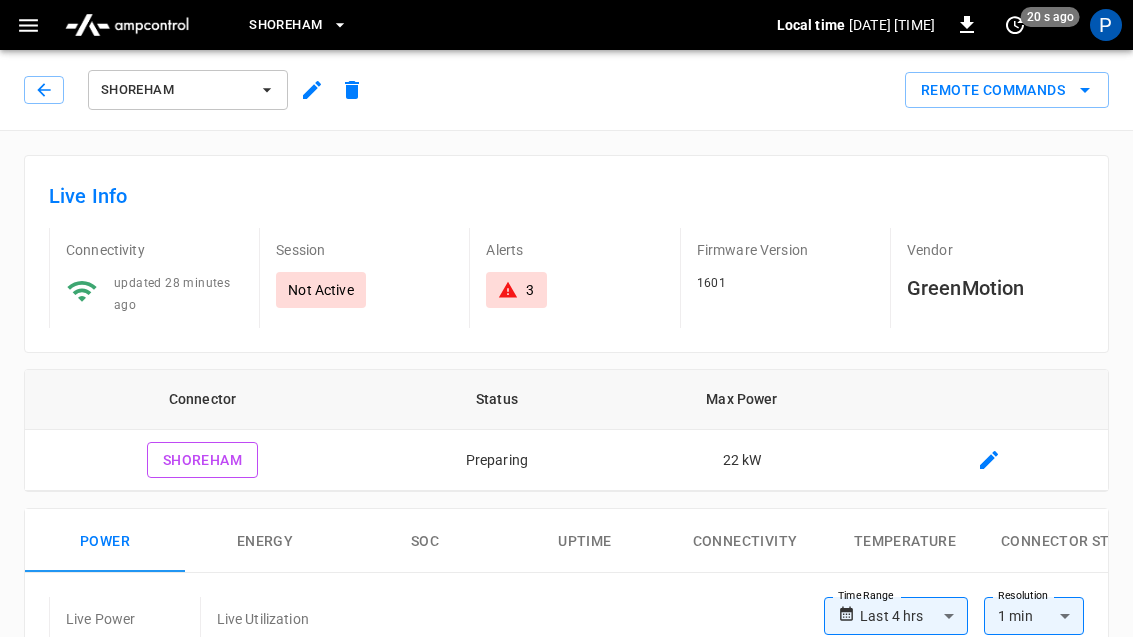 click 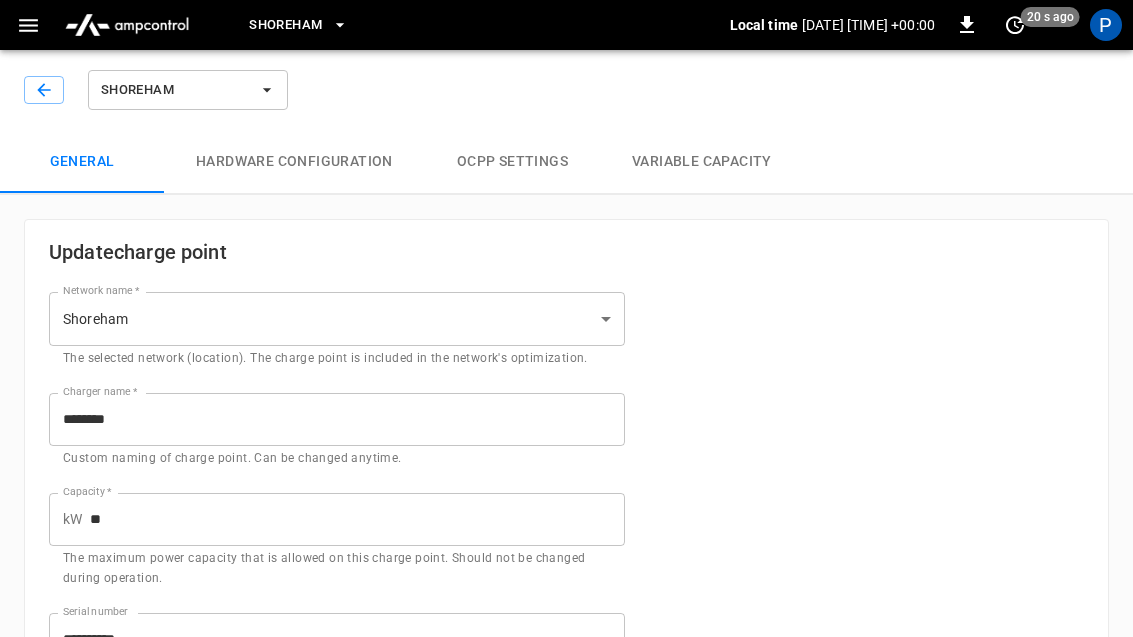 type on "**********" 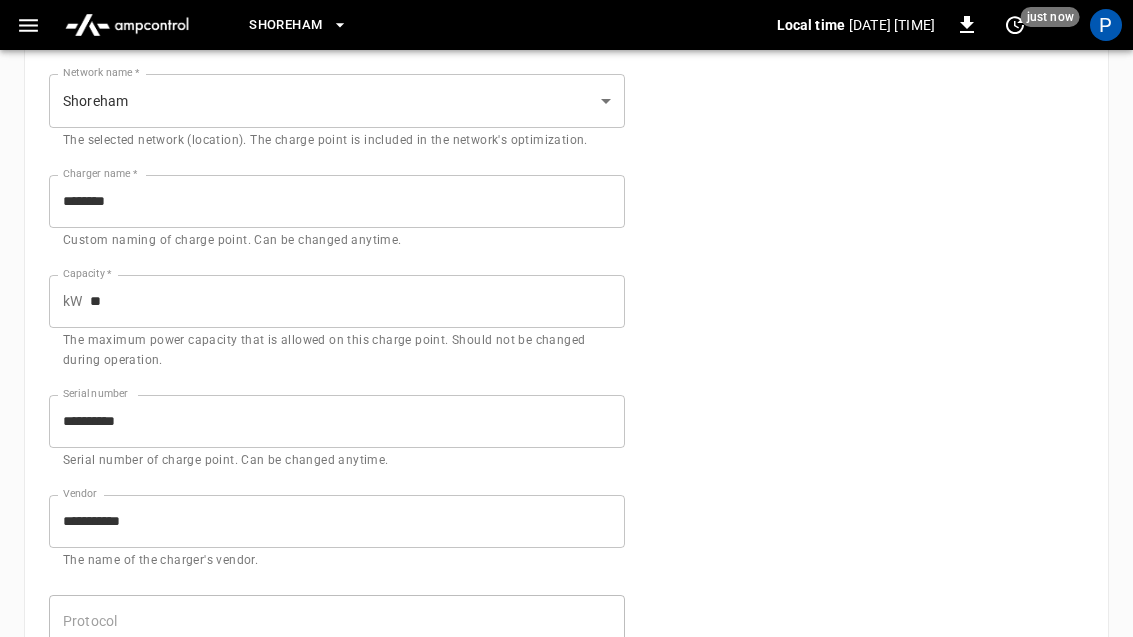 scroll, scrollTop: 0, scrollLeft: 0, axis: both 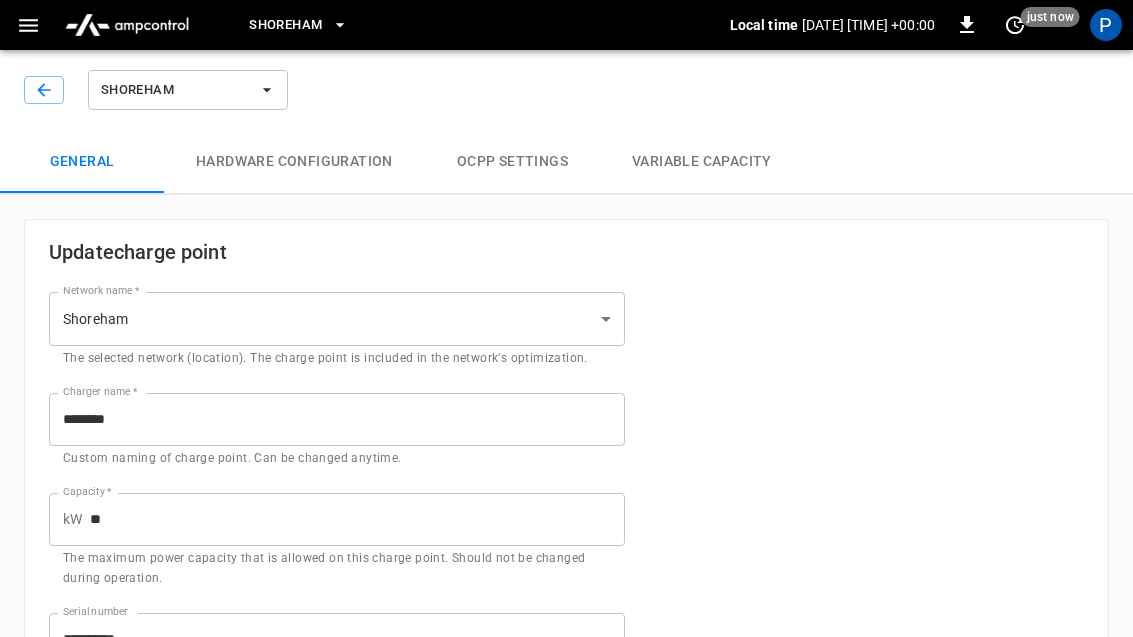 click on "Hardware configuration" at bounding box center [294, 162] 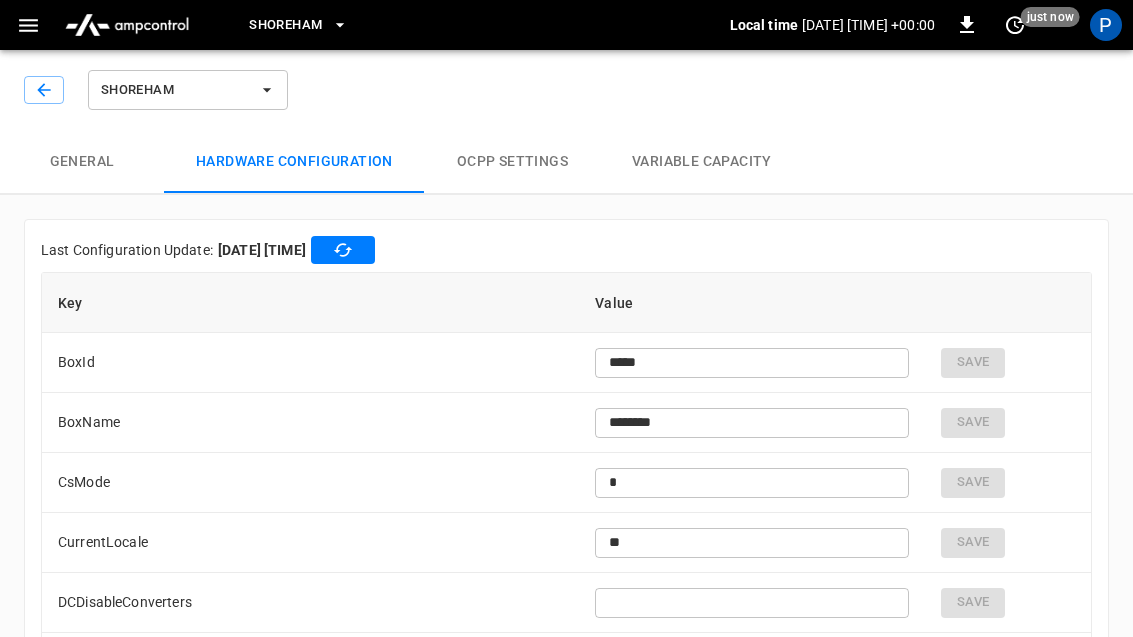 click on "Variable Capacity" at bounding box center (702, 162) 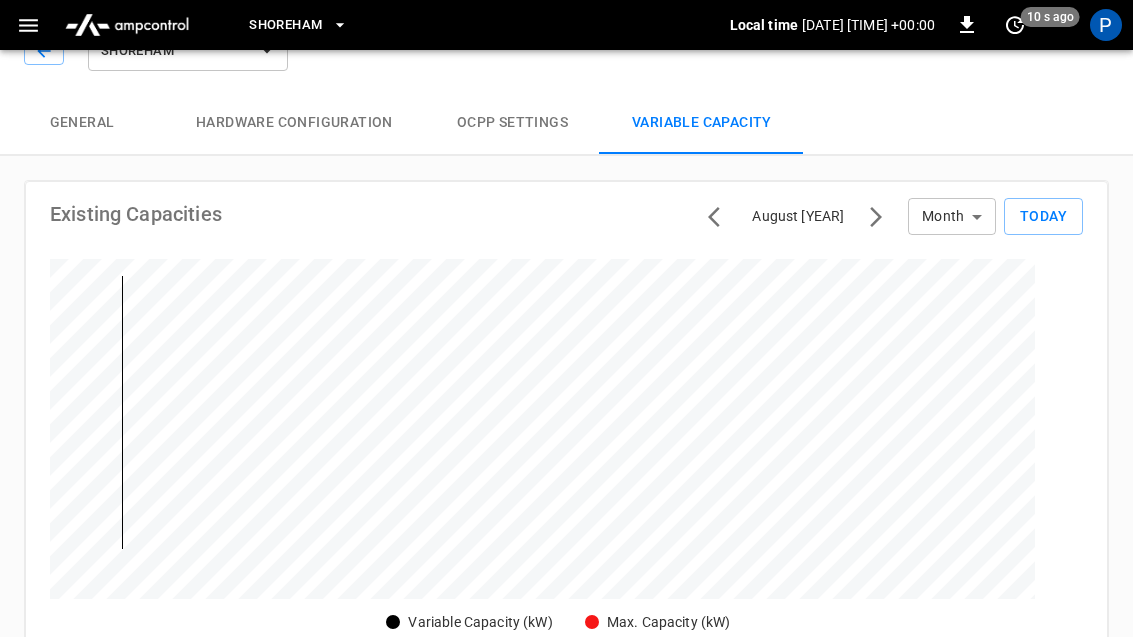 scroll, scrollTop: 0, scrollLeft: 0, axis: both 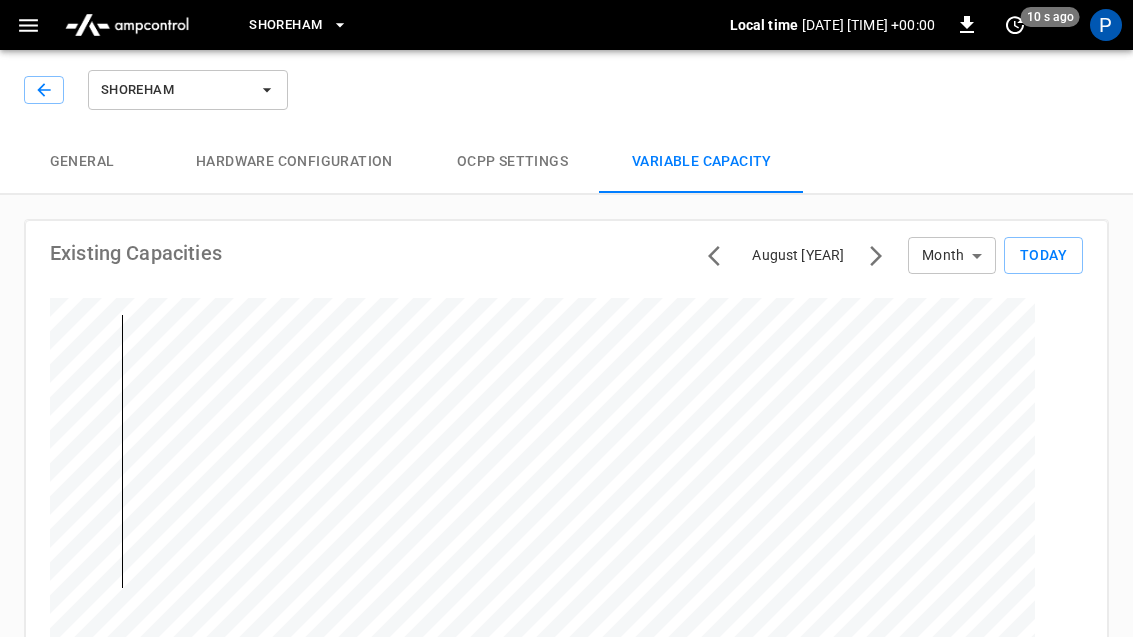 click on "General" at bounding box center (82, 162) 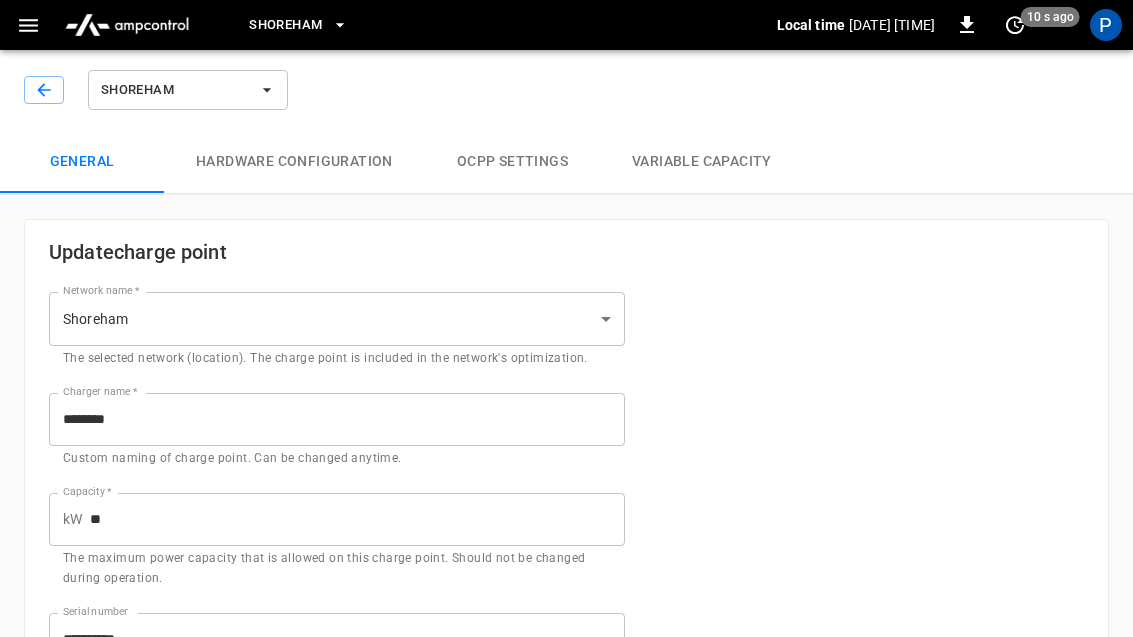 click at bounding box center [44, 90] 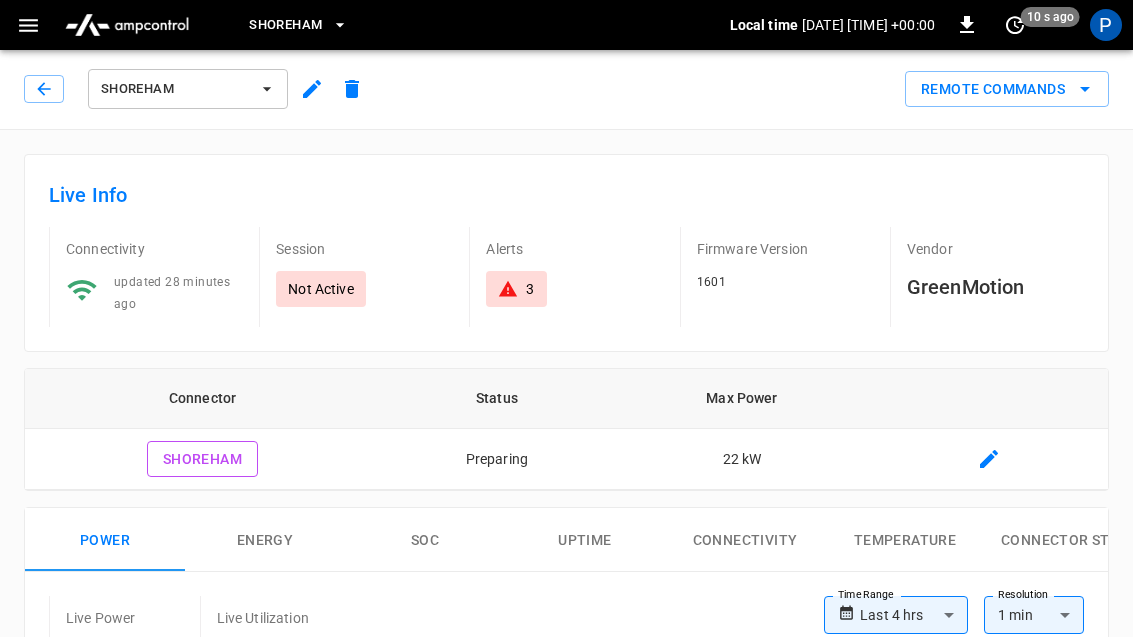 scroll, scrollTop: 57, scrollLeft: 0, axis: vertical 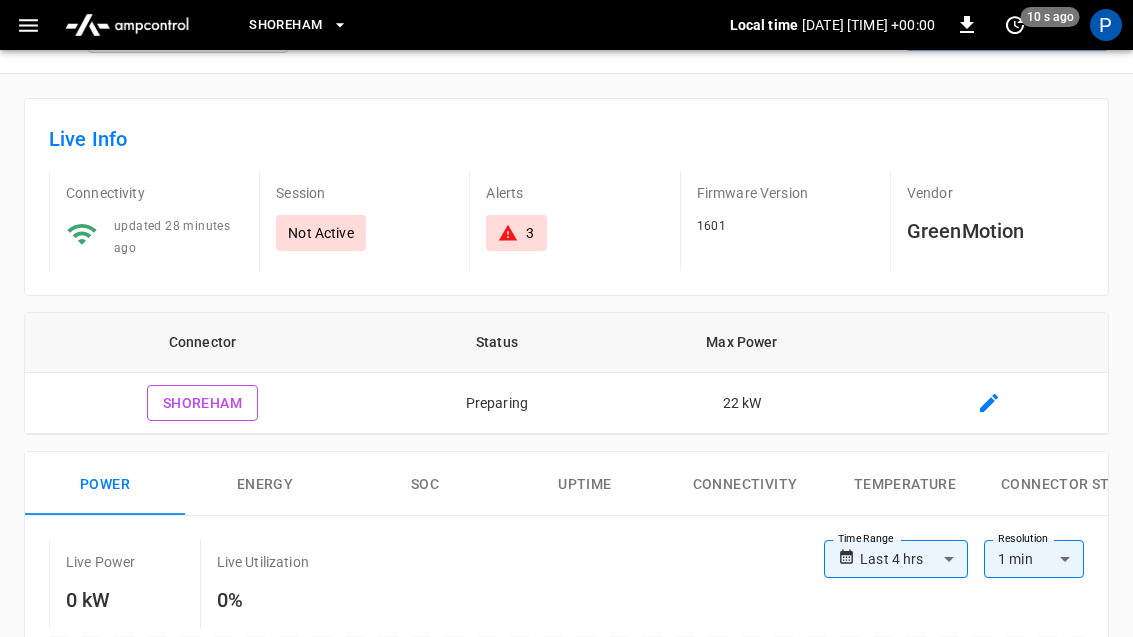 click 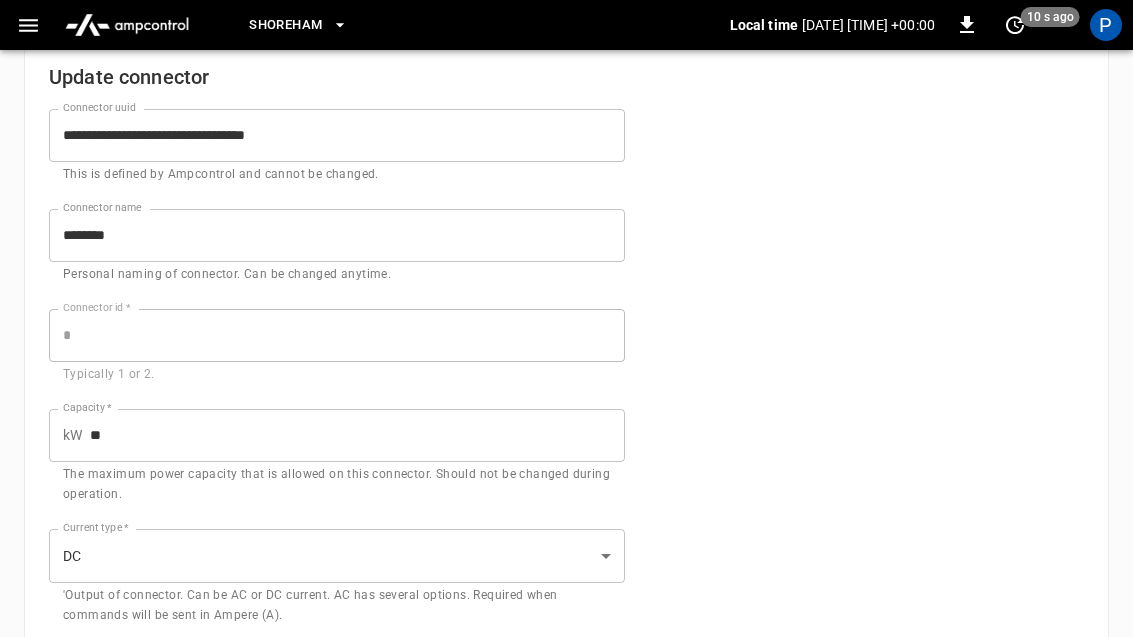type on "*" 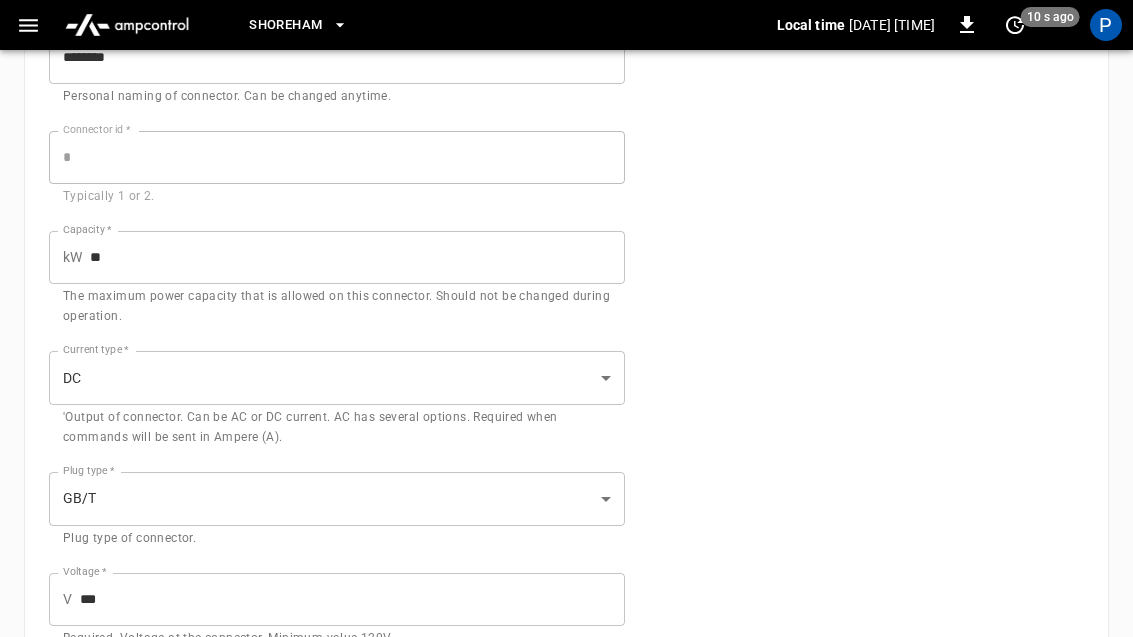 scroll, scrollTop: 297, scrollLeft: 0, axis: vertical 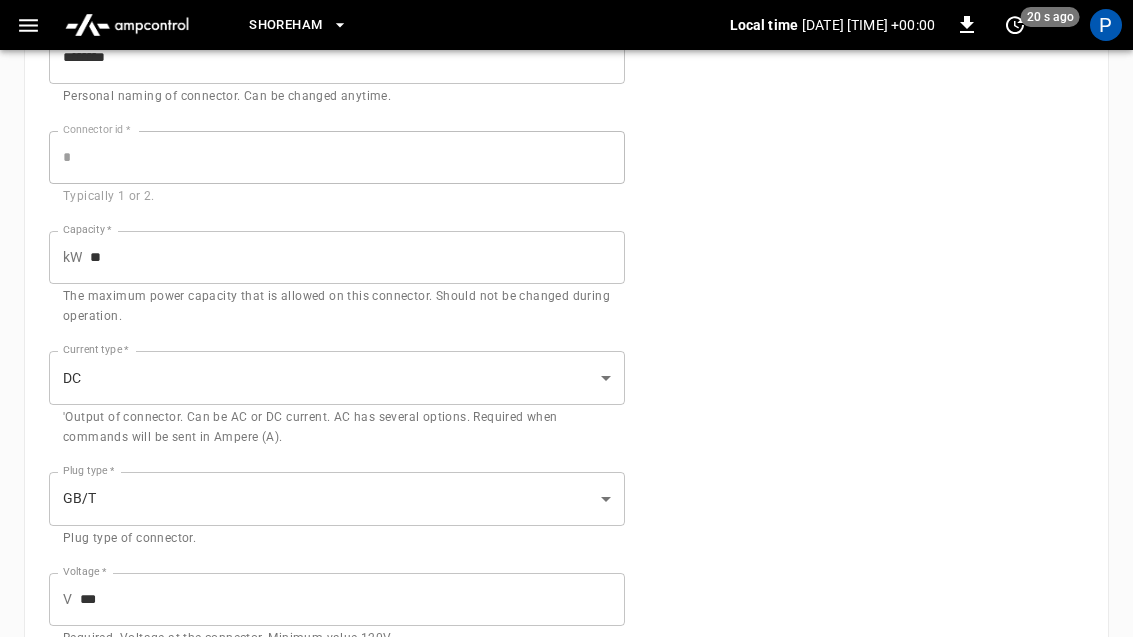 click on "**" at bounding box center (357, 257) 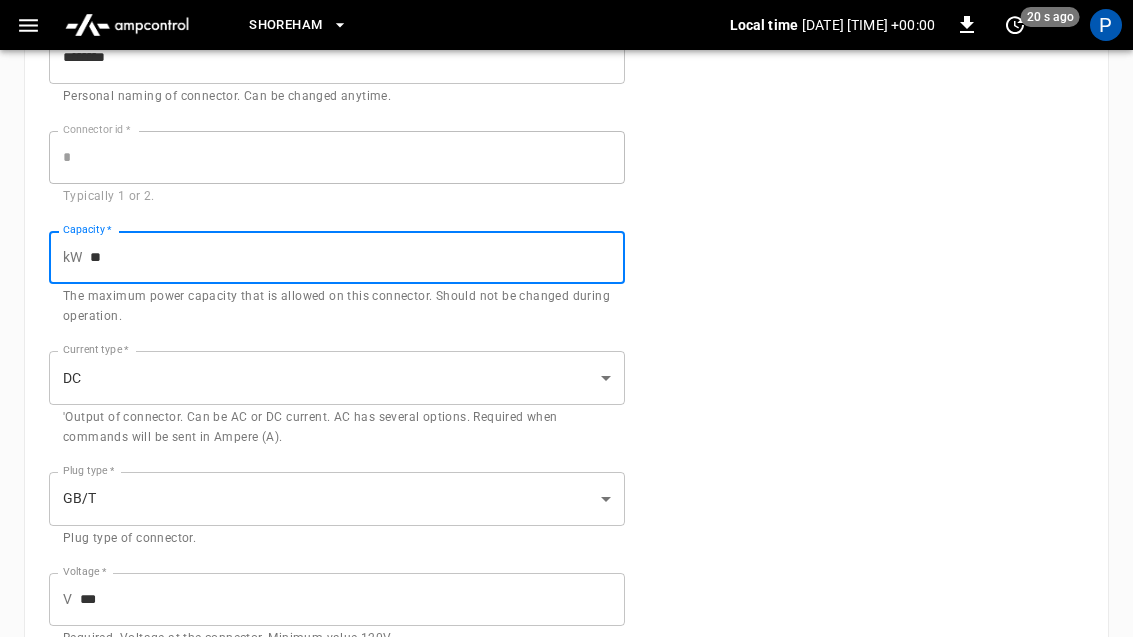 scroll, scrollTop: 296, scrollLeft: 0, axis: vertical 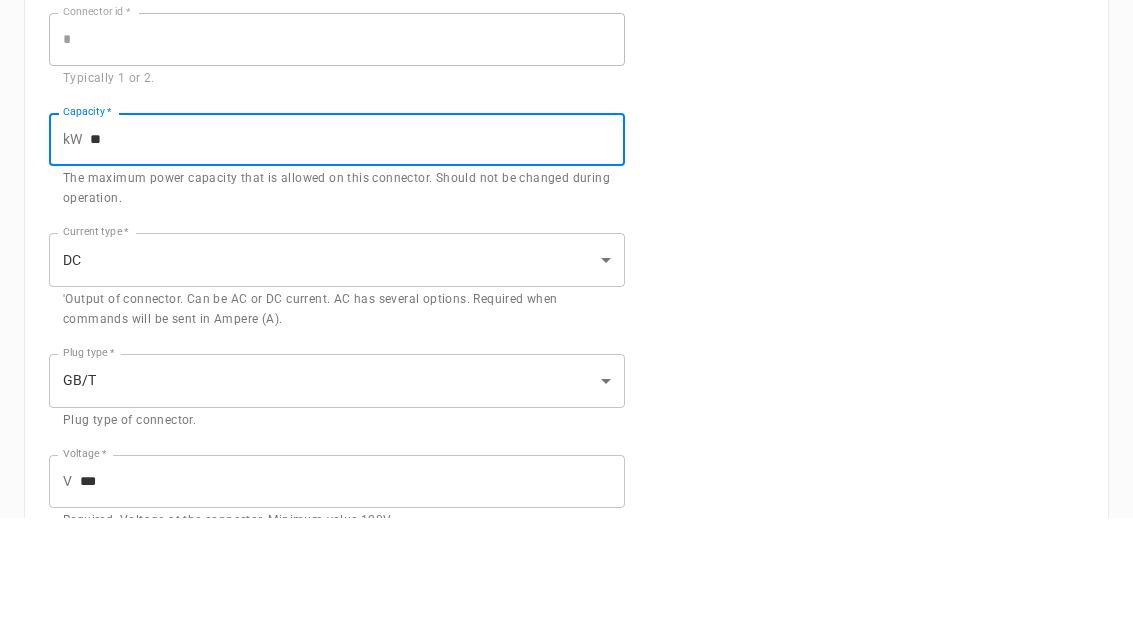type on "*" 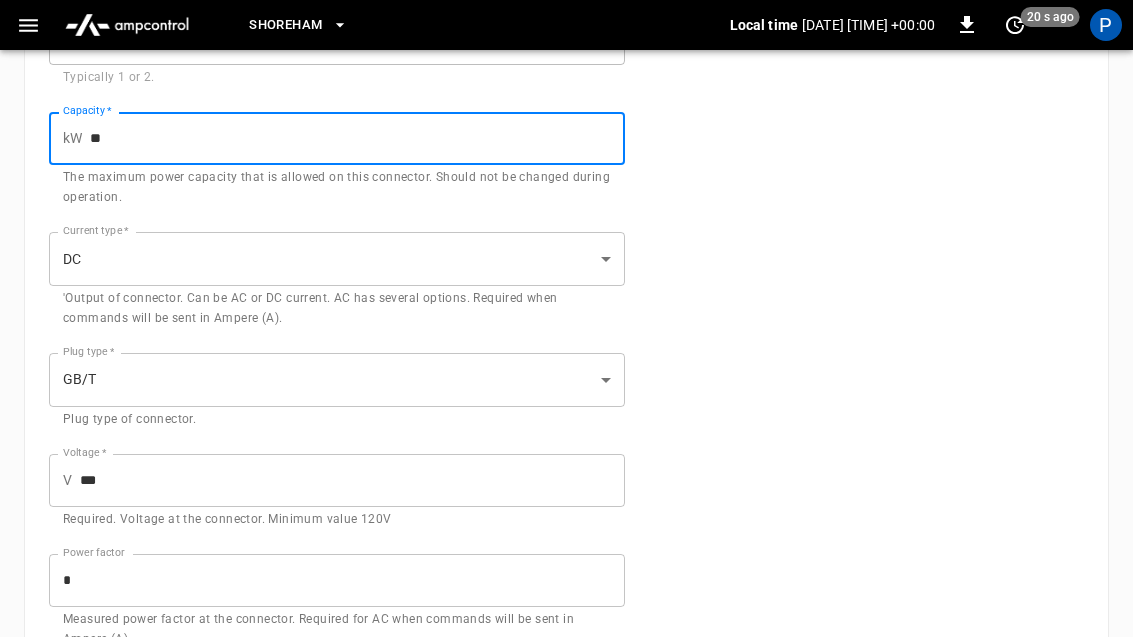 type on "**" 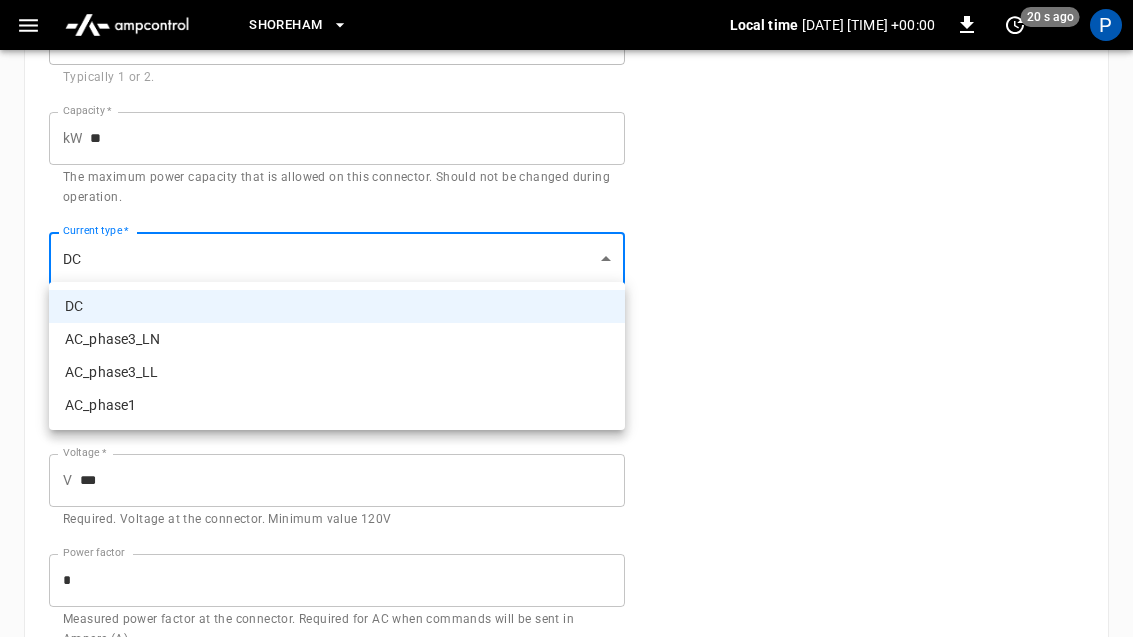 click at bounding box center (566, 318) 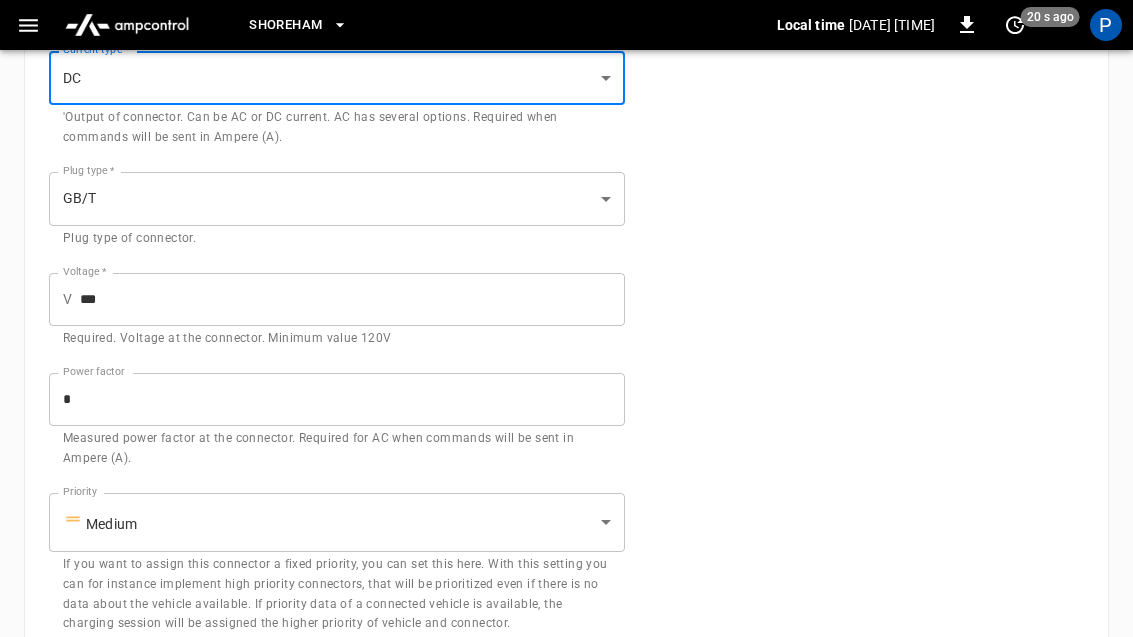 scroll, scrollTop: 635, scrollLeft: 0, axis: vertical 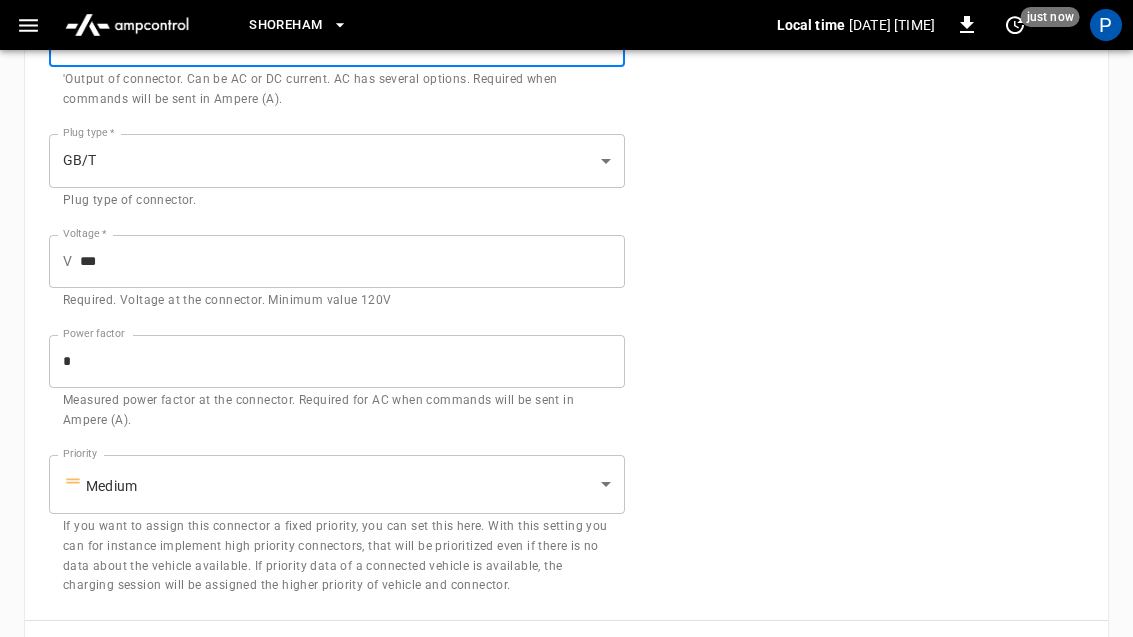 click on "Save" at bounding box center (1052, 652) 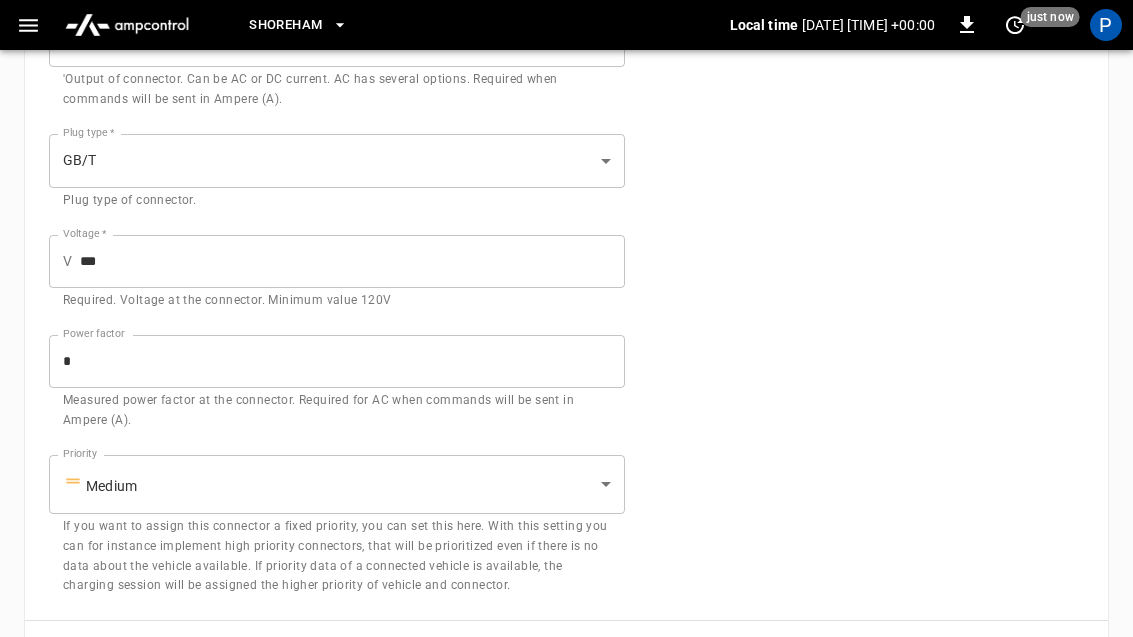 scroll, scrollTop: 106, scrollLeft: 0, axis: vertical 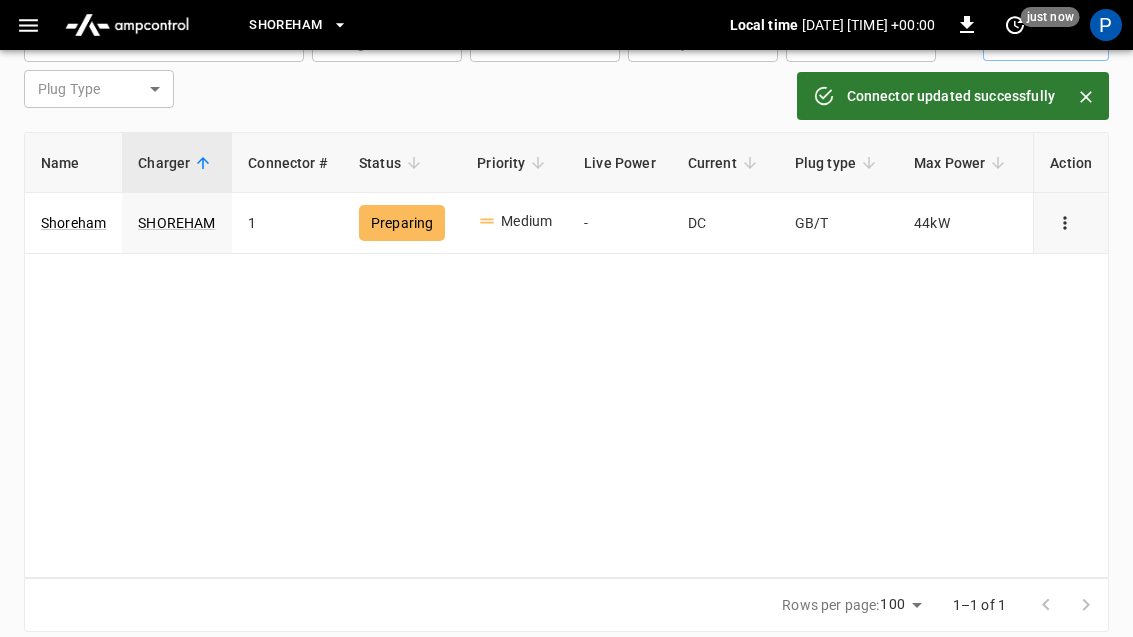 click 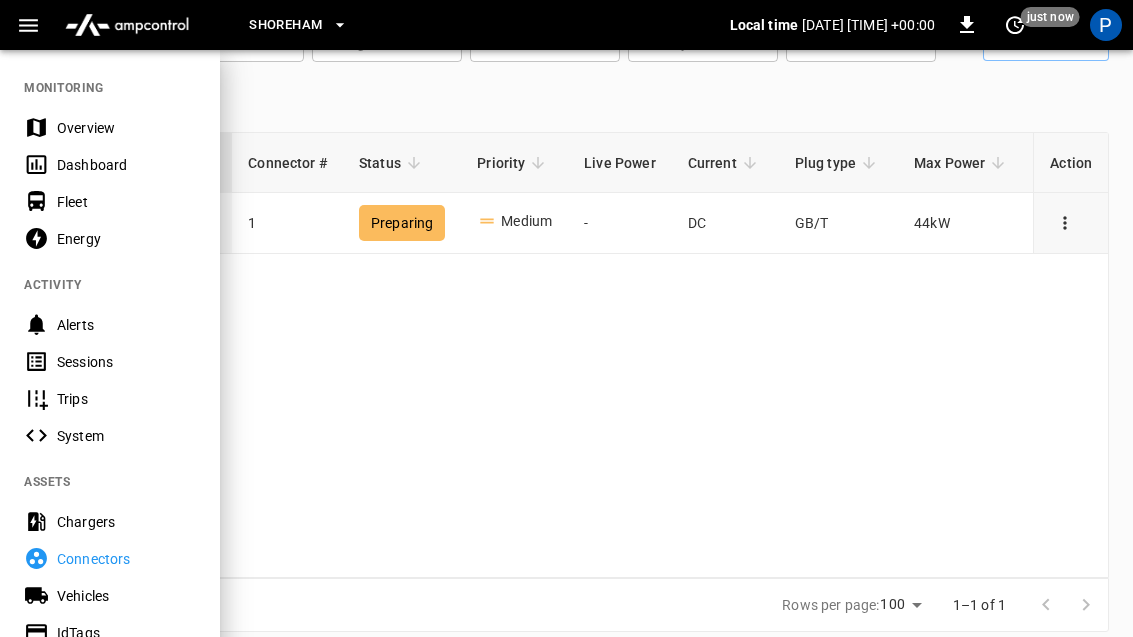 click at bounding box center (566, 318) 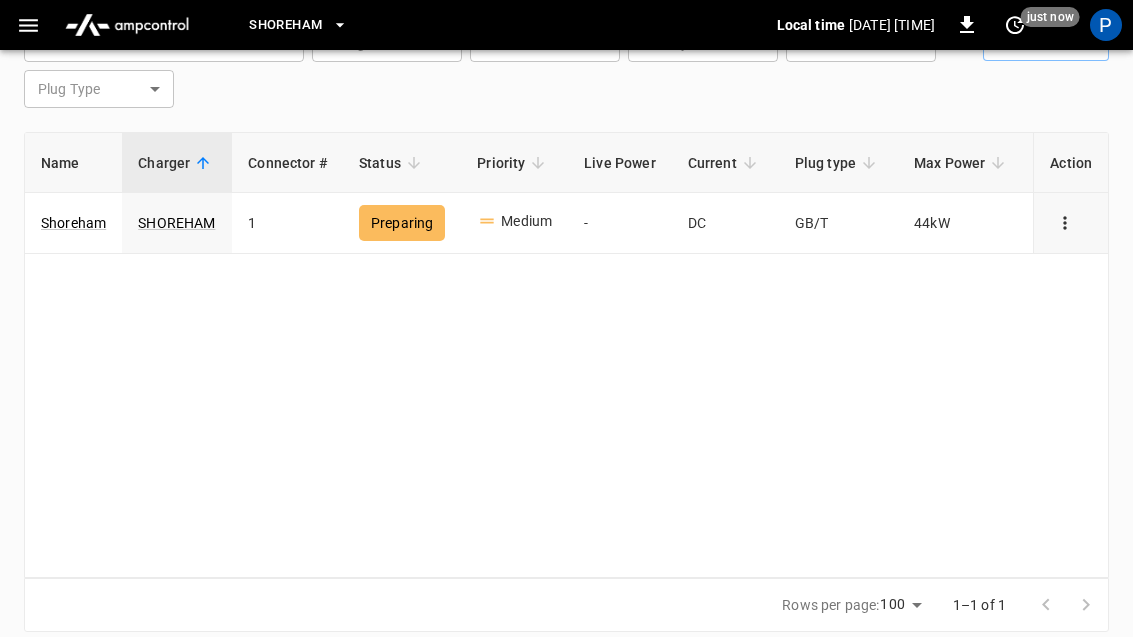 click 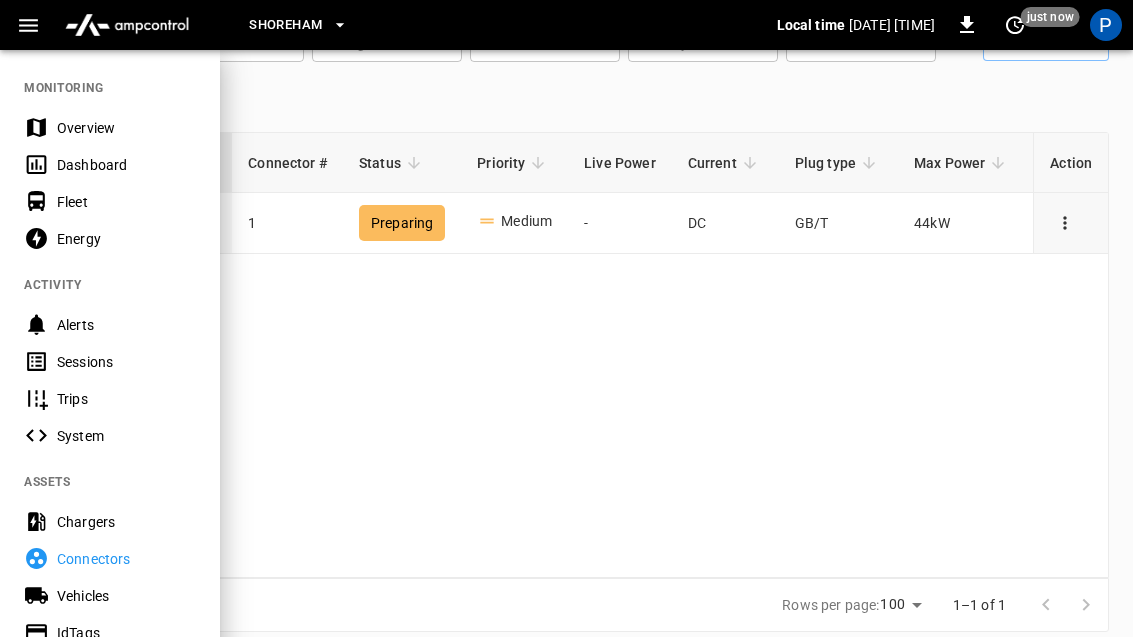 click on "Chargers" at bounding box center (126, 522) 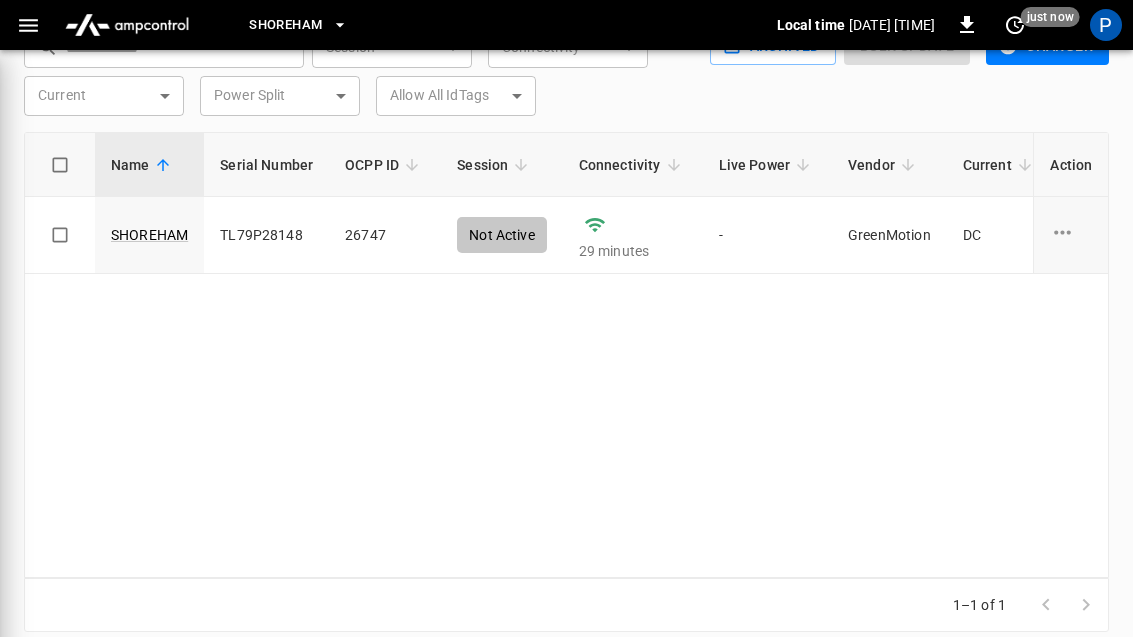 scroll, scrollTop: 109, scrollLeft: 0, axis: vertical 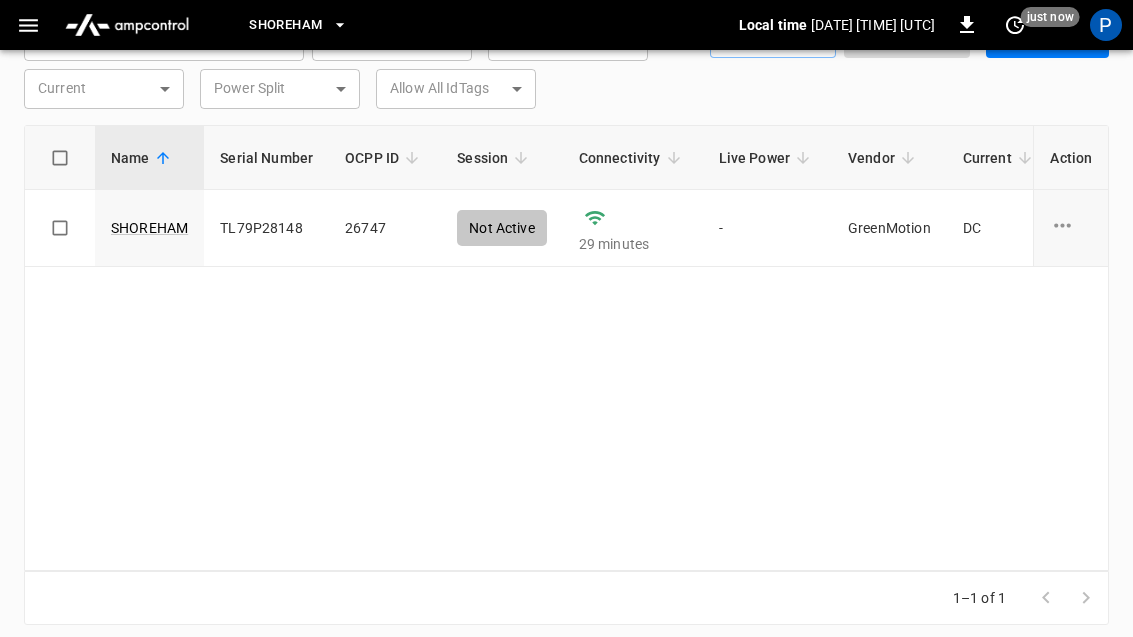 click on "[SHOREHAM]" at bounding box center (149, 228) 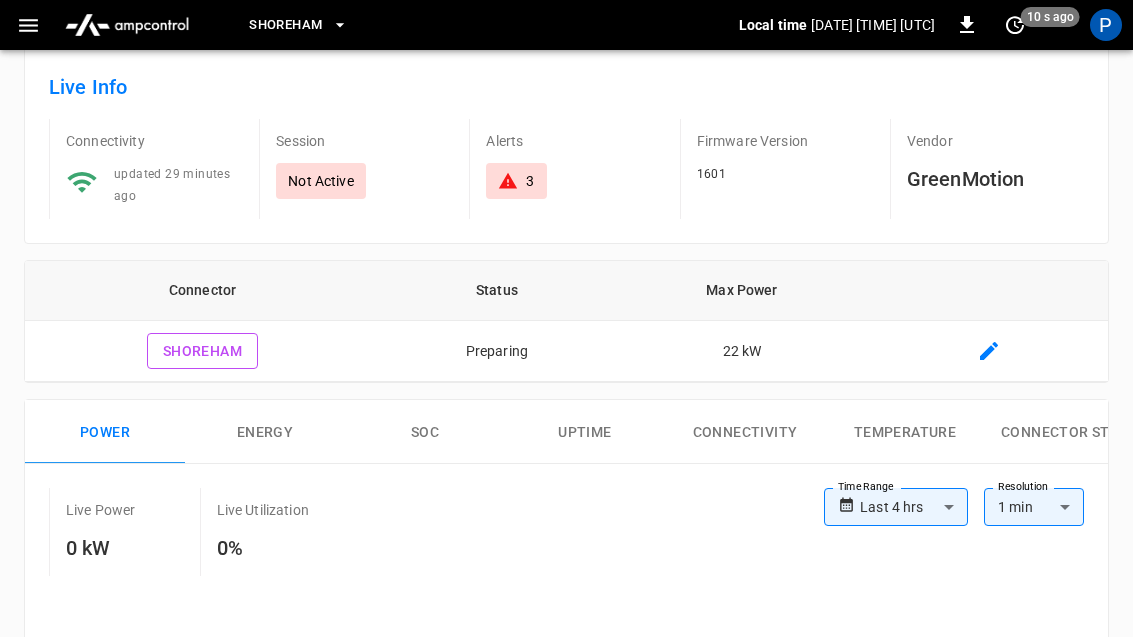type on "**********" 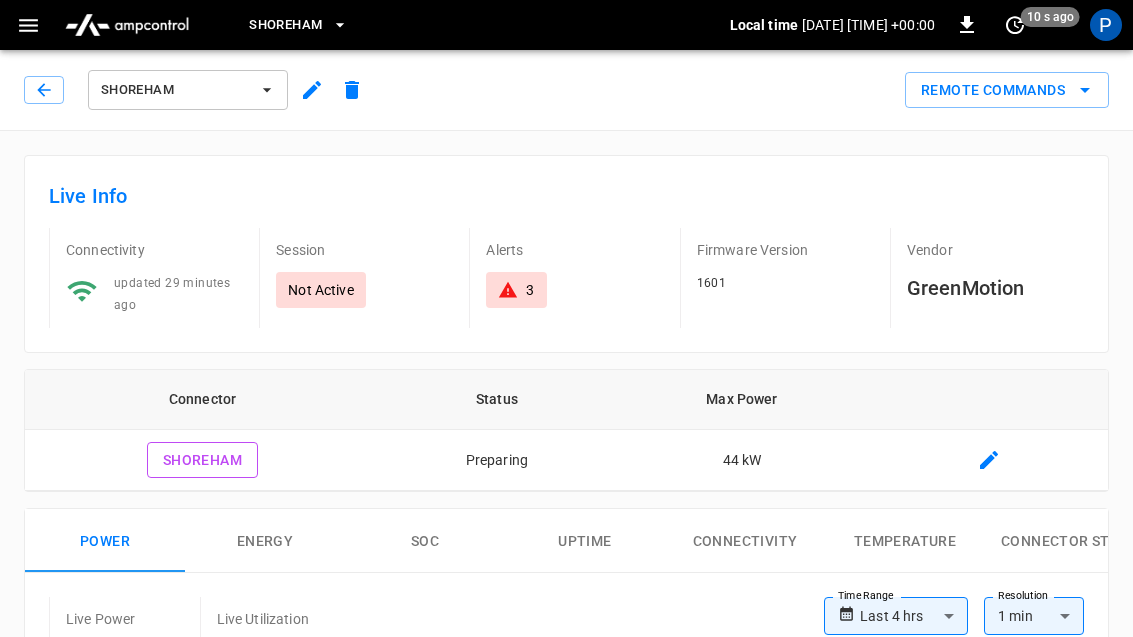 click on "Remote Commands" at bounding box center (1007, 90) 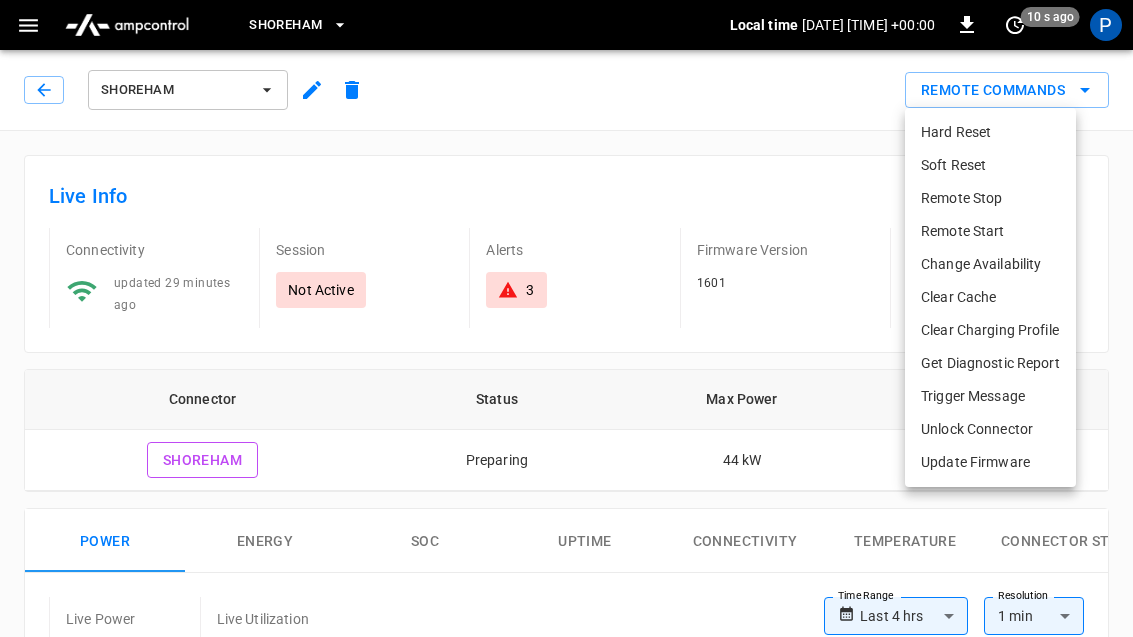 click on "Remote Start" at bounding box center [990, 231] 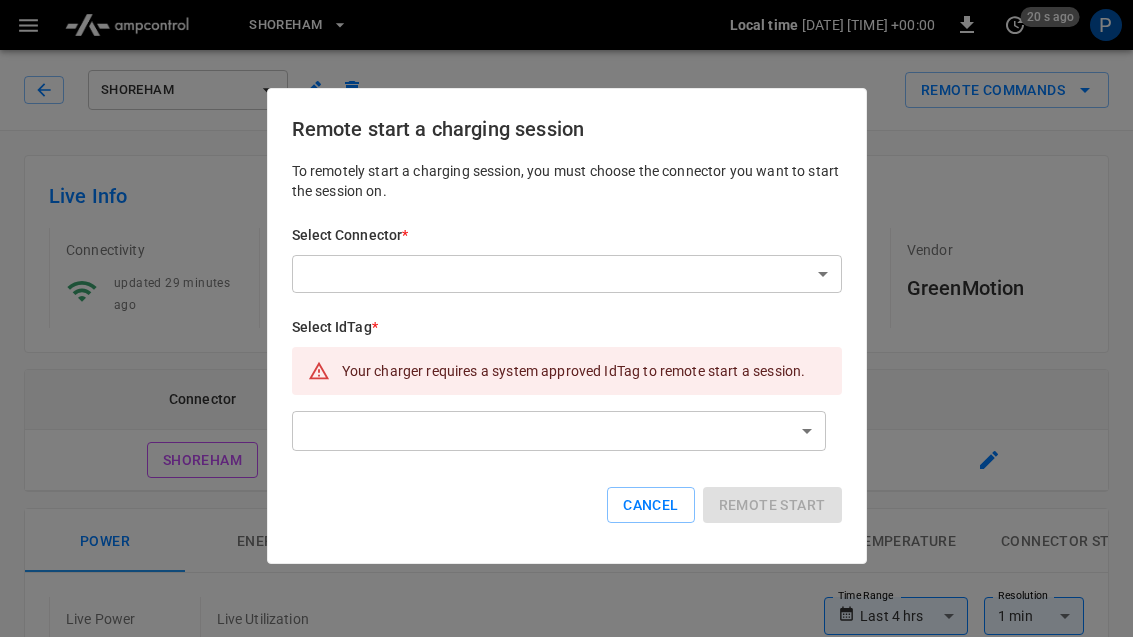 click on "**********" at bounding box center [566, 912] 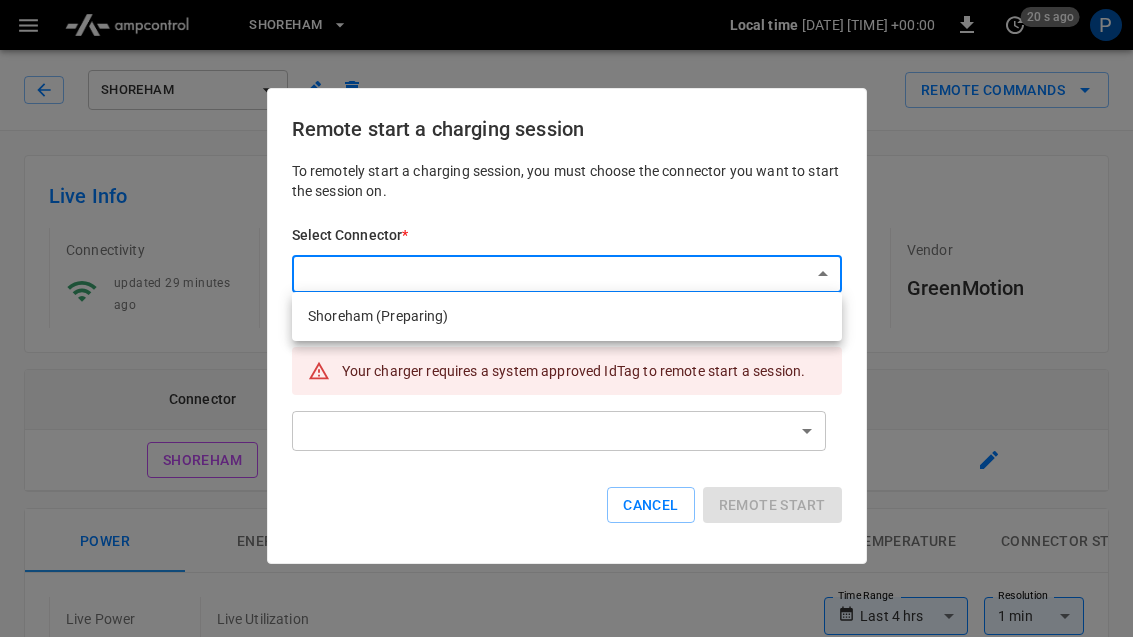 click on "Shoreham (Preparing)" at bounding box center [567, 316] 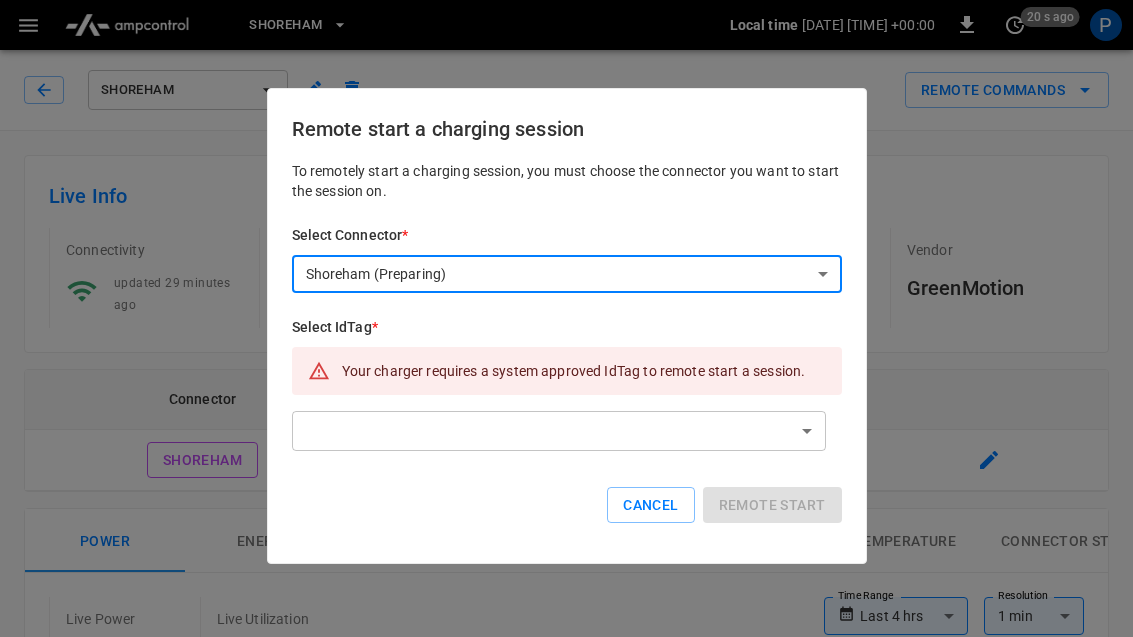 click on "**********" at bounding box center (566, 912) 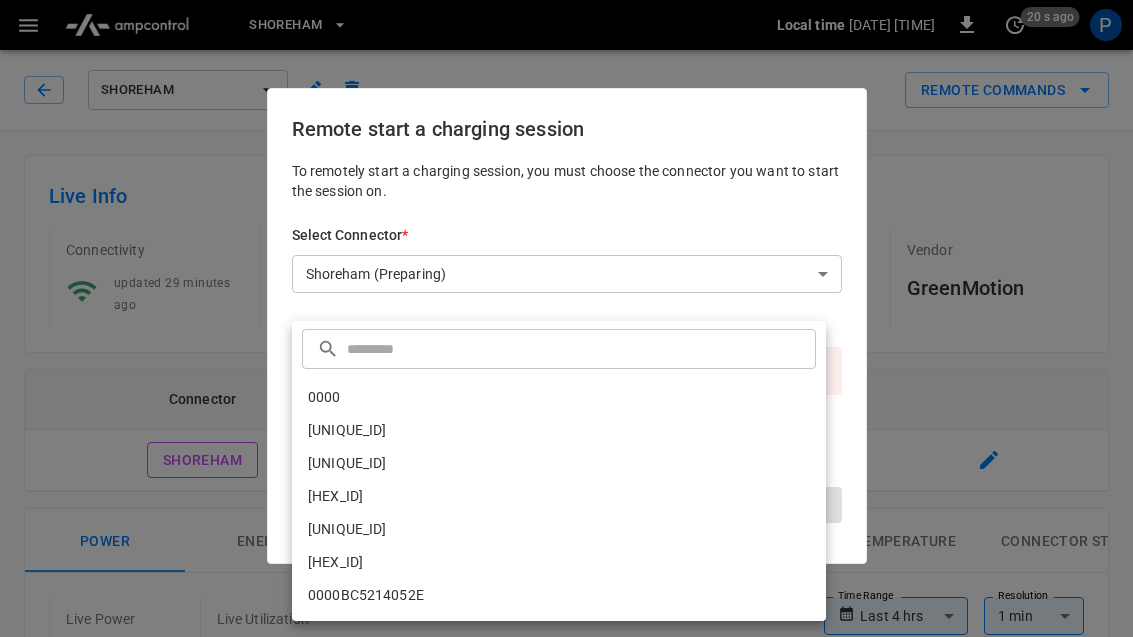 click on "[IDTAG]" at bounding box center [559, 397] 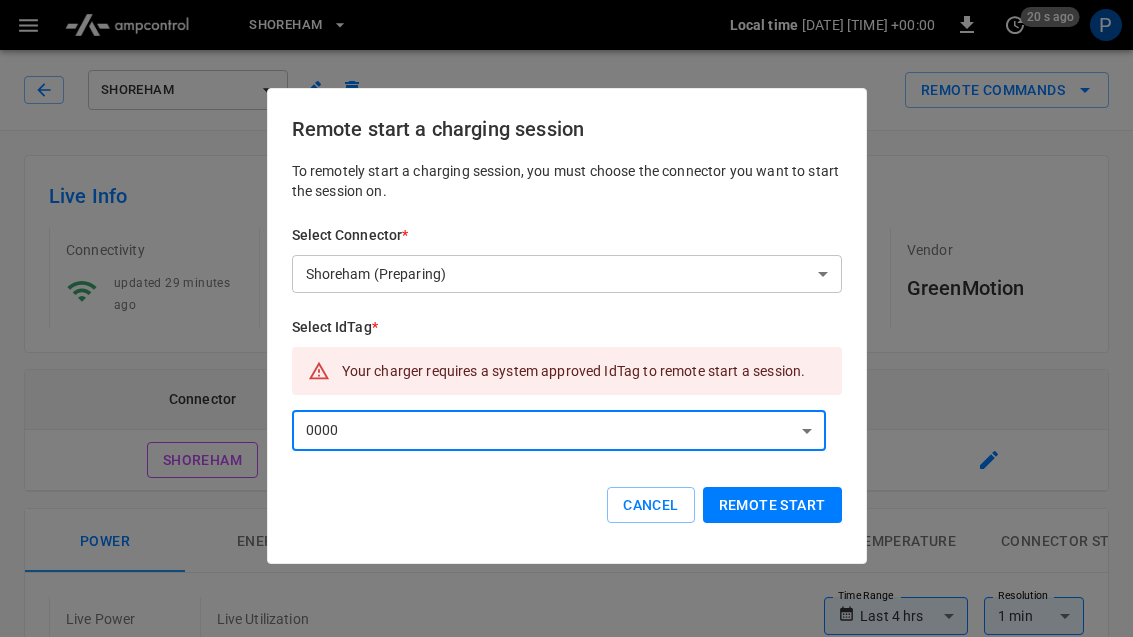 click on "Remote start" at bounding box center (772, 505) 